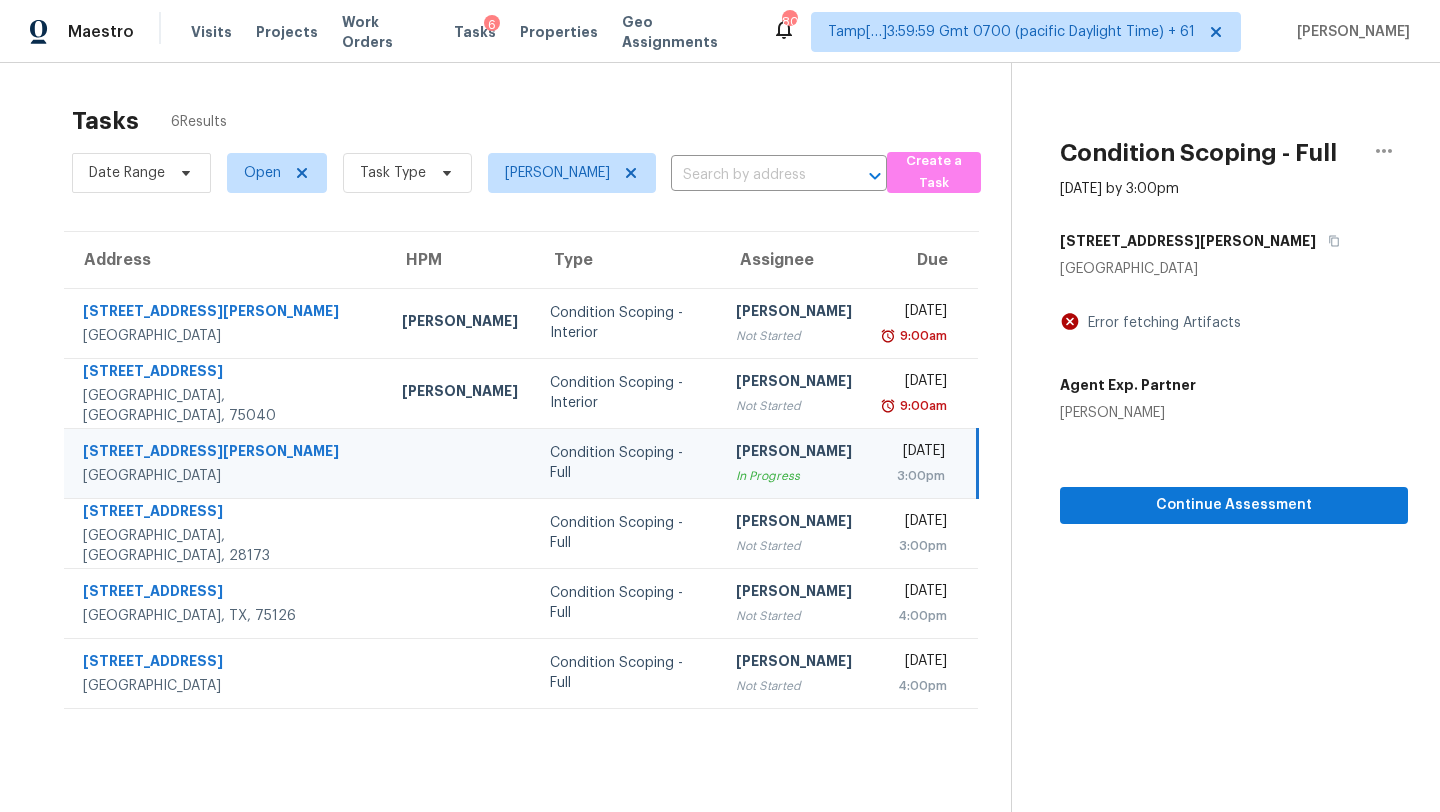 scroll, scrollTop: 0, scrollLeft: 0, axis: both 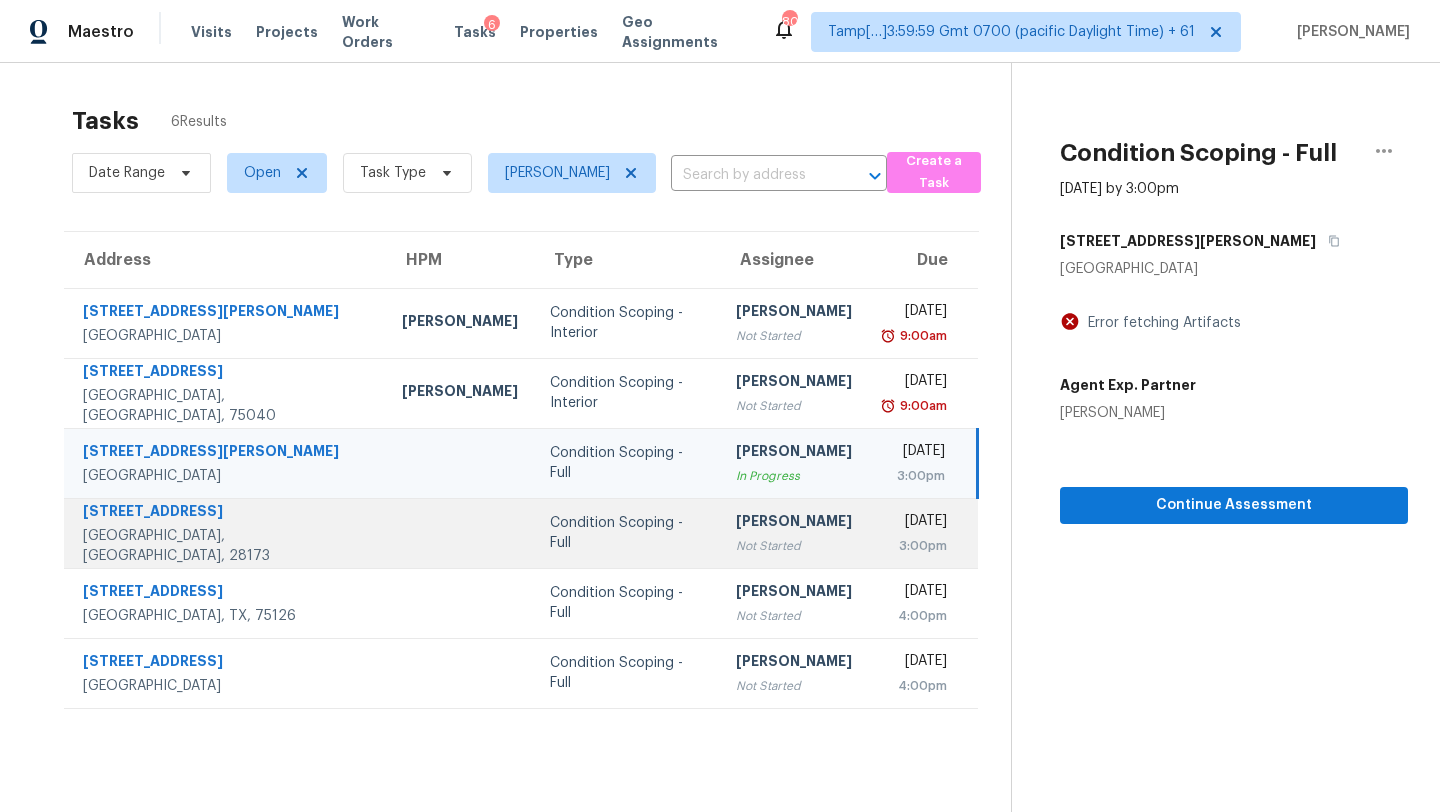 click on "Condition Scoping - Full" at bounding box center (627, 533) 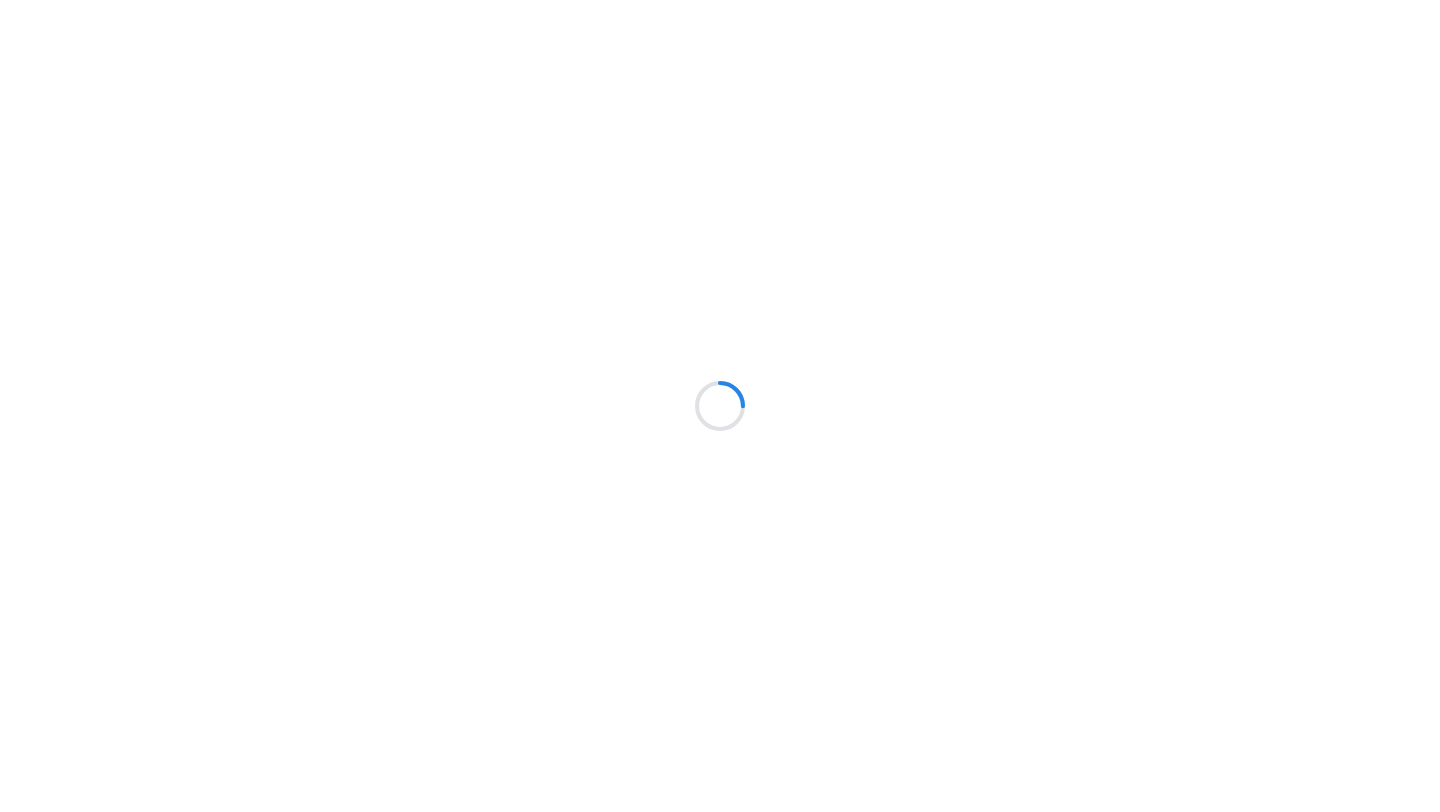 scroll, scrollTop: 0, scrollLeft: 0, axis: both 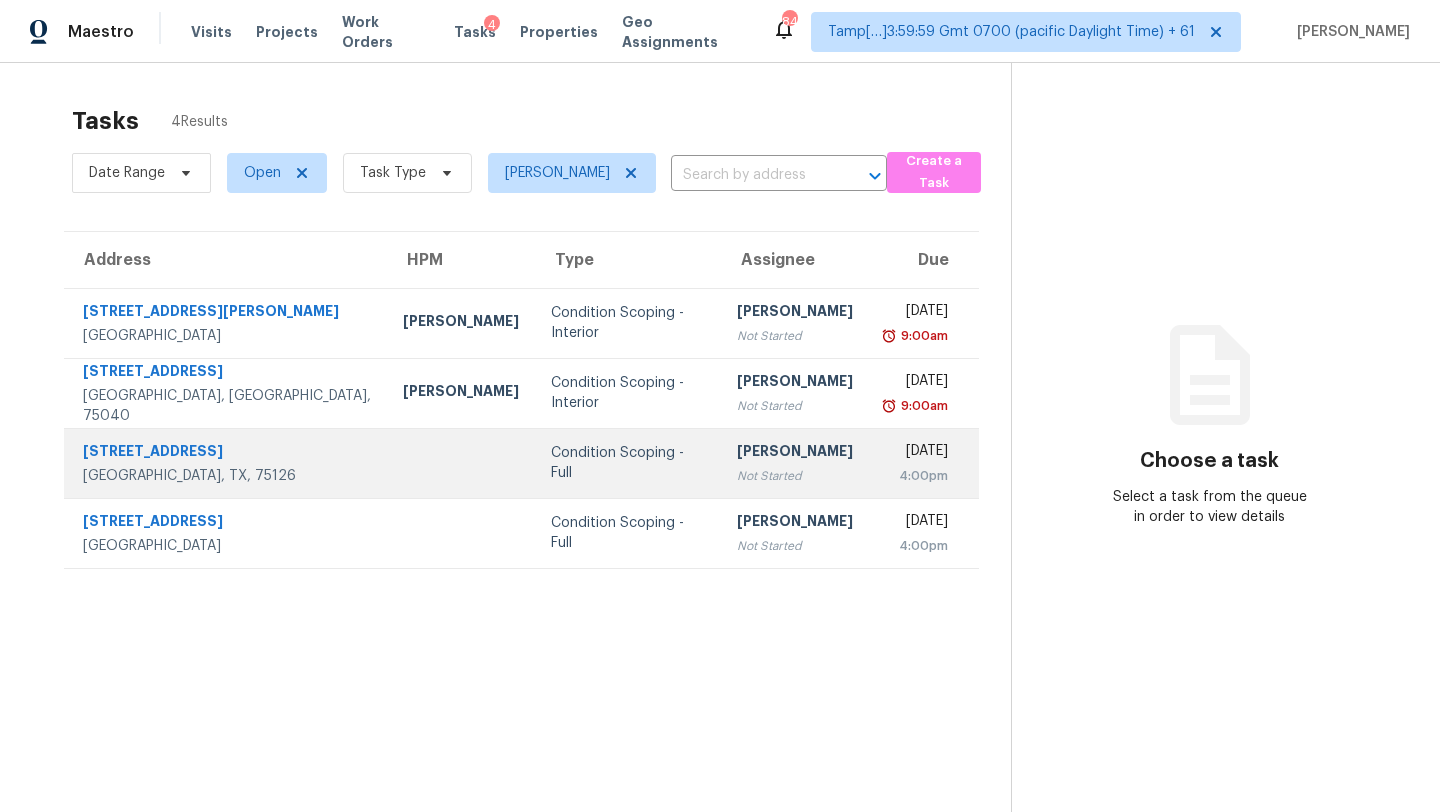 click on "Condition Scoping - Full" at bounding box center [628, 463] 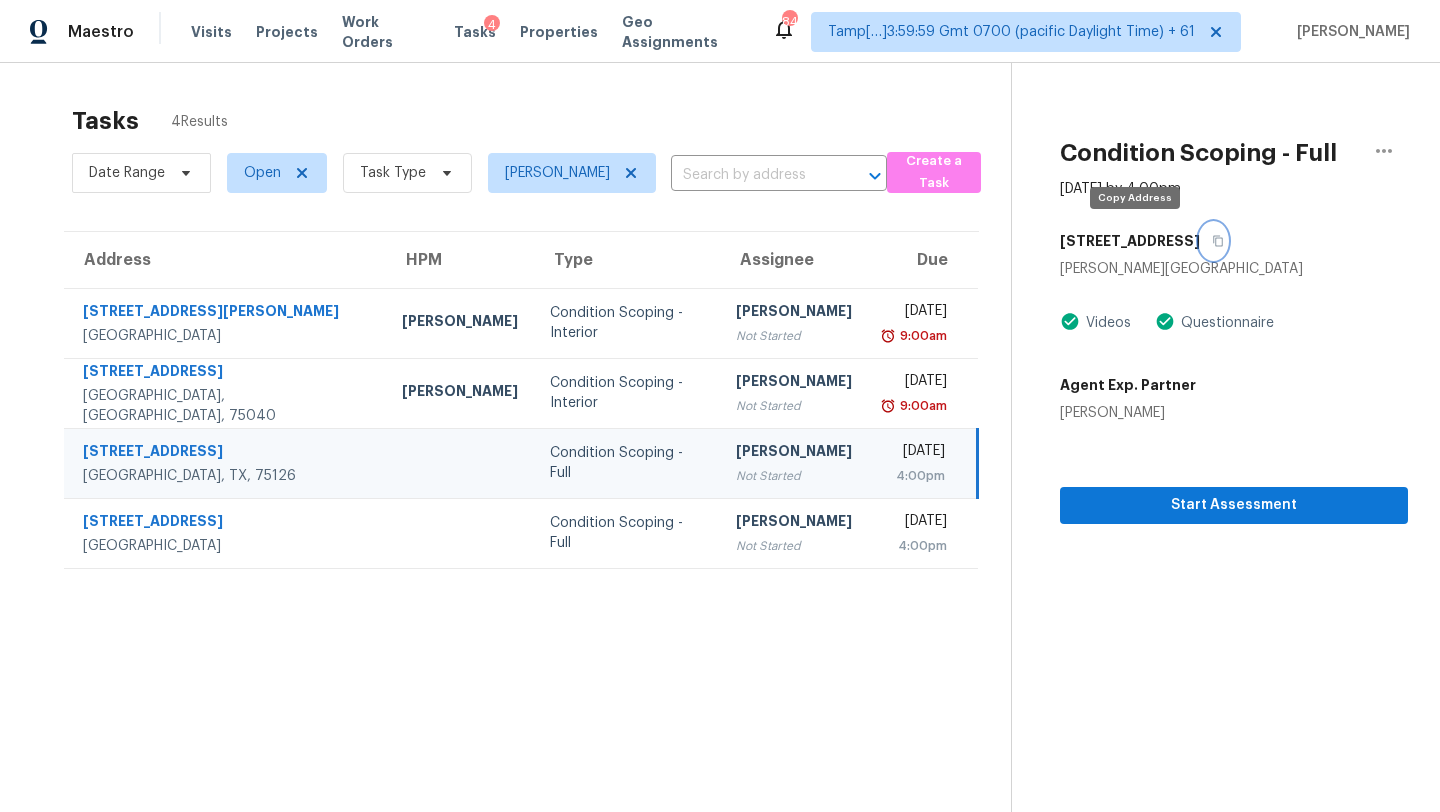 click 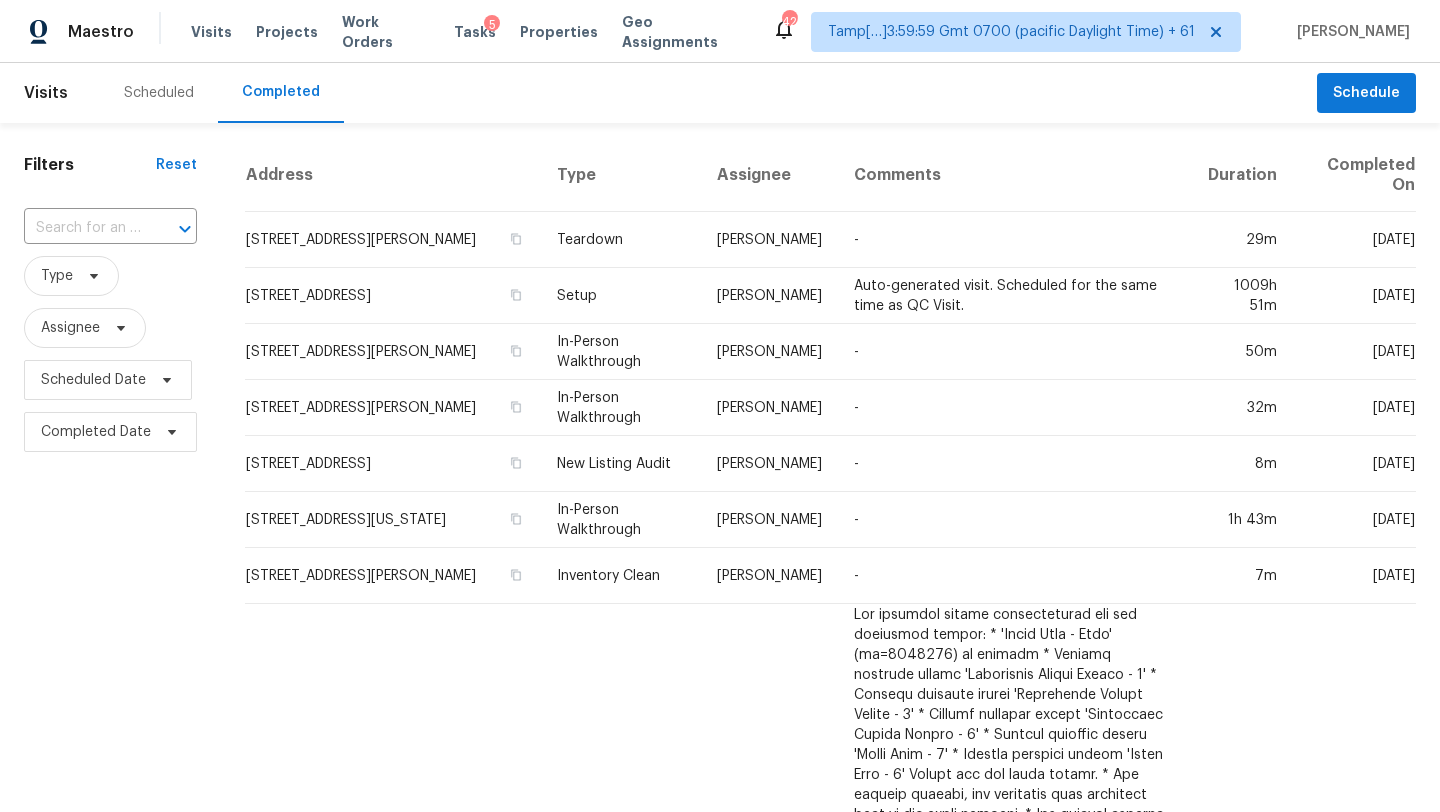 scroll, scrollTop: 0, scrollLeft: 0, axis: both 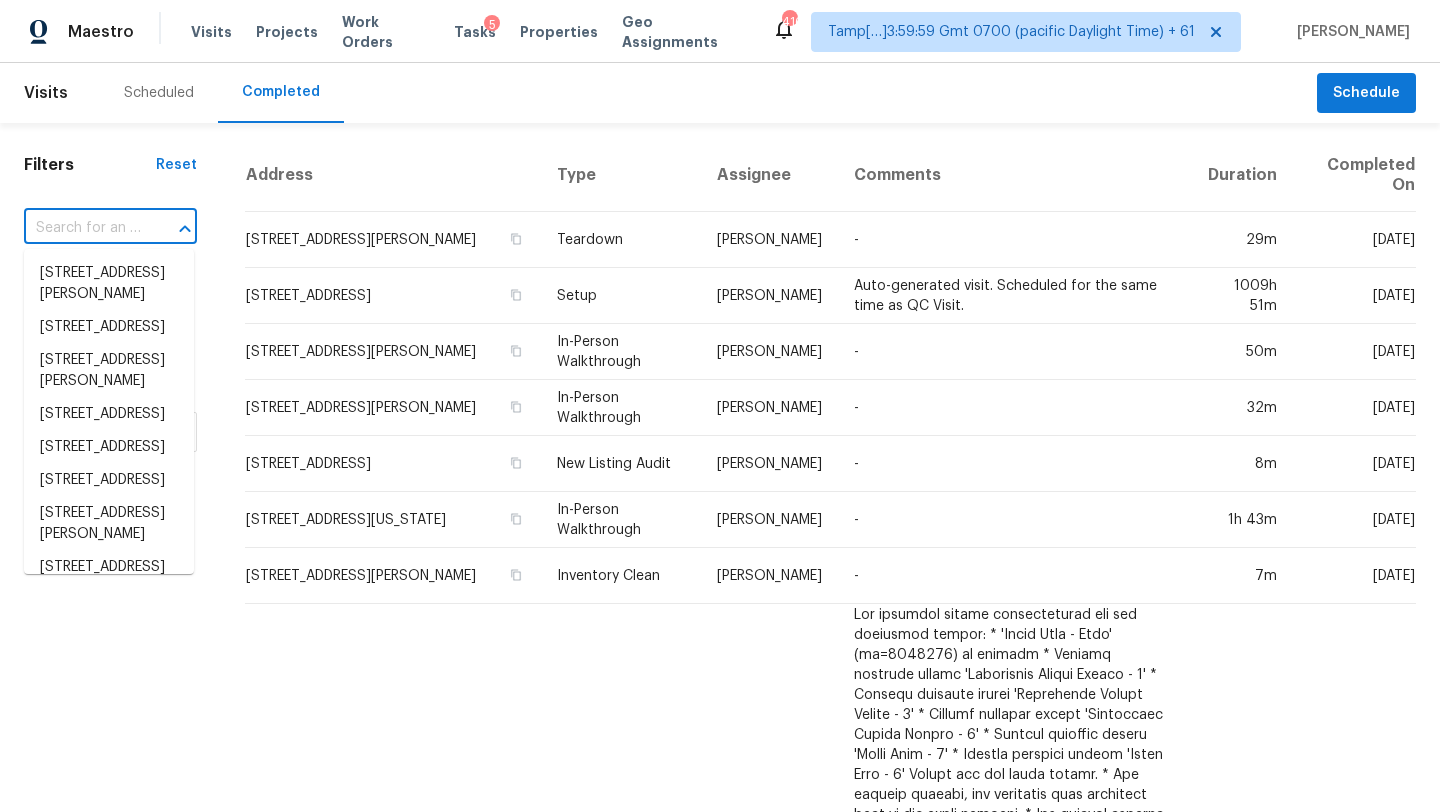 click at bounding box center (82, 228) 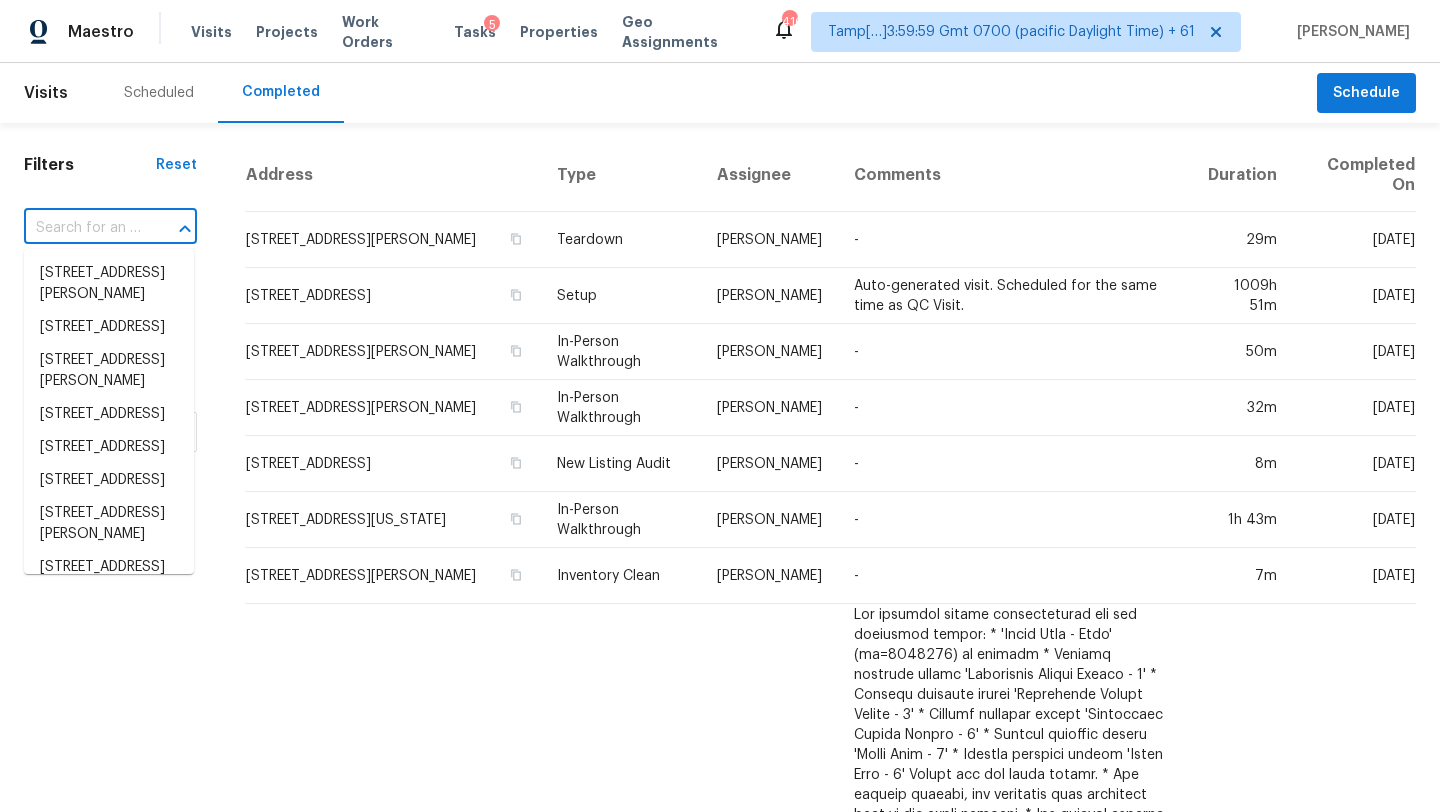 paste on "6319 Wenzel Rd, San Antonio, TX 78233" 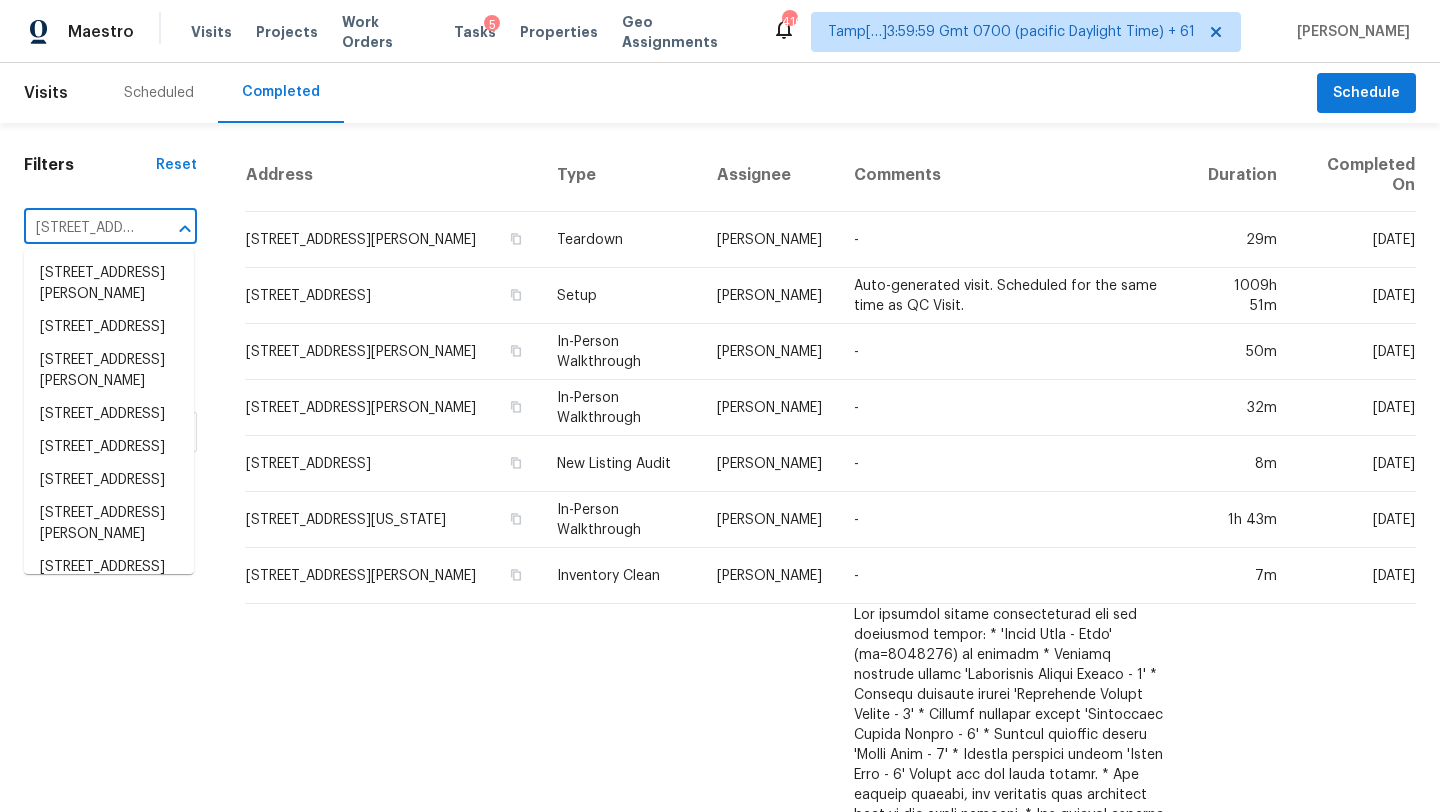 scroll, scrollTop: 0, scrollLeft: 156, axis: horizontal 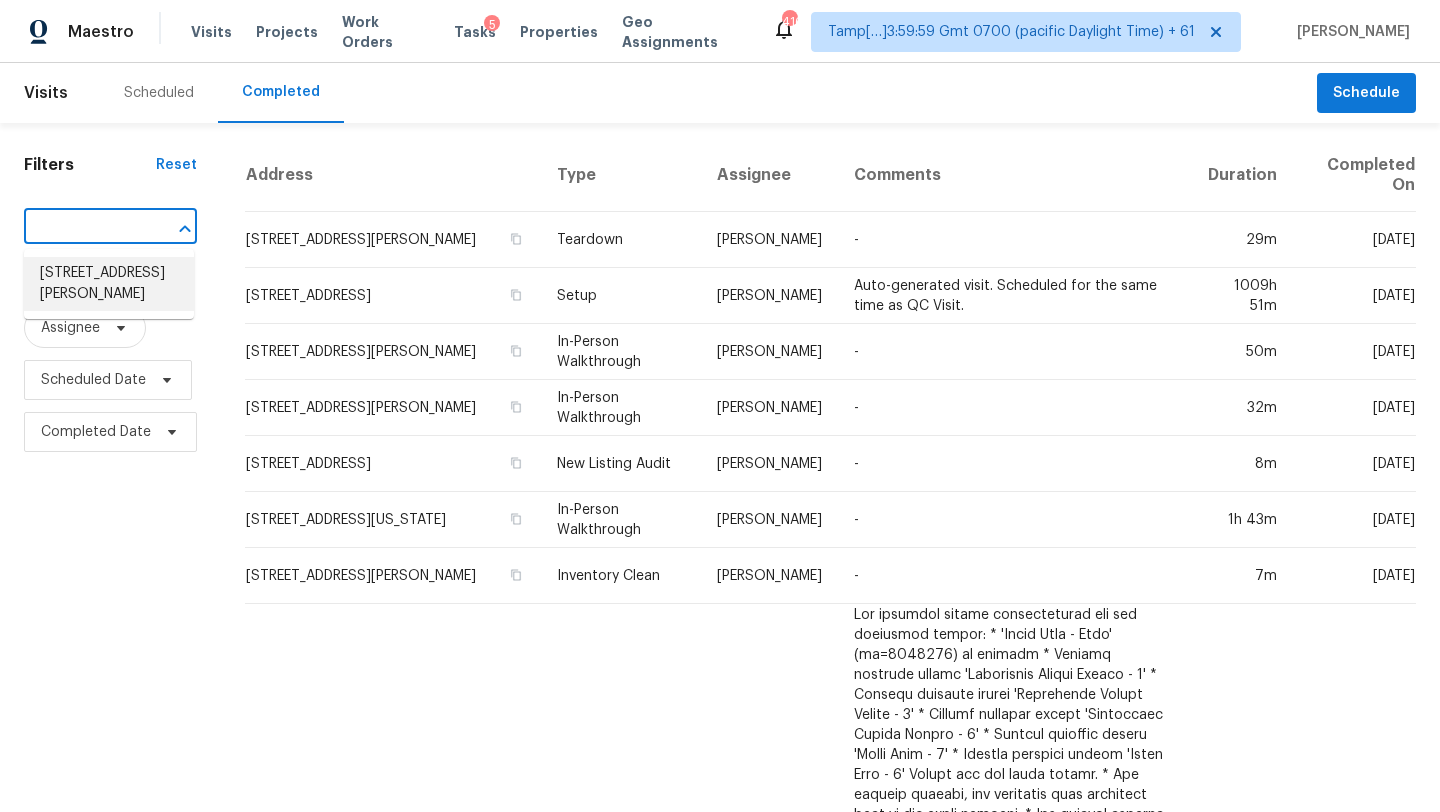 click on "6319 Wenzel Rd, San Antonio, TX 78233" at bounding box center [109, 284] 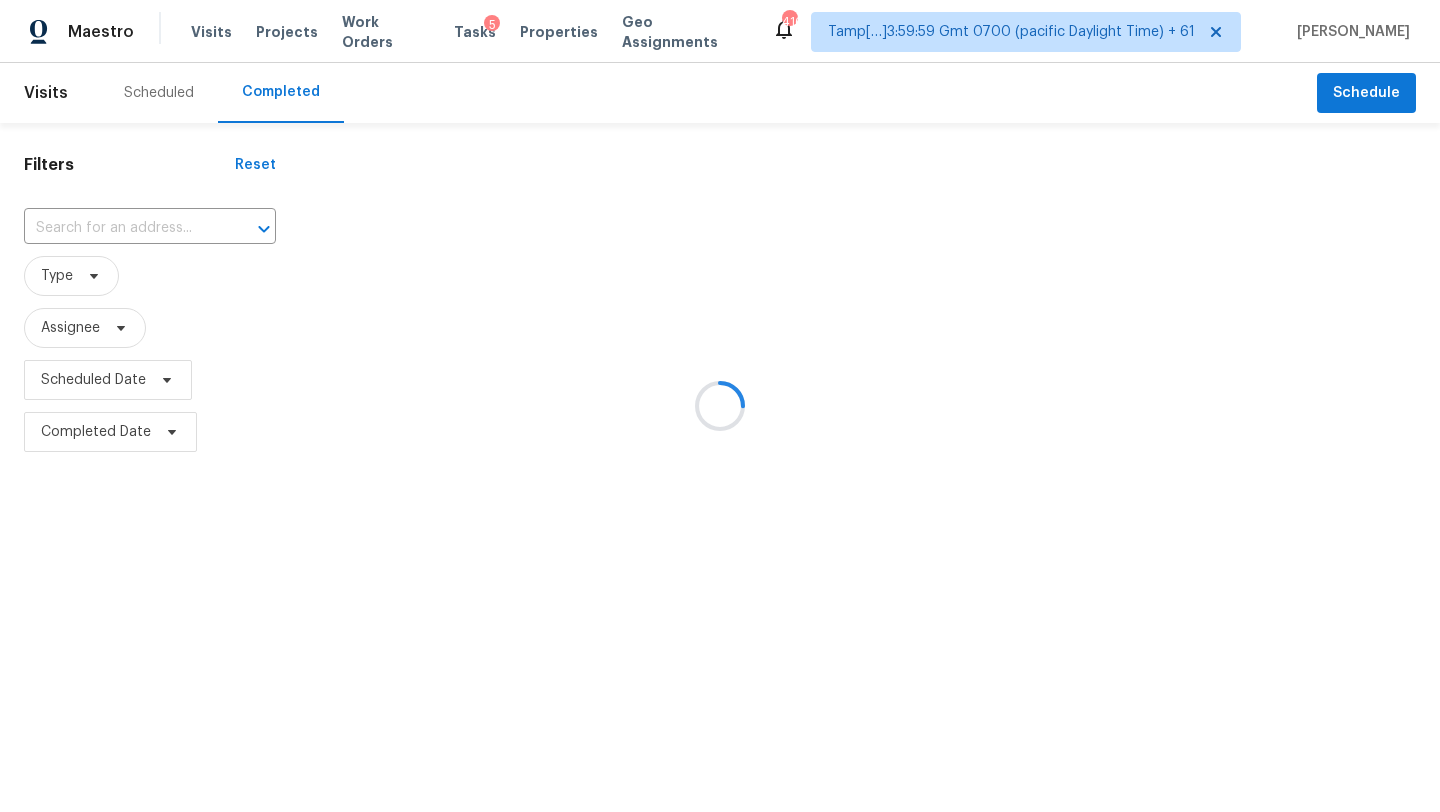 type on "6319 Wenzel Rd, San Antonio, TX 78233" 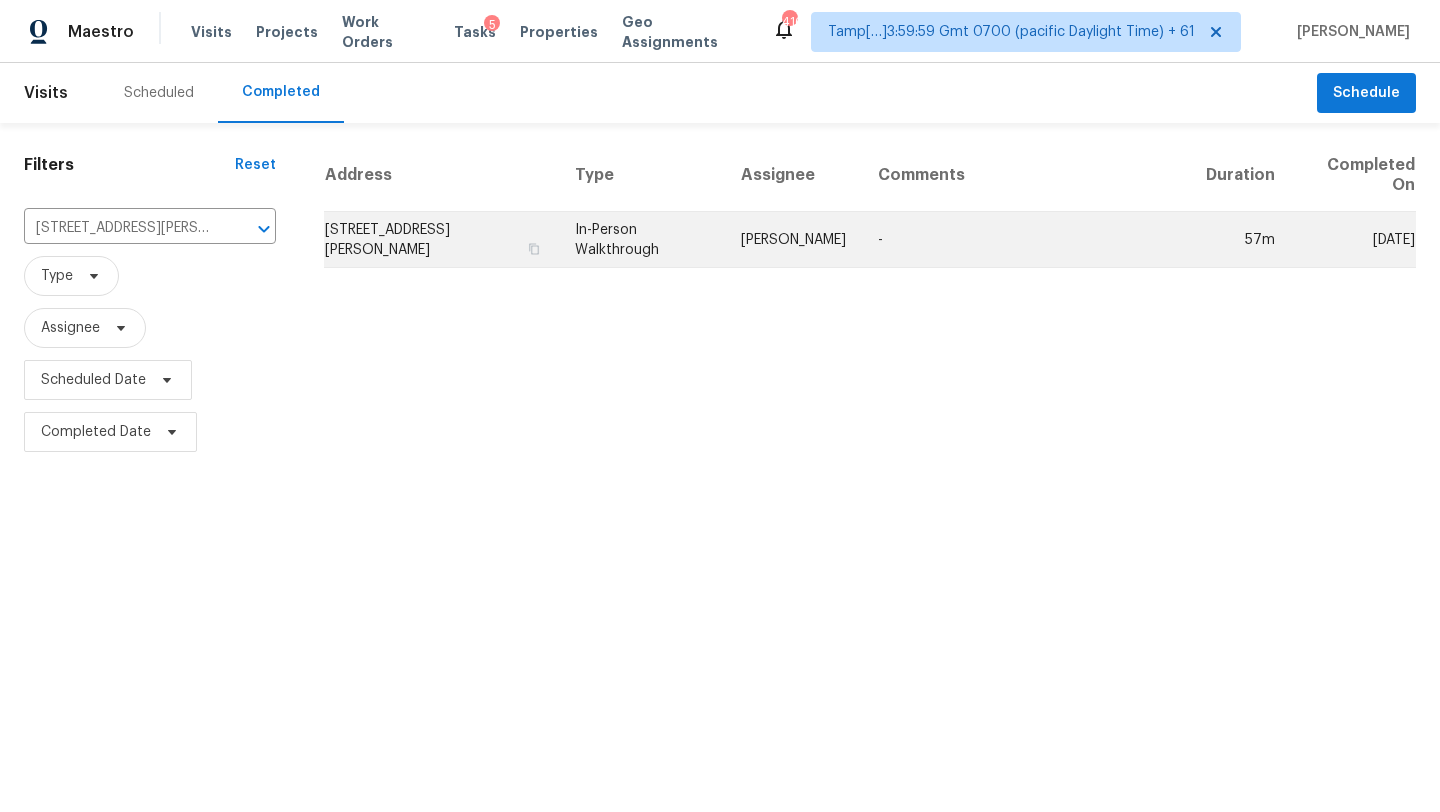 click on "-" at bounding box center [1026, 240] 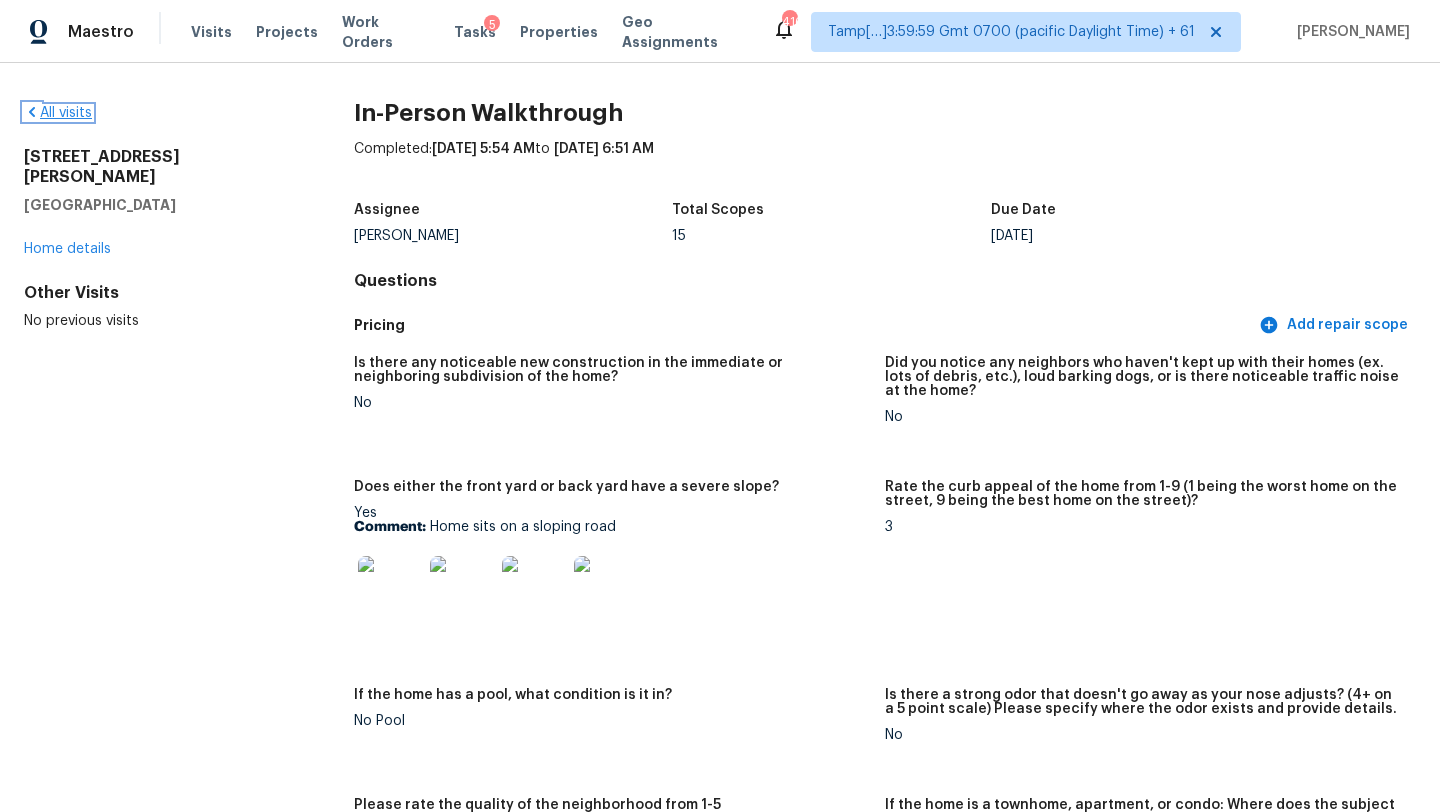 click on "All visits" at bounding box center (58, 113) 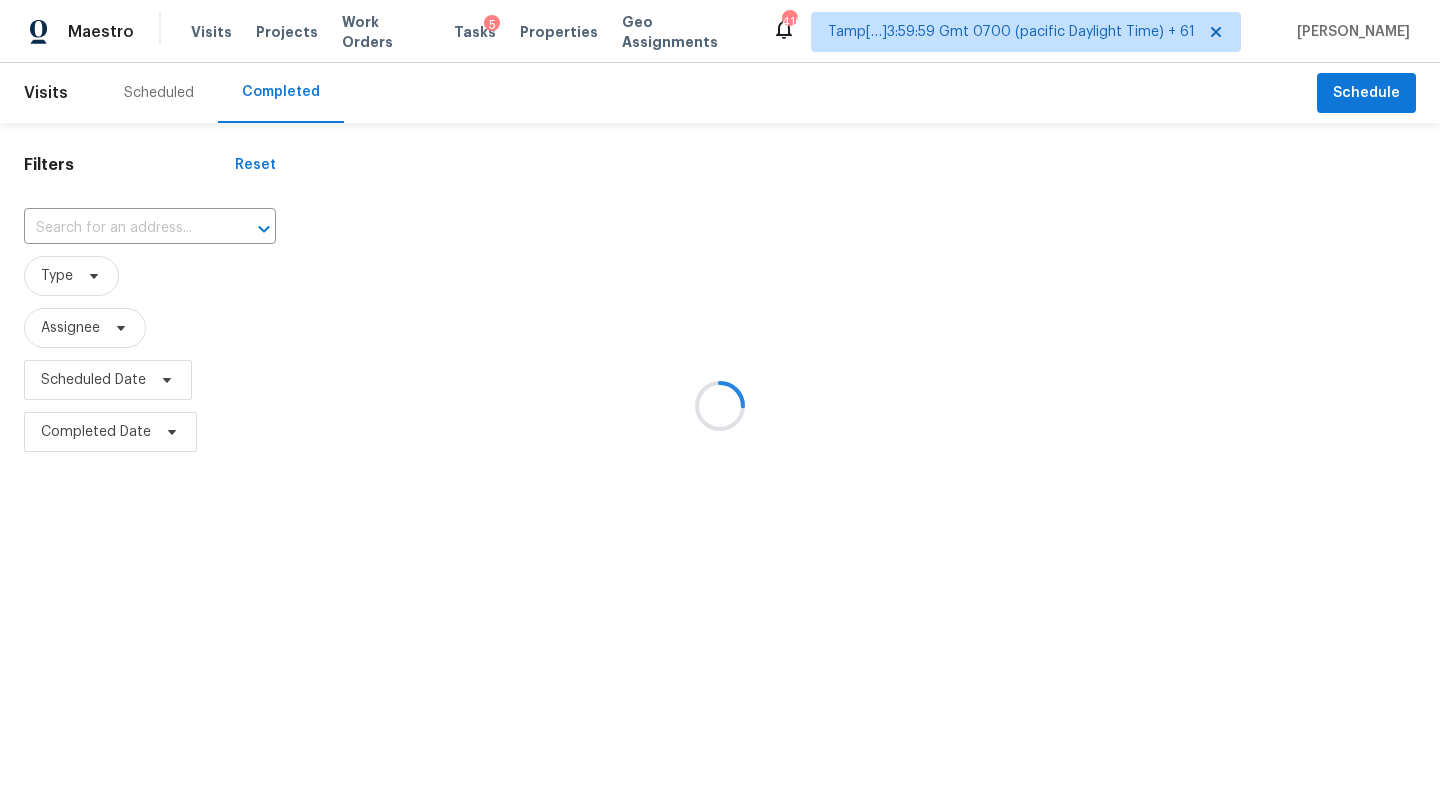 click at bounding box center (720, 406) 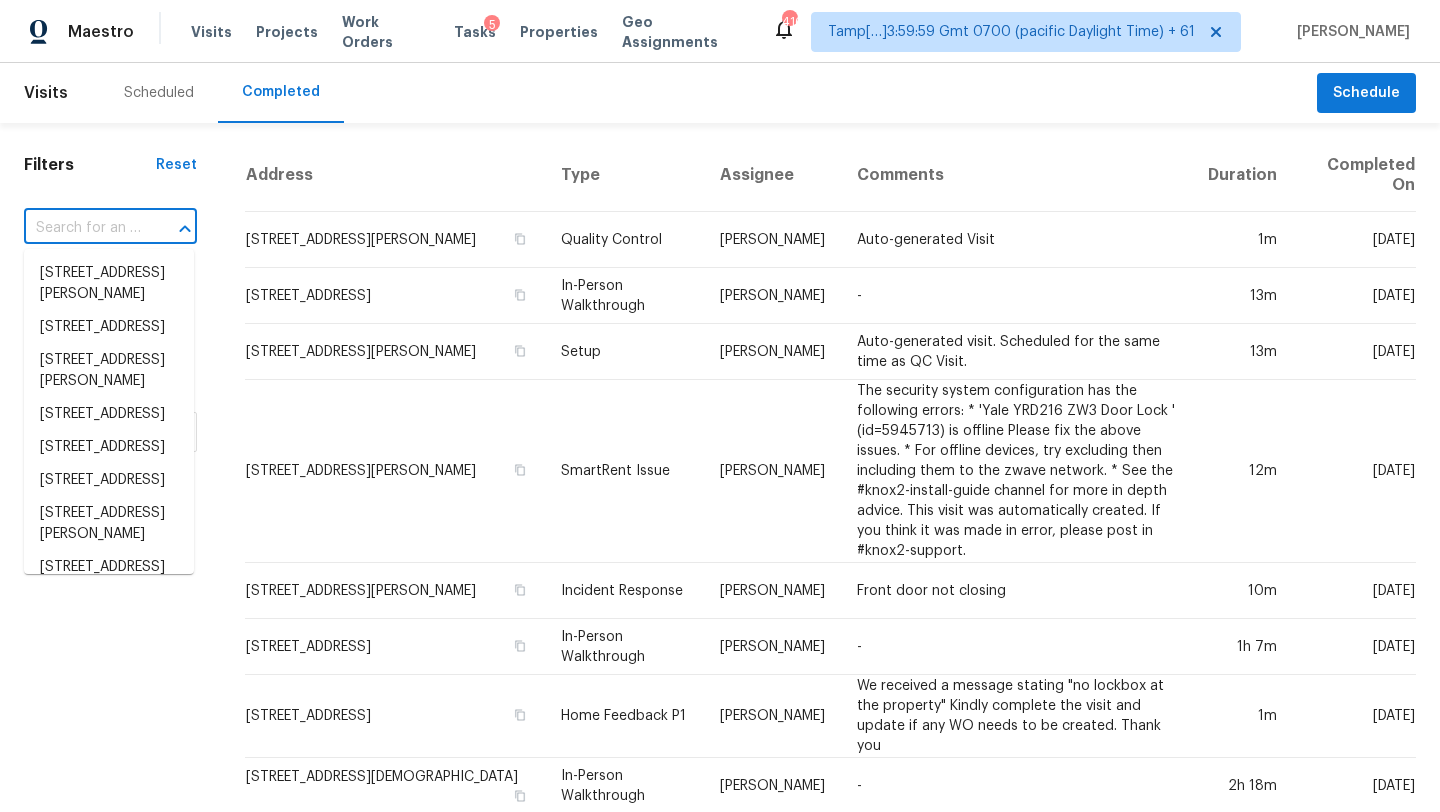 click at bounding box center (82, 228) 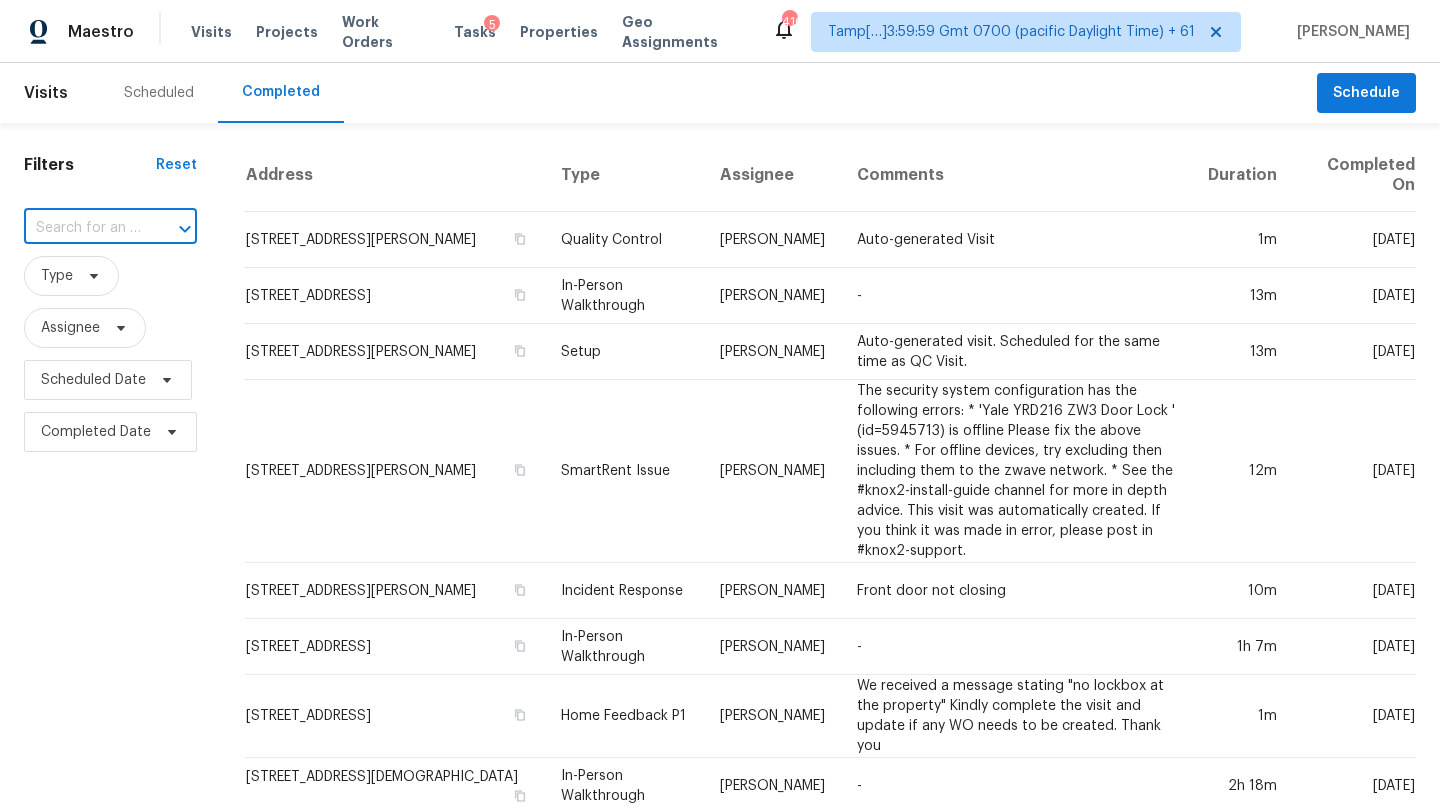paste on "3010 Penstemon Ct, Garland, TX 75040" 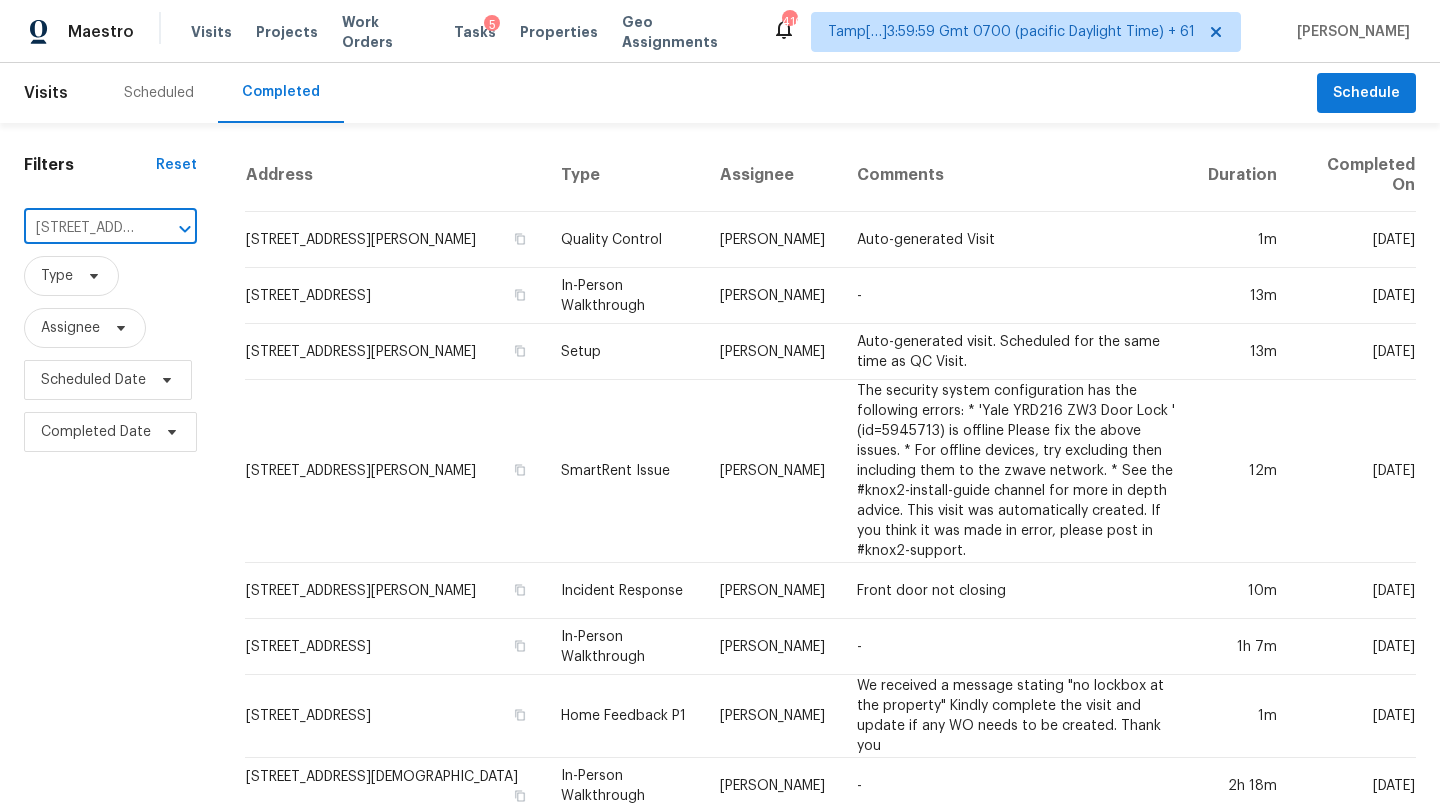 scroll, scrollTop: 0, scrollLeft: 157, axis: horizontal 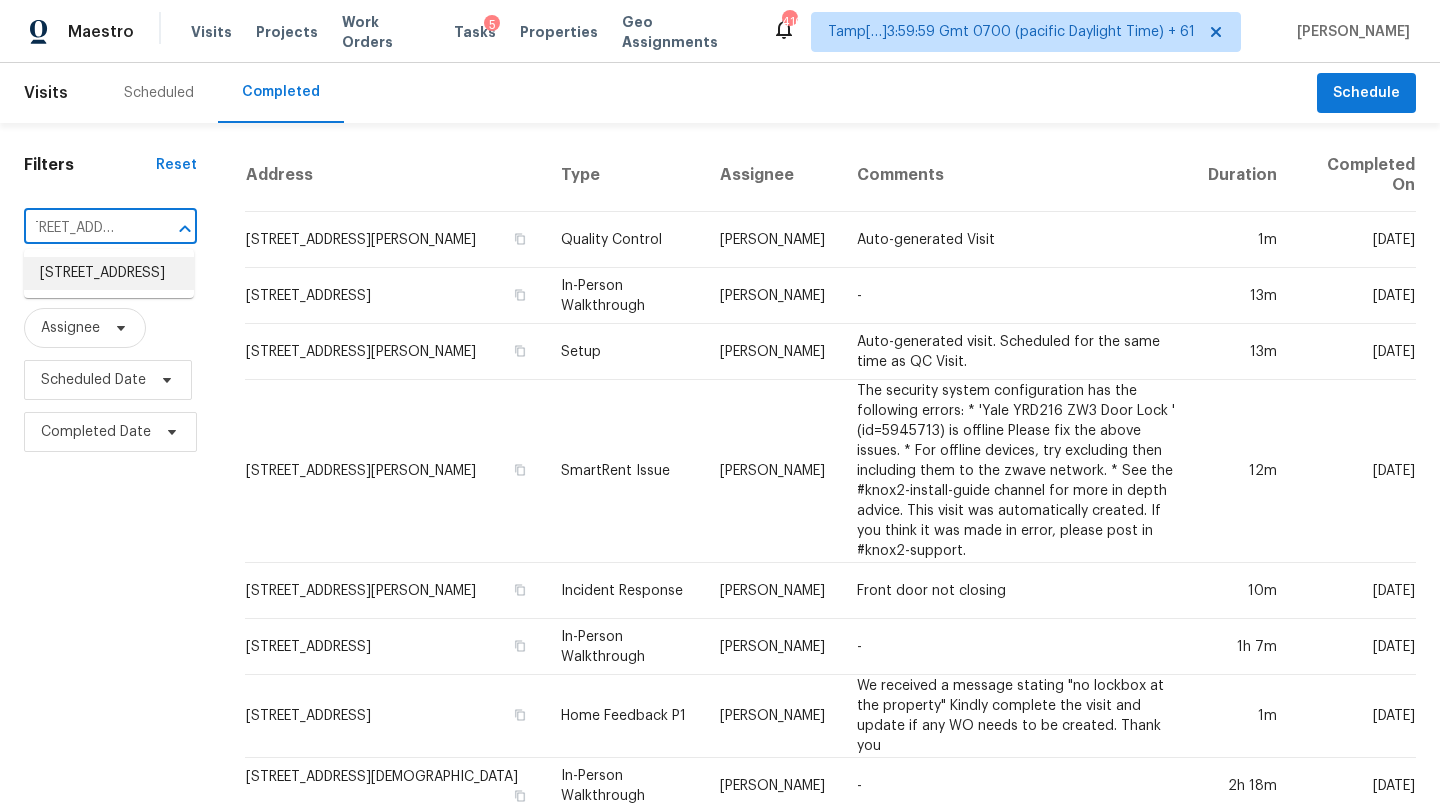 click on "3010 Penstemon Ct, Garland, TX 75040" at bounding box center (109, 273) 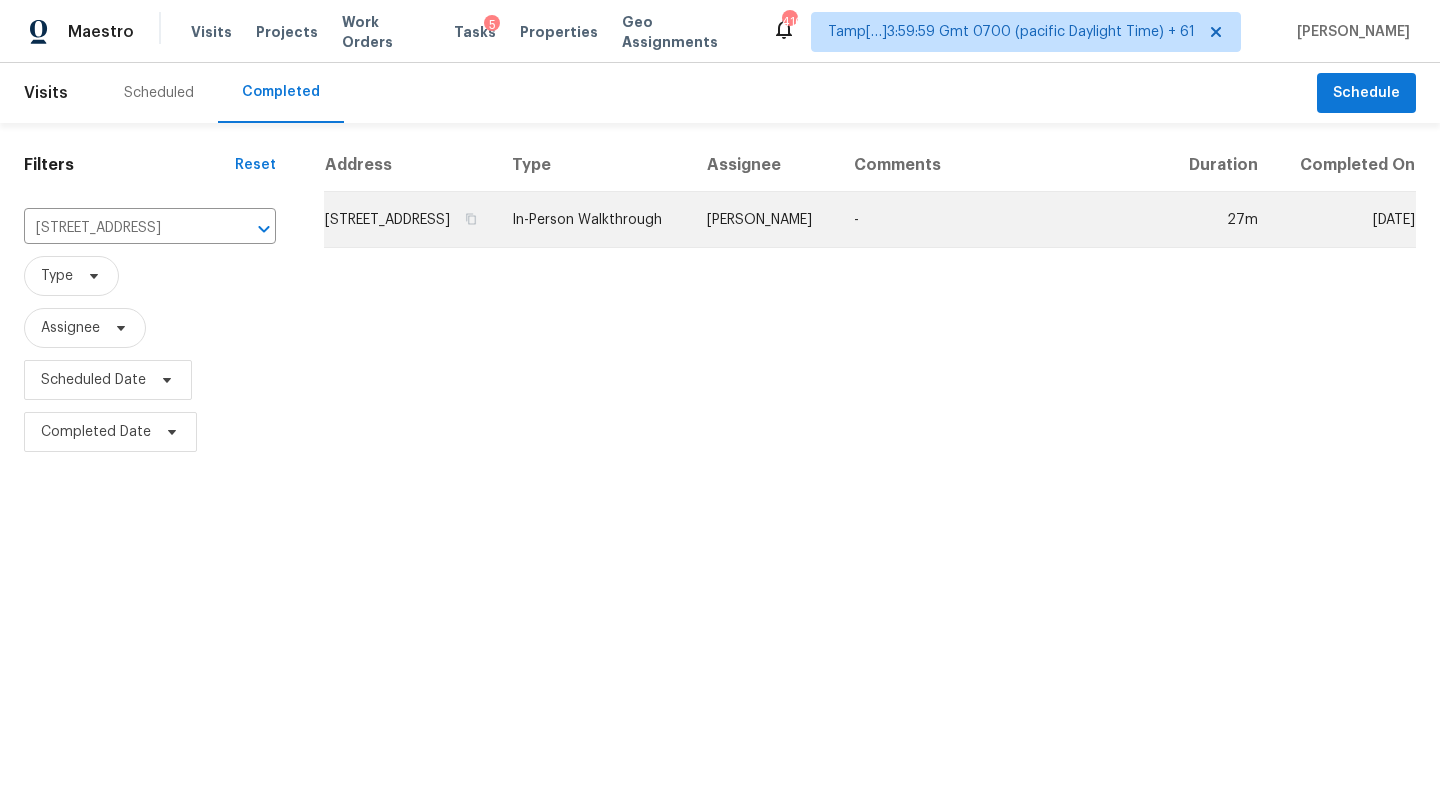 click on "-" at bounding box center [1002, 220] 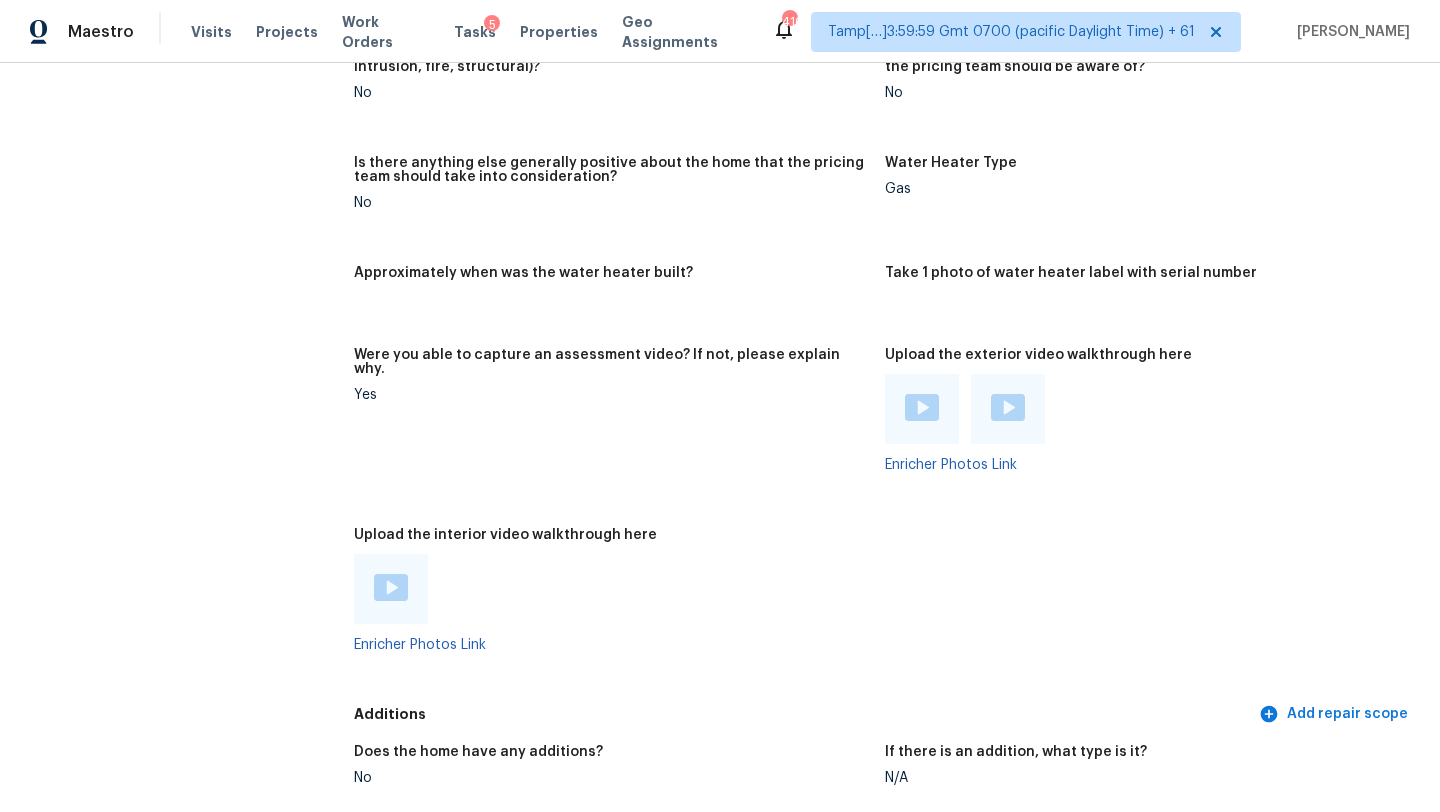 scroll, scrollTop: 4089, scrollLeft: 0, axis: vertical 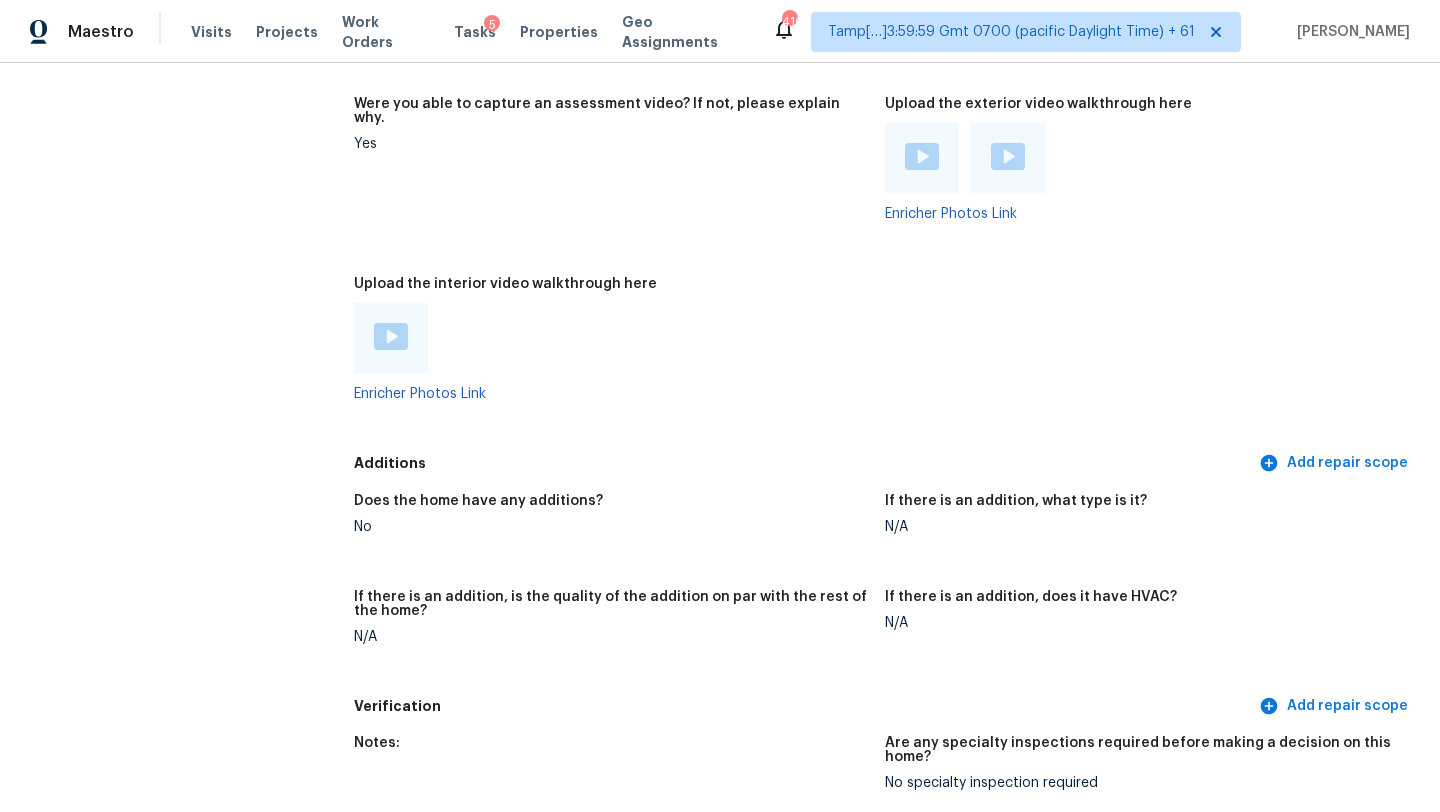 click at bounding box center [391, 336] 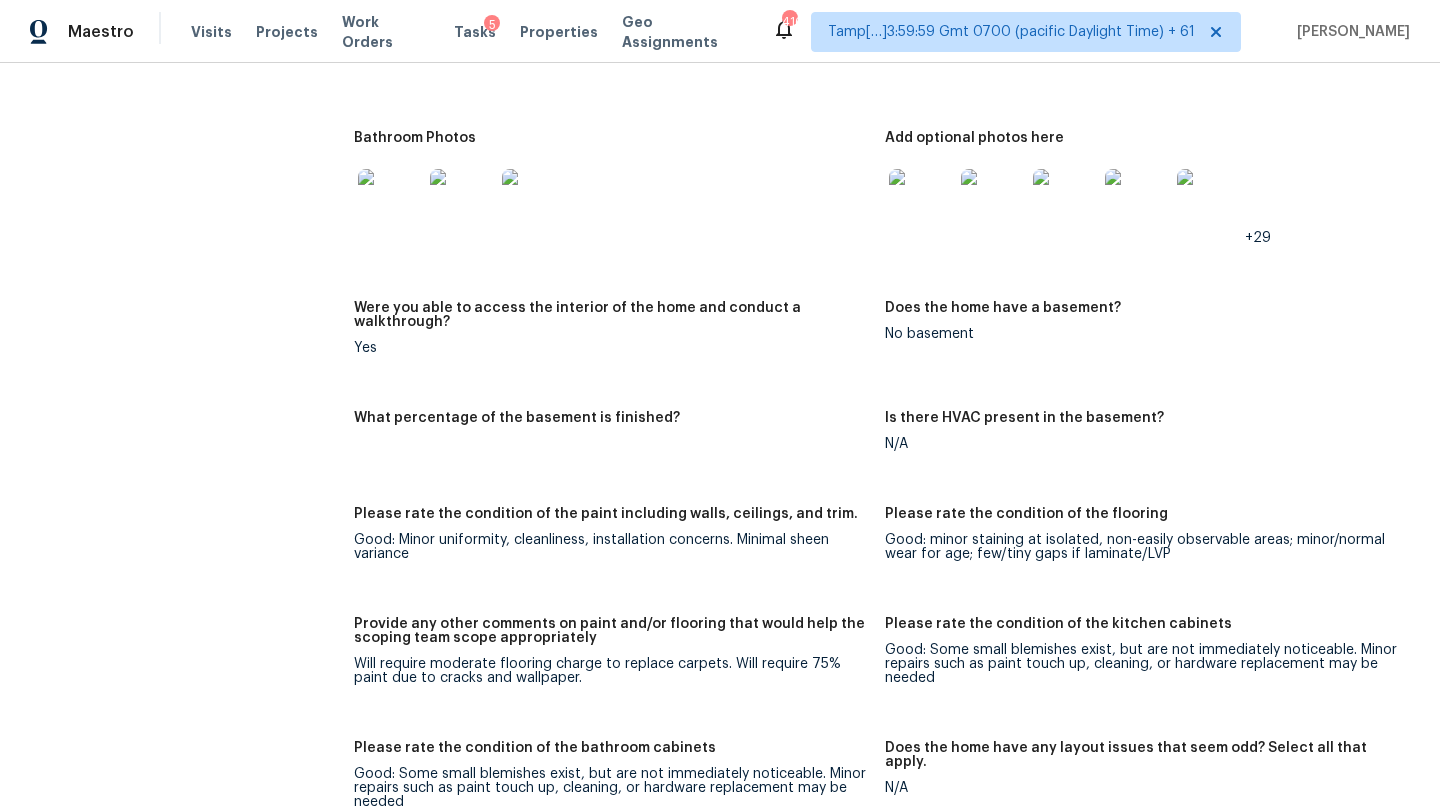 scroll, scrollTop: 2881, scrollLeft: 0, axis: vertical 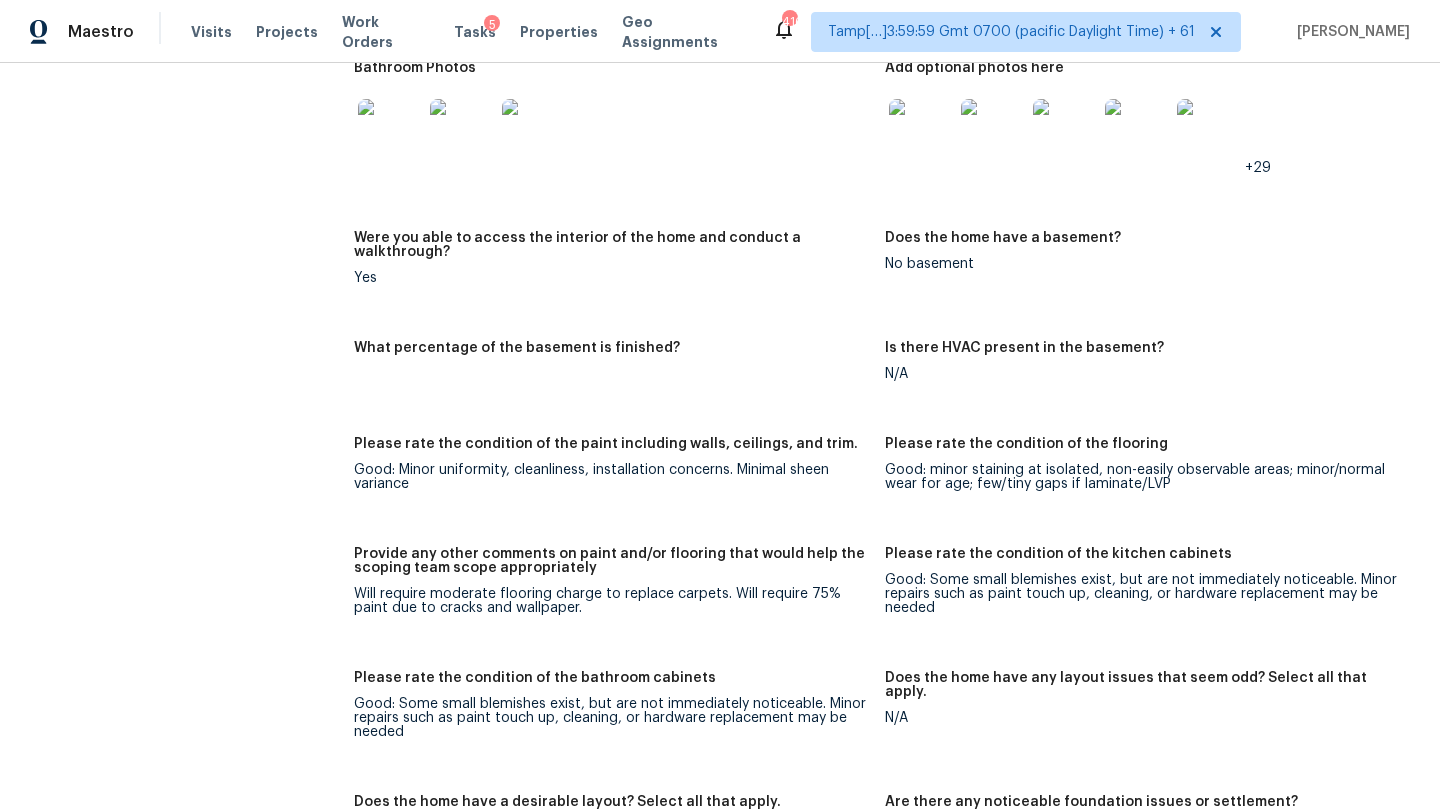 click on "Will require moderate flooring charge to replace carpets. Will require 75% paint due to cracks and wallpaper." at bounding box center [611, 601] 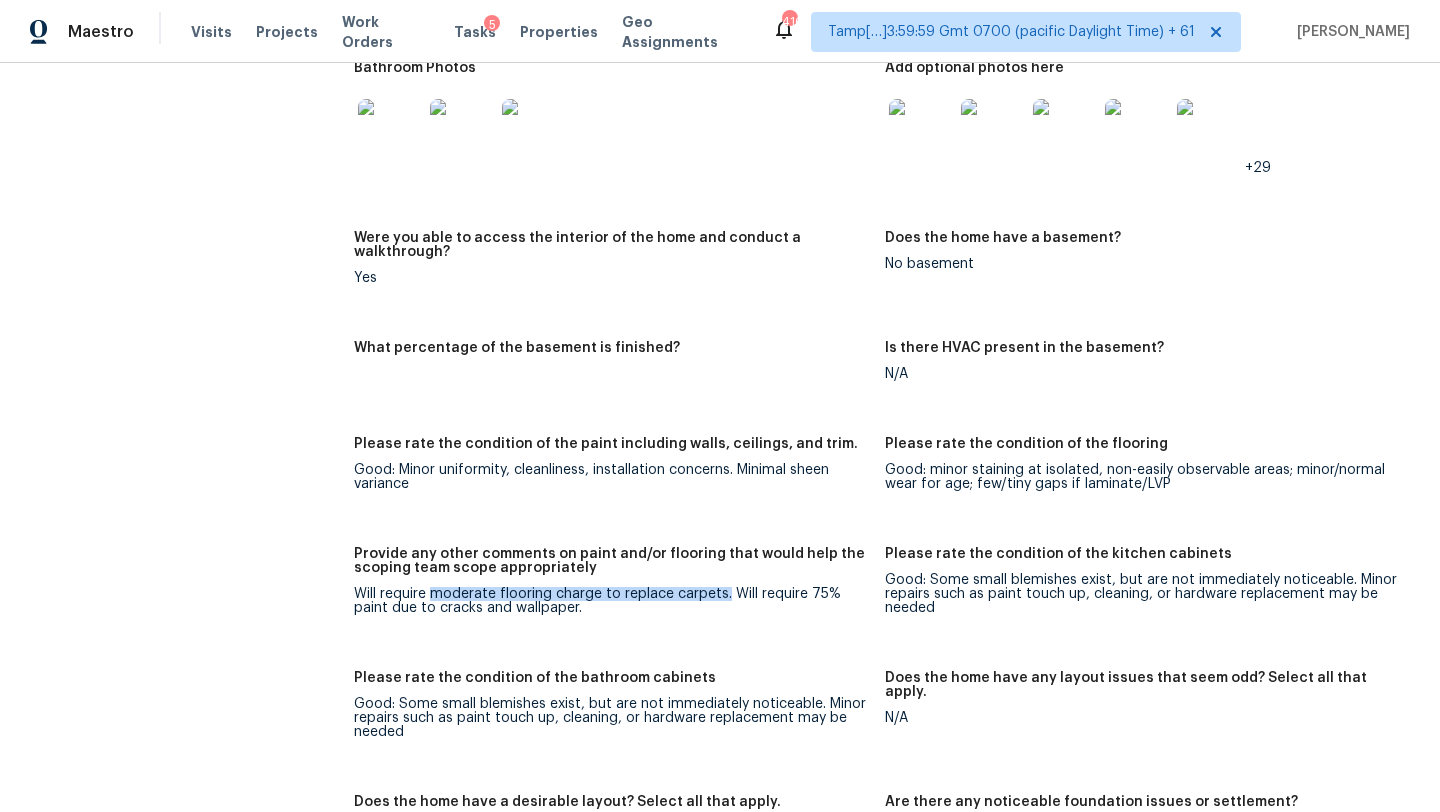 drag, startPoint x: 431, startPoint y: 566, endPoint x: 726, endPoint y: 560, distance: 295.061 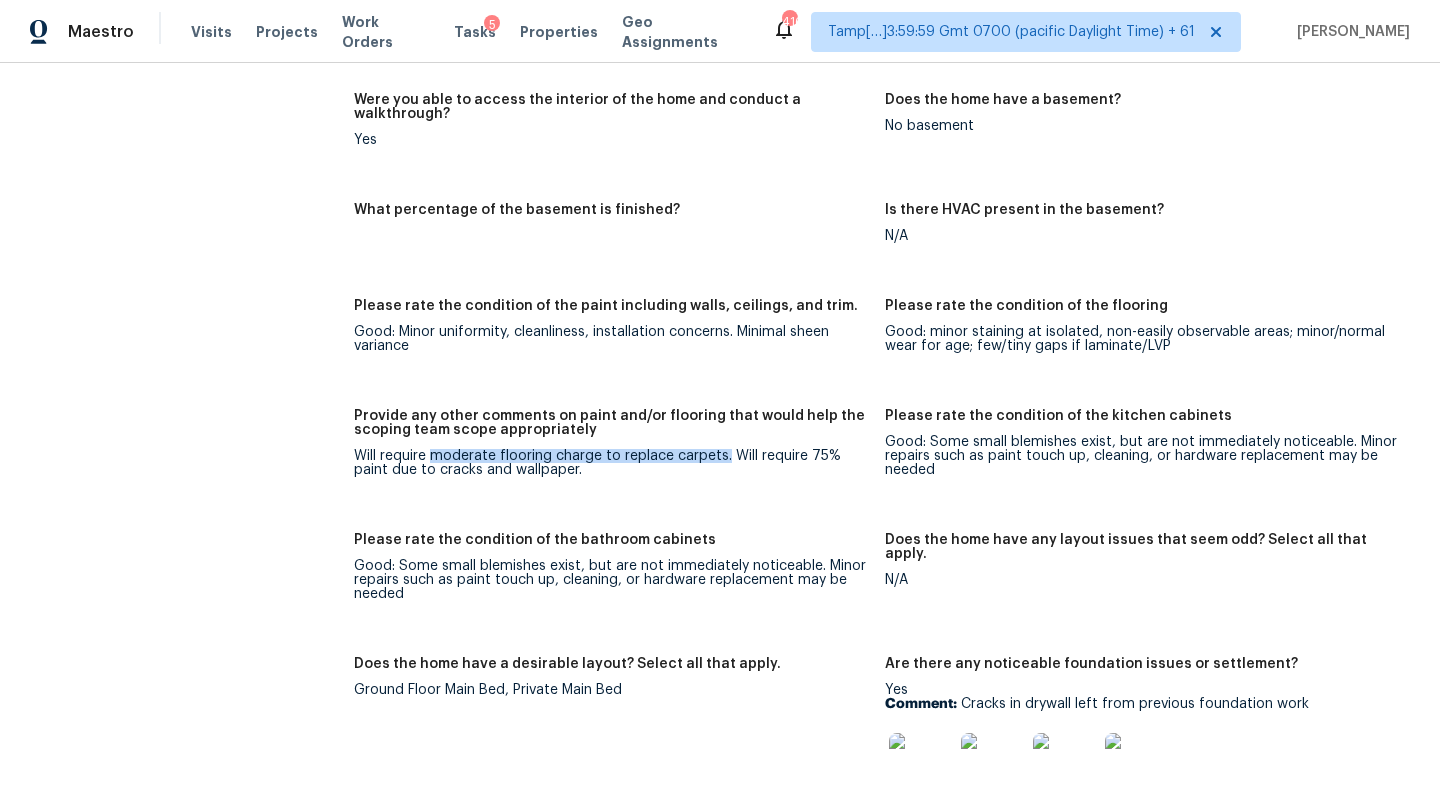 scroll, scrollTop: 3006, scrollLeft: 0, axis: vertical 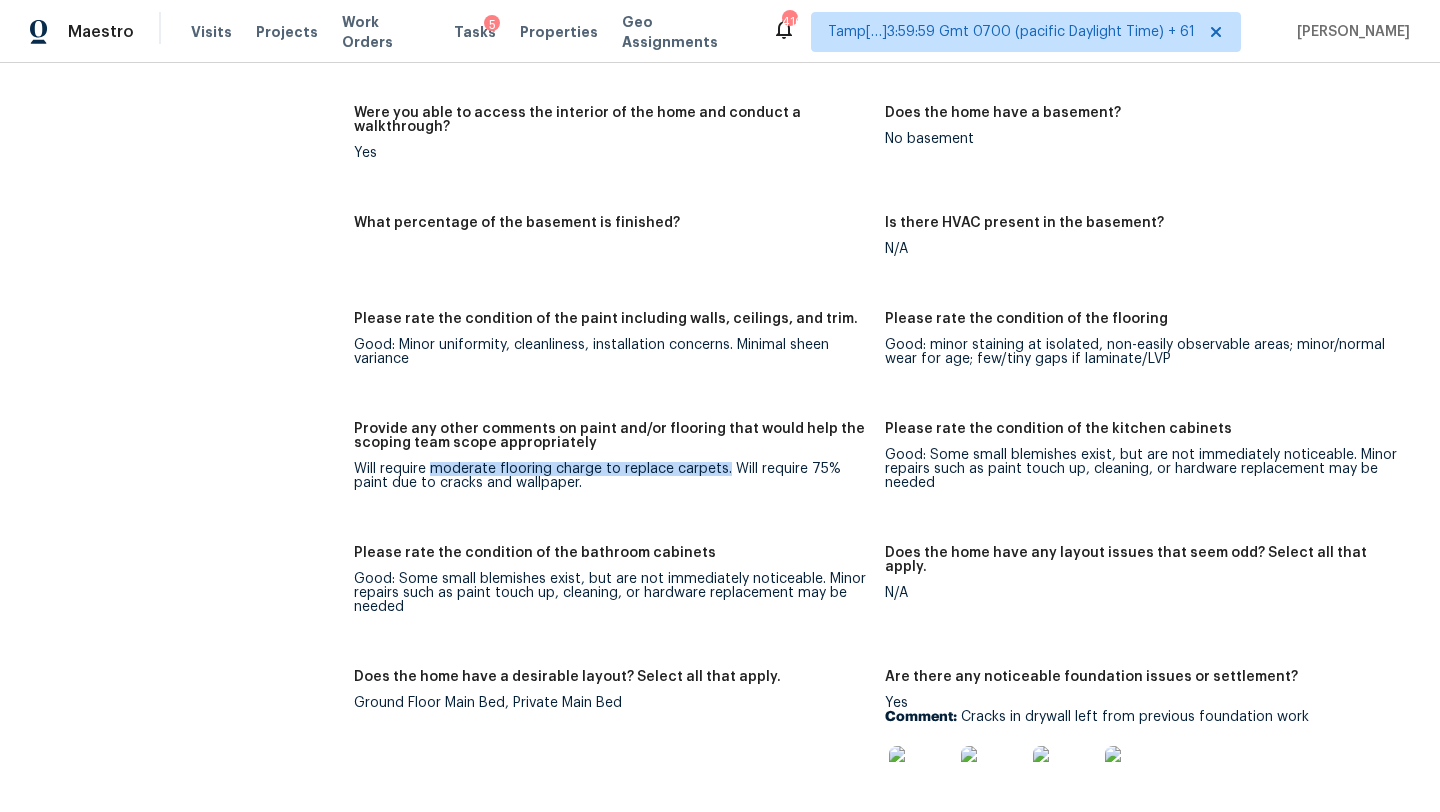 copy on "moderate flooring charge to replace carpets." 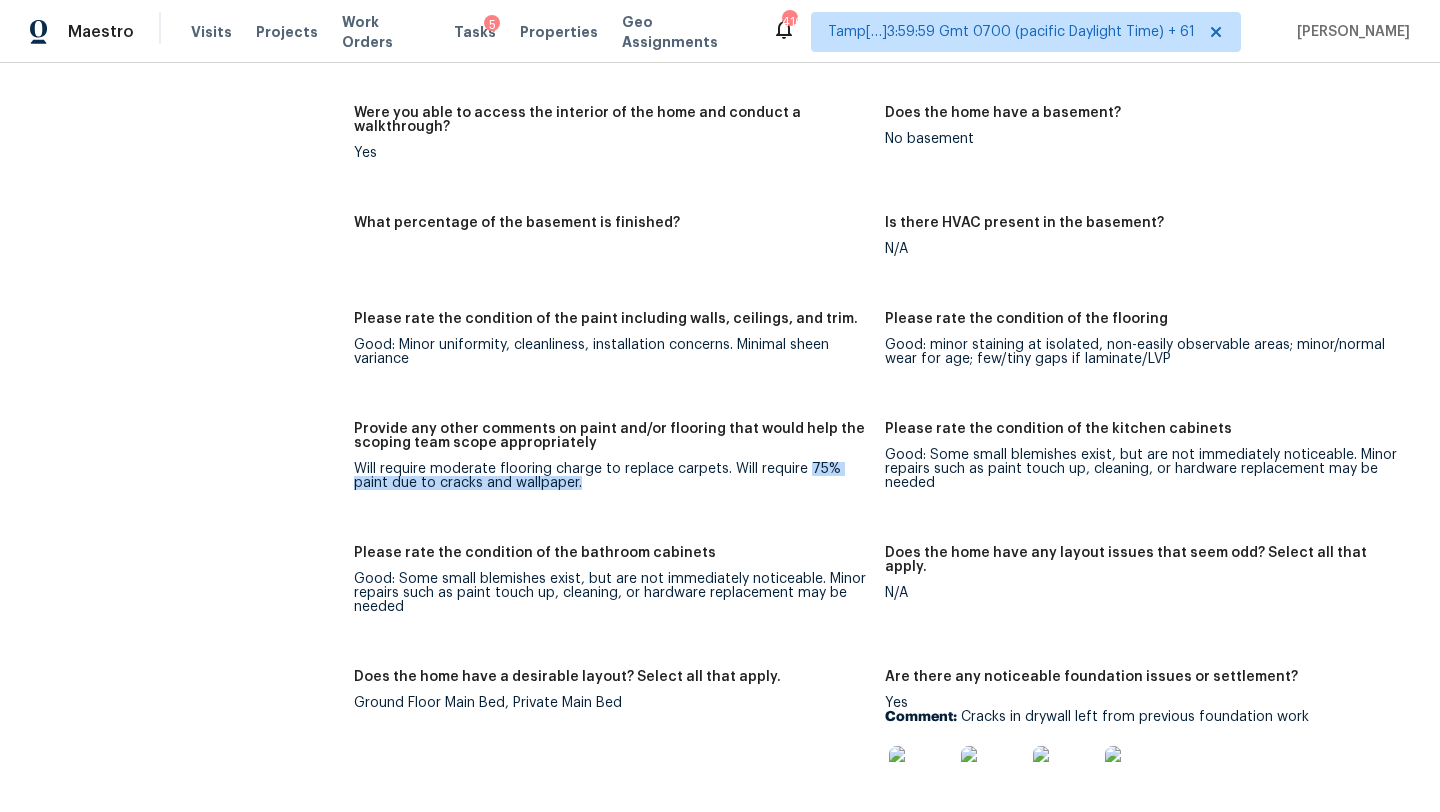 drag, startPoint x: 809, startPoint y: 439, endPoint x: 826, endPoint y: 450, distance: 20.248457 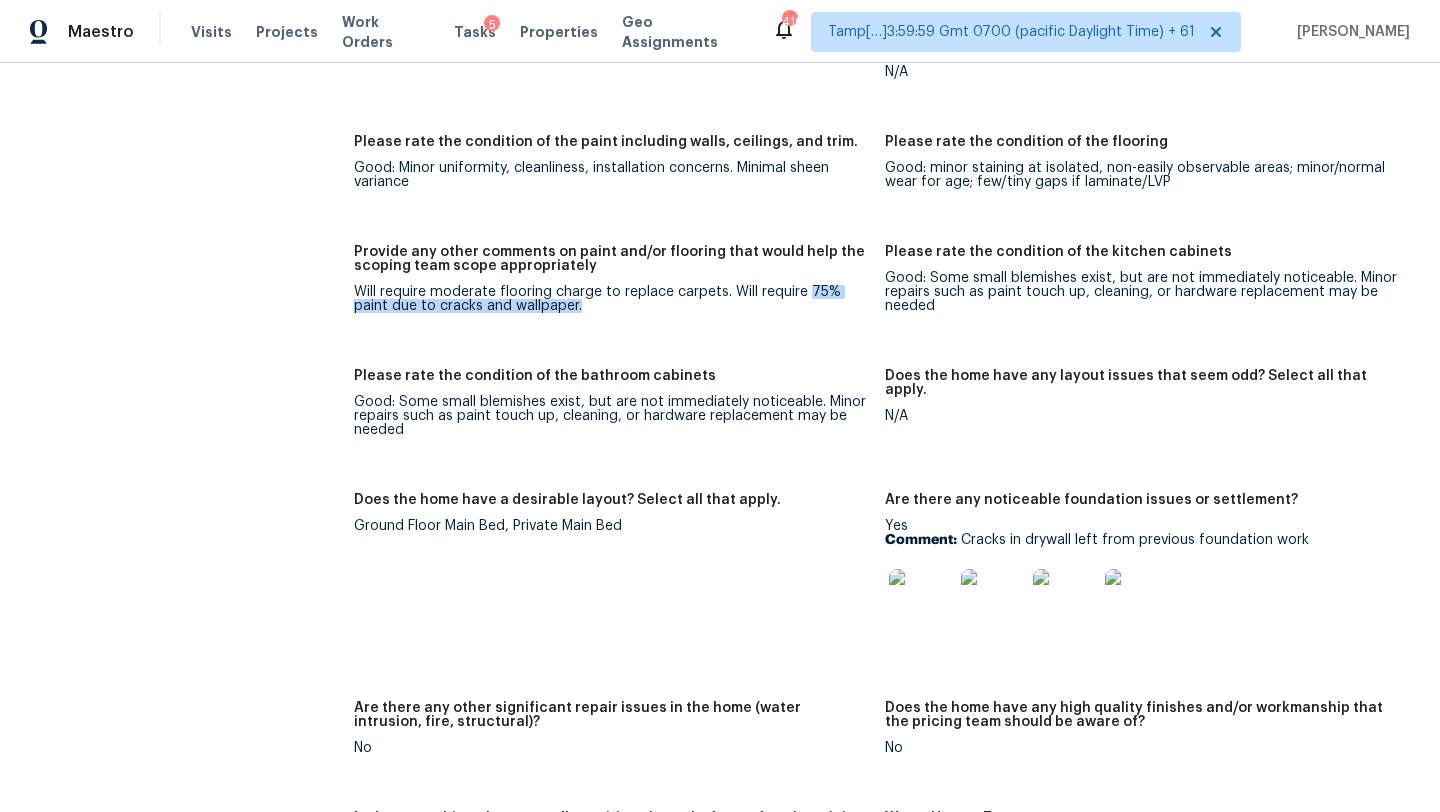 scroll, scrollTop: 3259, scrollLeft: 0, axis: vertical 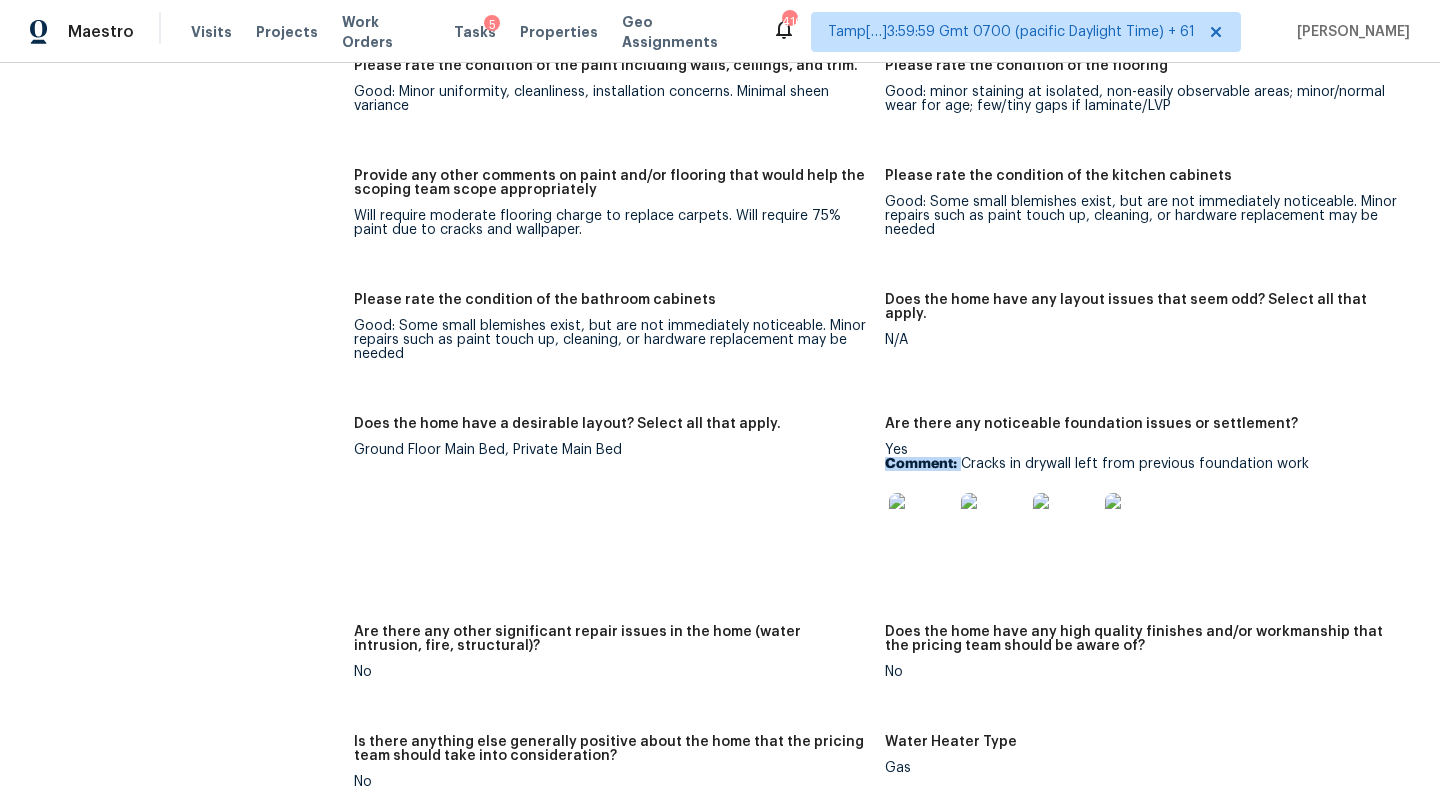 drag, startPoint x: 961, startPoint y: 437, endPoint x: 1347, endPoint y: 420, distance: 386.37418 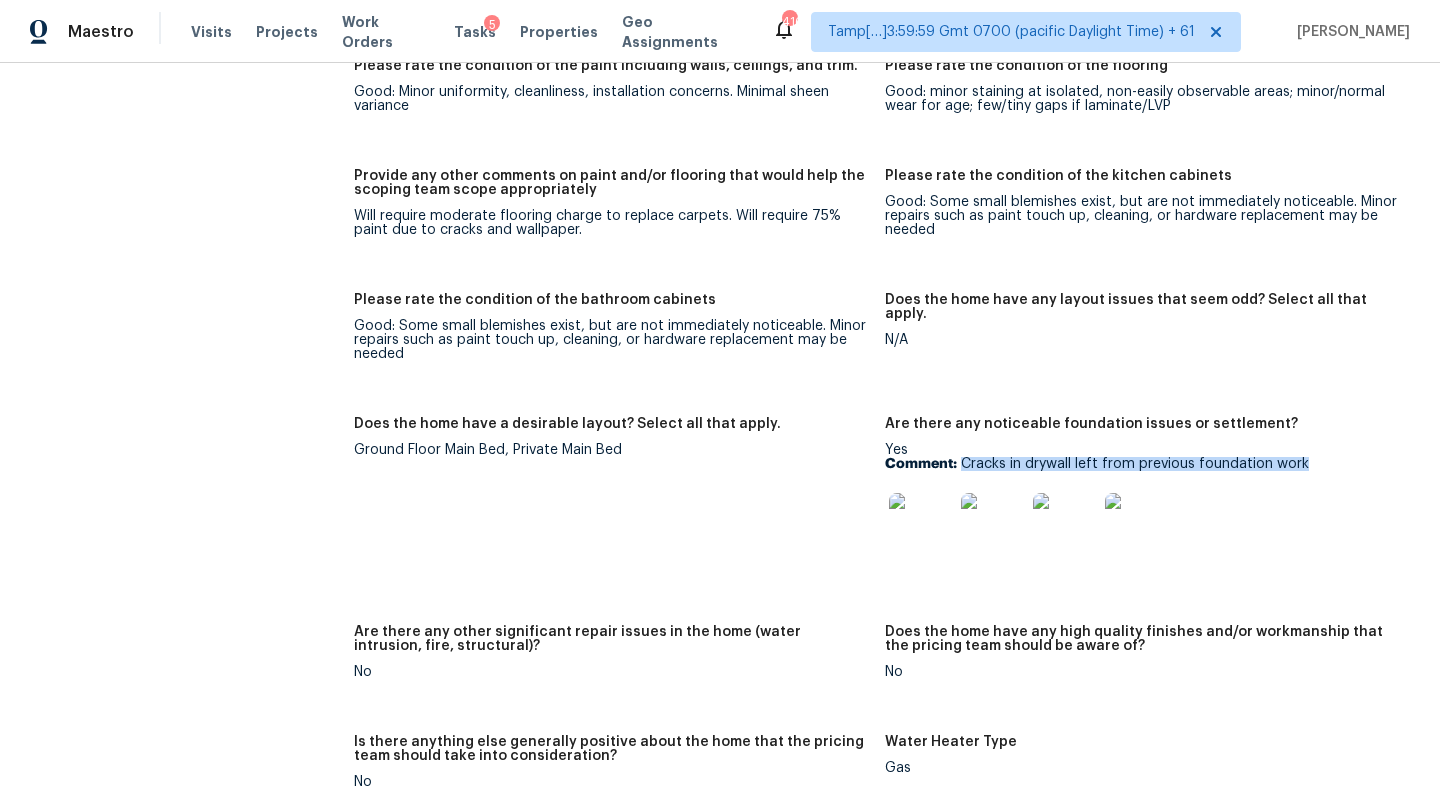 drag, startPoint x: 961, startPoint y: 435, endPoint x: 1350, endPoint y: 431, distance: 389.02057 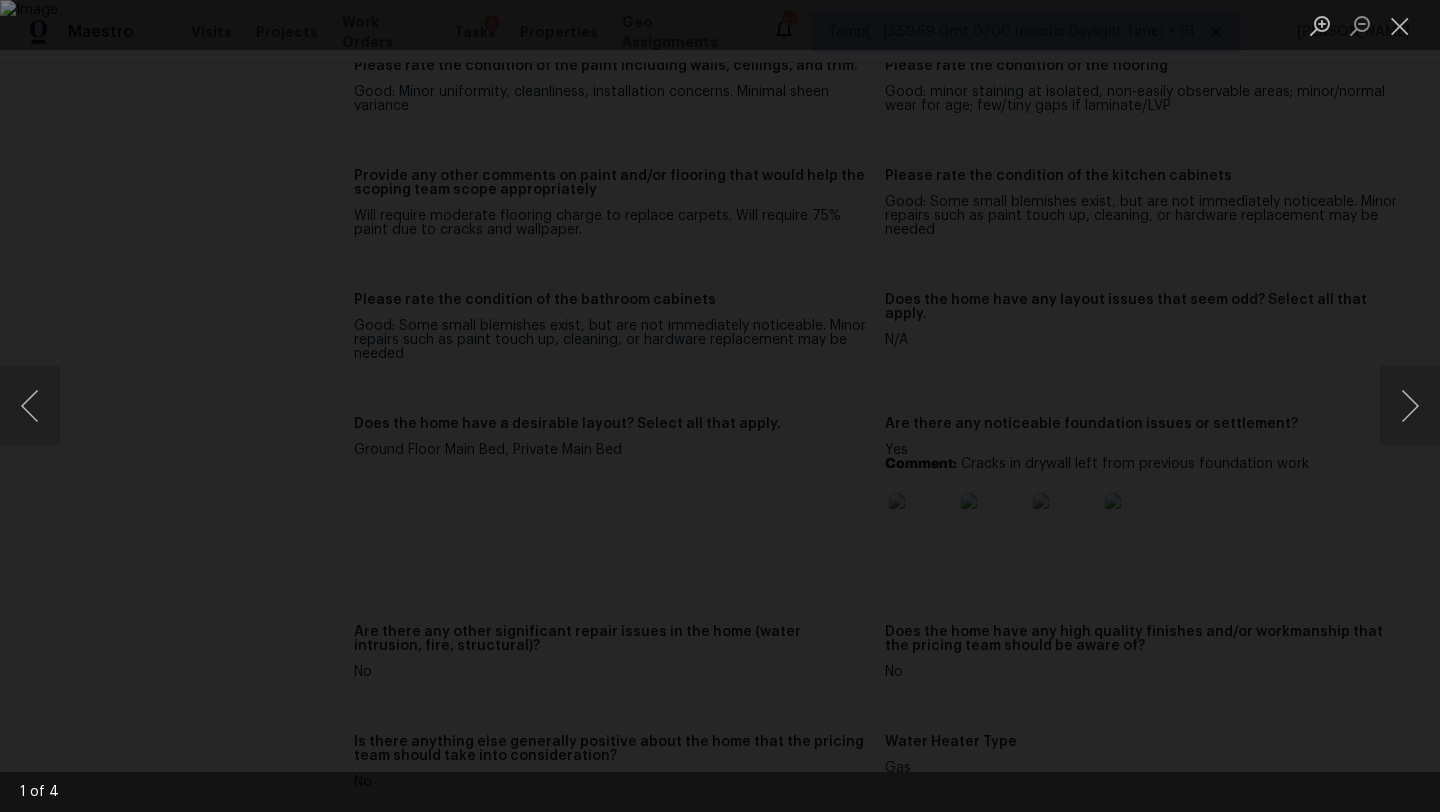 drag, startPoint x: 1360, startPoint y: 255, endPoint x: 1229, endPoint y: 122, distance: 186.68155 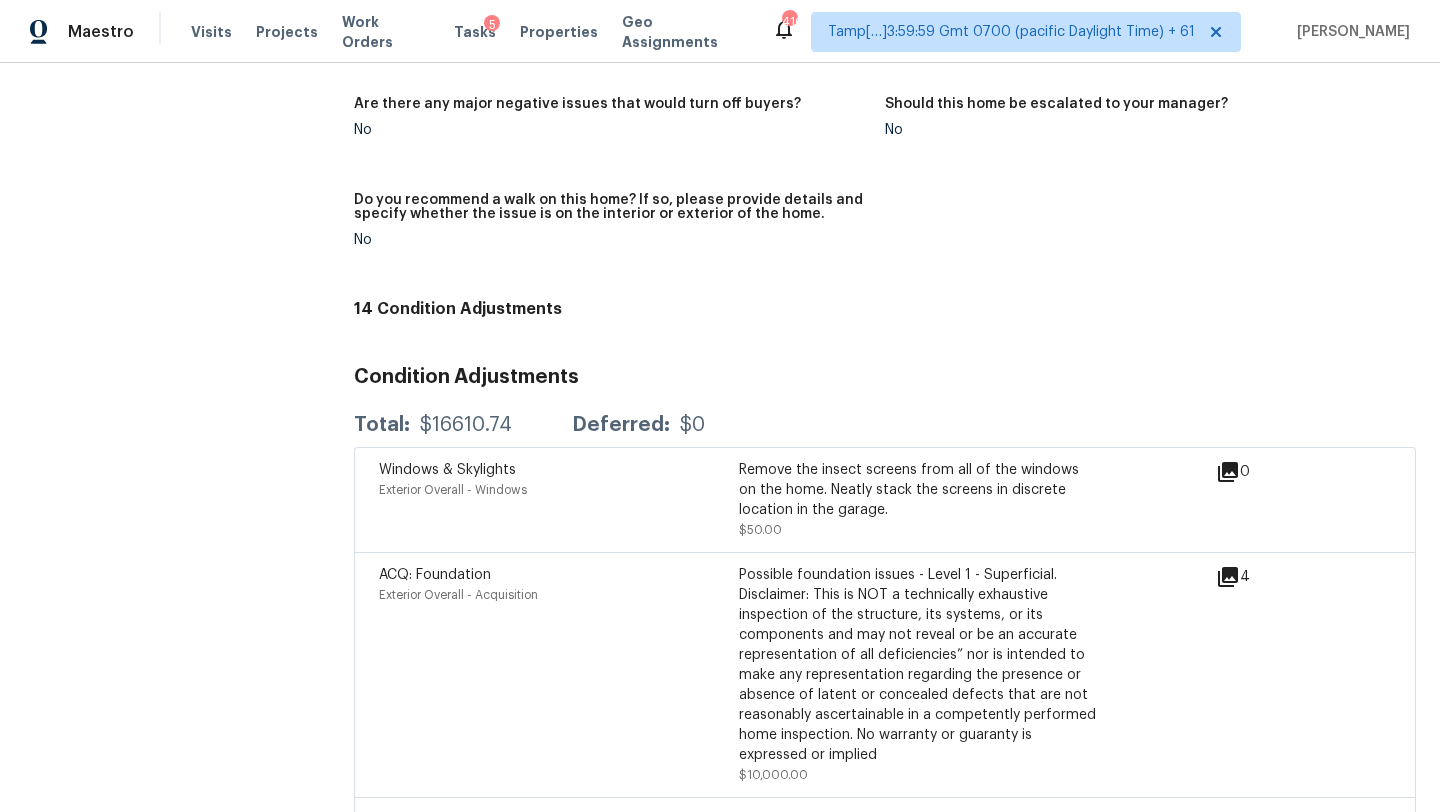 scroll, scrollTop: 5021, scrollLeft: 0, axis: vertical 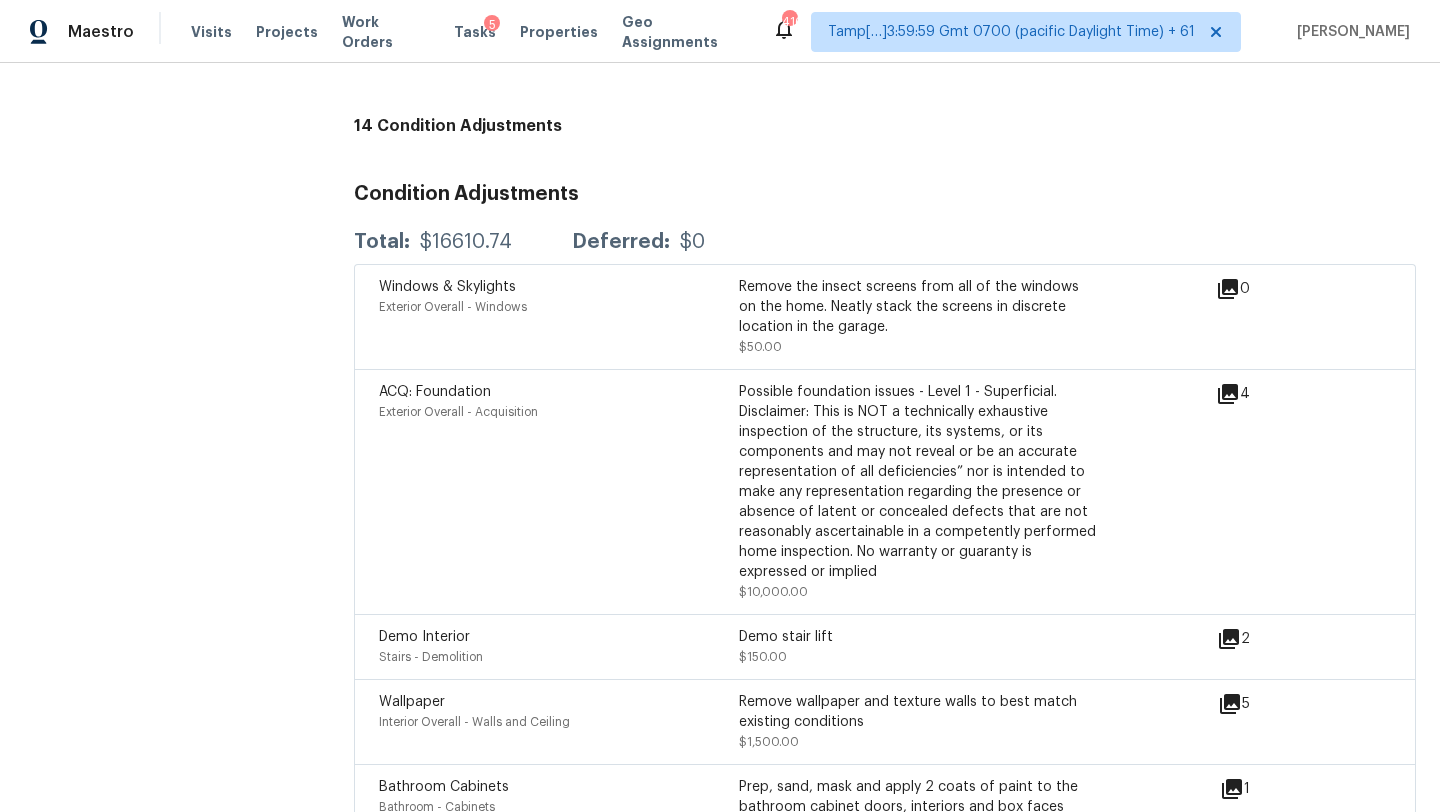 click 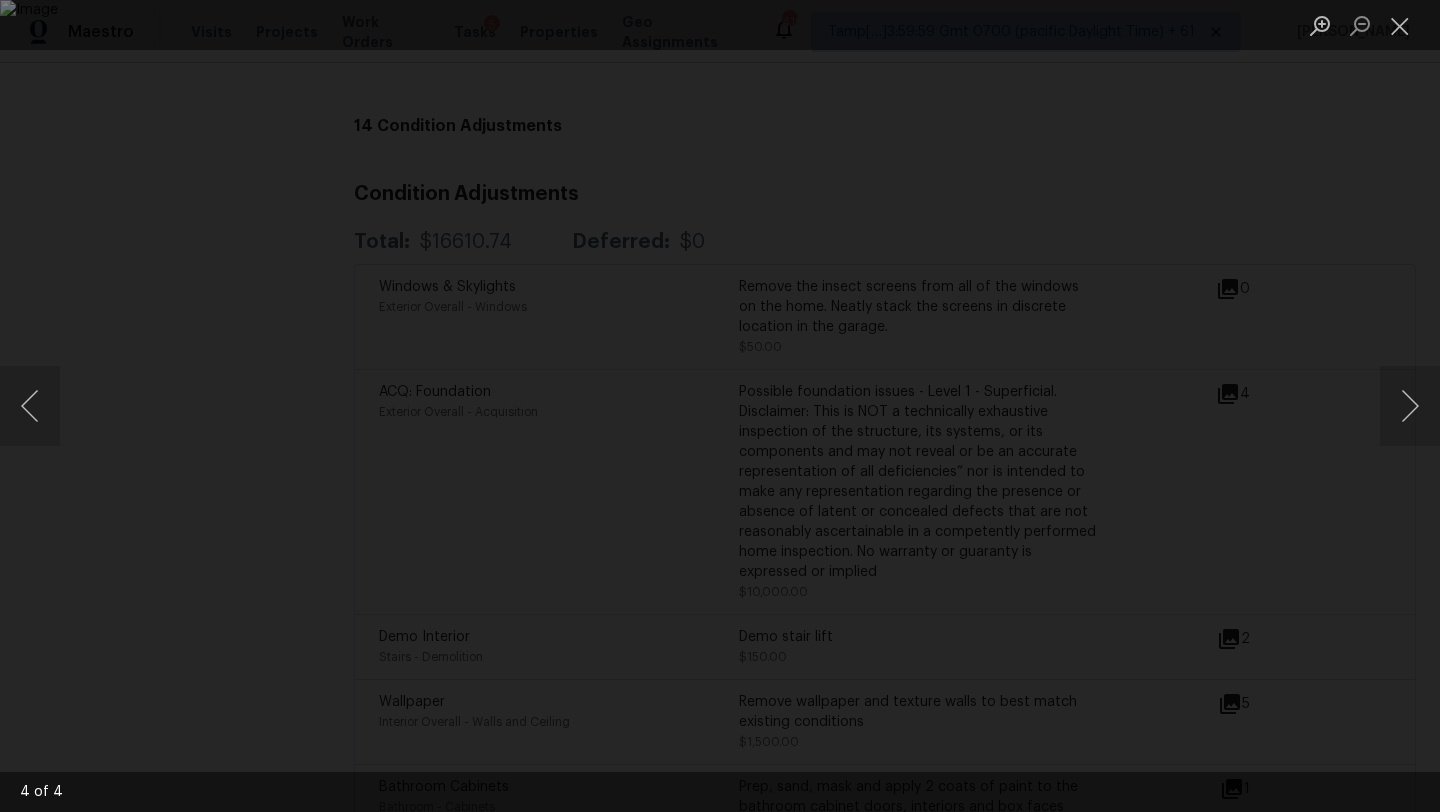 click at bounding box center [720, 406] 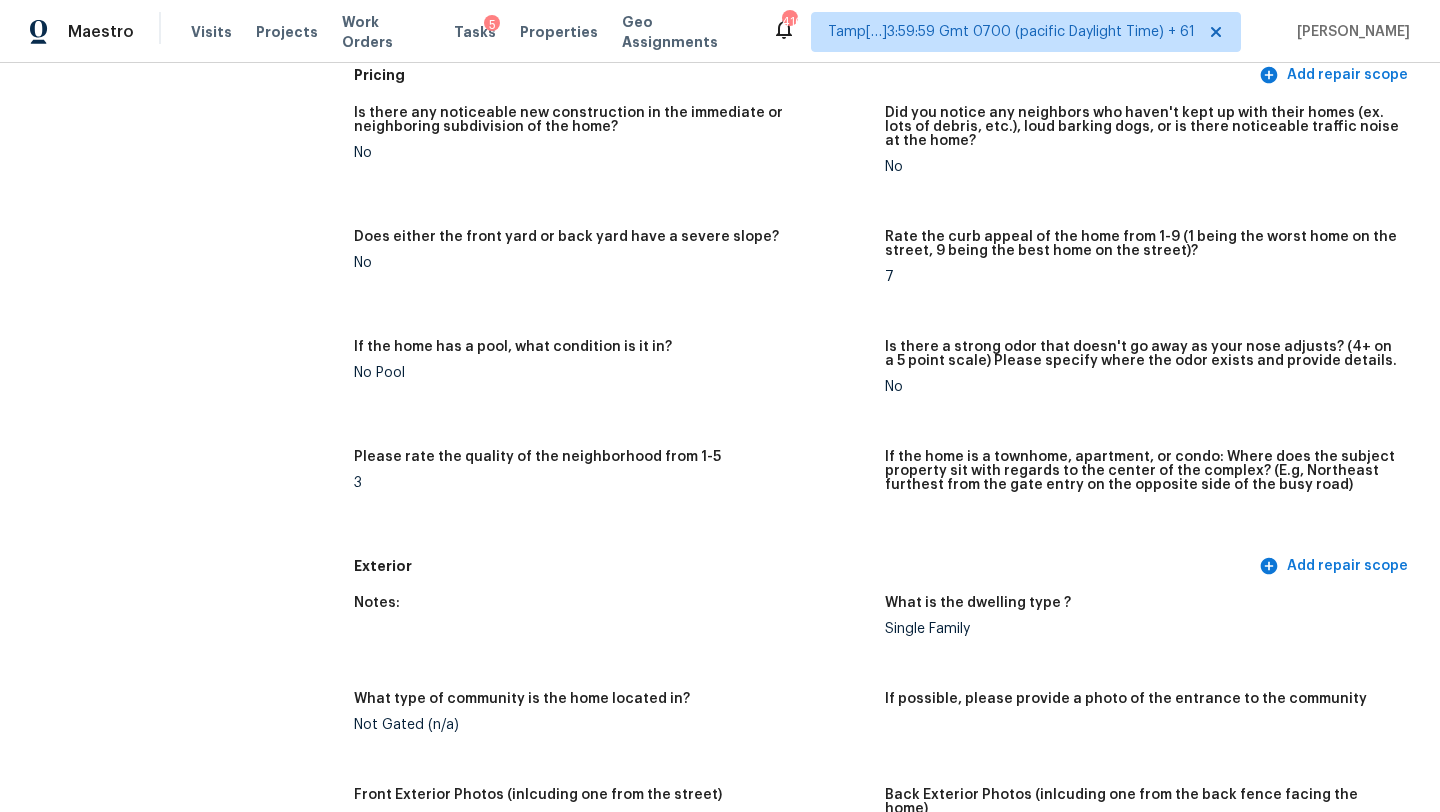 scroll, scrollTop: 0, scrollLeft: 0, axis: both 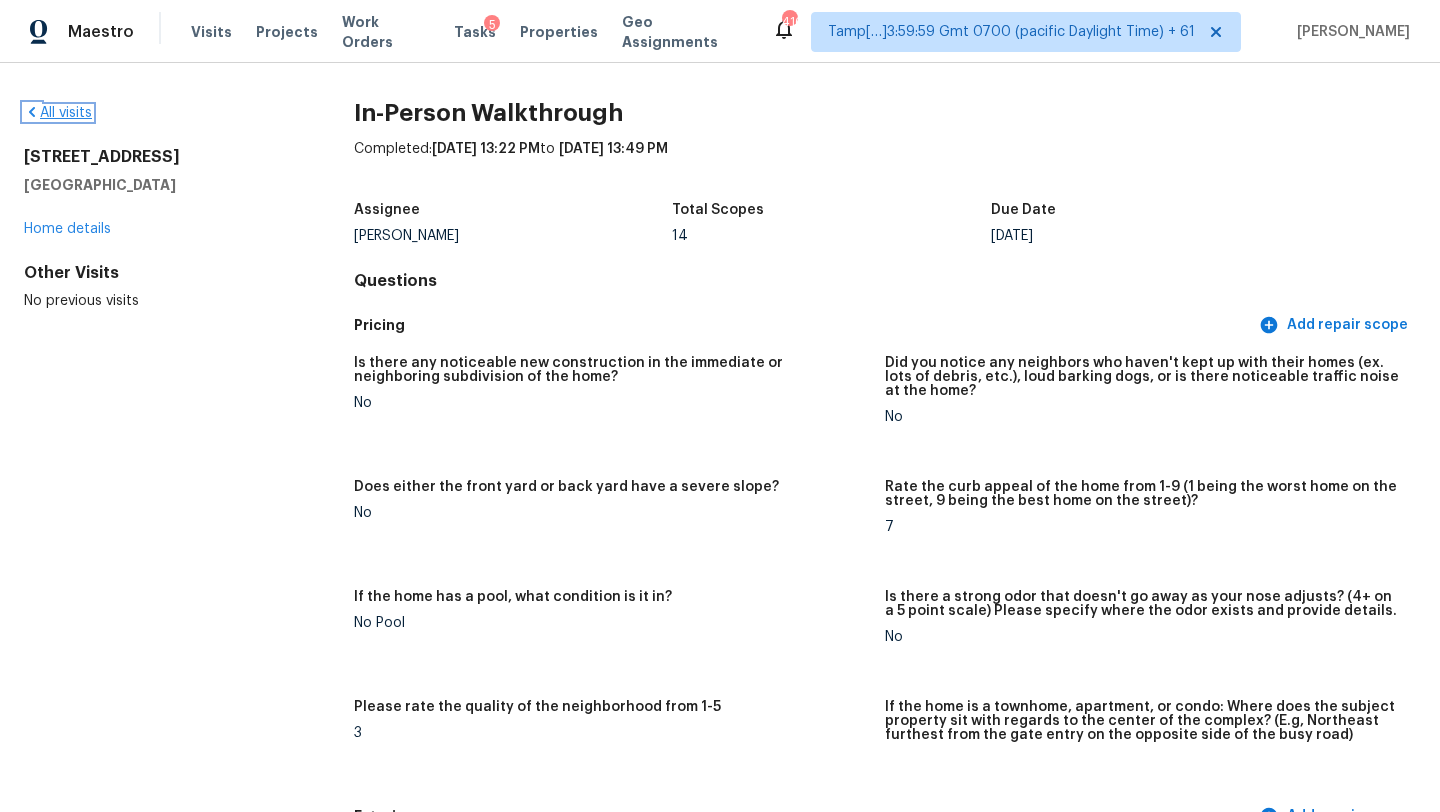 click on "All visits" at bounding box center [58, 113] 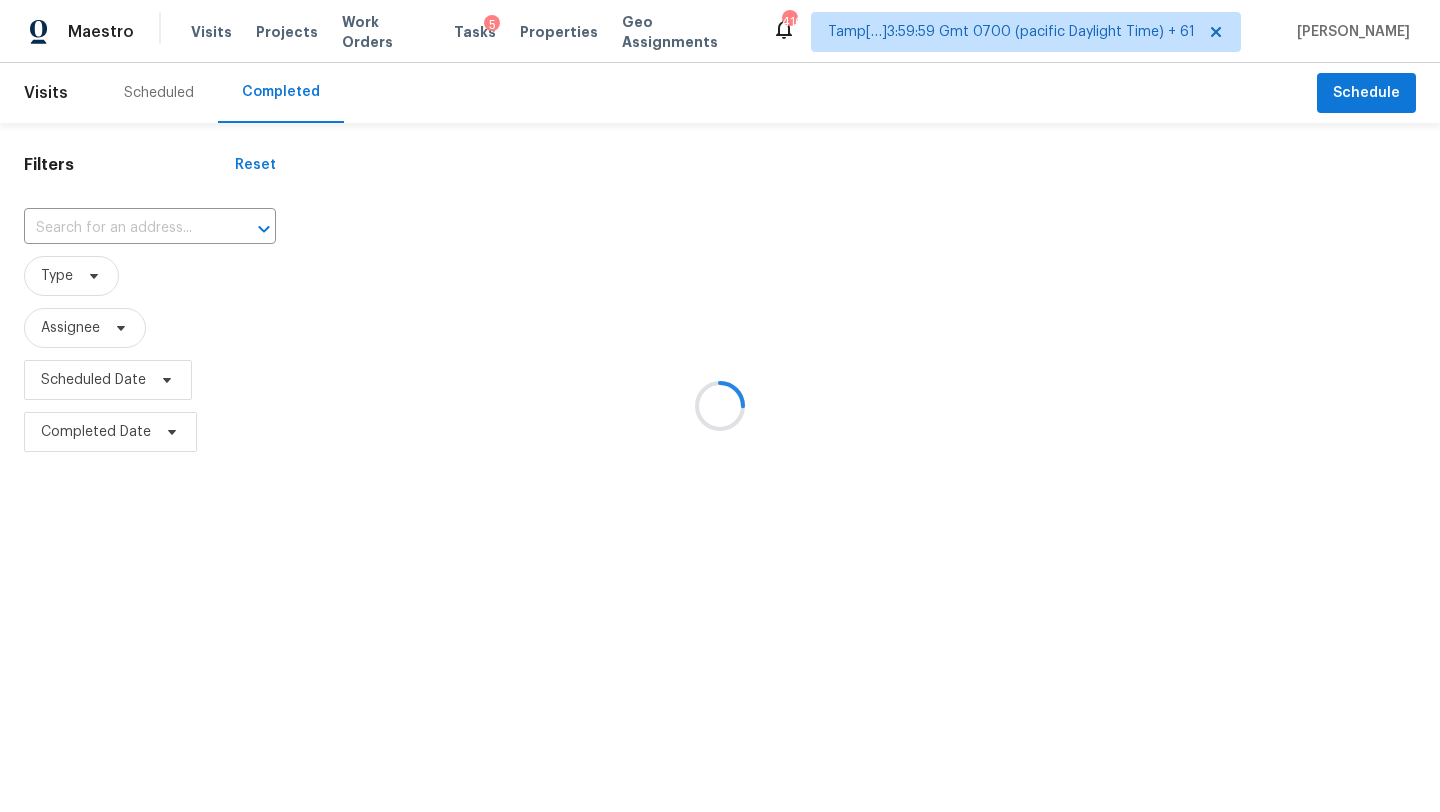 click at bounding box center [720, 406] 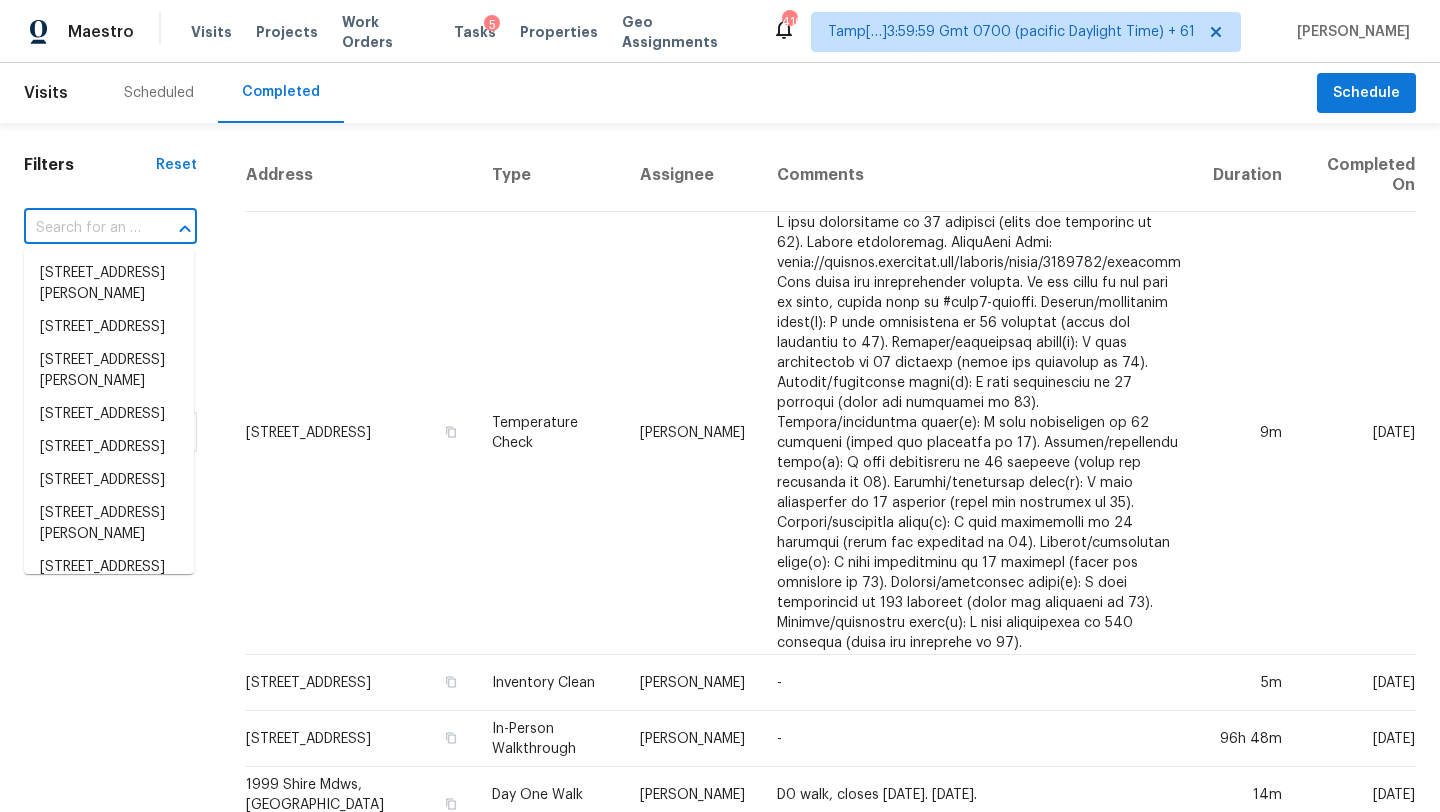 click at bounding box center (82, 228) 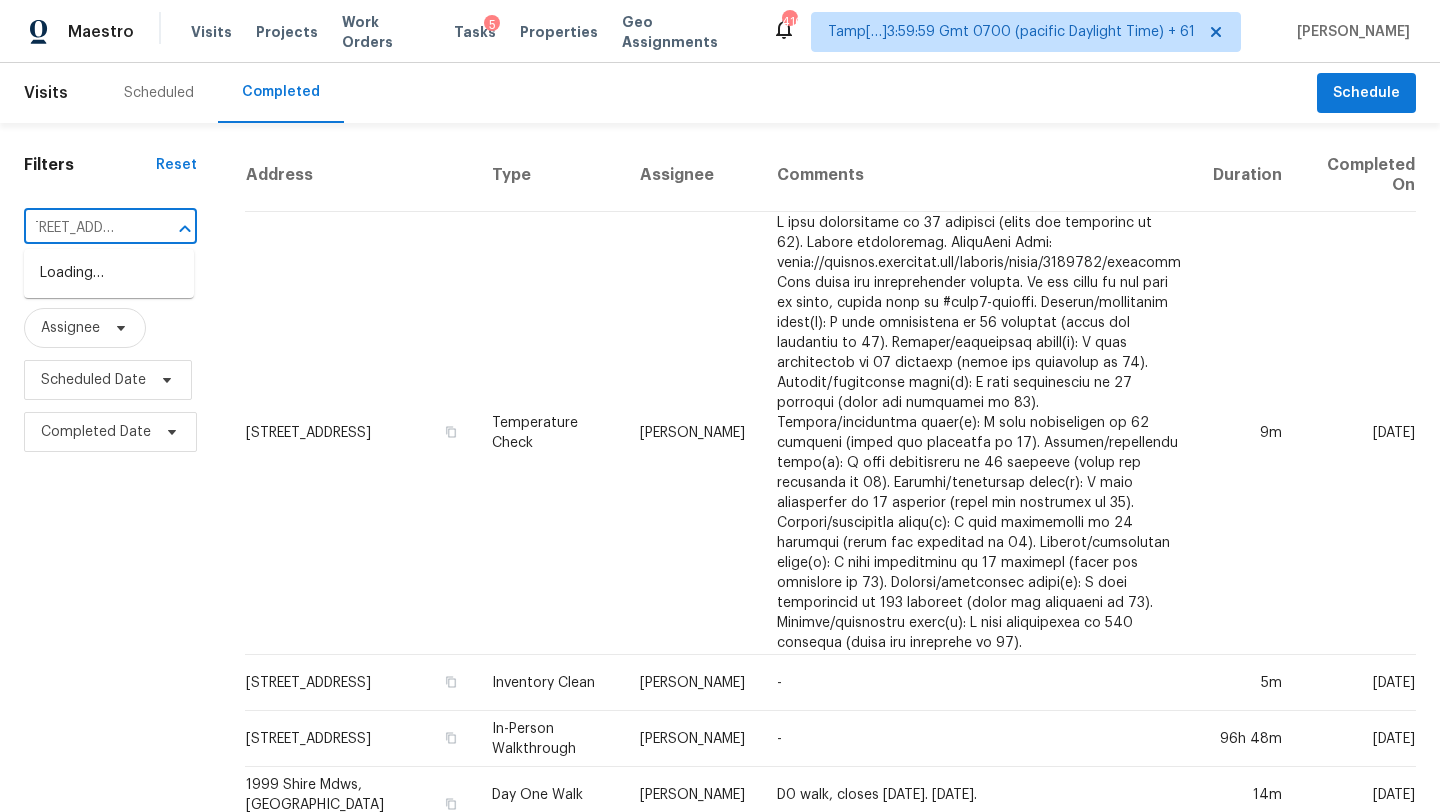 click on "6010 Scotchwood Gln Apt 102, Orlando, FL 32822" at bounding box center (82, 228) 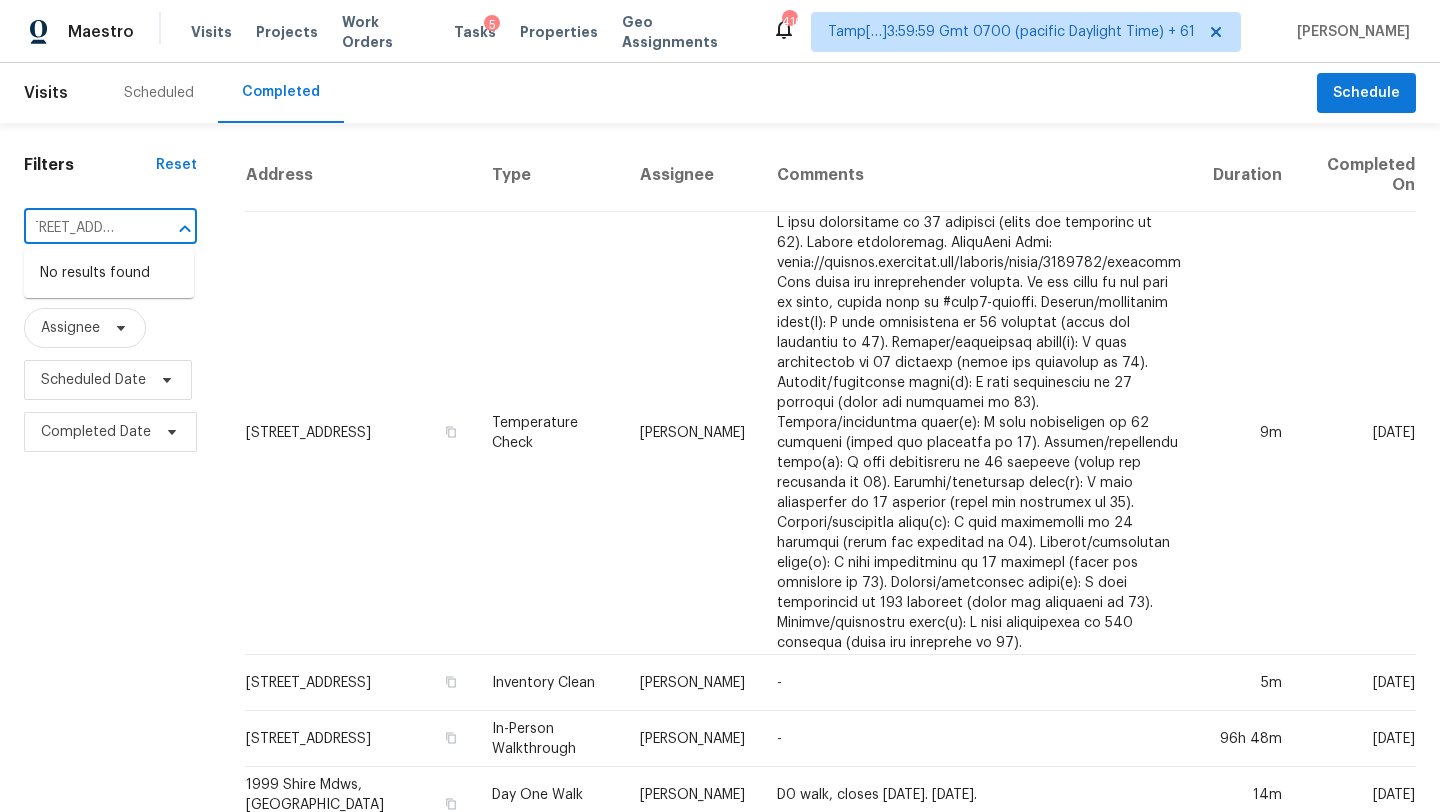 drag, startPoint x: 76, startPoint y: 229, endPoint x: 191, endPoint y: 230, distance: 115.00435 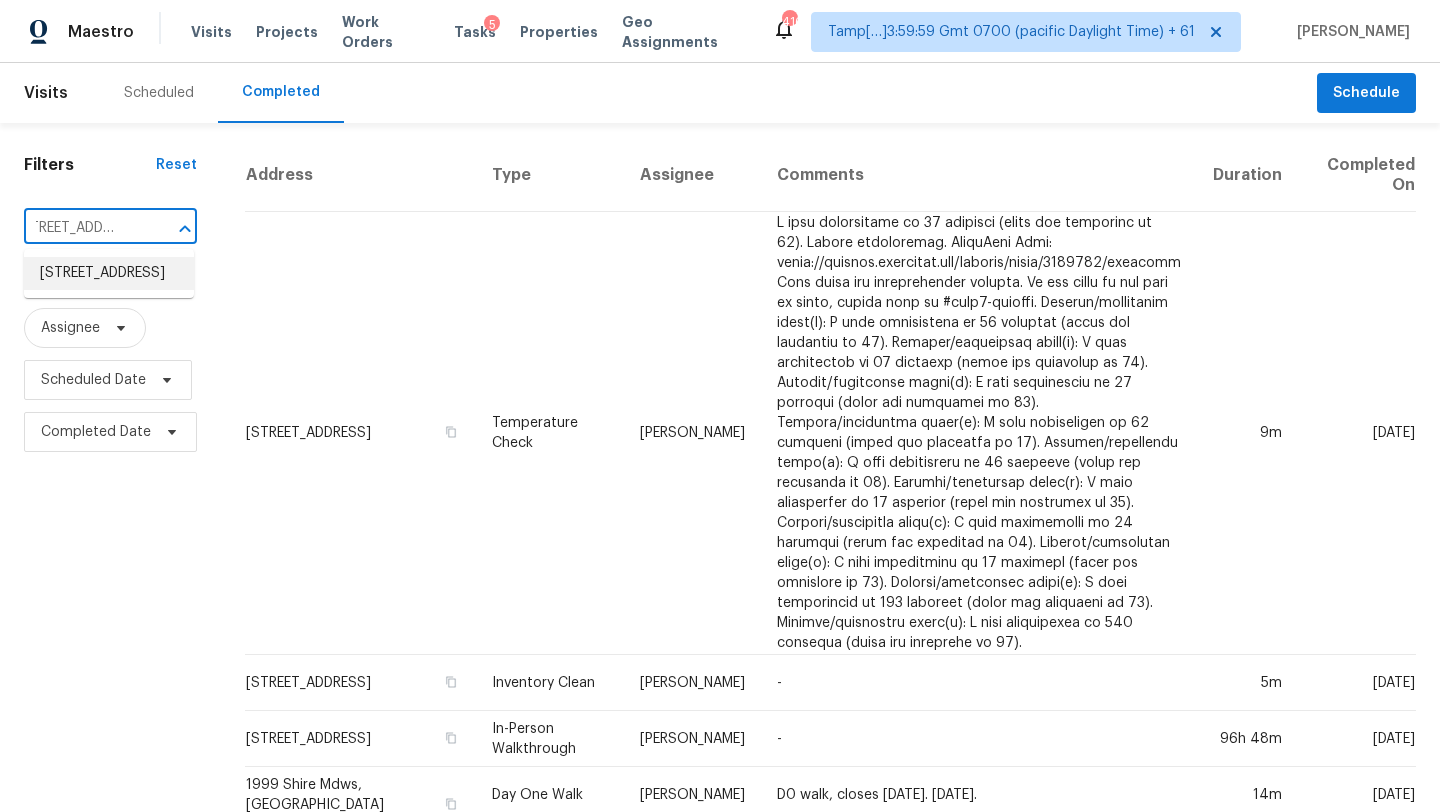 click on "6010 Scotchwood Gln Apt 102, Orlando, FL 32822" at bounding box center (109, 273) 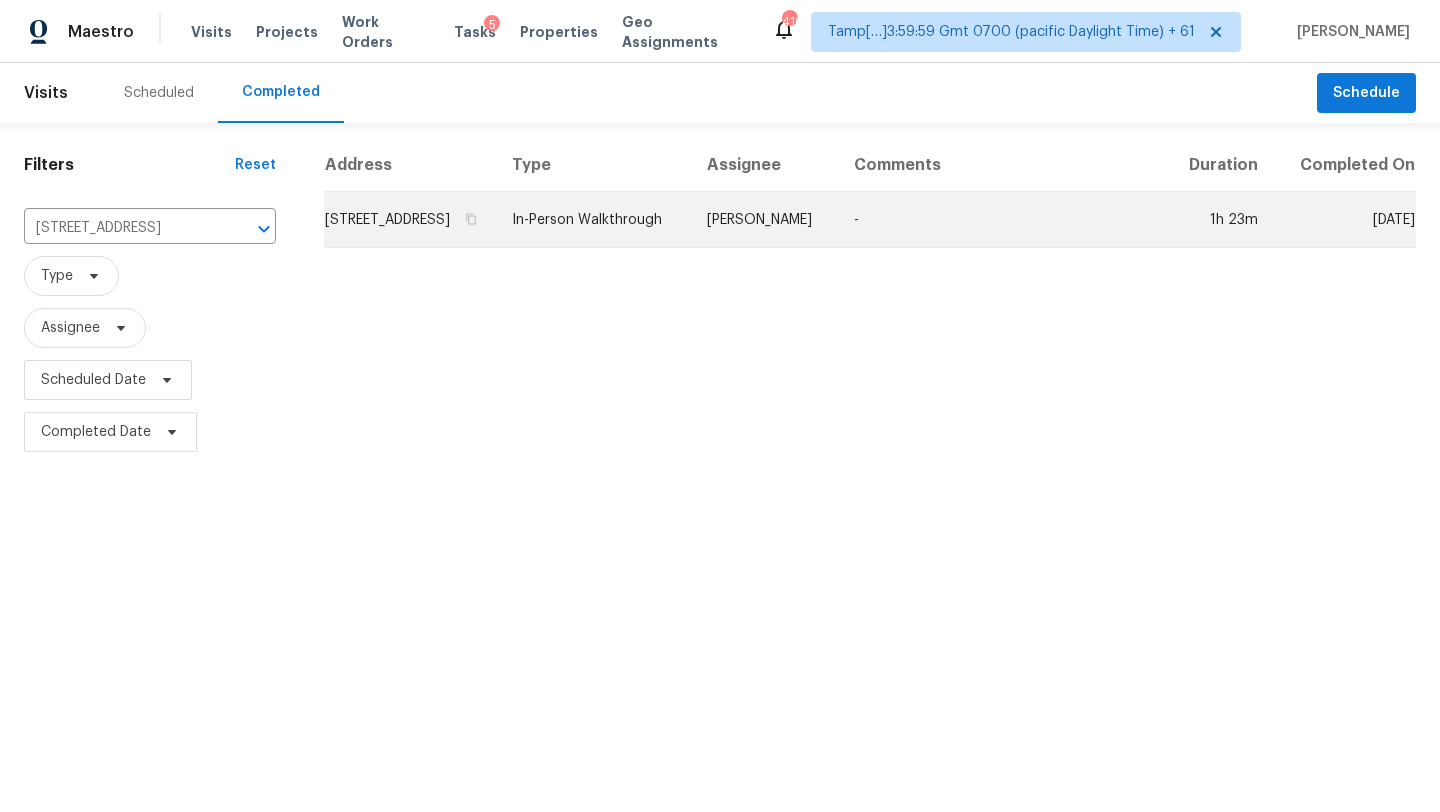 click on "-" at bounding box center (1002, 220) 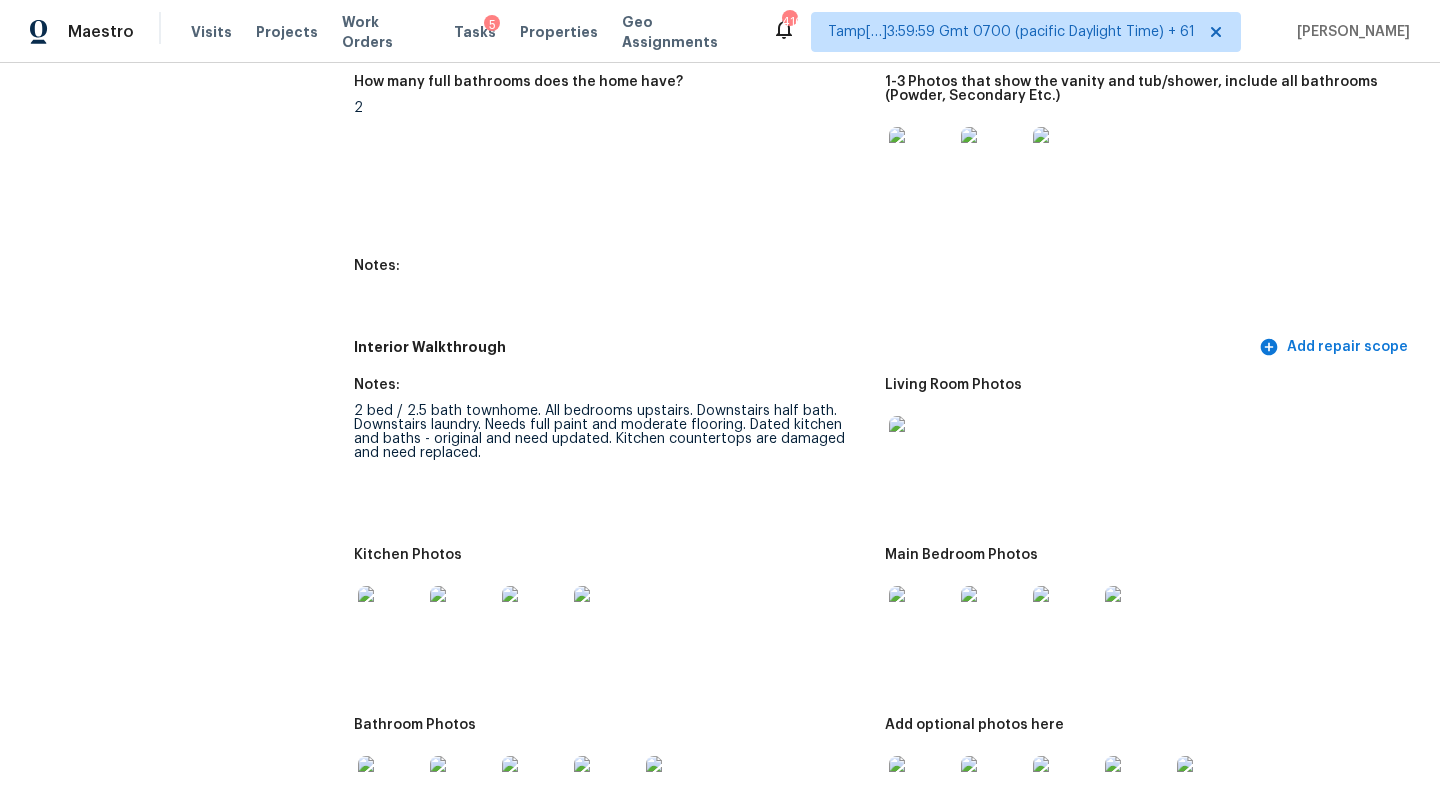 scroll, scrollTop: 2439, scrollLeft: 0, axis: vertical 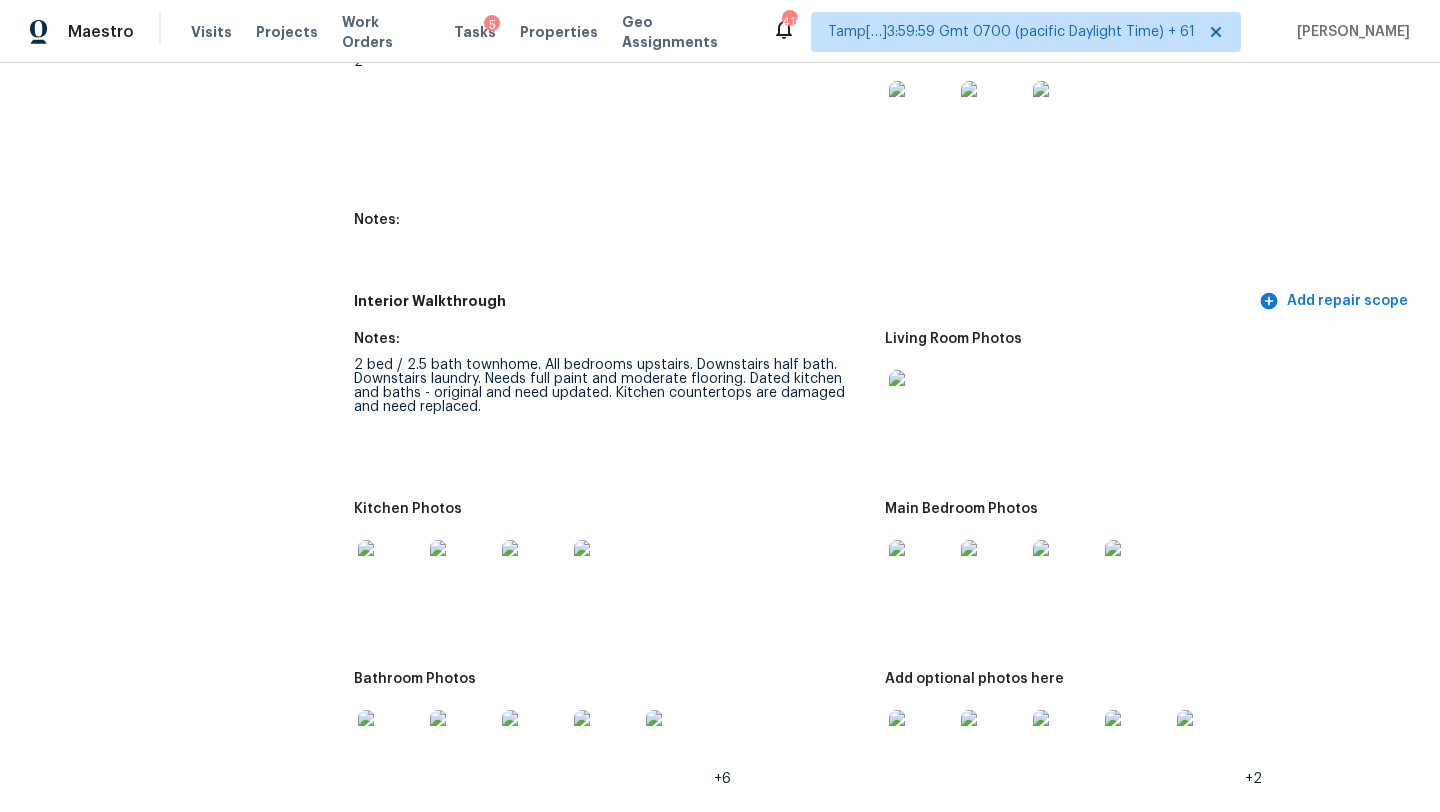 click at bounding box center (611, 572) 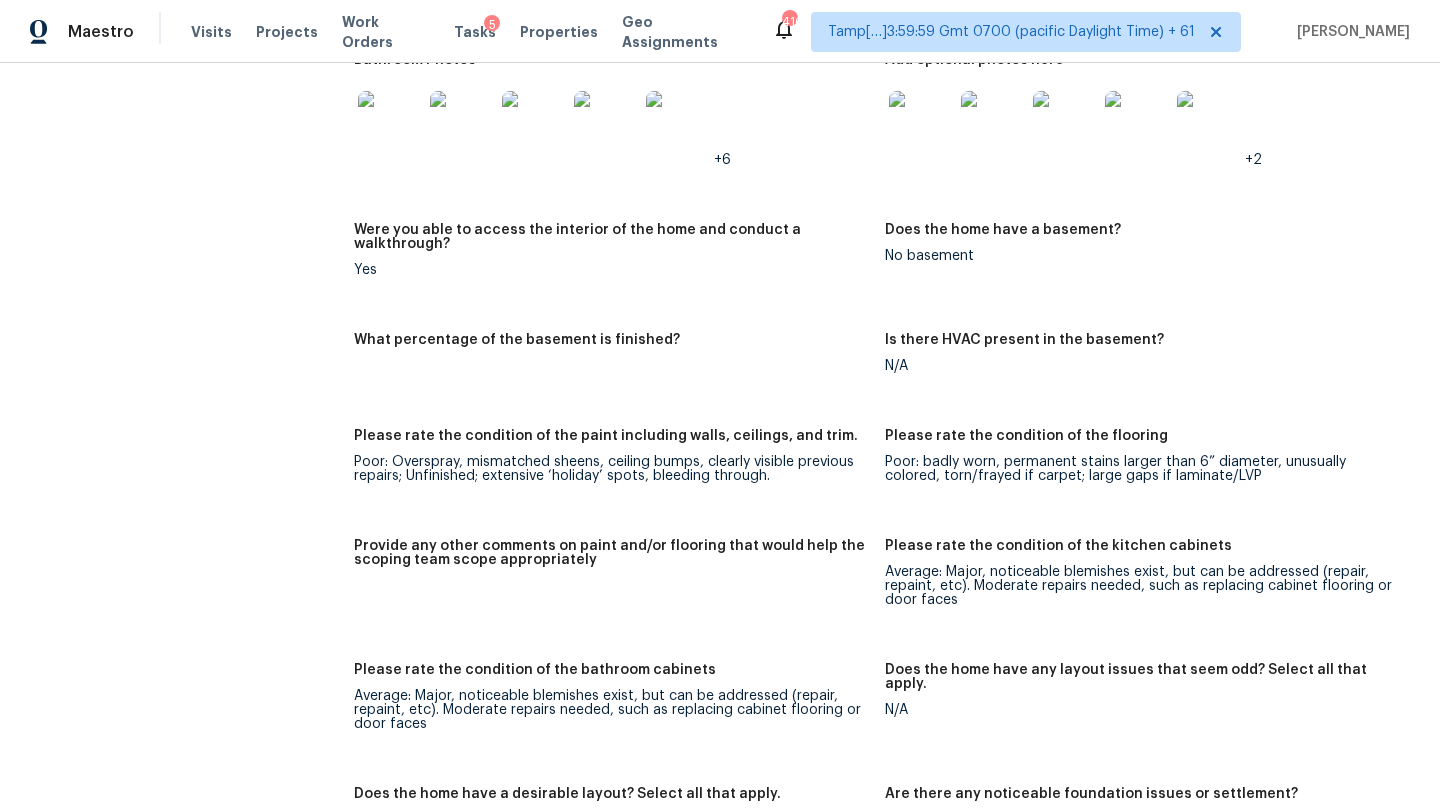scroll, scrollTop: 3319, scrollLeft: 0, axis: vertical 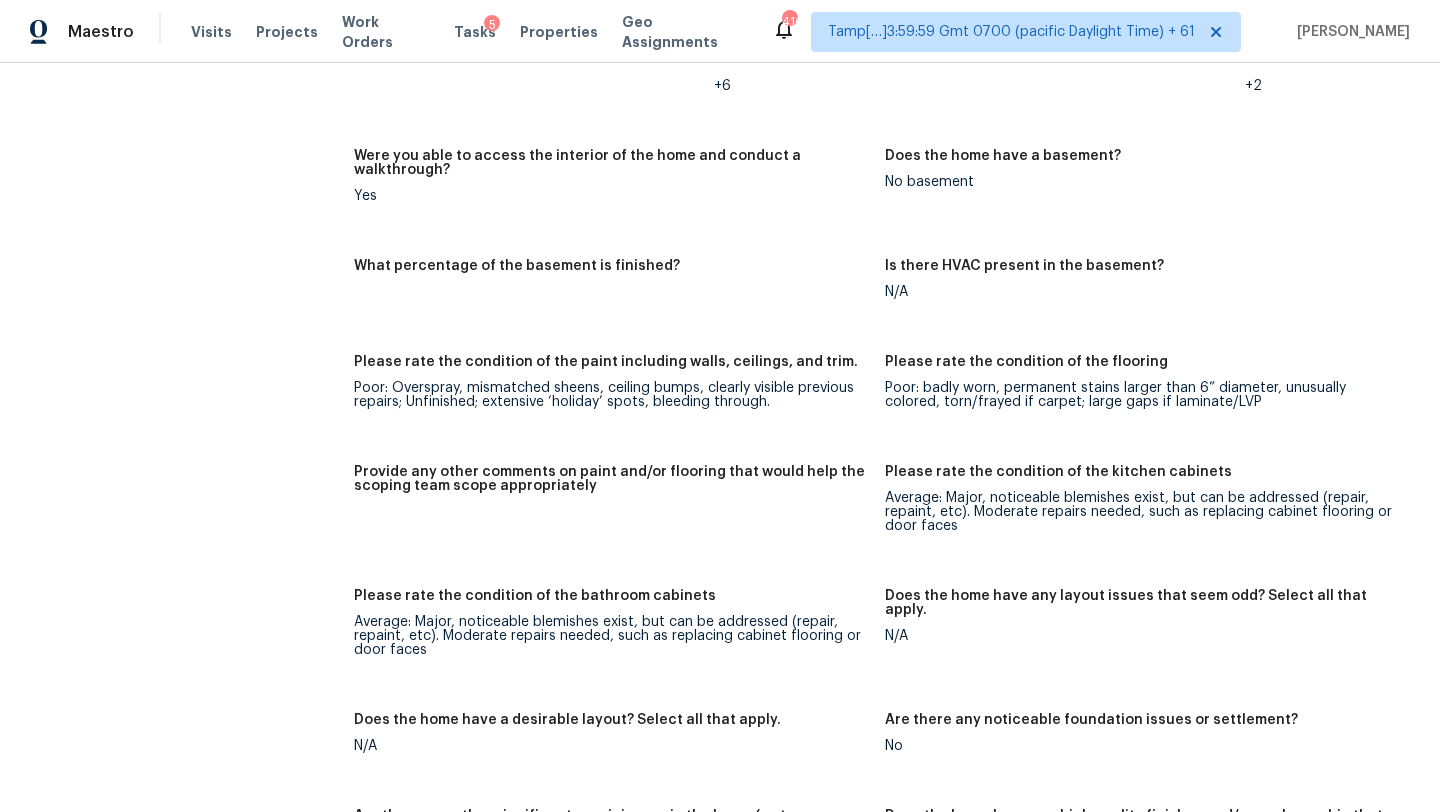 click on "Notes: 2 bed / 2.5 bath townhome. All bedrooms upstairs. Downstairs half bath. Downstairs laundry. Needs full paint and moderate flooring. Dated kitchen and baths - original and need updated. Kitchen countertops are damaged and need replaced.  Living Room Photos Kitchen Photos Main Bedroom Photos Bathroom Photos  +6 Add optional photos here  +2 Were you able to access the interior of the home and conduct a walkthrough? Yes Does the home have a basement? No basement What percentage of the basement is finished? Is there HVAC present in the basement? N/A Please rate the condition of the paint including walls, ceilings, and trim. Poor: Overspray, mismatched sheens, ceiling bumps, clearly visible previous repairs; Unfinished; extensive ‘holiday’ spots, bleeding through. Please rate the condition of the flooring Poor: badly worn, permanent stains larger than 6” diameter, unusually colored, torn/frayed if carpet; large gaps if laminate/LVP Please rate the condition of the kitchen cabinets N/A N/A No No No No" at bounding box center [885, 587] 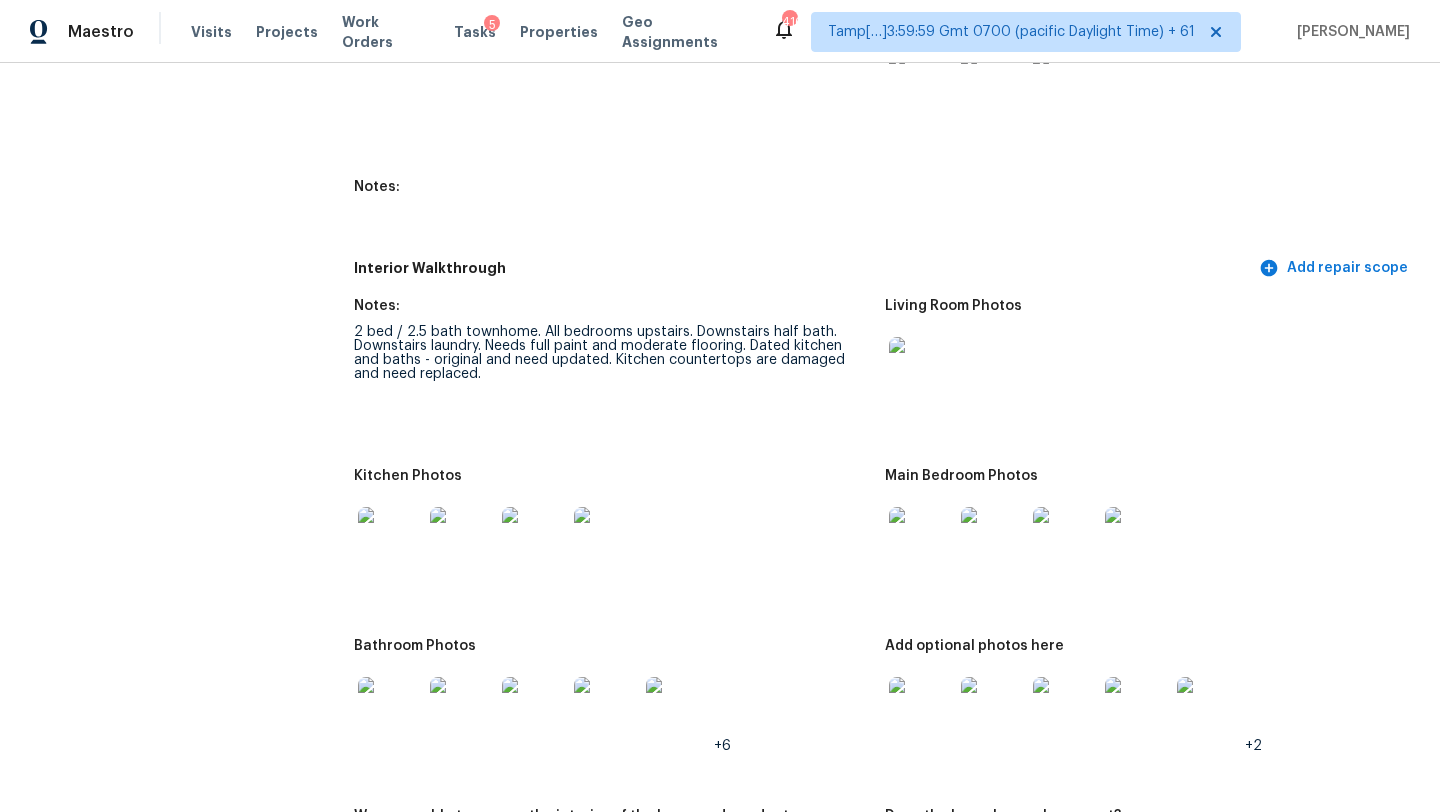 scroll, scrollTop: 2425, scrollLeft: 0, axis: vertical 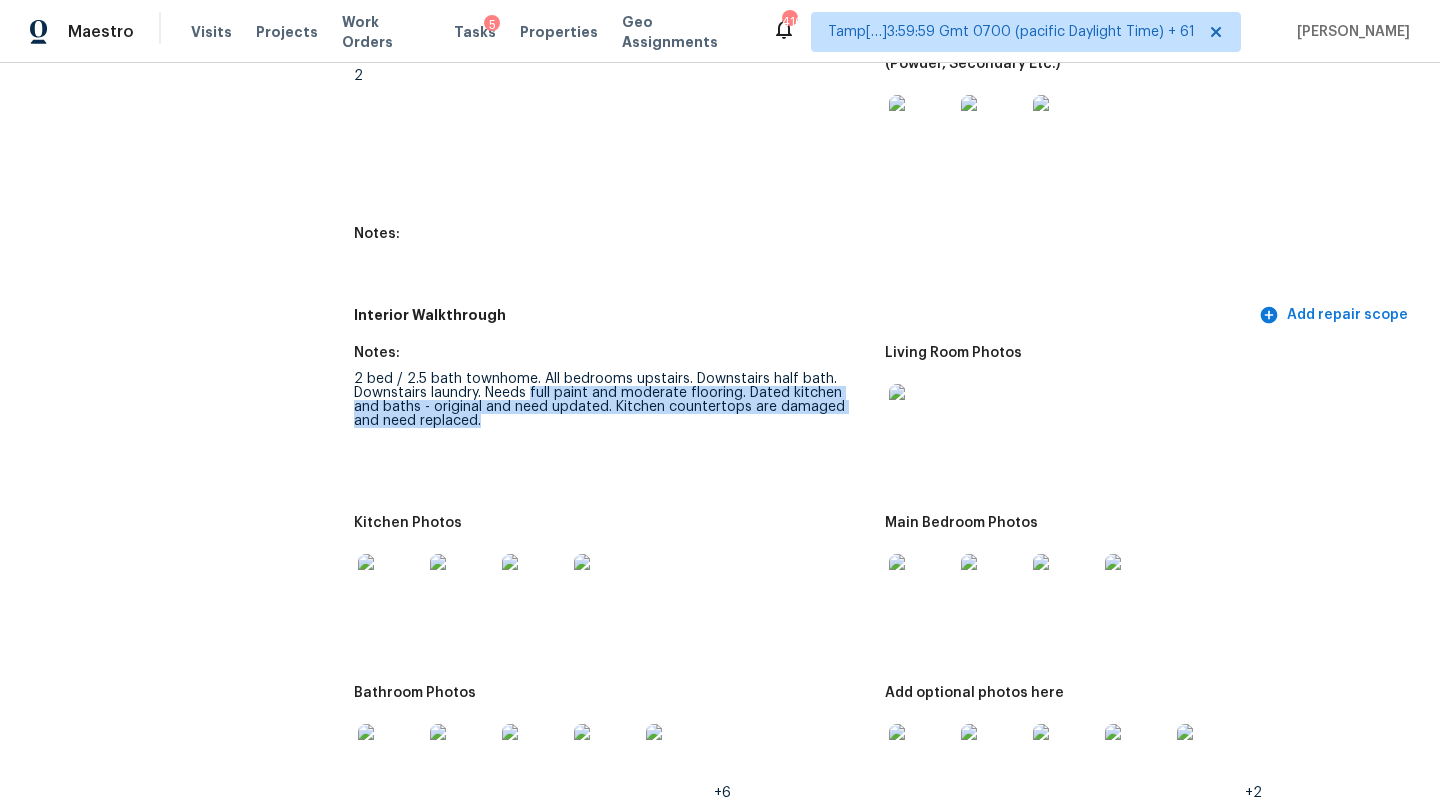 drag, startPoint x: 530, startPoint y: 378, endPoint x: 714, endPoint y: 393, distance: 184.6104 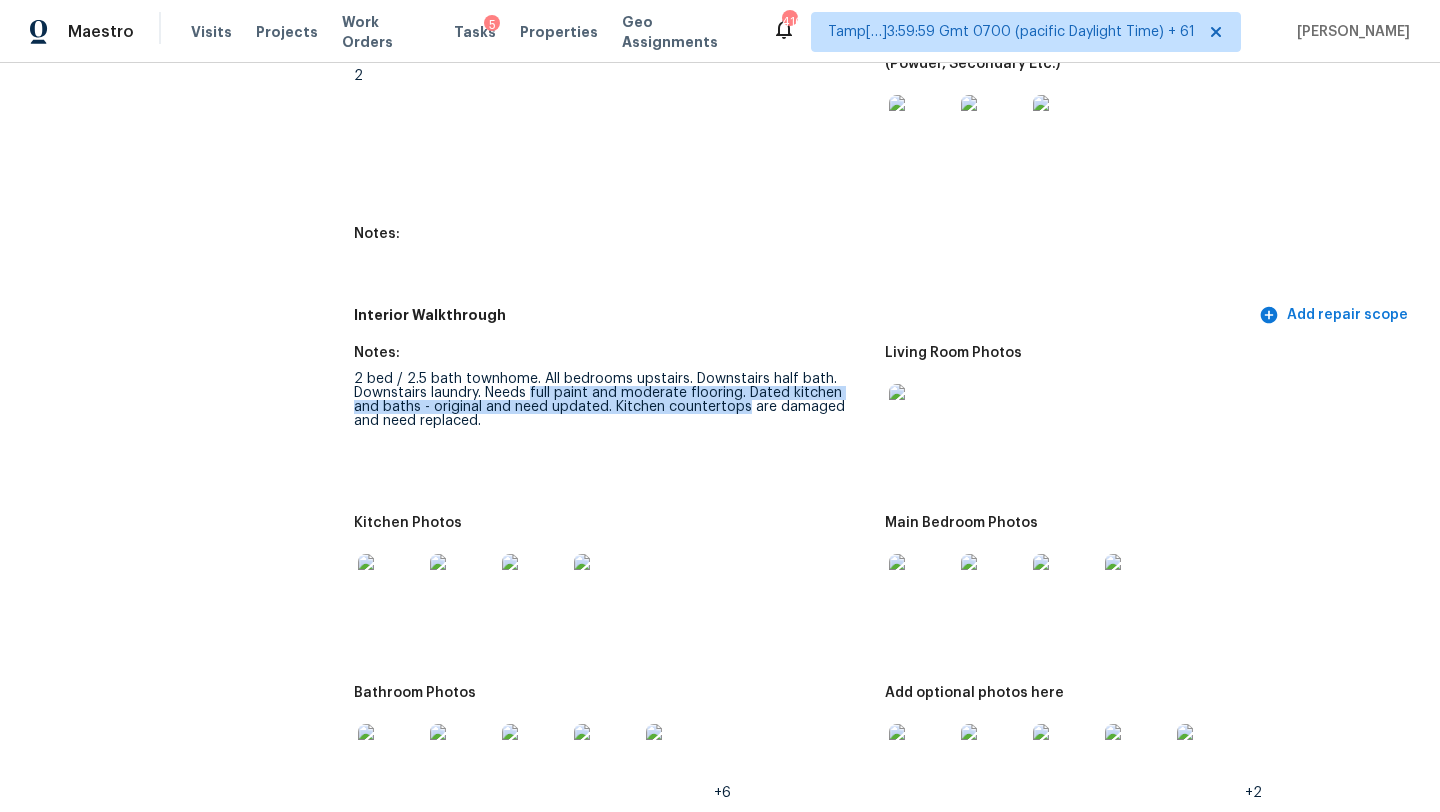 copy on "full paint and moderate flooring. Dated kitchen and baths - original and need updated. Kitchen countertops" 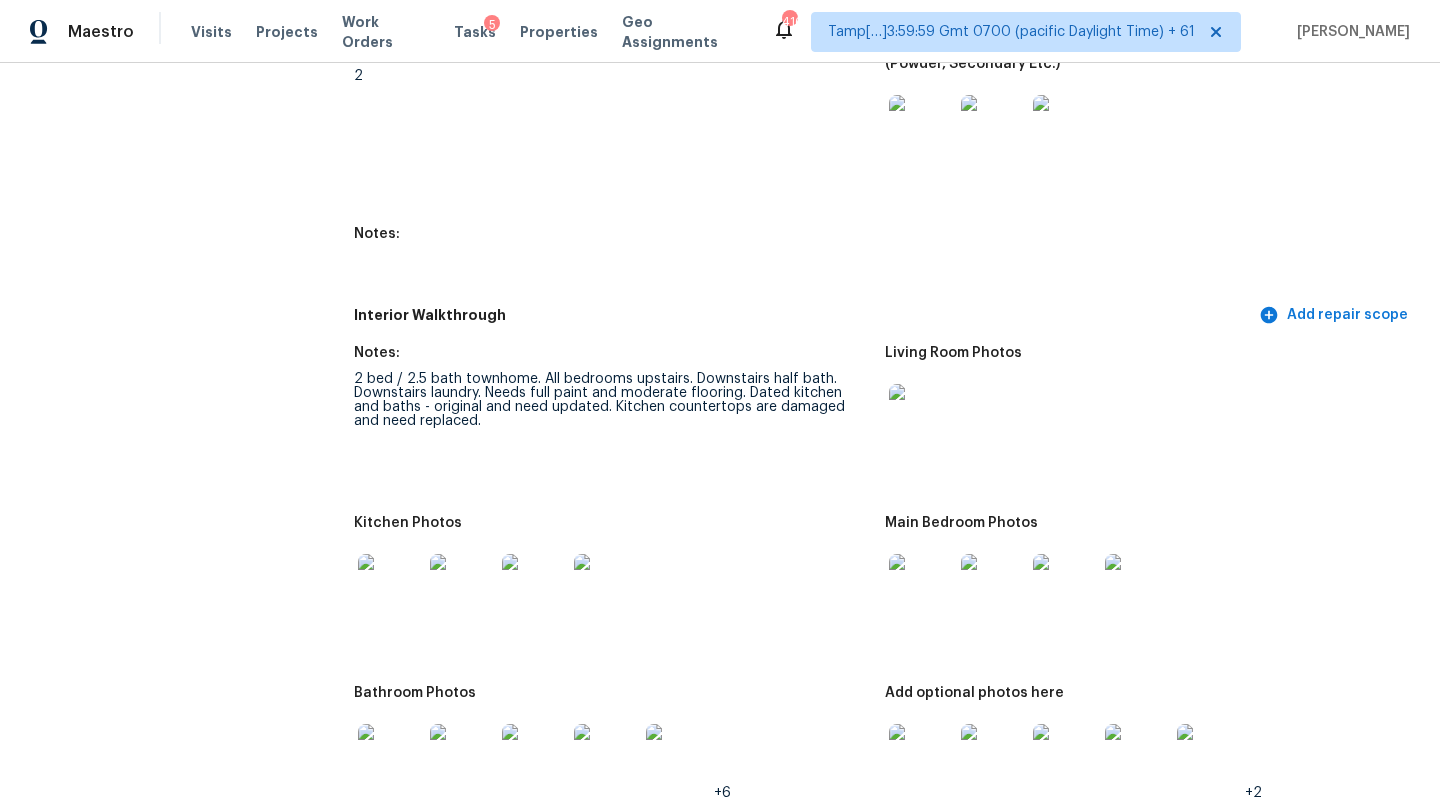 click on "2 bed / 2.5 bath townhome. All bedrooms upstairs. Downstairs half bath. Downstairs laundry. Needs full paint and moderate flooring. Dated kitchen and baths - original and need updated. Kitchen countertops are damaged and need replaced." at bounding box center (611, 400) 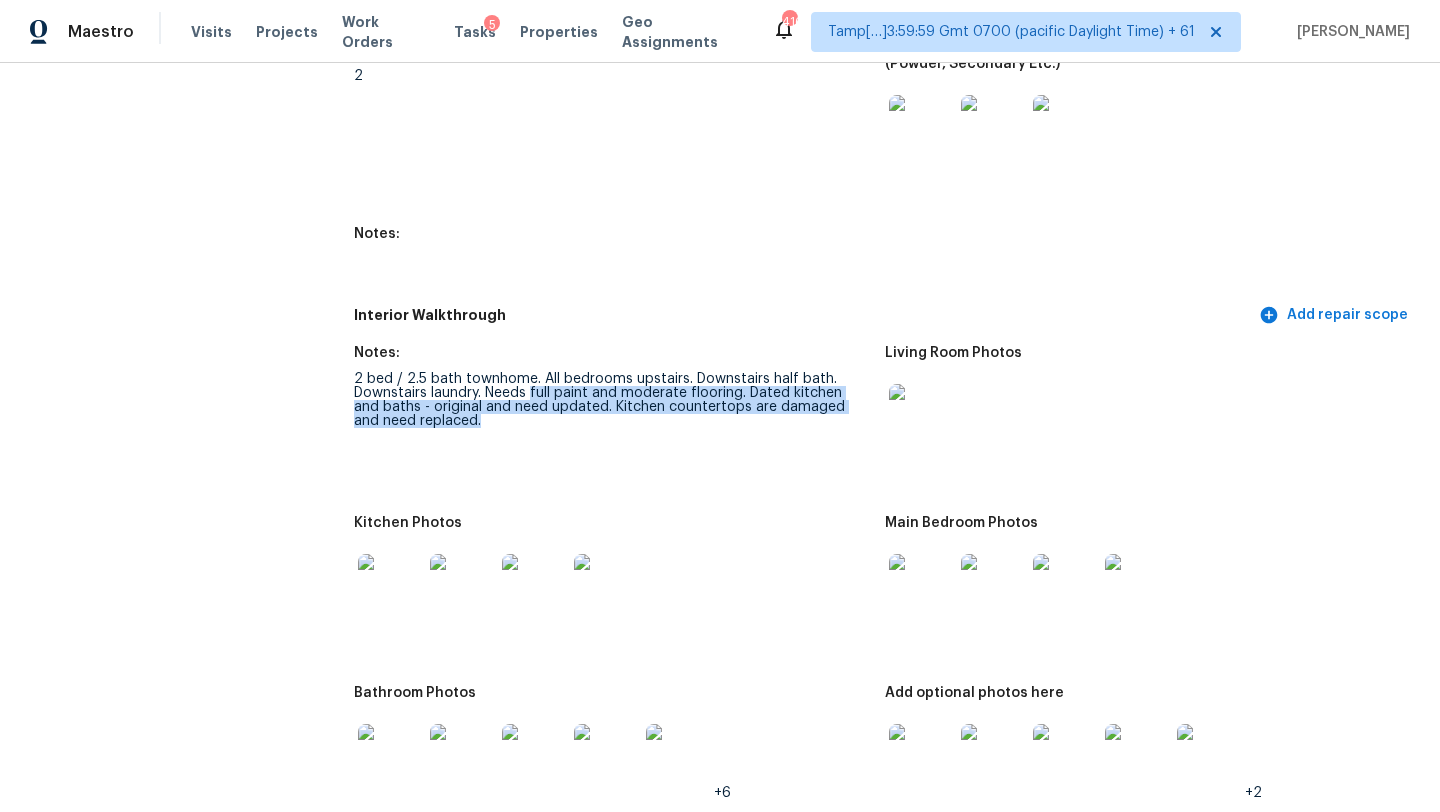 copy on "full paint and moderate flooring. Dated kitchen and baths - original and need updated. Kitchen countertops are damaged and need replaced." 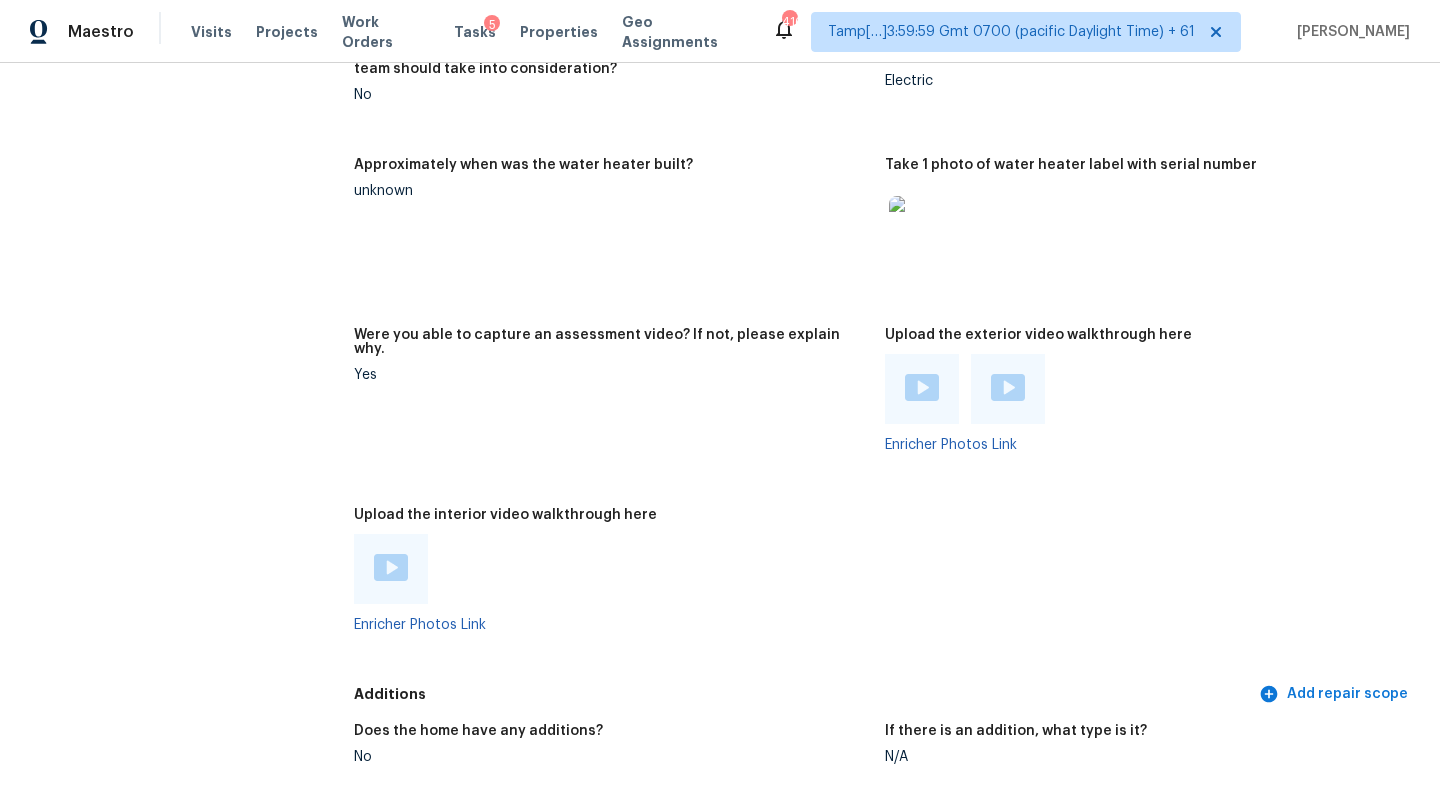 scroll, scrollTop: 4027, scrollLeft: 0, axis: vertical 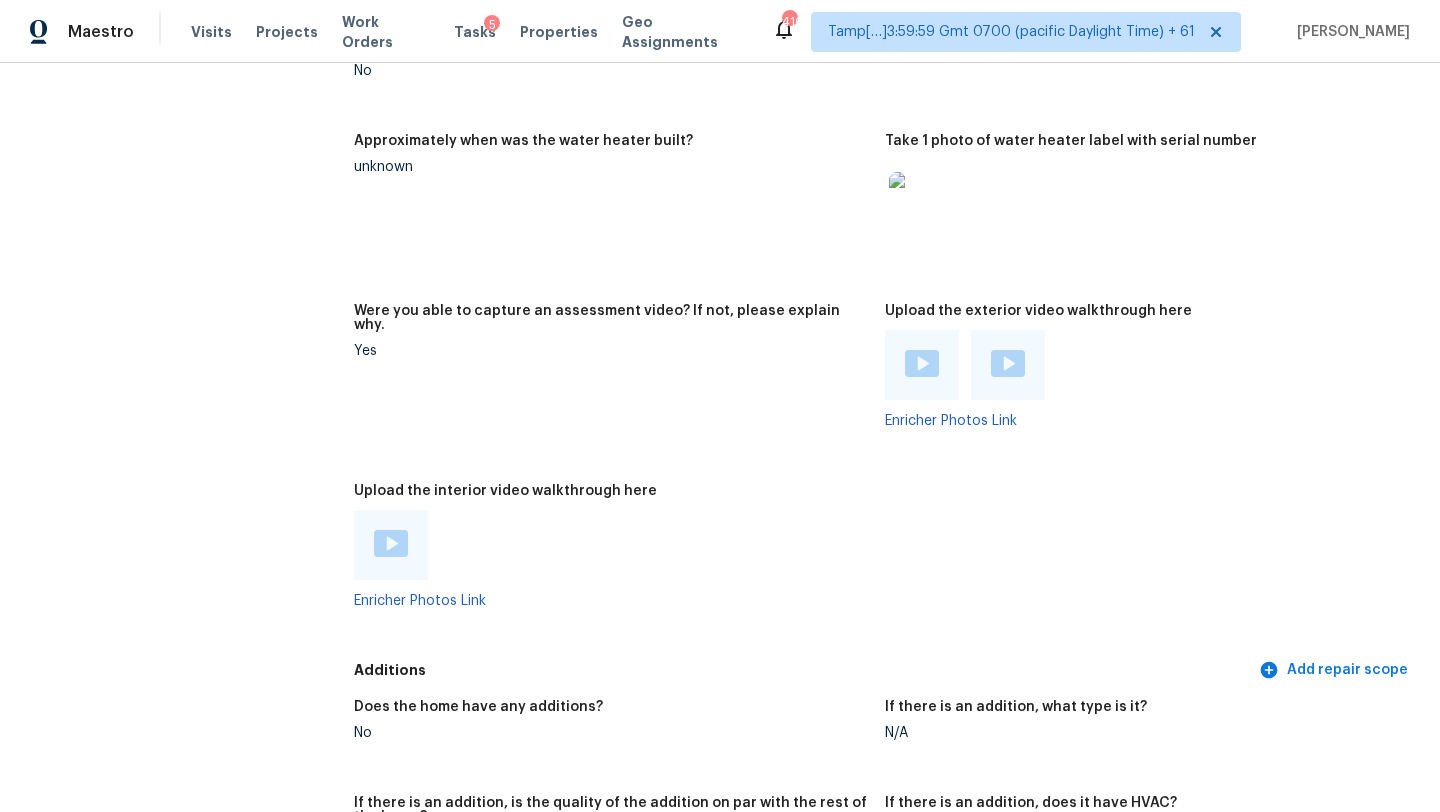 click at bounding box center (391, 543) 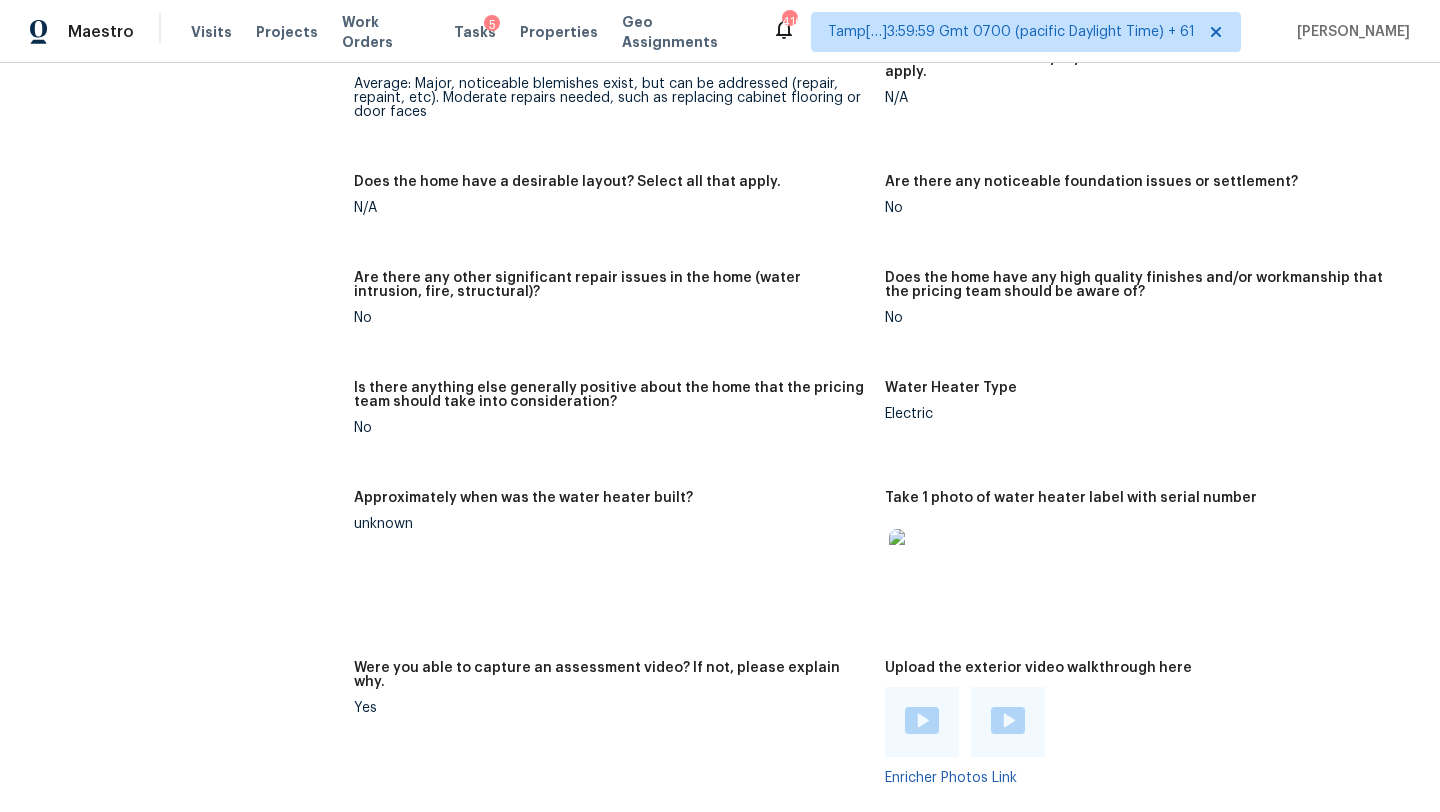 scroll, scrollTop: 3136, scrollLeft: 0, axis: vertical 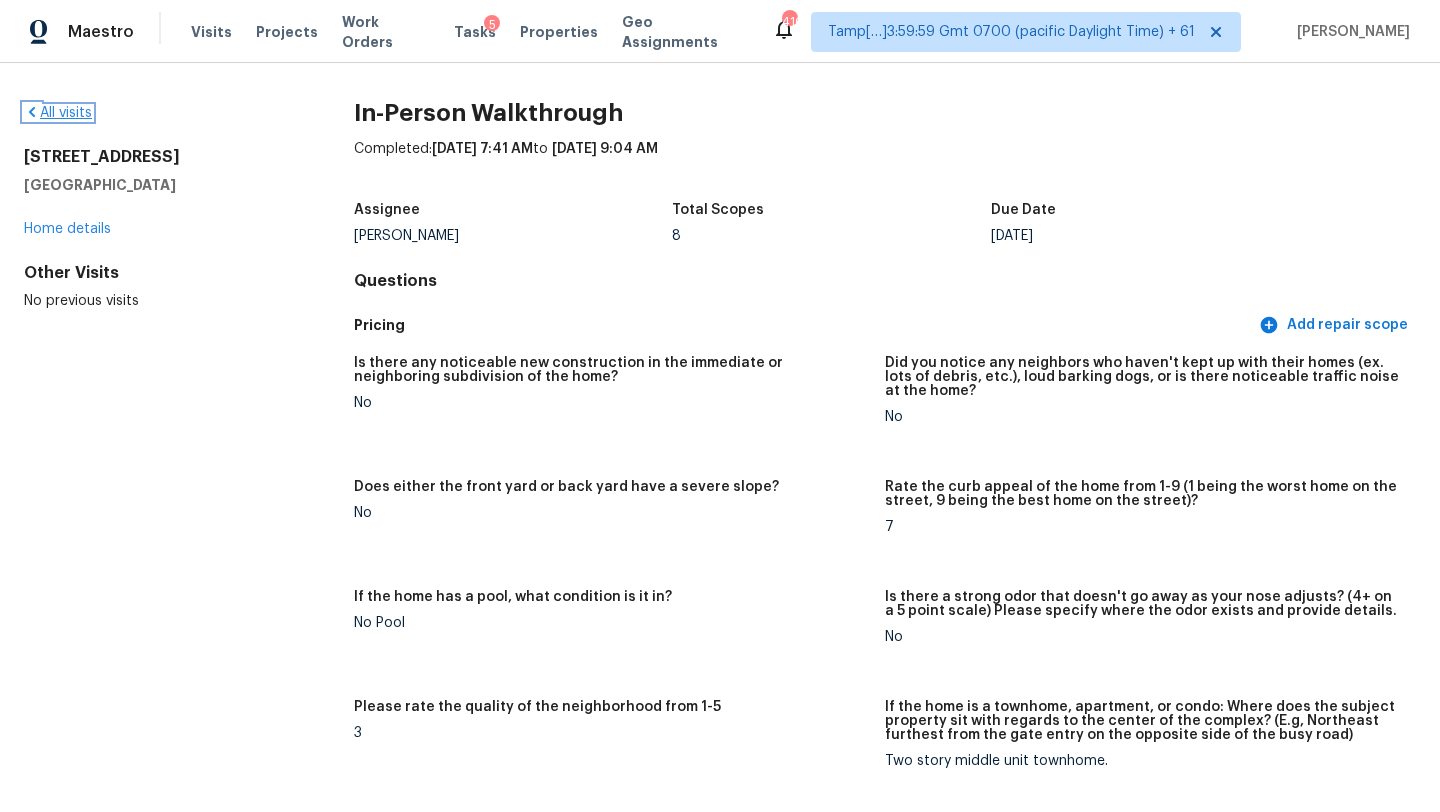 click on "All visits" at bounding box center (58, 113) 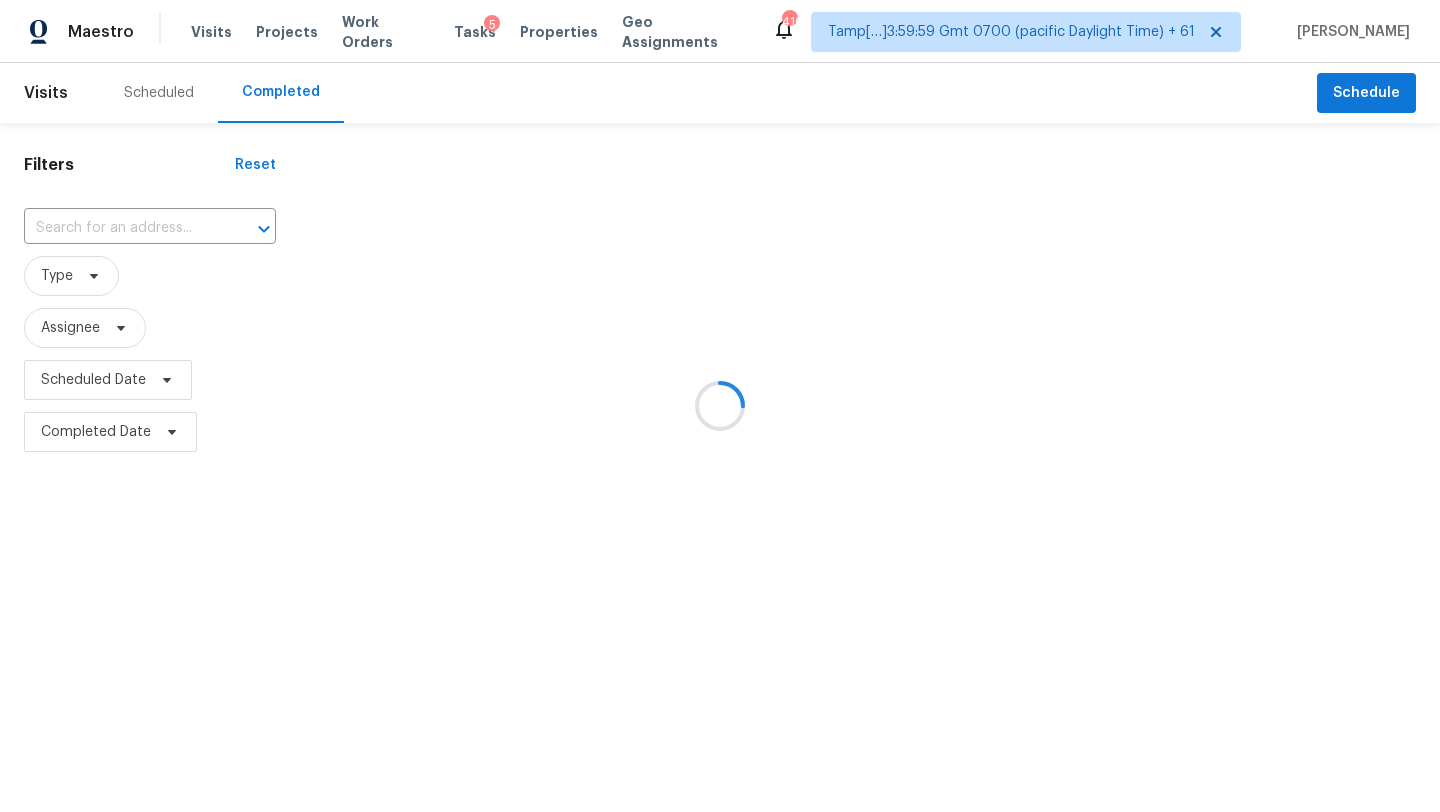click at bounding box center [720, 406] 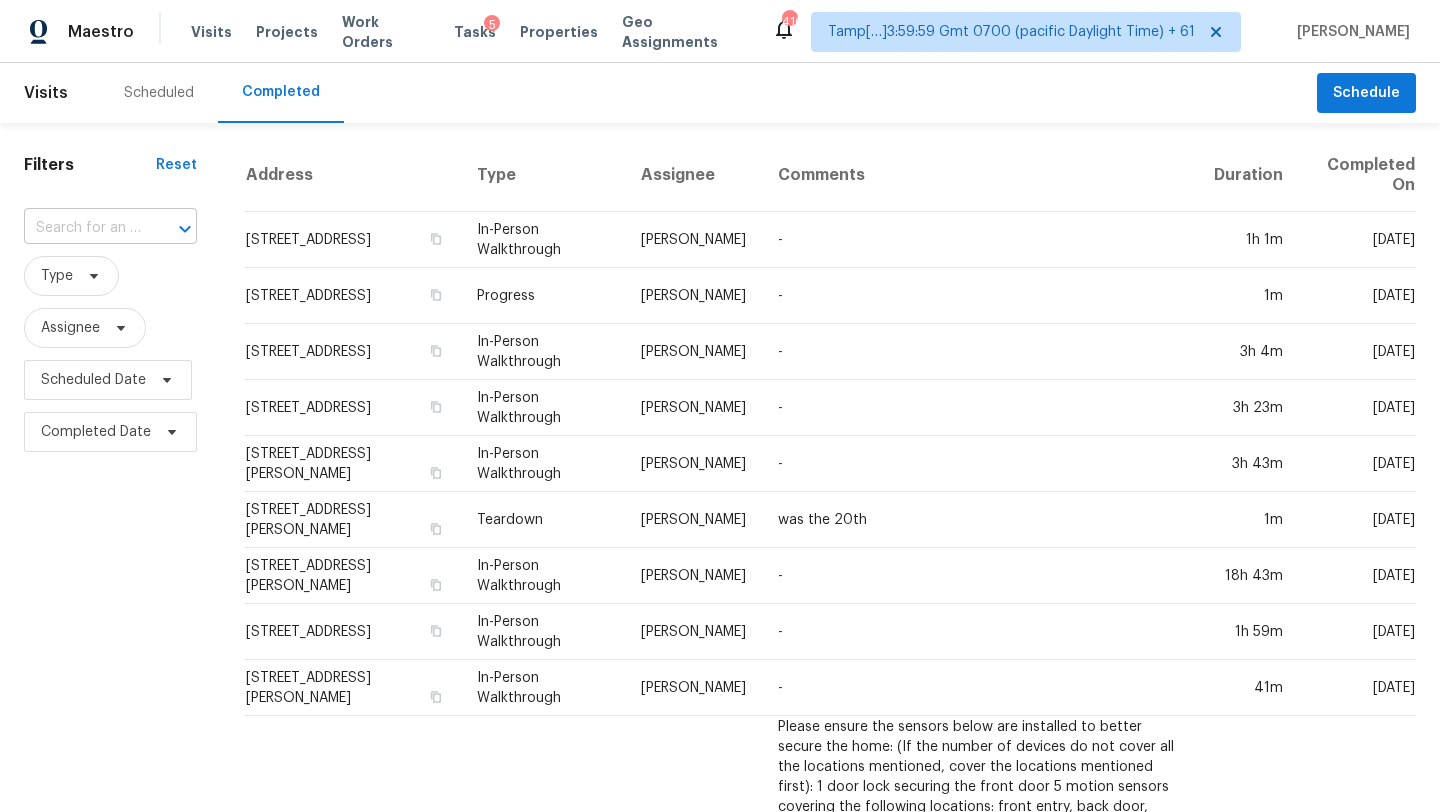click on "​" at bounding box center [110, 228] 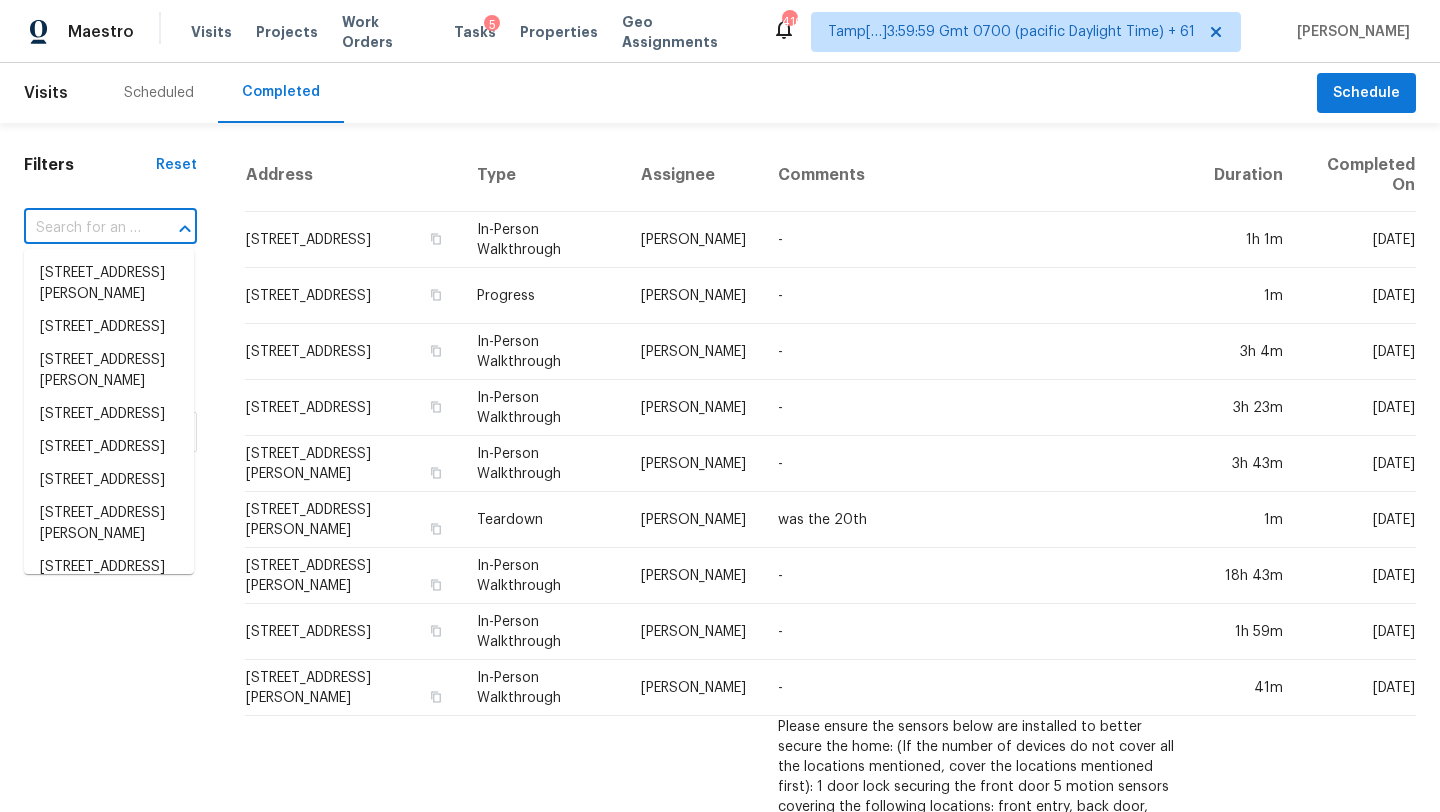paste on "7844 Deerglen Way, Sacramento, CA 95823" 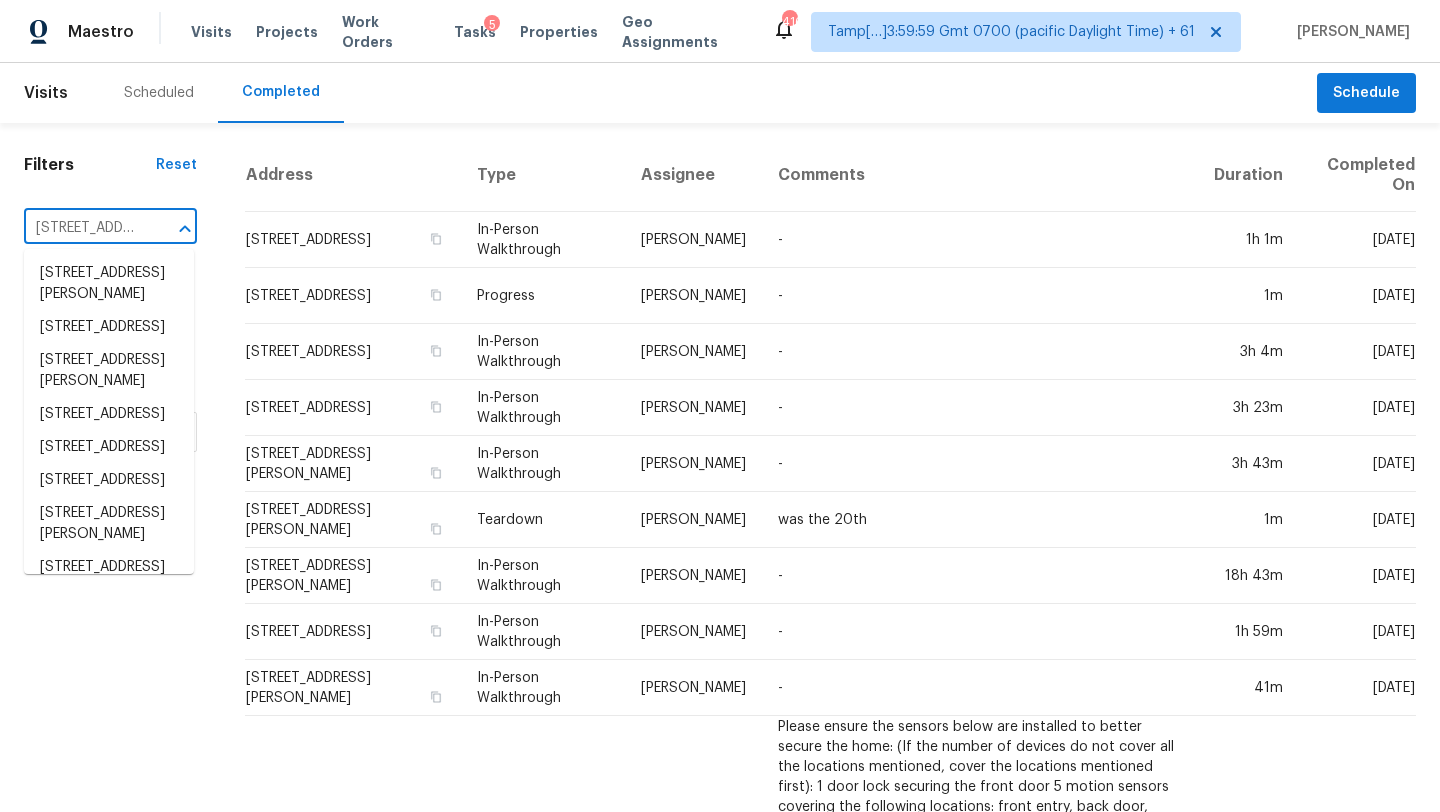scroll, scrollTop: 0, scrollLeft: 182, axis: horizontal 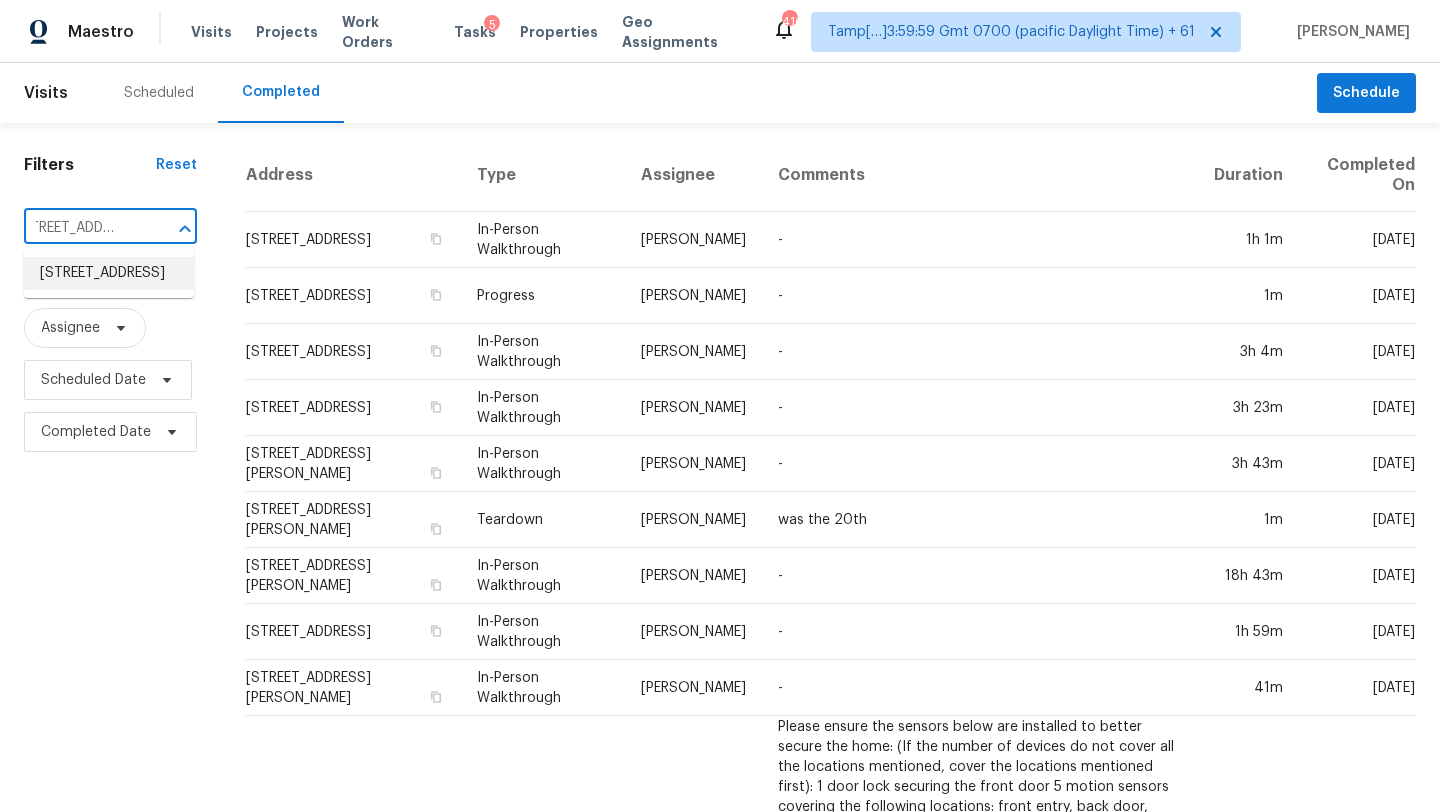 click on "7844 Deerglen Way, Sacramento, CA 95823" at bounding box center [109, 273] 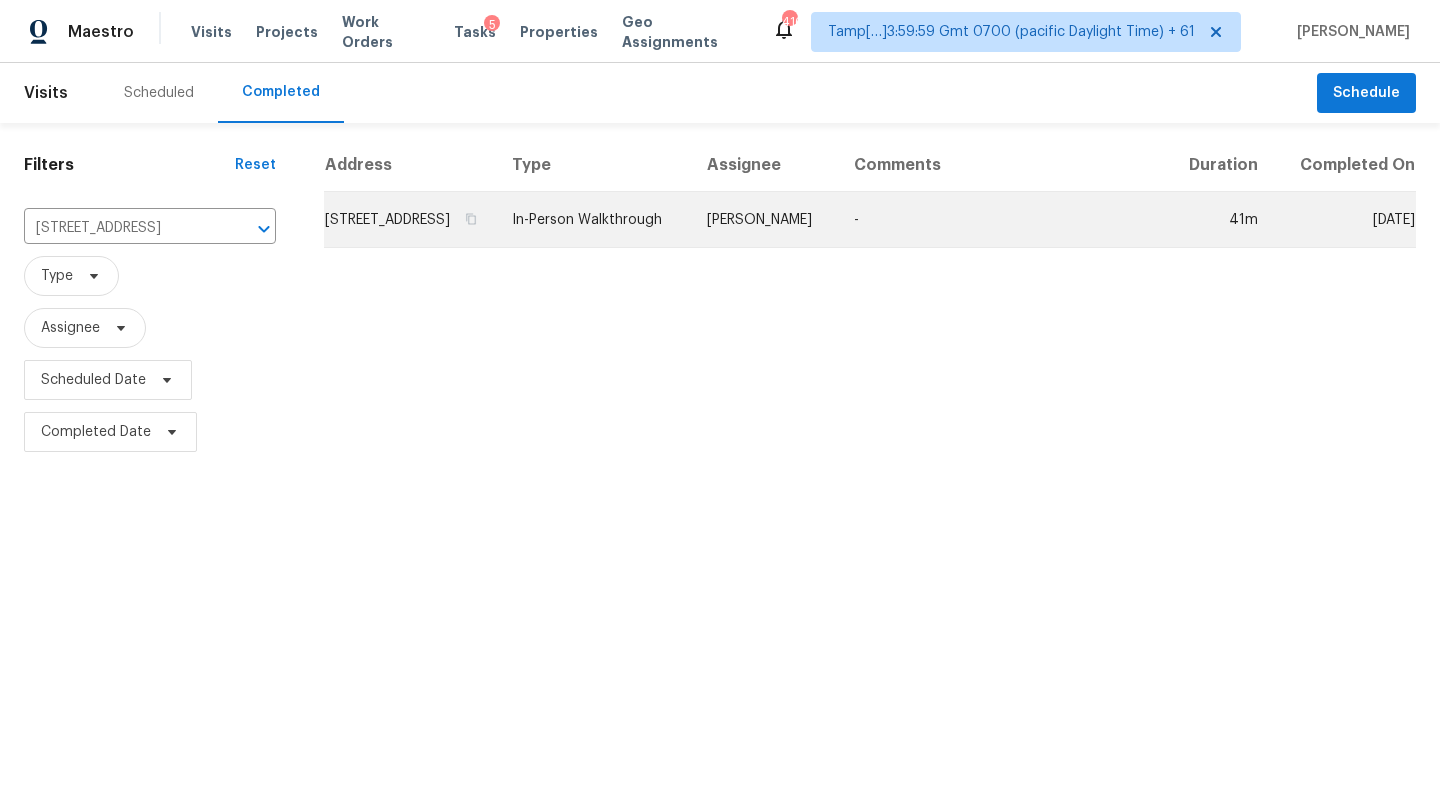 click on "-" at bounding box center [1002, 220] 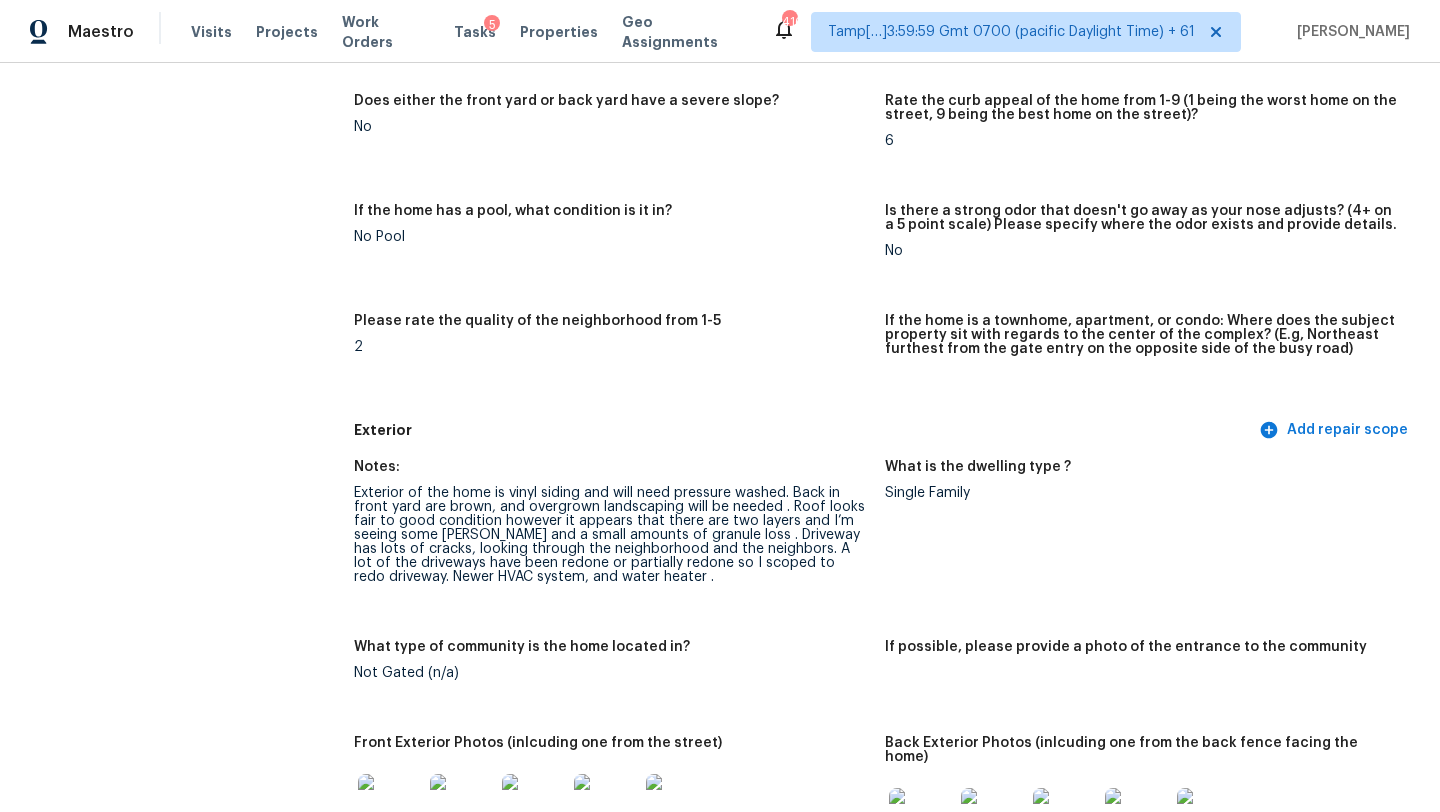 scroll, scrollTop: 0, scrollLeft: 0, axis: both 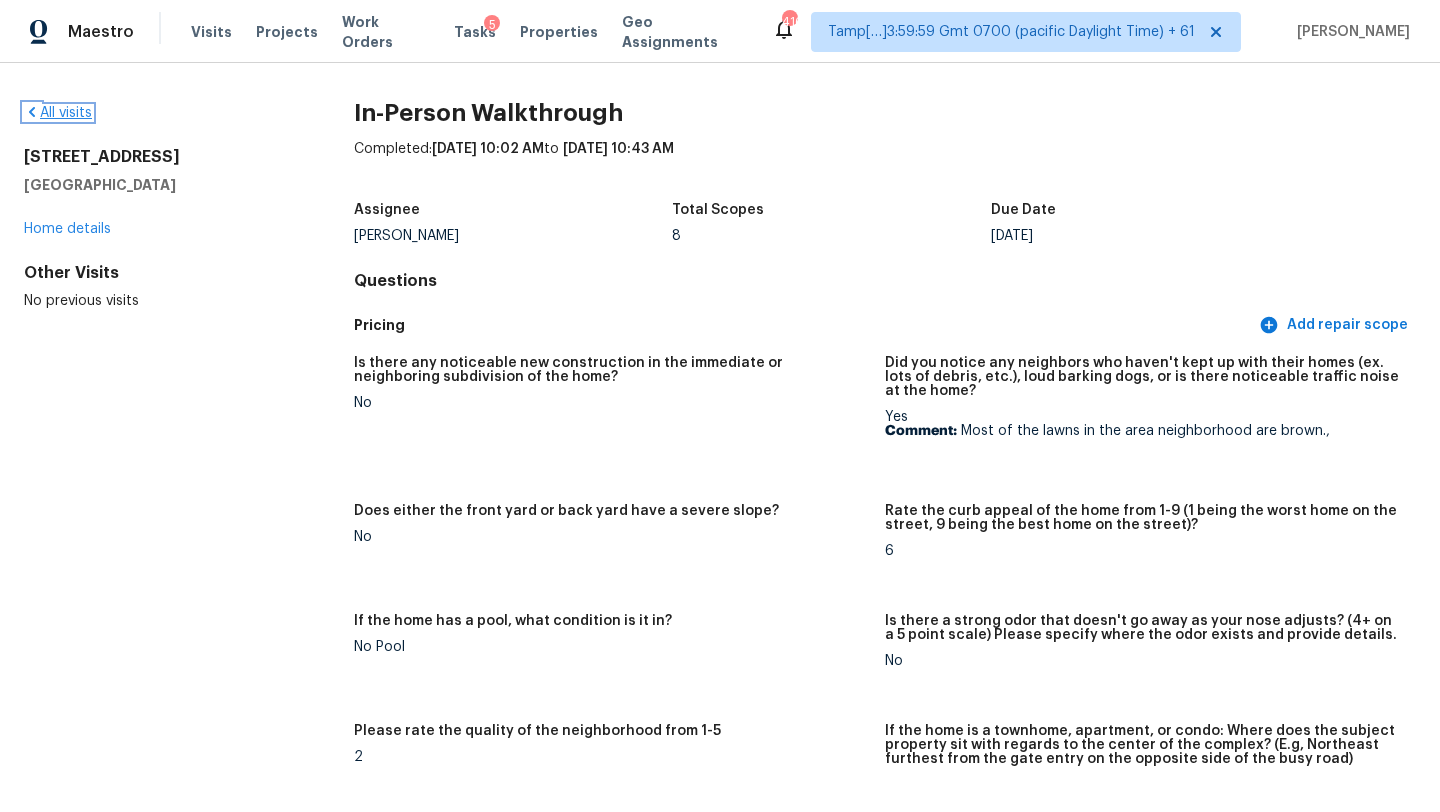 click on "All visits" at bounding box center [58, 113] 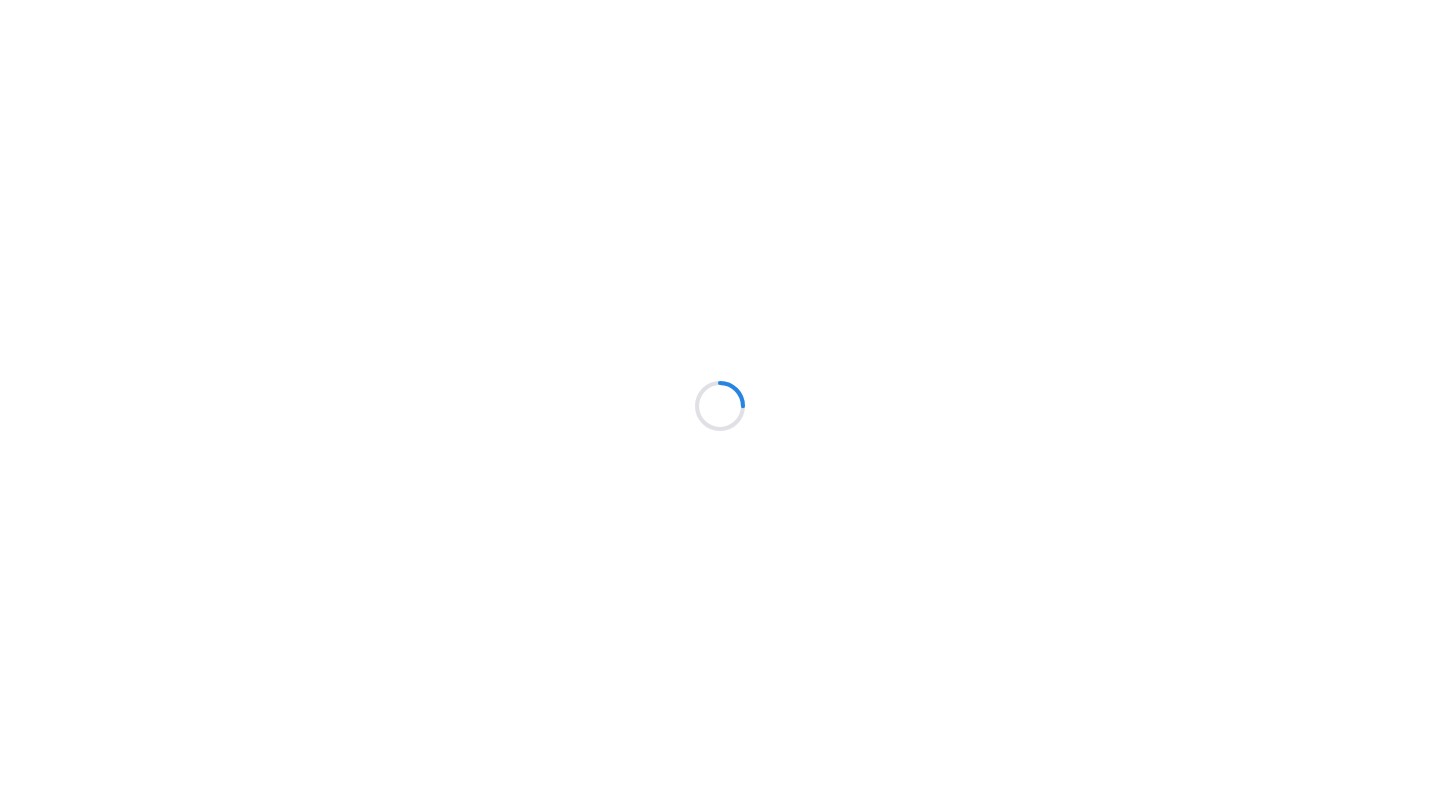 scroll, scrollTop: 0, scrollLeft: 0, axis: both 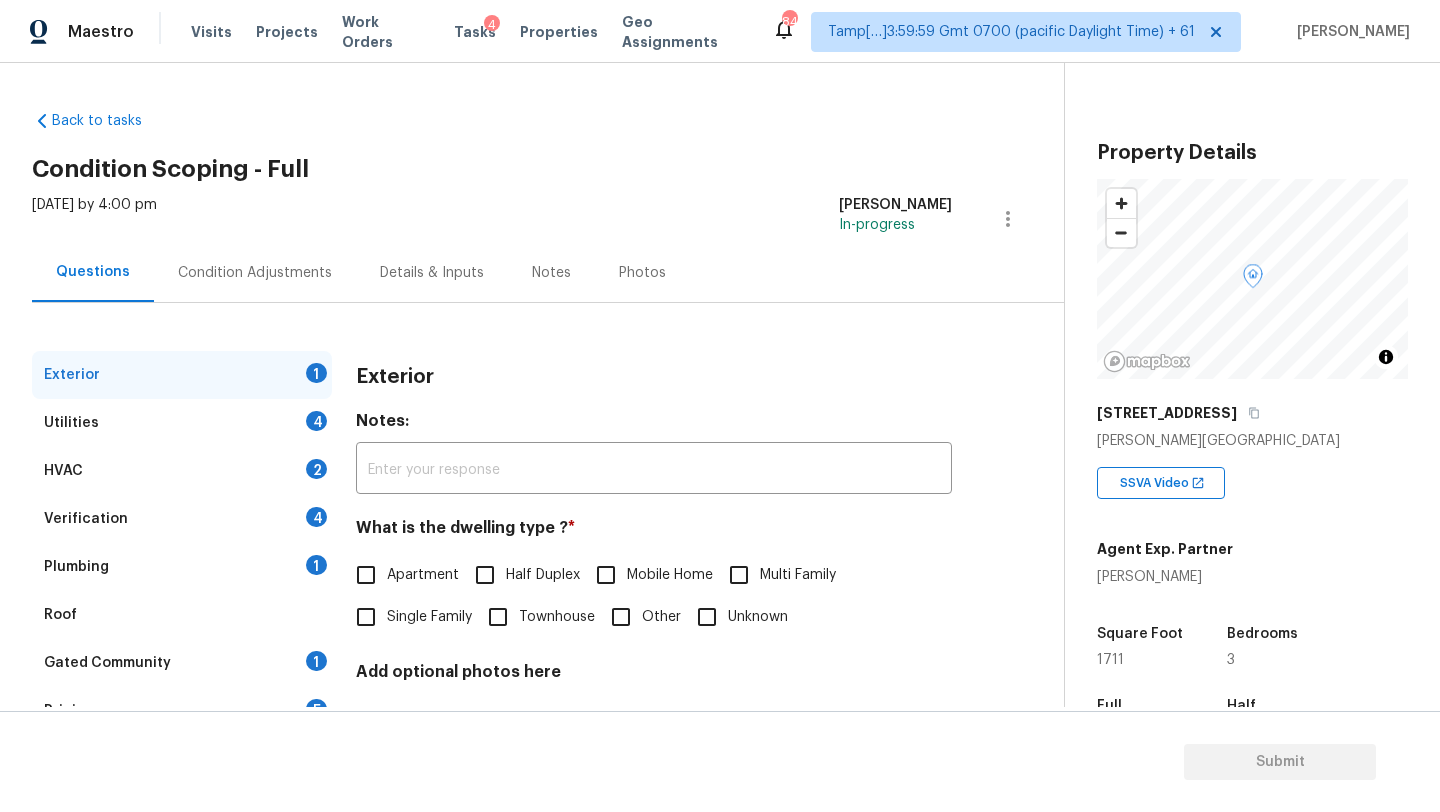 click on "Single Family" at bounding box center (366, 617) 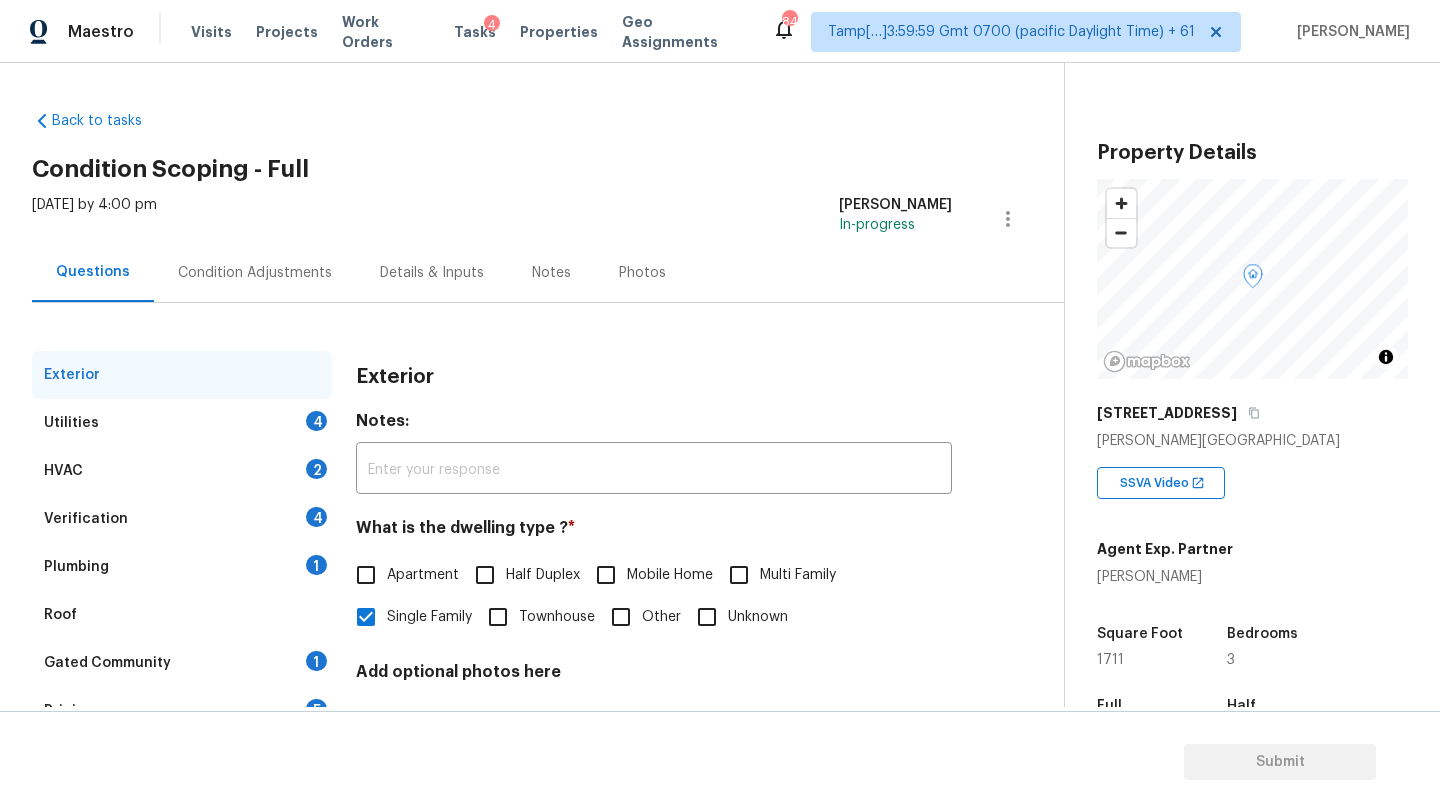 click on "Gated Community 1" at bounding box center [182, 663] 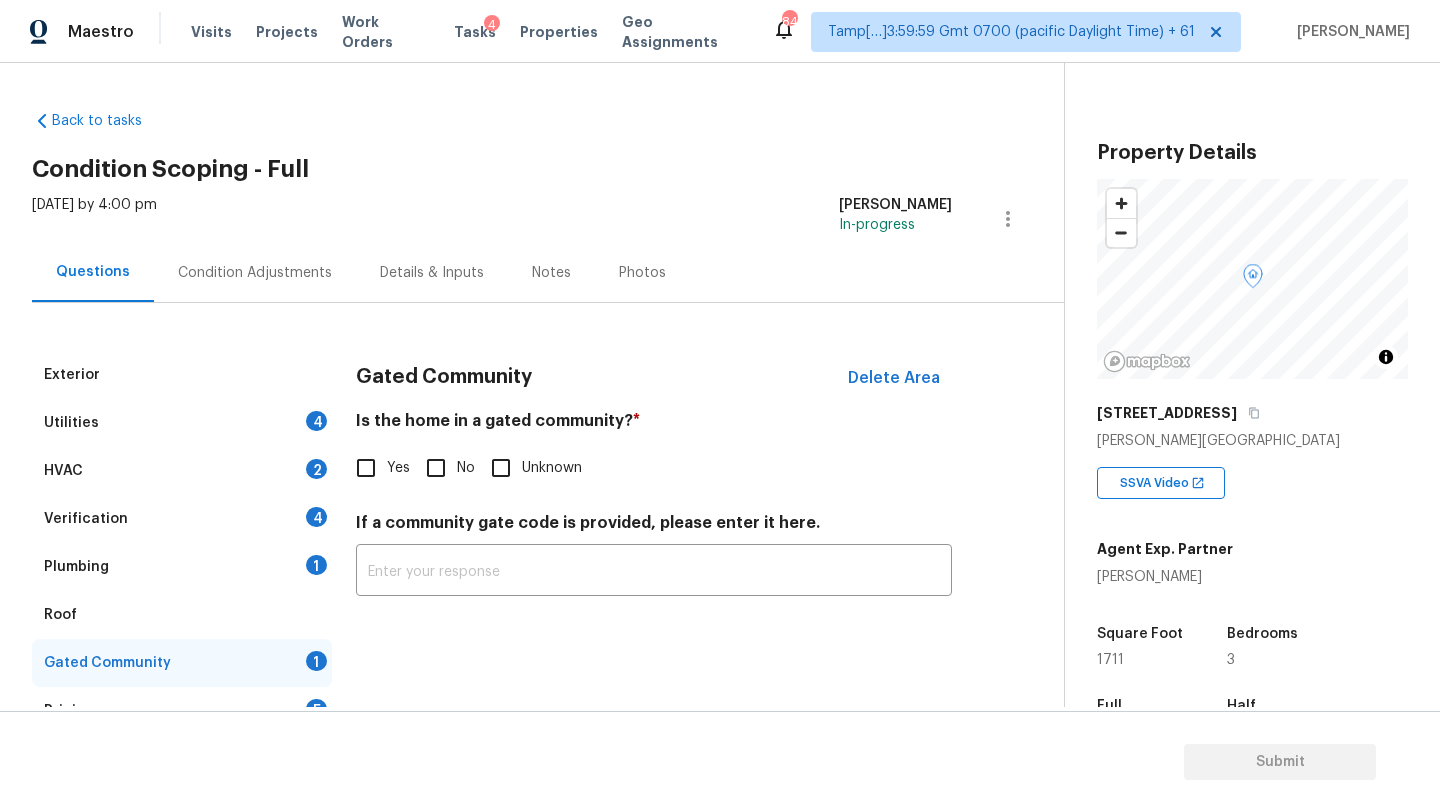 click on "No" at bounding box center [466, 468] 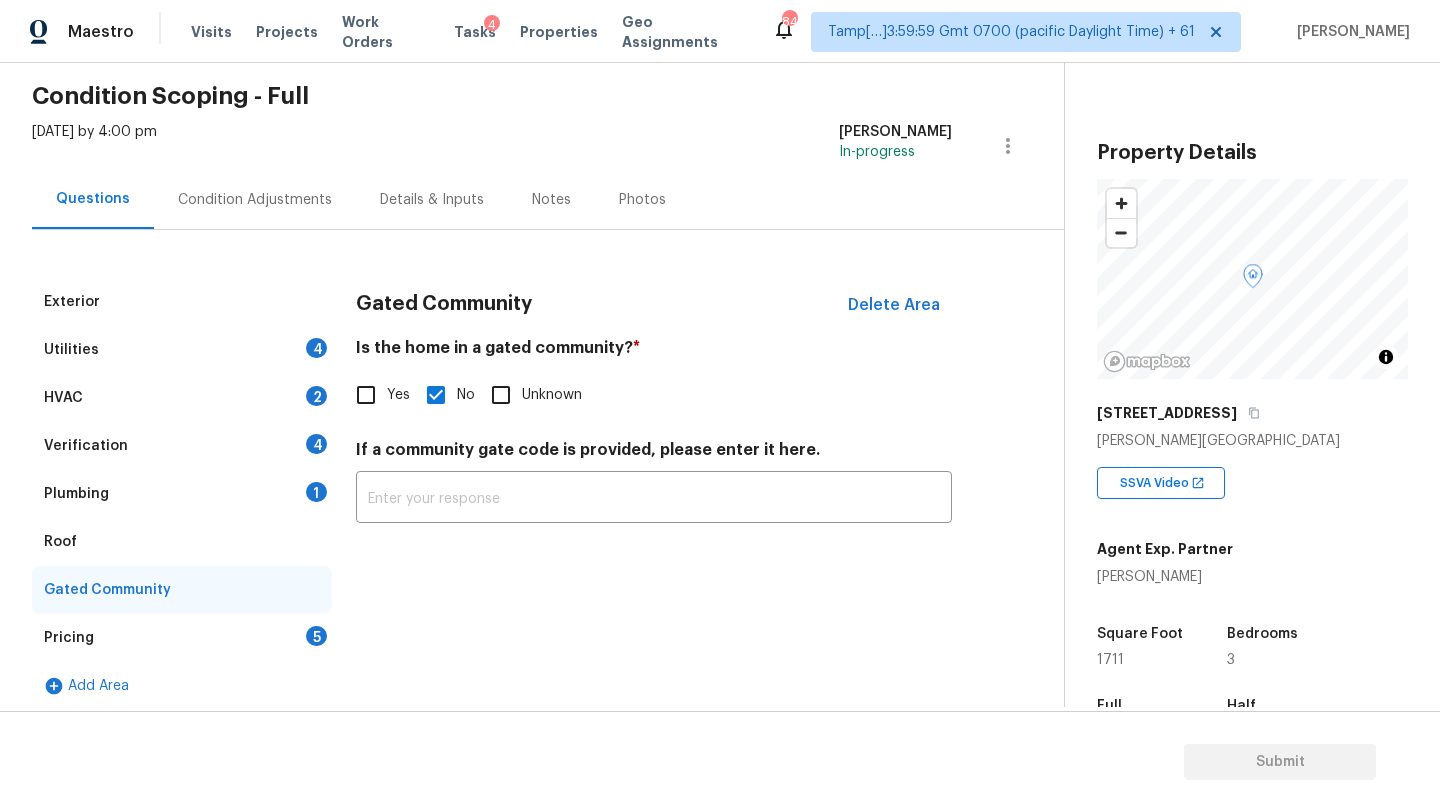 scroll, scrollTop: 82, scrollLeft: 0, axis: vertical 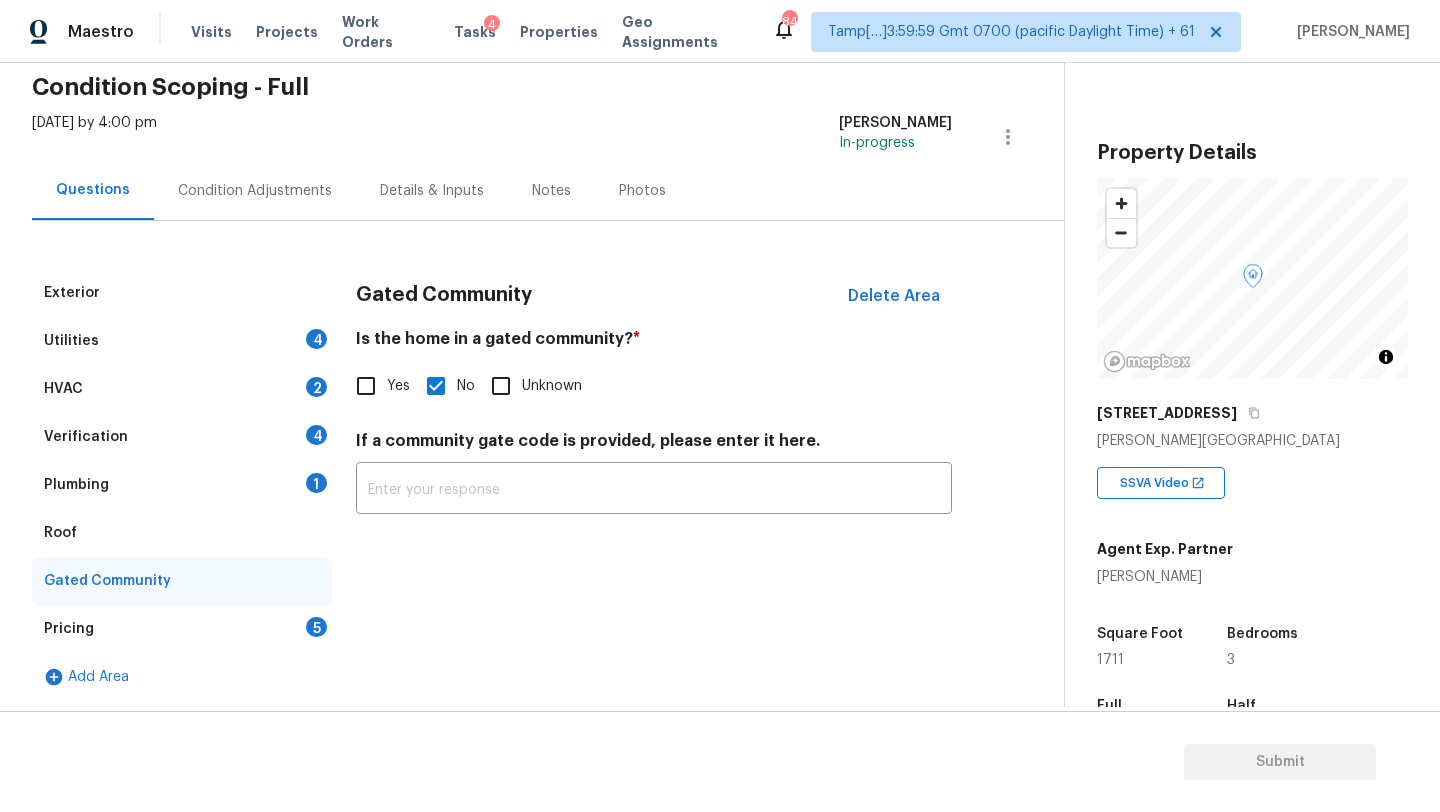 click on "Roof" at bounding box center [182, 533] 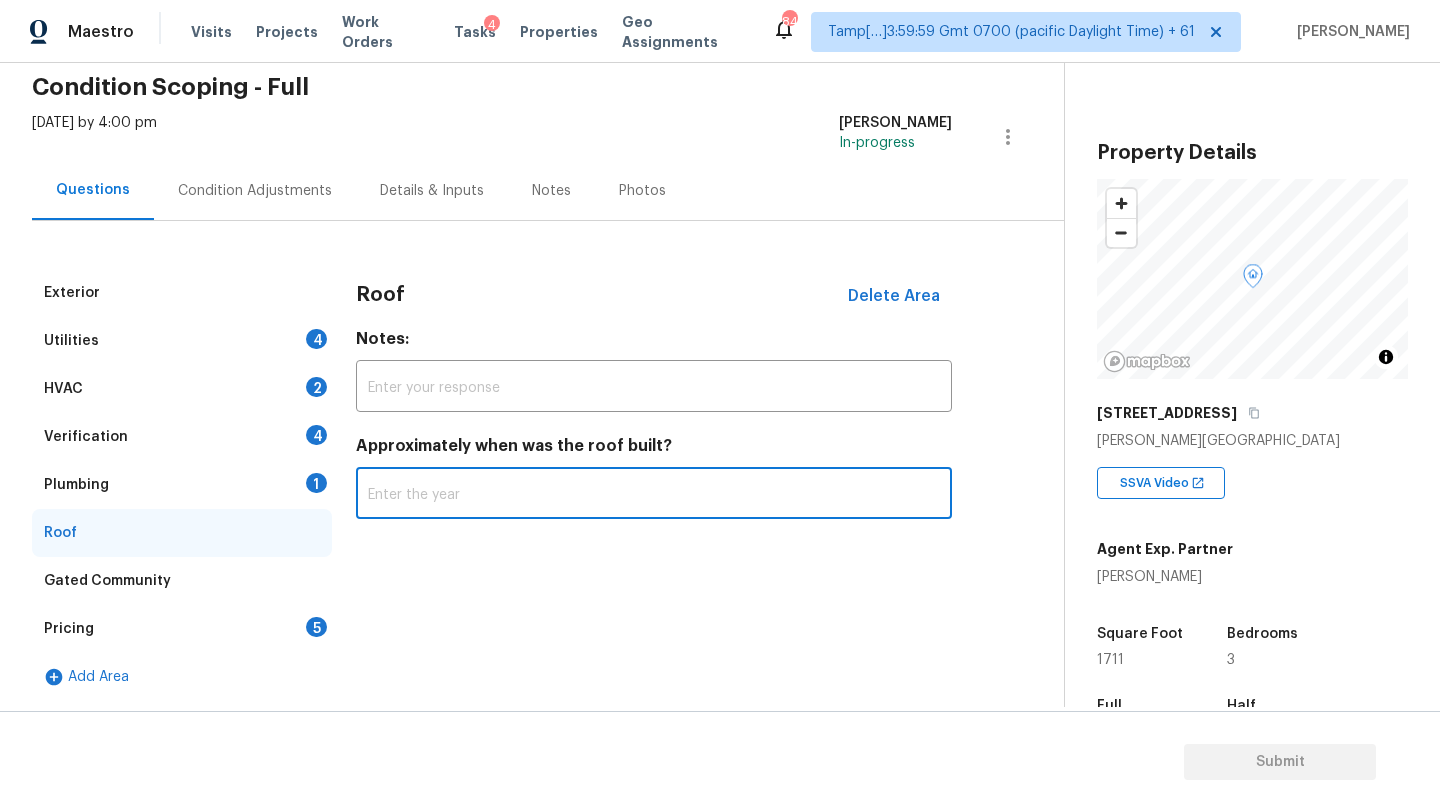 click at bounding box center (654, 495) 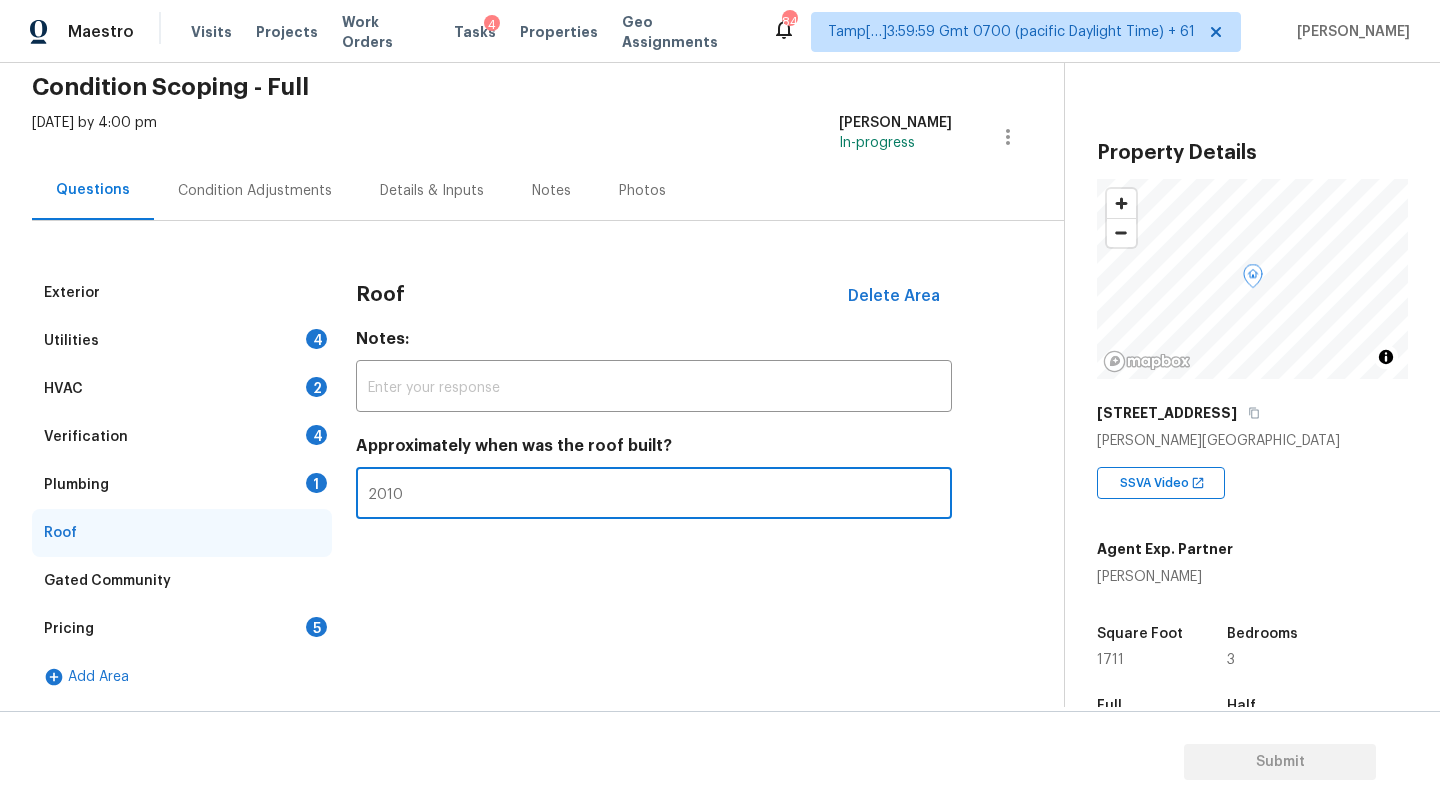 type on "2010" 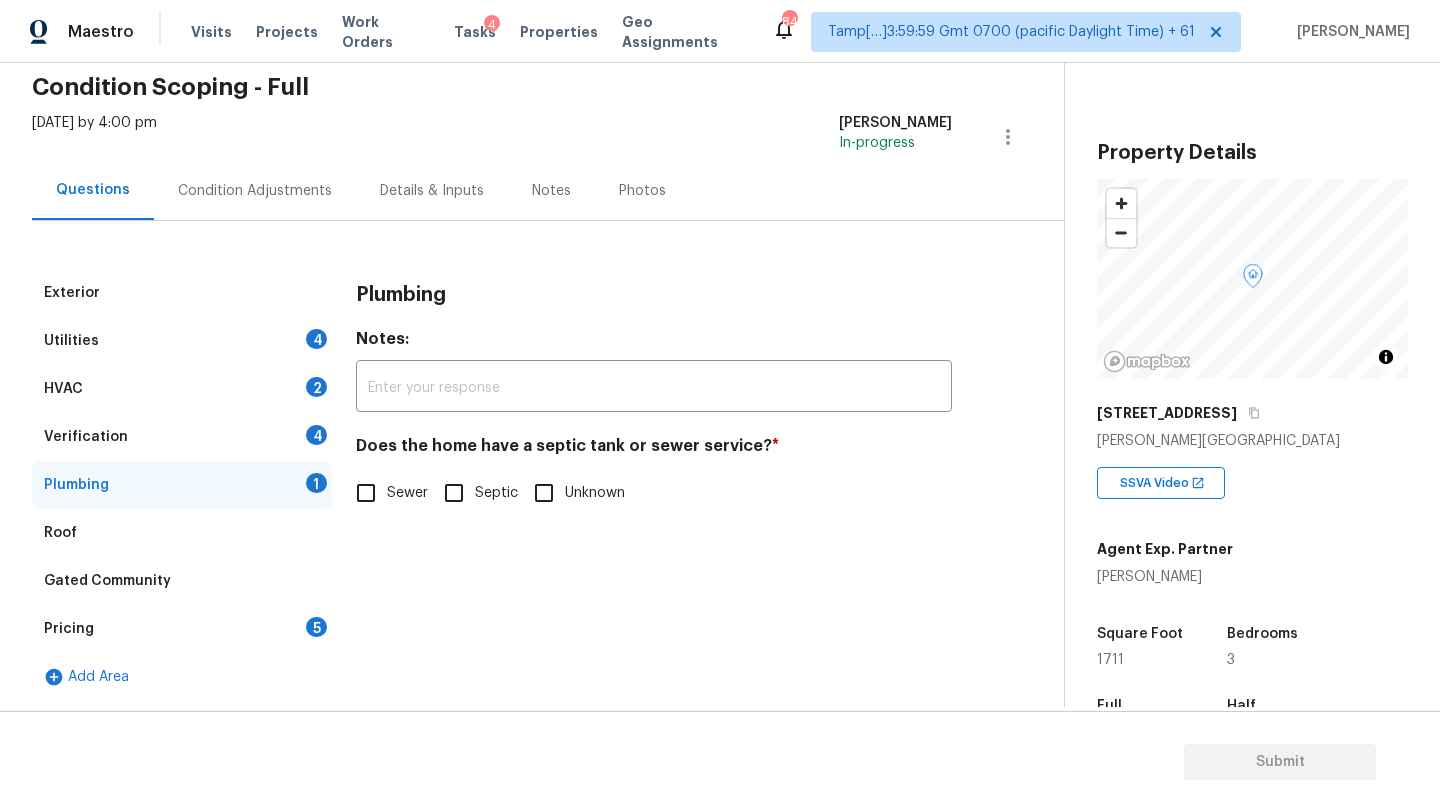 click on "Sewer" at bounding box center (386, 493) 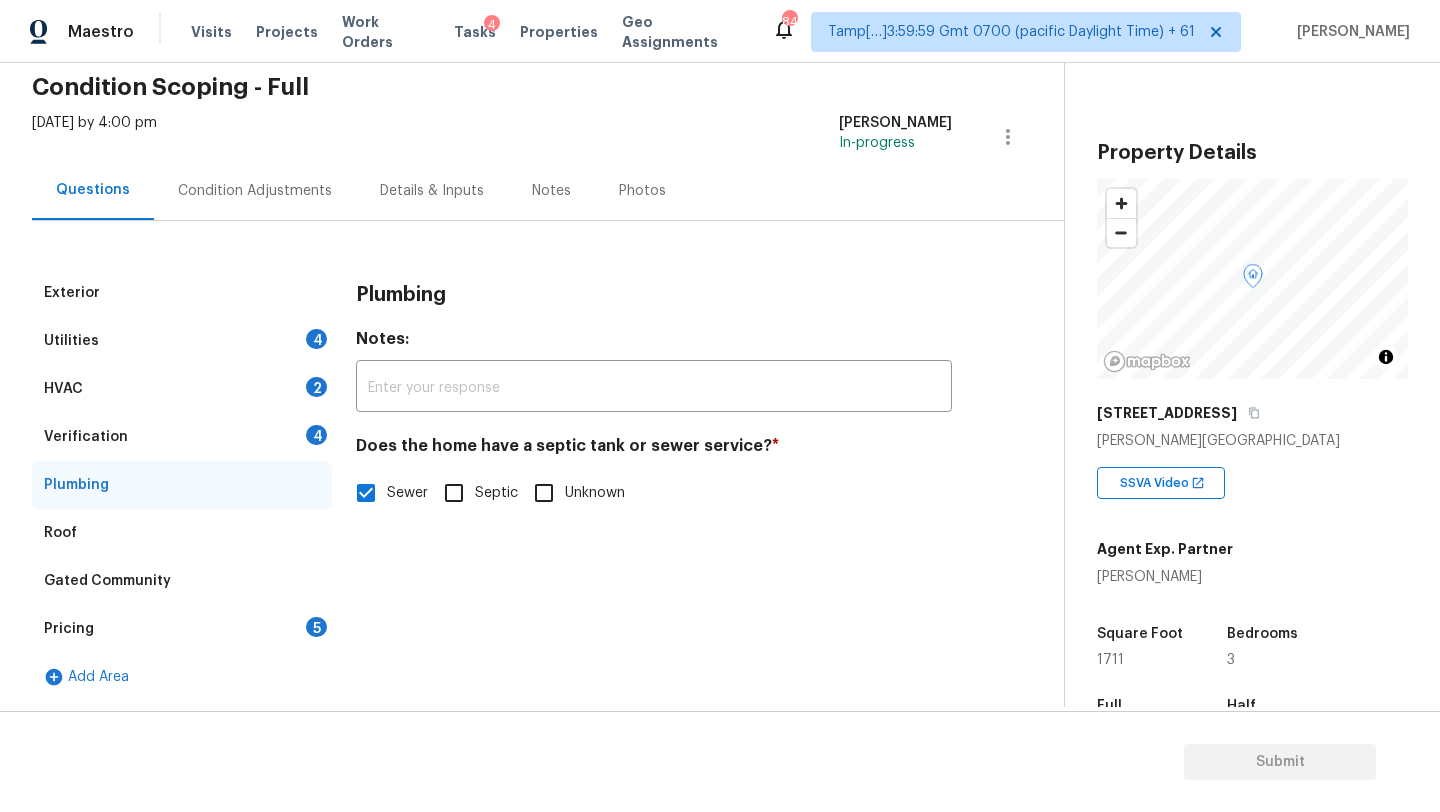 click on "Verification 4" at bounding box center (182, 437) 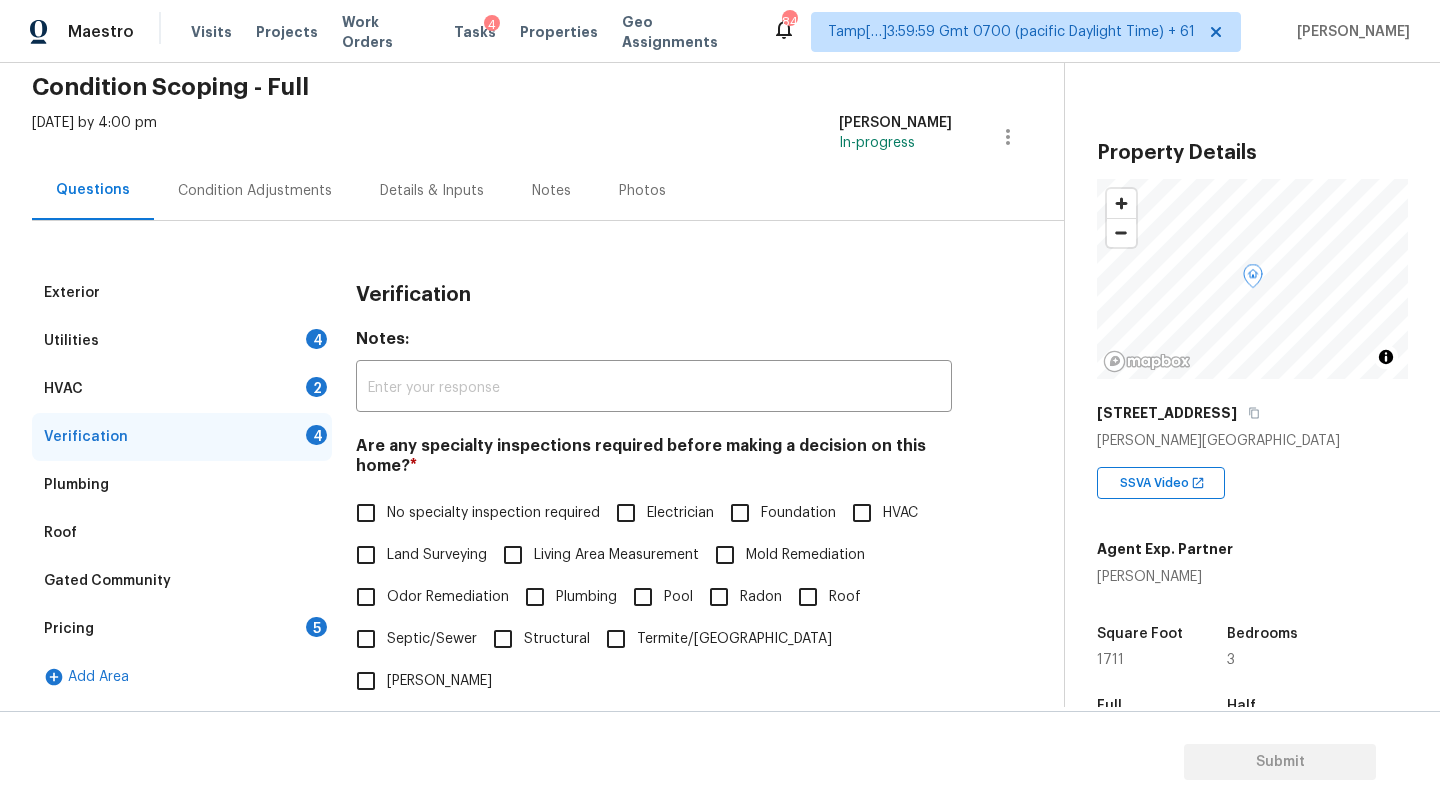 click on "No specialty inspection required" at bounding box center [493, 513] 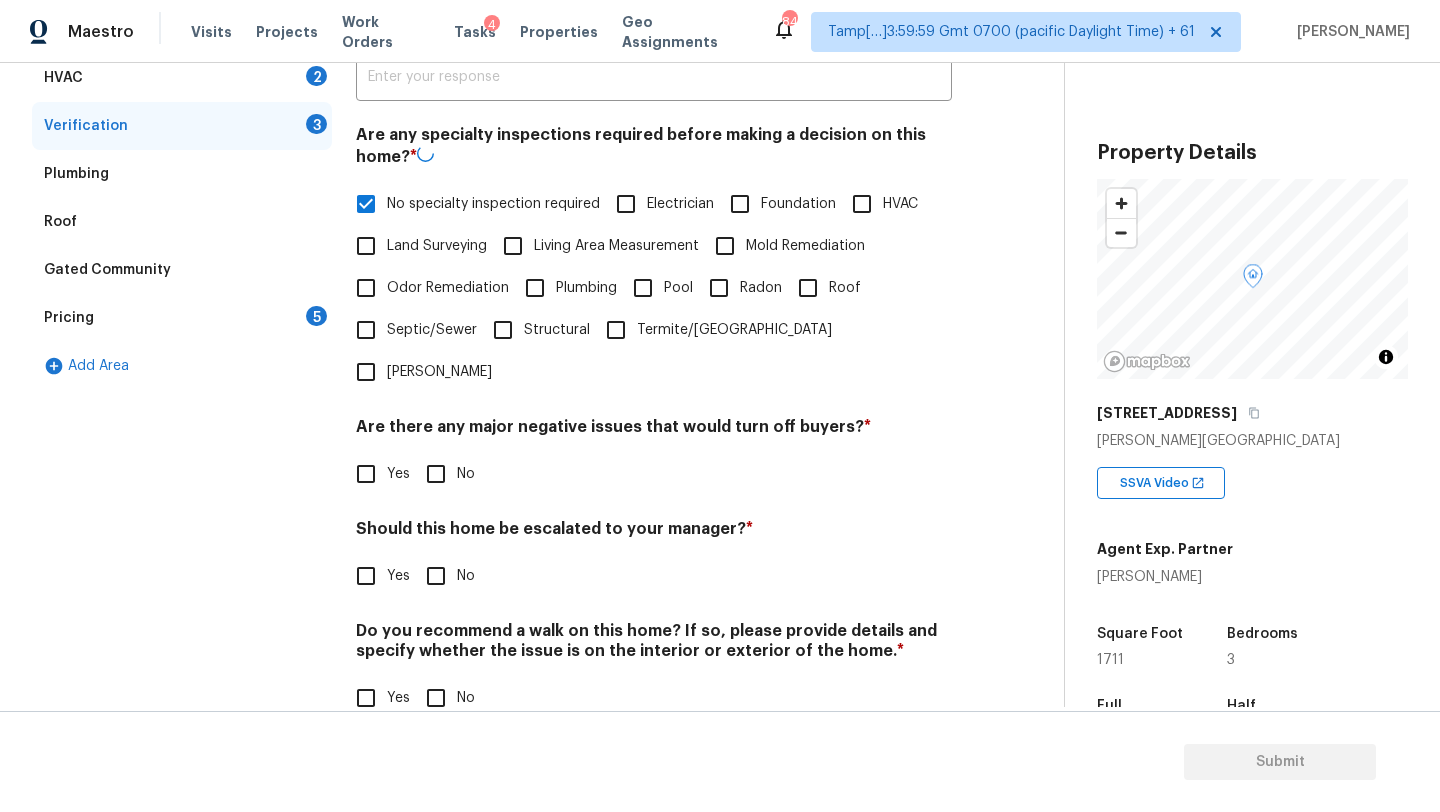 scroll, scrollTop: 391, scrollLeft: 0, axis: vertical 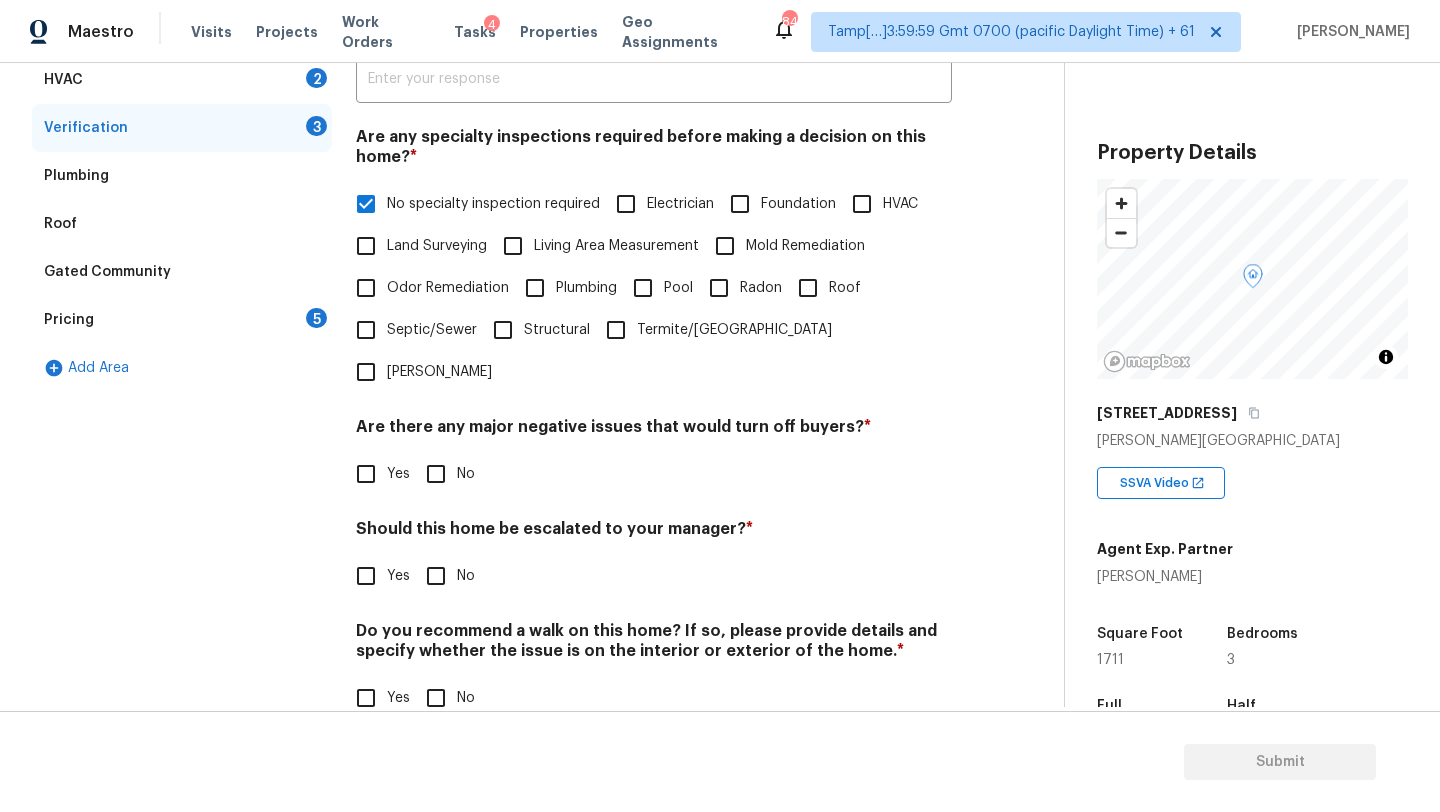 click on "No" at bounding box center (436, 474) 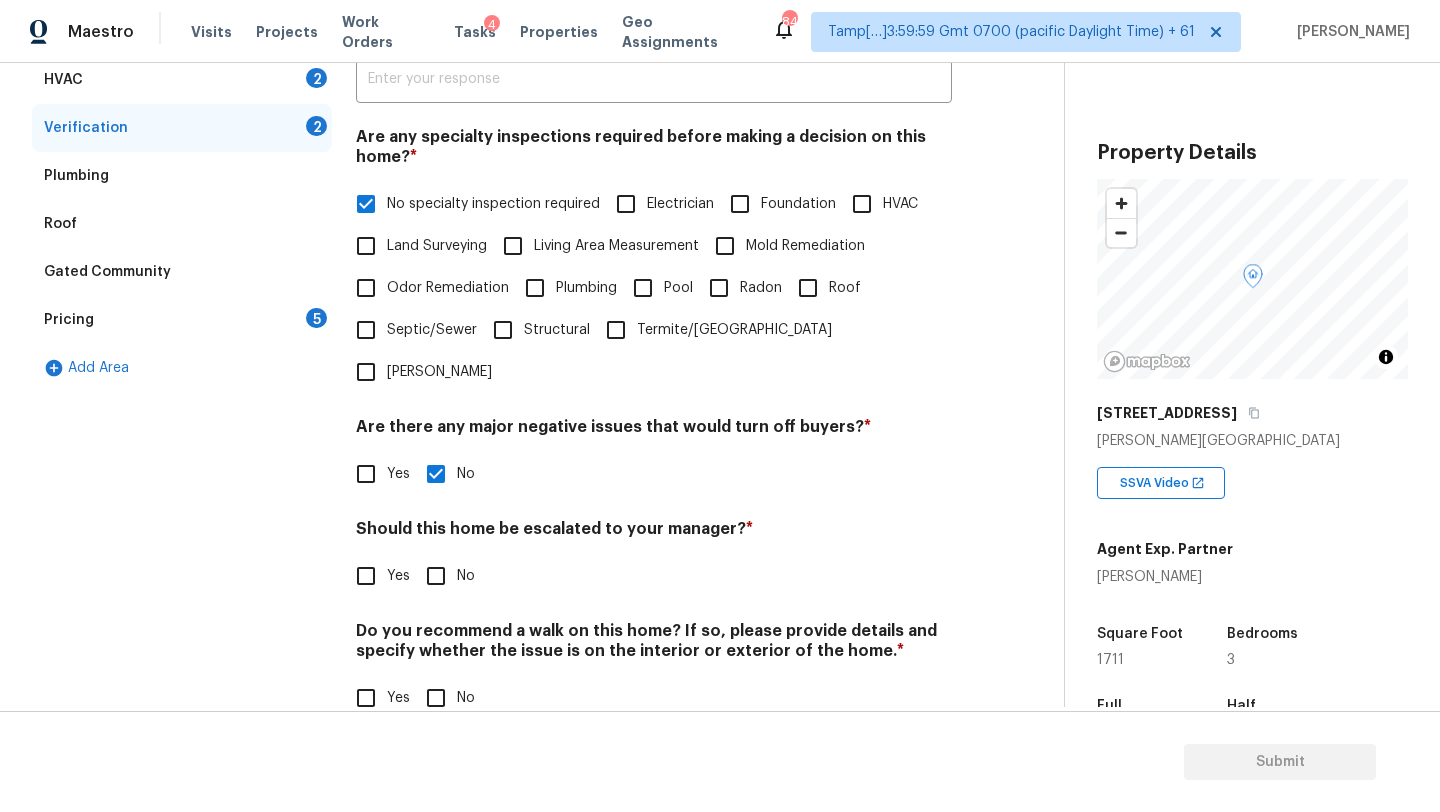 click on "No" at bounding box center (436, 698) 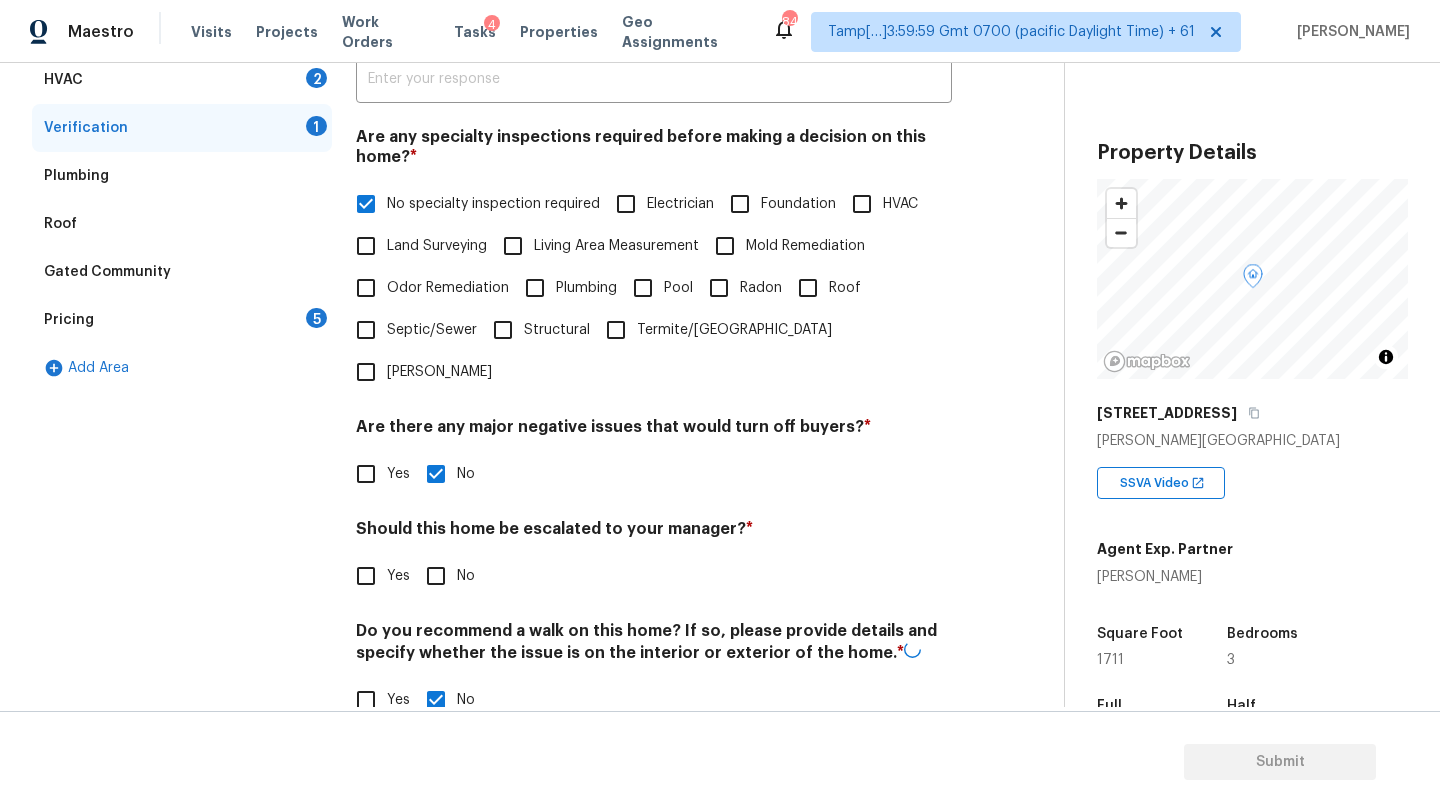 click on "Yes" at bounding box center (366, 576) 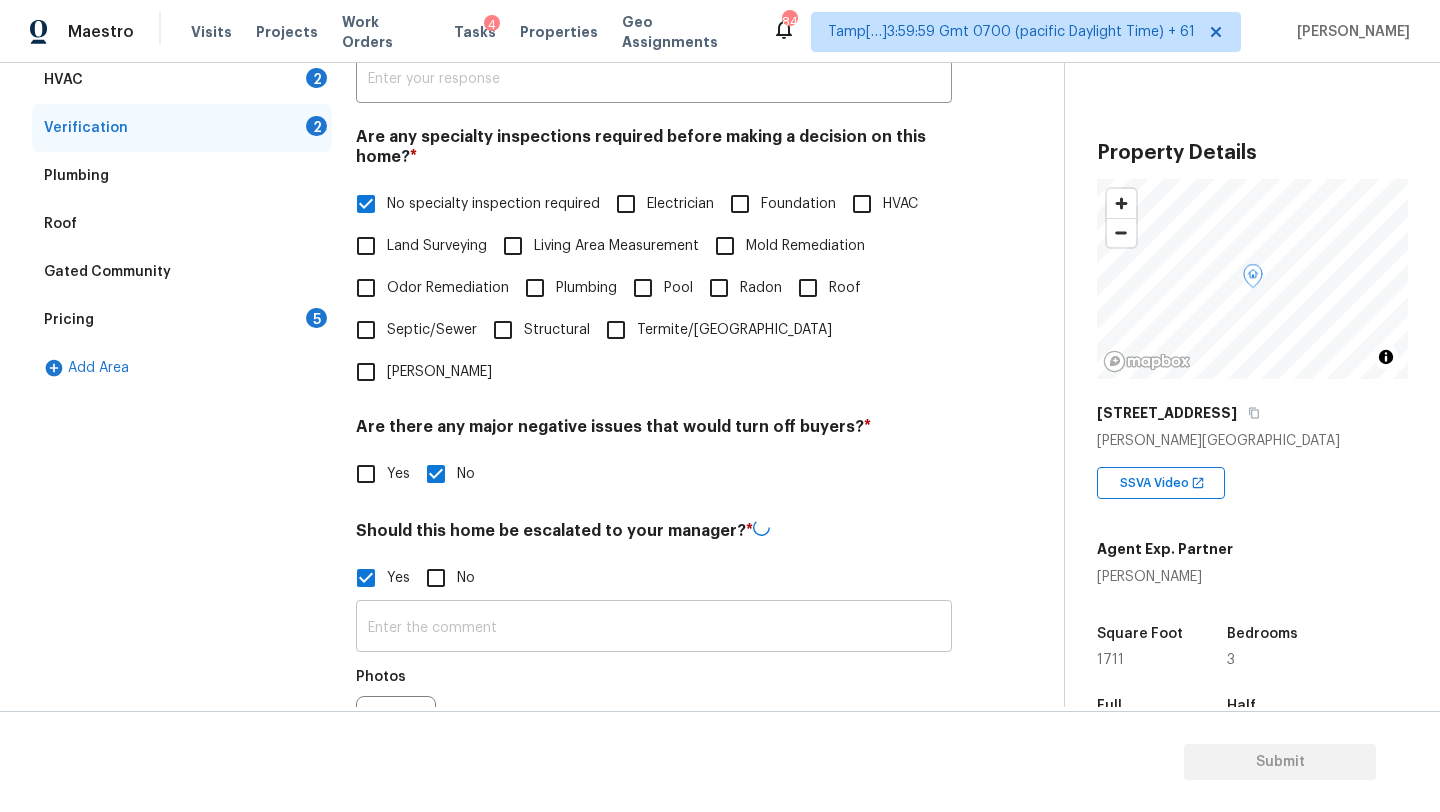 click at bounding box center (654, 628) 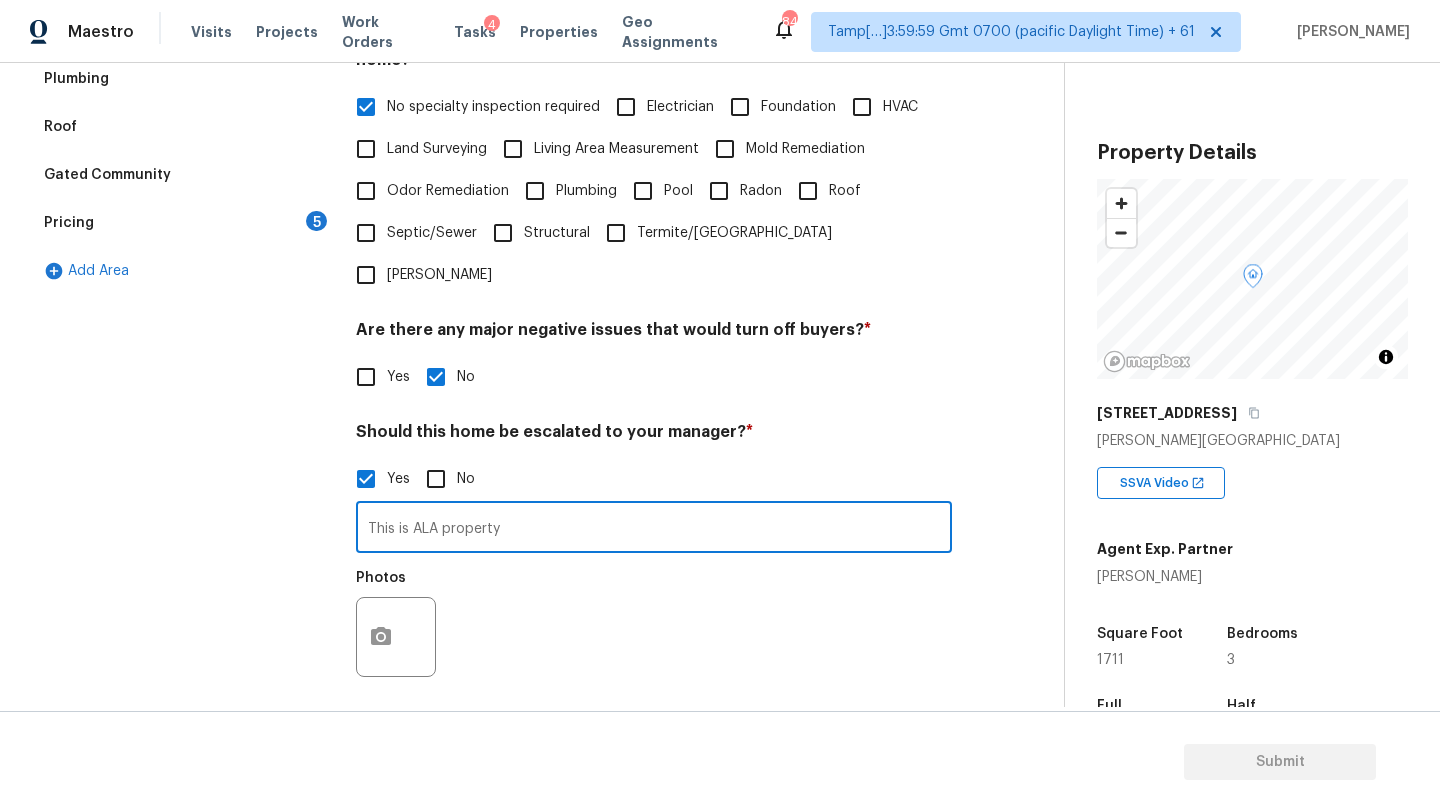 scroll, scrollTop: 581, scrollLeft: 0, axis: vertical 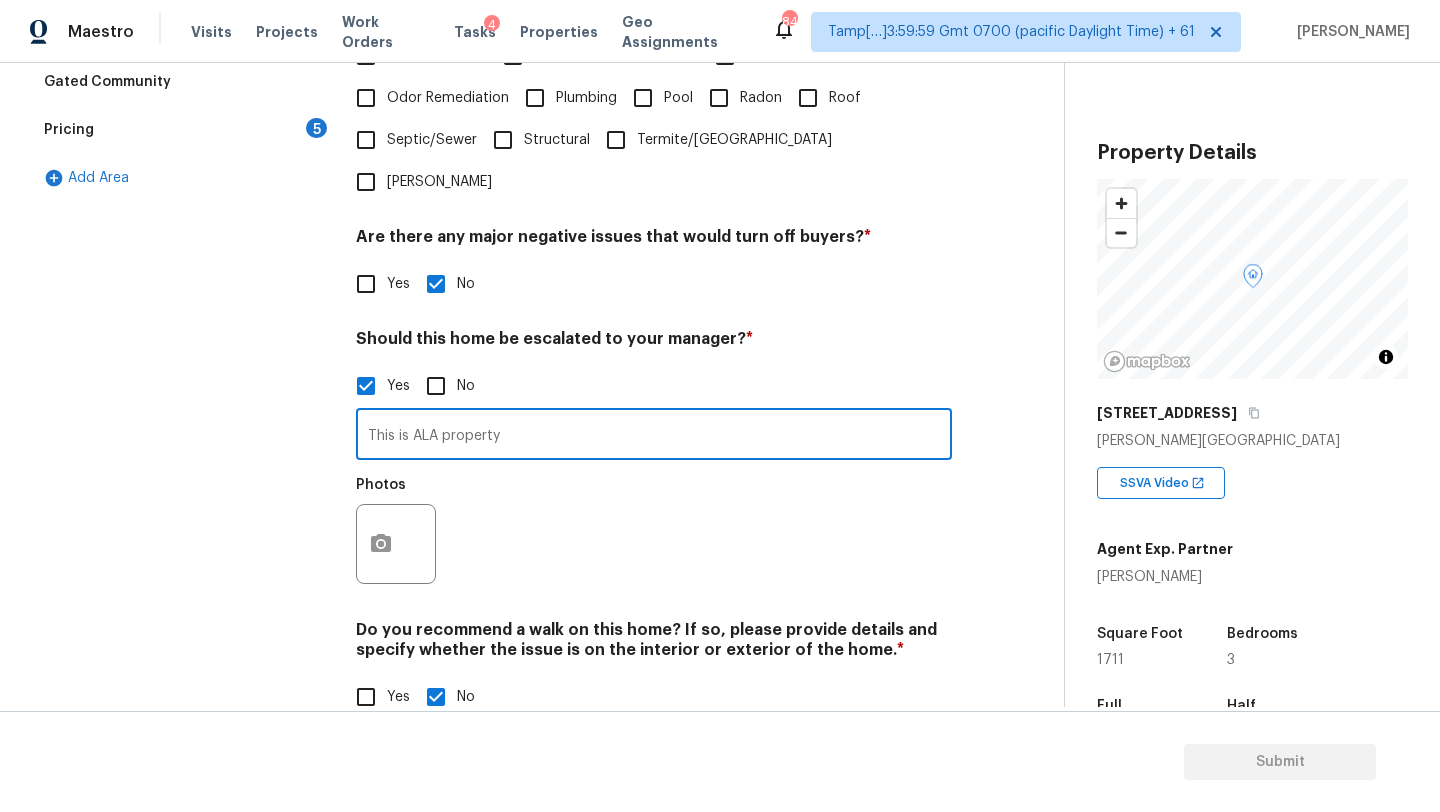 type on "This is ALA property" 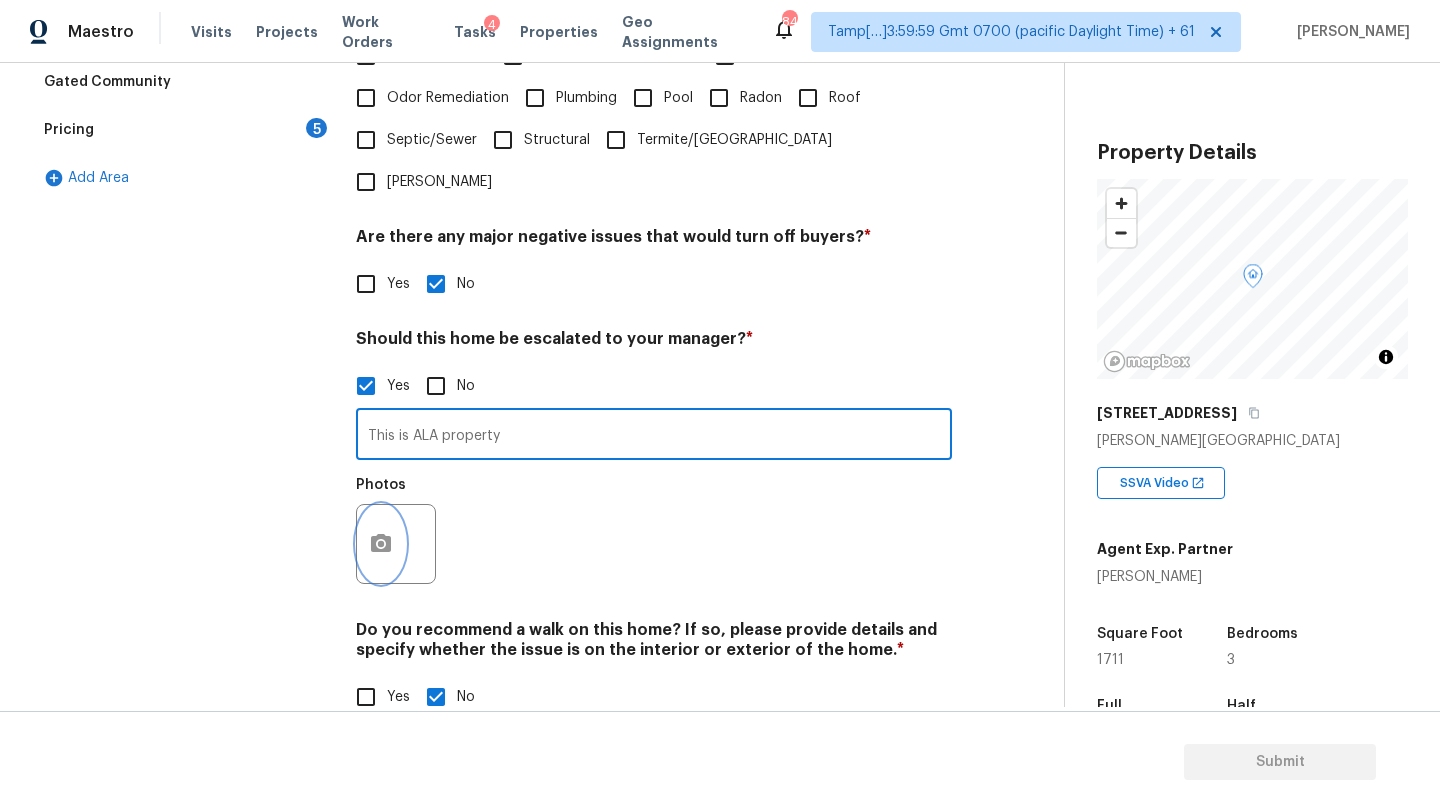click 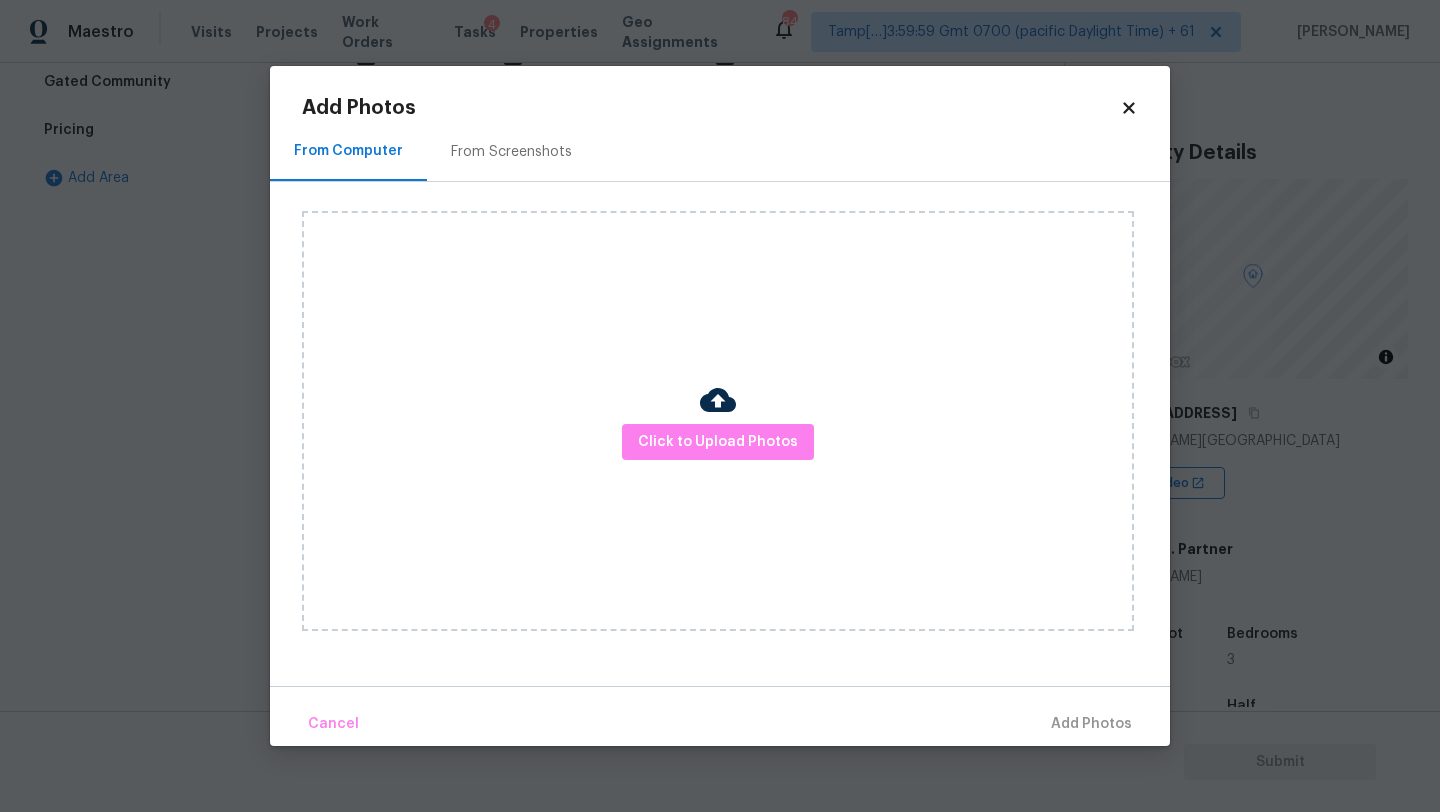 click on "From Screenshots" at bounding box center [511, 151] 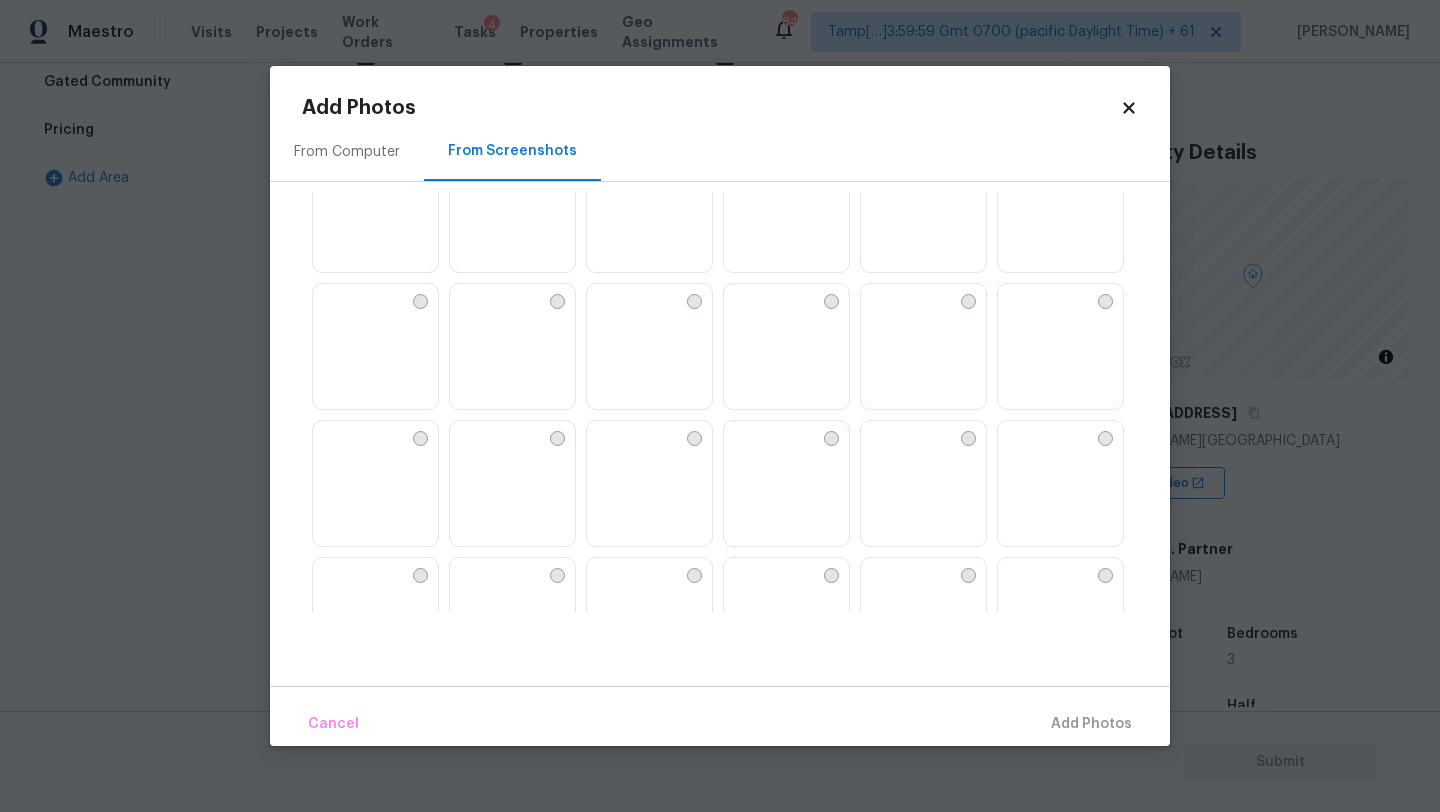 scroll, scrollTop: 104, scrollLeft: 0, axis: vertical 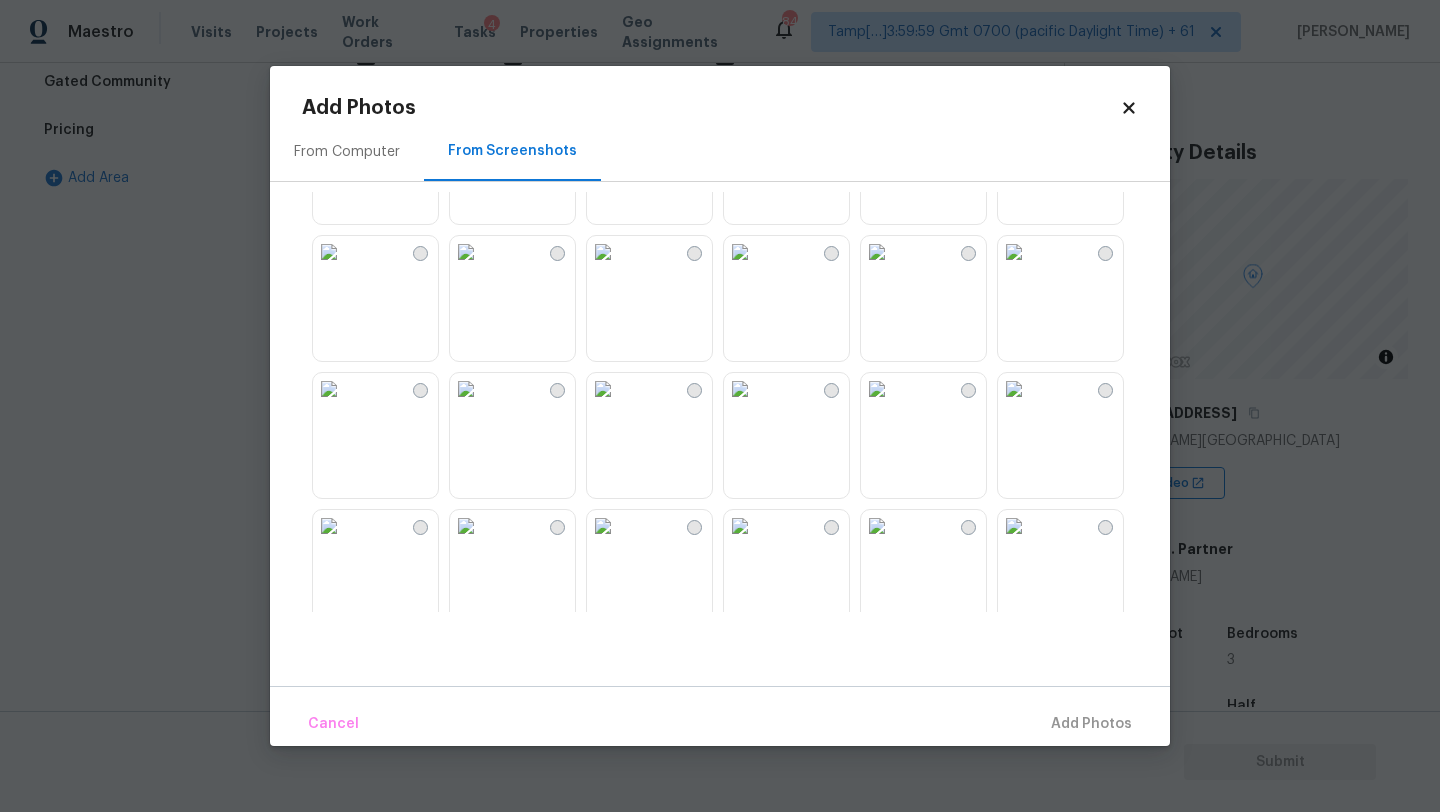 click at bounding box center [877, 389] 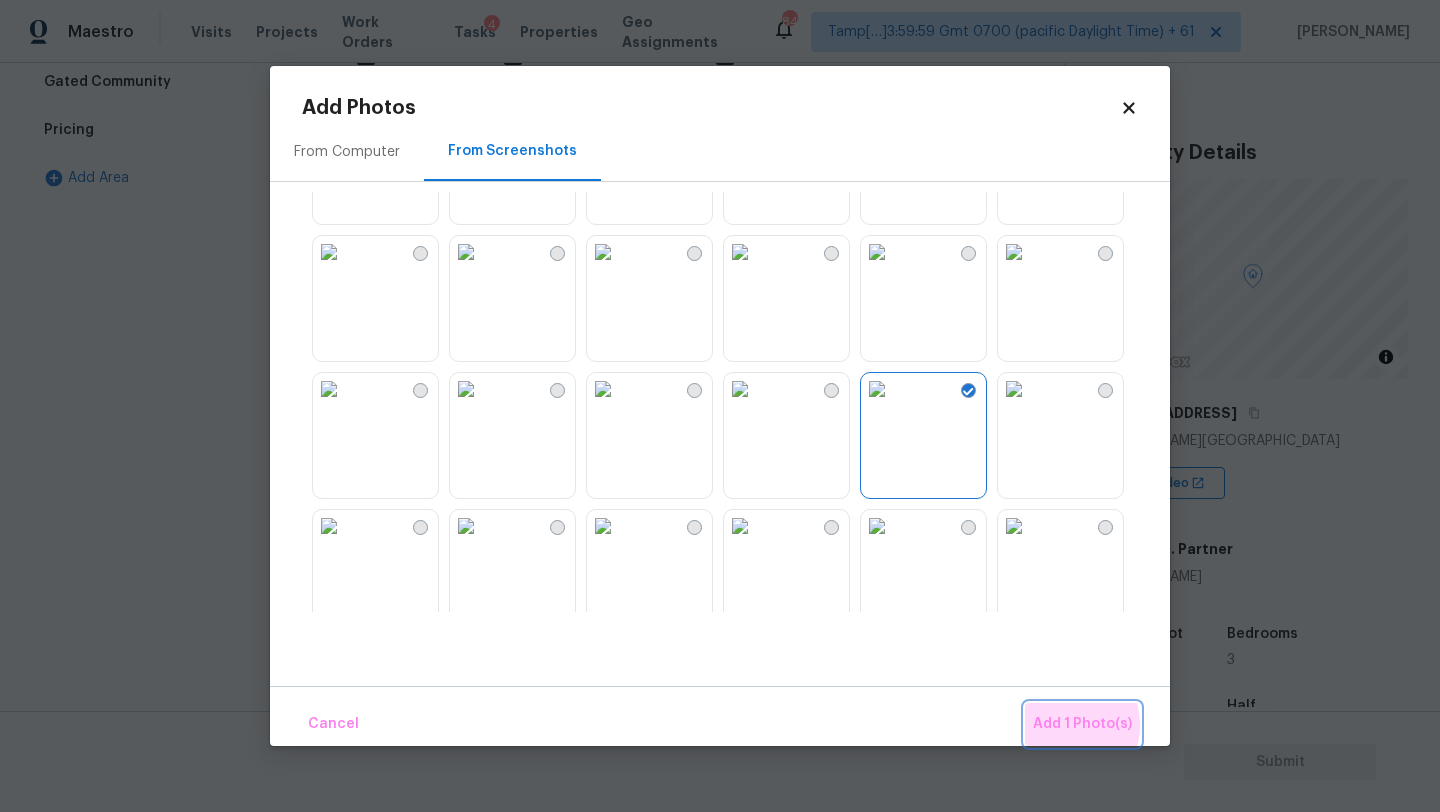 click on "Add 1 Photo(s)" at bounding box center [1082, 724] 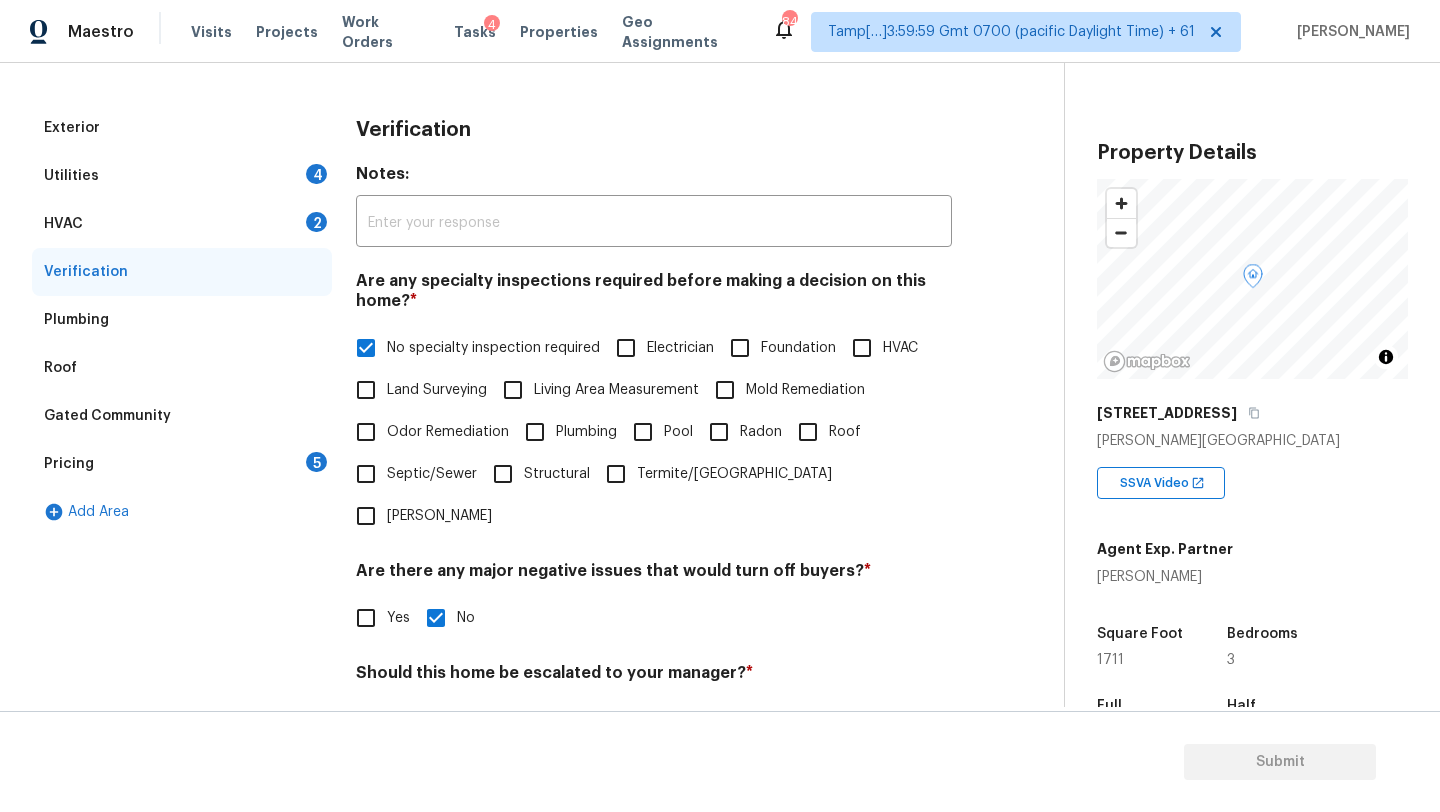 scroll, scrollTop: 100, scrollLeft: 0, axis: vertical 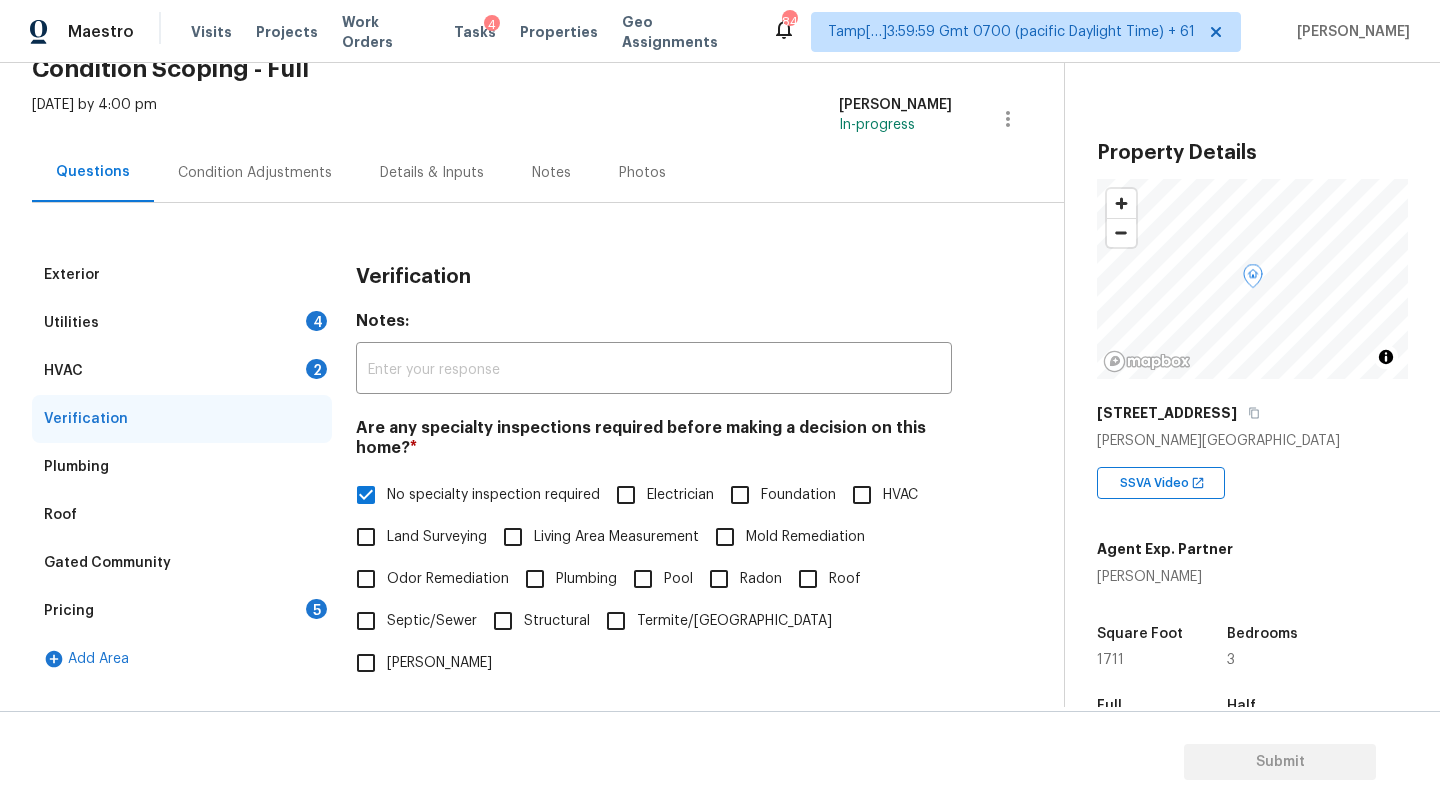 click on "HVAC" at bounding box center (63, 371) 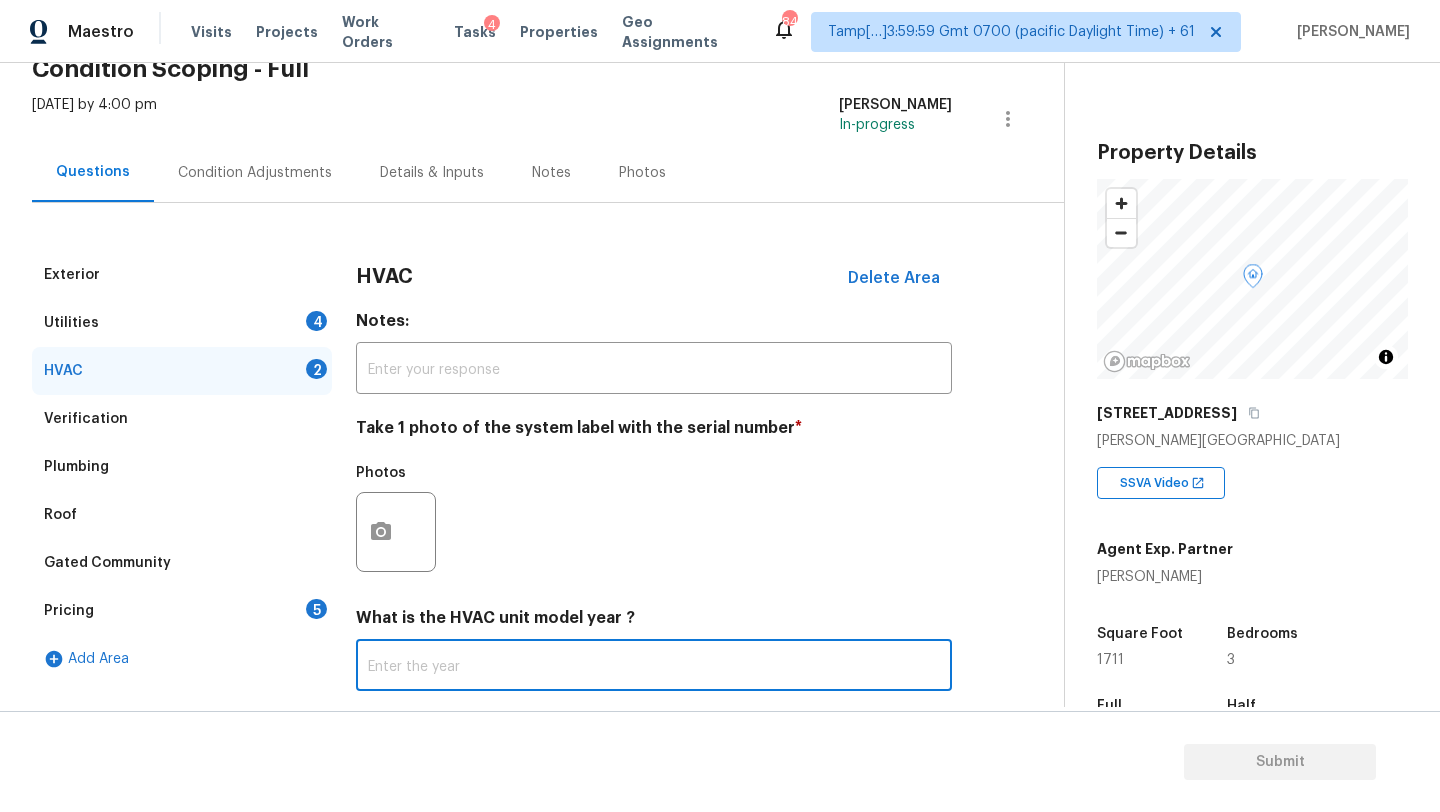click at bounding box center (654, 667) 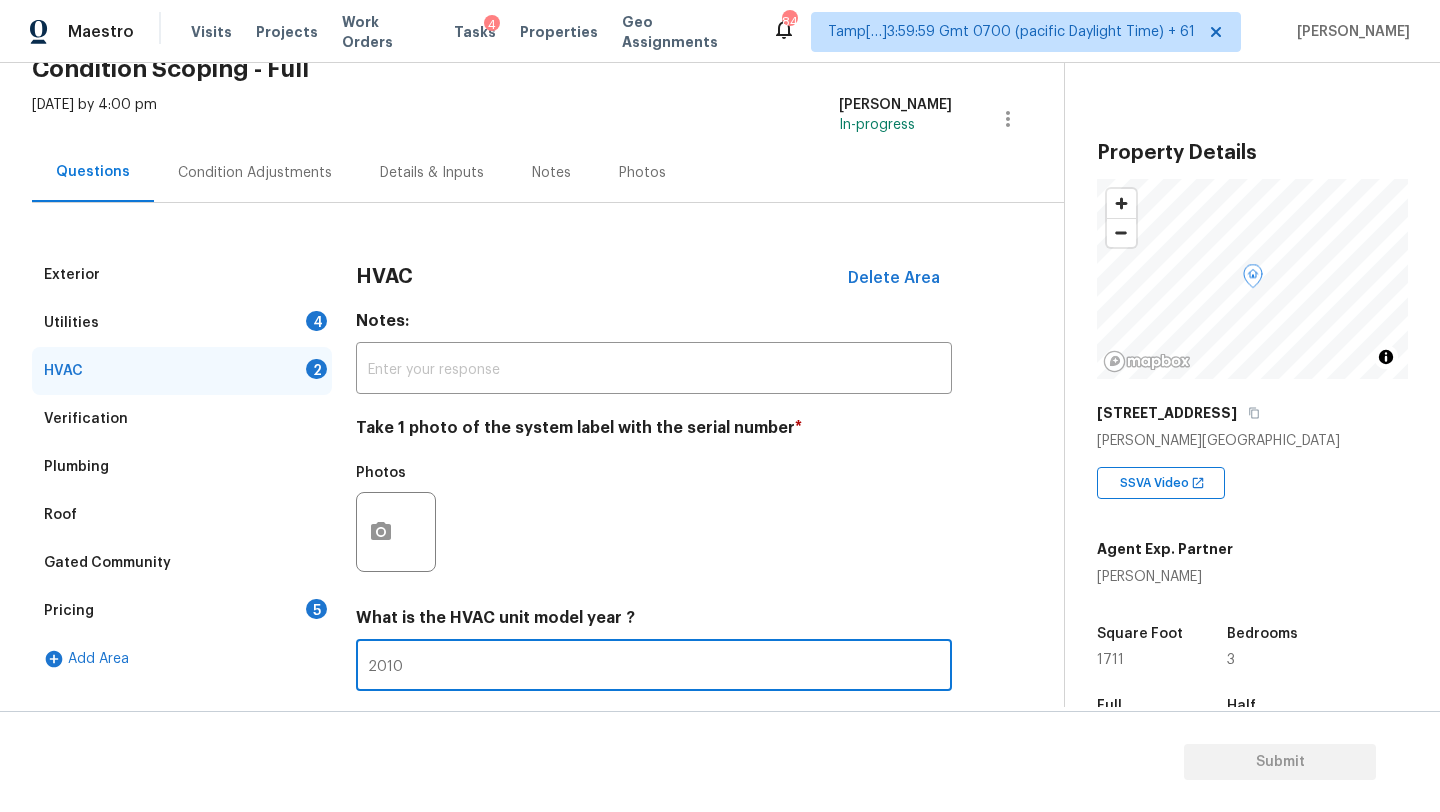 scroll, scrollTop: 199, scrollLeft: 0, axis: vertical 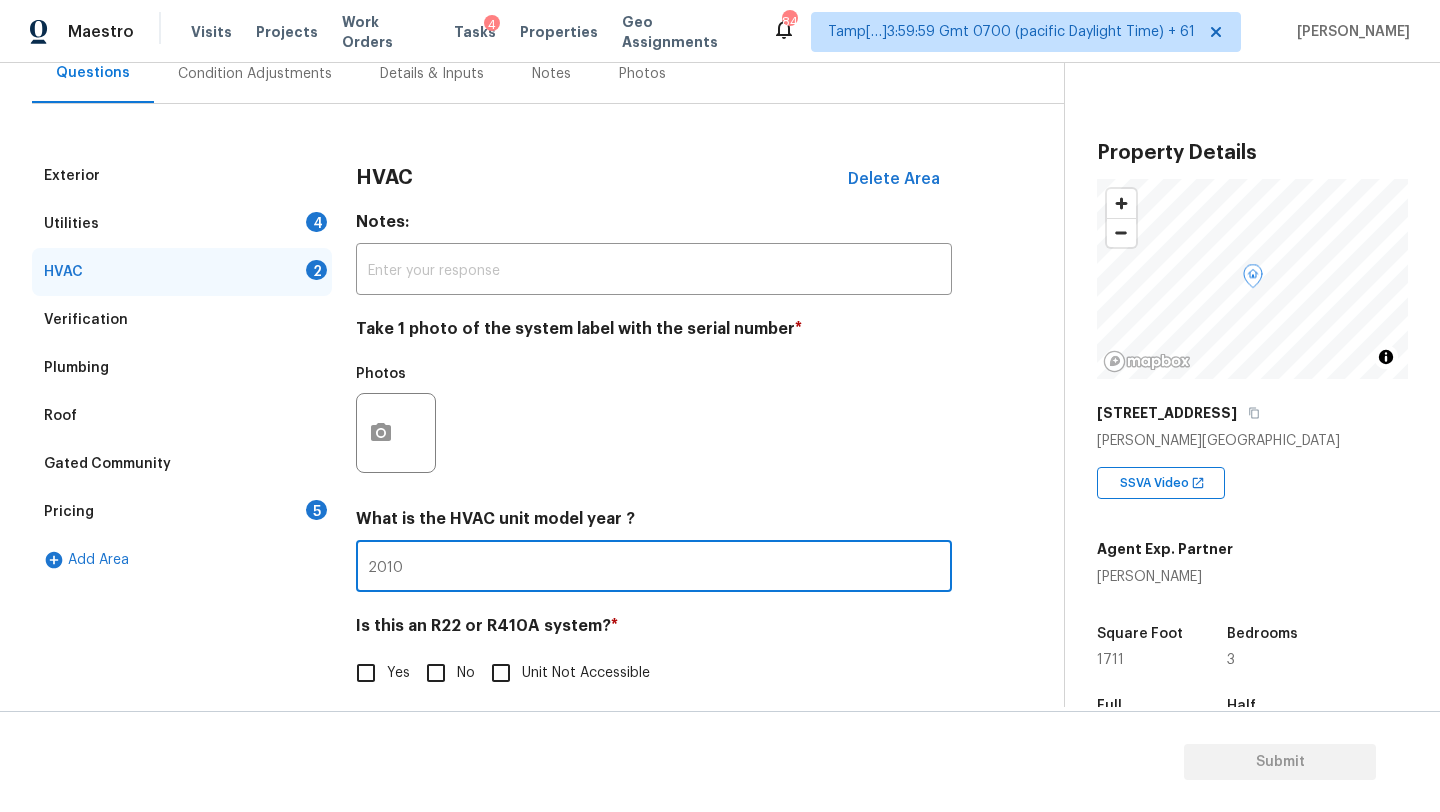 type on "2010" 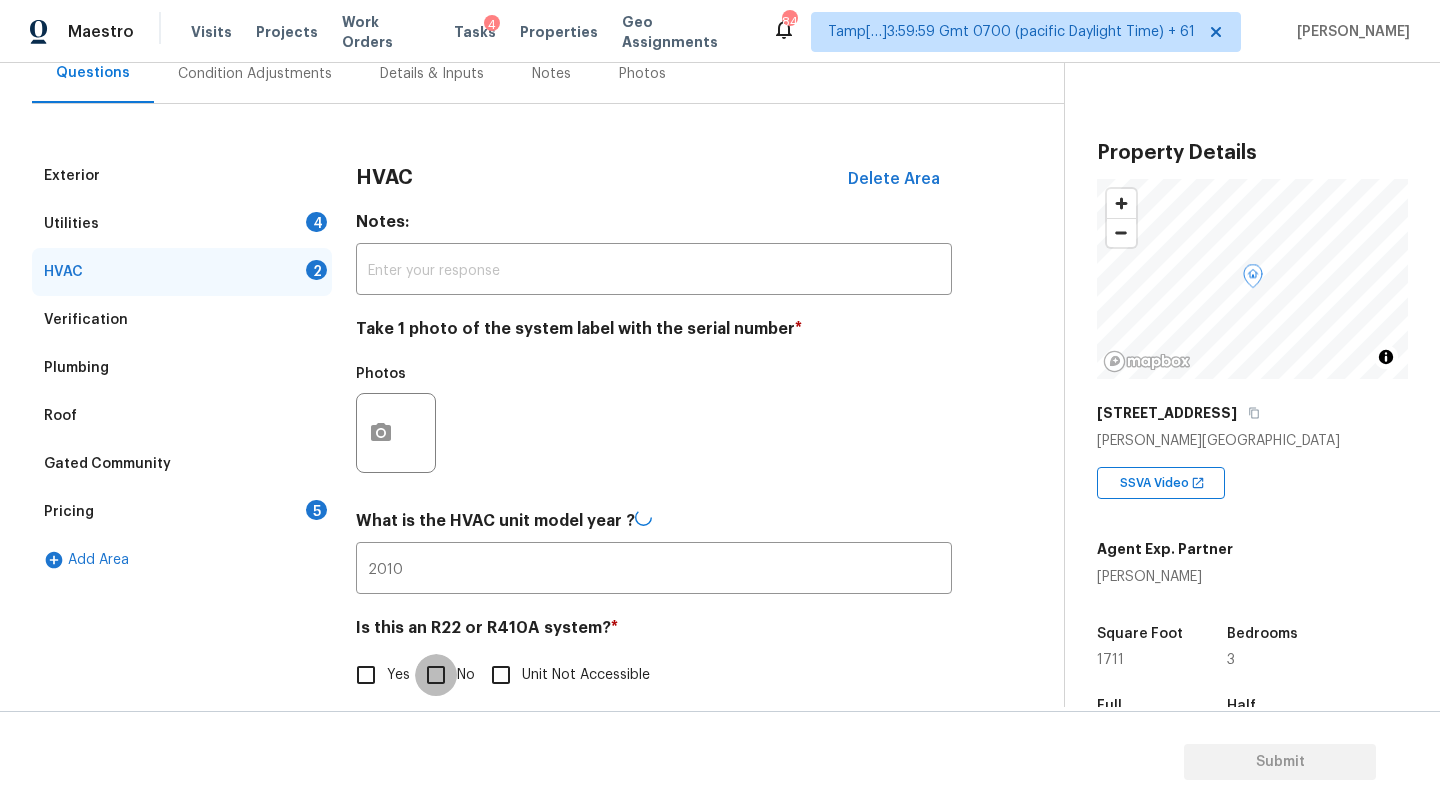 click on "No" at bounding box center [436, 675] 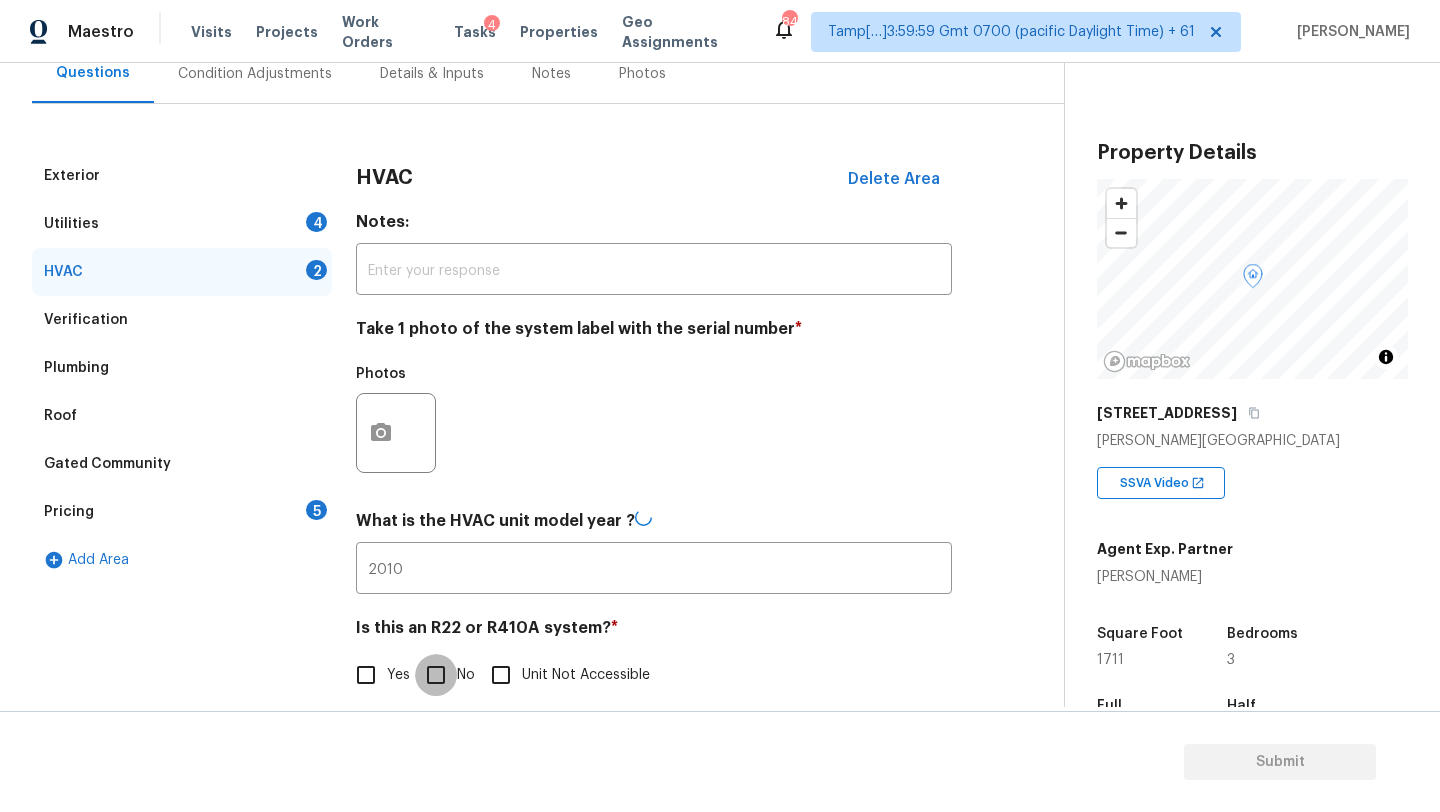 checkbox on "true" 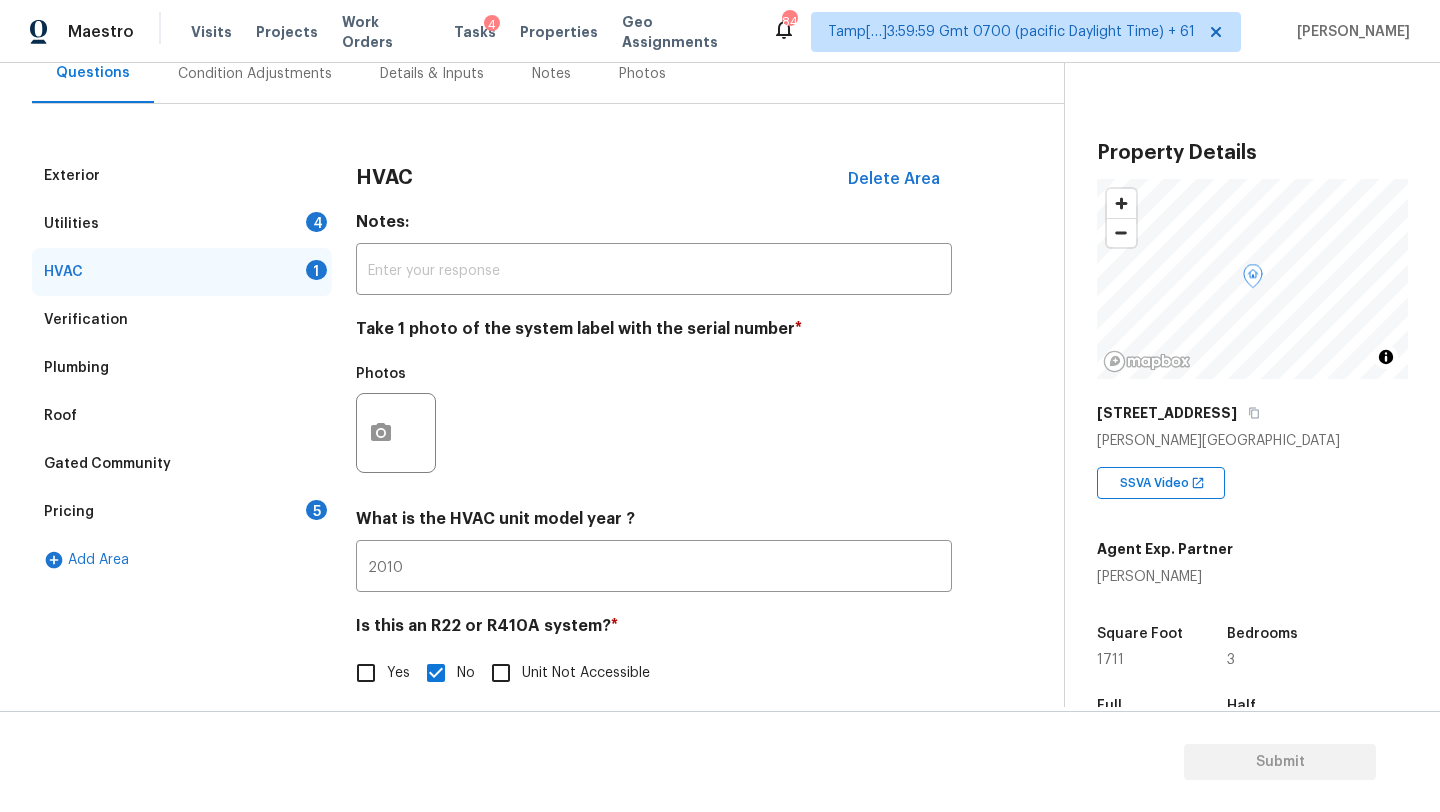 click on "Utilities 4" at bounding box center [182, 224] 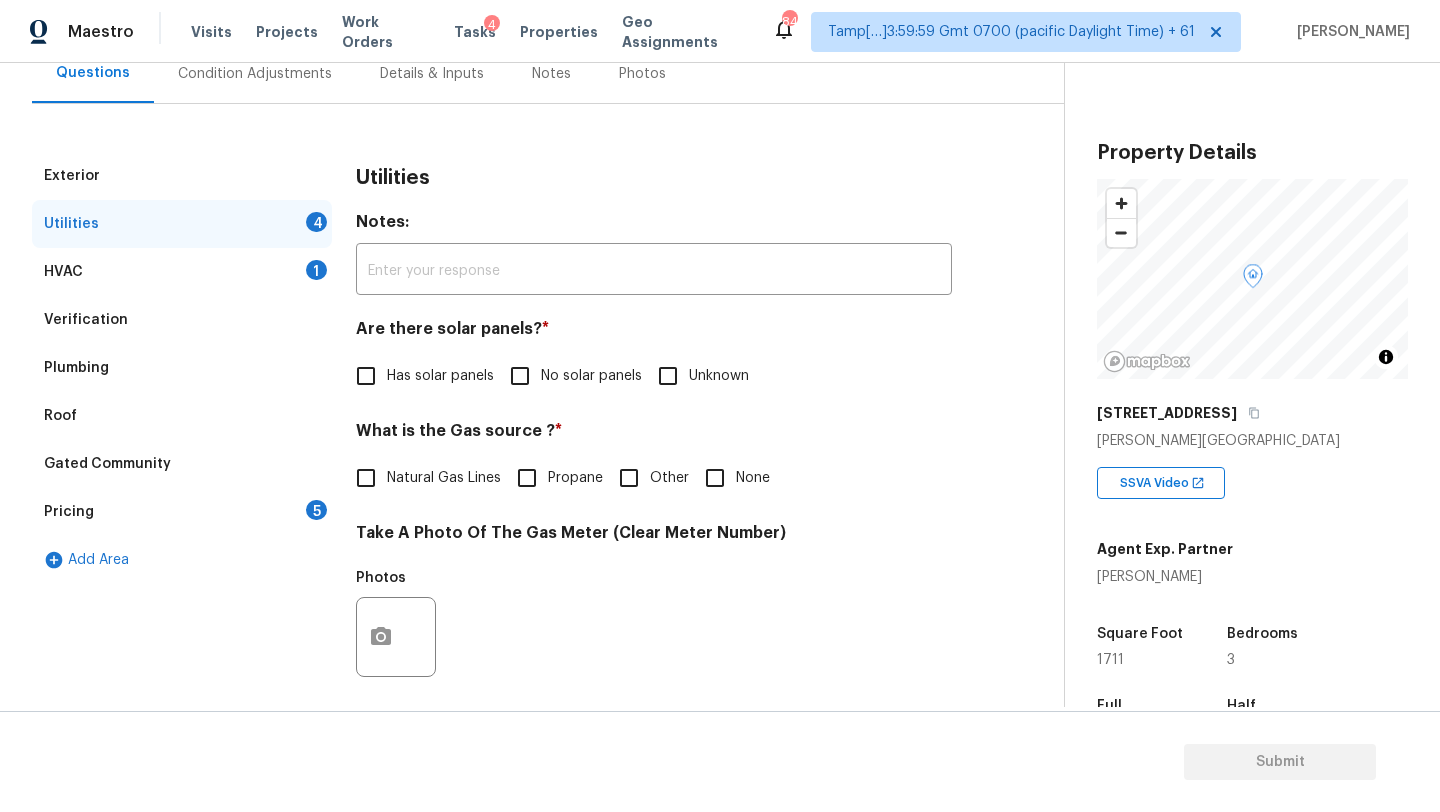 click on "No solar panels" at bounding box center [591, 376] 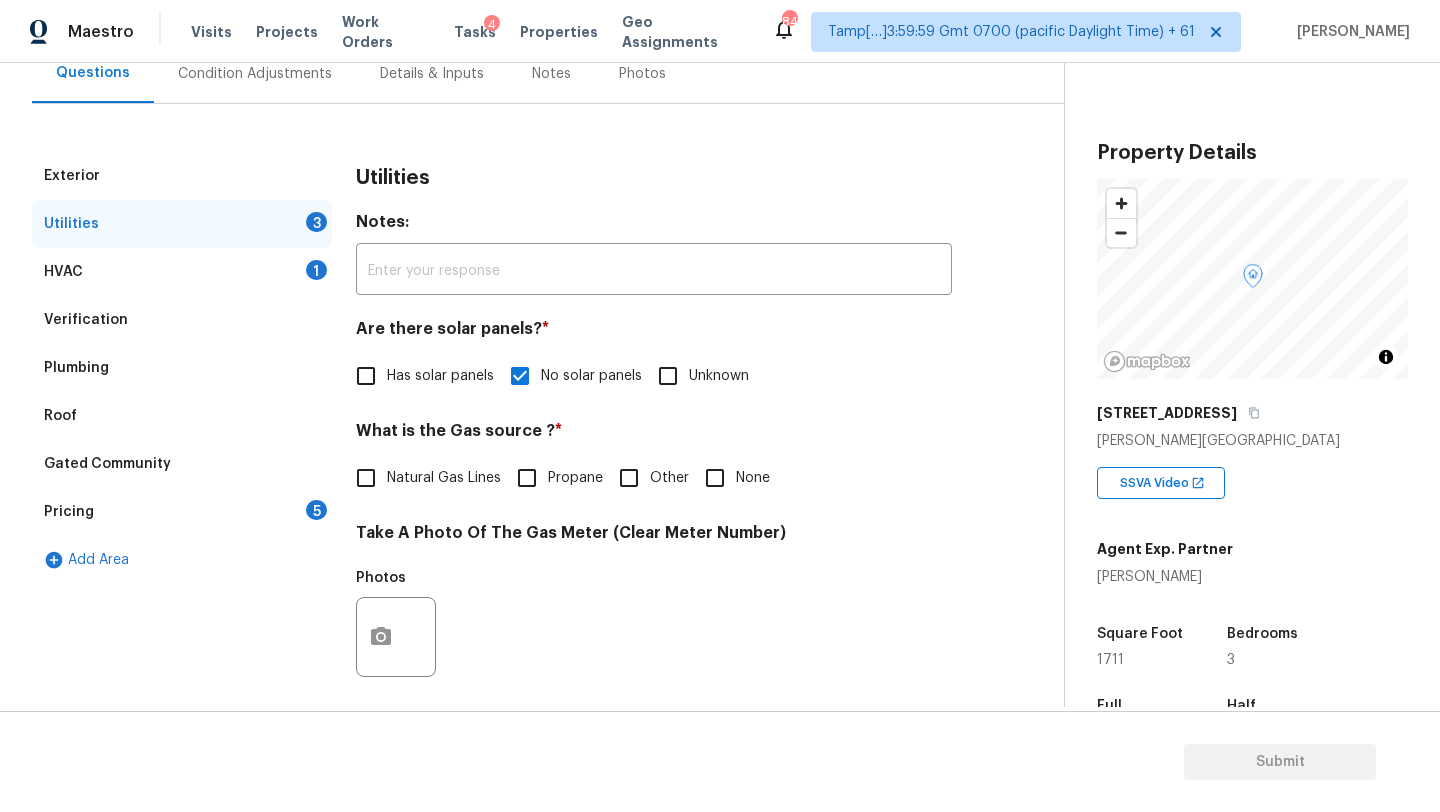 click on "Natural Gas Lines" at bounding box center [444, 478] 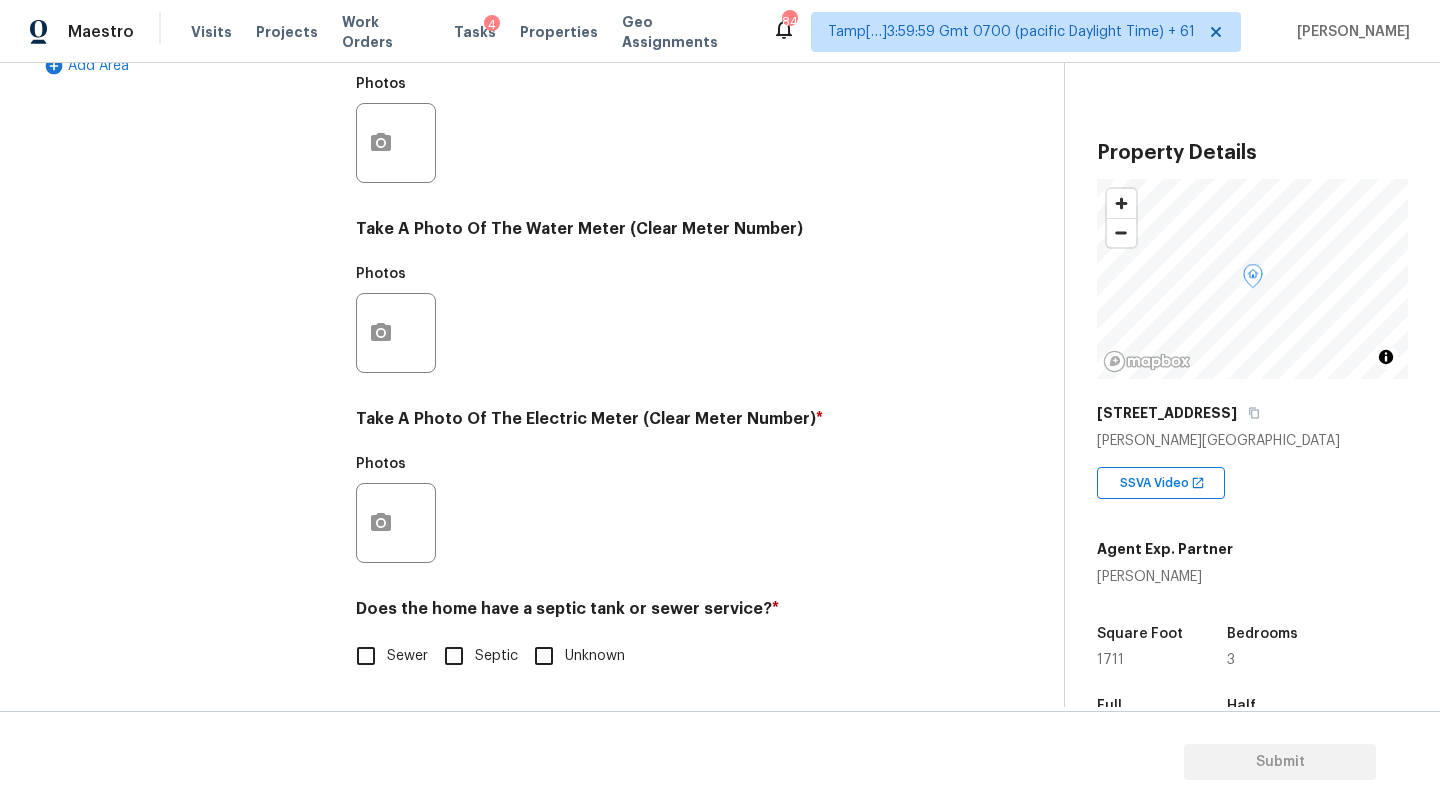 click on "Sewer" at bounding box center [407, 656] 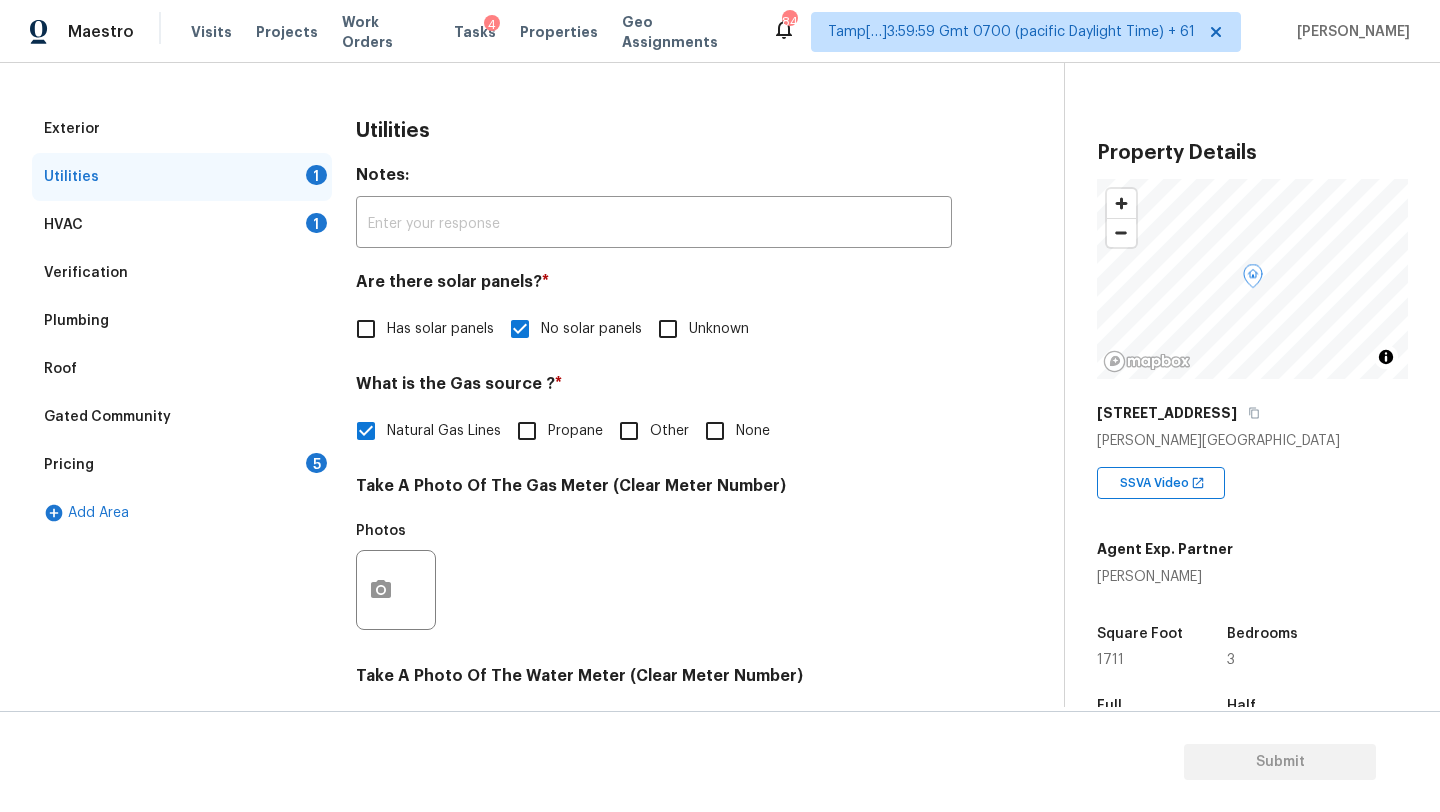 scroll, scrollTop: 23, scrollLeft: 0, axis: vertical 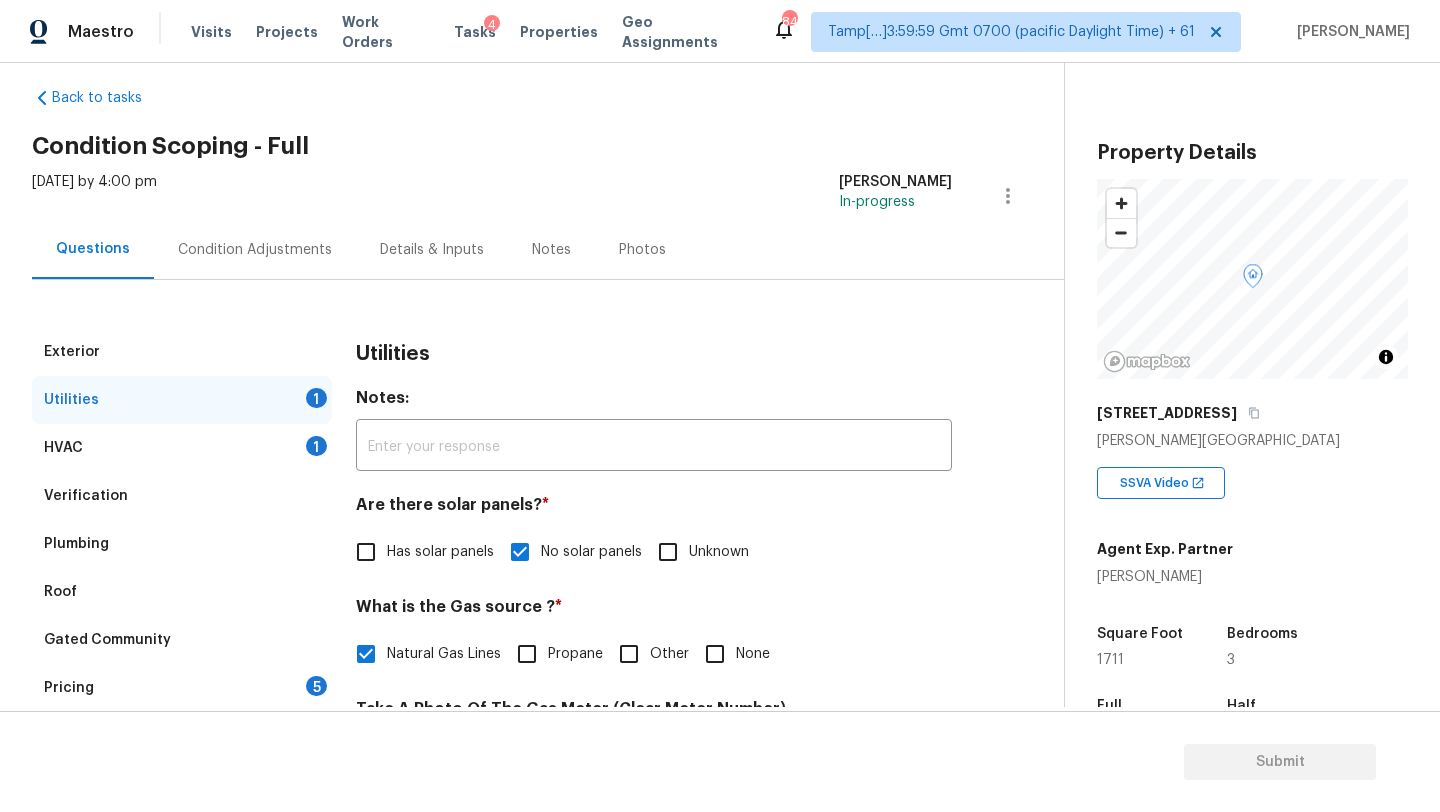 click on "5" at bounding box center [316, 686] 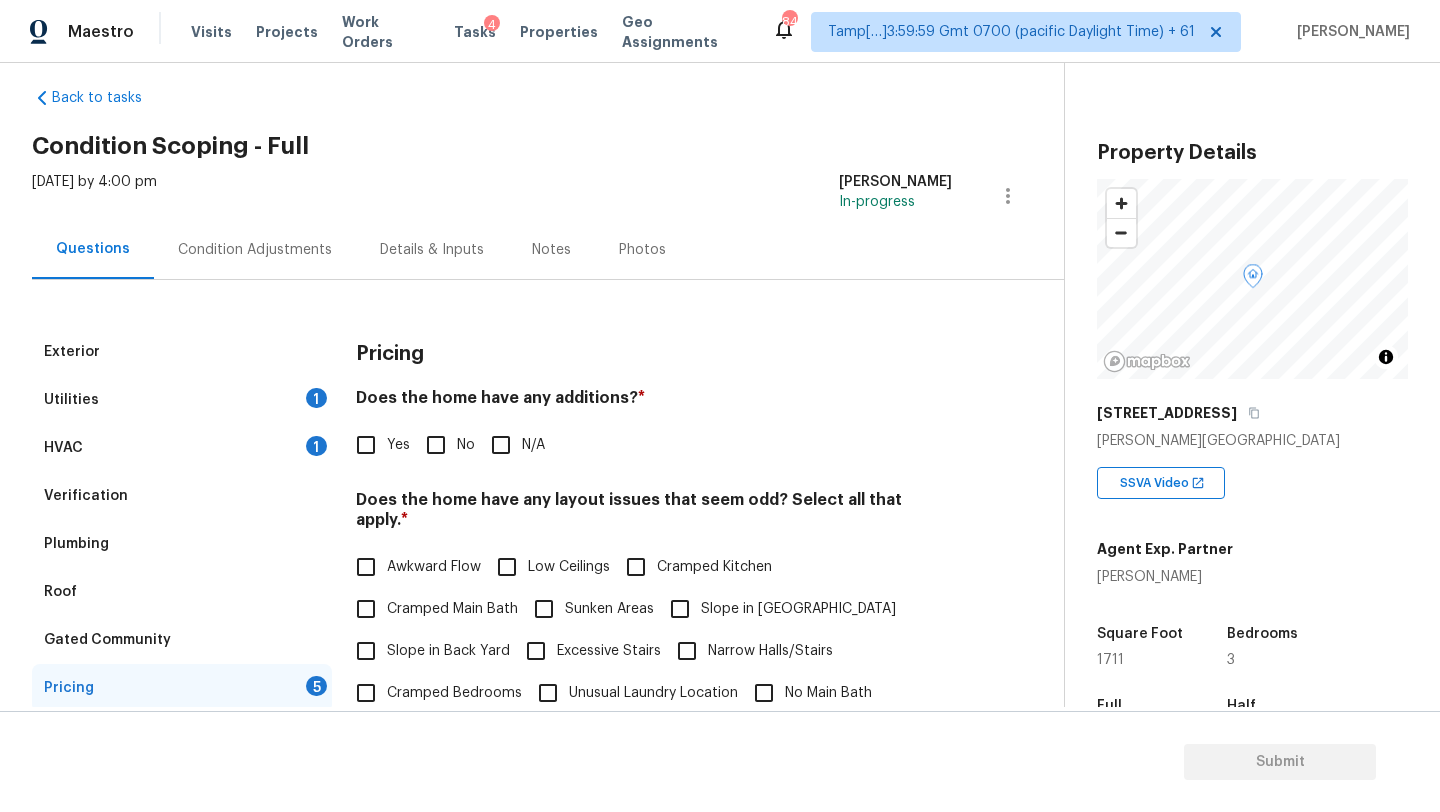 click on "Pricing Does the home have any additions?  * Yes No N/A Does the home have any layout issues that seem odd? Select all that apply.  * Awkward Flow Low Ceilings Cramped Kitchen Cramped Main Bath Sunken Areas Slope in Front Yard Slope in Back Yard Excessive Stairs Narrow Halls/Stairs Cramped Bedrooms Unusual Laundry Location No Main Bath Other N/A Do you have to walk through the garage to get to any rooms in the home?  * Yes No Does the kitchen seem cramped?  * Yes No Does the home appear to be very outdated?  * Yes No" at bounding box center (654, 707) 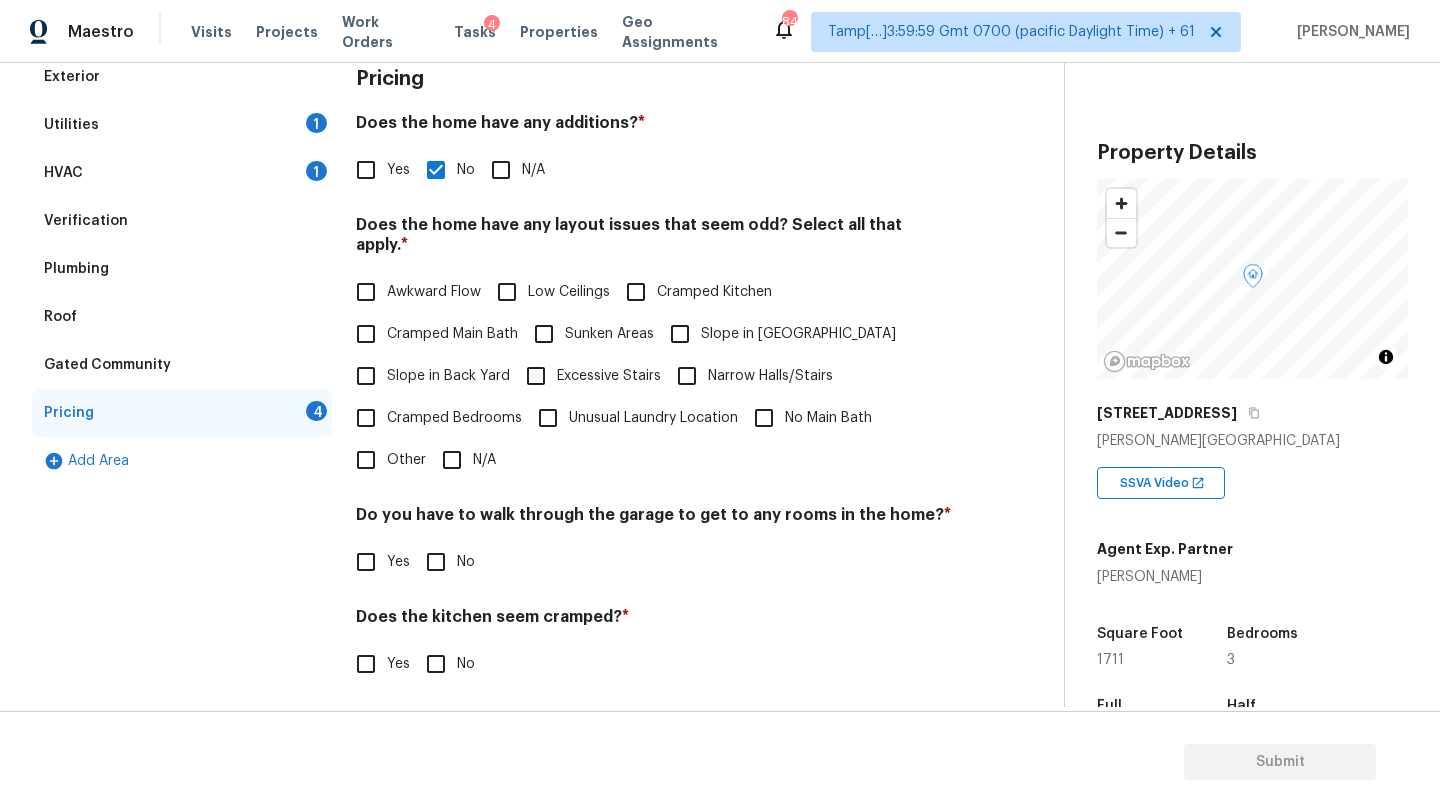 scroll, scrollTop: 388, scrollLeft: 0, axis: vertical 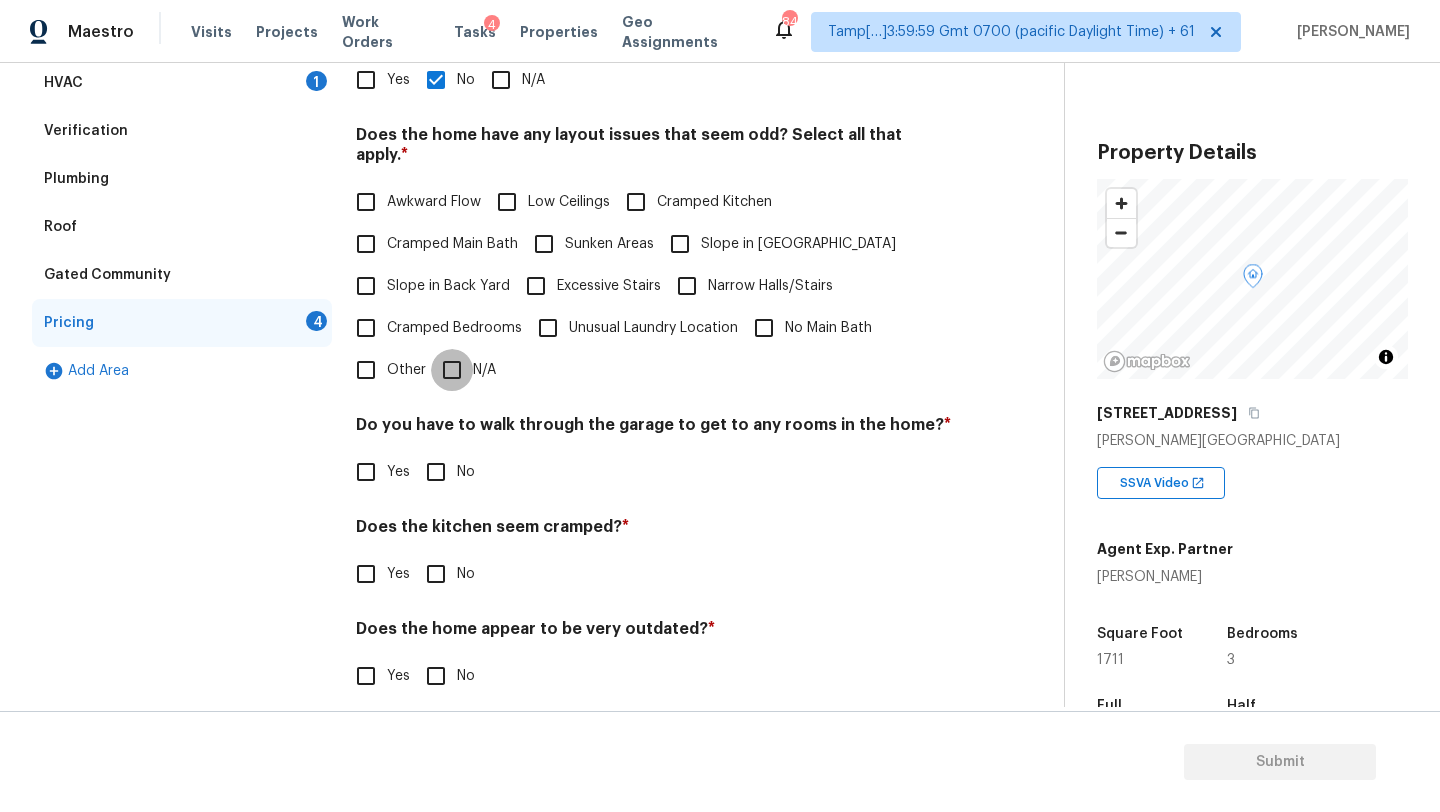 click on "N/A" at bounding box center (452, 370) 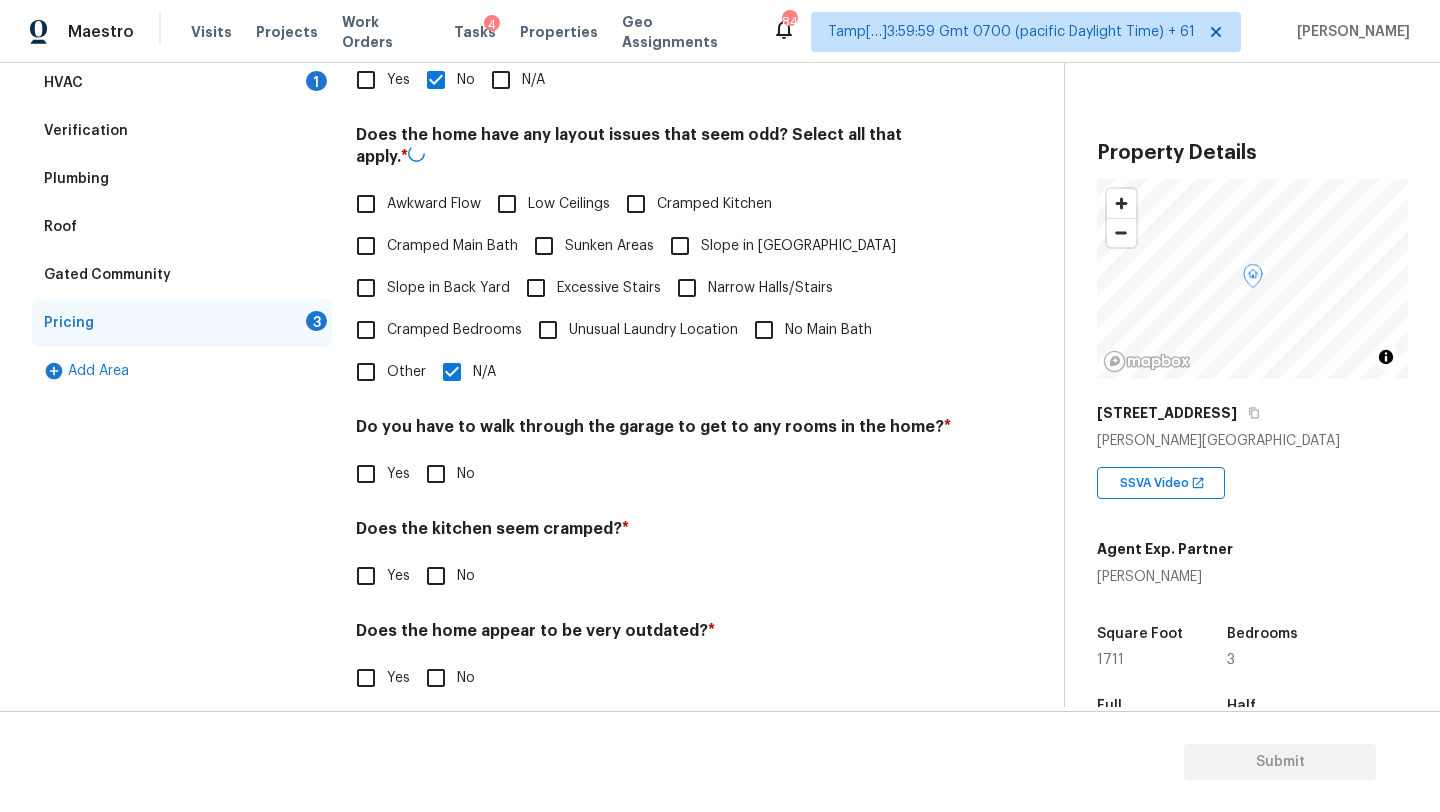 click on "No" at bounding box center [436, 474] 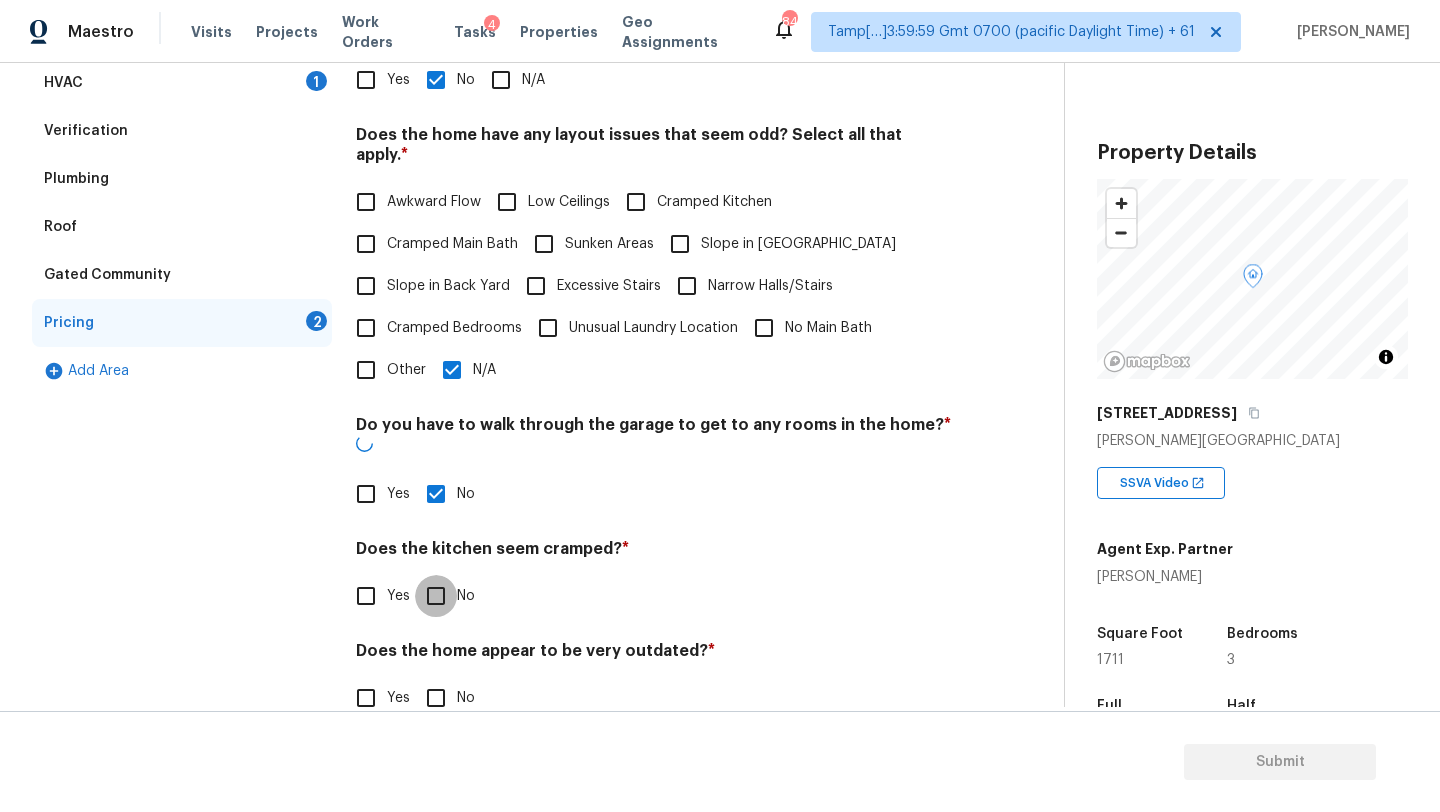click on "No" at bounding box center (436, 596) 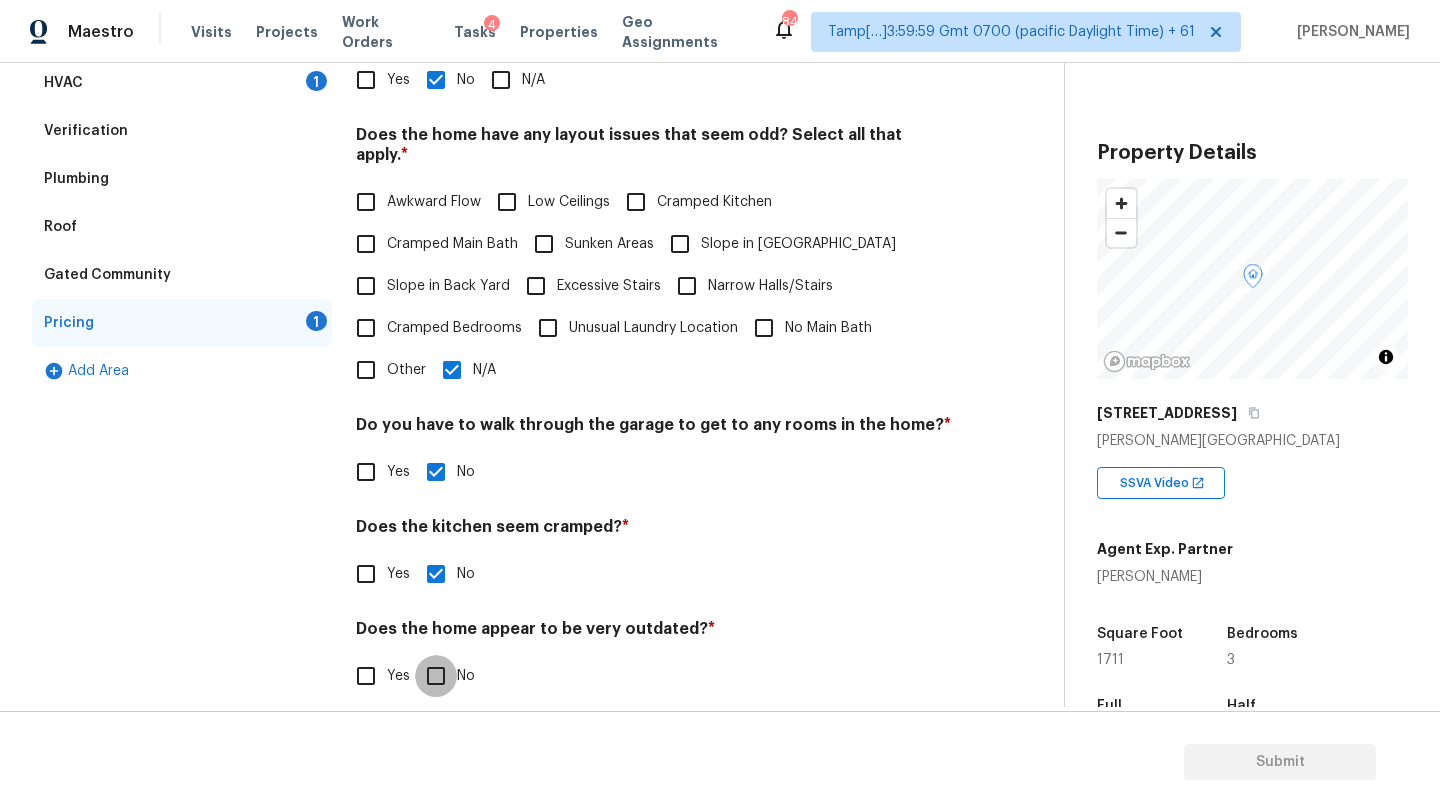 drag, startPoint x: 443, startPoint y: 666, endPoint x: 948, endPoint y: 8, distance: 829.45105 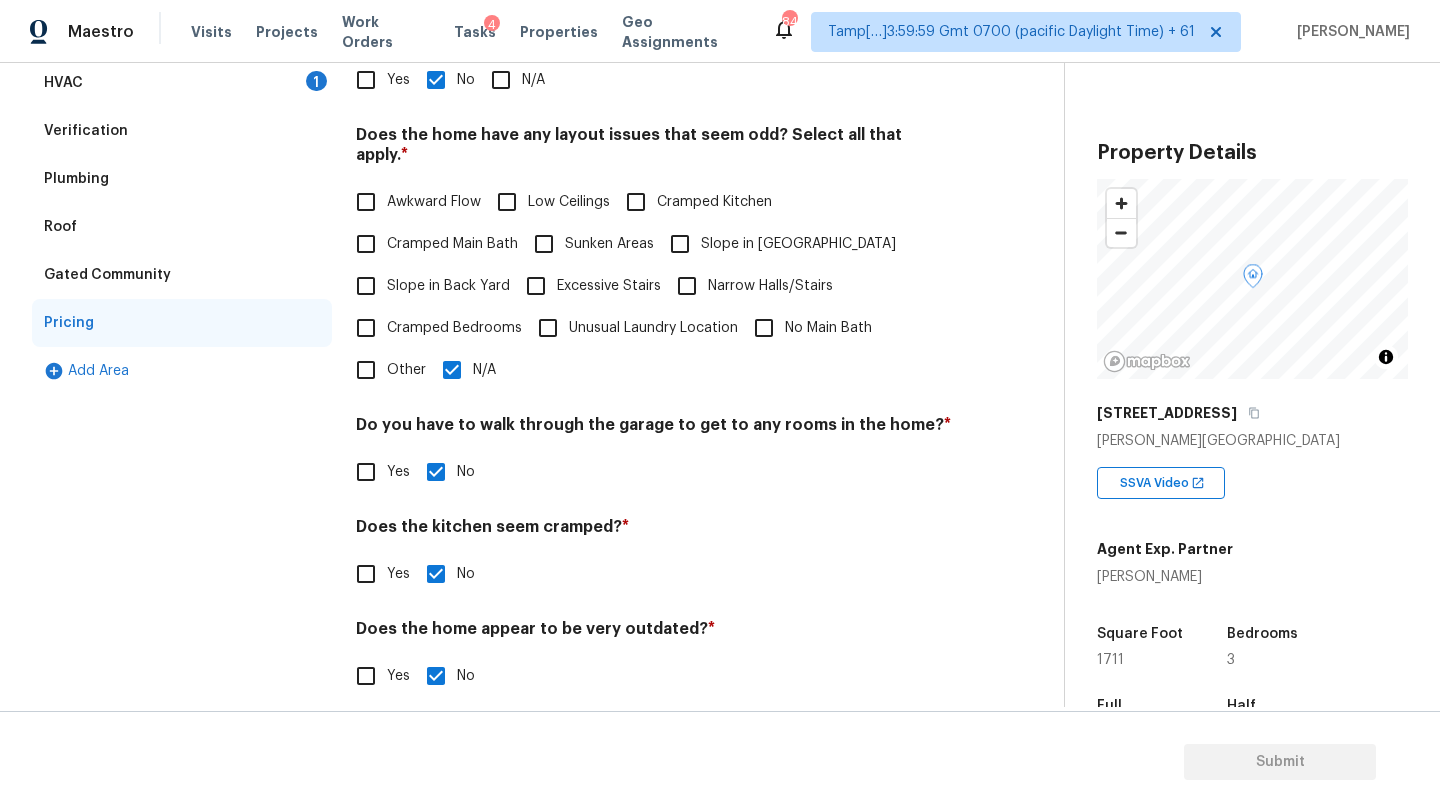 scroll, scrollTop: 0, scrollLeft: 0, axis: both 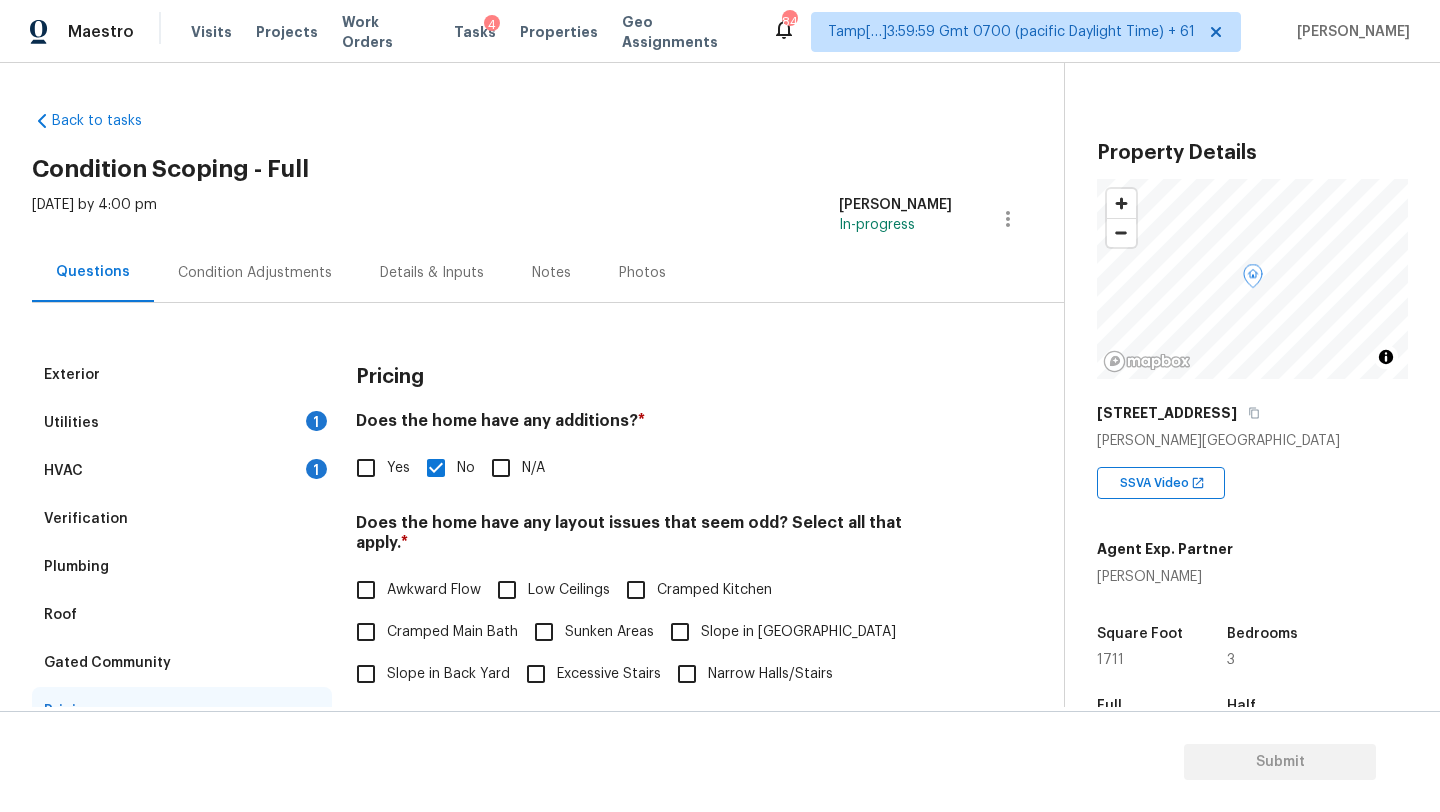 click on "Condition Adjustments" at bounding box center [255, 272] 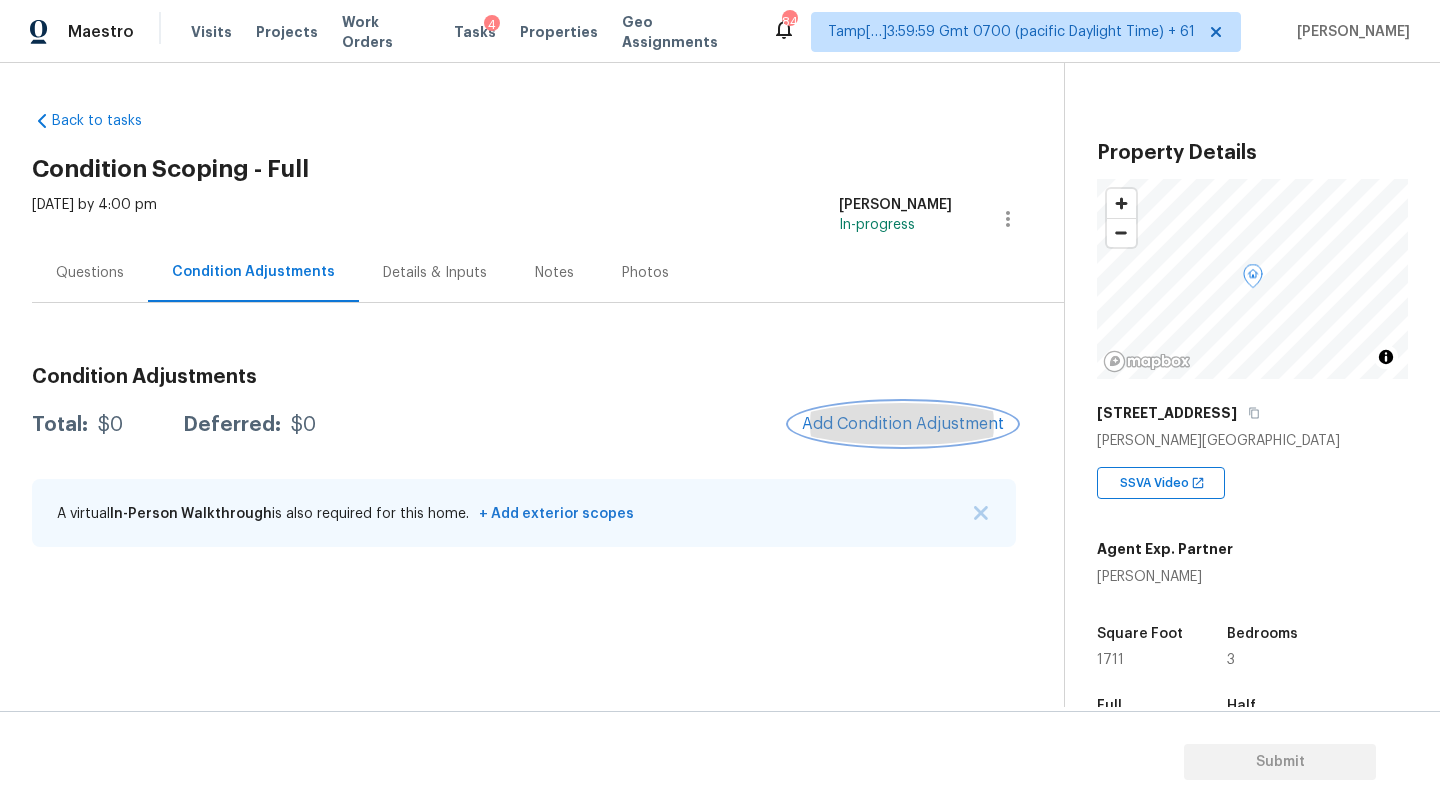 click on "Add Condition Adjustment" at bounding box center (903, 424) 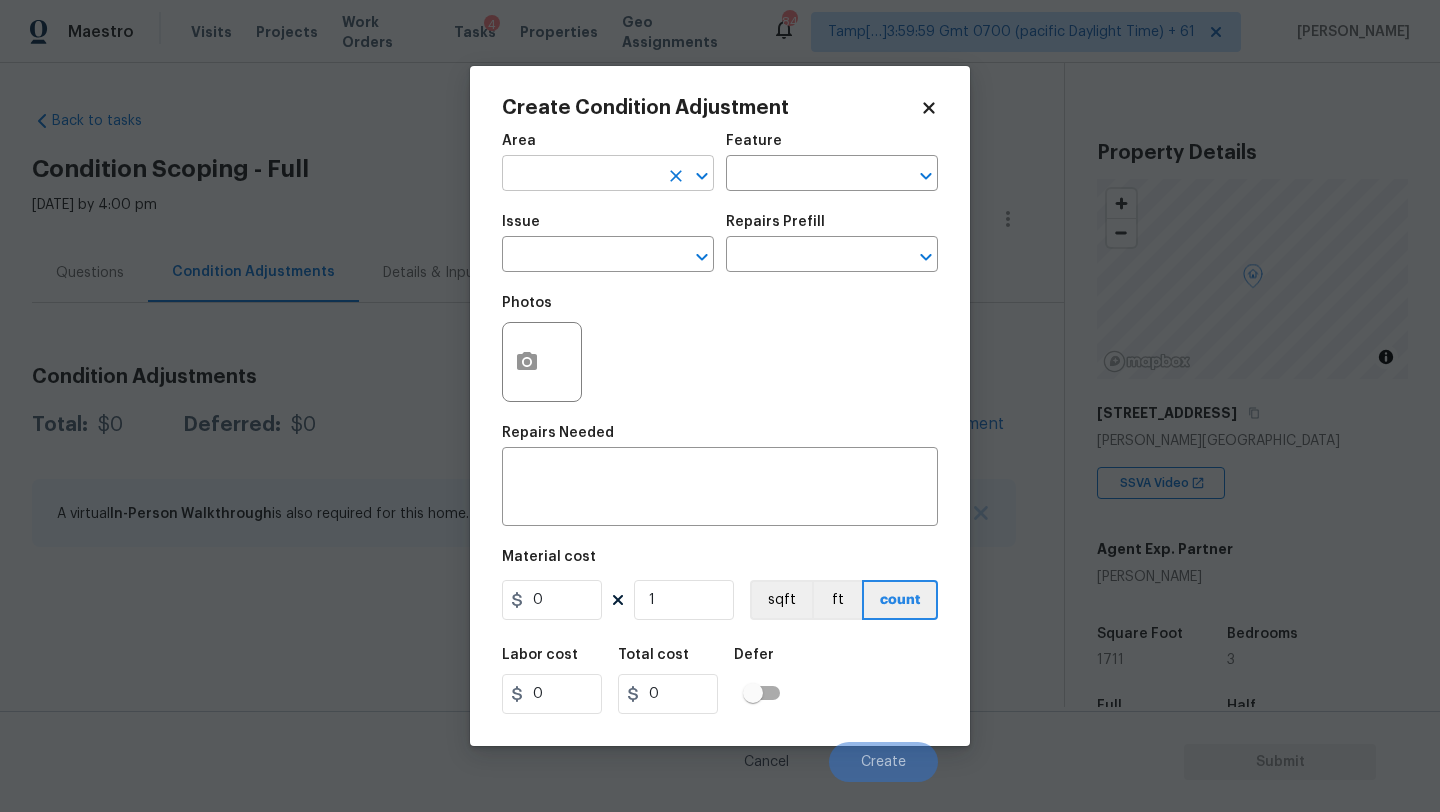 click at bounding box center (580, 175) 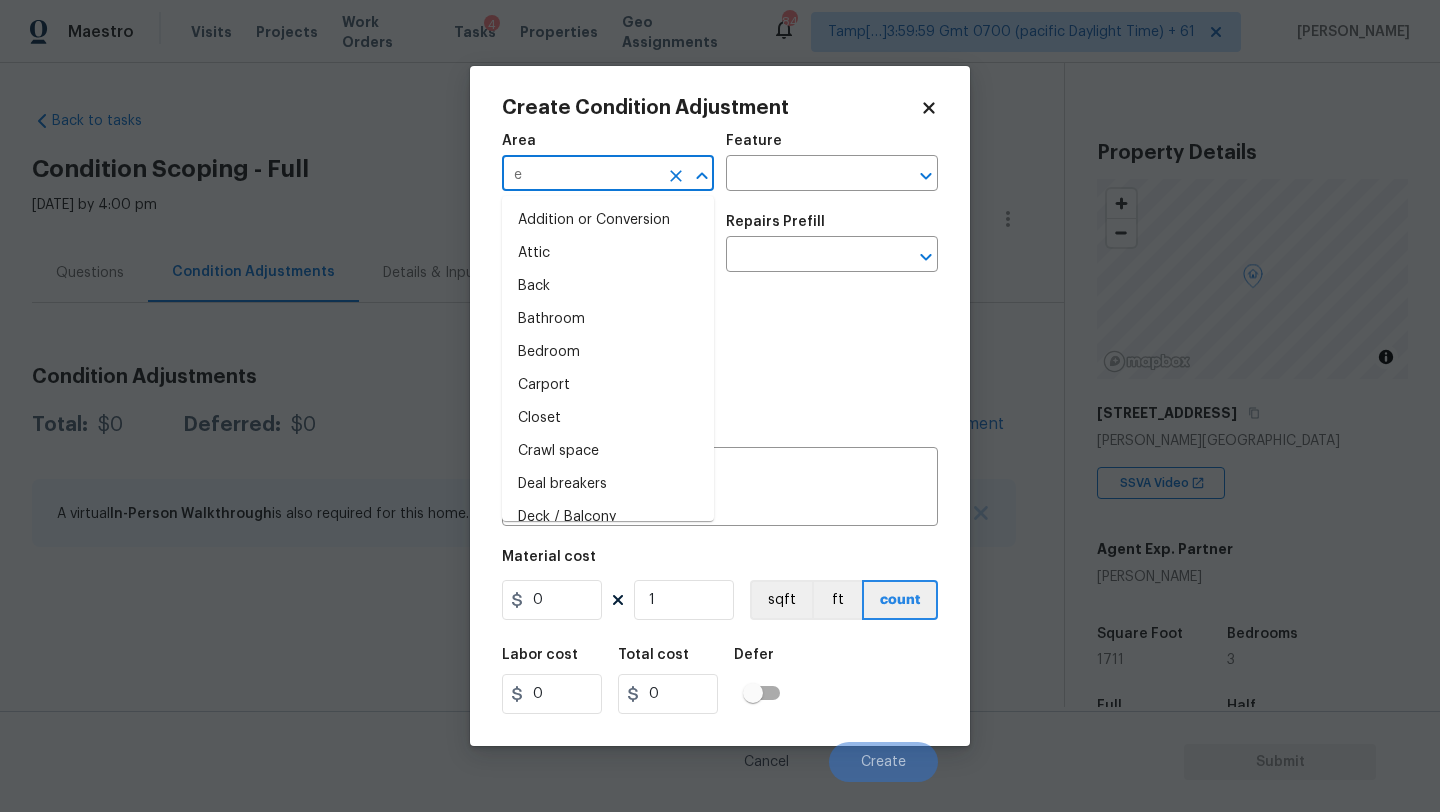type on "ex" 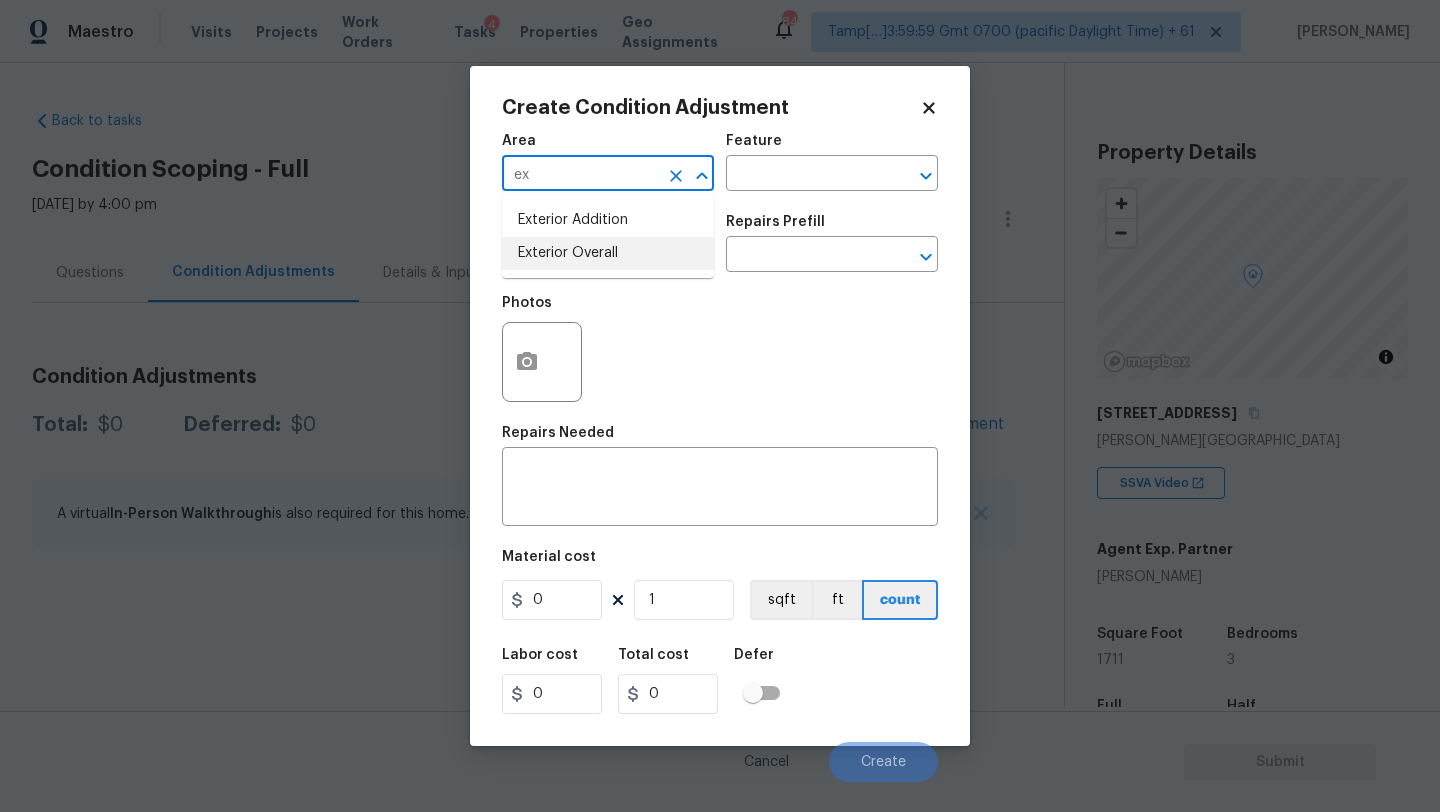 drag, startPoint x: 632, startPoint y: 247, endPoint x: 748, endPoint y: 196, distance: 126.71622 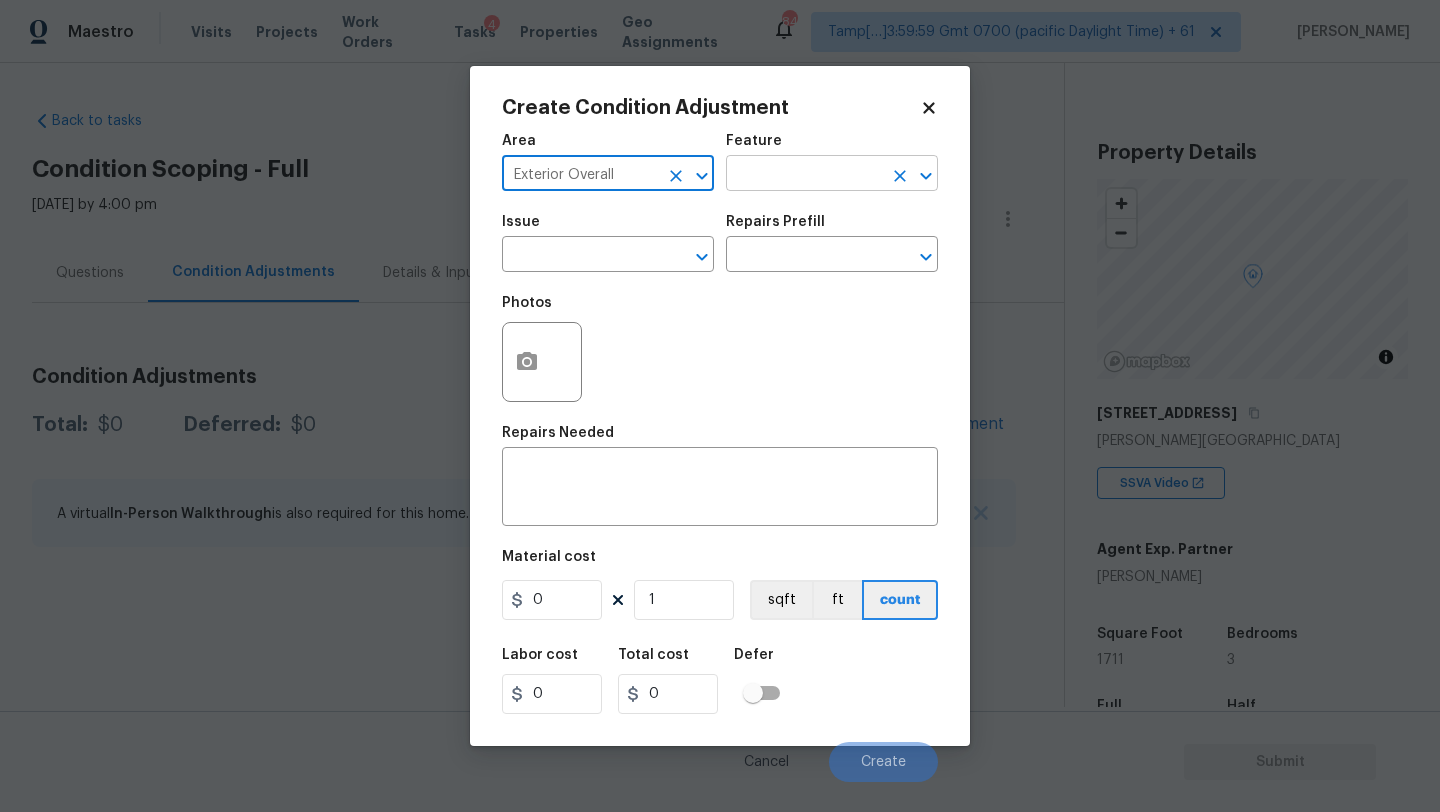 type on "Exterior Overall" 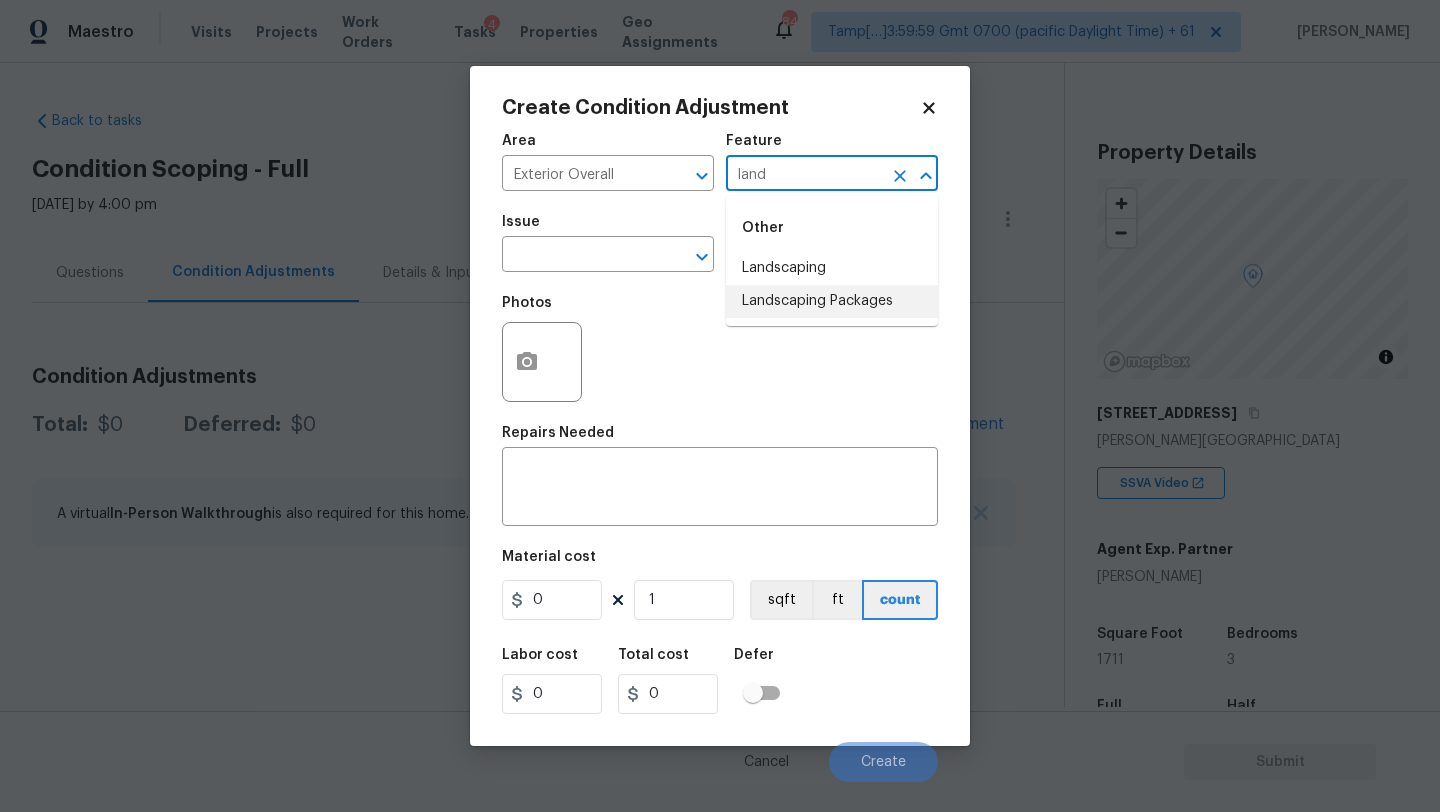 click on "Landscaping Packages" at bounding box center (832, 301) 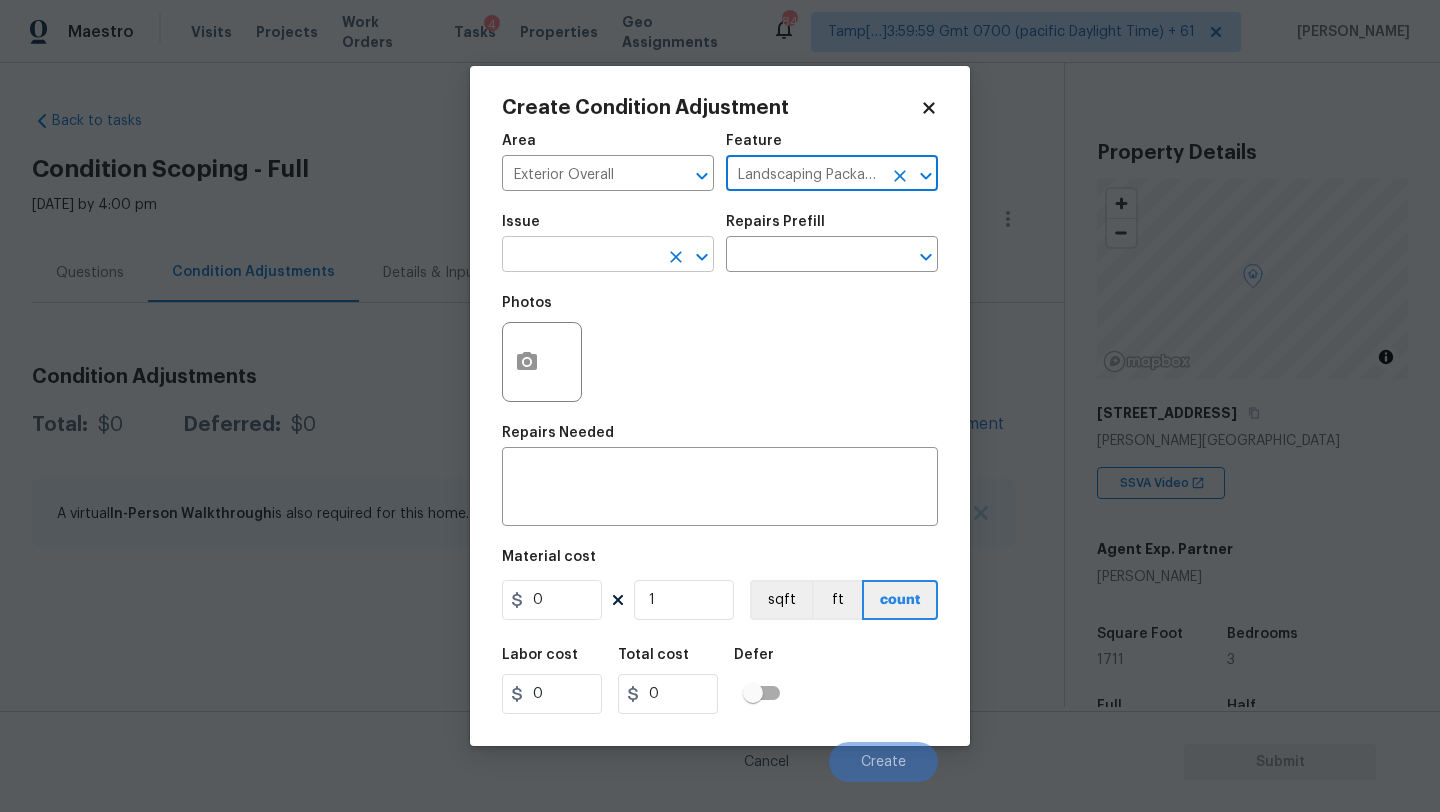 type on "Landscaping Packages" 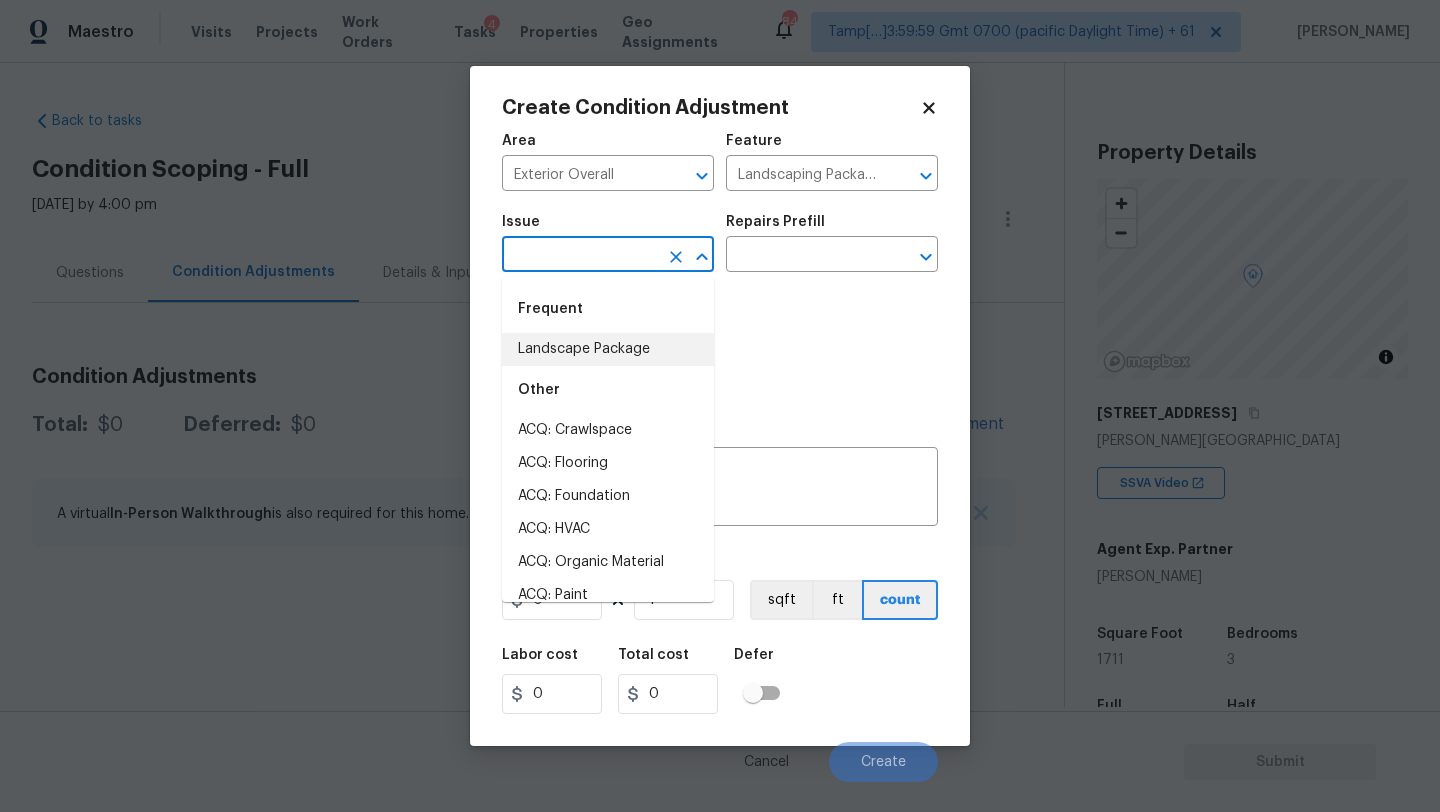 click on "Landscape Package" at bounding box center (608, 349) 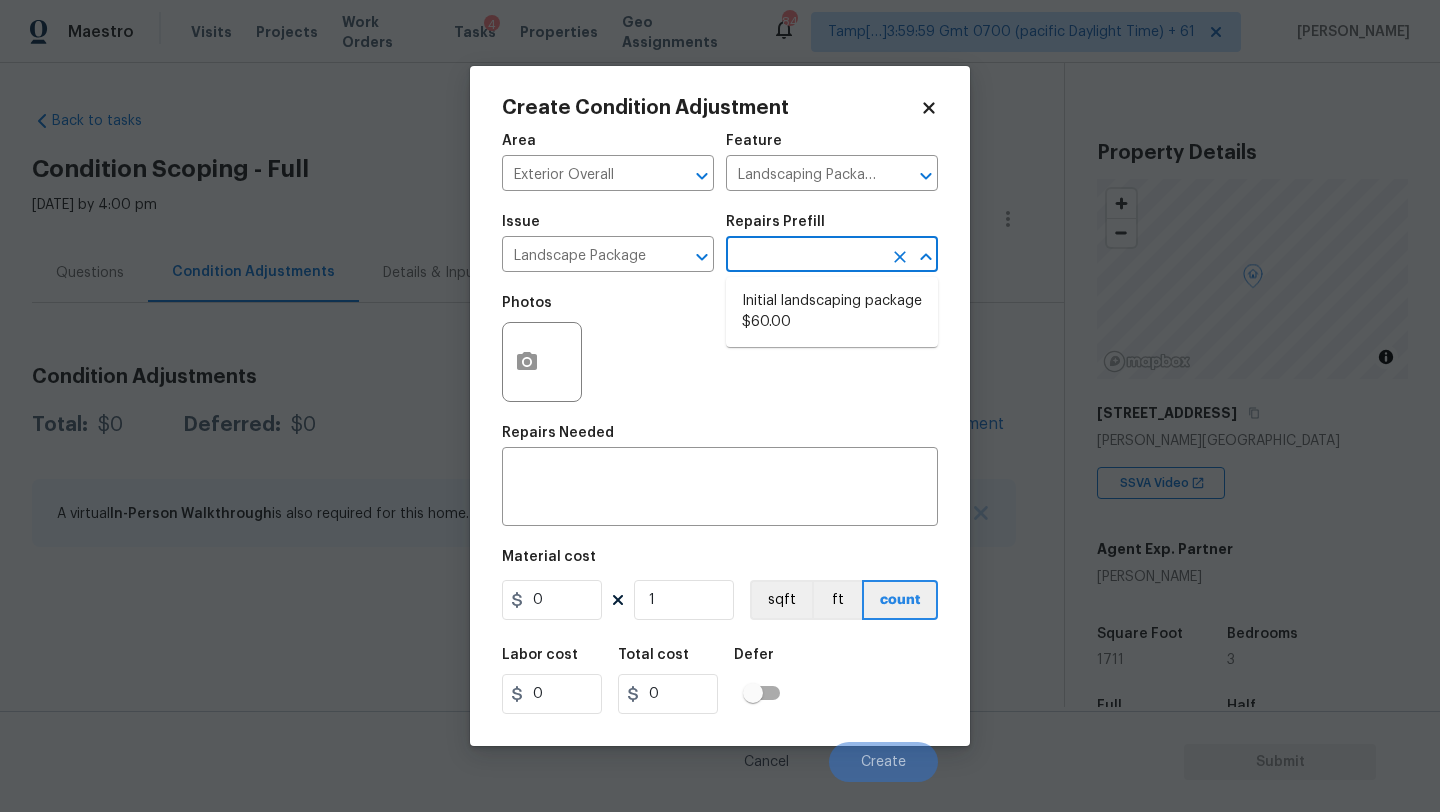 click at bounding box center (804, 256) 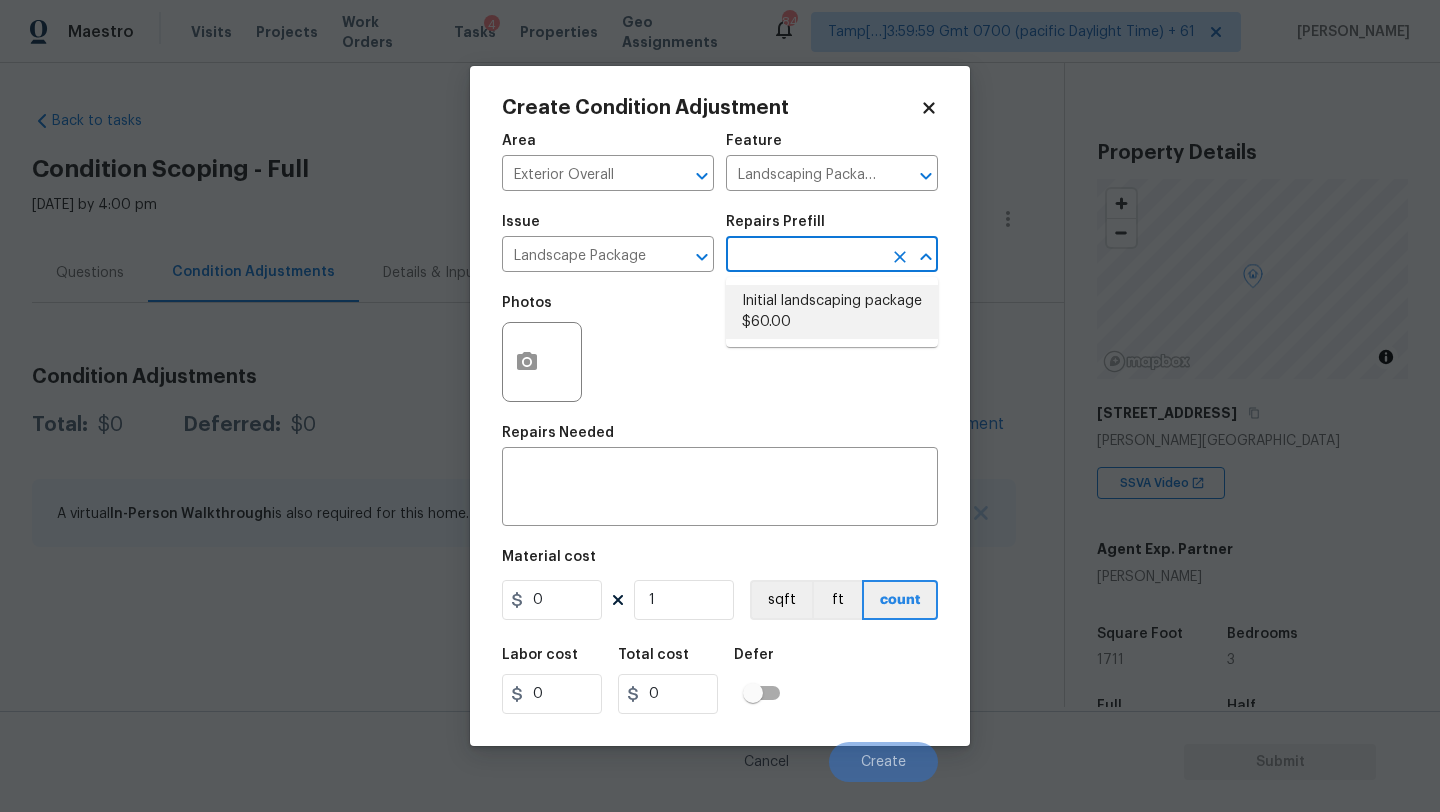 click on "Initial landscaping package $60.00" at bounding box center (832, 312) 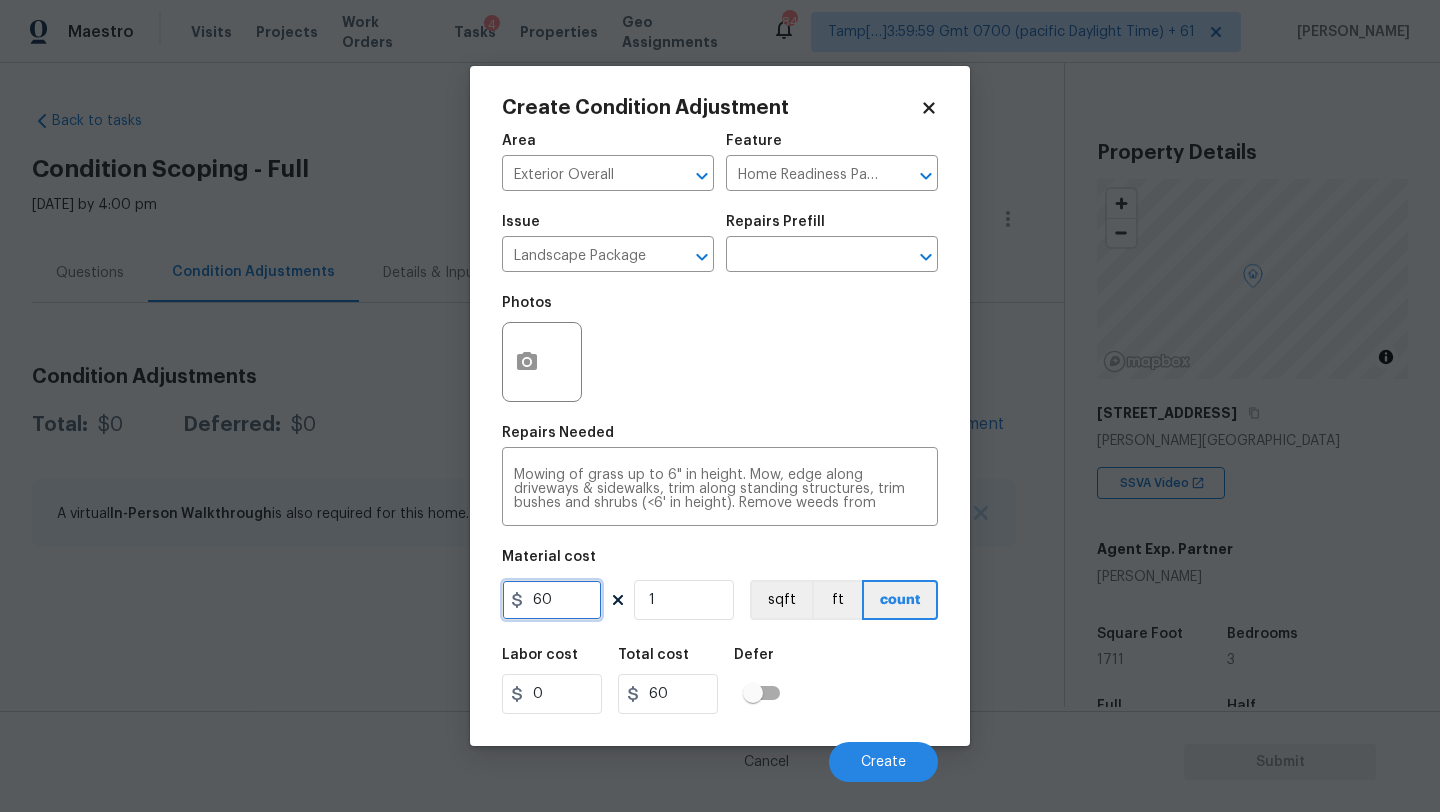 click on "60" at bounding box center [552, 600] 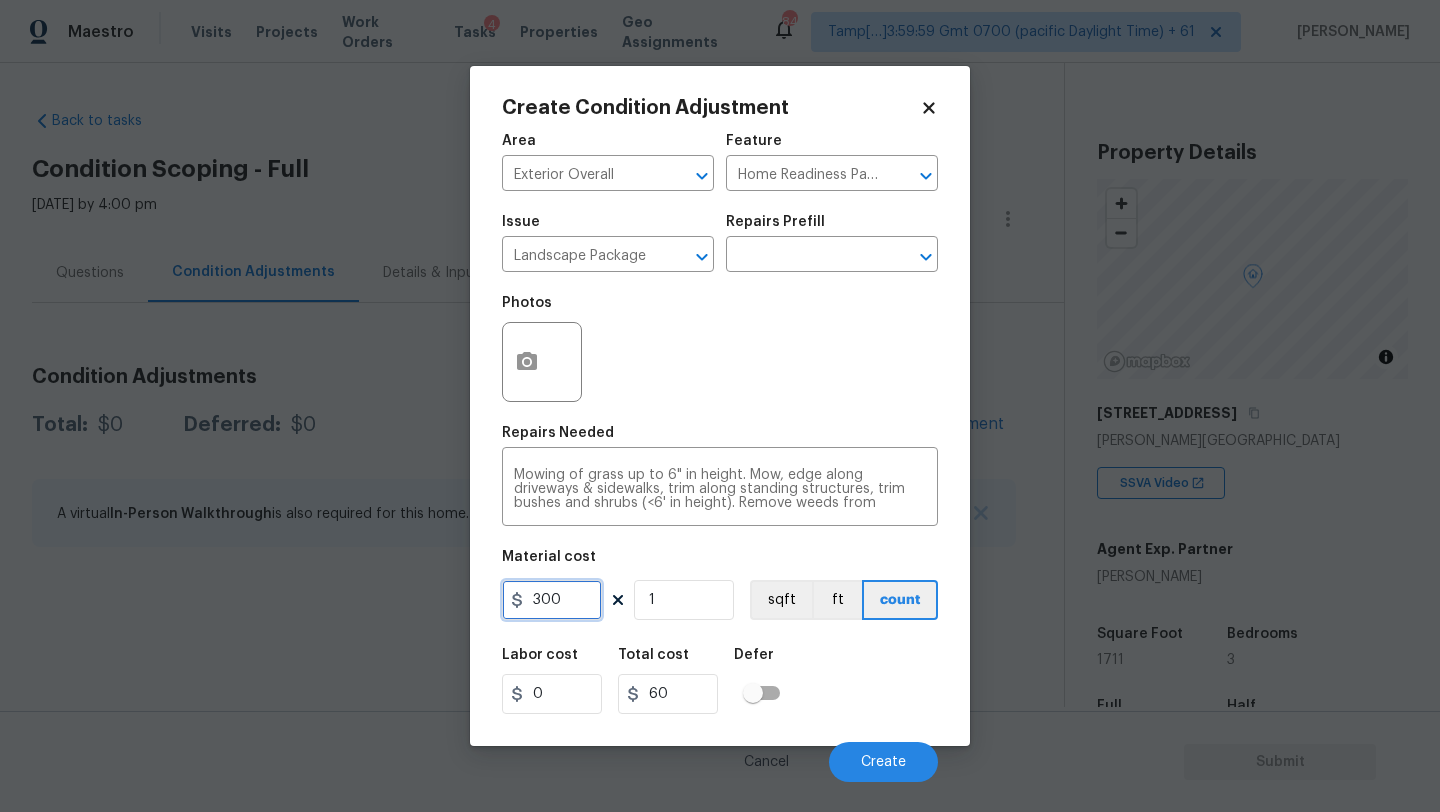 type on "300" 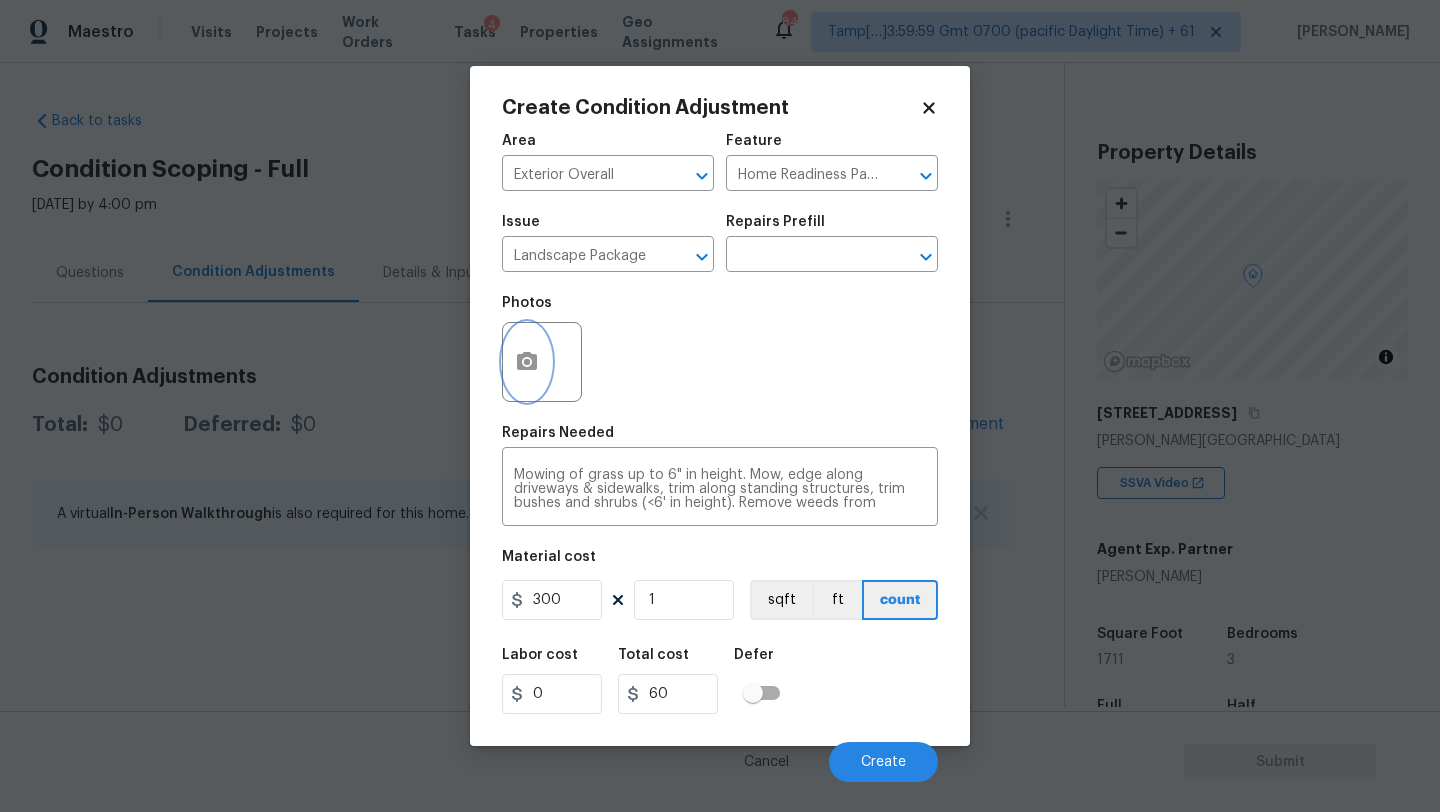 type on "300" 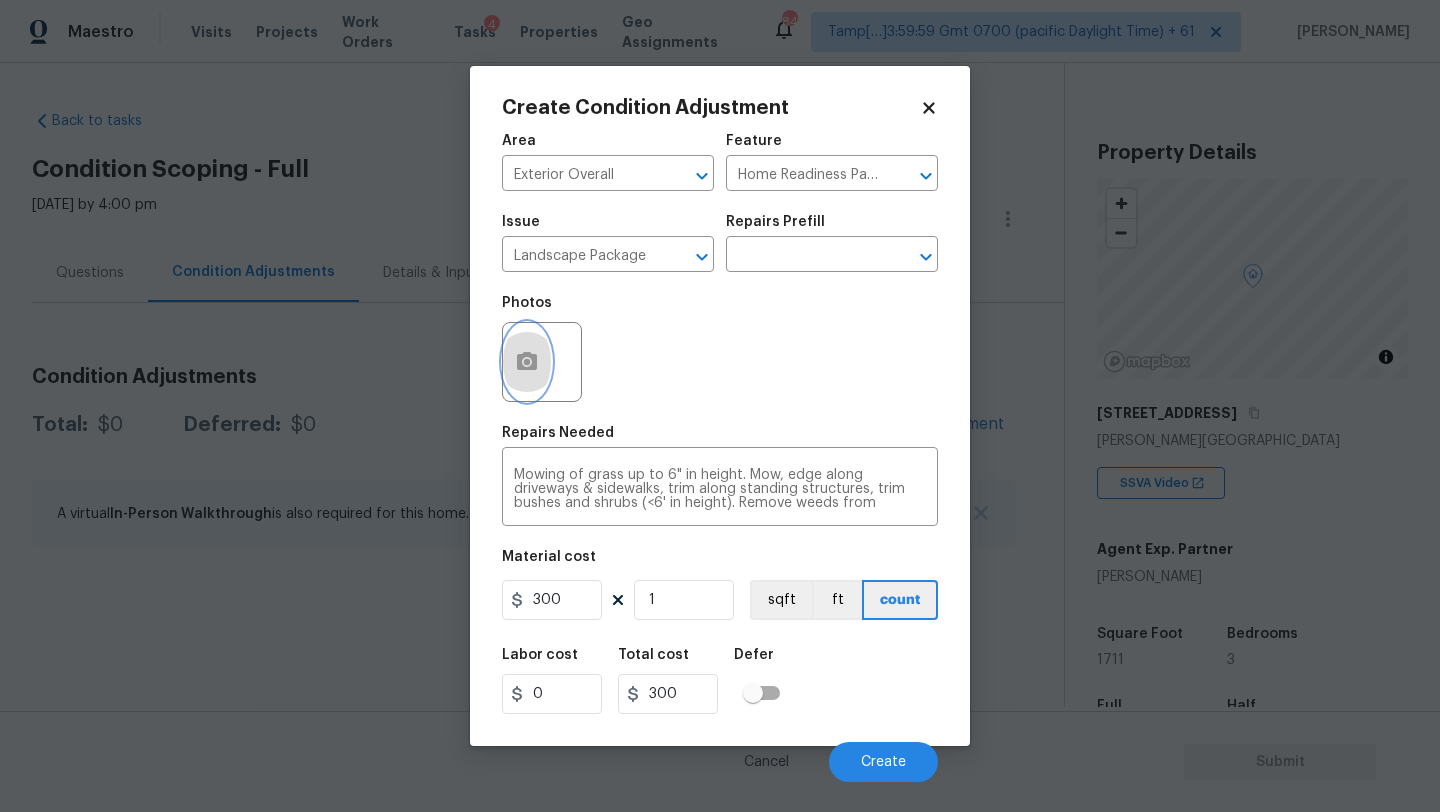 click at bounding box center [527, 362] 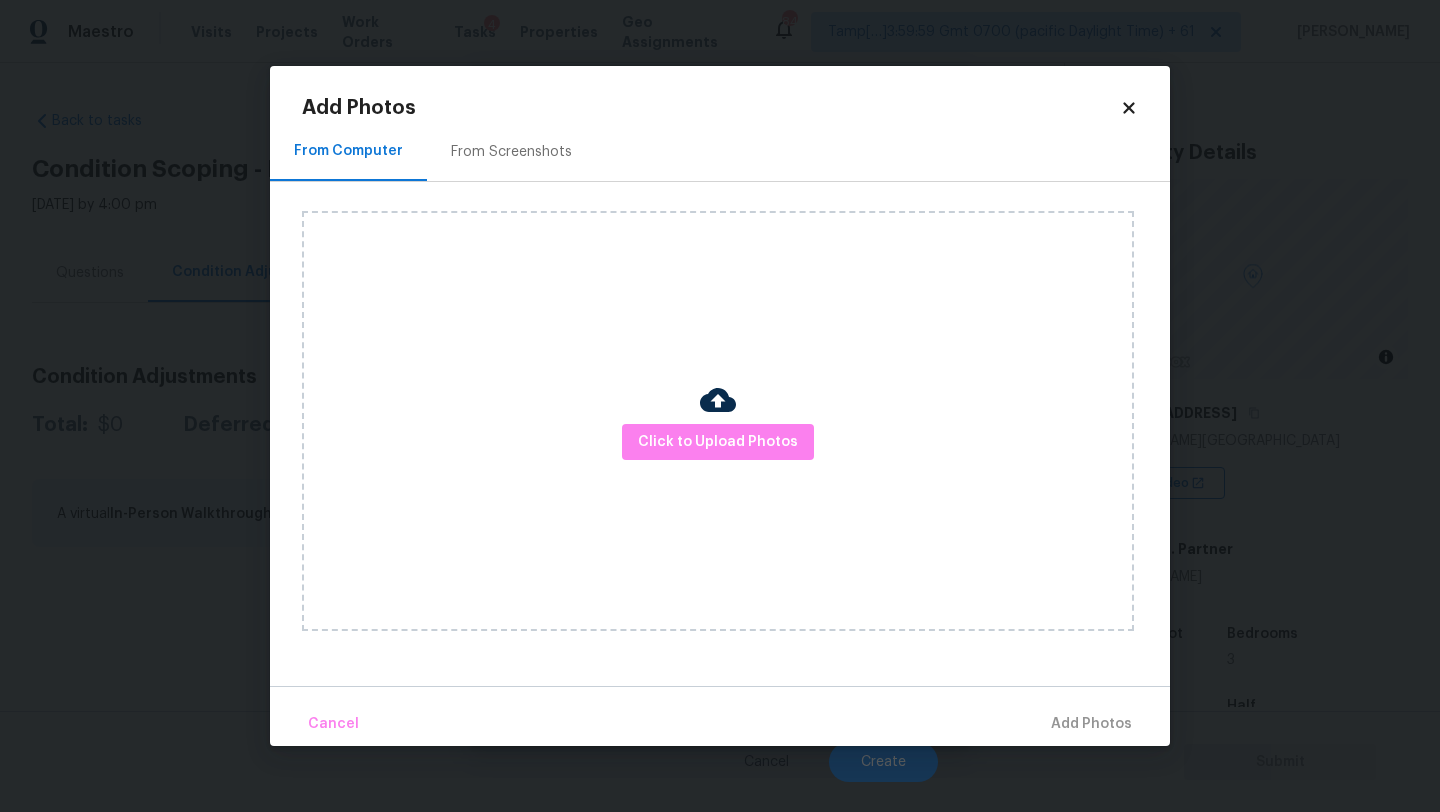 click on "From Screenshots" at bounding box center [511, 151] 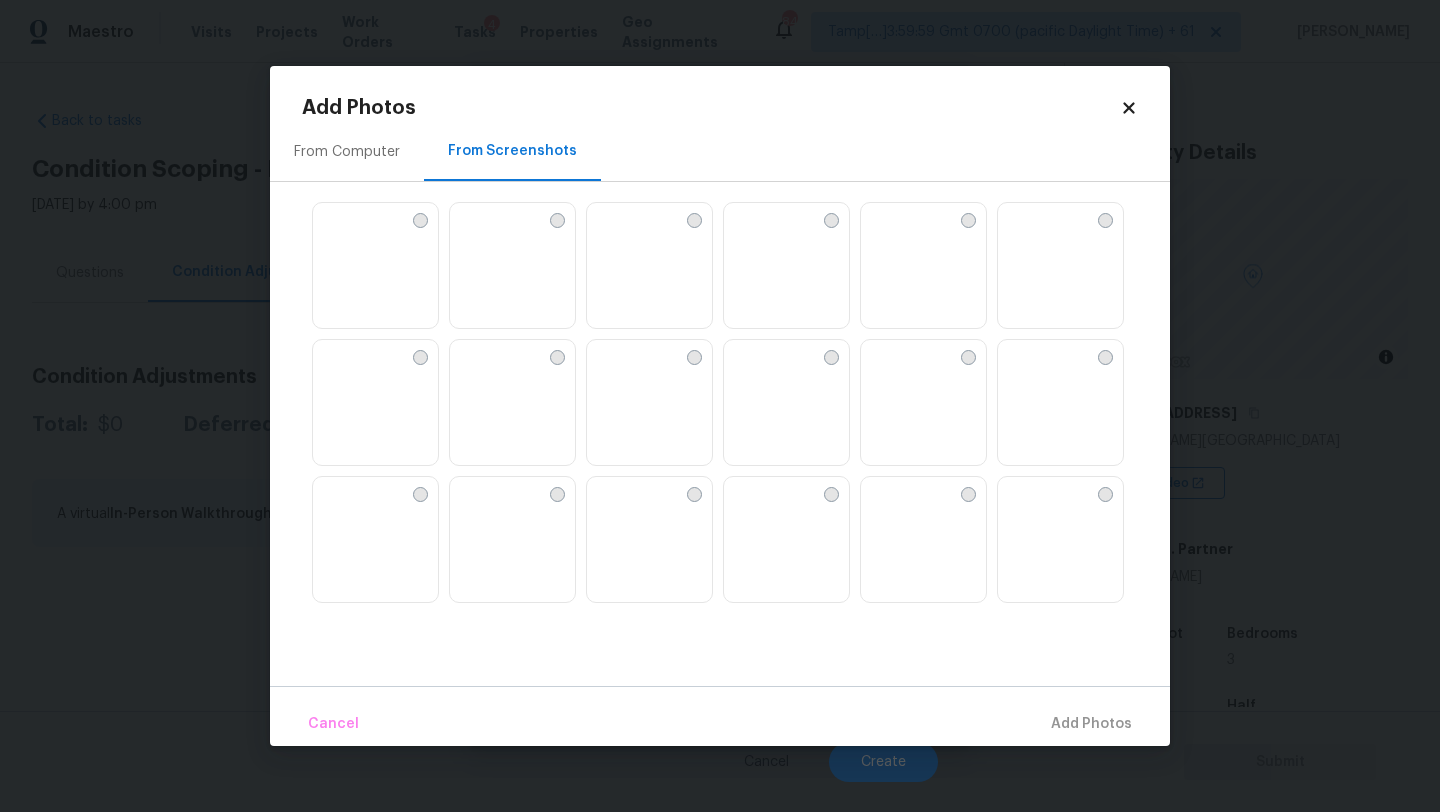 click at bounding box center (786, 403) 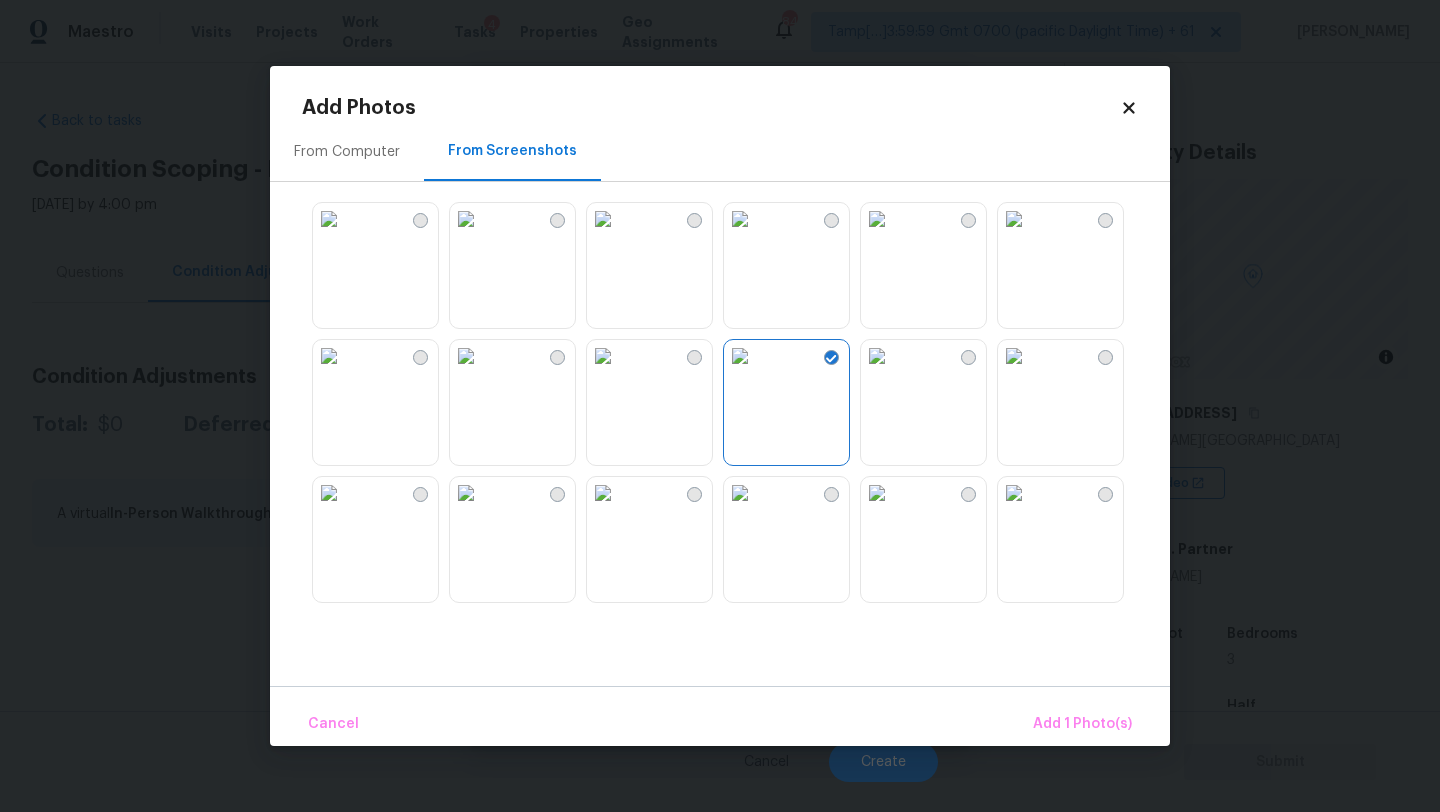 click at bounding box center [877, 356] 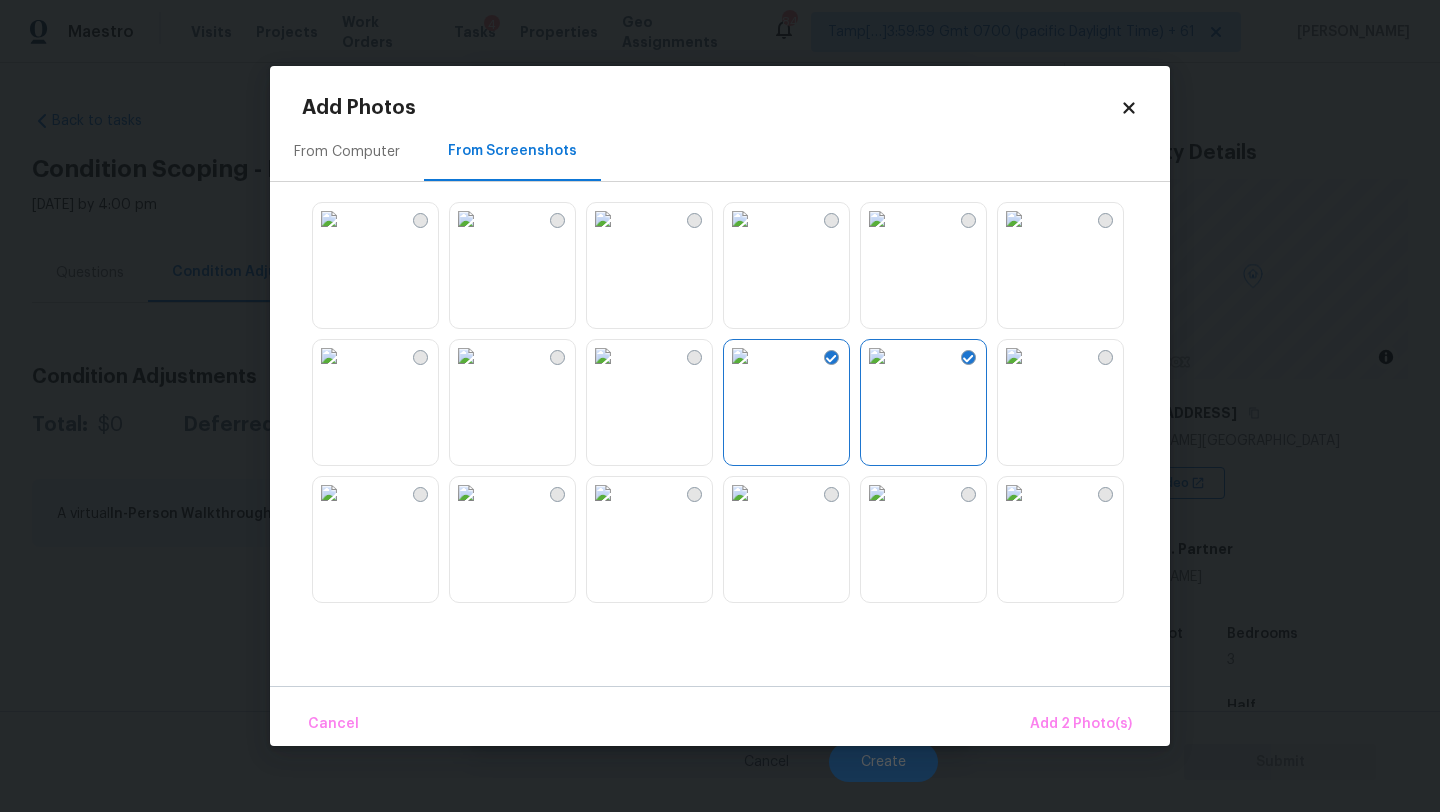 click at bounding box center (1014, 493) 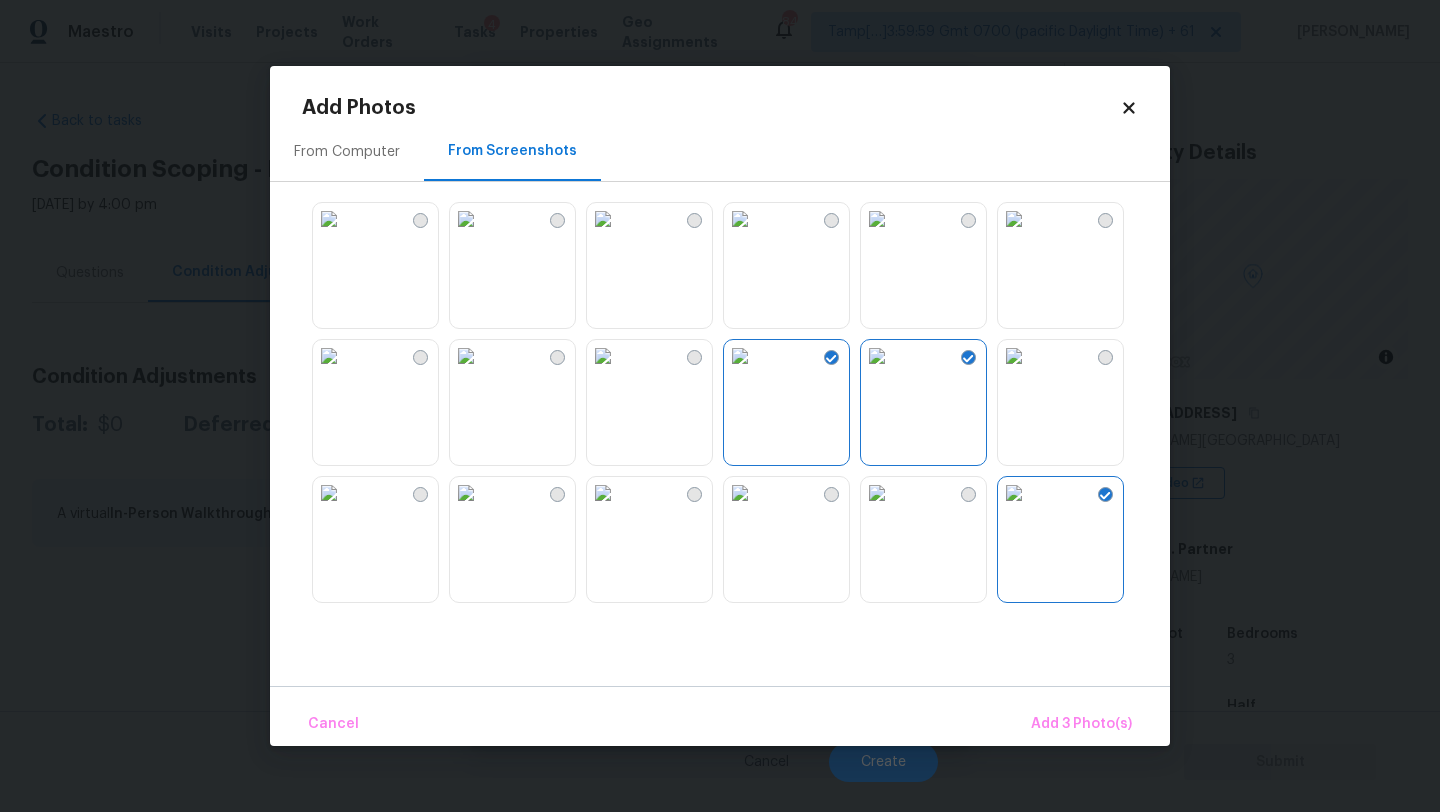 click on "Cancel Add 3 Photo(s)" at bounding box center (720, 716) 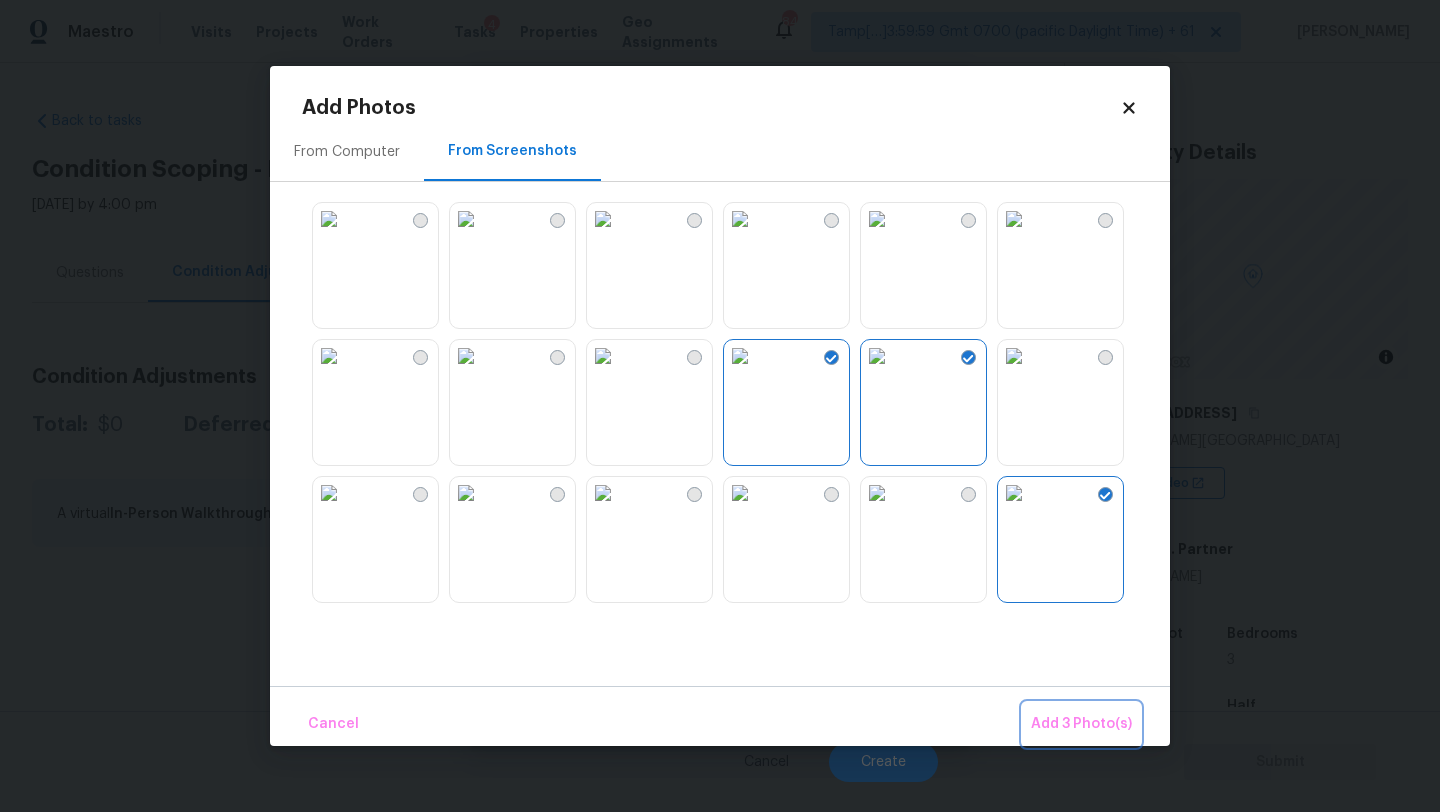 click on "Add 3 Photo(s)" at bounding box center [1081, 724] 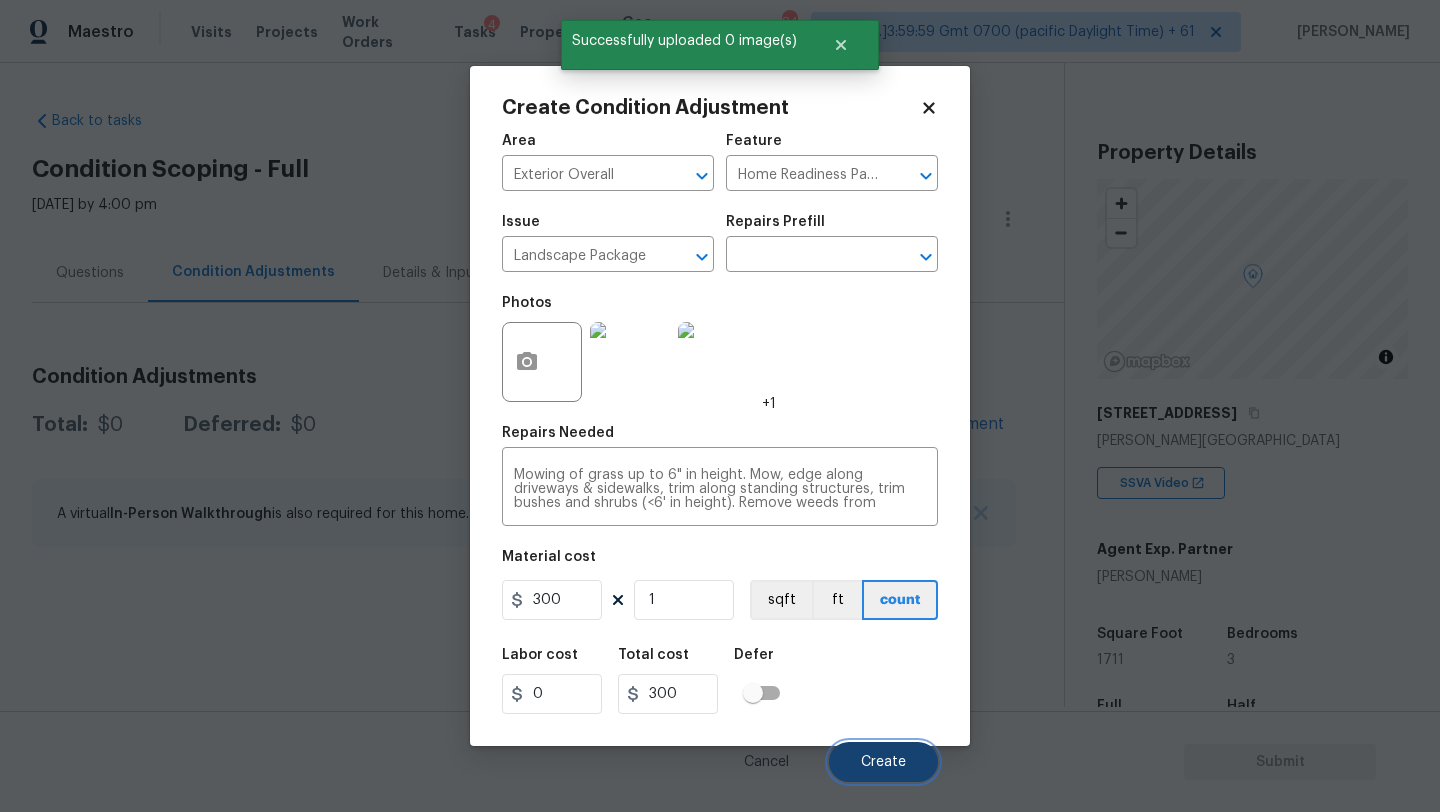 click on "Create" at bounding box center (883, 762) 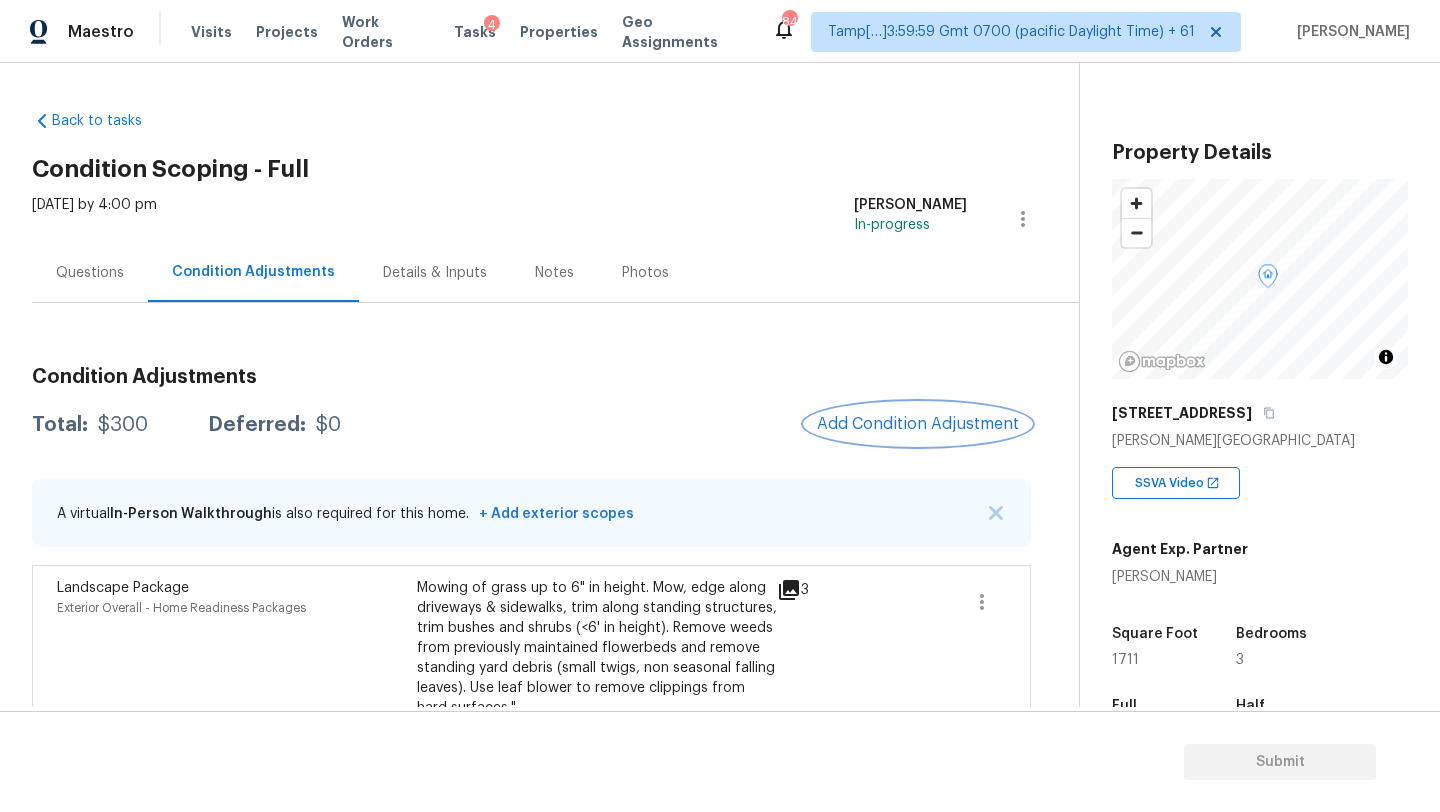 scroll, scrollTop: 50, scrollLeft: 0, axis: vertical 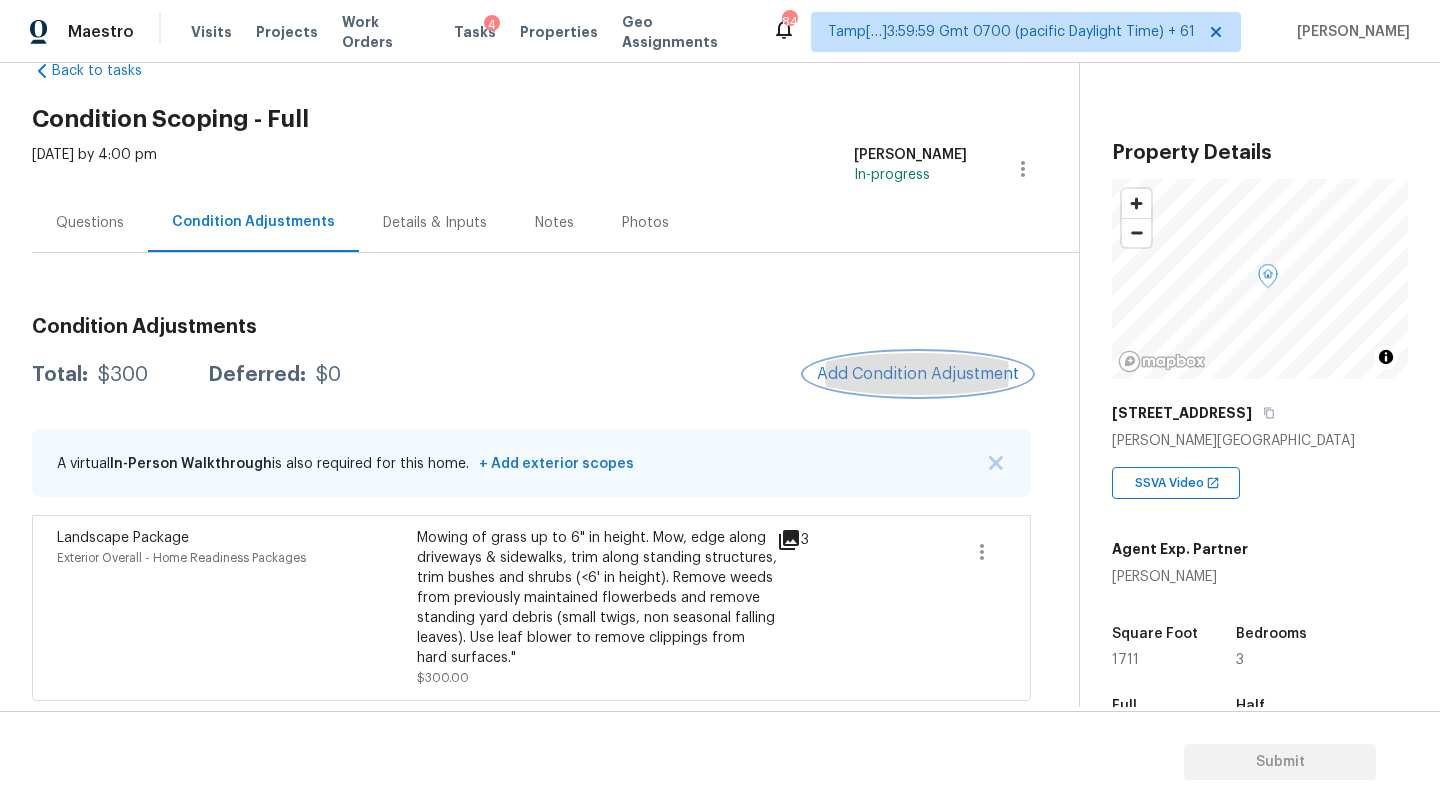 click on "Add Condition Adjustment" at bounding box center (918, 374) 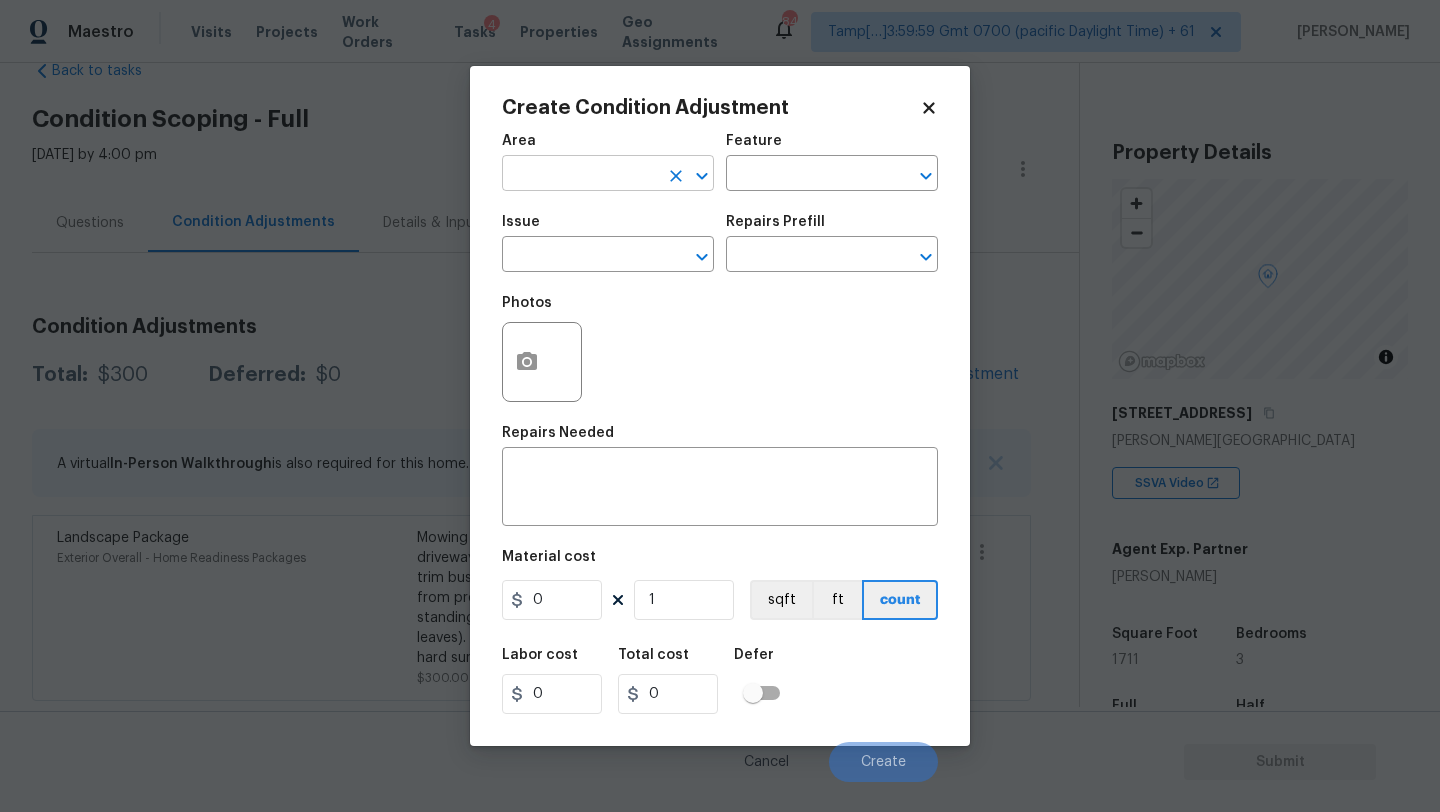 click at bounding box center [580, 175] 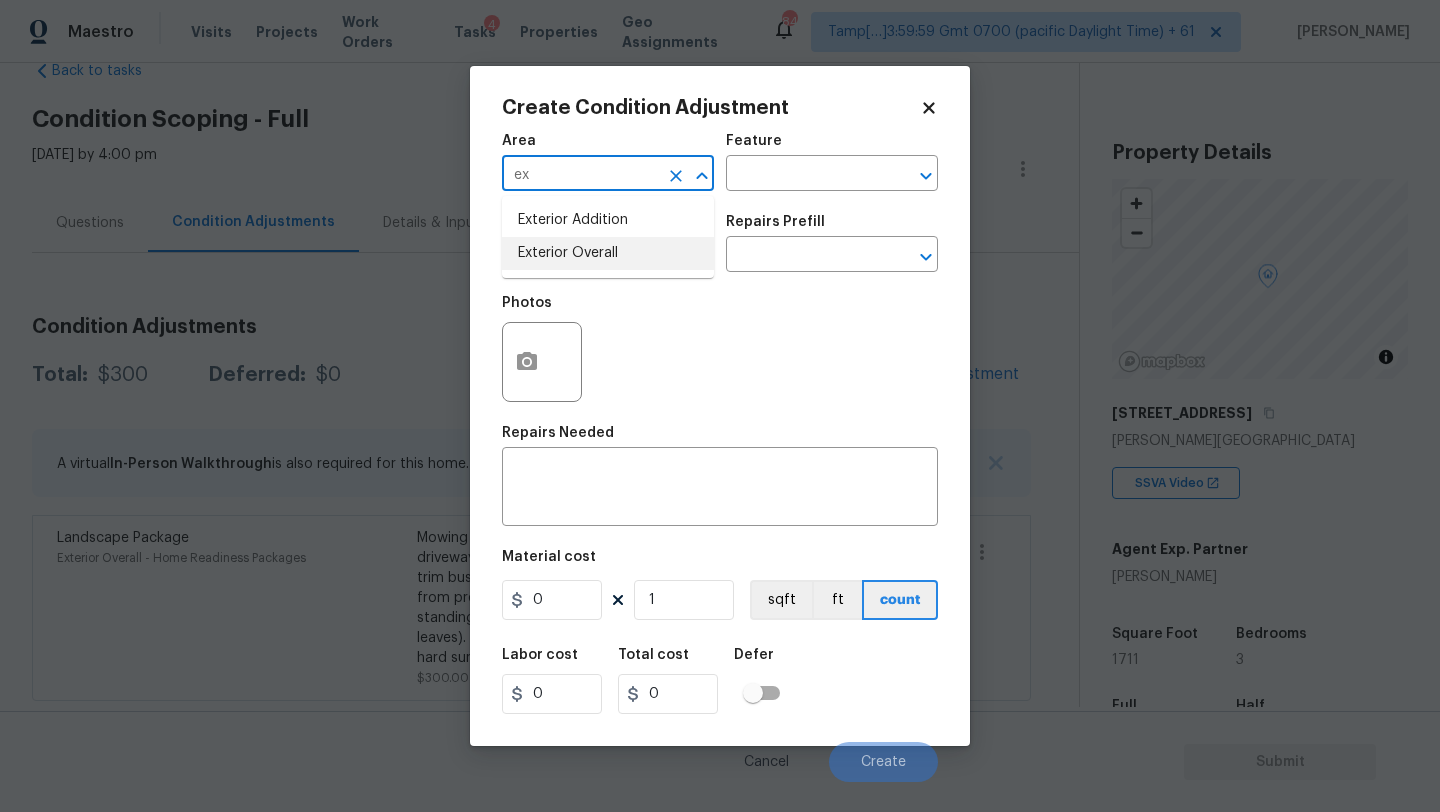 click on "Exterior Overall" at bounding box center (608, 253) 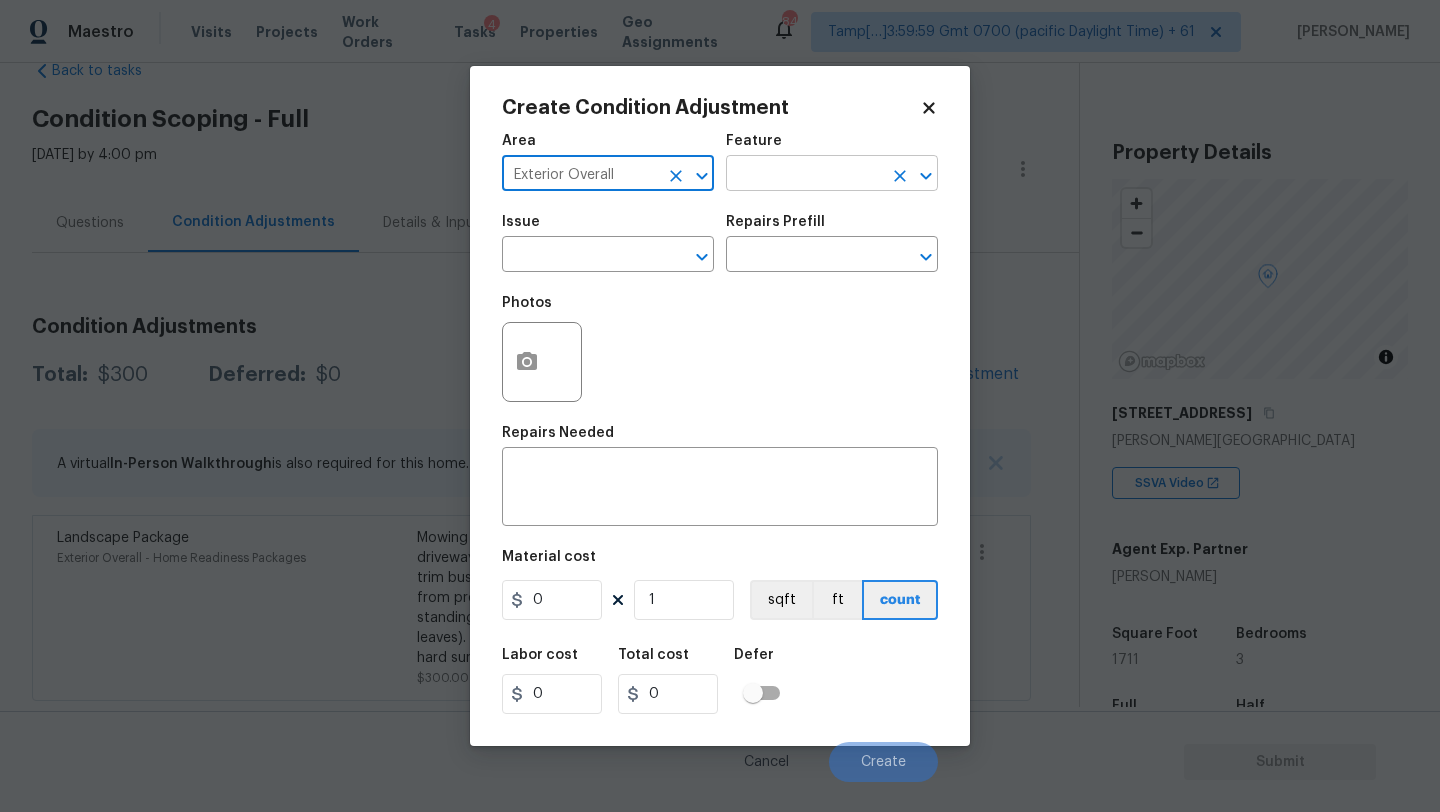 type on "Exterior Overall" 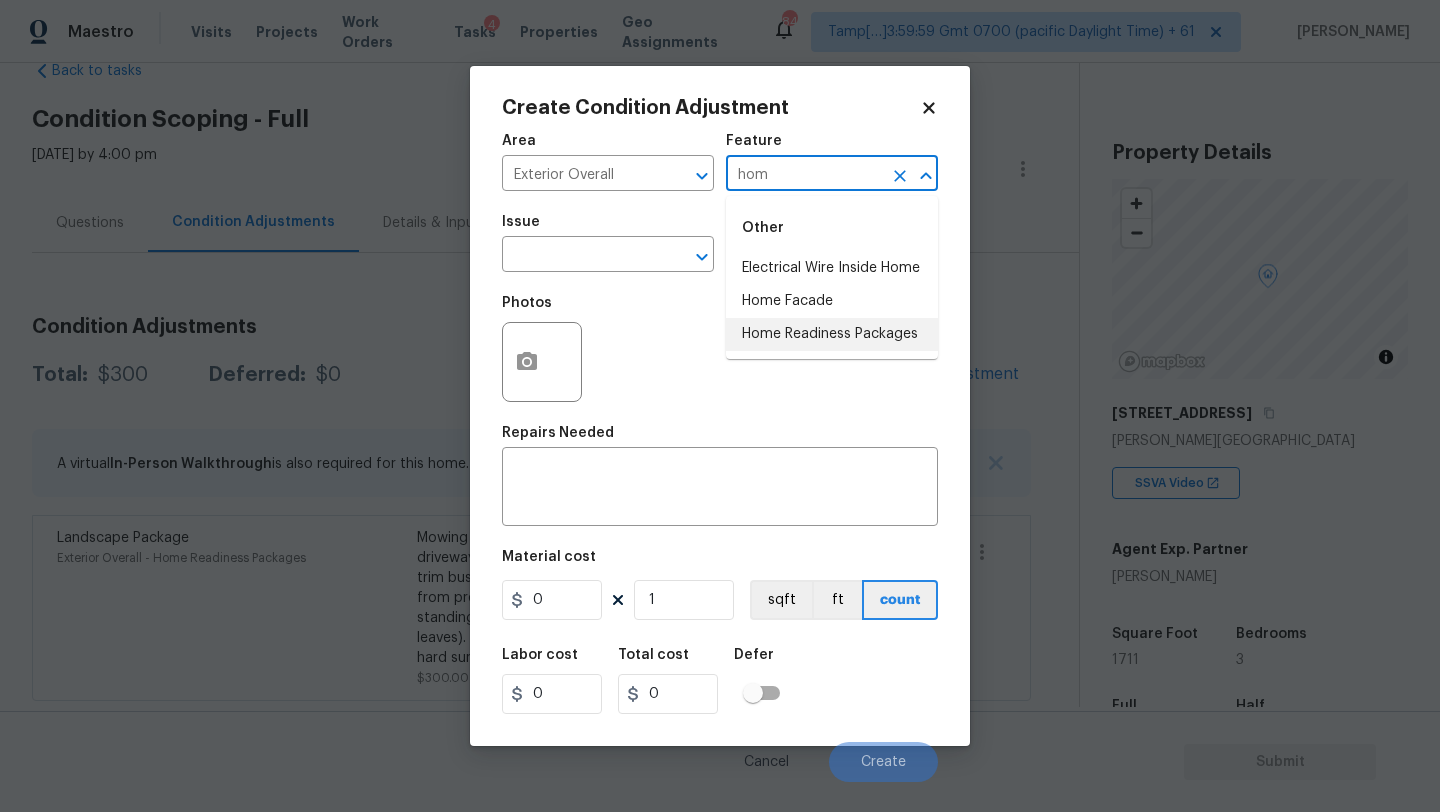 click on "Home Readiness Packages" at bounding box center (832, 334) 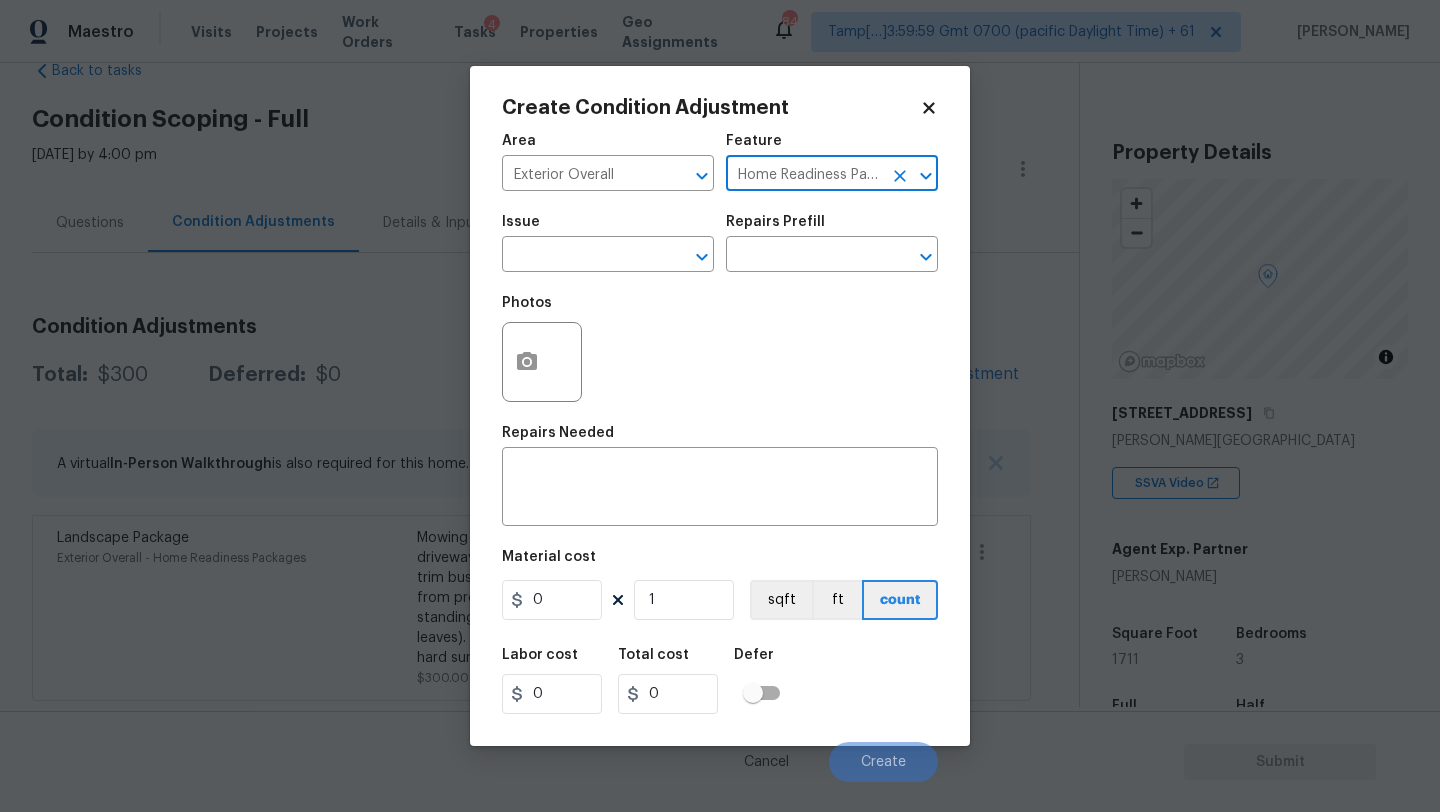 type on "Home Readiness Packages" 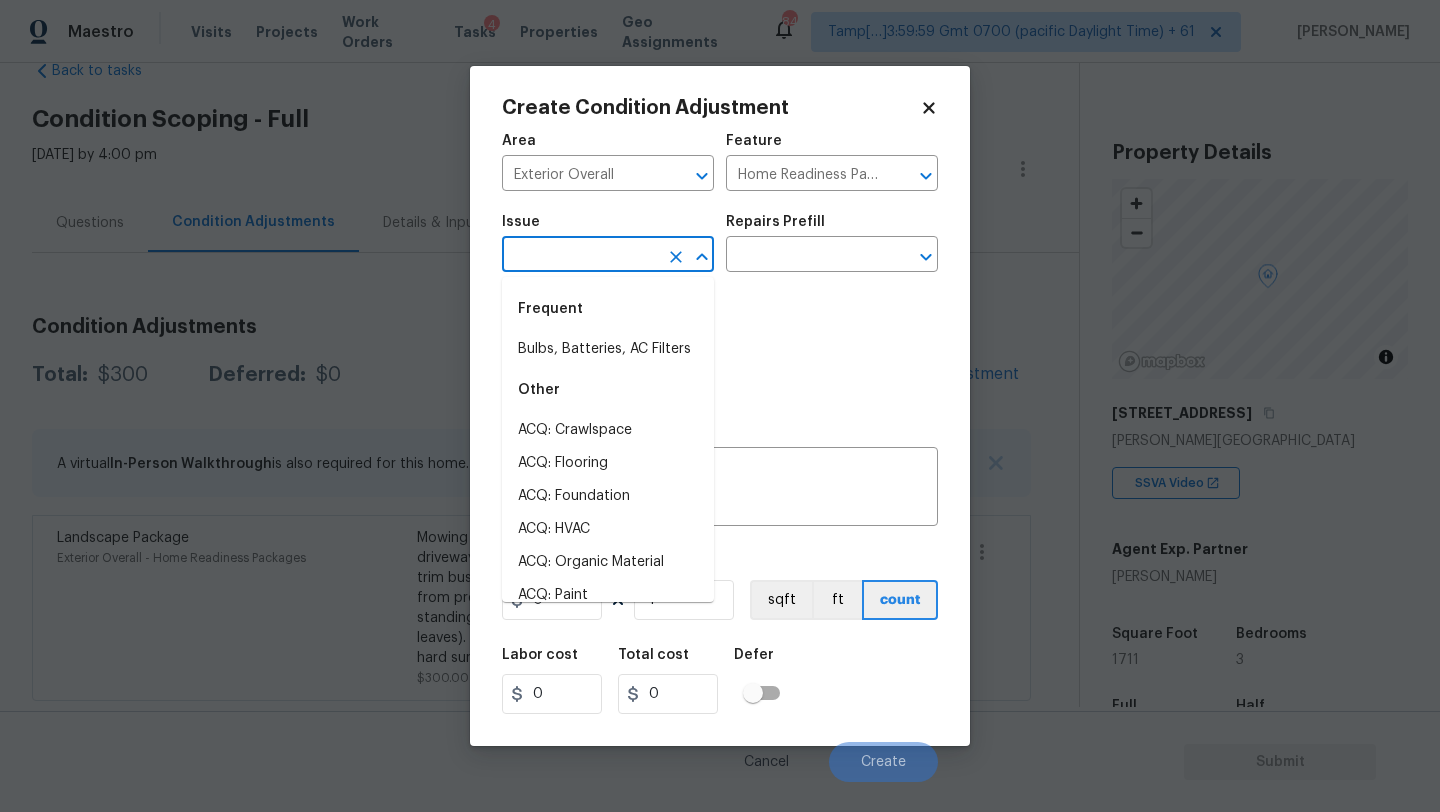 click at bounding box center (580, 256) 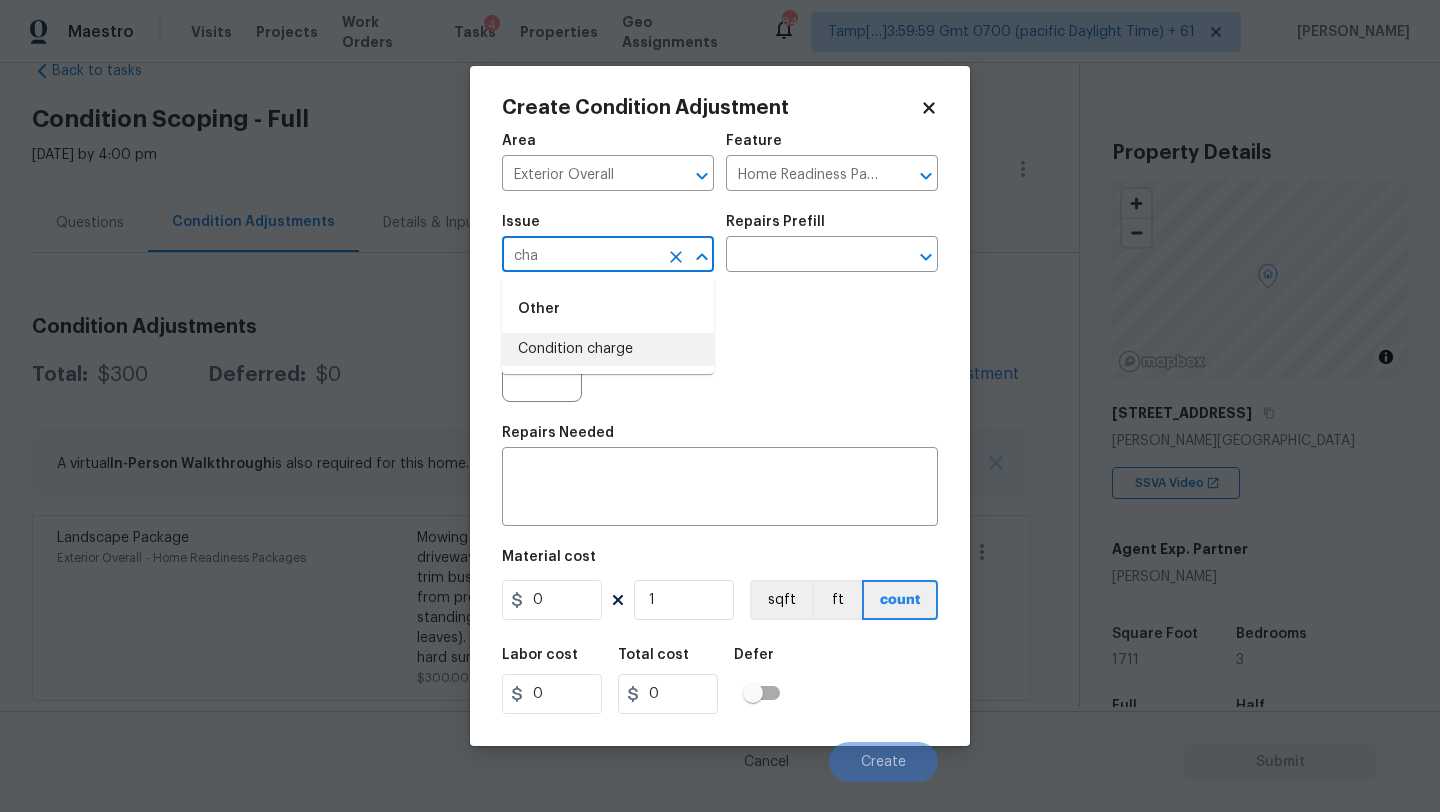 click on "Condition charge" at bounding box center [608, 349] 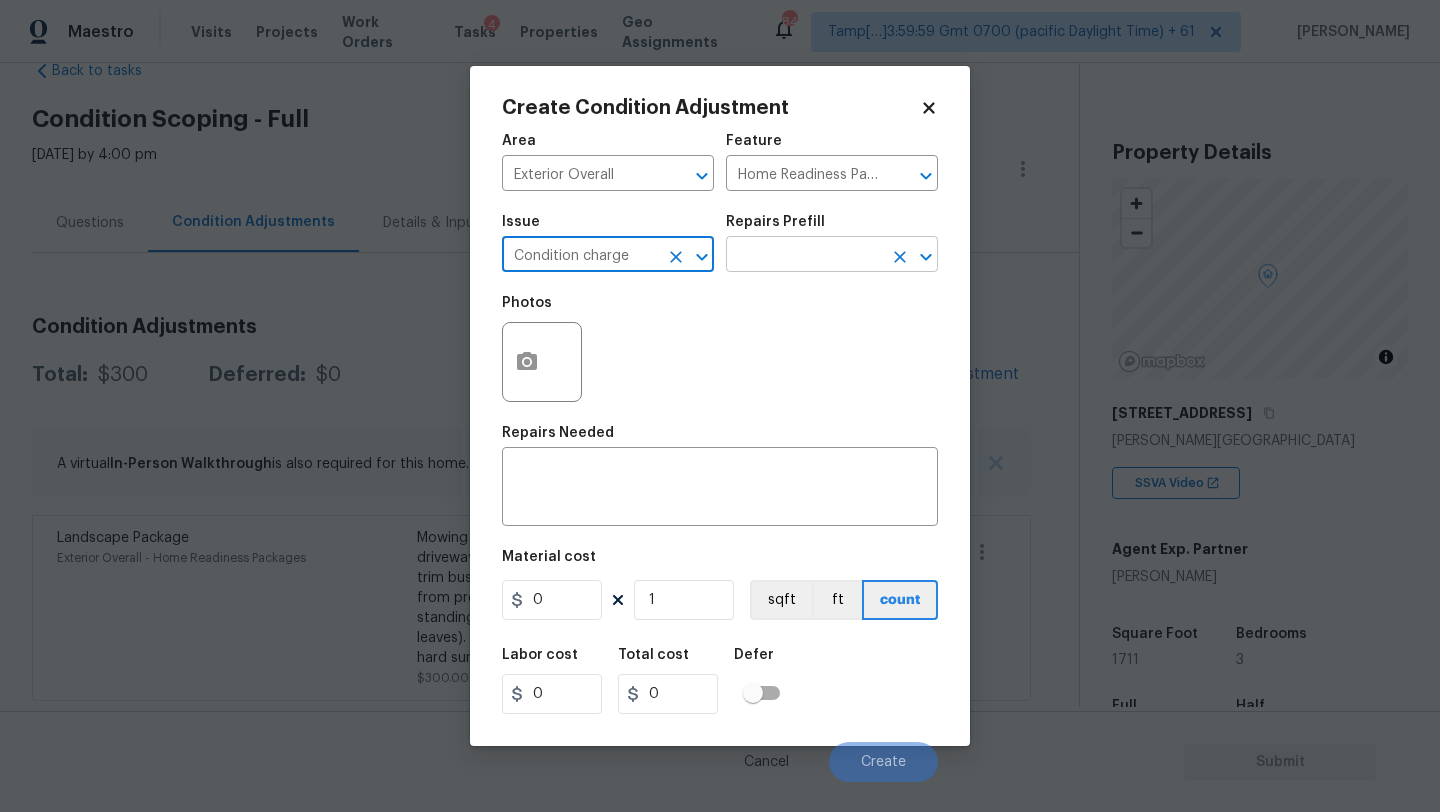 type on "Condition charge" 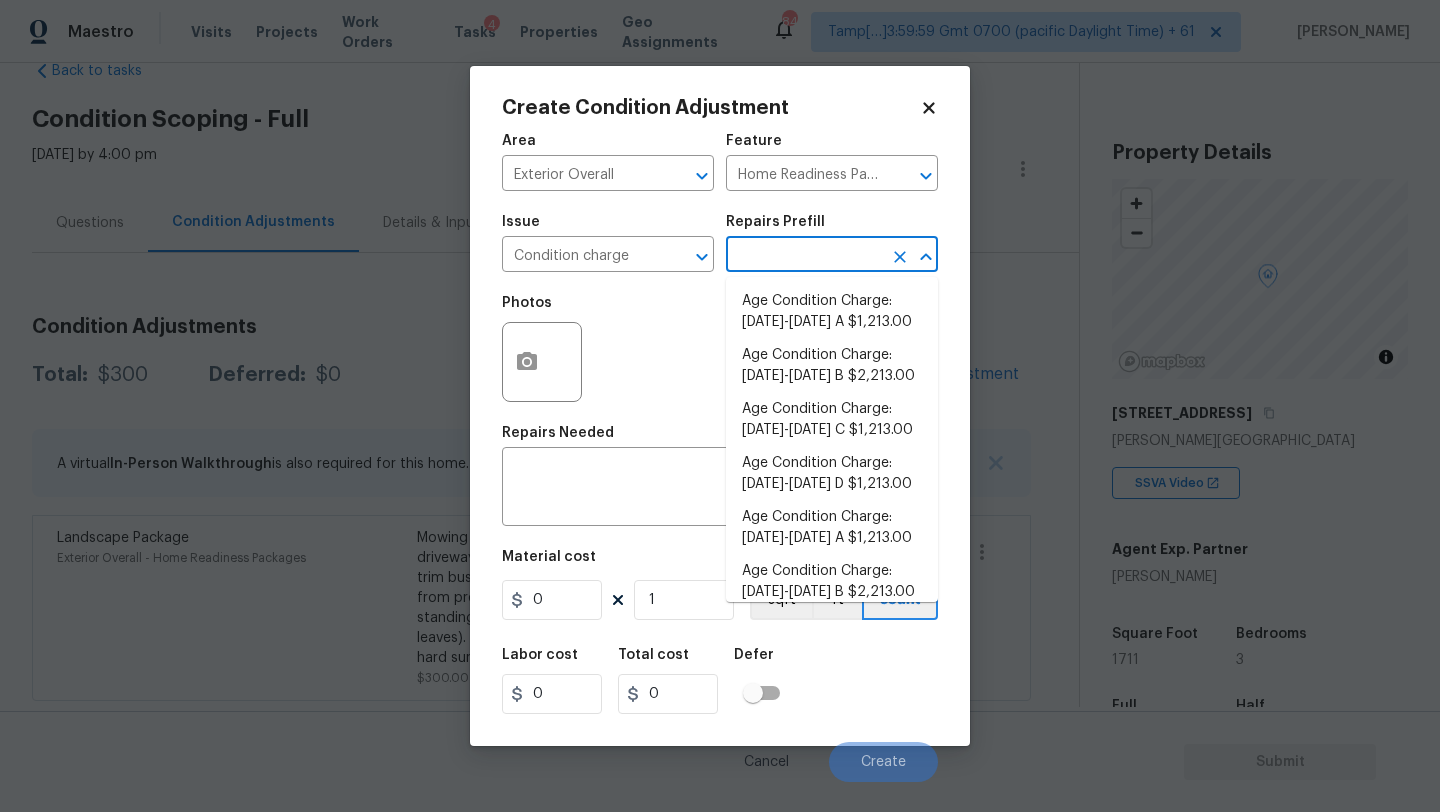 click at bounding box center [804, 256] 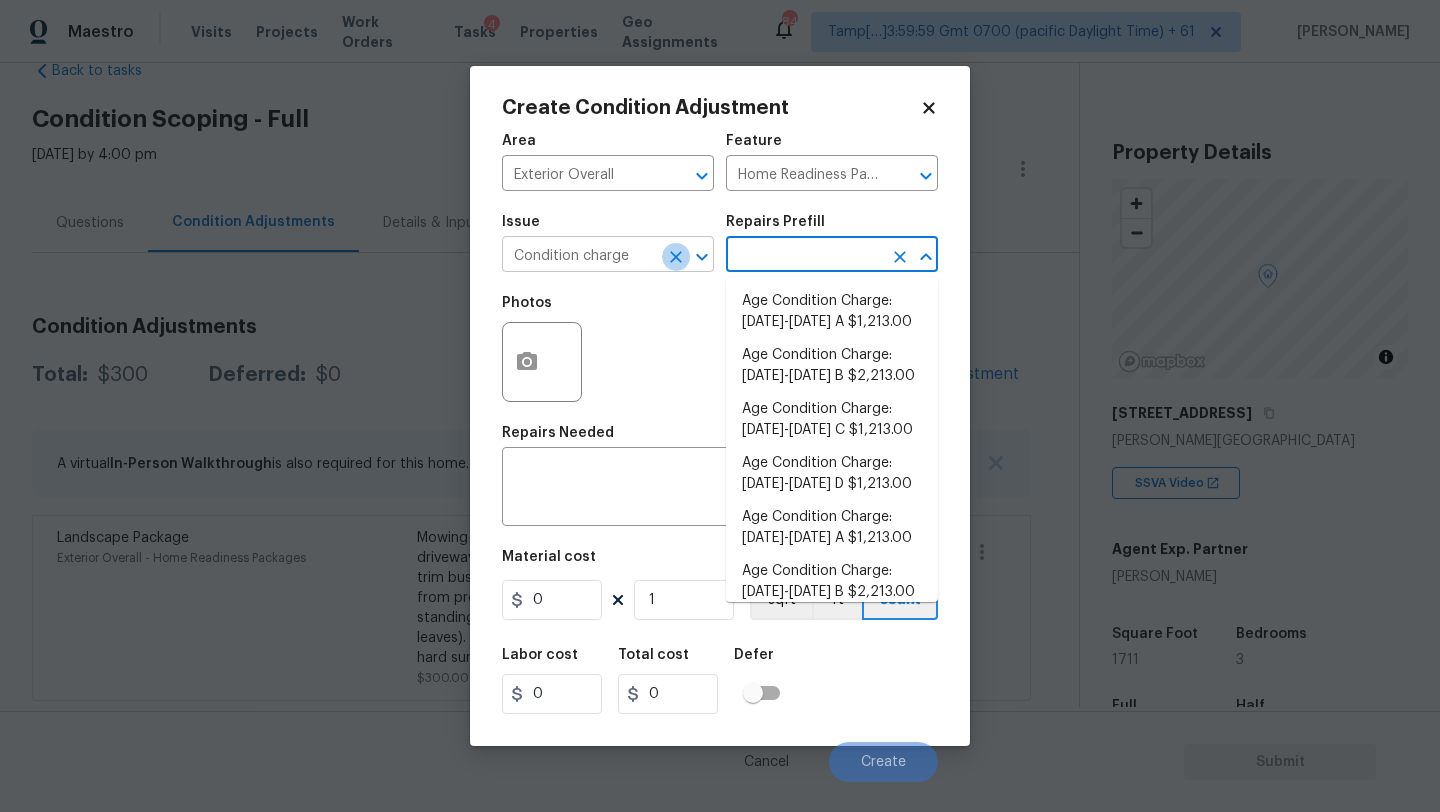 click 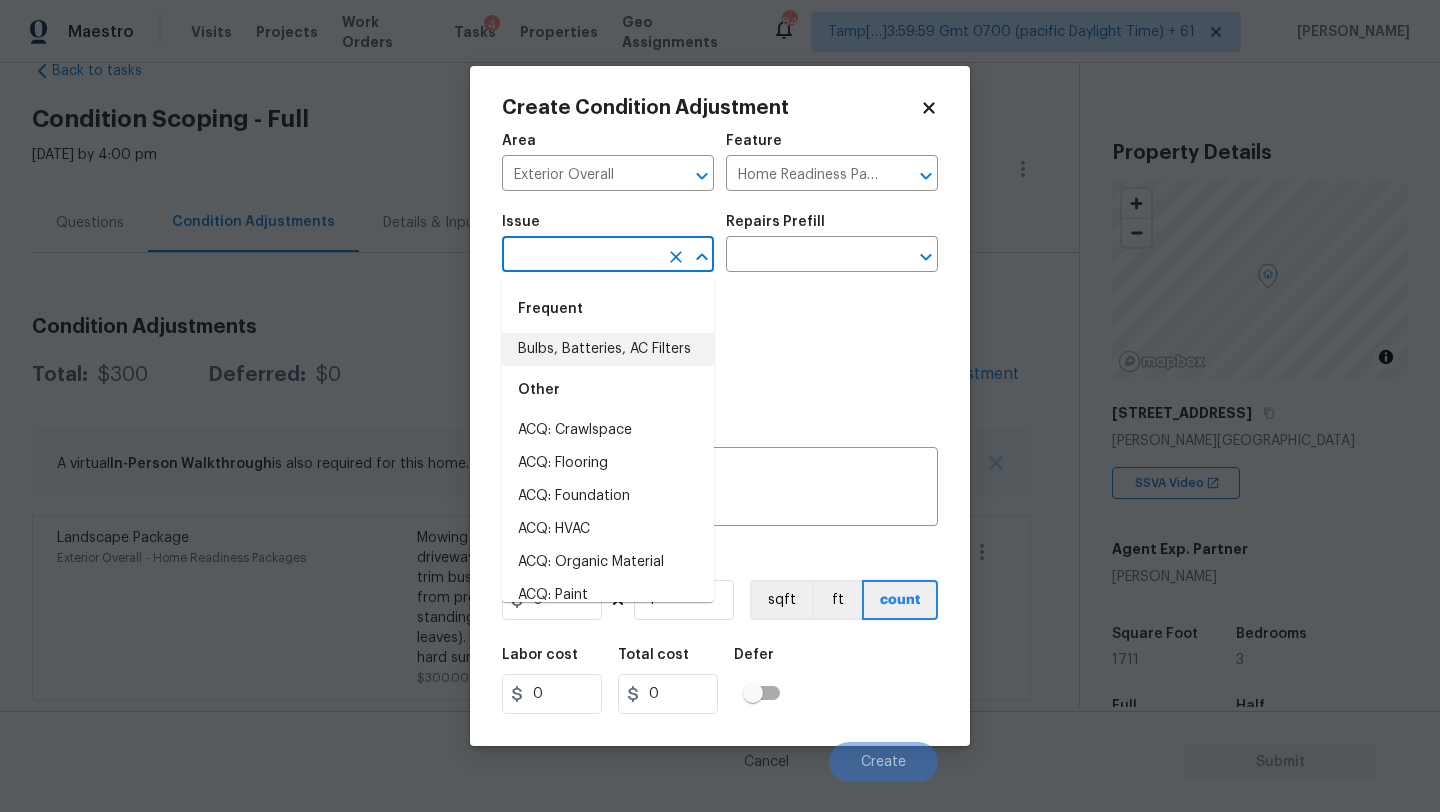 click at bounding box center (580, 256) 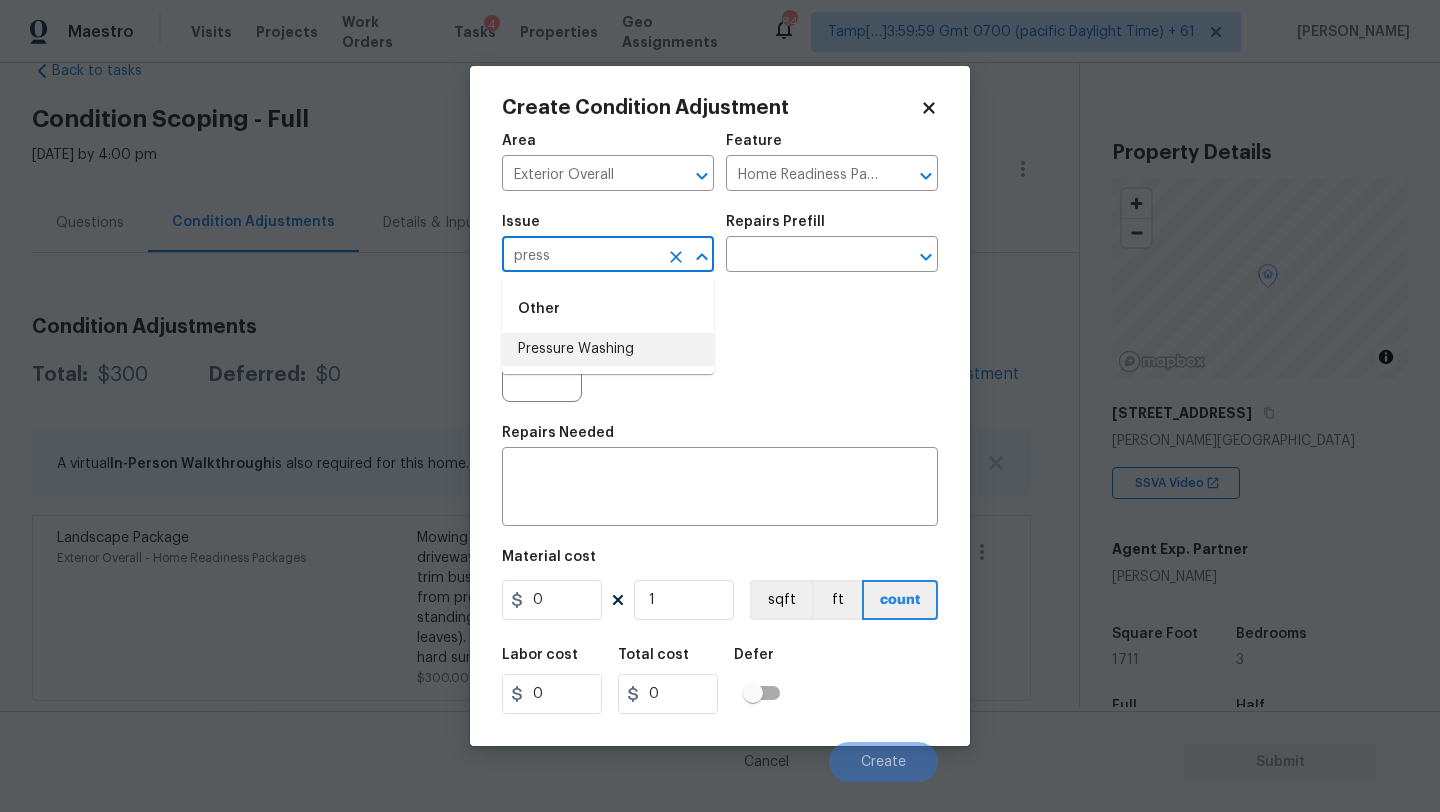 drag, startPoint x: 620, startPoint y: 354, endPoint x: 650, endPoint y: 334, distance: 36.05551 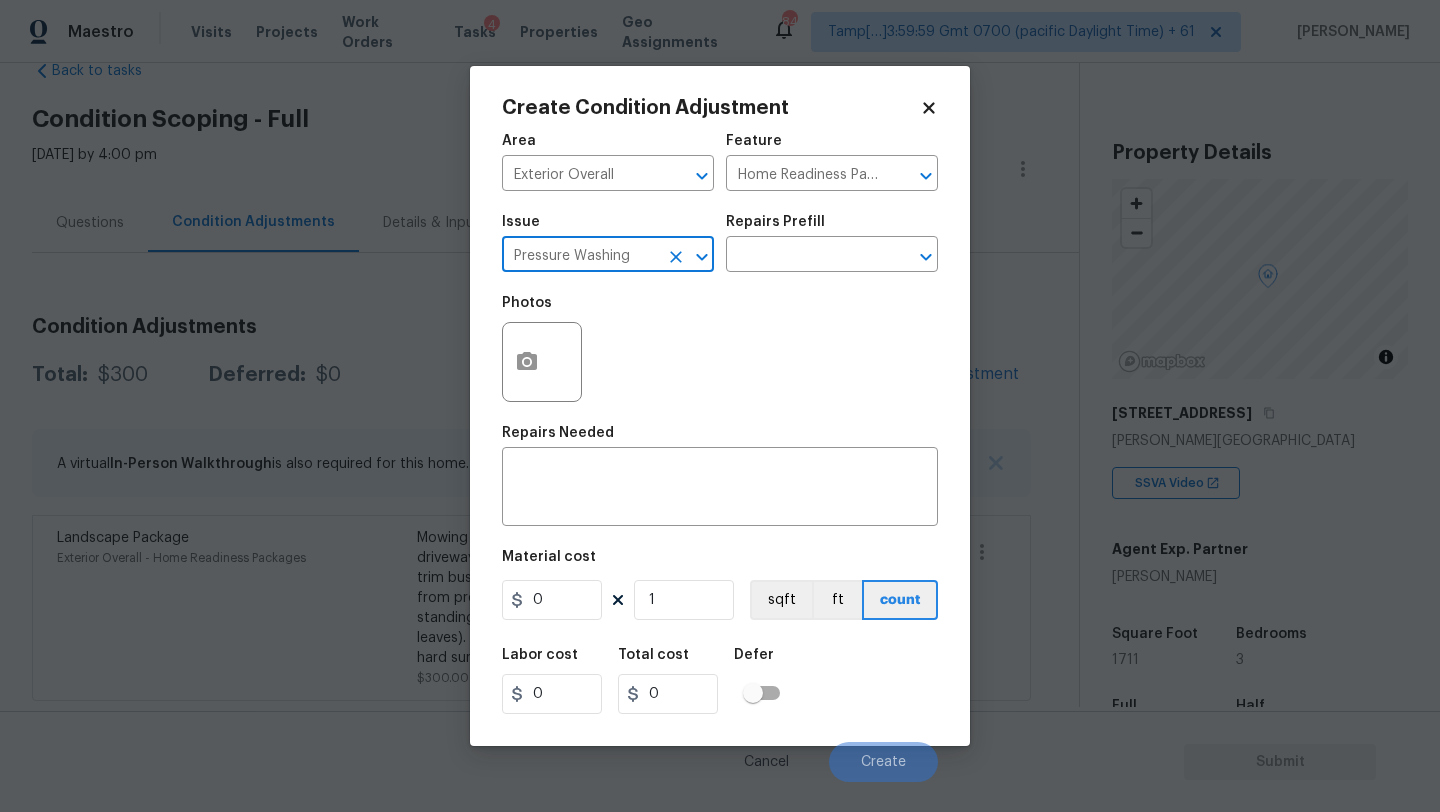 type on "Pressure Washing" 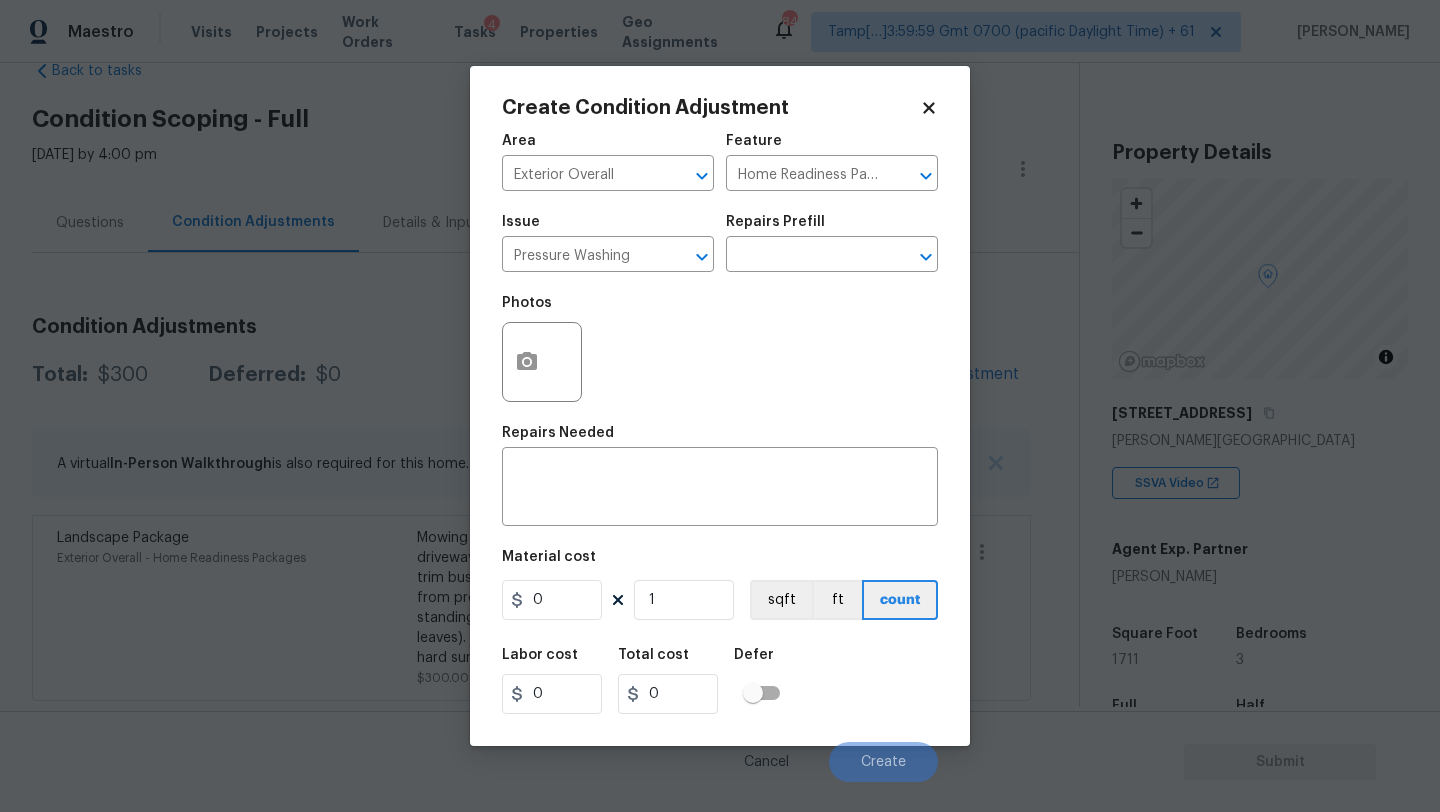 click on "Issue Pressure Washing ​ Repairs Prefill ​" at bounding box center [720, 243] 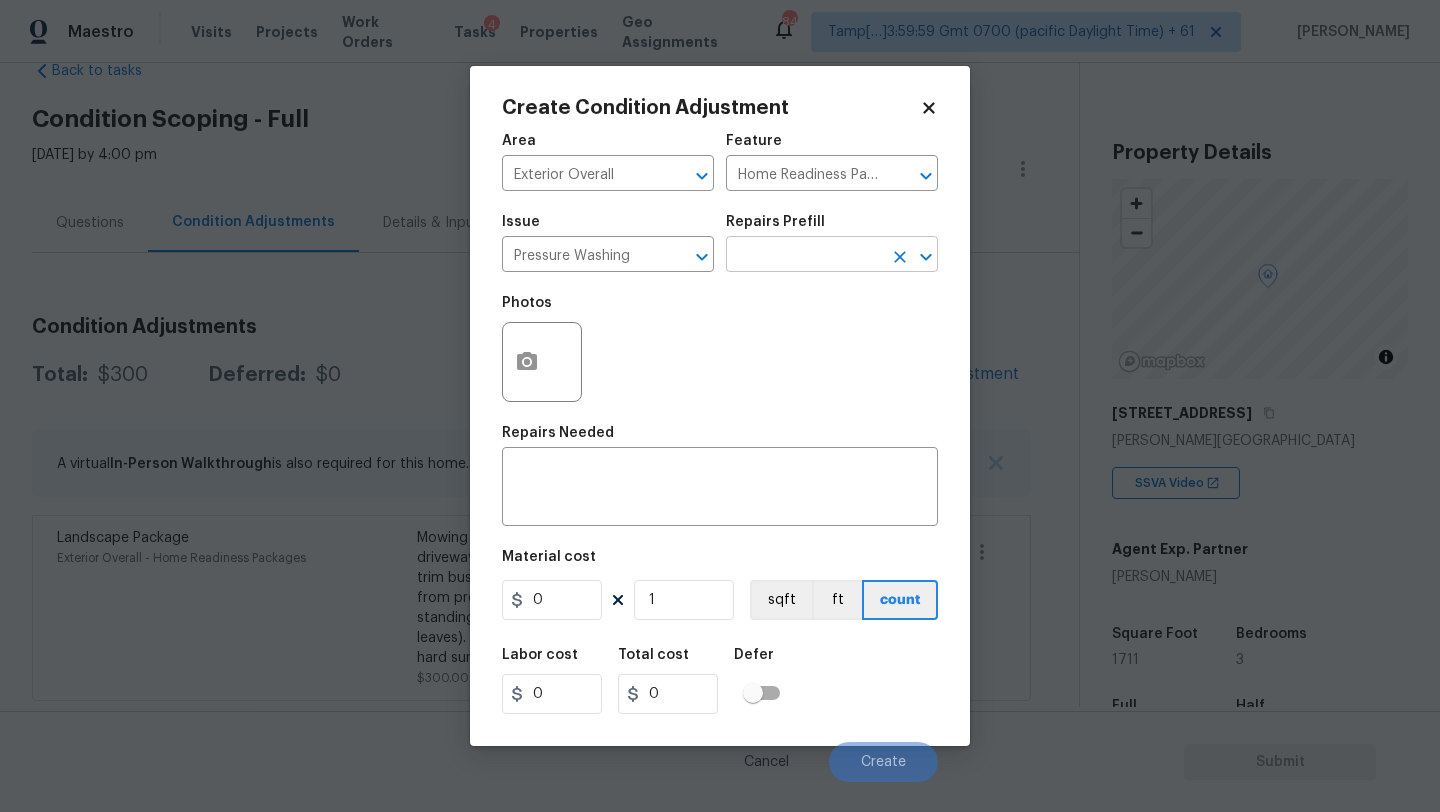 click at bounding box center [804, 256] 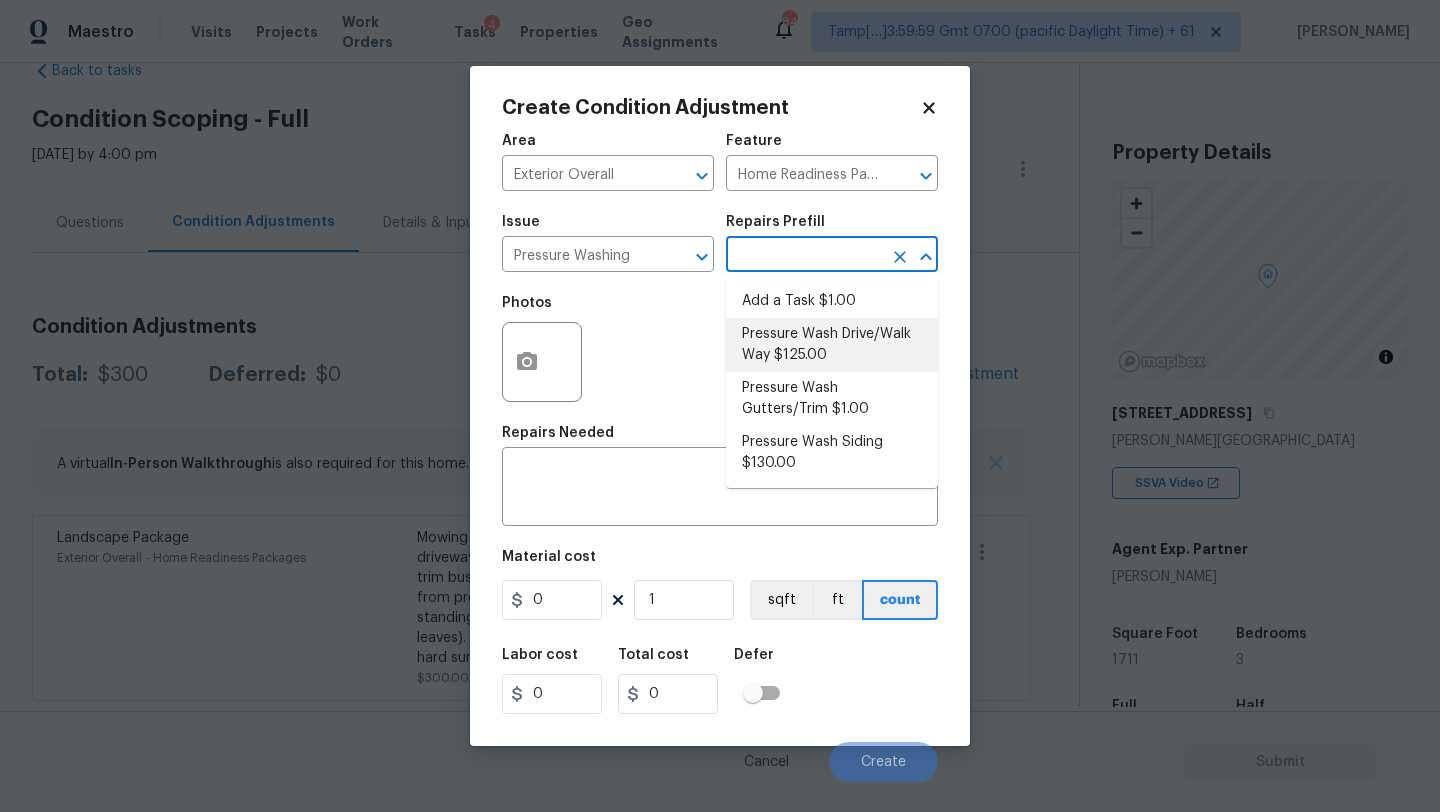 click on "Pressure Wash Drive/Walk Way $125.00" at bounding box center [832, 345] 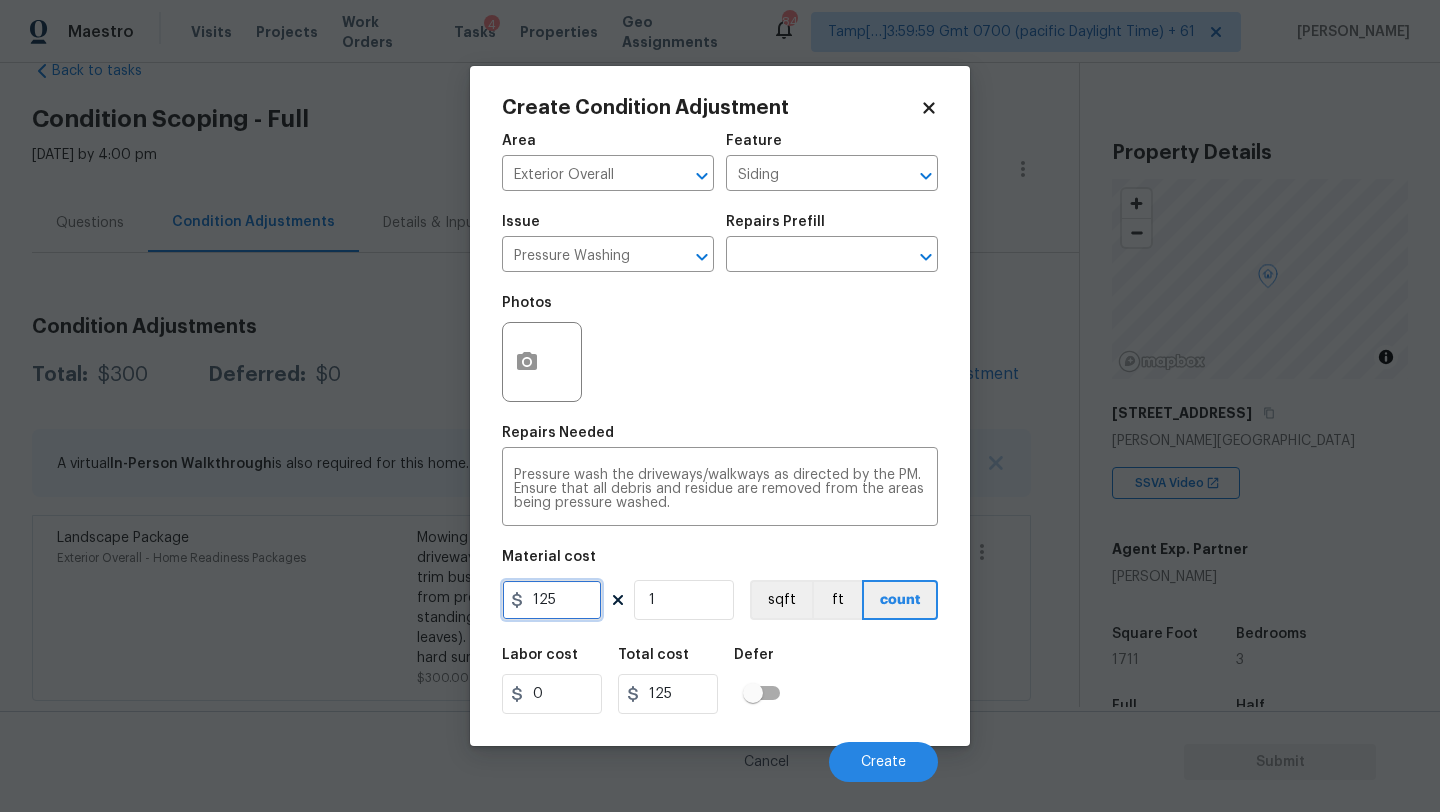 click on "125" at bounding box center [552, 600] 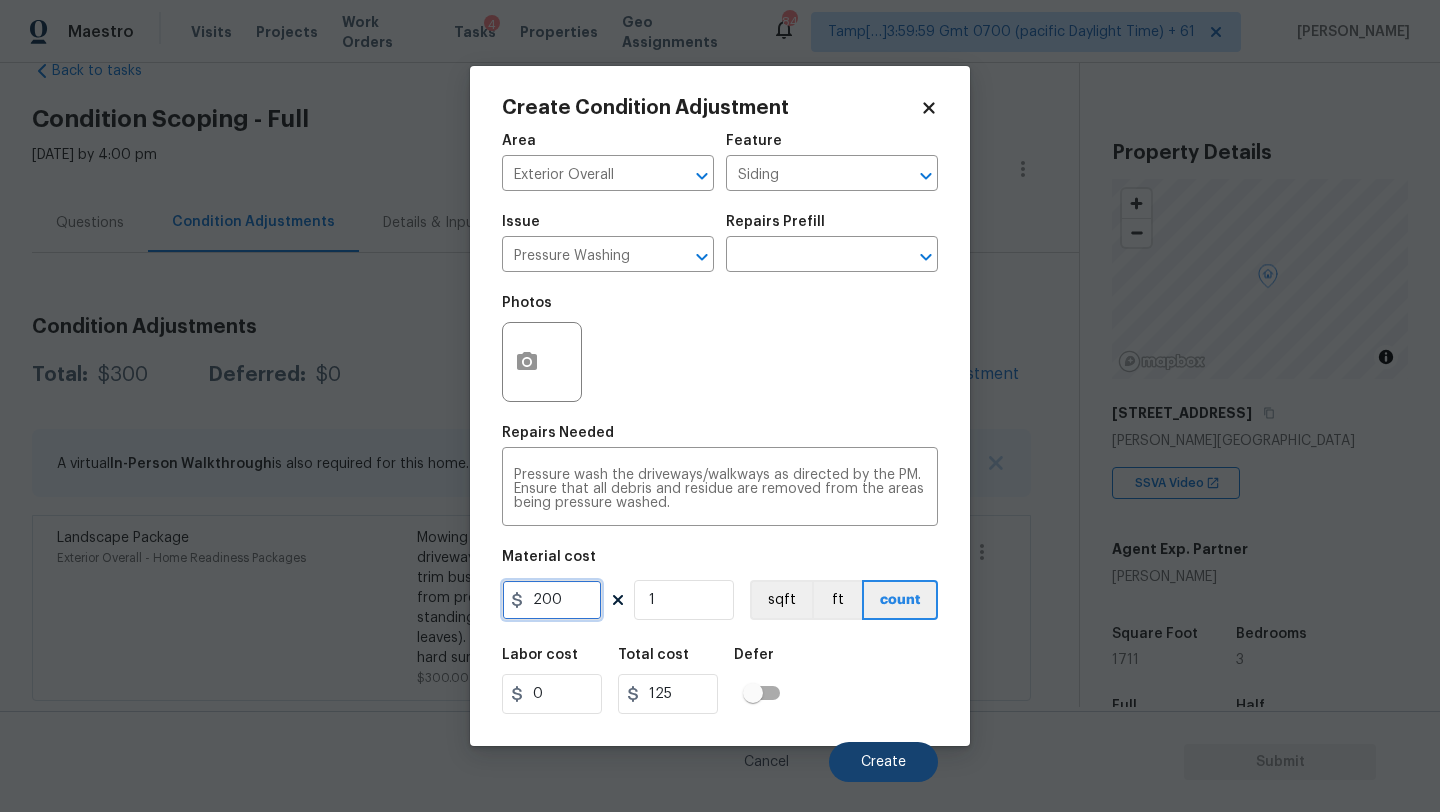 type on "200" 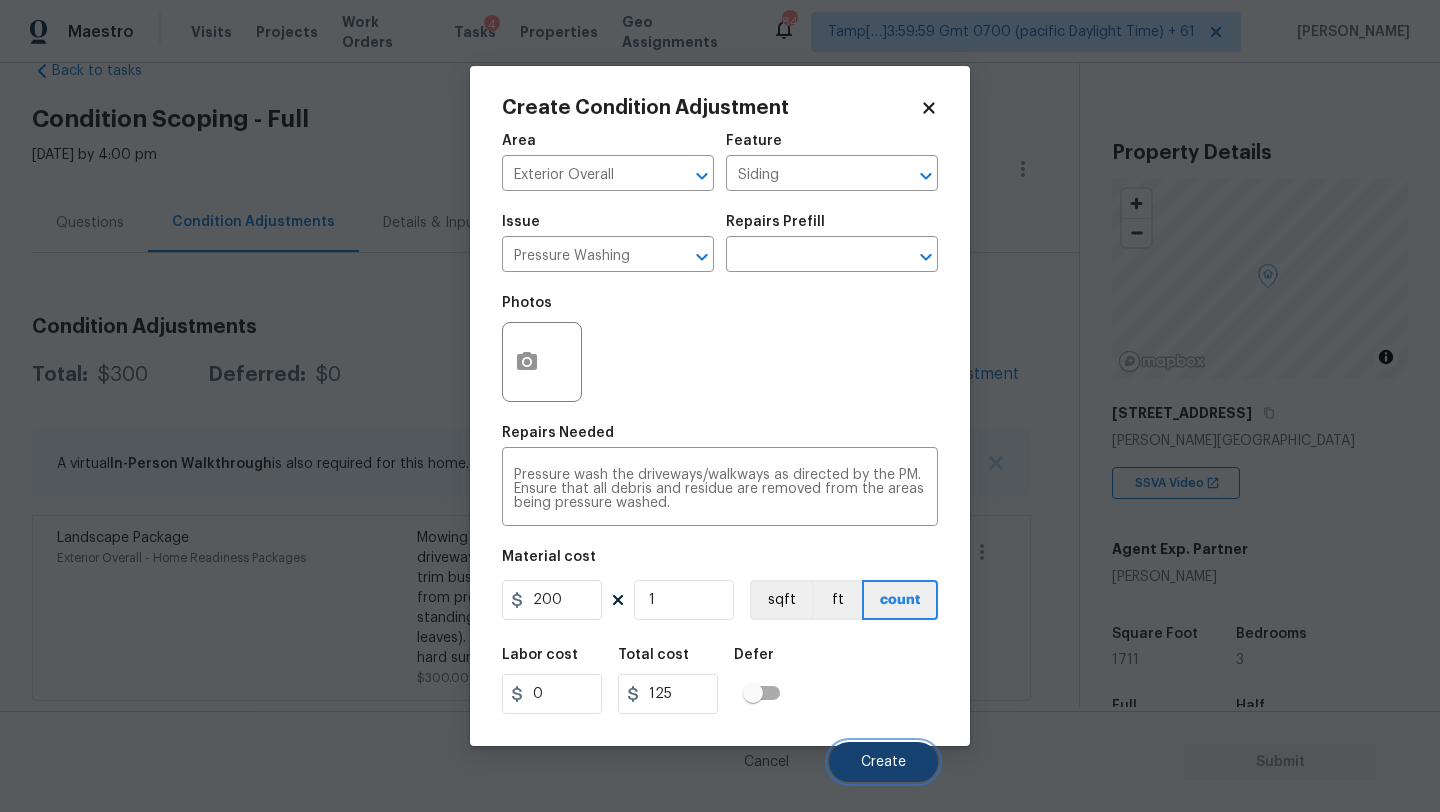 type on "200" 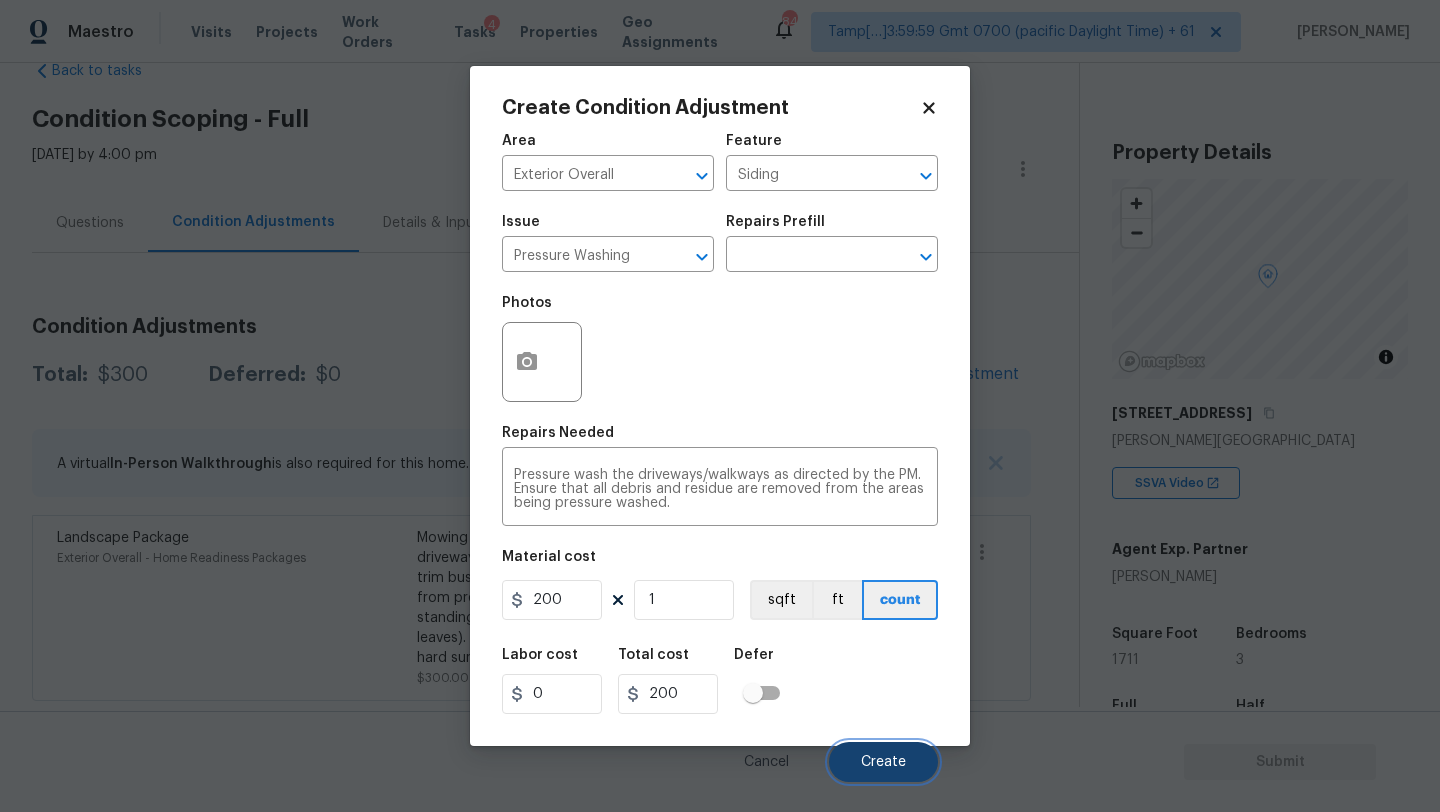 click on "Create" at bounding box center (883, 762) 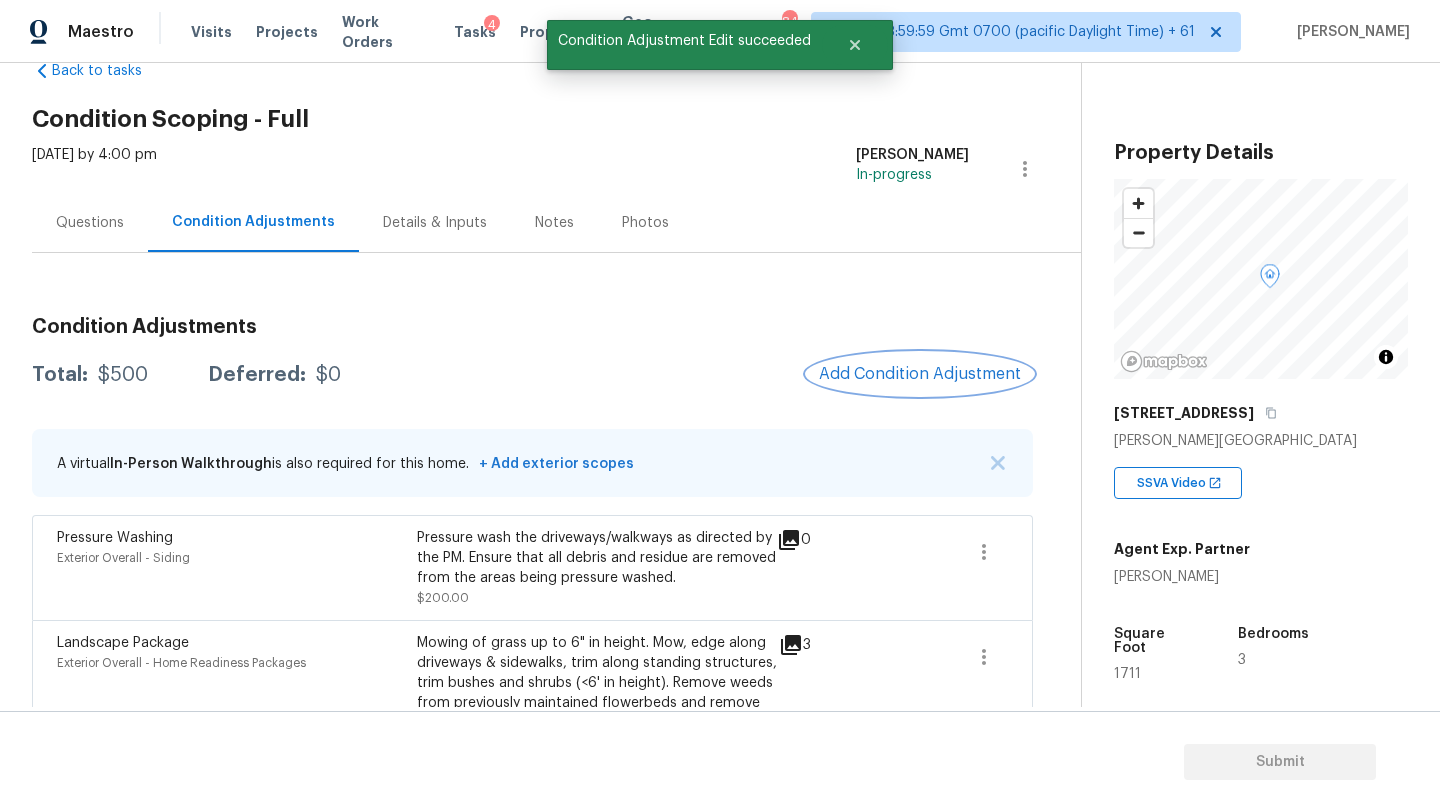 click on "Add Condition Adjustment" at bounding box center [920, 374] 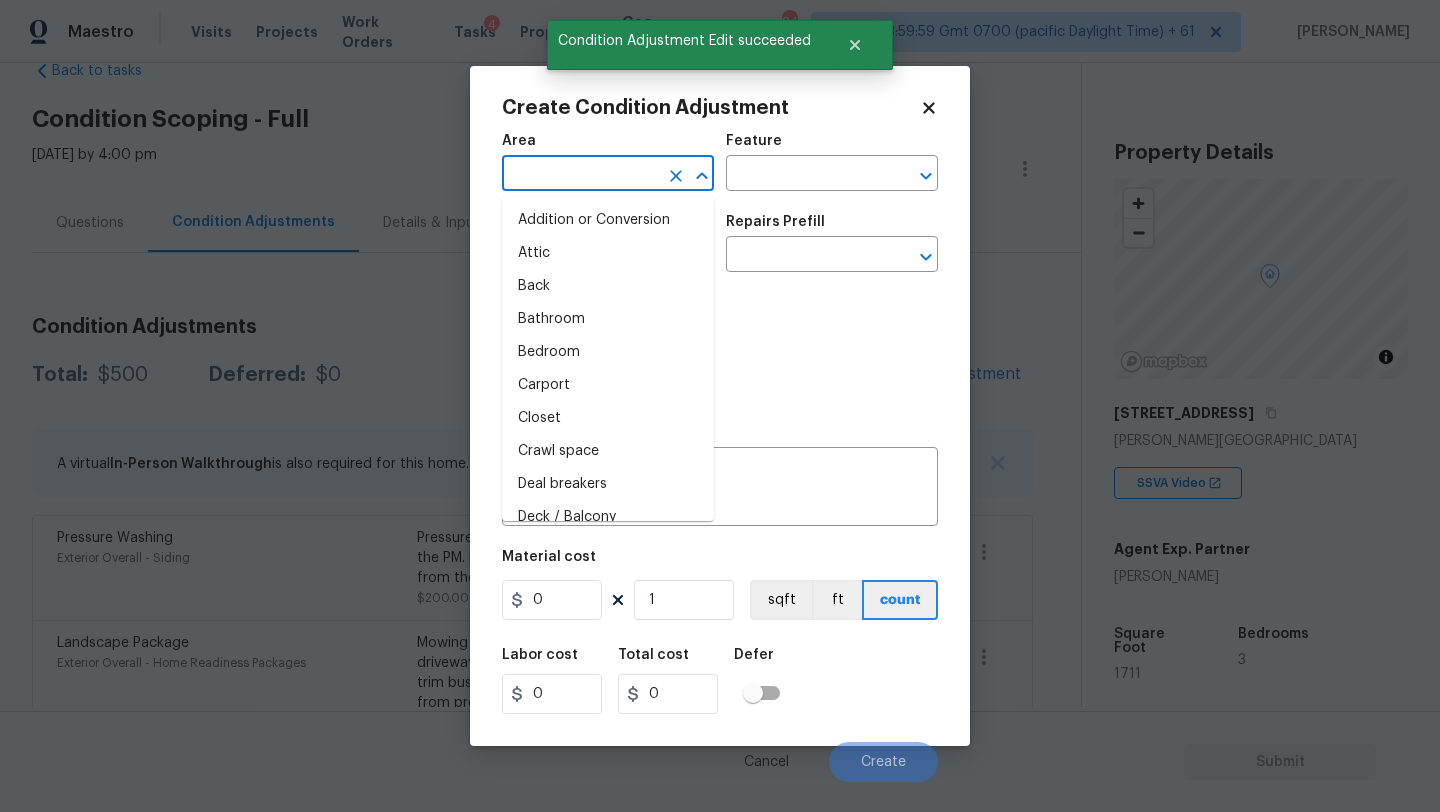 click at bounding box center [580, 175] 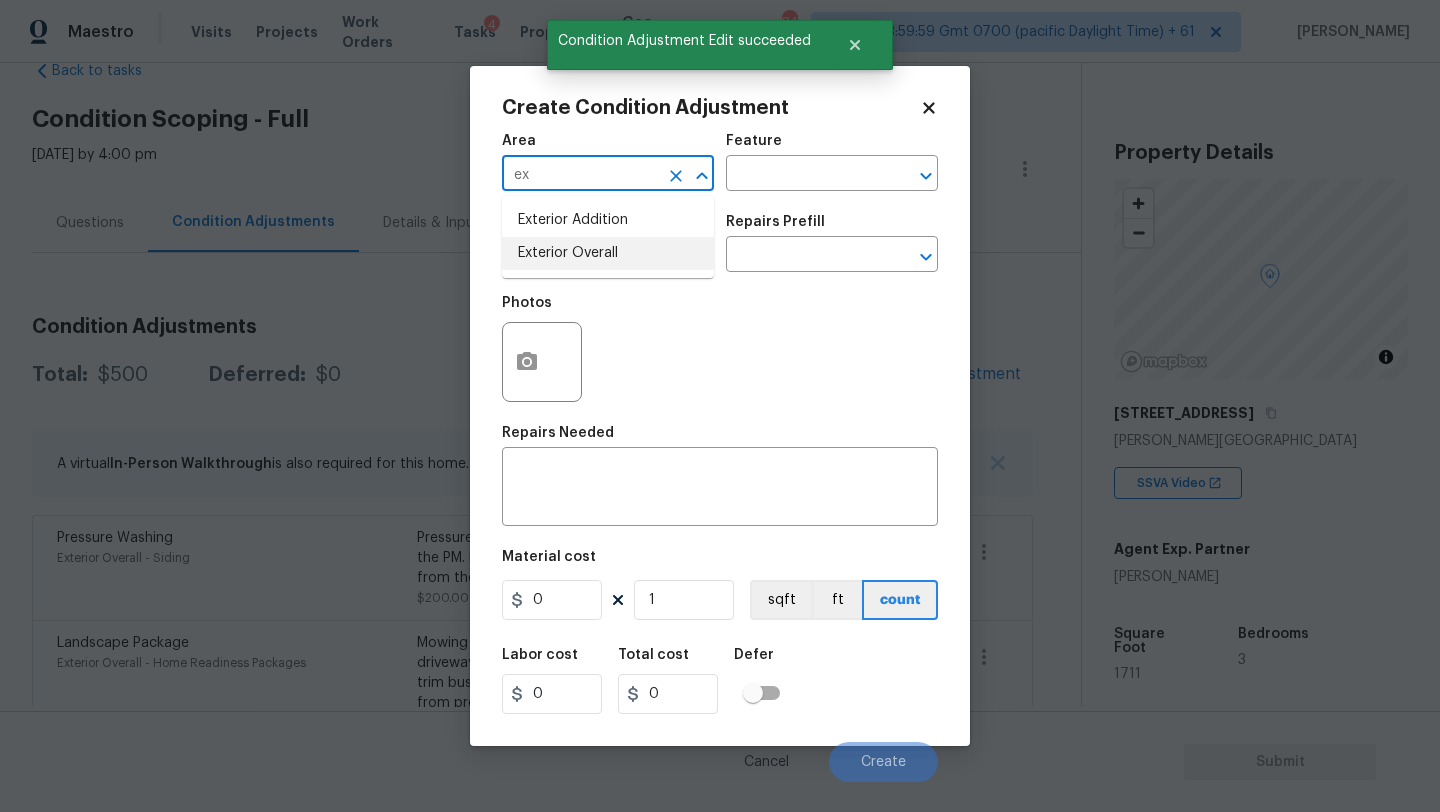 click on "Exterior Overall" at bounding box center (608, 253) 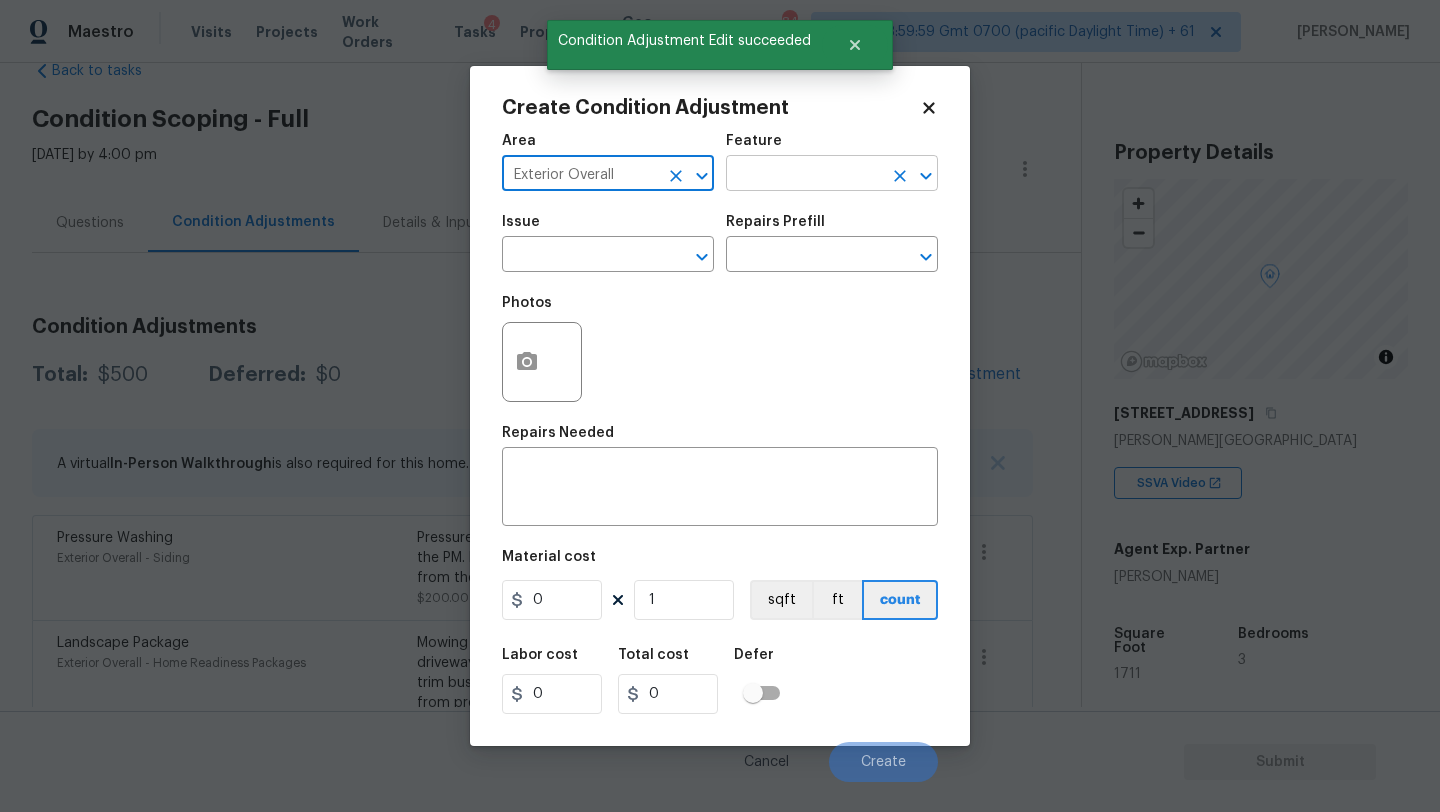 type on "Exterior Overall" 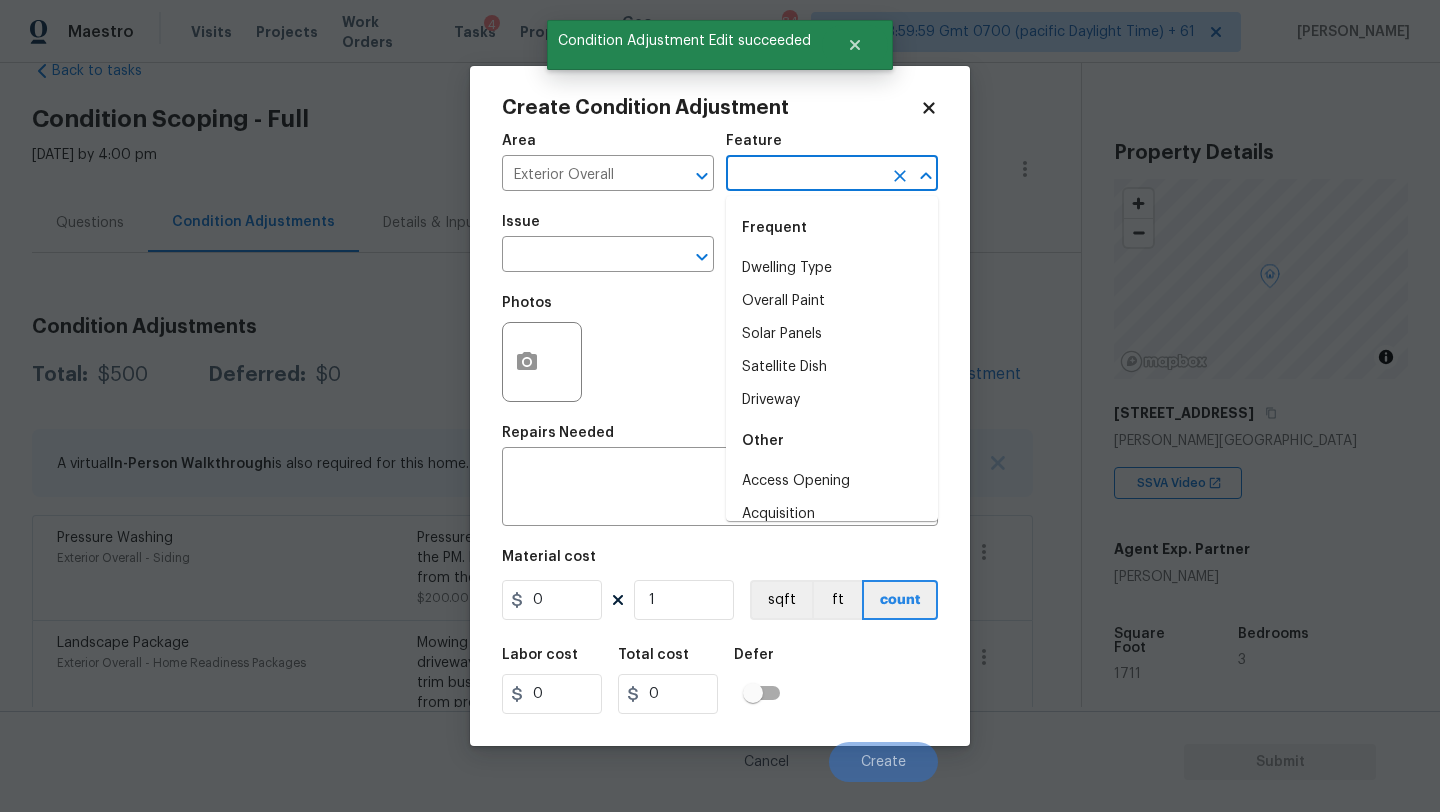 click at bounding box center [804, 175] 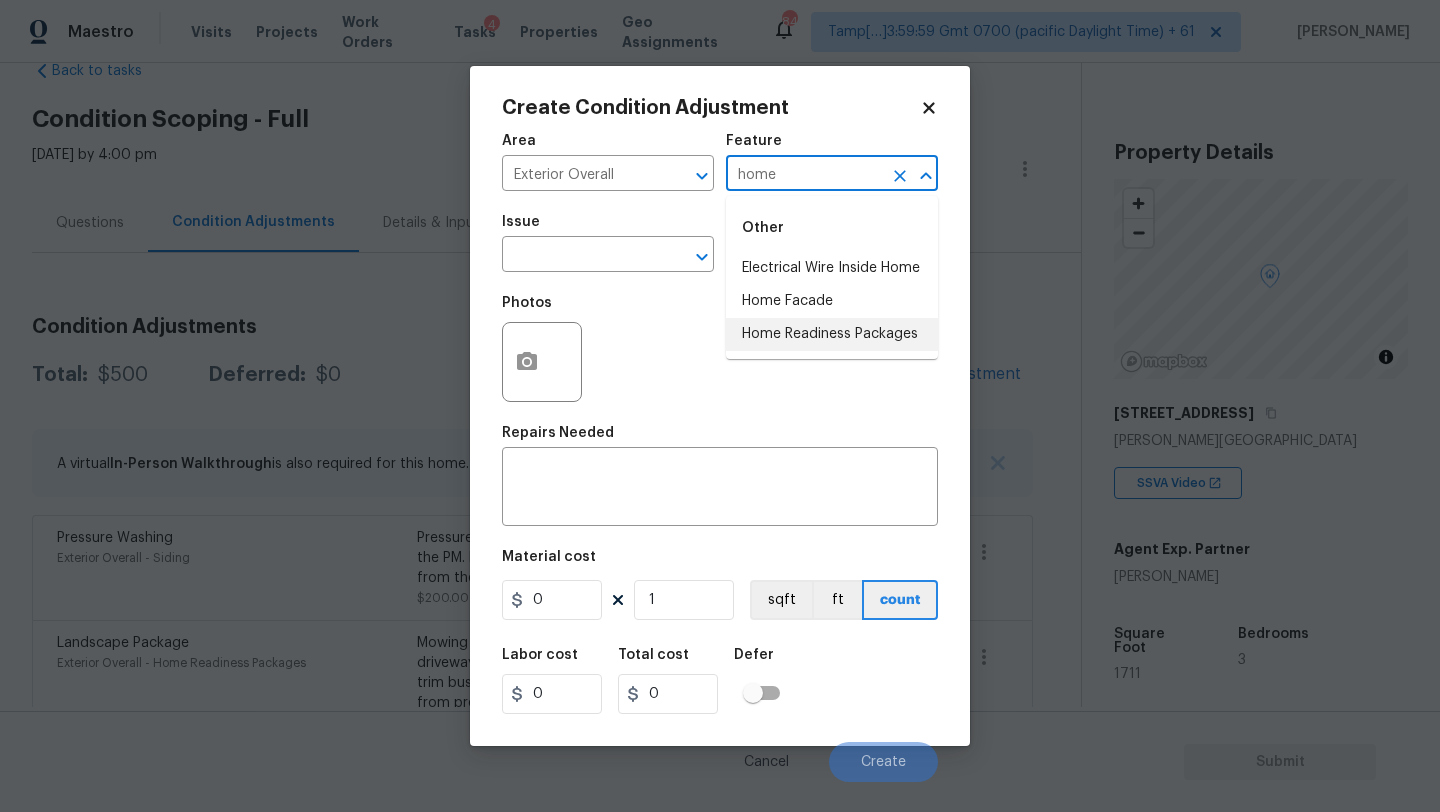 click on "Home Readiness Packages" at bounding box center (832, 334) 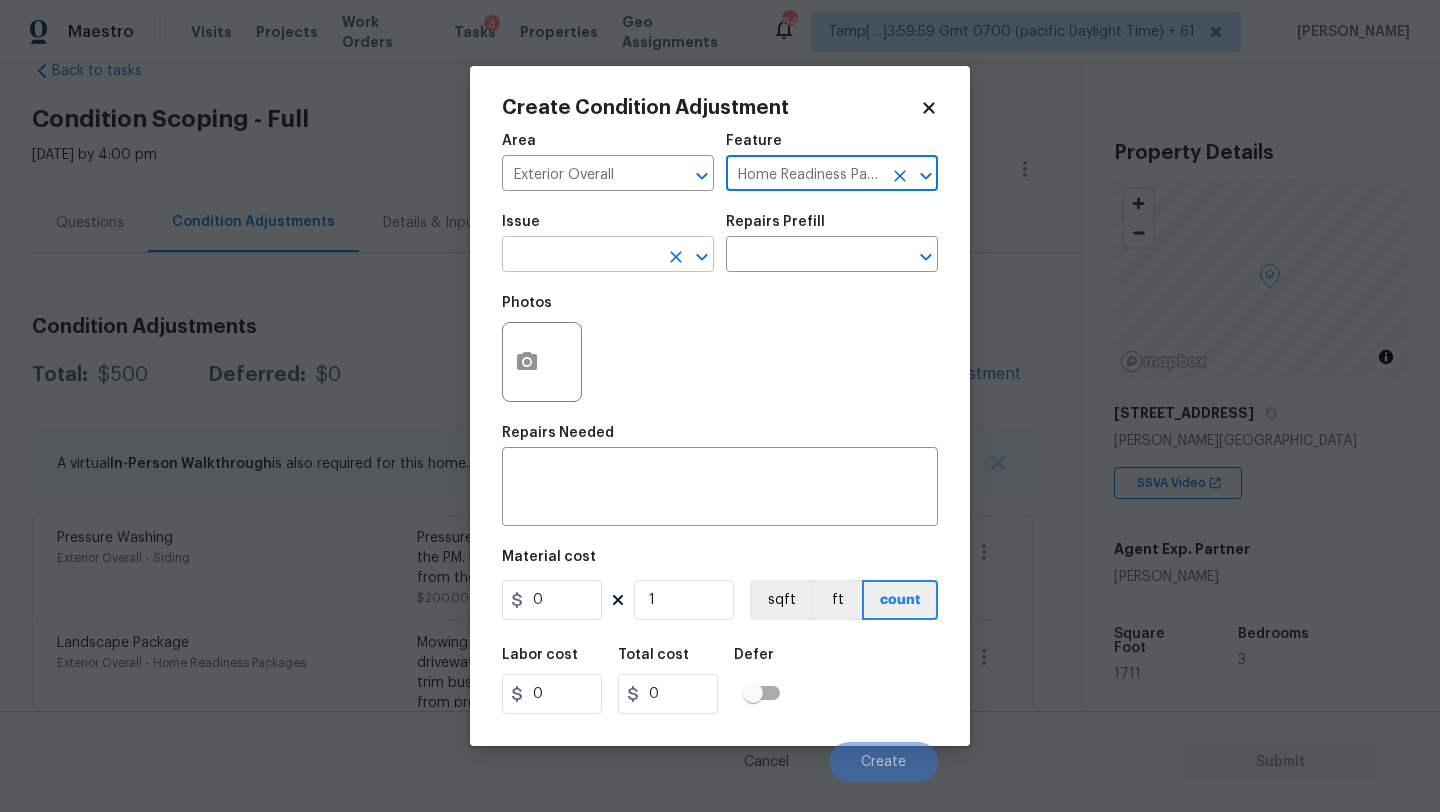 type on "Home Readiness Packages" 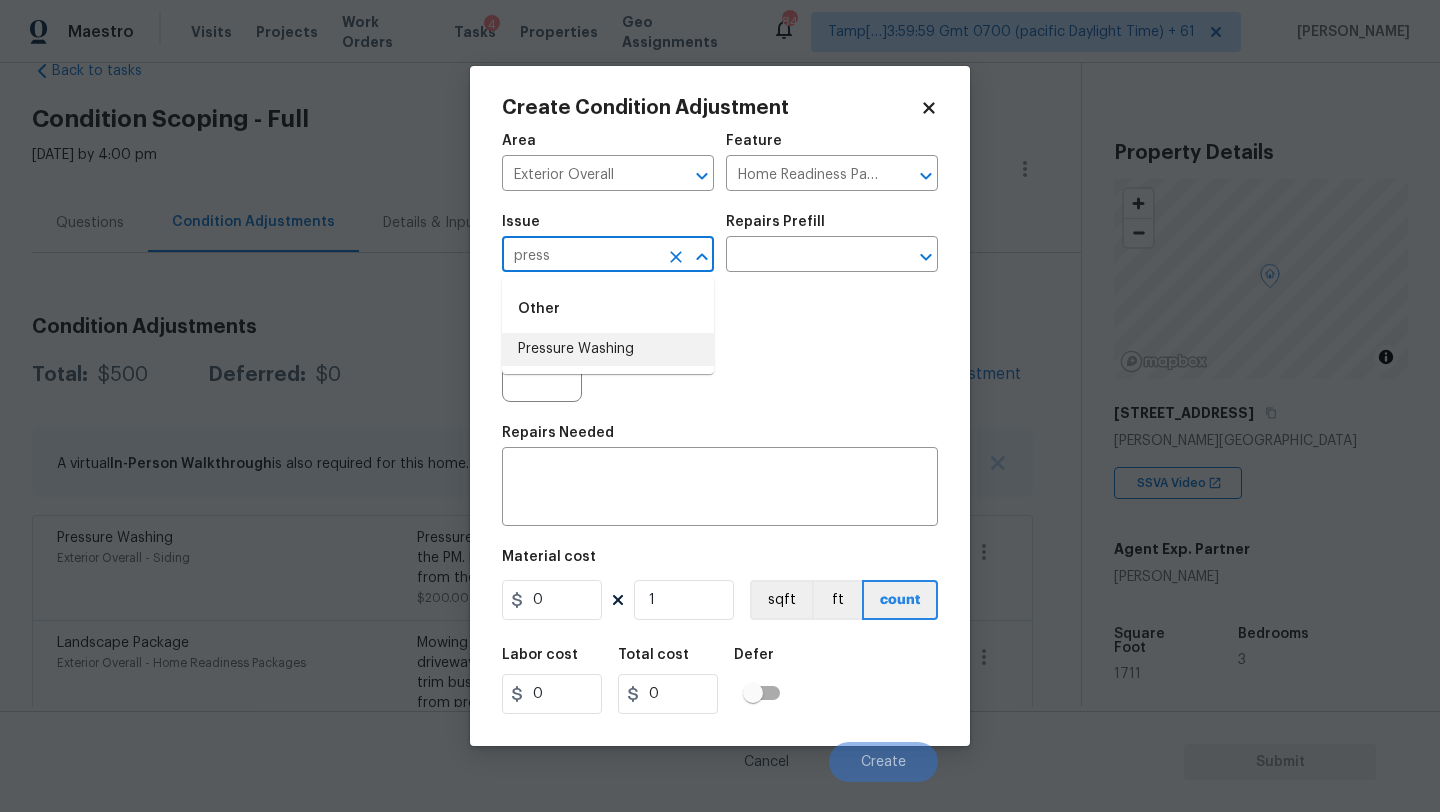 click on "Pressure Washing" at bounding box center [608, 349] 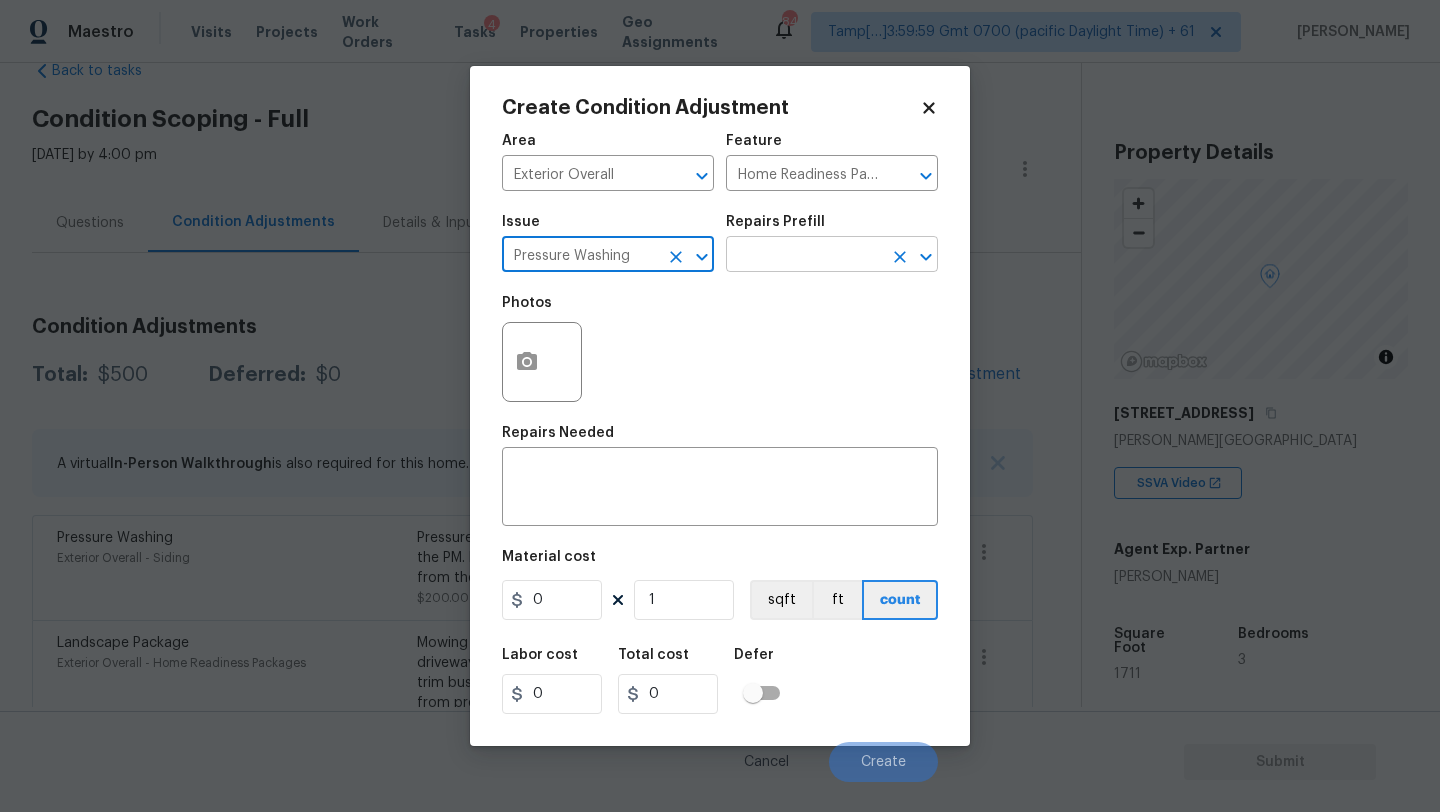 type on "Pressure Washing" 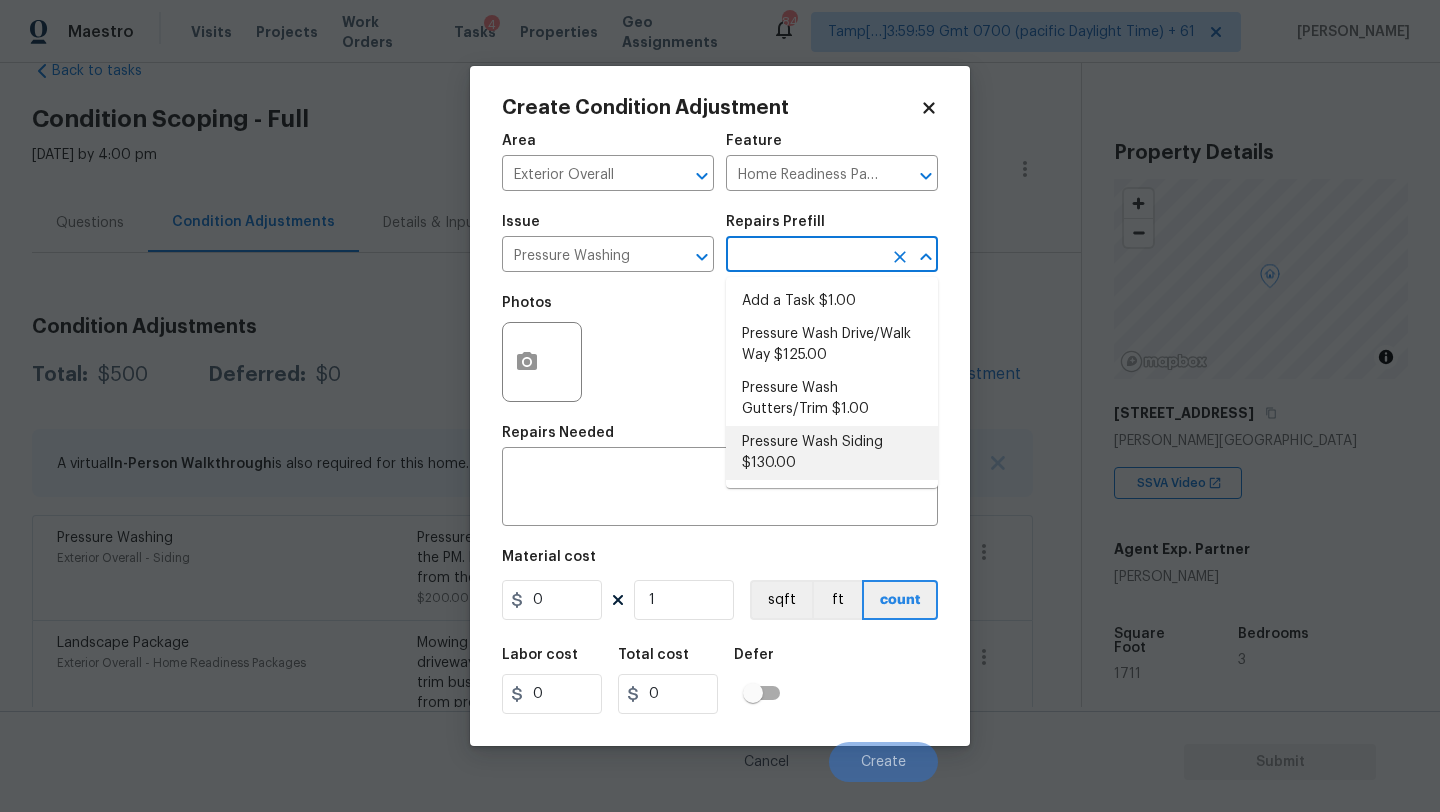click on "Pressure Wash Siding $130.00" at bounding box center (832, 453) 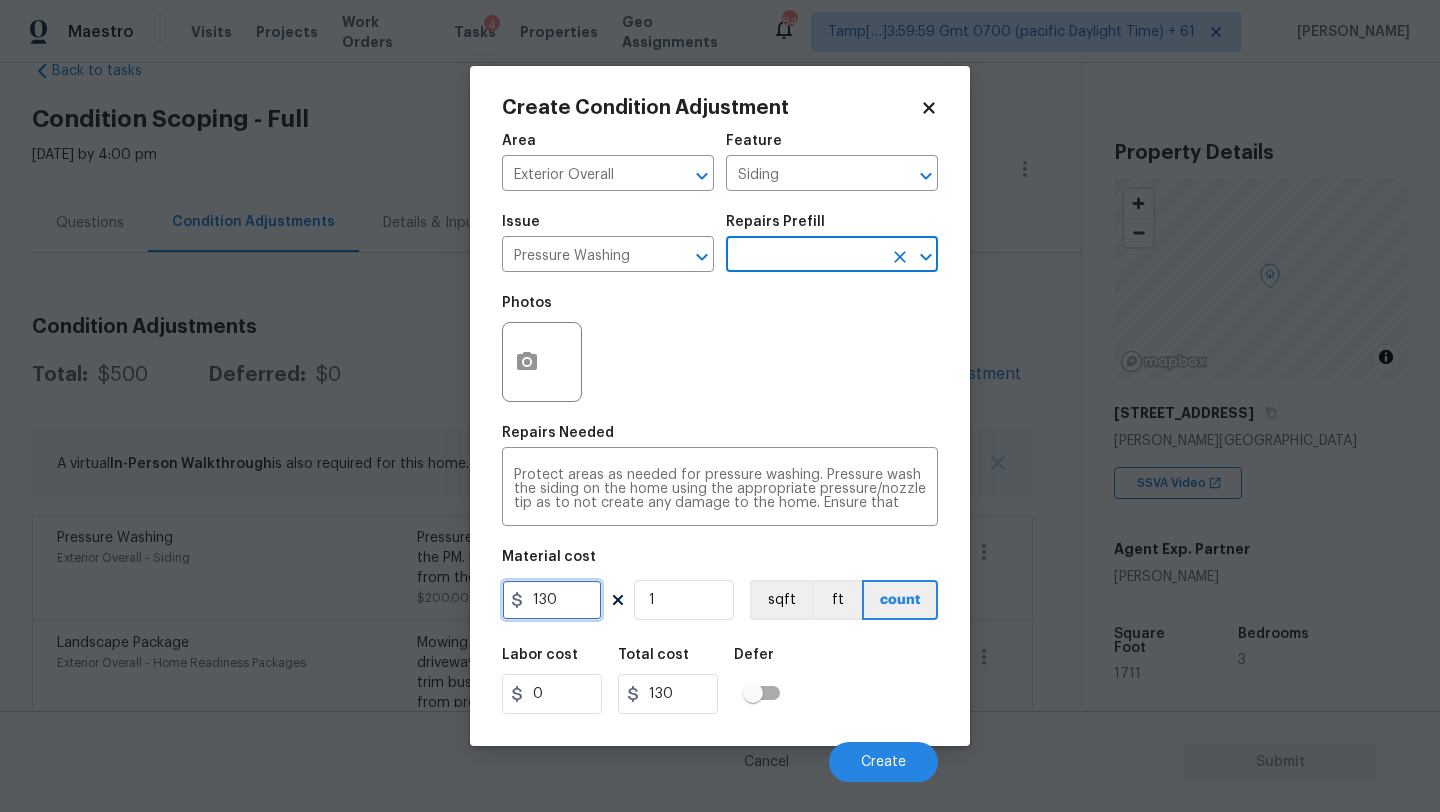 click on "130" at bounding box center (552, 600) 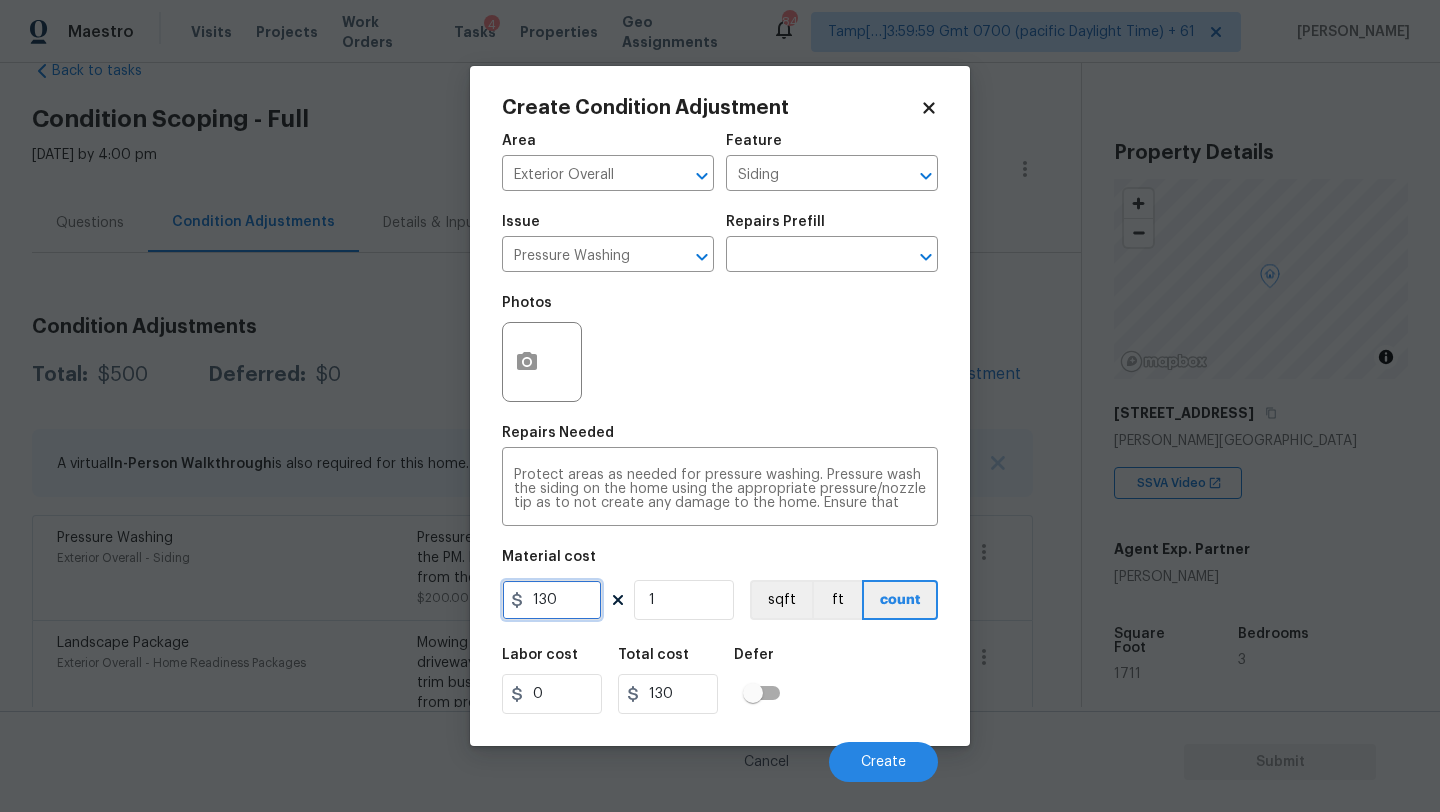 click on "130" at bounding box center [552, 600] 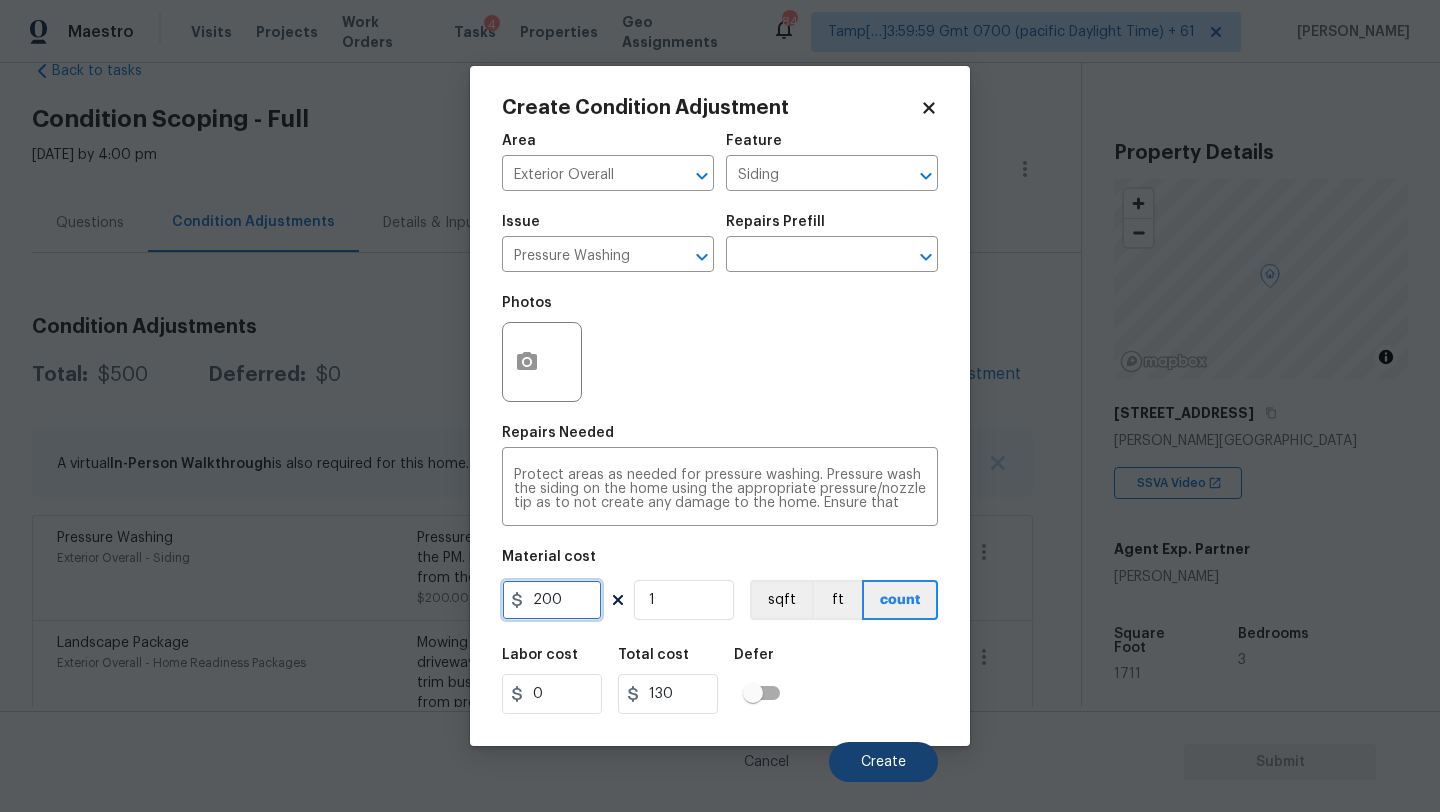 type on "200" 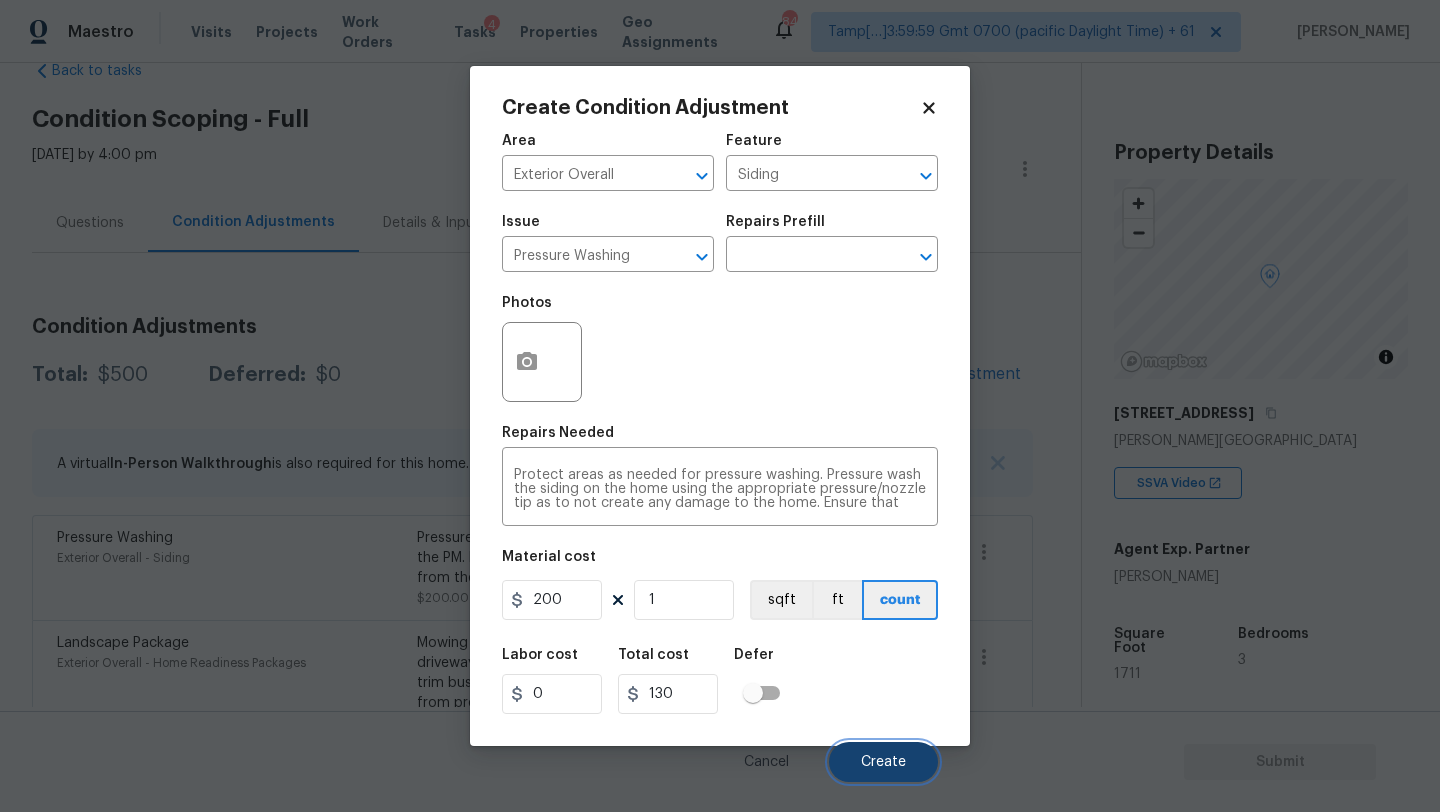 type on "200" 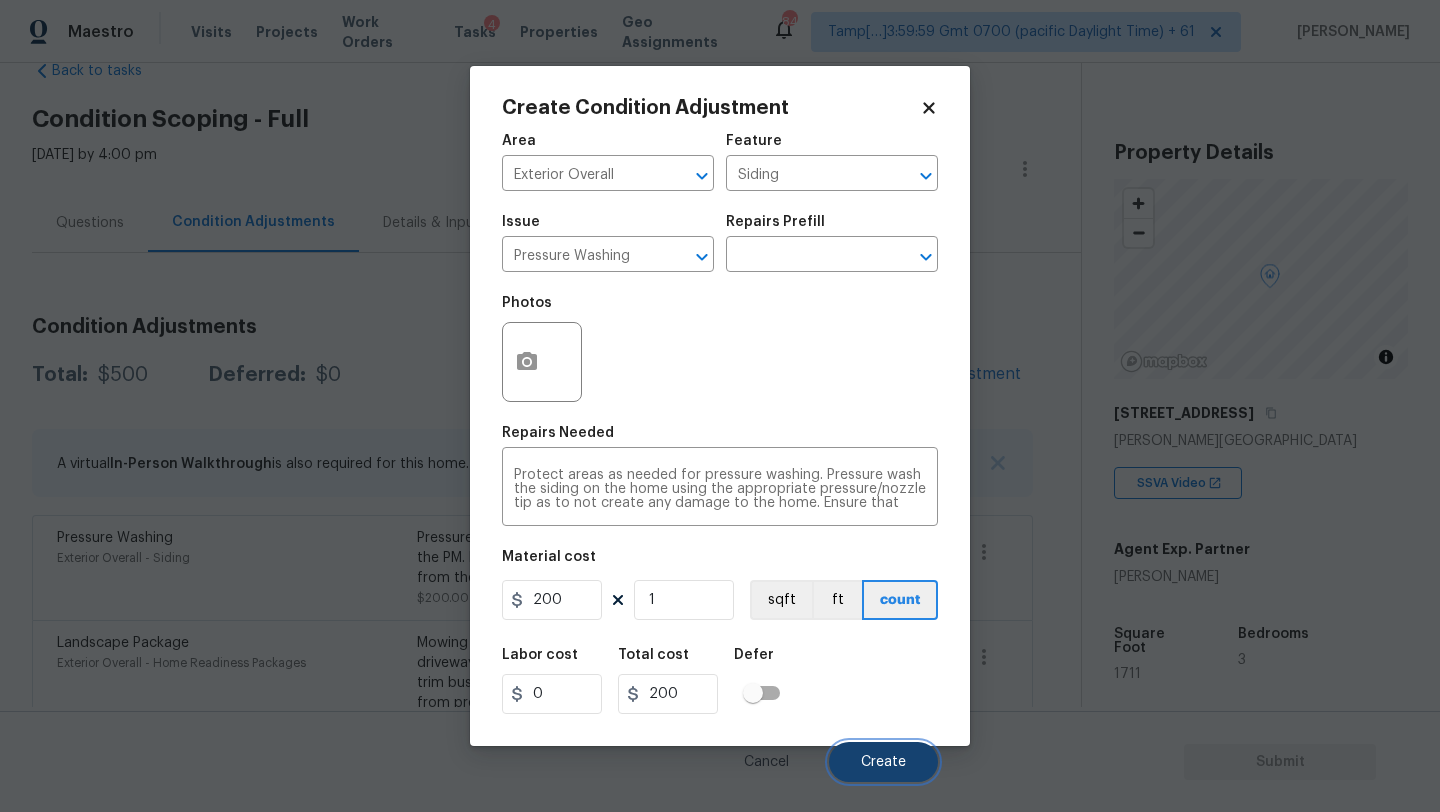 click on "Create" at bounding box center [883, 762] 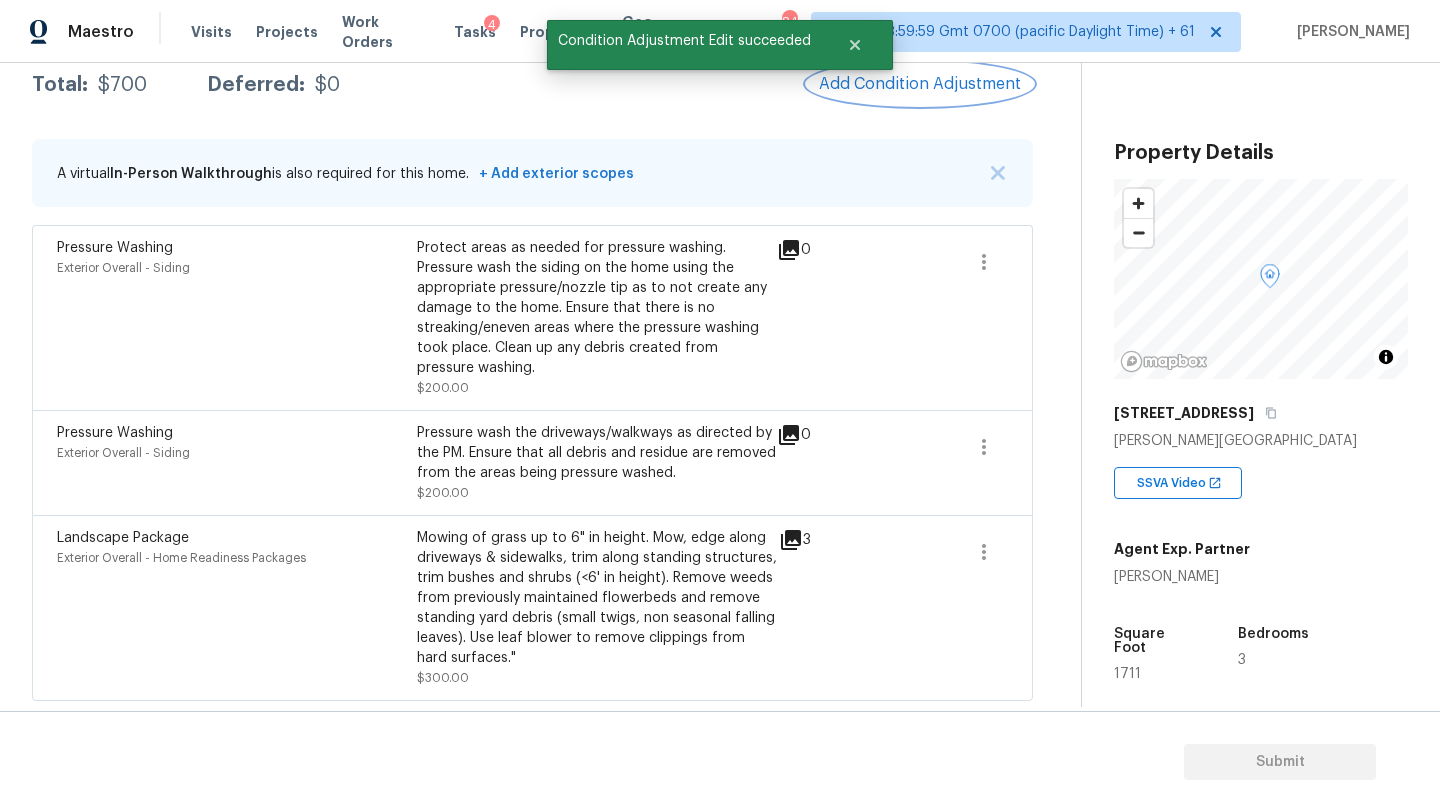 scroll, scrollTop: 168, scrollLeft: 0, axis: vertical 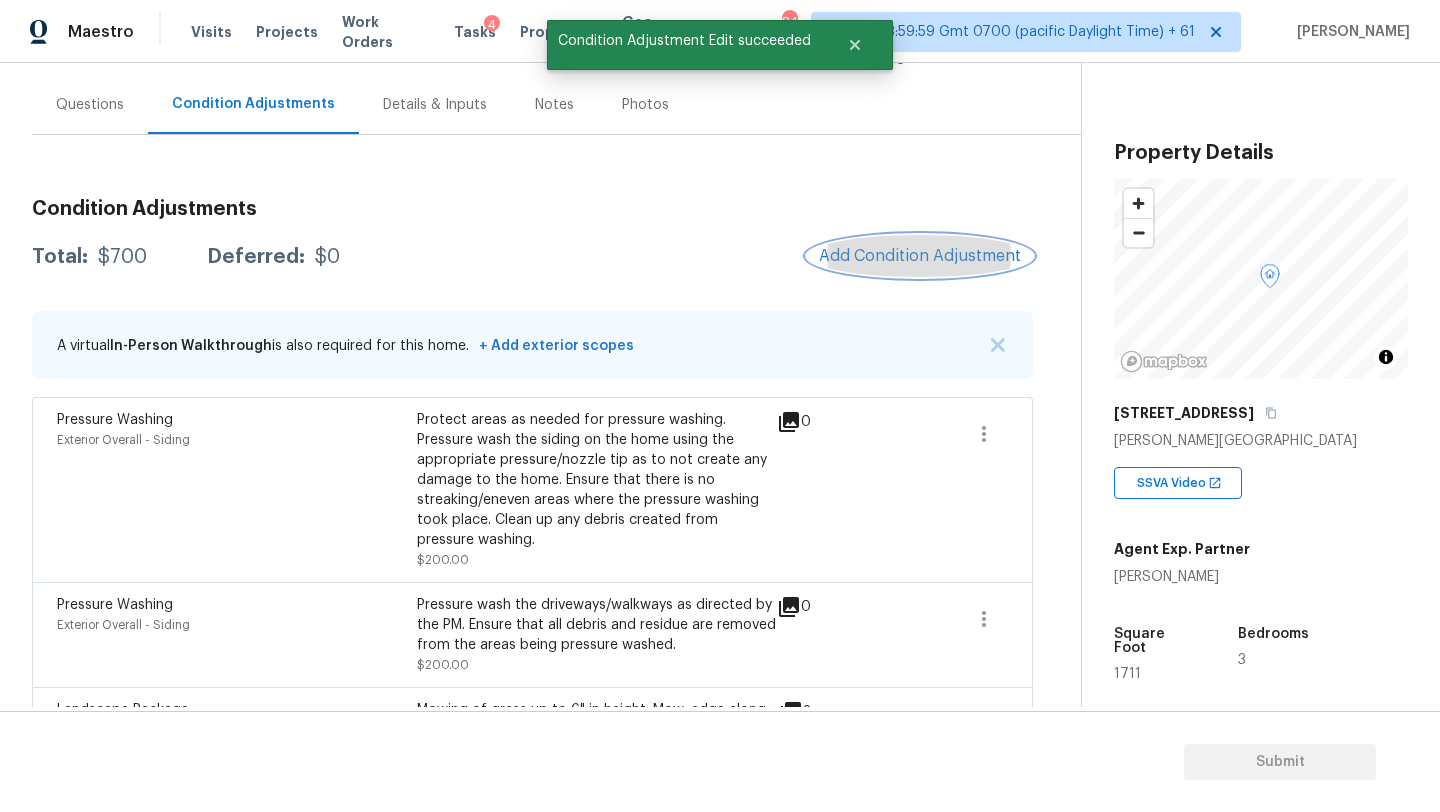click on "Add Condition Adjustment" at bounding box center [920, 256] 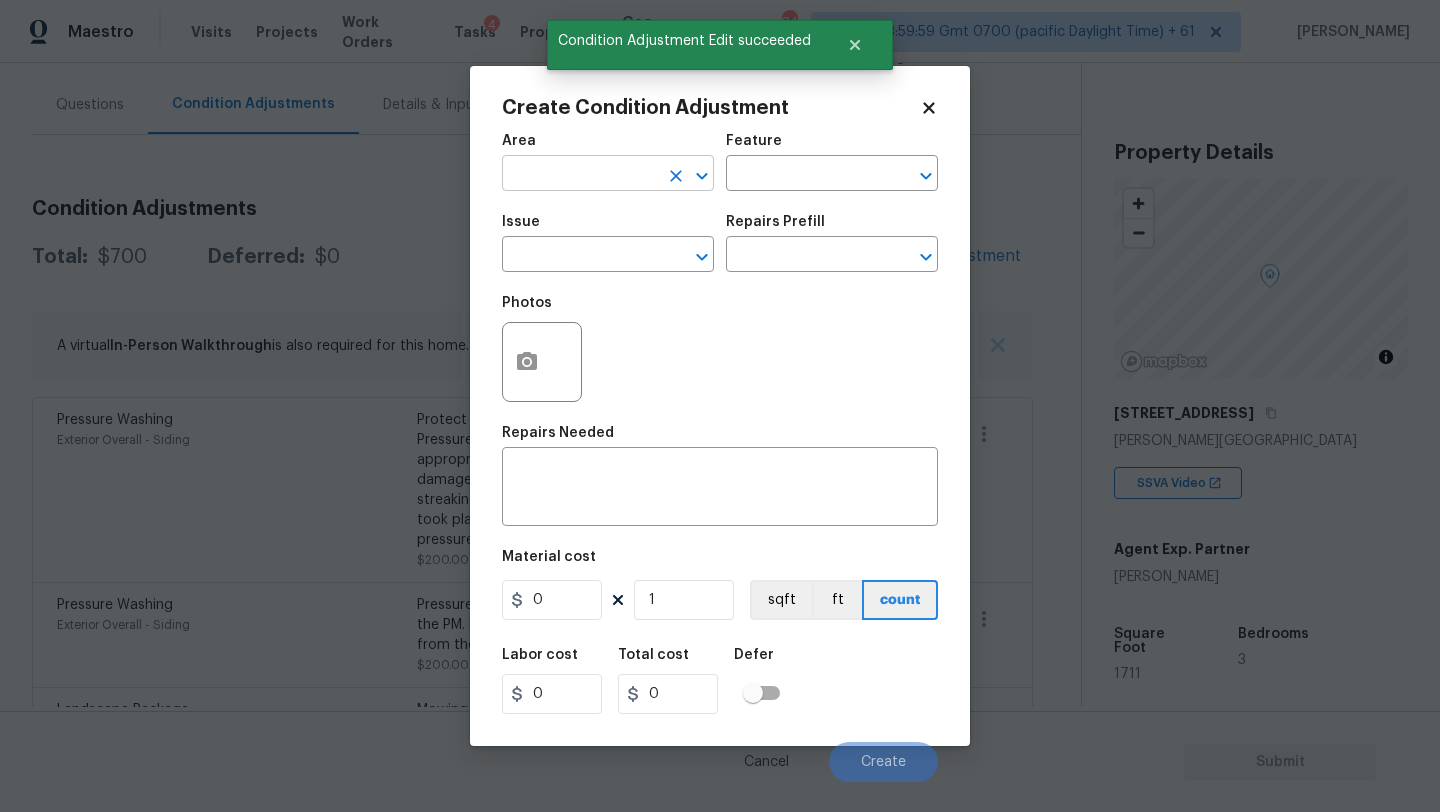 click at bounding box center [580, 175] 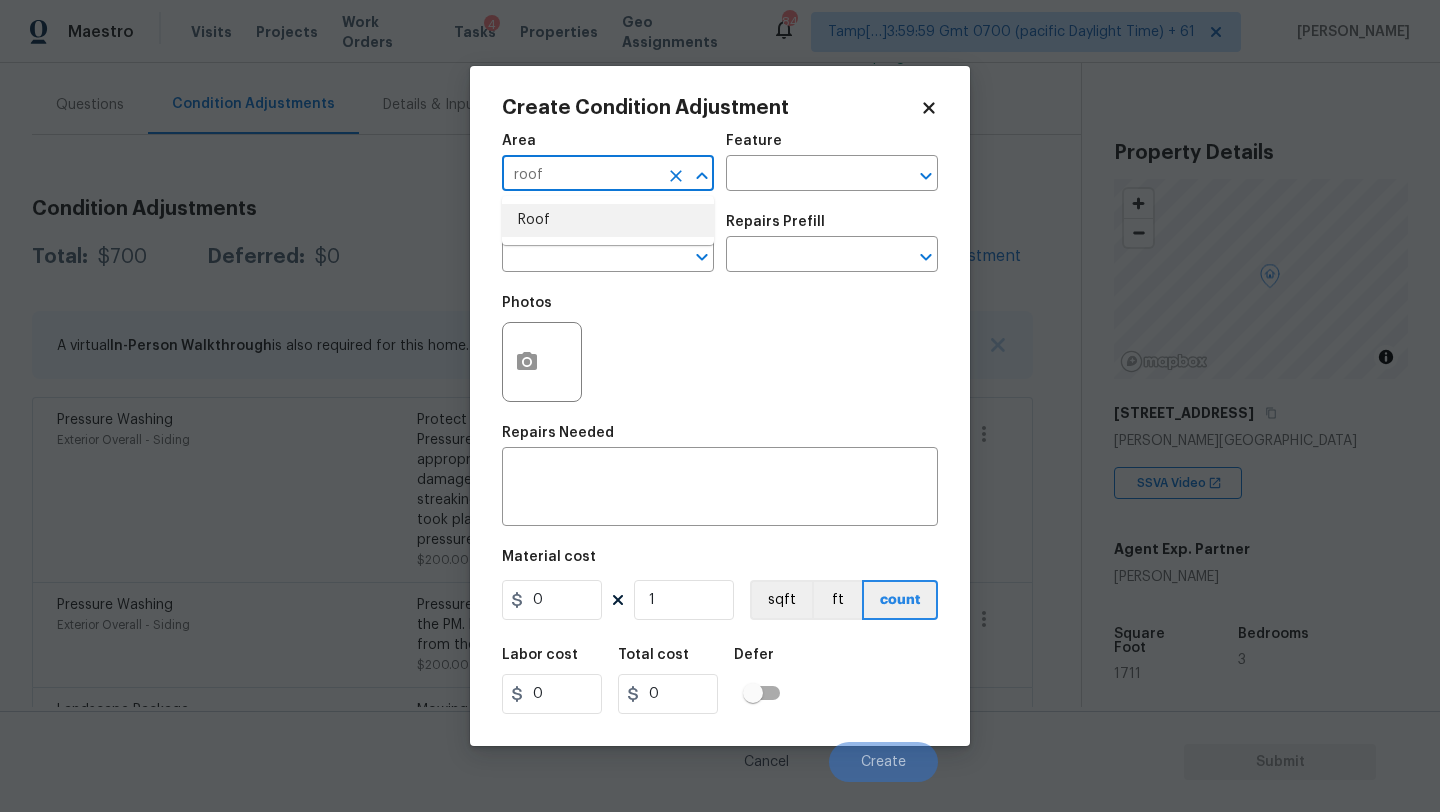 click on "Roof" at bounding box center (608, 220) 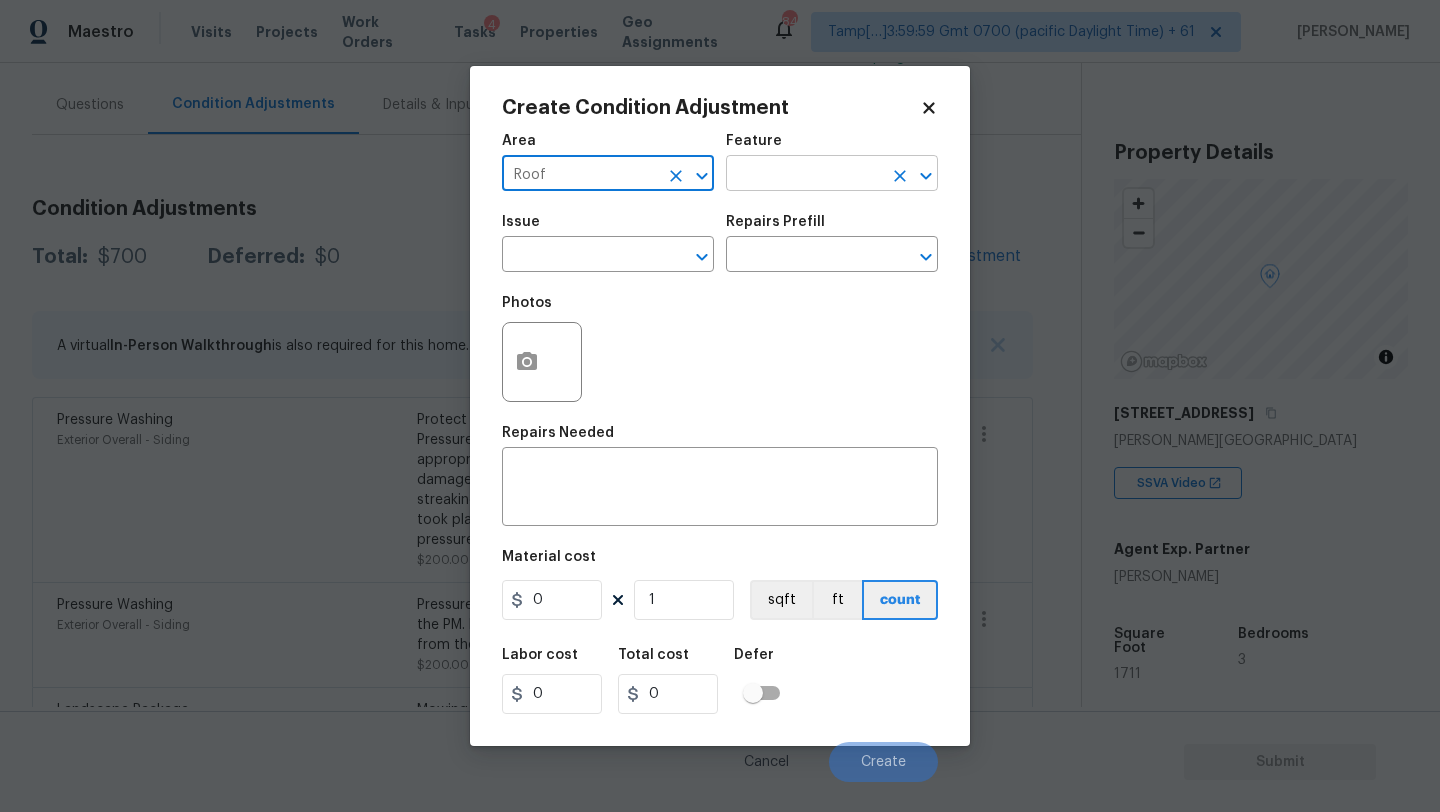 type on "Roof" 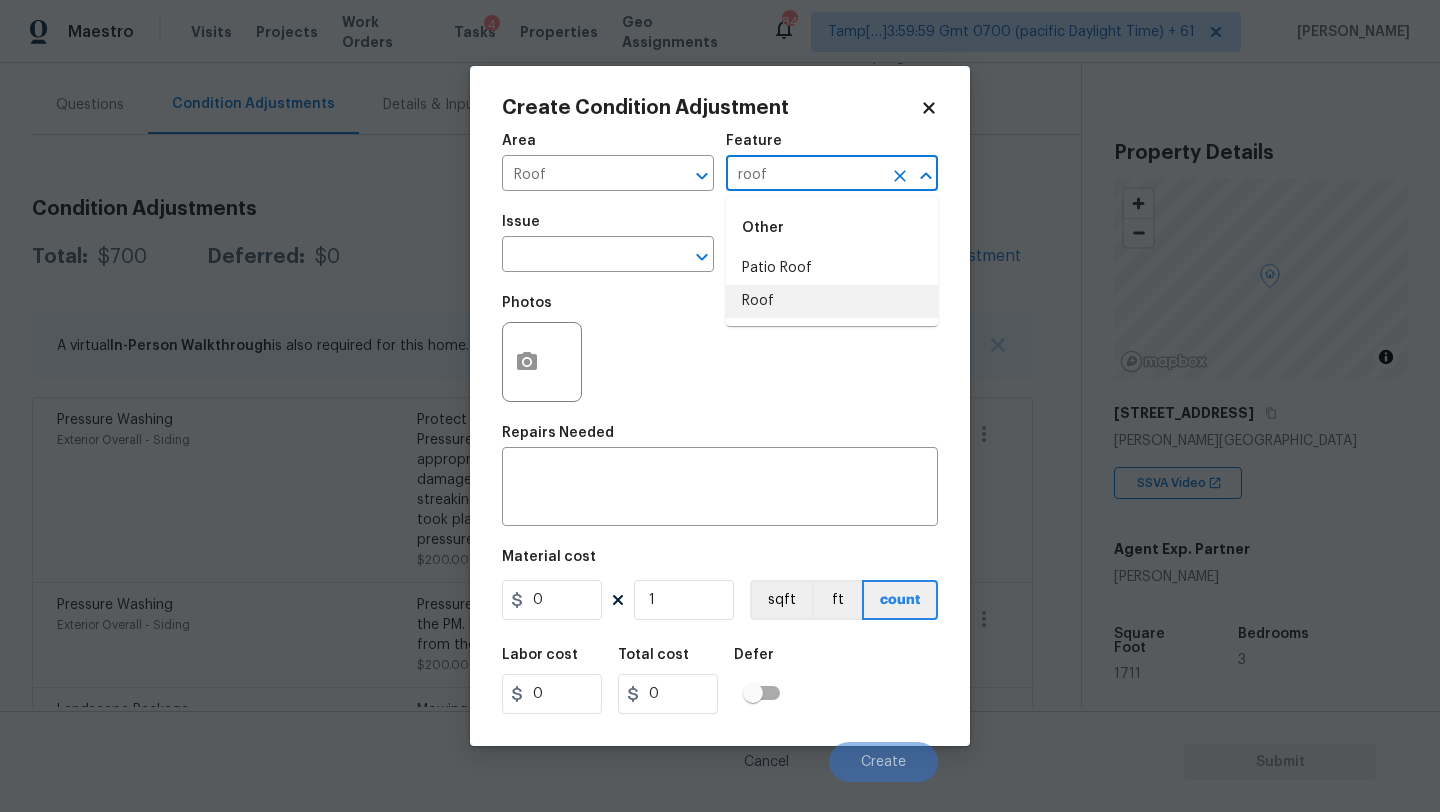click on "Roof" at bounding box center [832, 301] 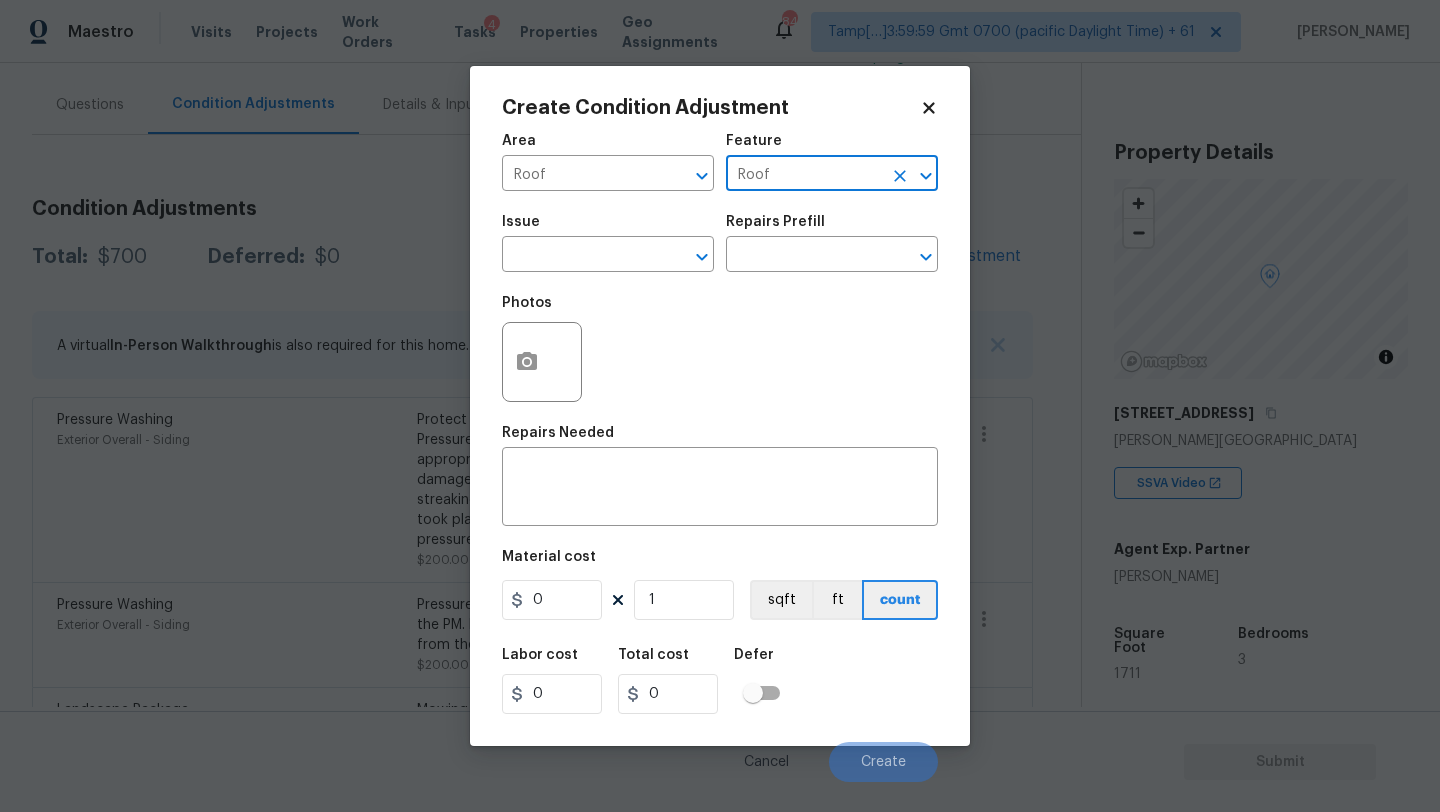 type on "Roof" 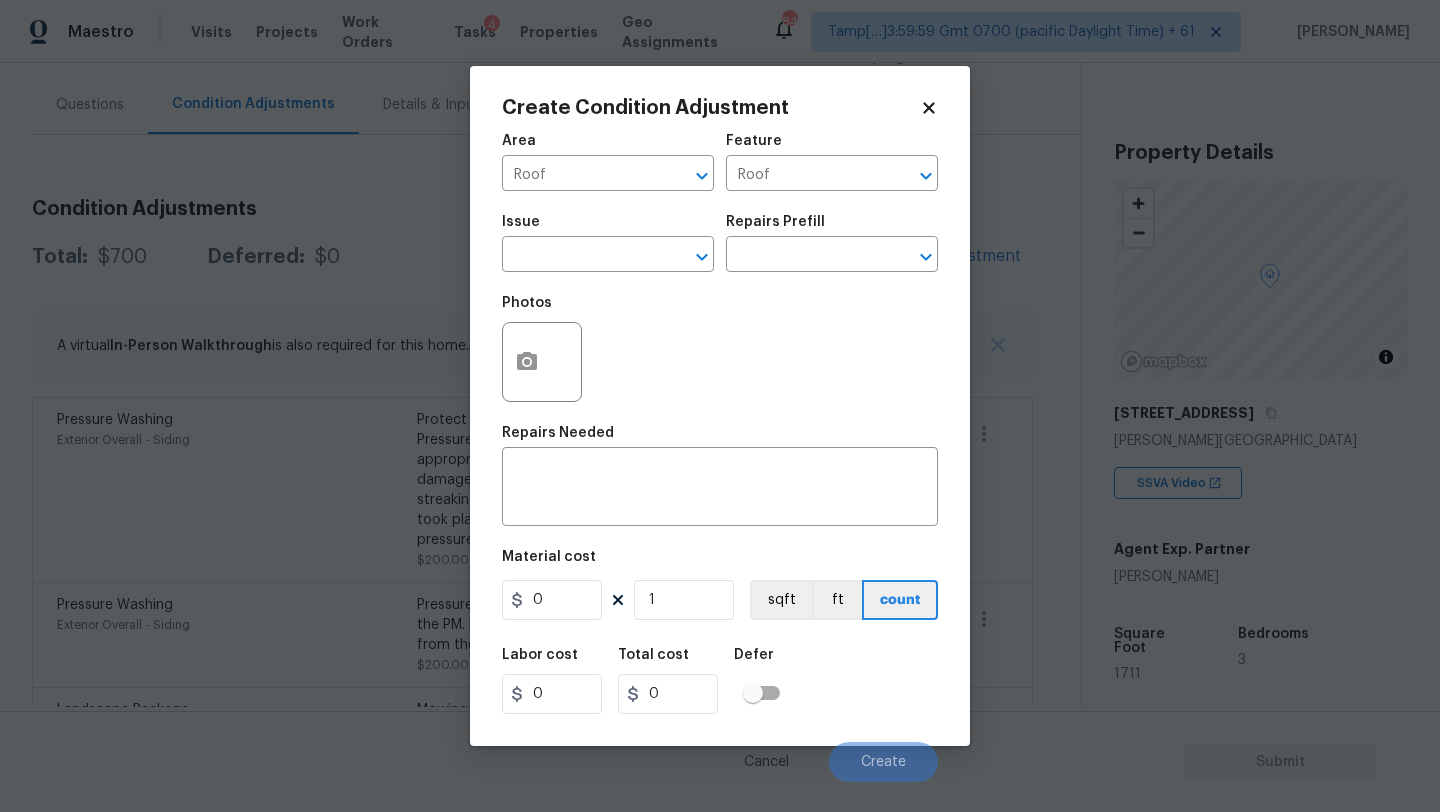 click on "Issue ​" at bounding box center [608, 243] 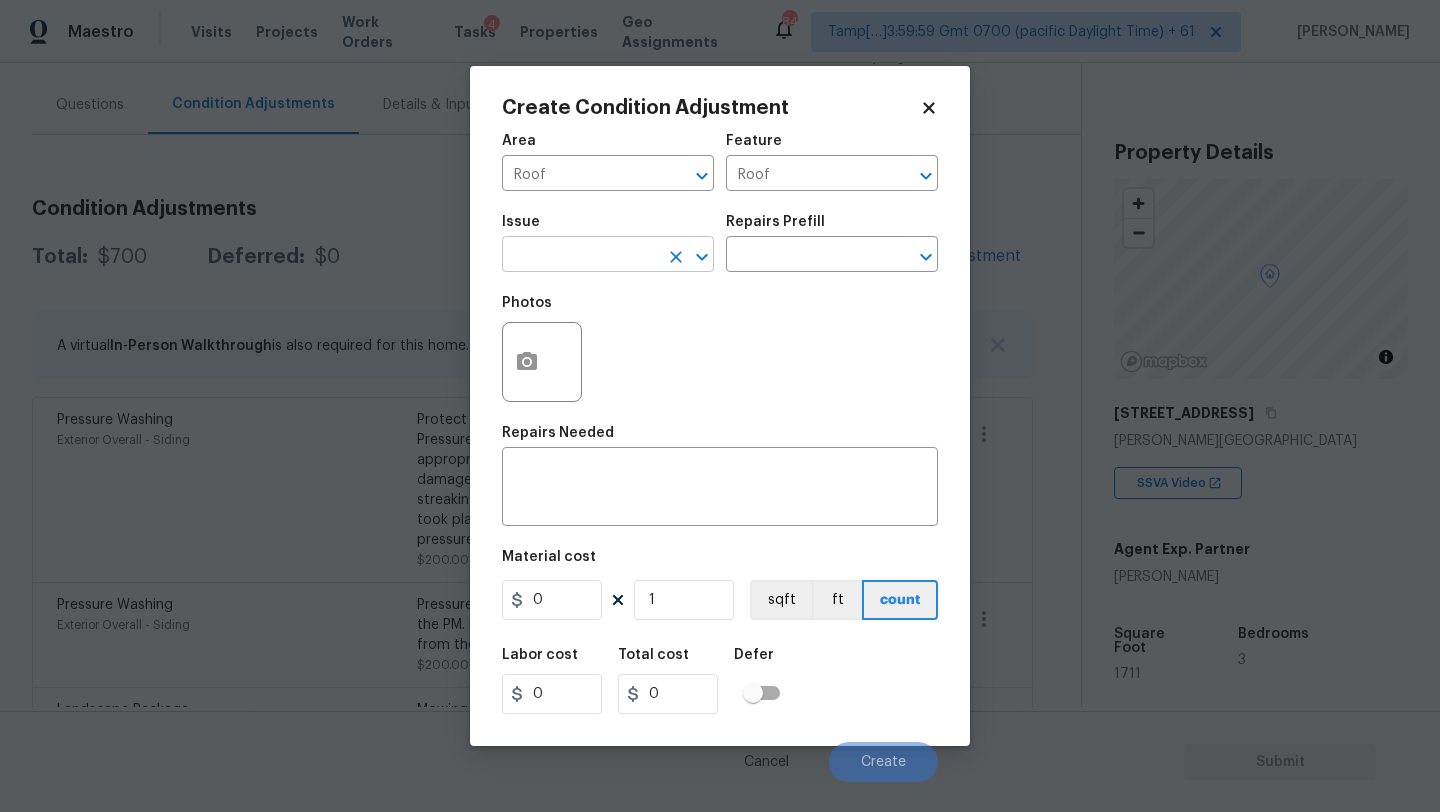 click at bounding box center [580, 256] 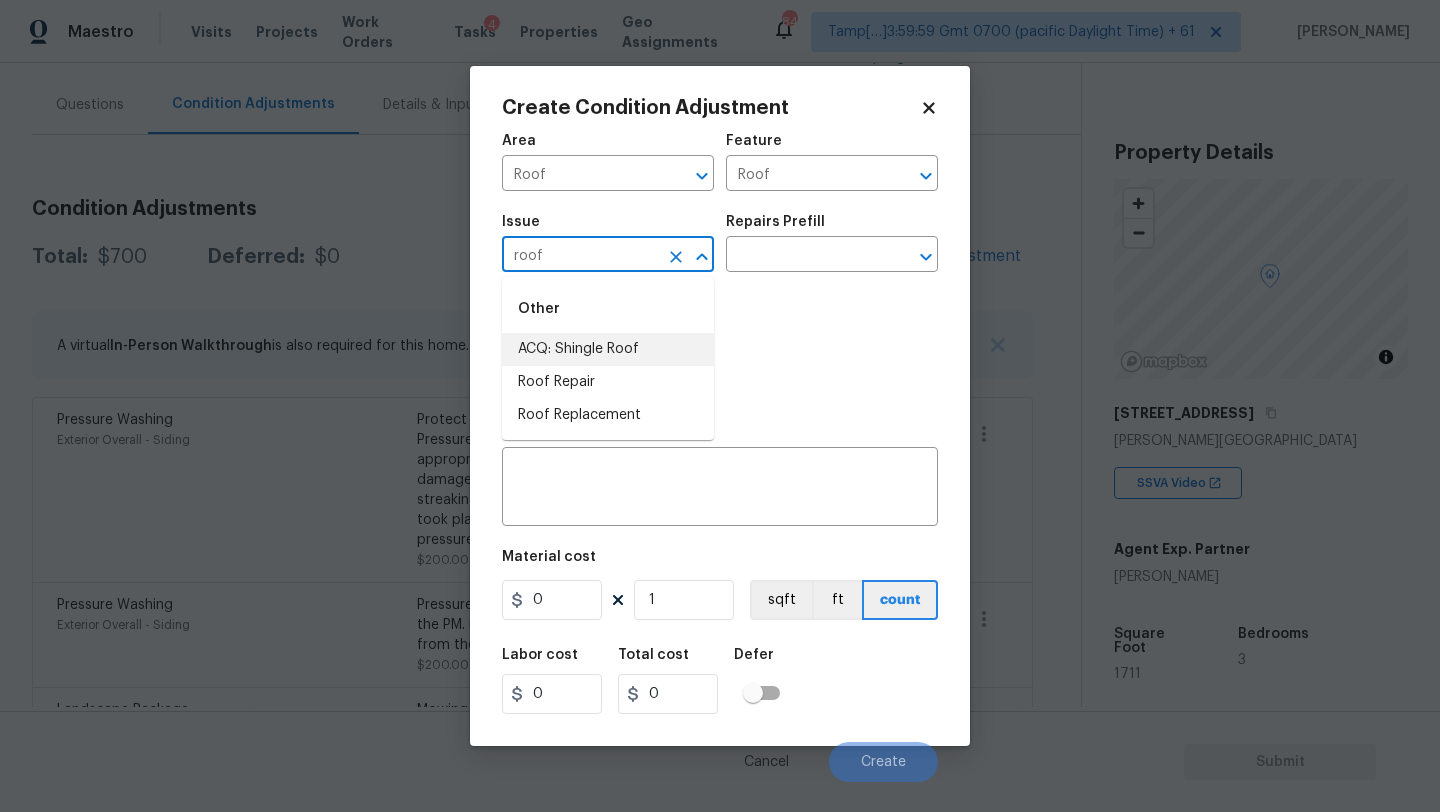 click on "ACQ: Shingle Roof" at bounding box center (608, 349) 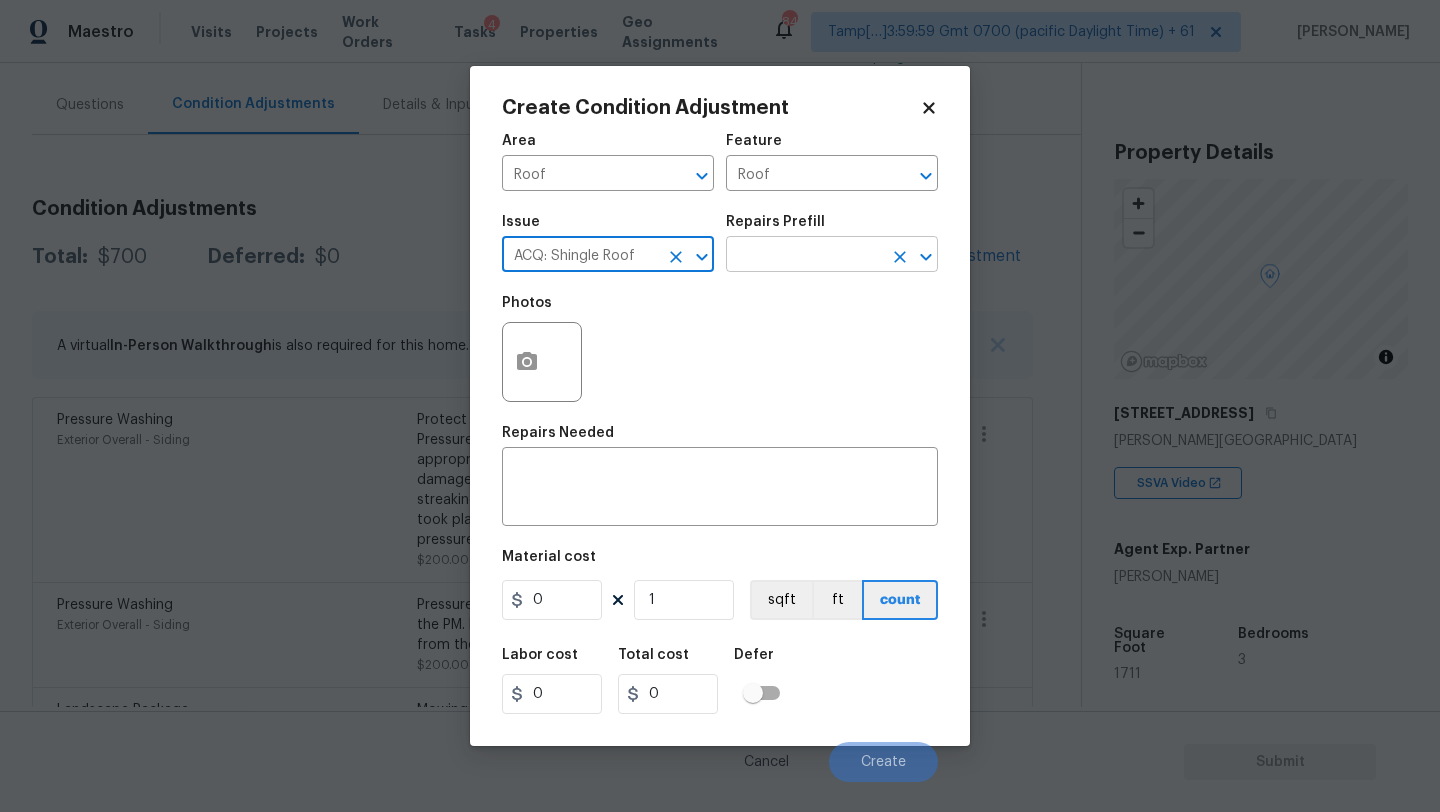 type on "ACQ: Shingle Roof" 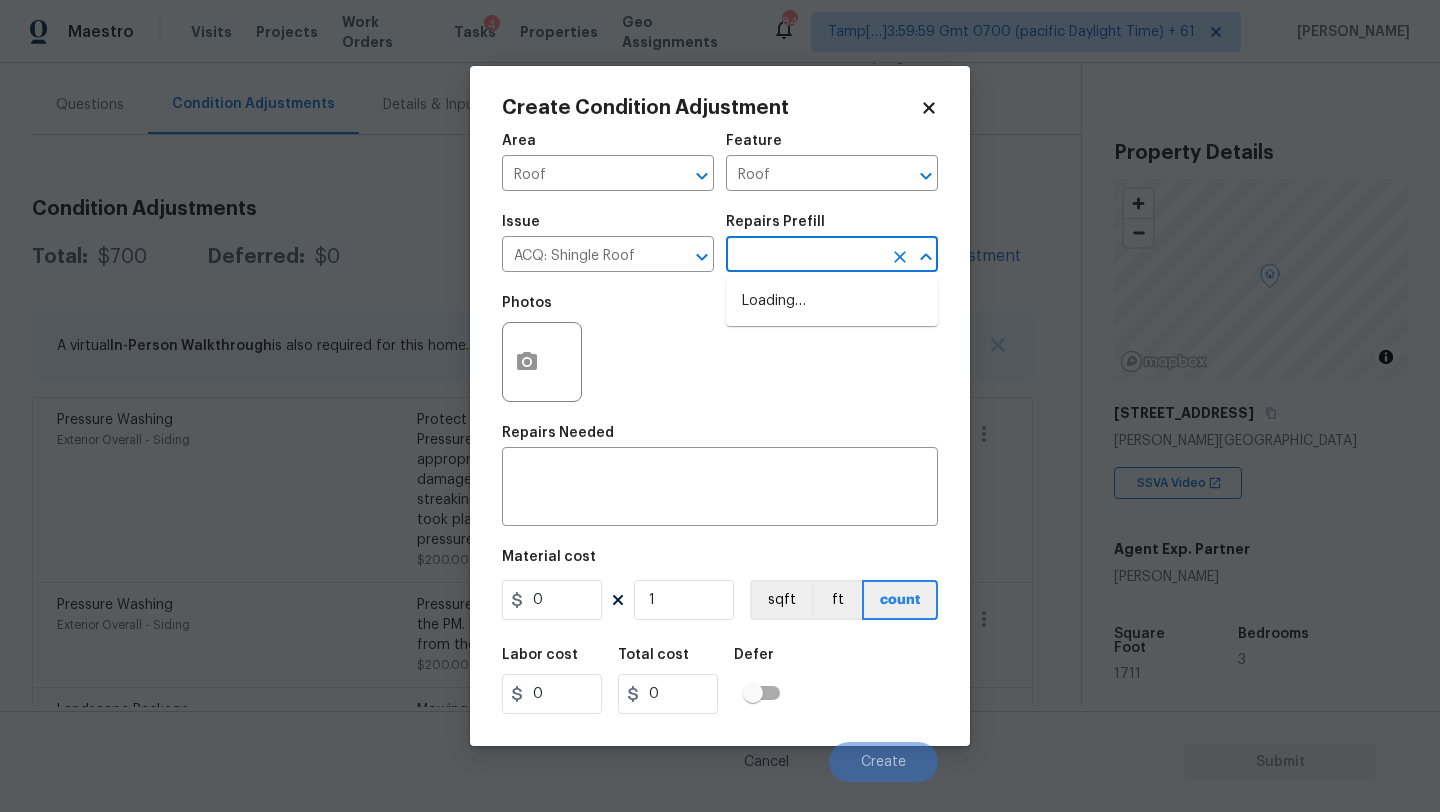 click at bounding box center [804, 256] 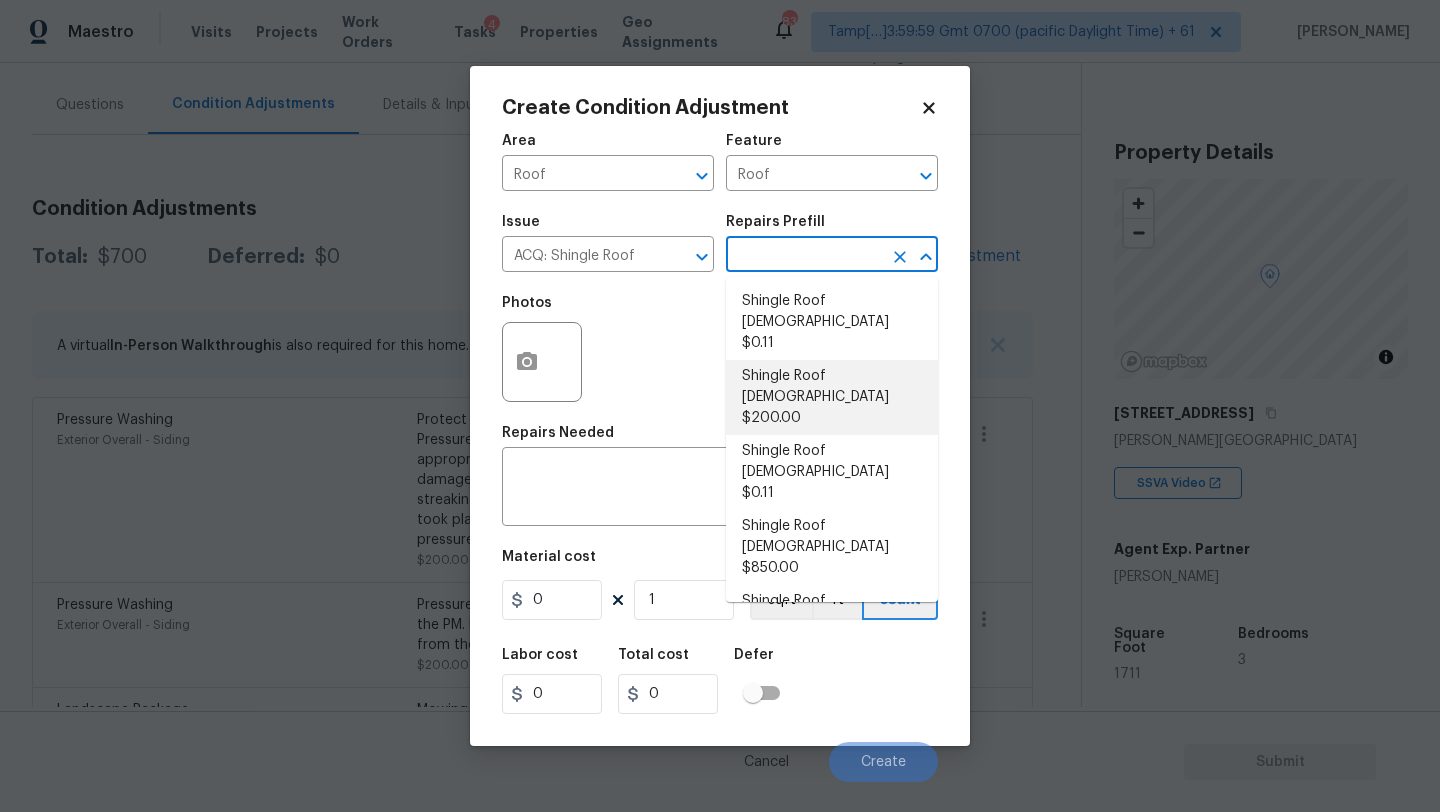 click on "Shingle Roof 11-15 Years Old $200.00" at bounding box center (832, 397) 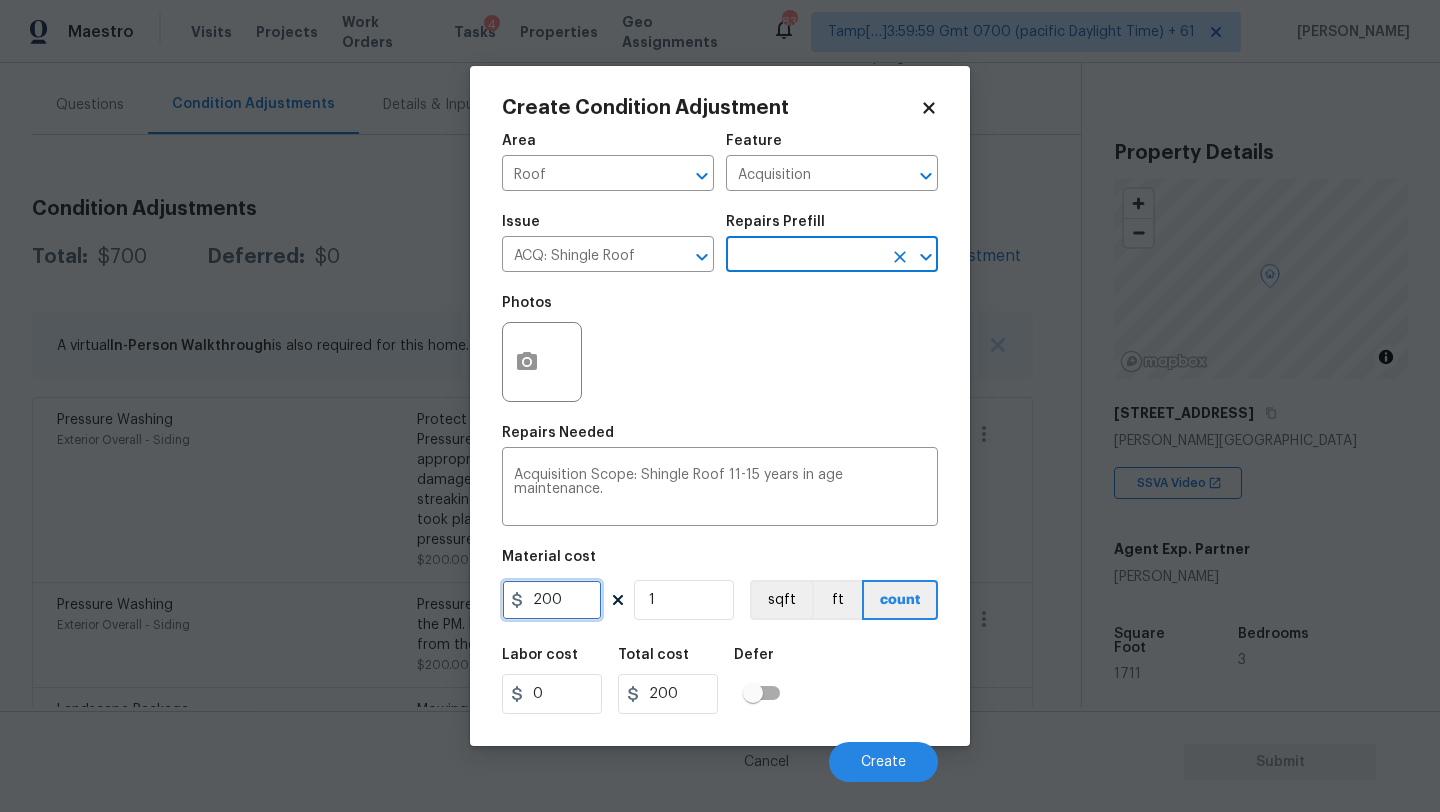 click on "200" at bounding box center [552, 600] 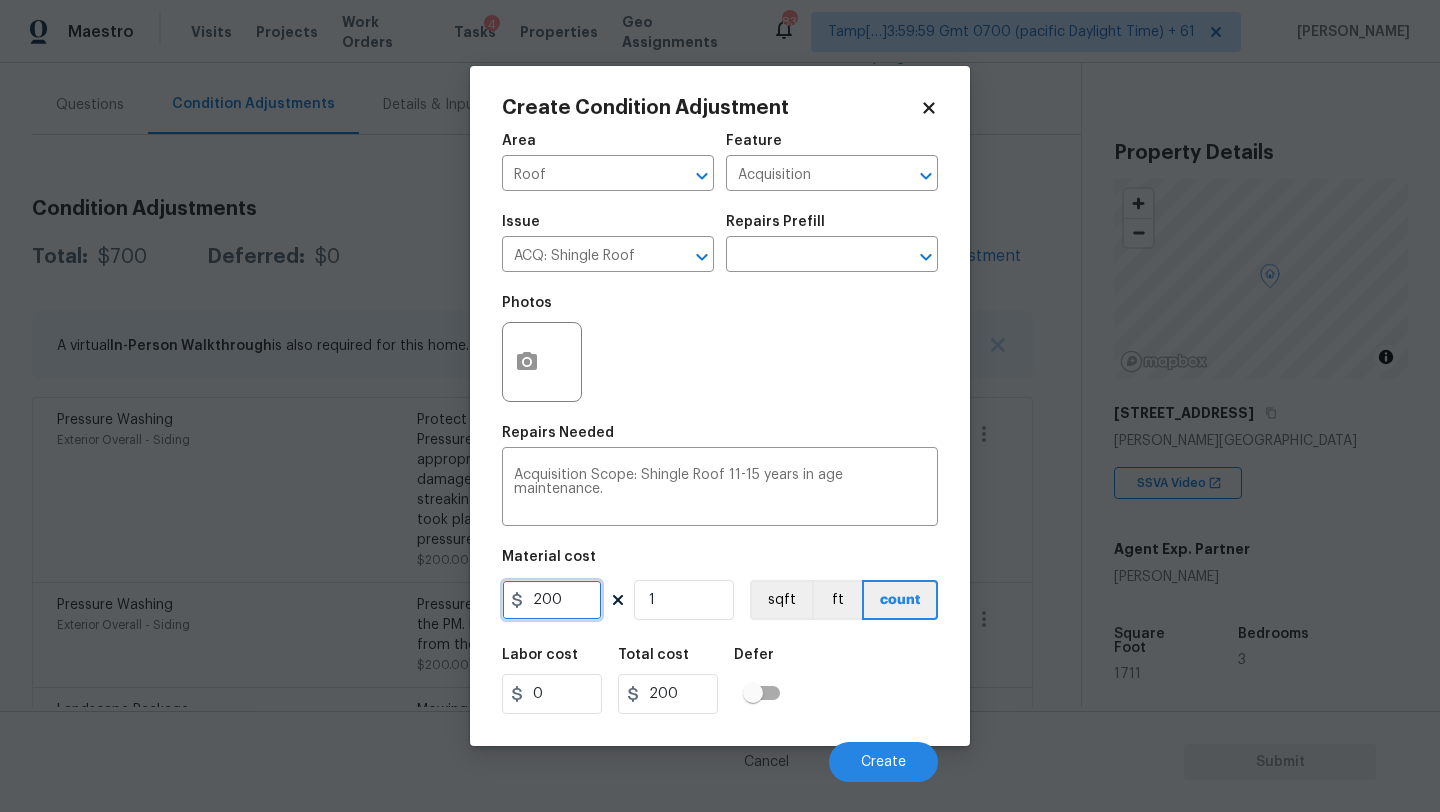 click on "200" at bounding box center [552, 600] 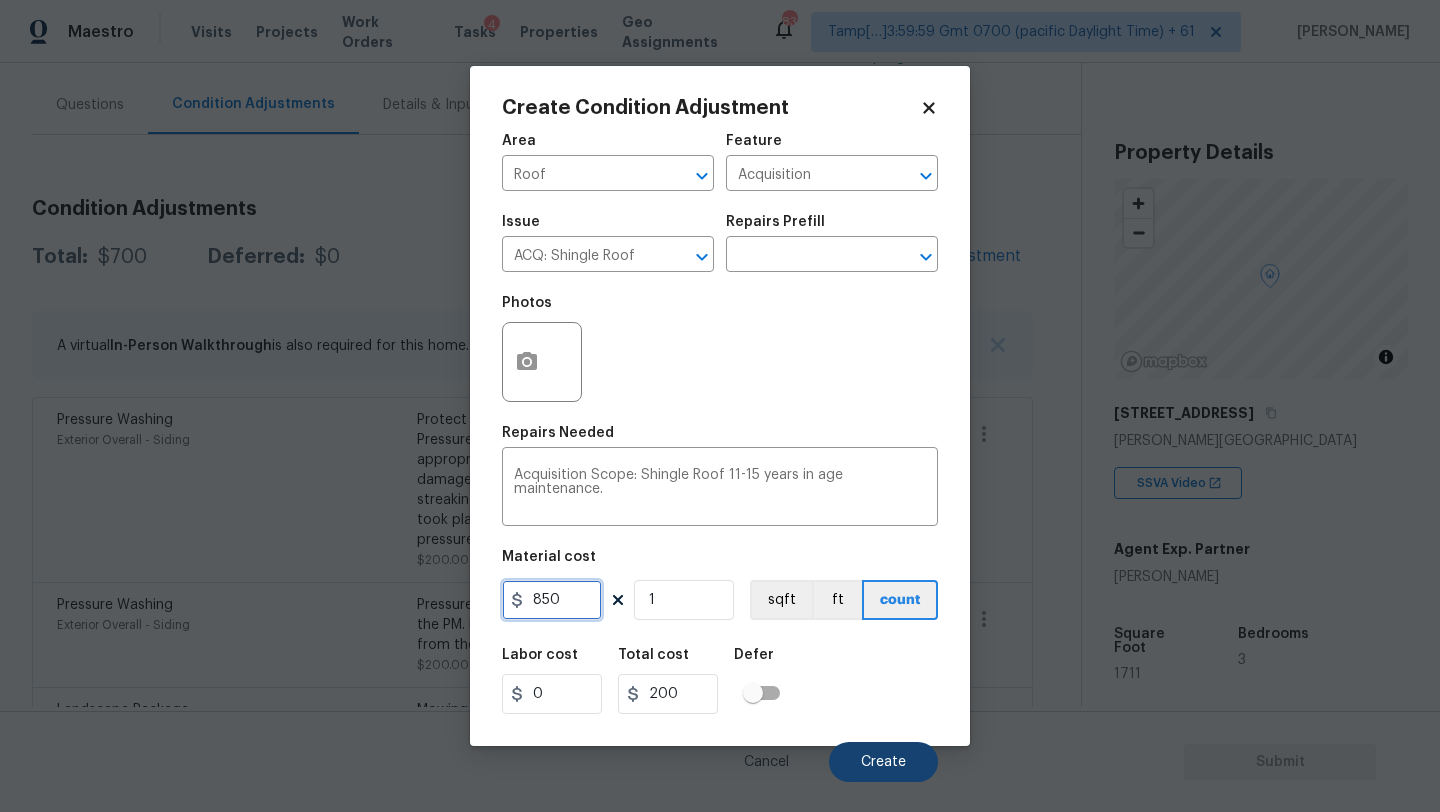 type on "850" 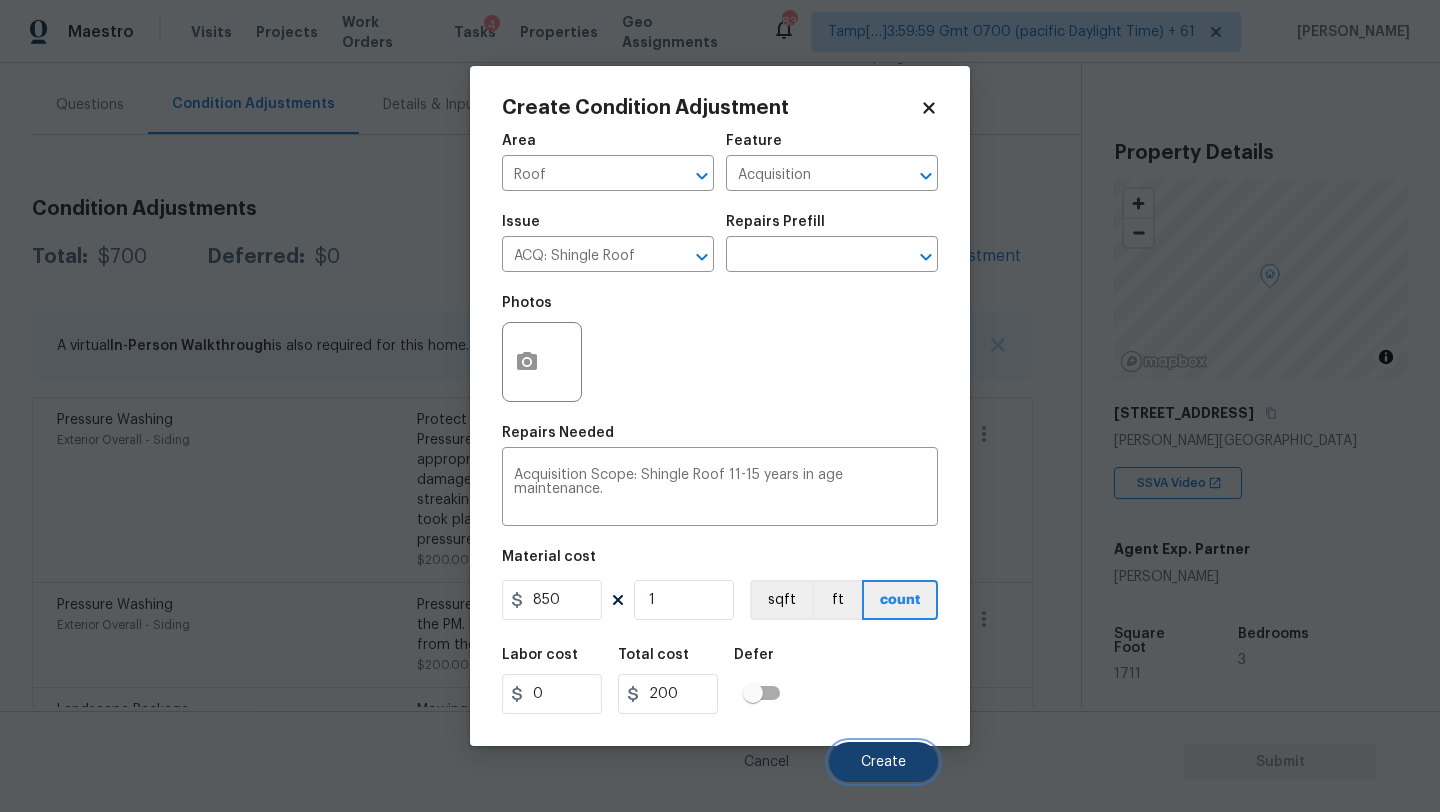 type on "850" 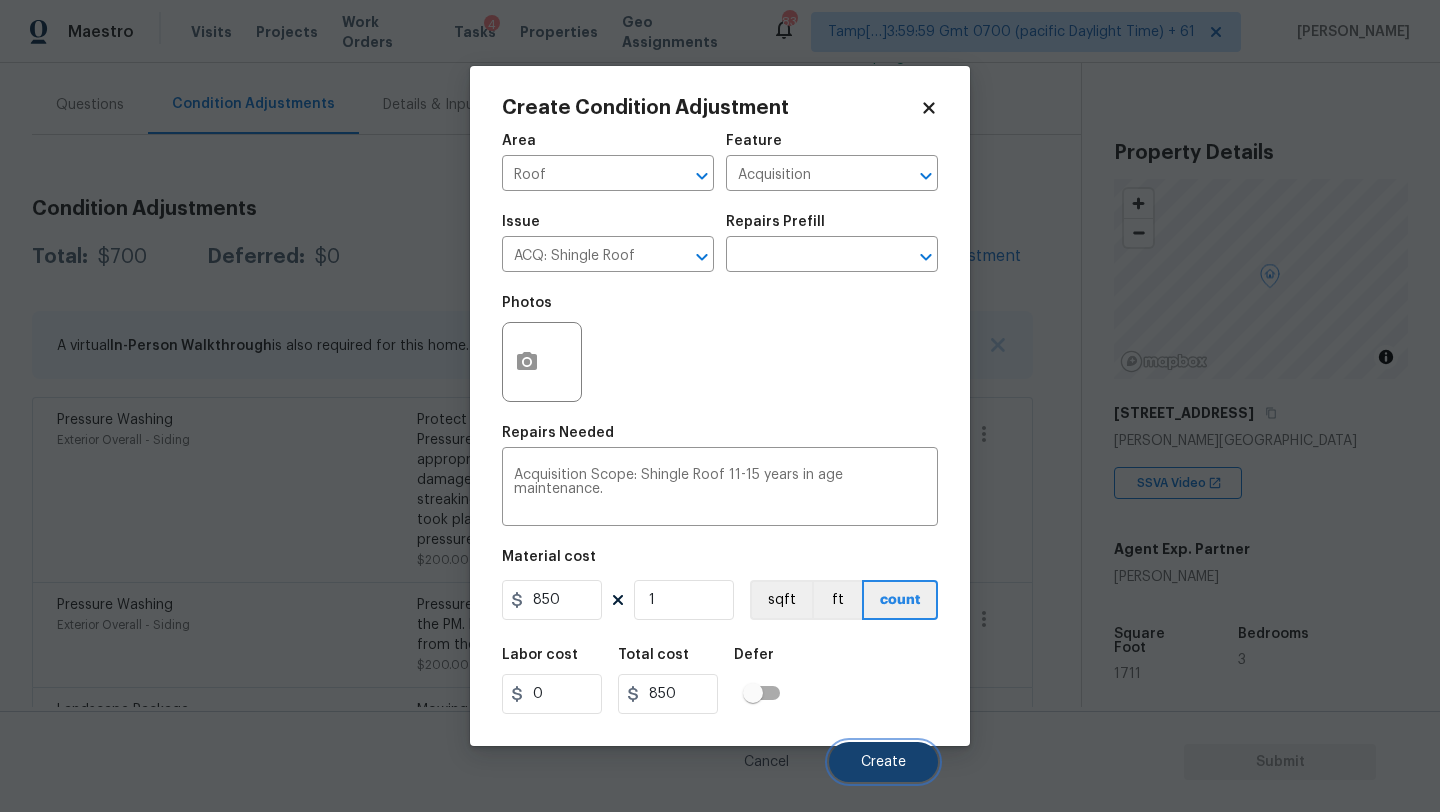 click on "Create" at bounding box center [883, 762] 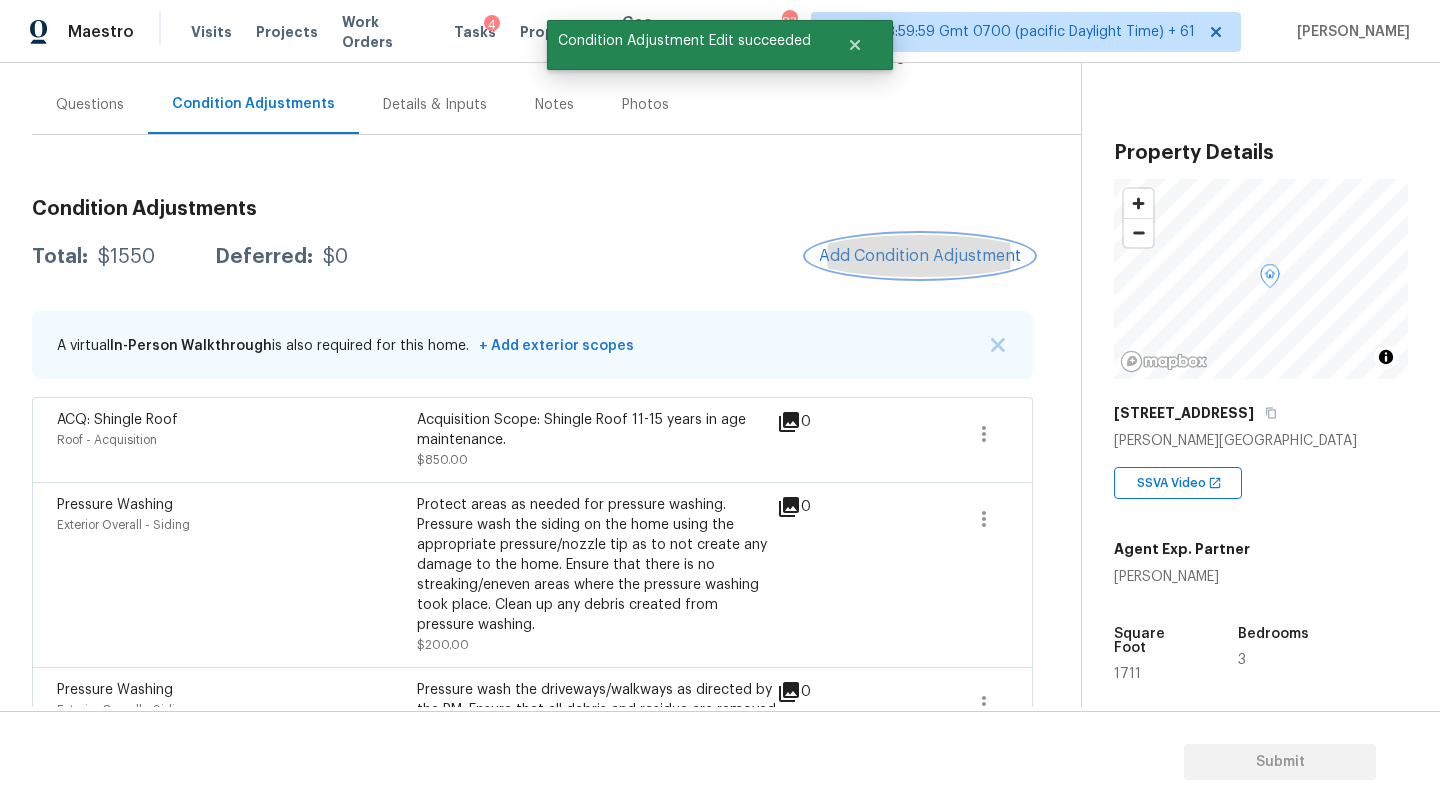 click on "Add Condition Adjustment" at bounding box center [920, 256] 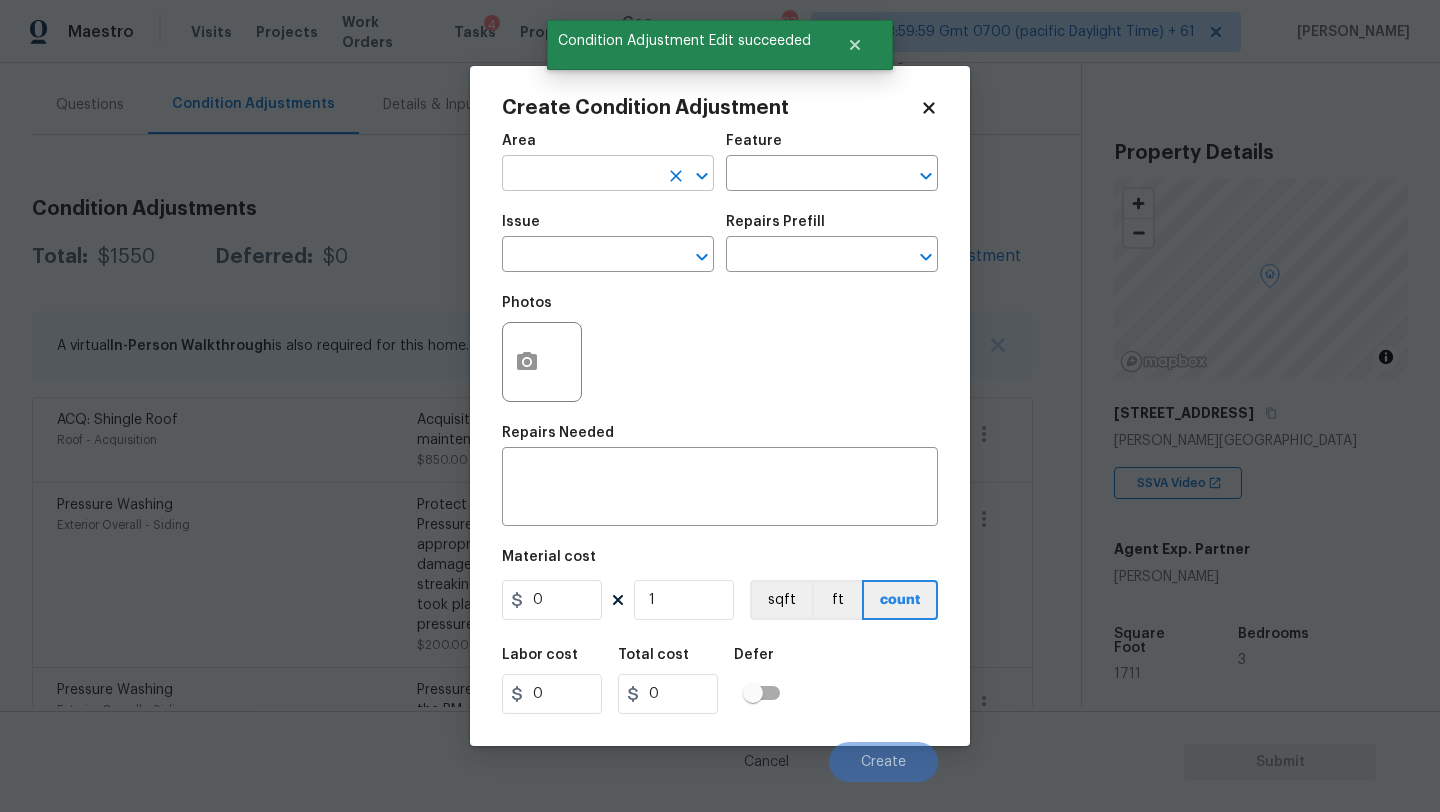 click at bounding box center (580, 175) 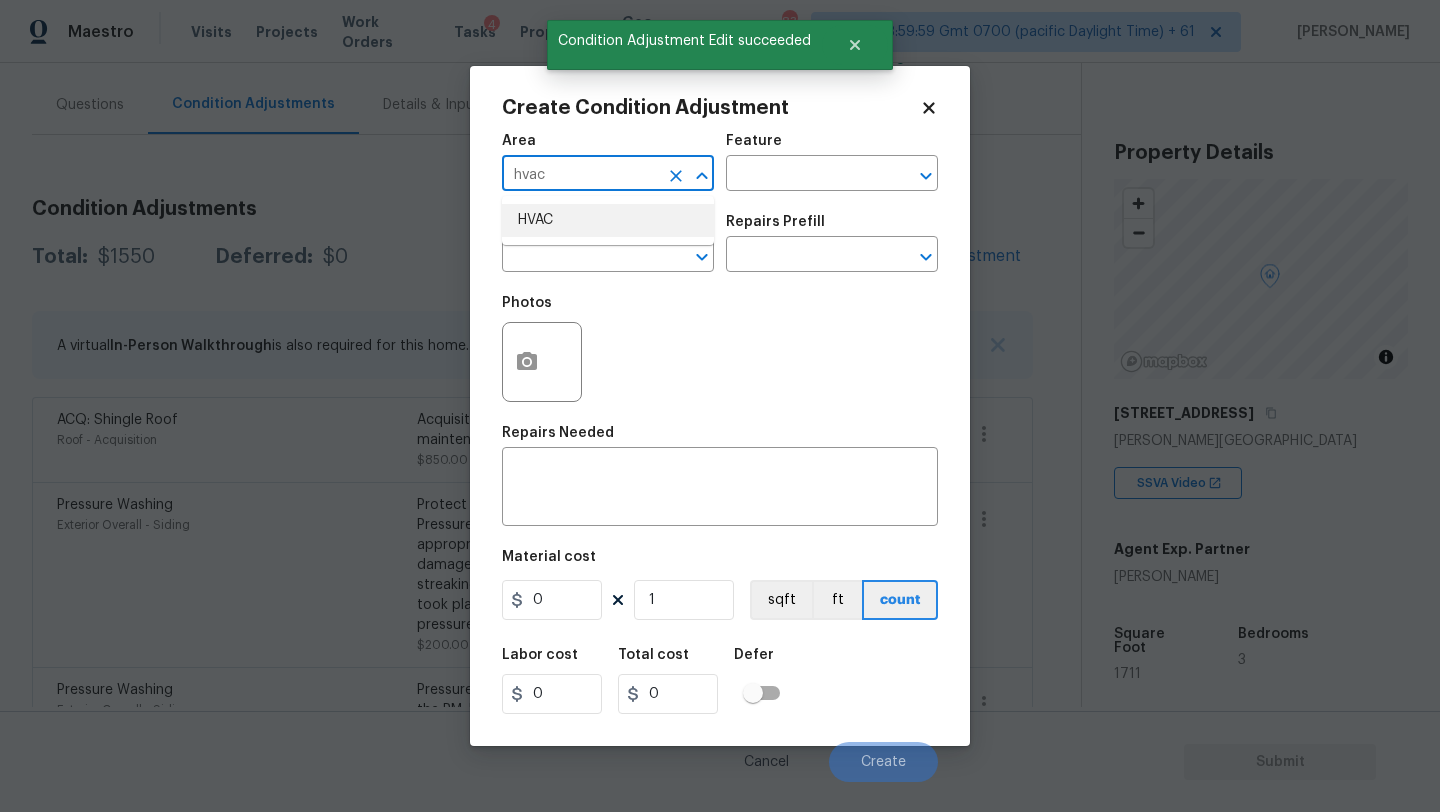 click on "HVAC" at bounding box center [608, 220] 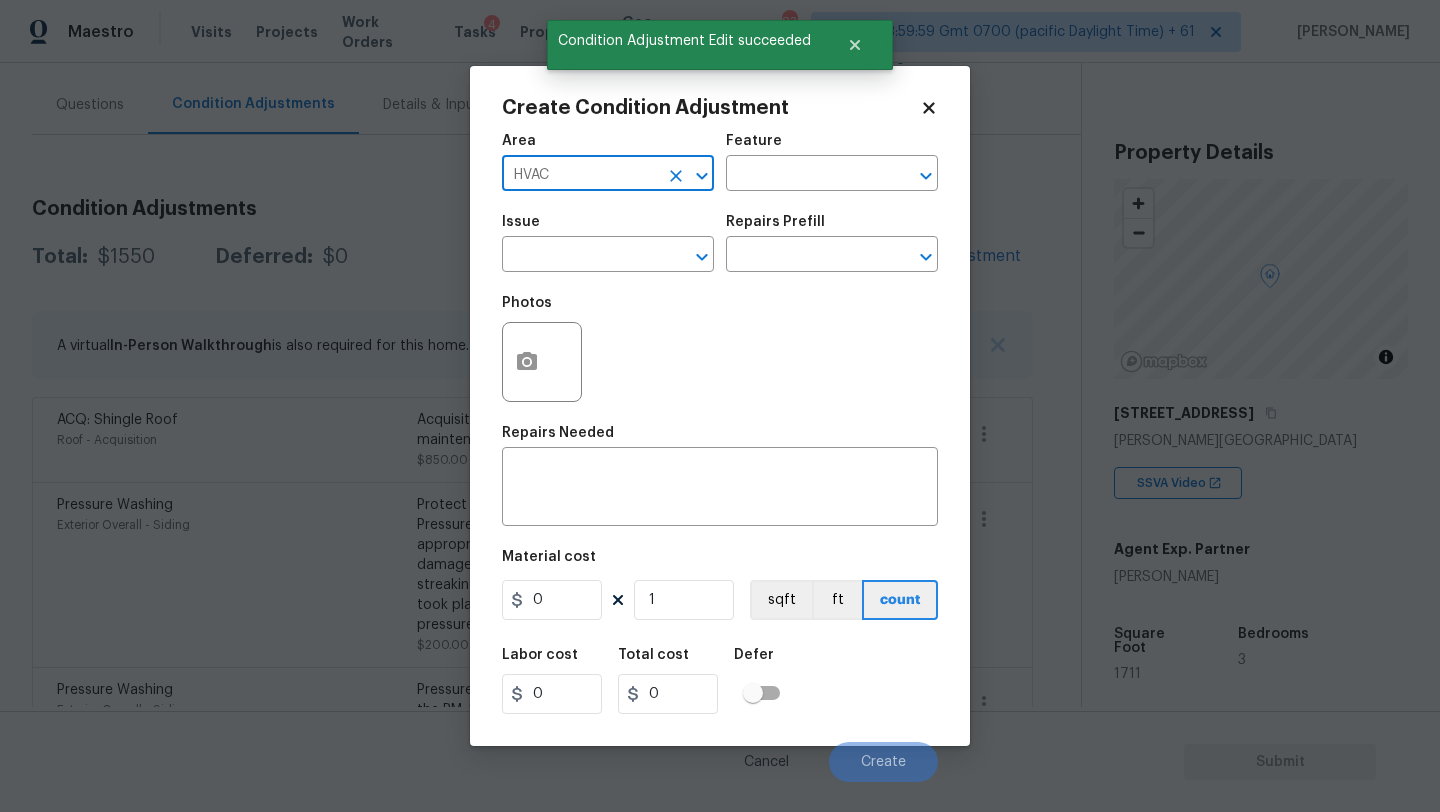 type on "HVAC" 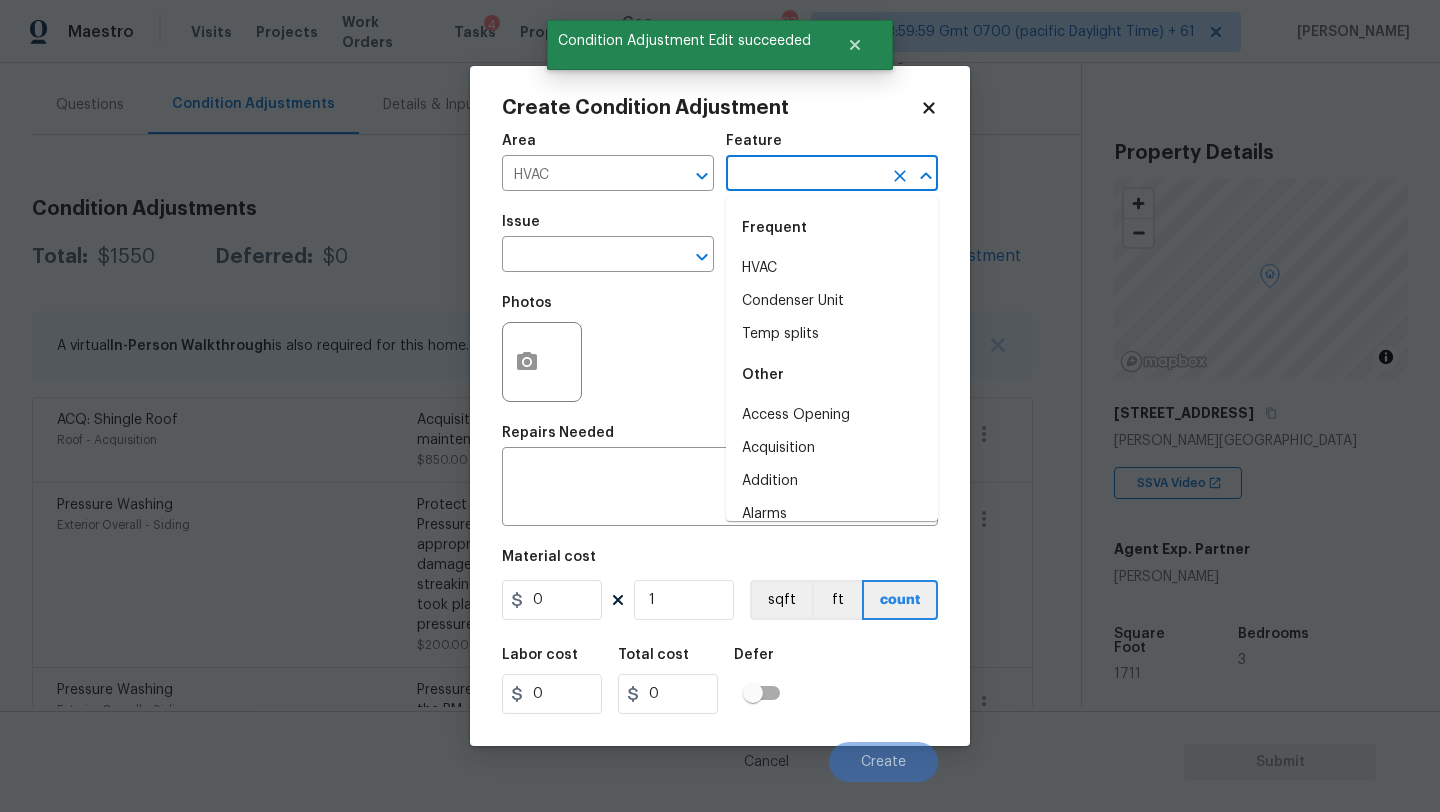 click at bounding box center [804, 175] 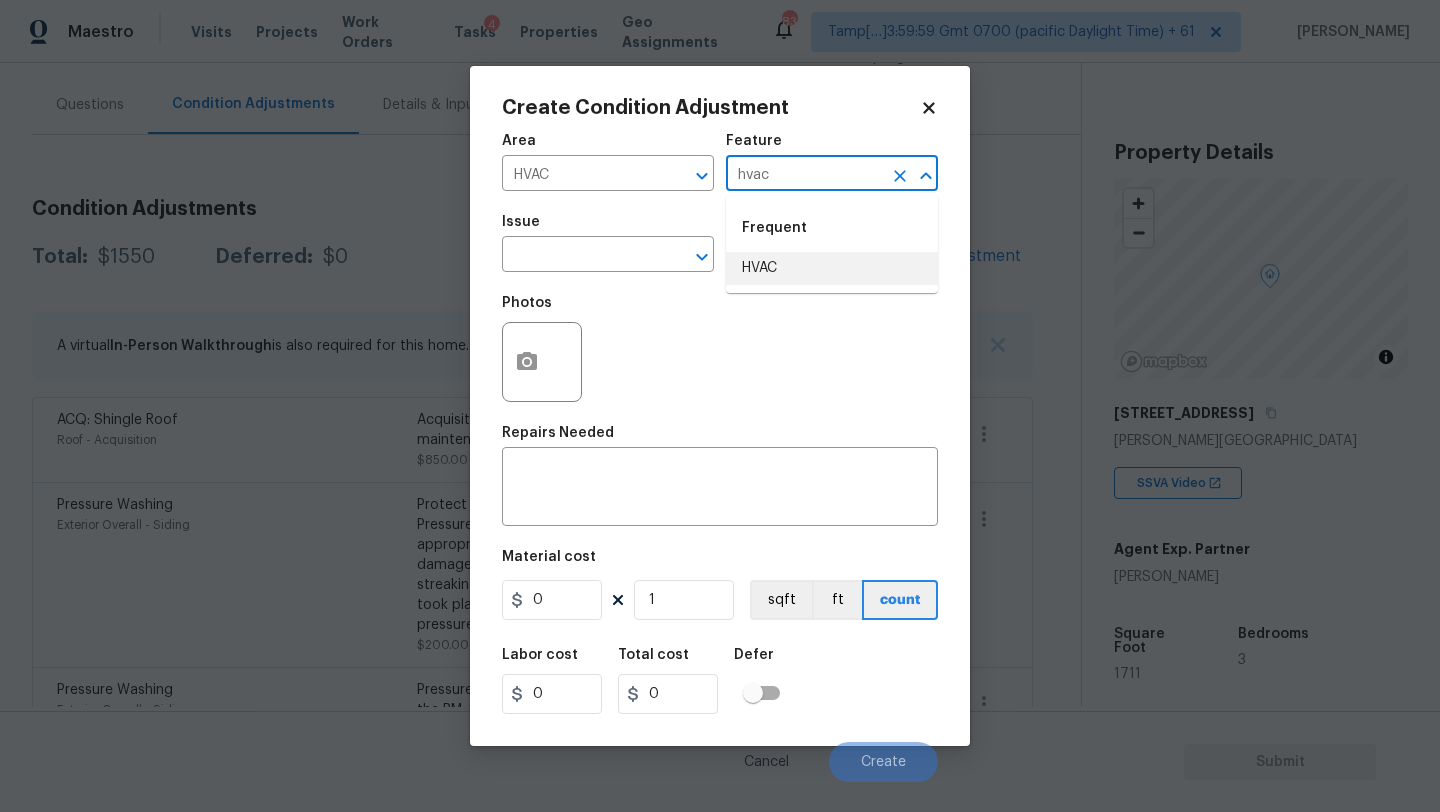 click on "HVAC" at bounding box center (832, 268) 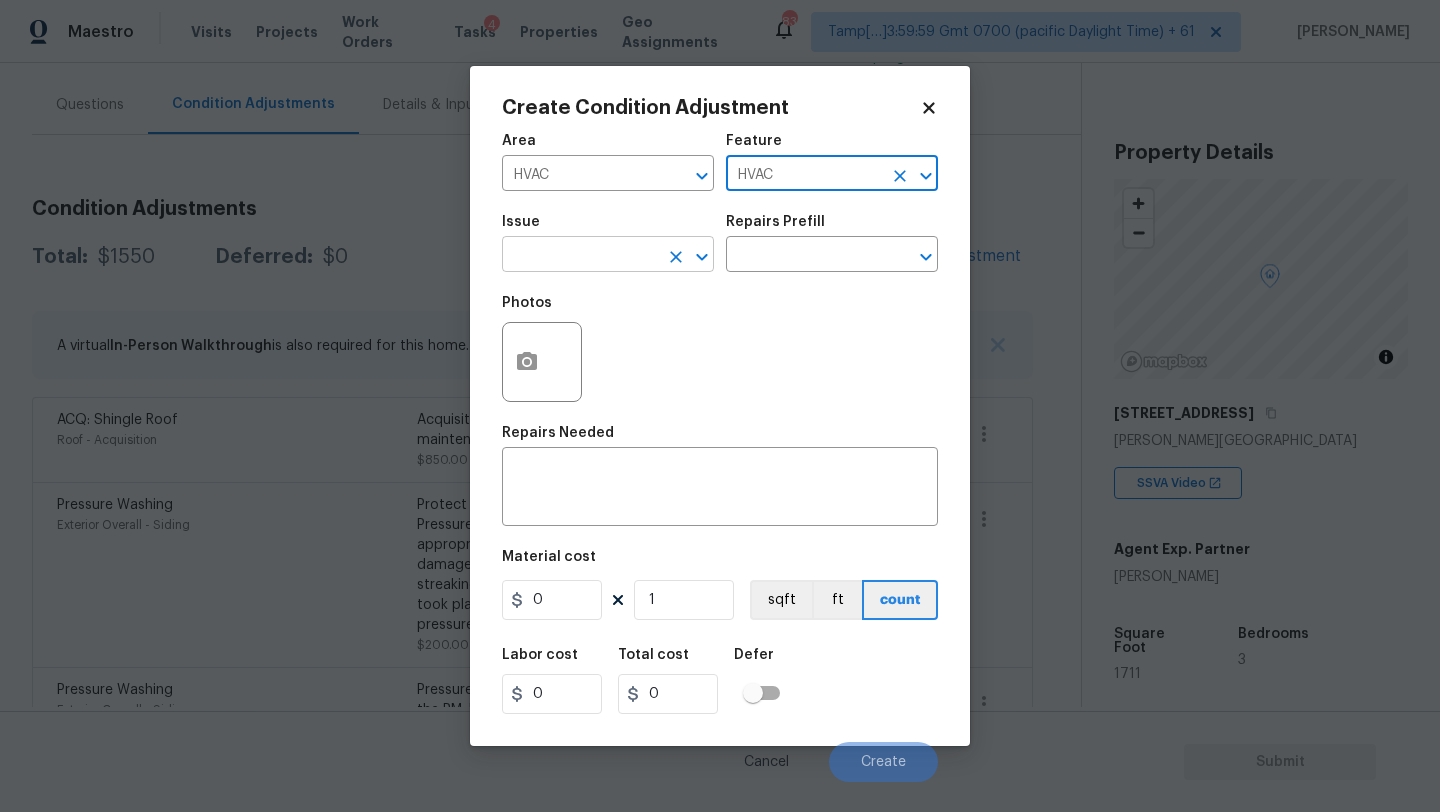 type on "HVAC" 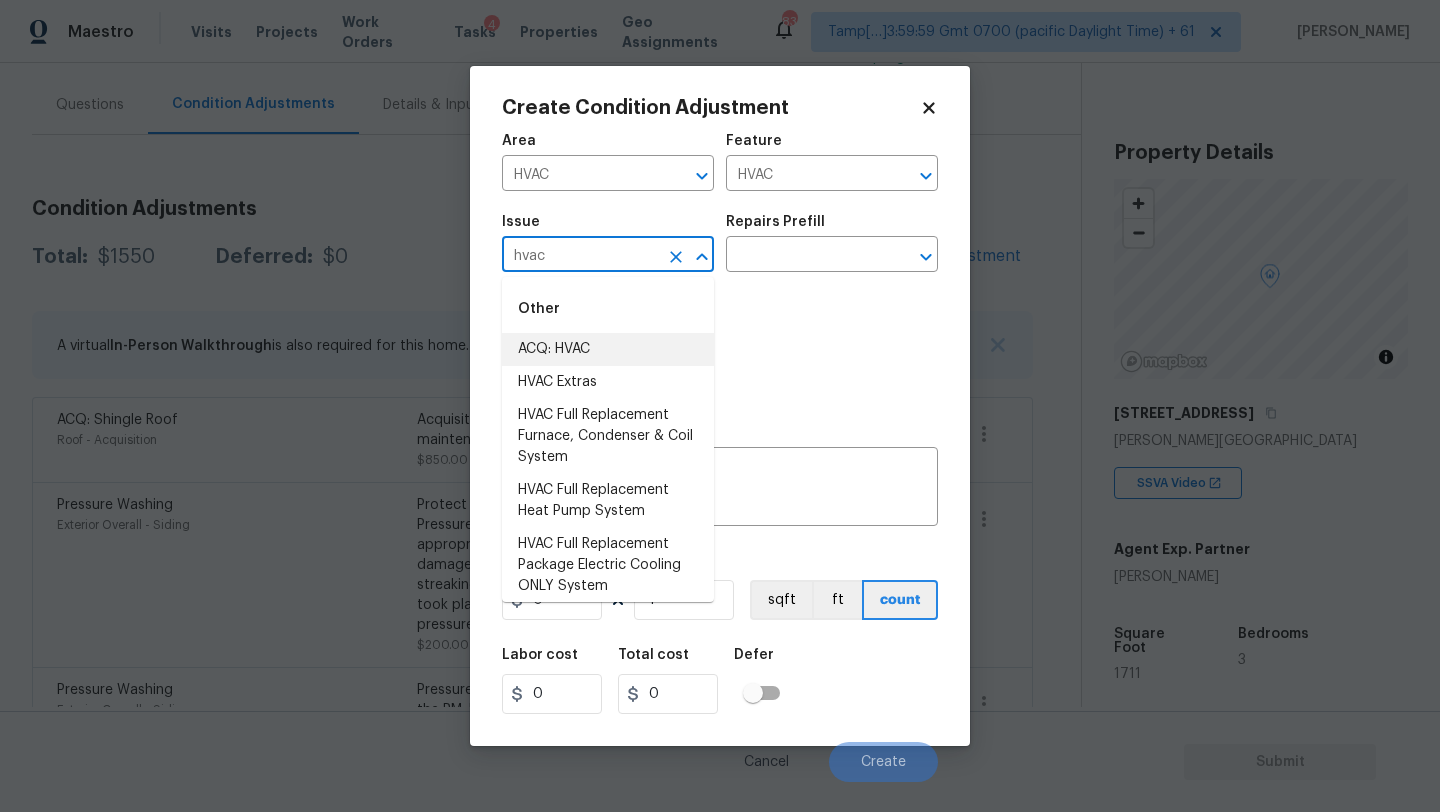 click on "ACQ: HVAC" at bounding box center [608, 349] 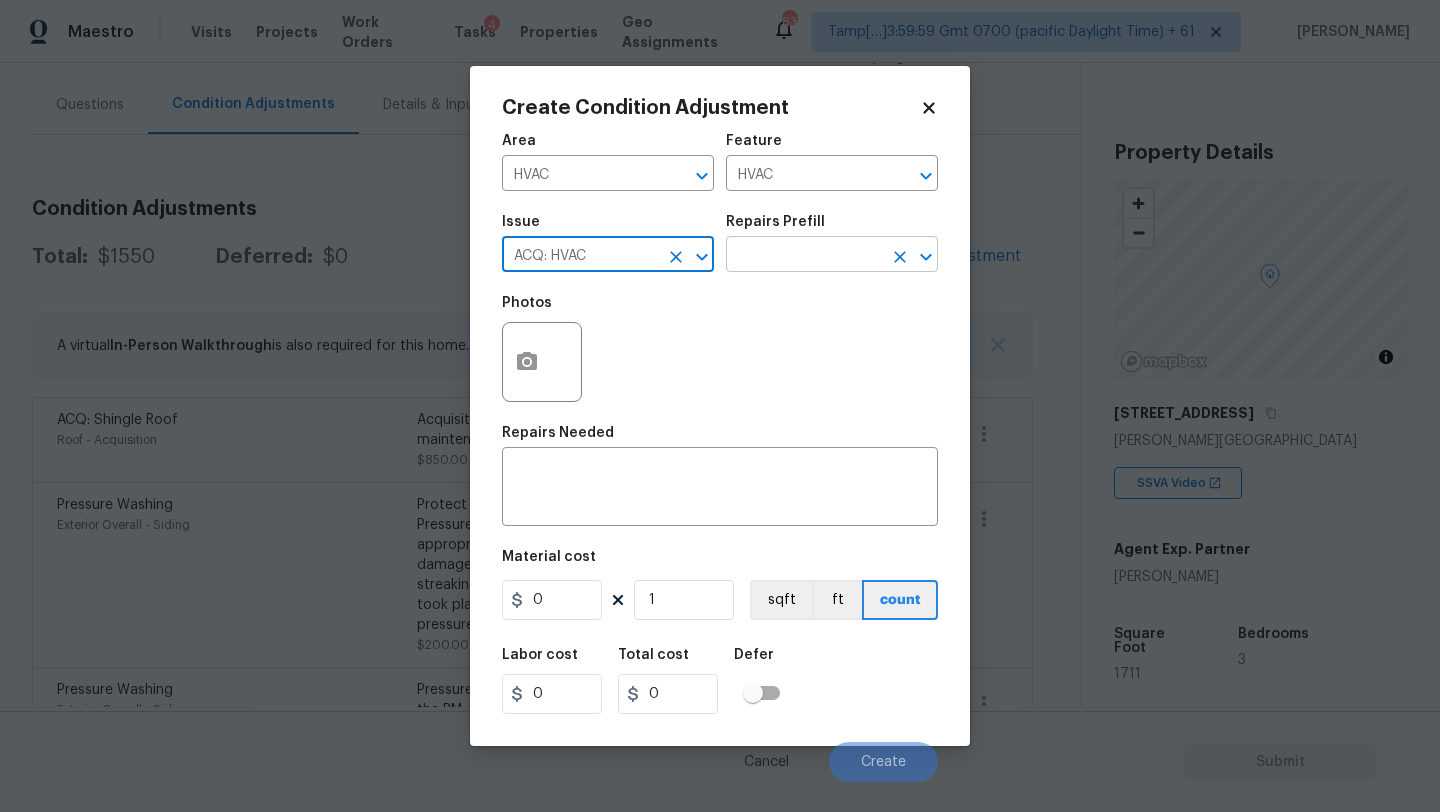 type on "ACQ: HVAC" 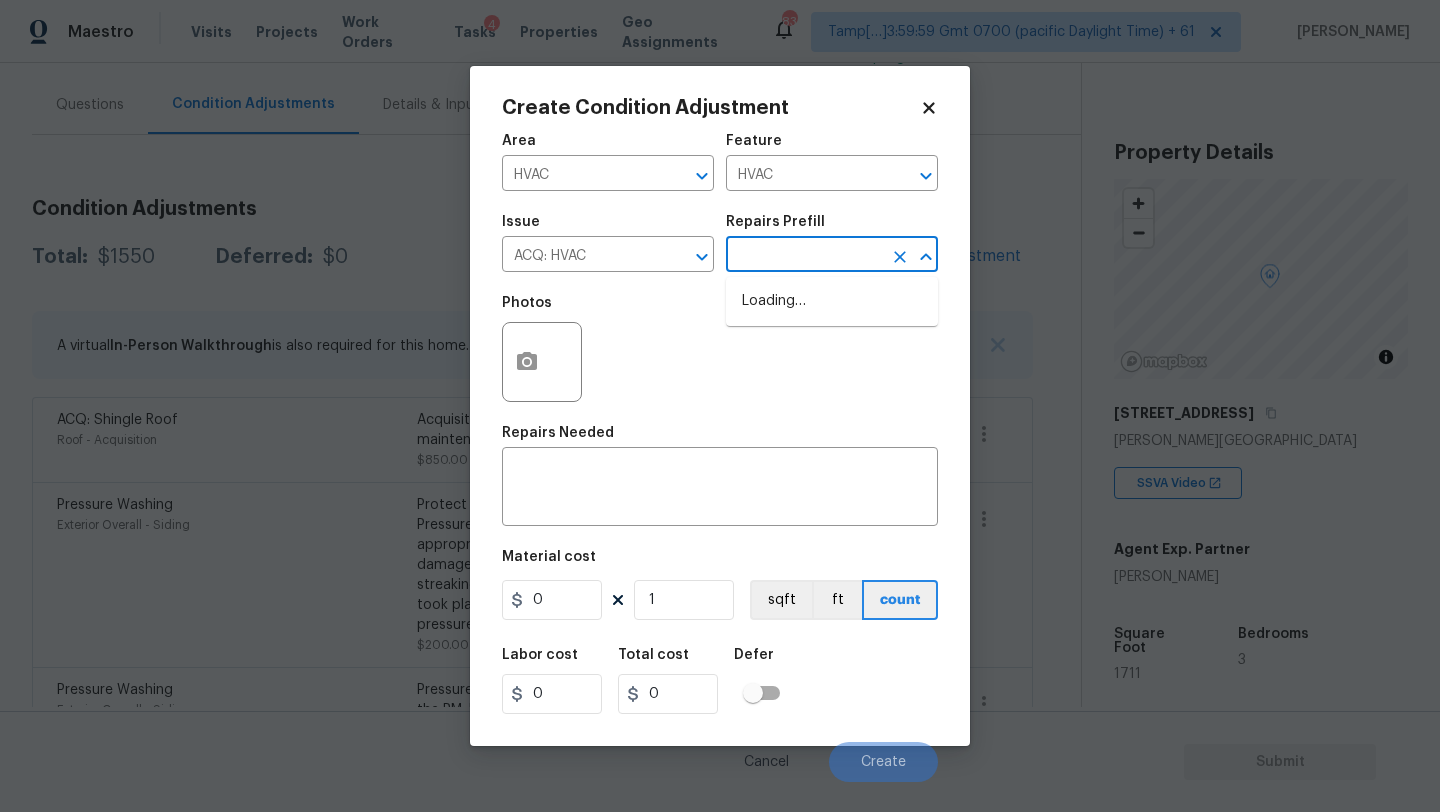 click at bounding box center [804, 256] 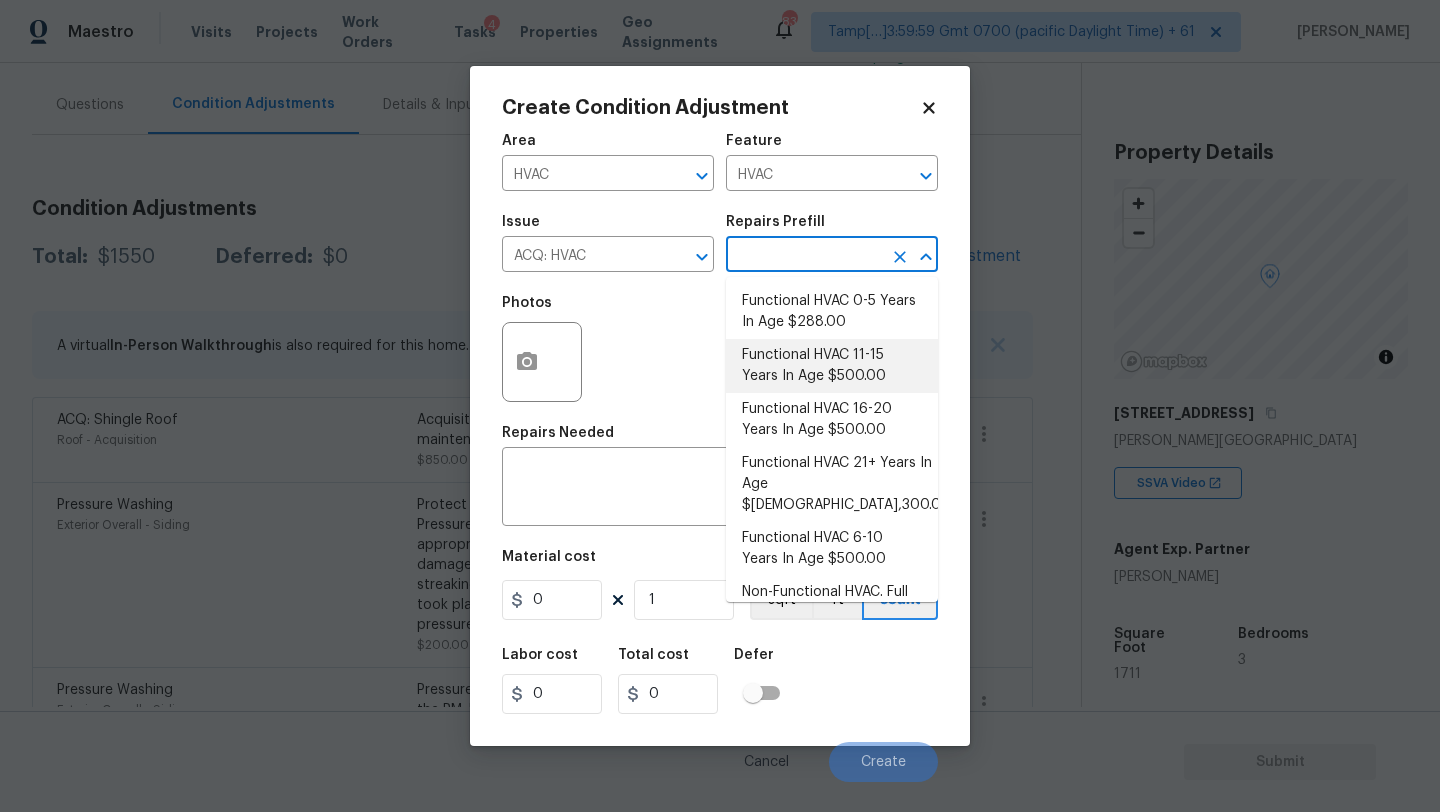 click on "Functional HVAC 11-15 Years In Age $500.00" at bounding box center (832, 366) 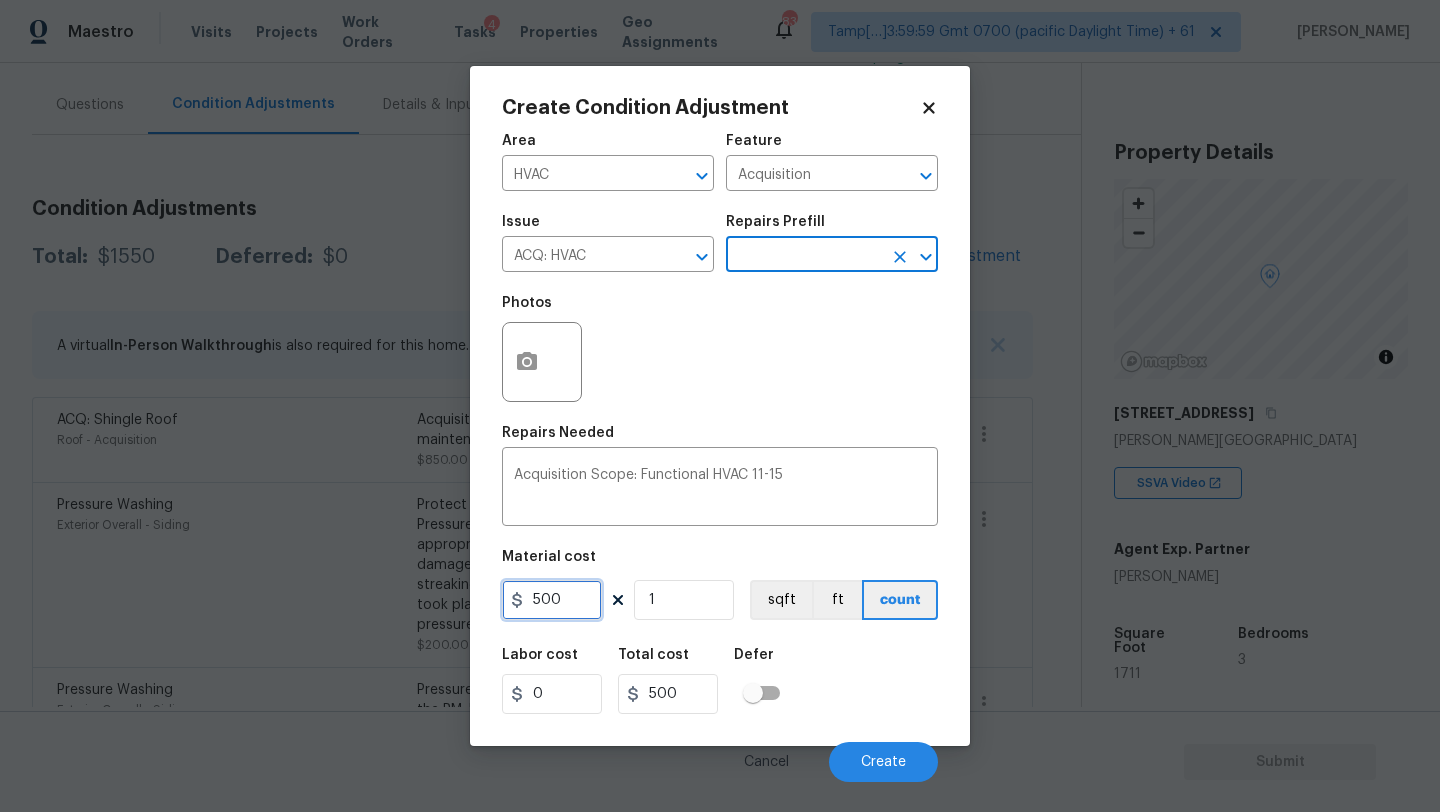 click on "500" at bounding box center [552, 600] 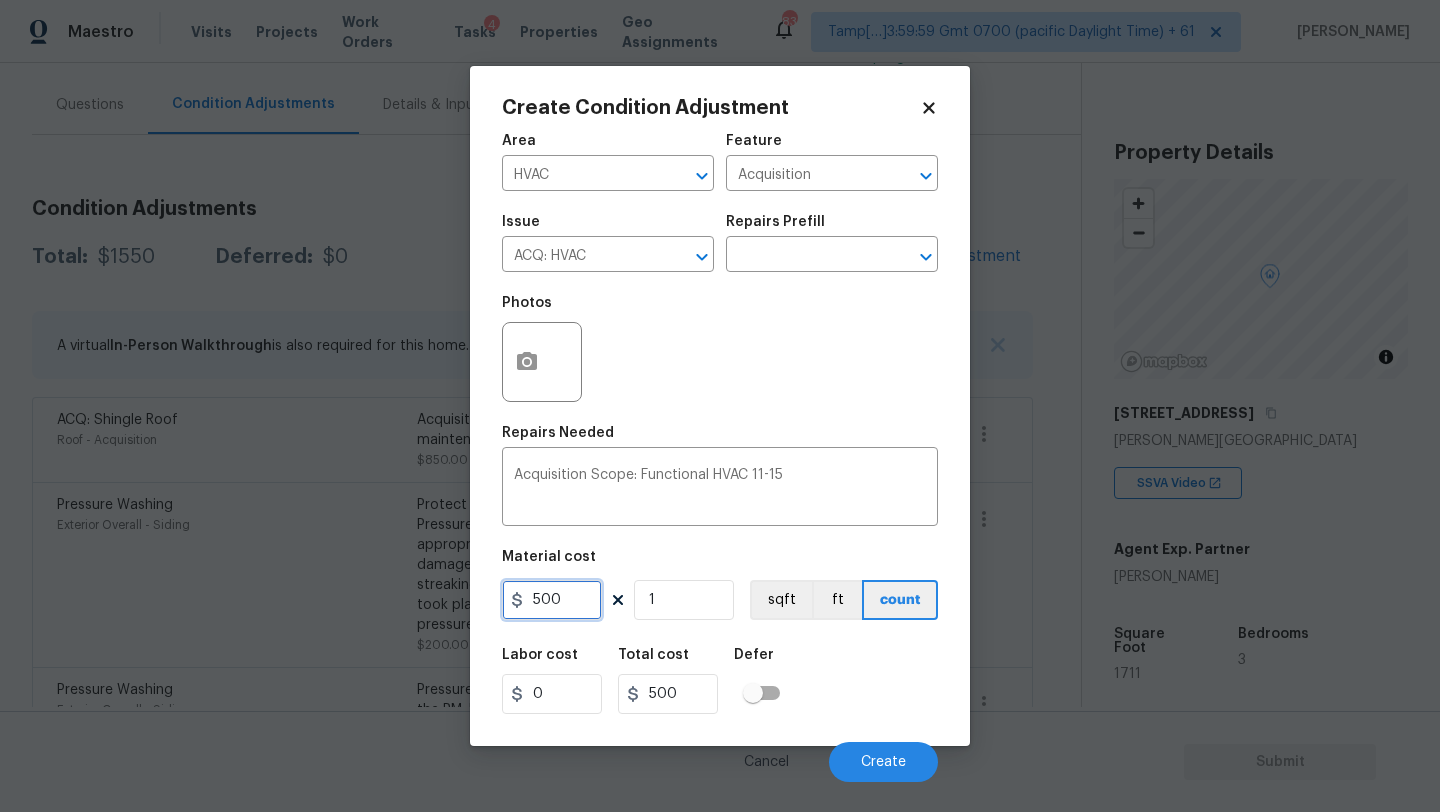 click on "500" at bounding box center (552, 600) 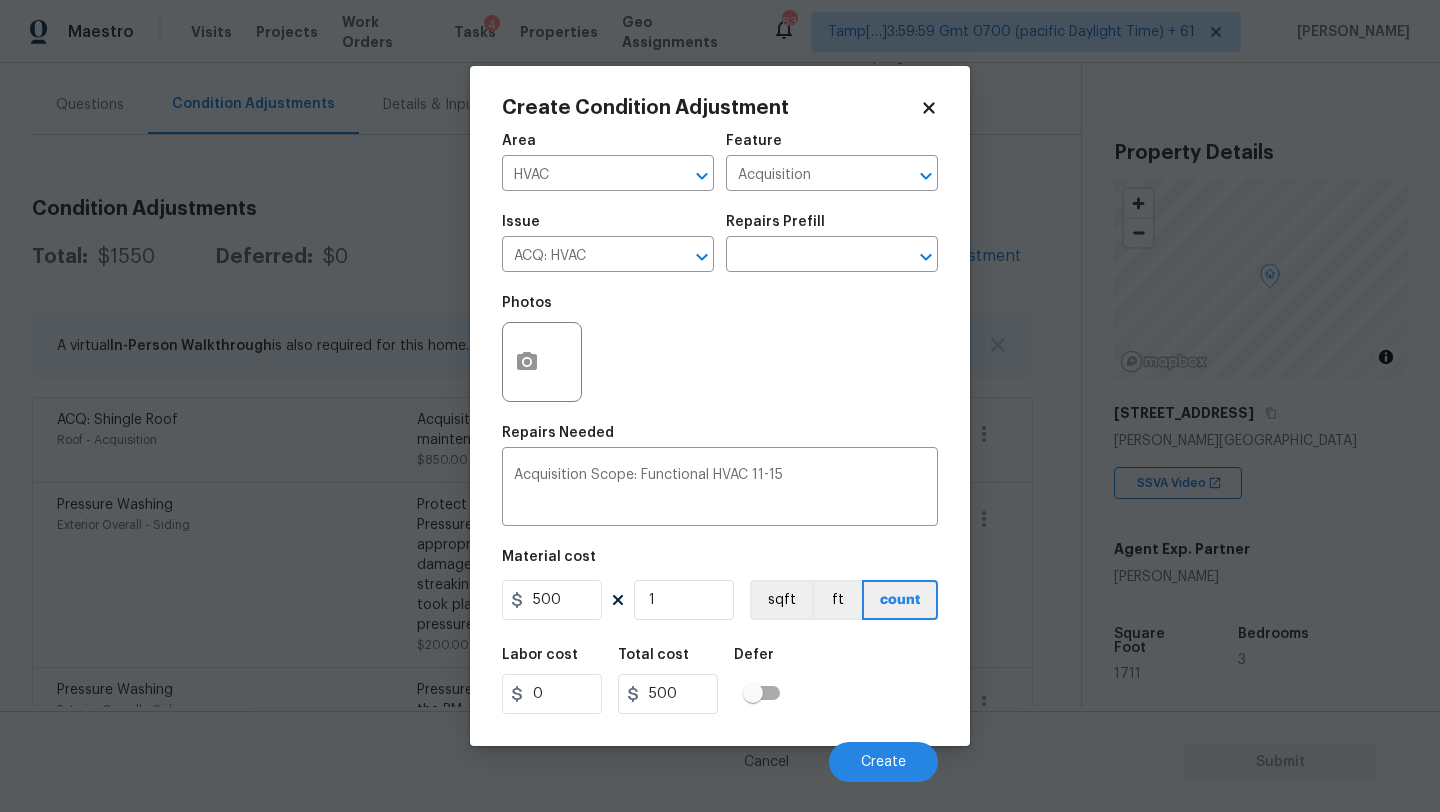 click on "Labor cost 0 Total cost 500 Defer" at bounding box center [720, 681] 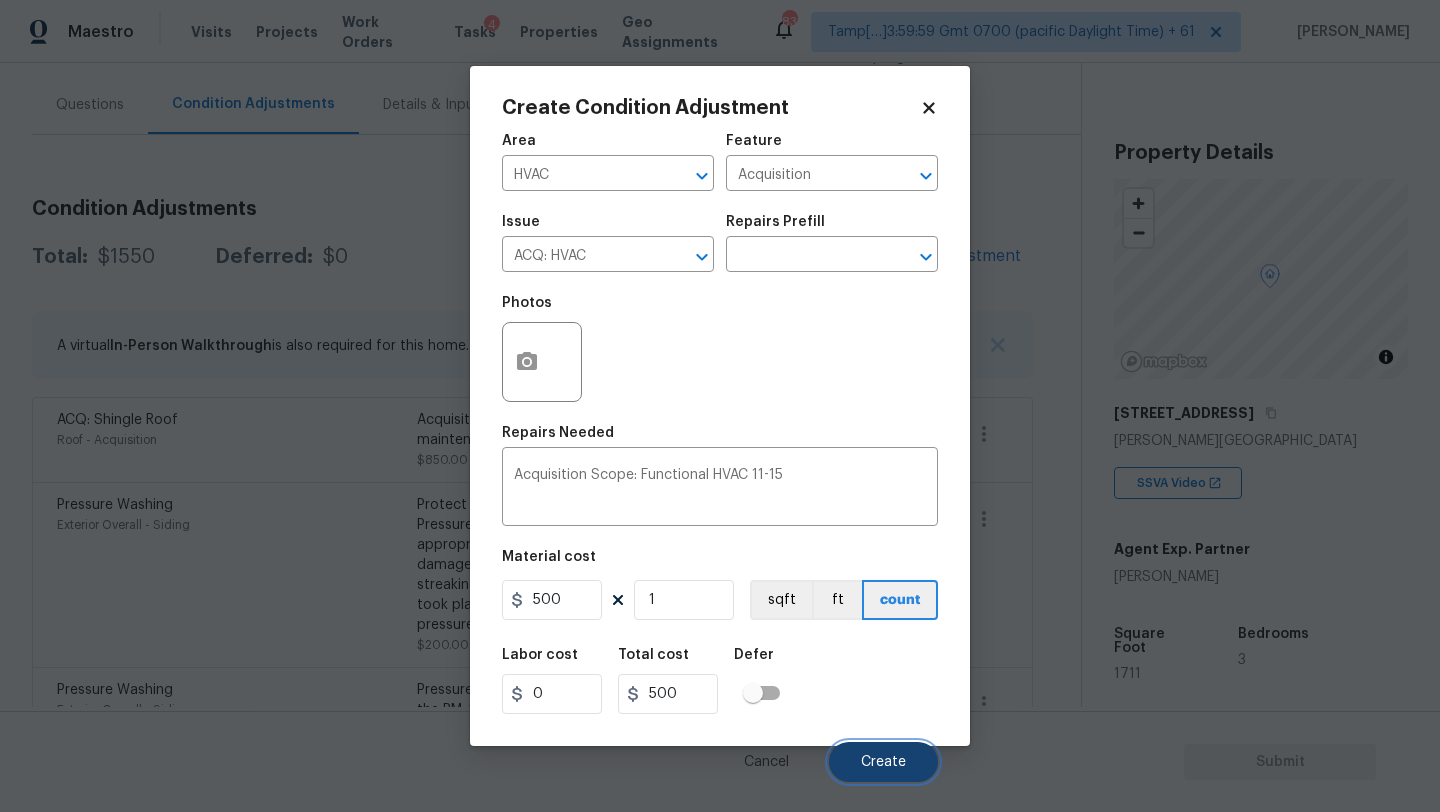 click on "Create" at bounding box center (883, 762) 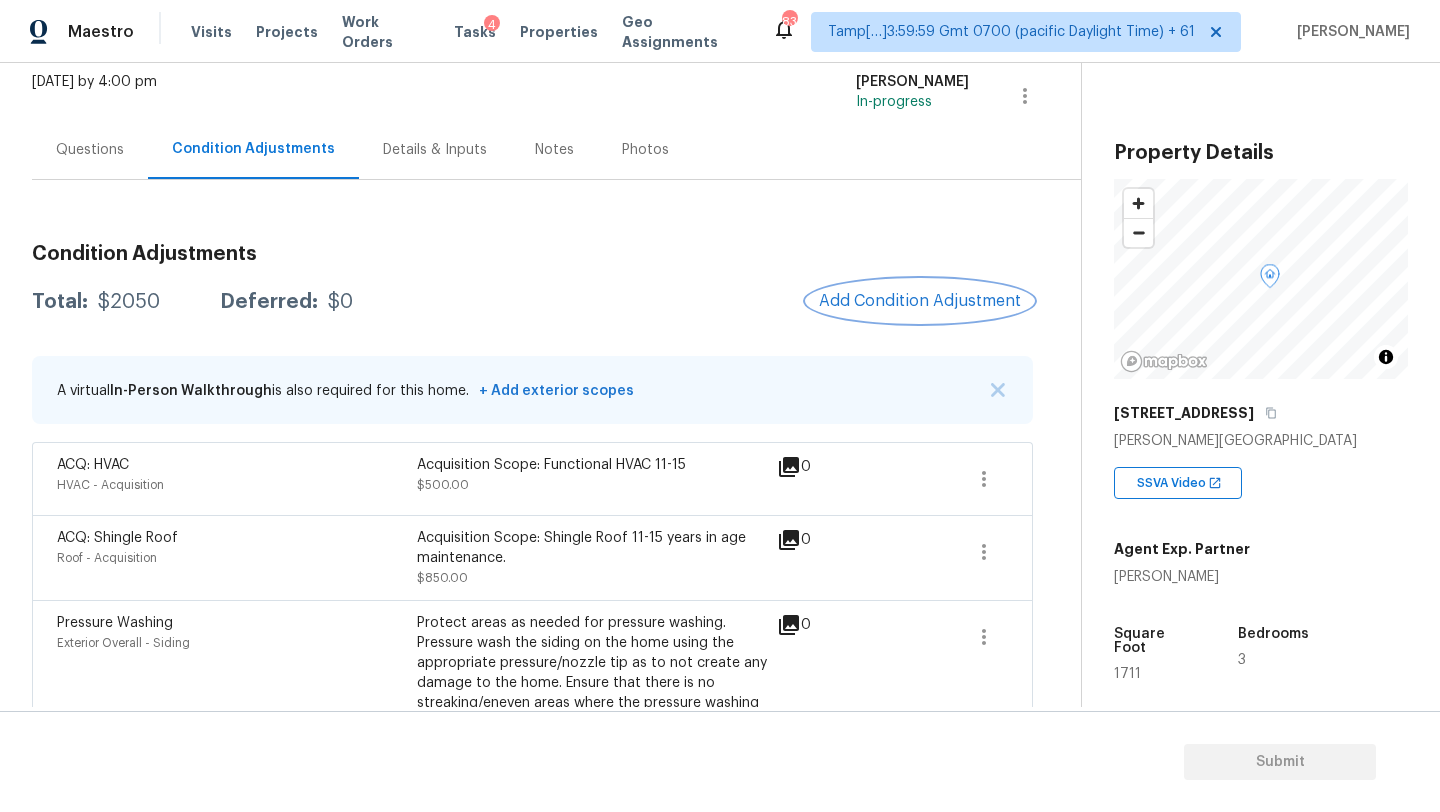 scroll, scrollTop: 13, scrollLeft: 0, axis: vertical 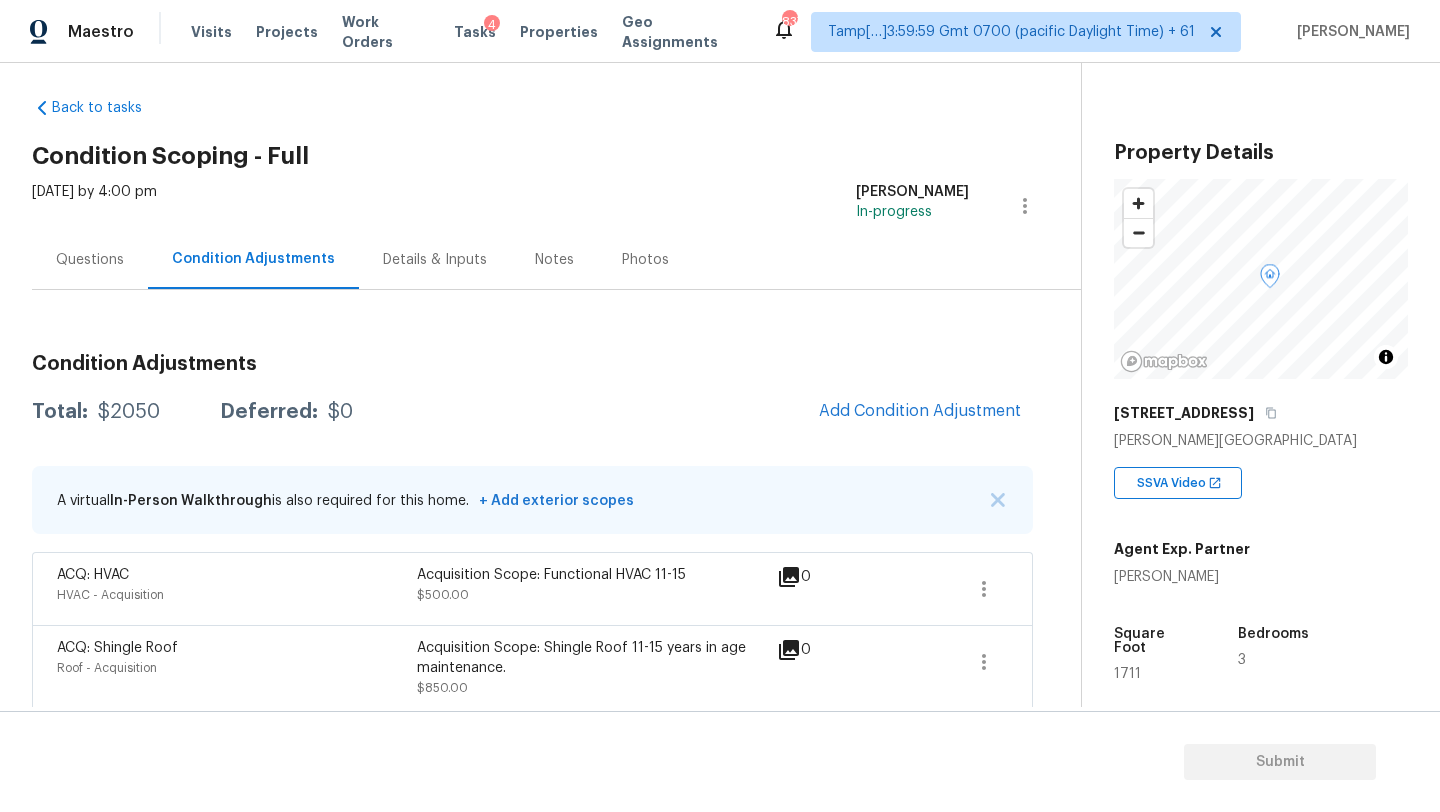 click on "Questions" at bounding box center (90, 259) 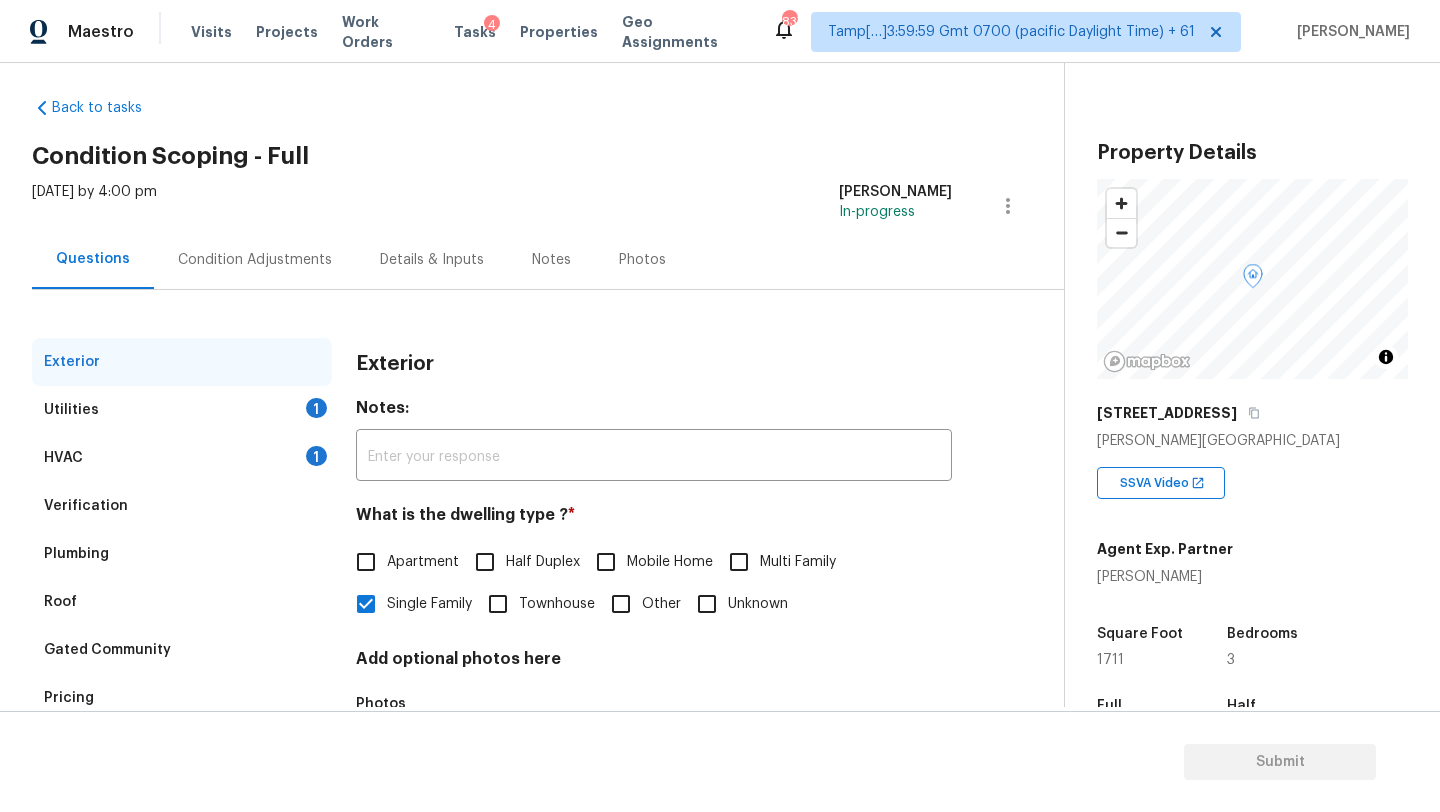 click on "Verification" at bounding box center [182, 506] 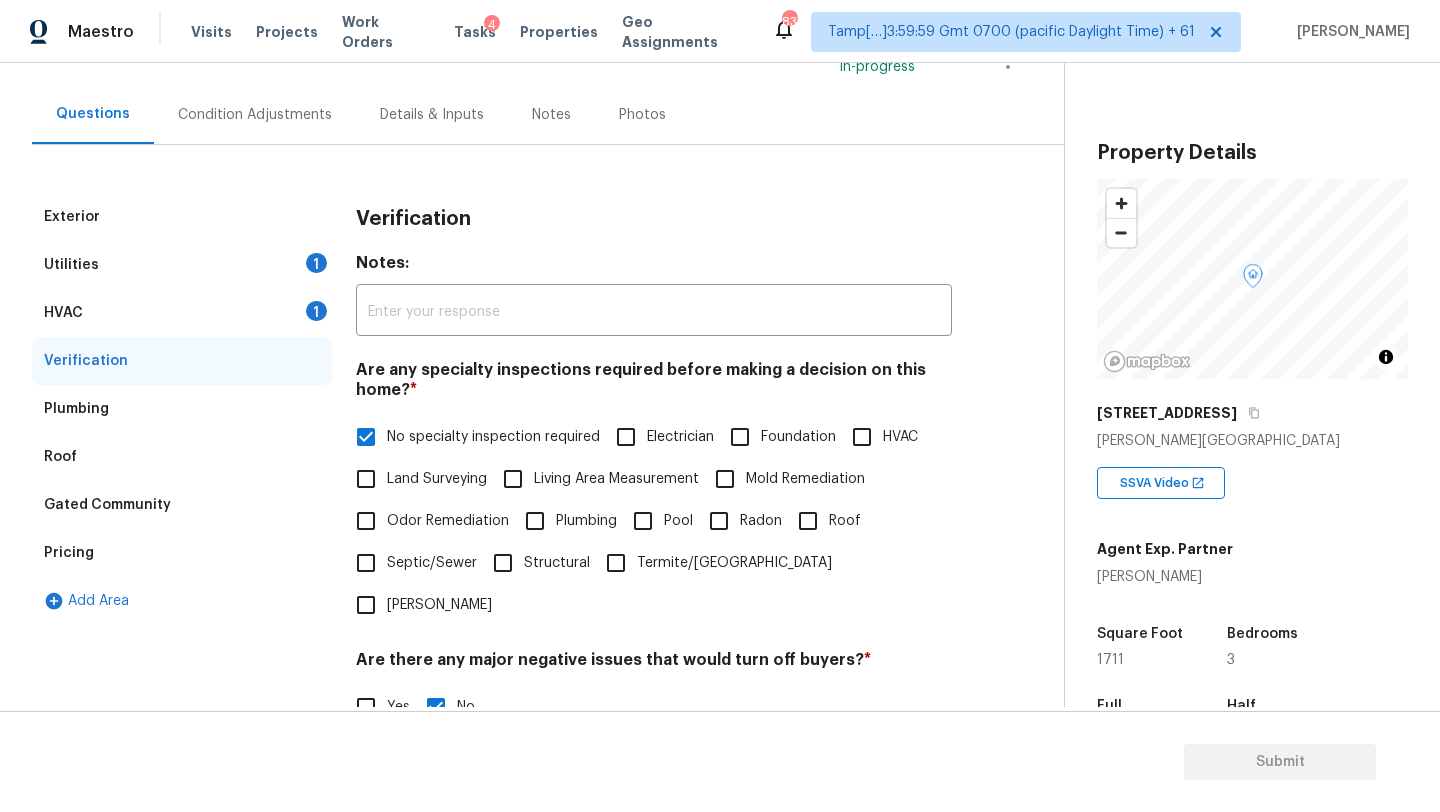 scroll, scrollTop: 156, scrollLeft: 0, axis: vertical 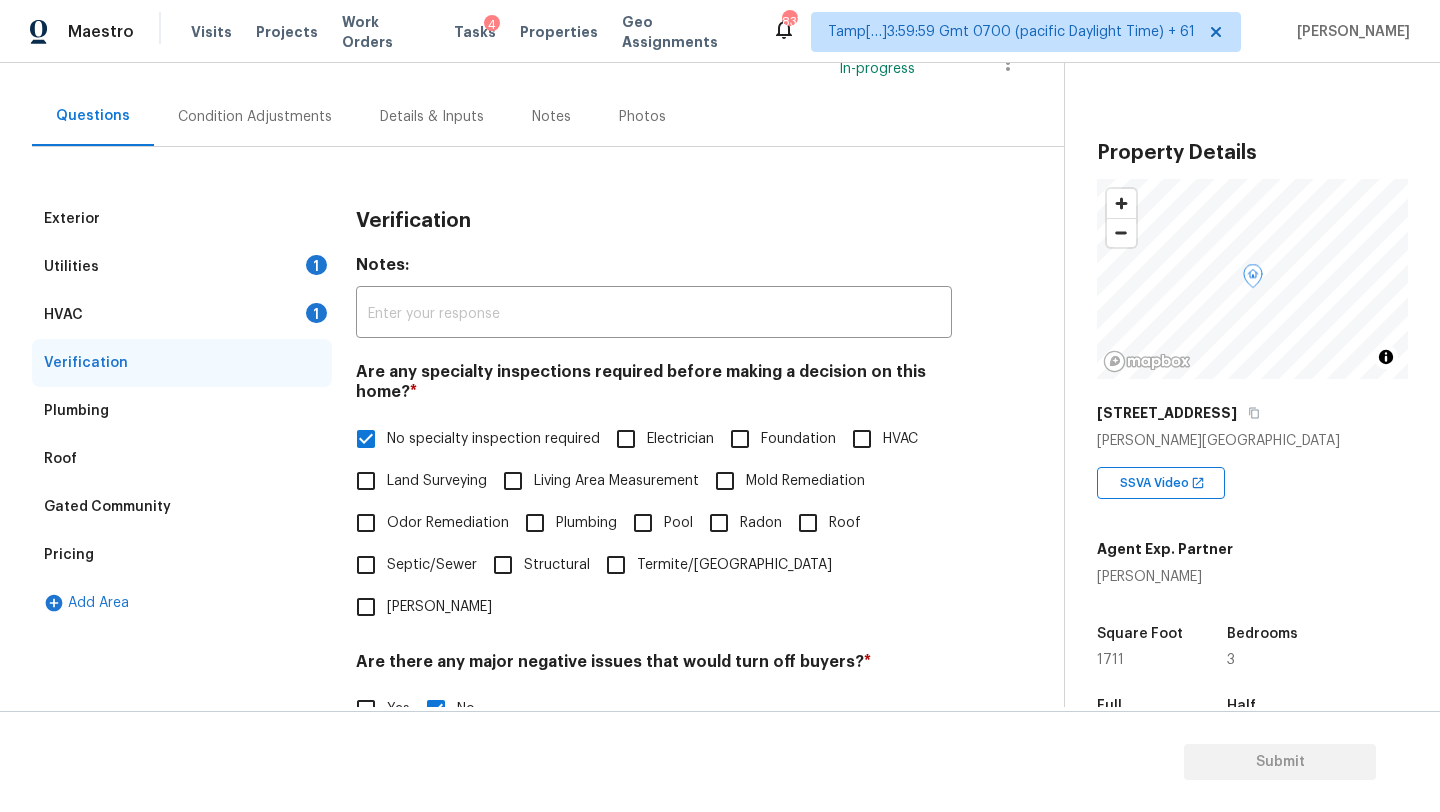 click on "No specialty inspection required" at bounding box center (366, 439) 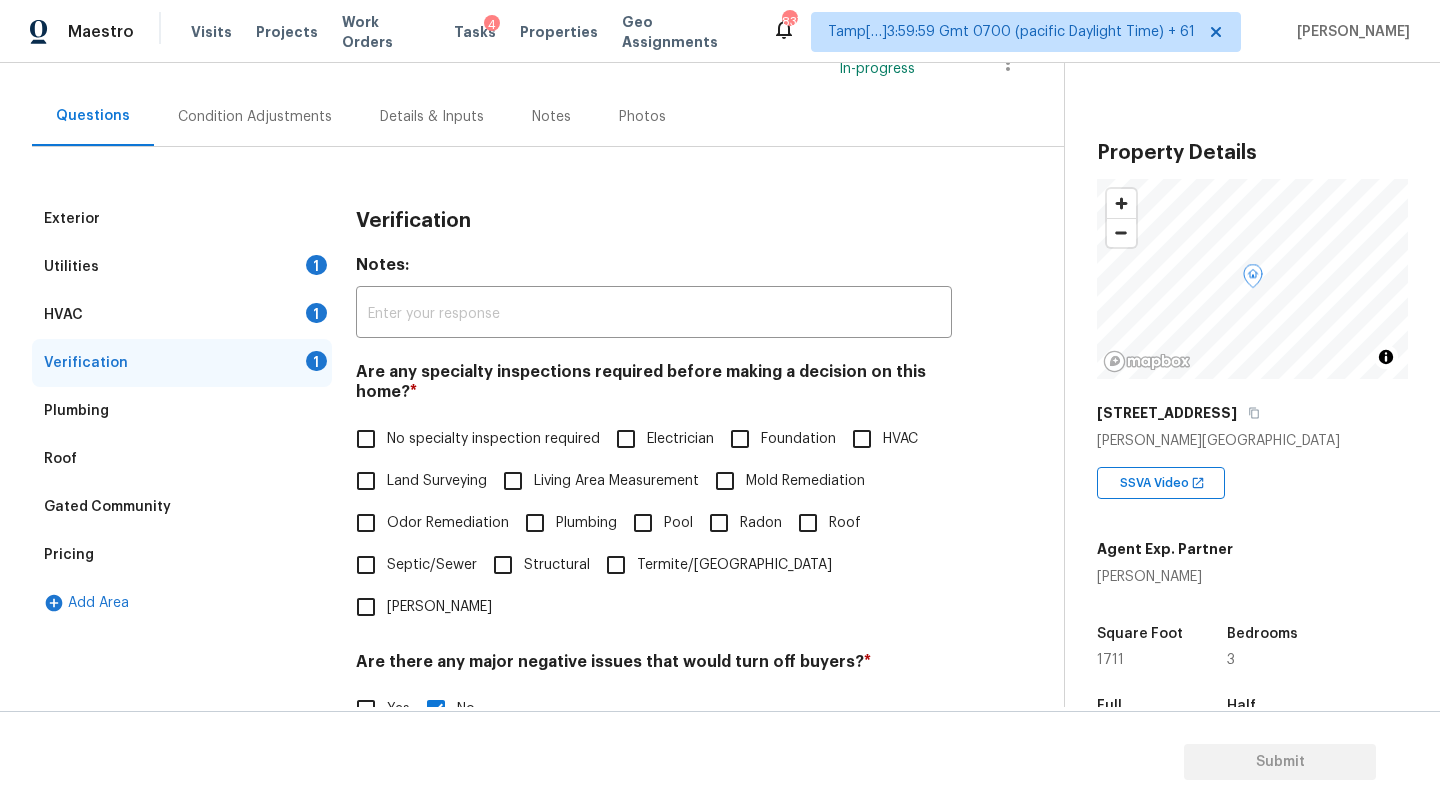 click on "Foundation" at bounding box center [740, 439] 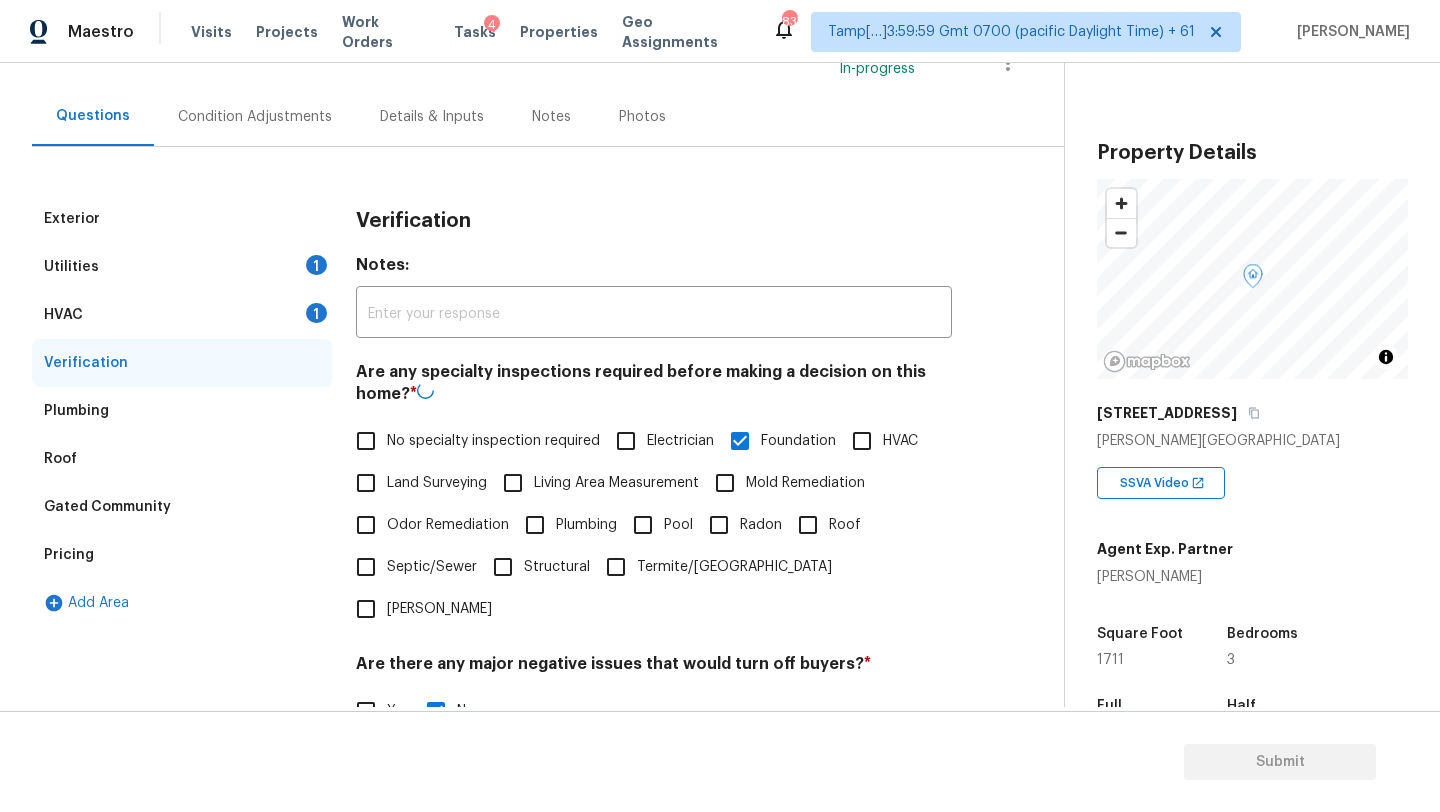 scroll, scrollTop: 447, scrollLeft: 0, axis: vertical 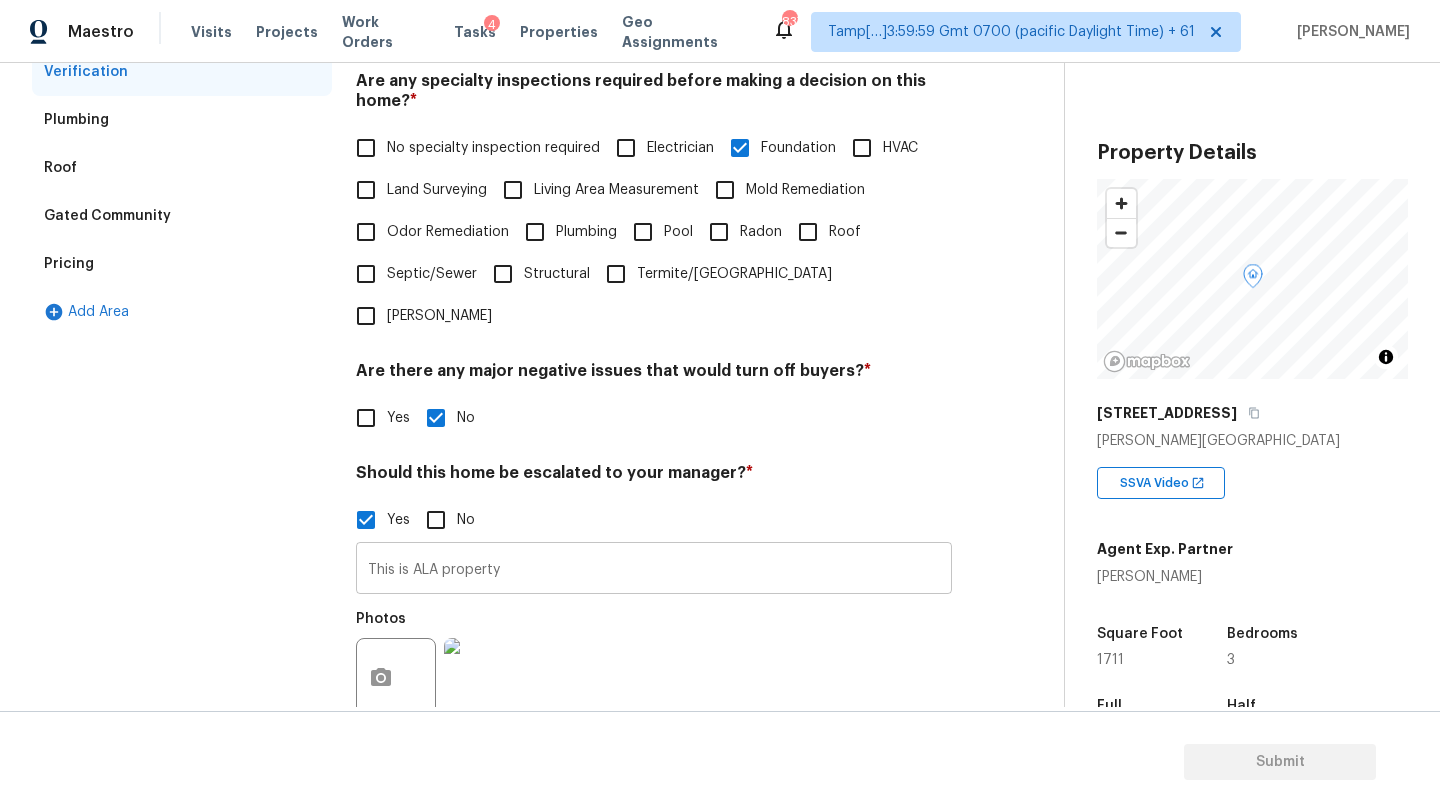 click on "This is ALA property" at bounding box center [654, 570] 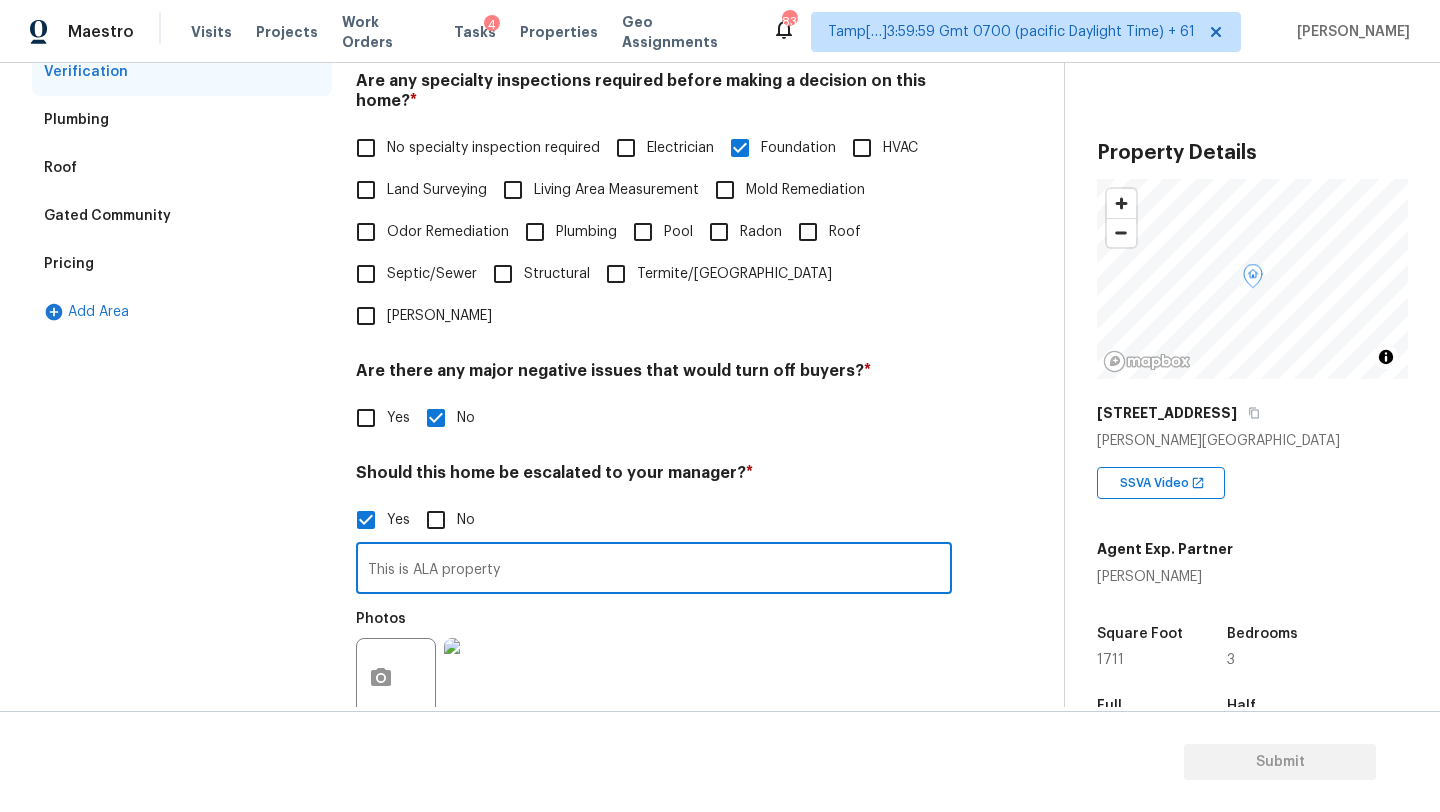 click on "This is ALA property" at bounding box center (654, 570) 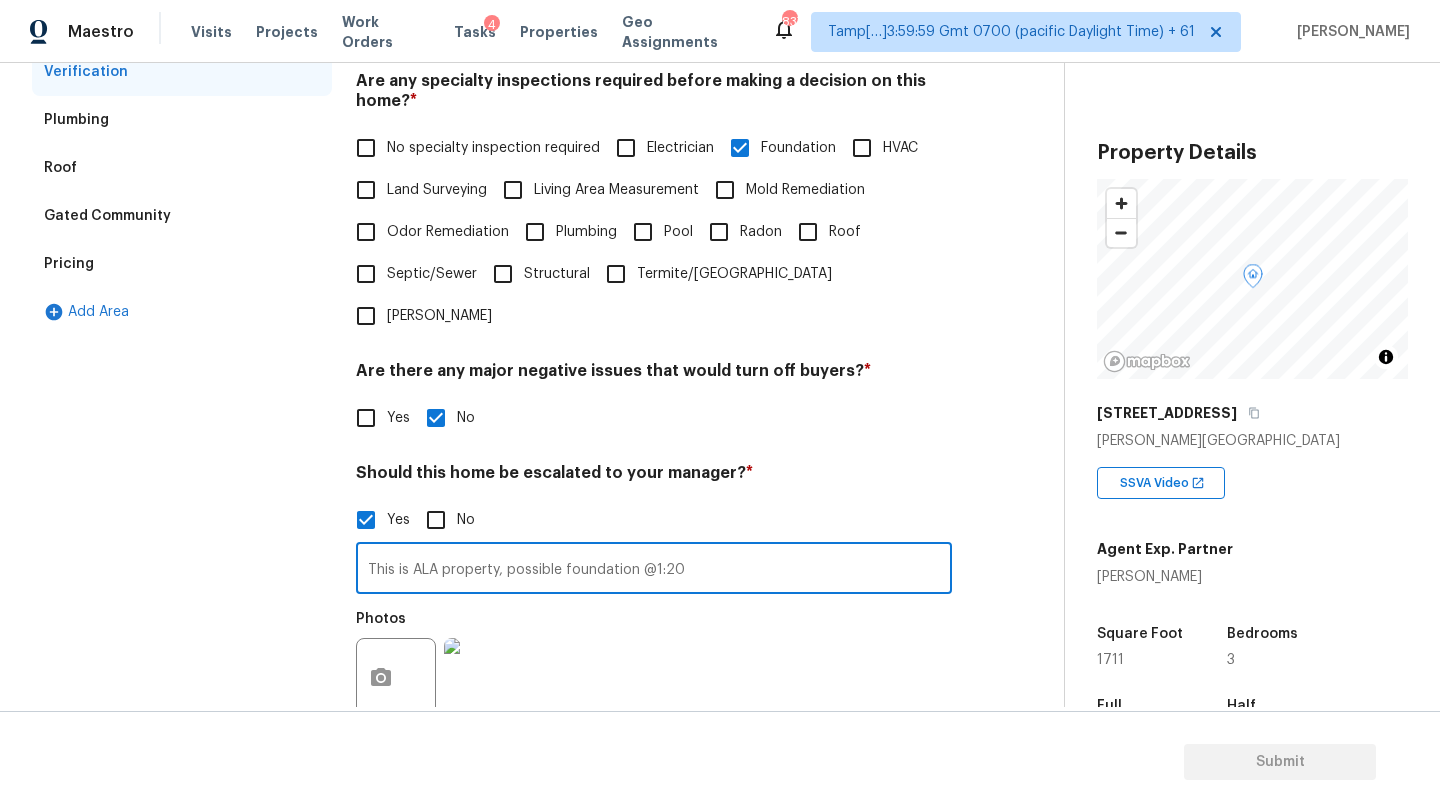 type on "This is ALA property, possible foundation @1:20" 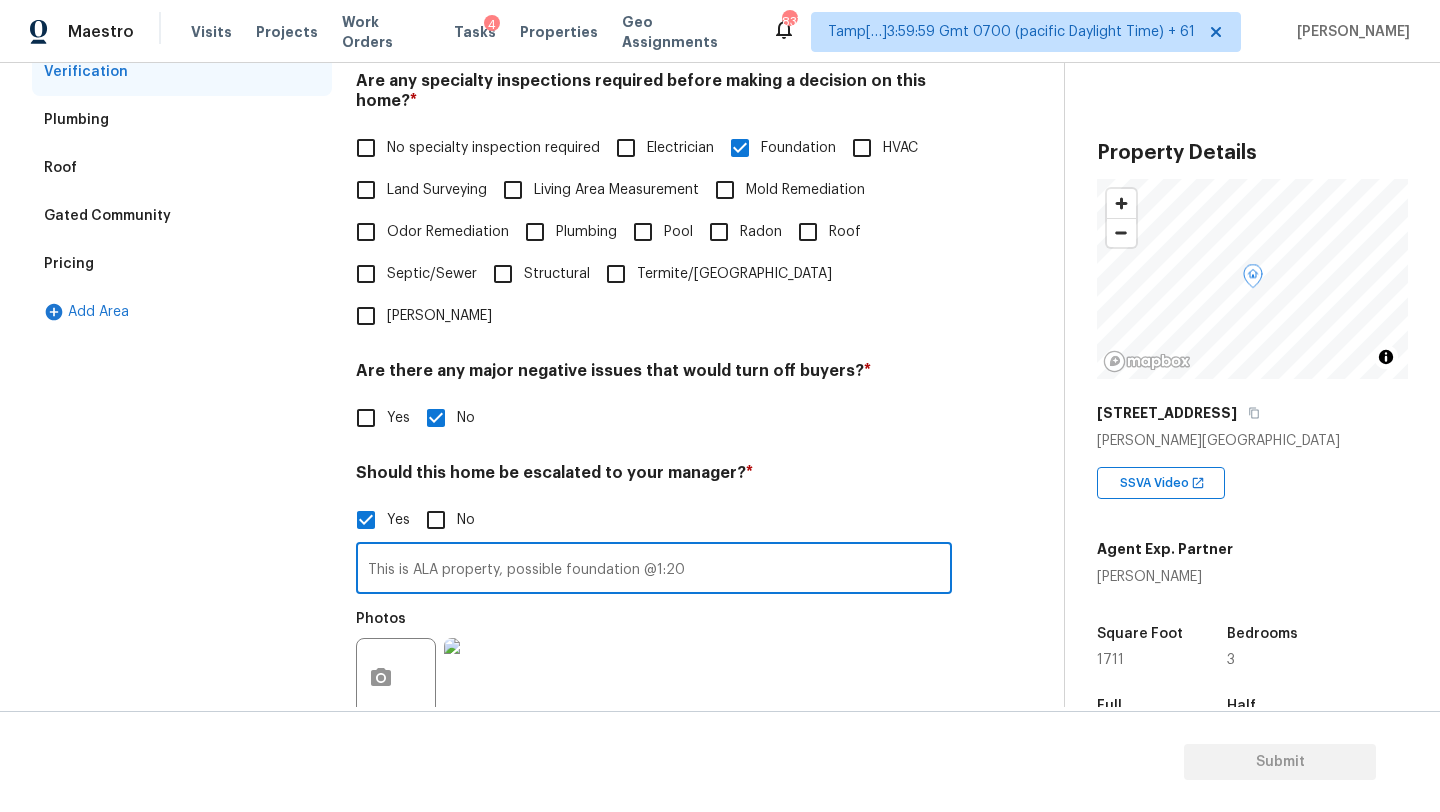 scroll, scrollTop: 0, scrollLeft: 0, axis: both 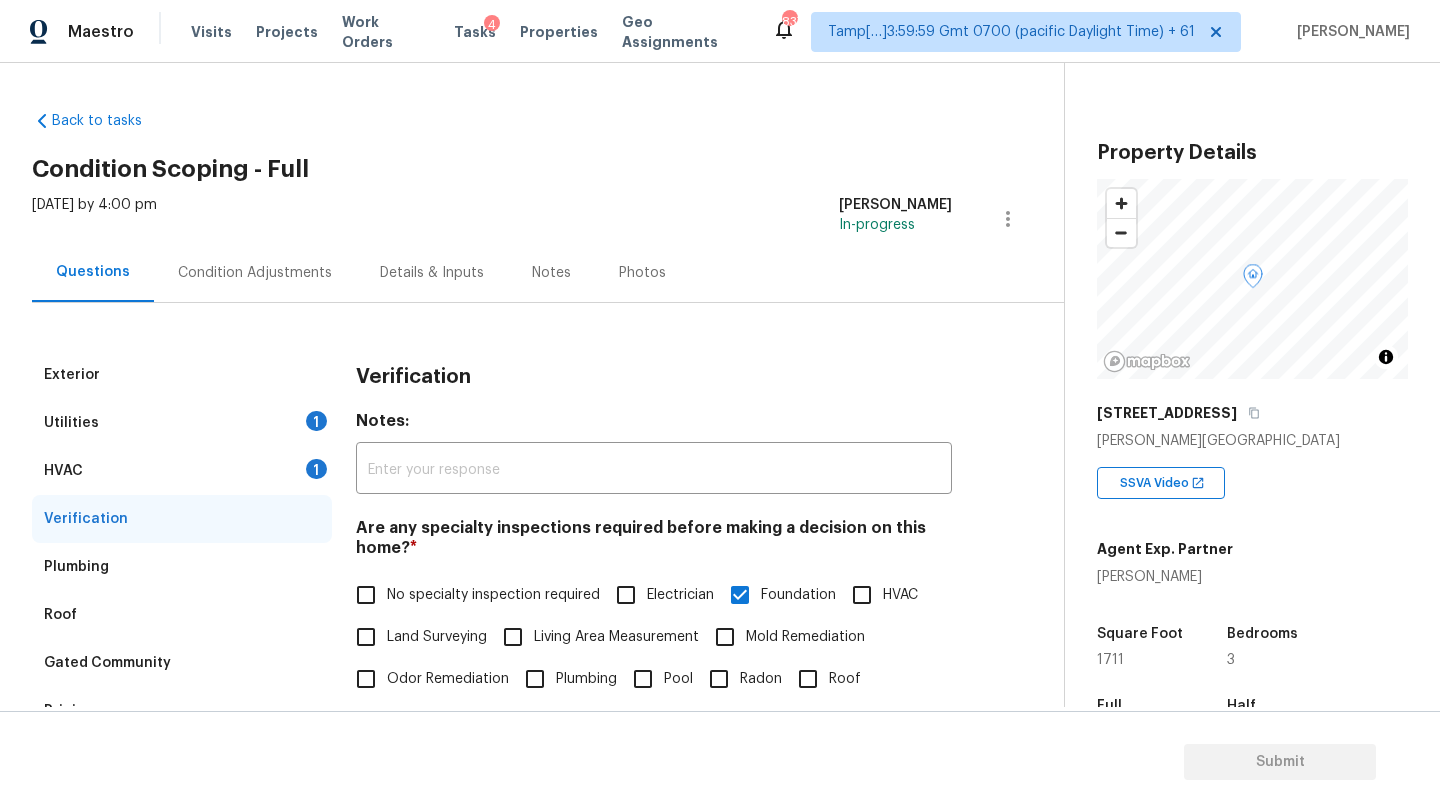 click on "Condition Adjustments" at bounding box center [255, 272] 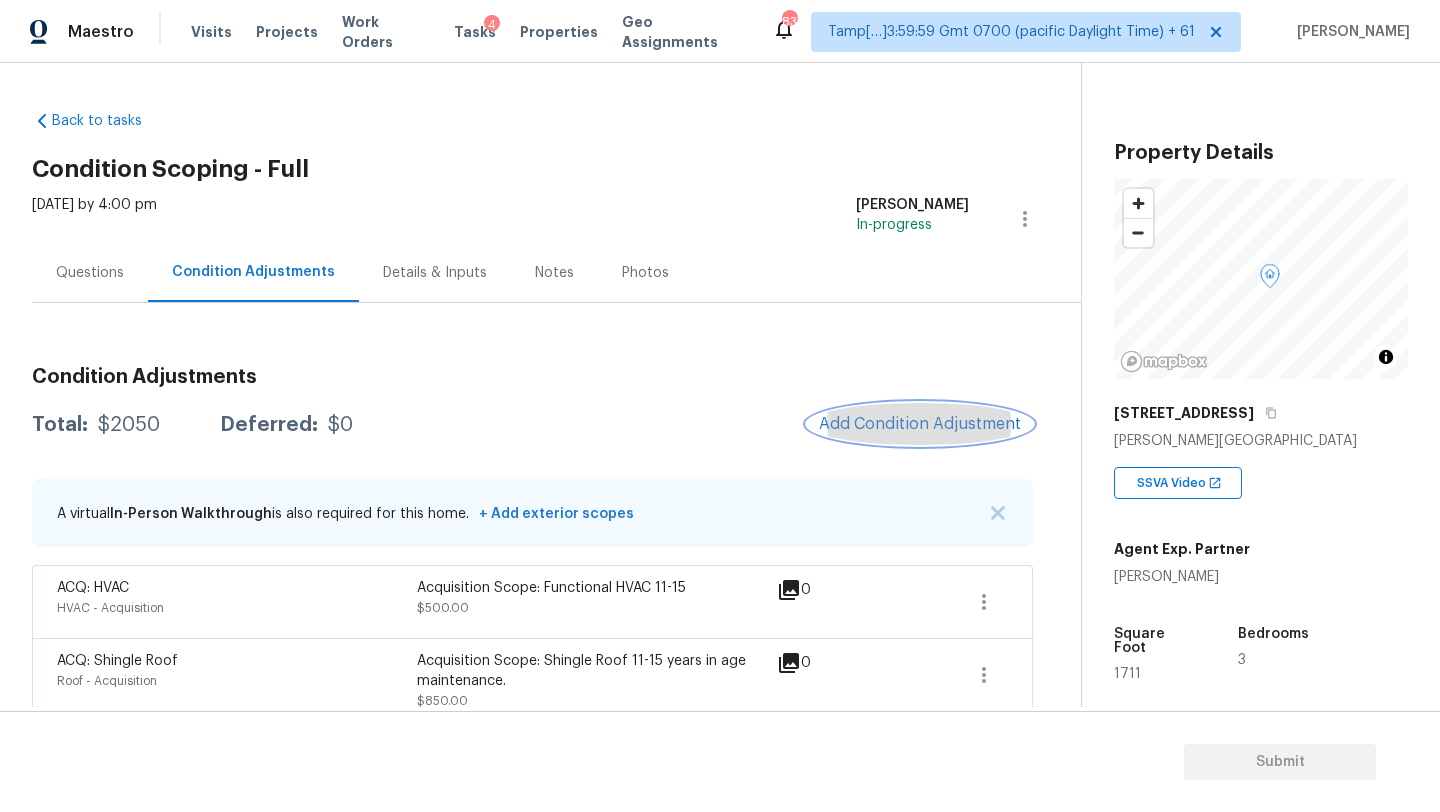 click on "Add Condition Adjustment" at bounding box center (920, 424) 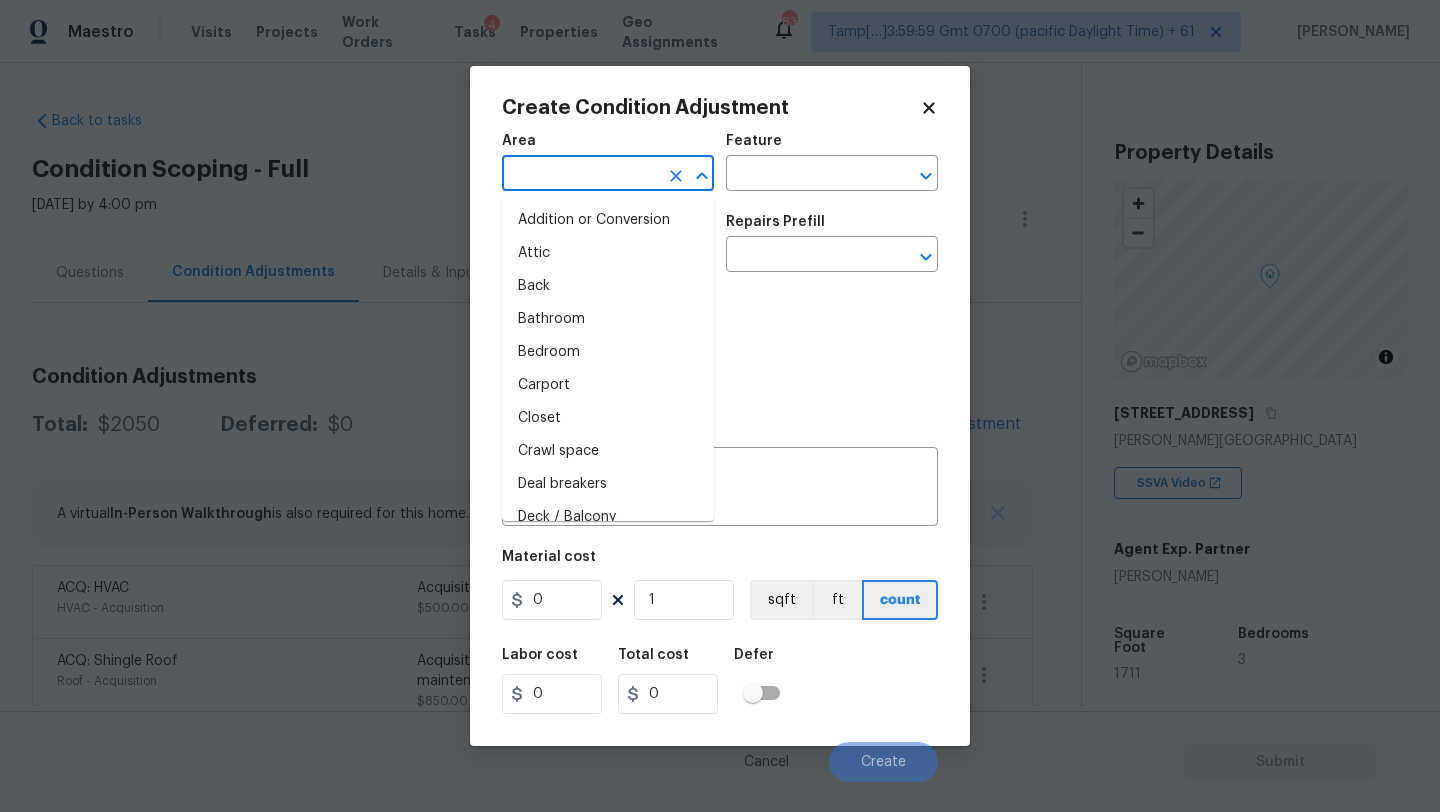 click at bounding box center (580, 175) 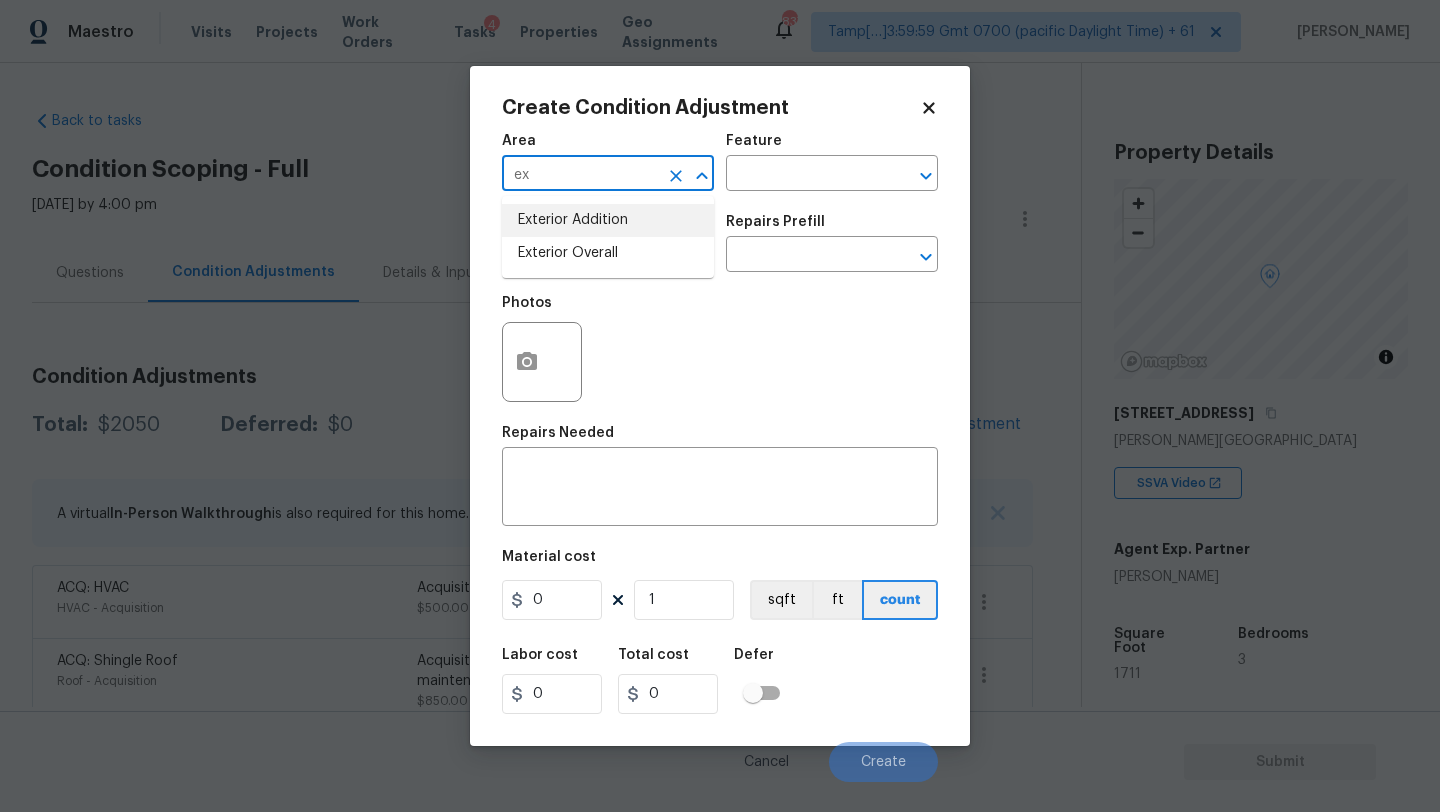 click on "Exterior Addition" at bounding box center [608, 220] 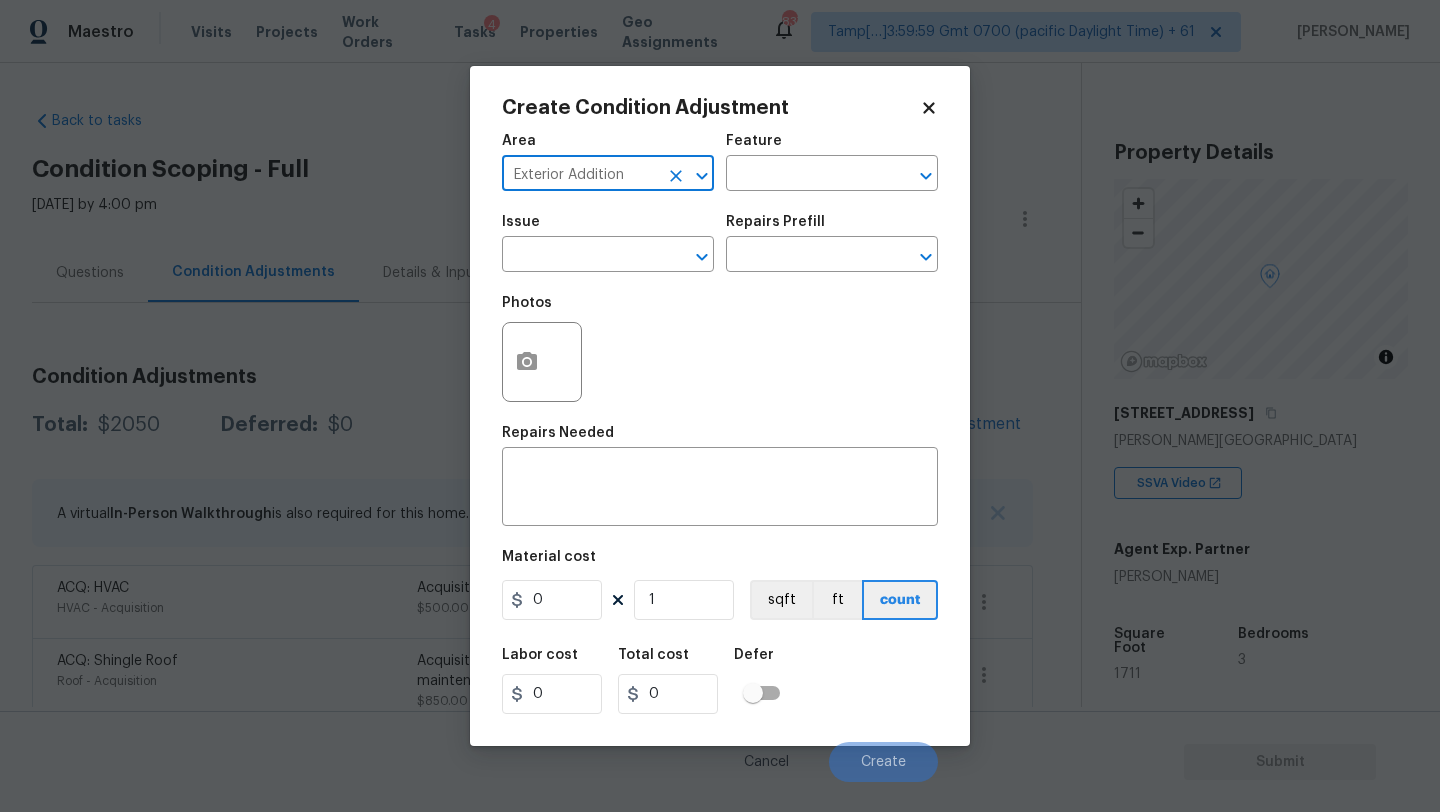 type on "Exterior Addition" 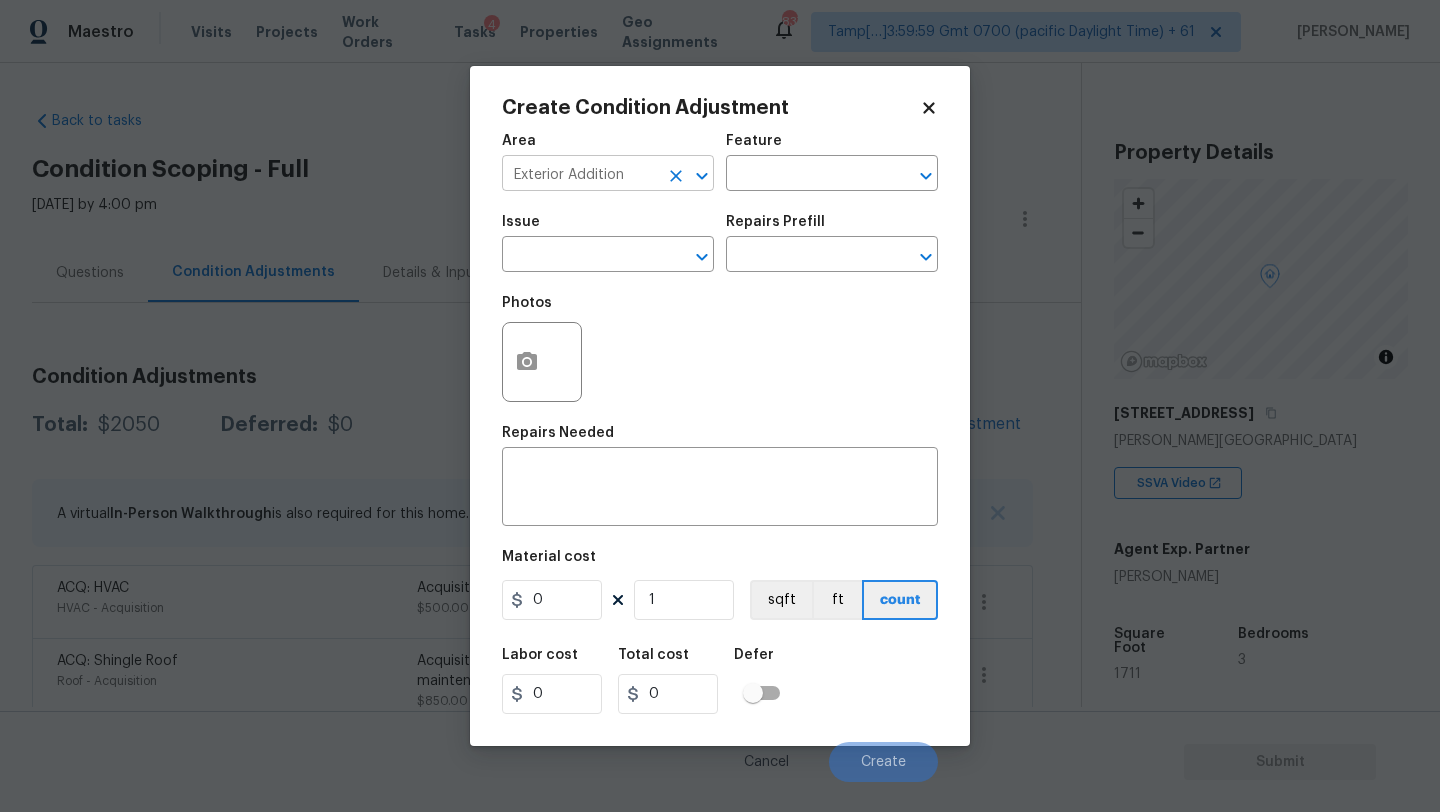 click 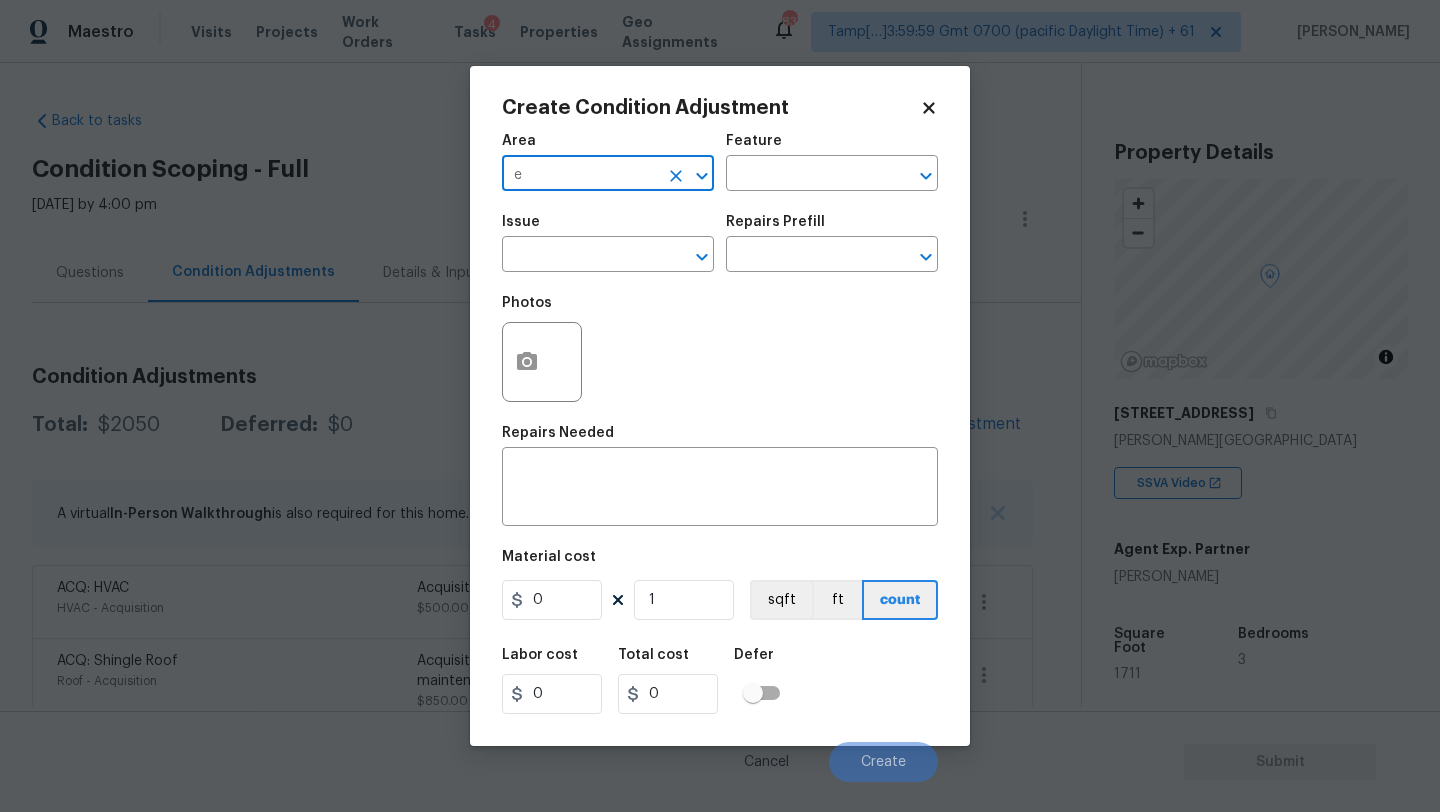 click on "e" at bounding box center (580, 175) 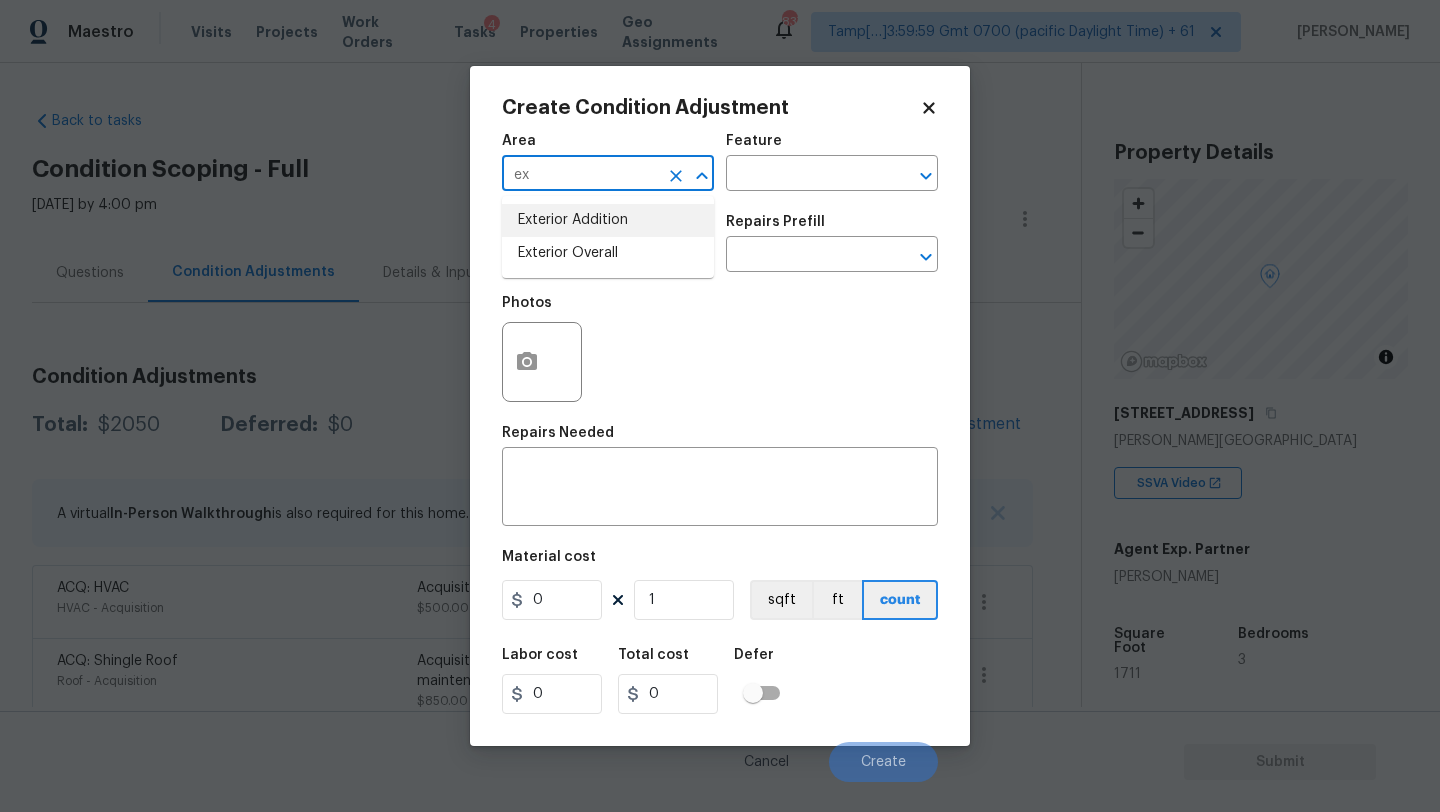 drag, startPoint x: 608, startPoint y: 232, endPoint x: 609, endPoint y: 244, distance: 12.0415945 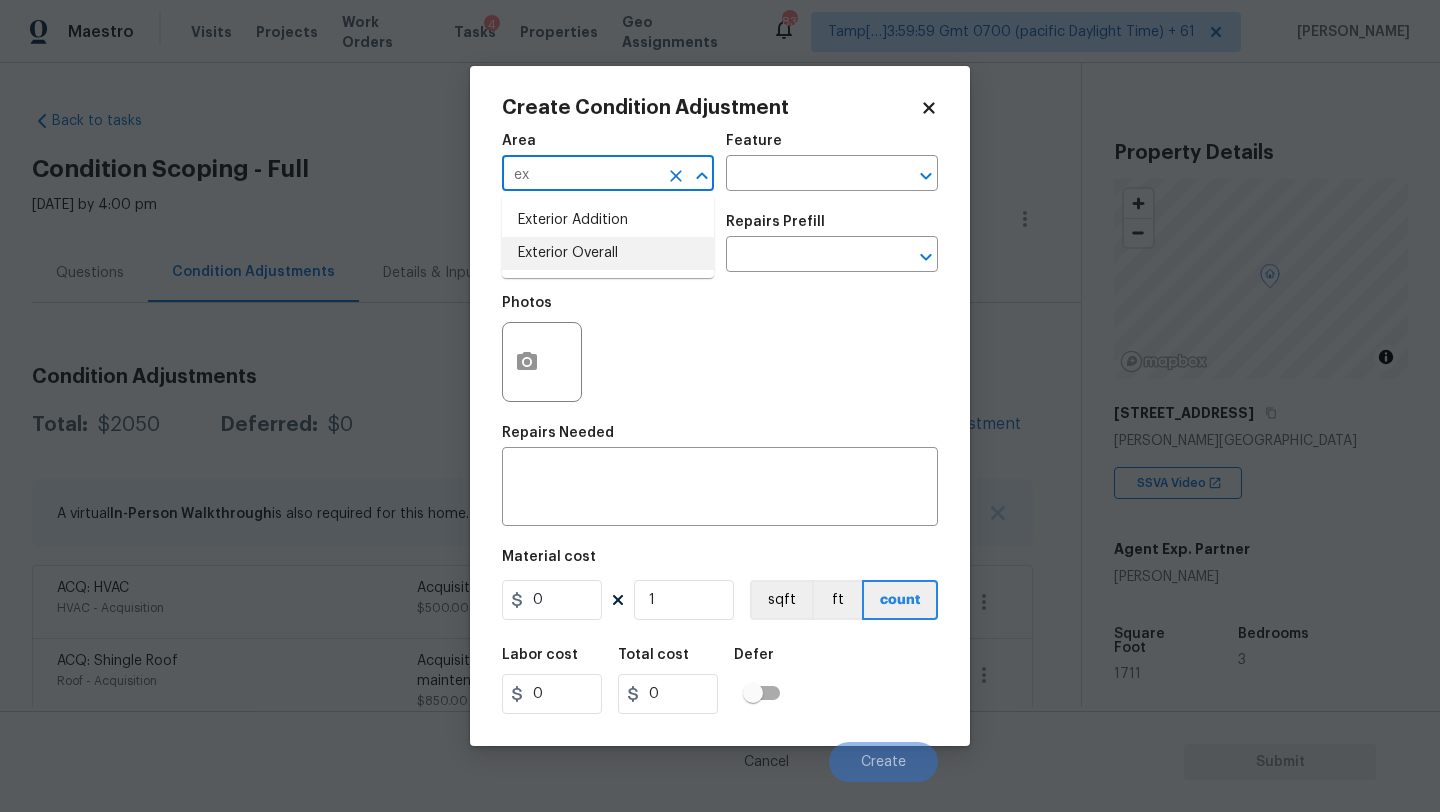 click on "Exterior Overall" at bounding box center (608, 253) 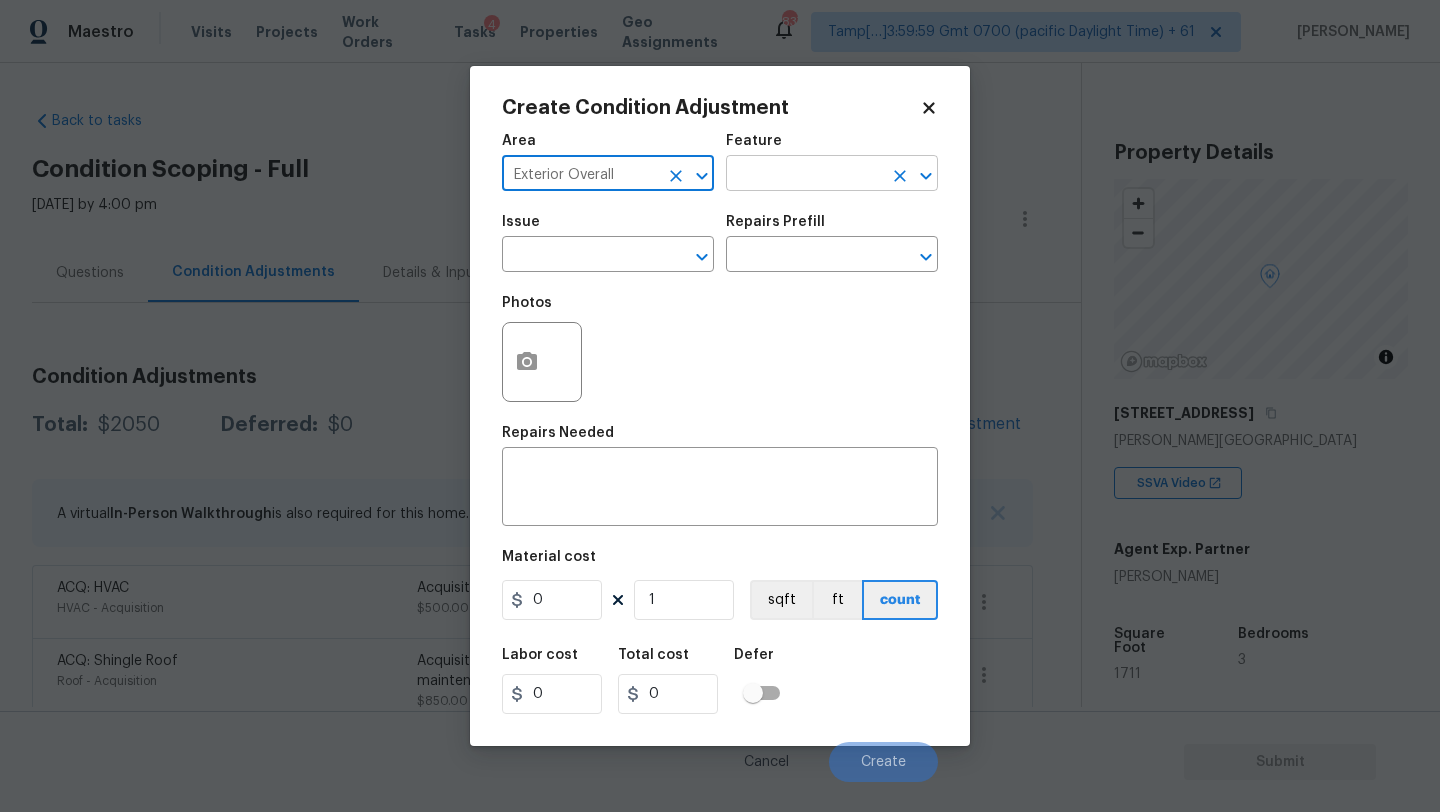 type on "Exterior Overall" 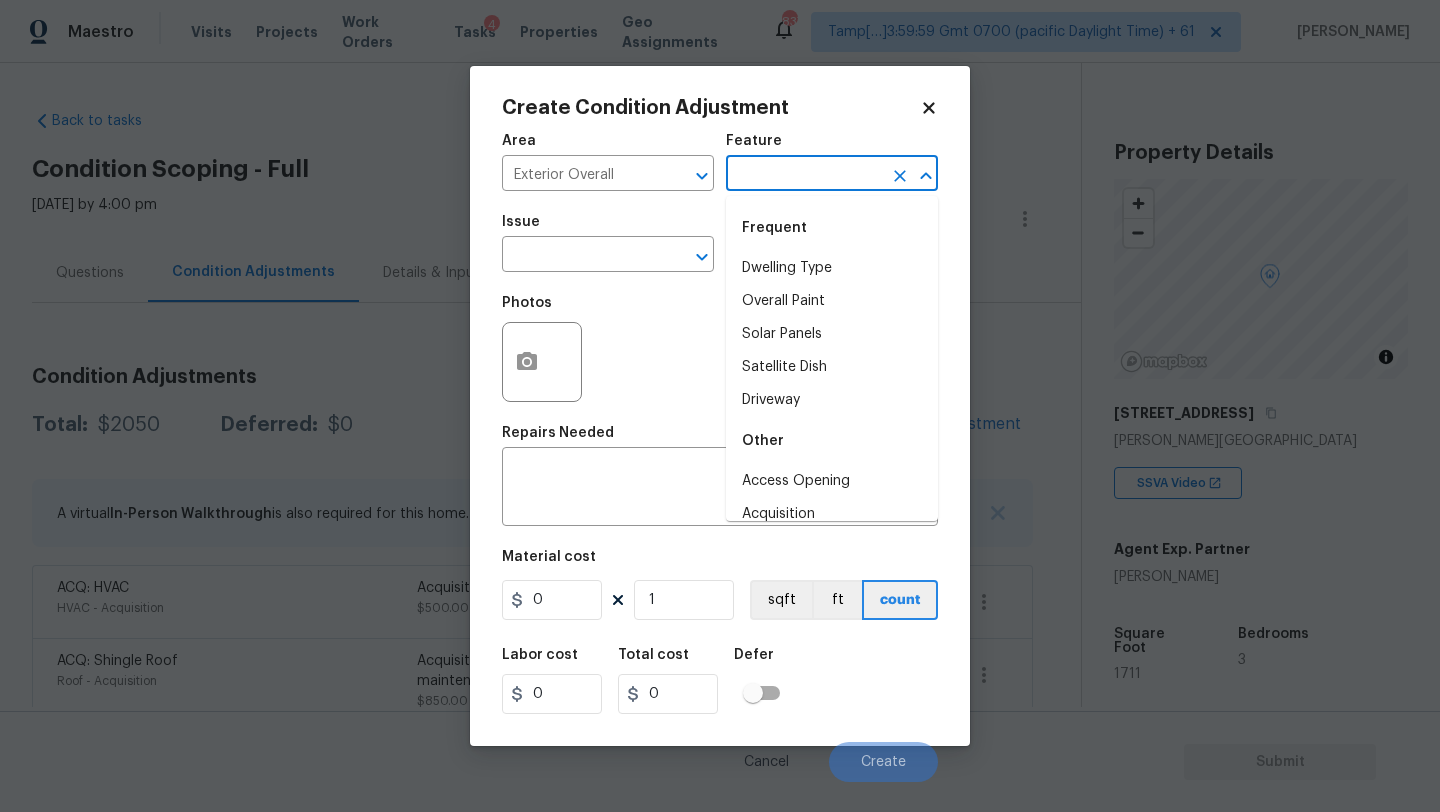 click at bounding box center (804, 175) 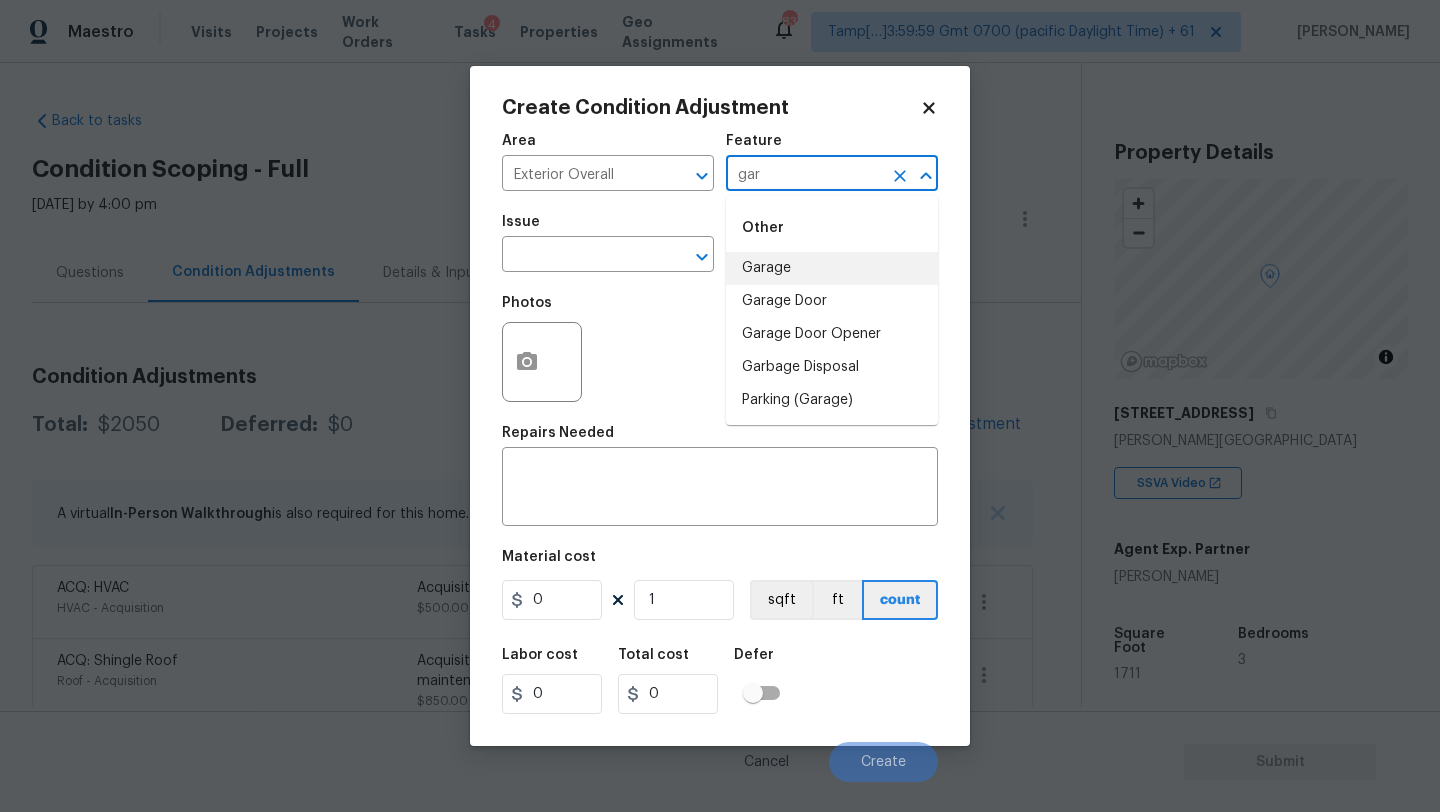 click on "Garage" at bounding box center [832, 268] 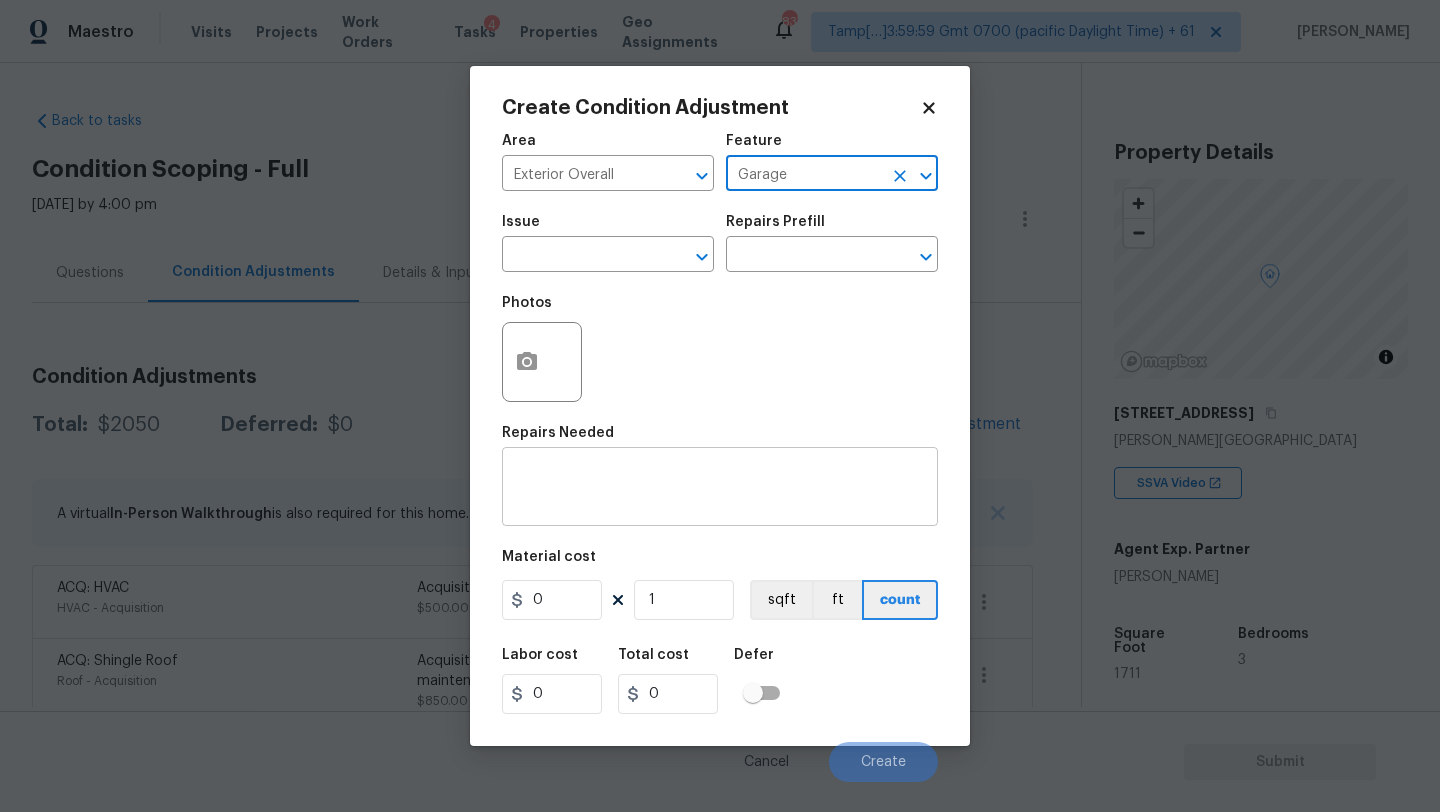 type on "Garage" 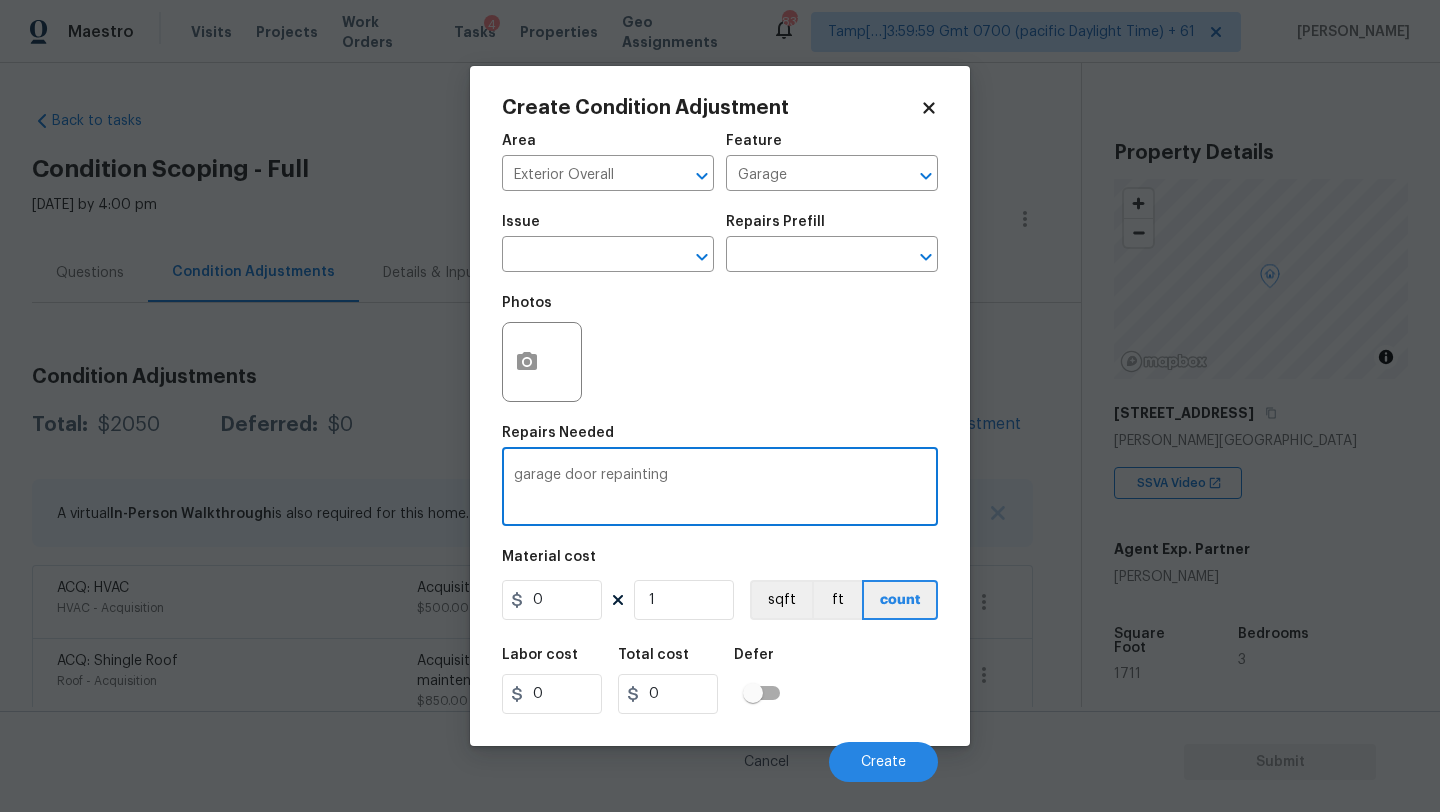 type on "garage door repainting" 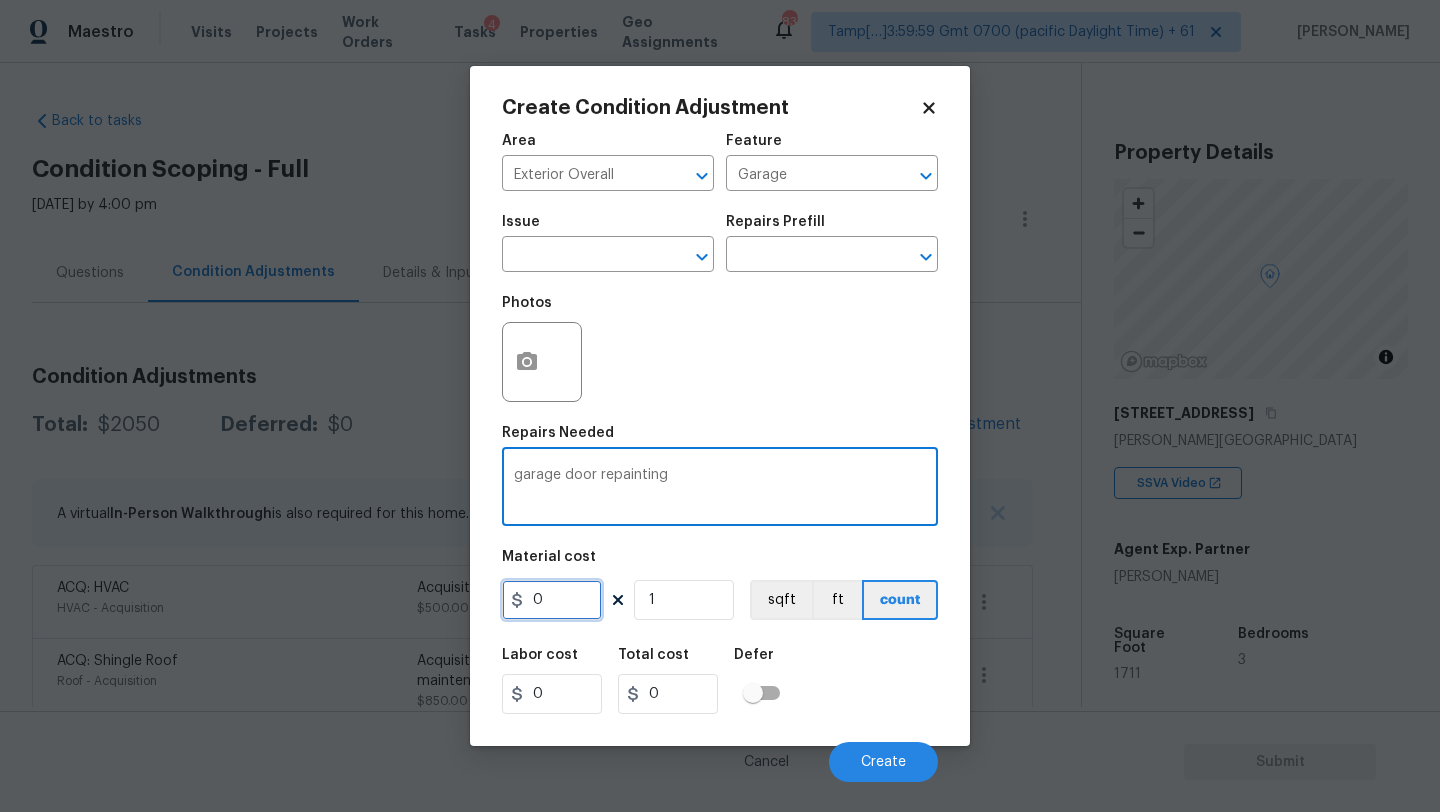click on "0" at bounding box center [552, 600] 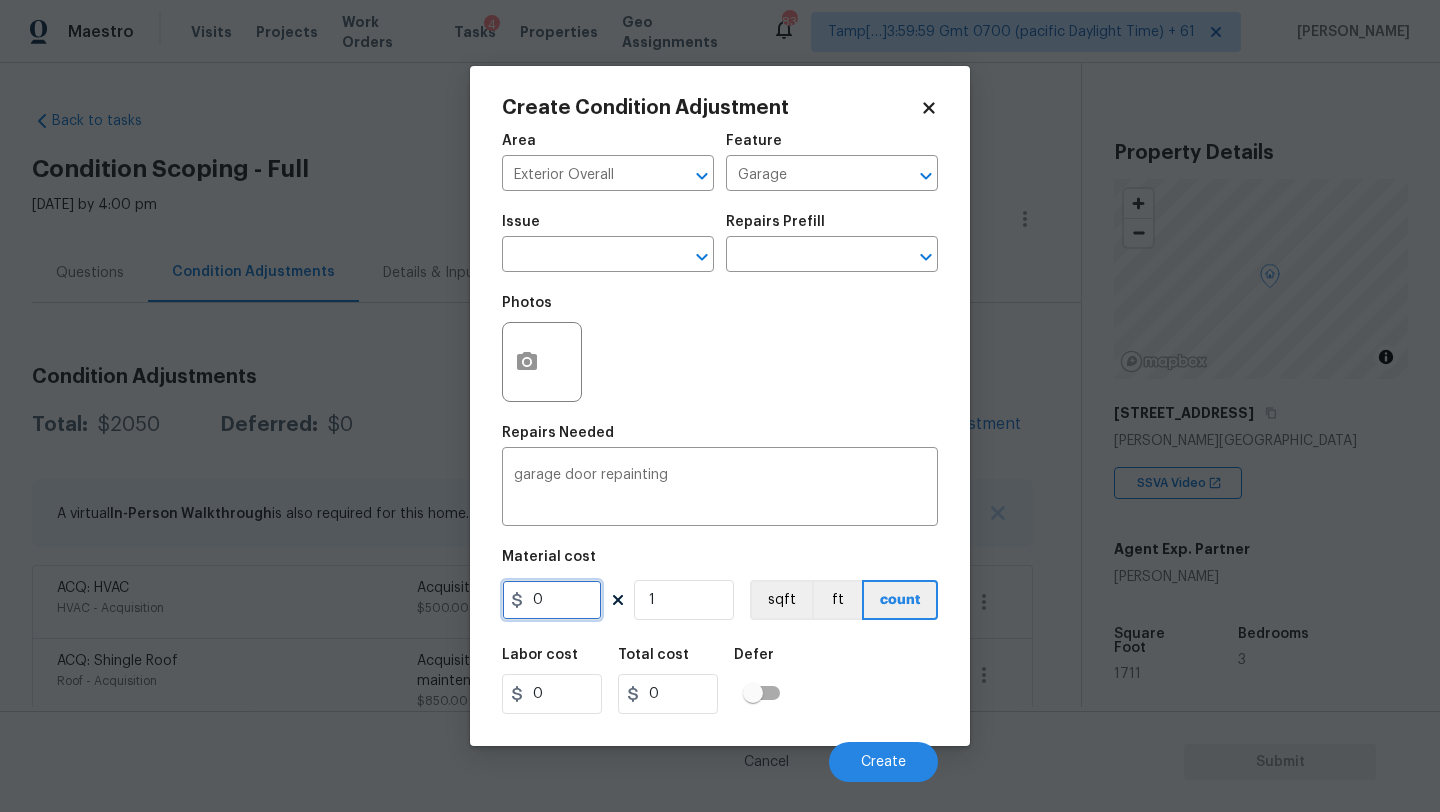 click on "0" at bounding box center (552, 600) 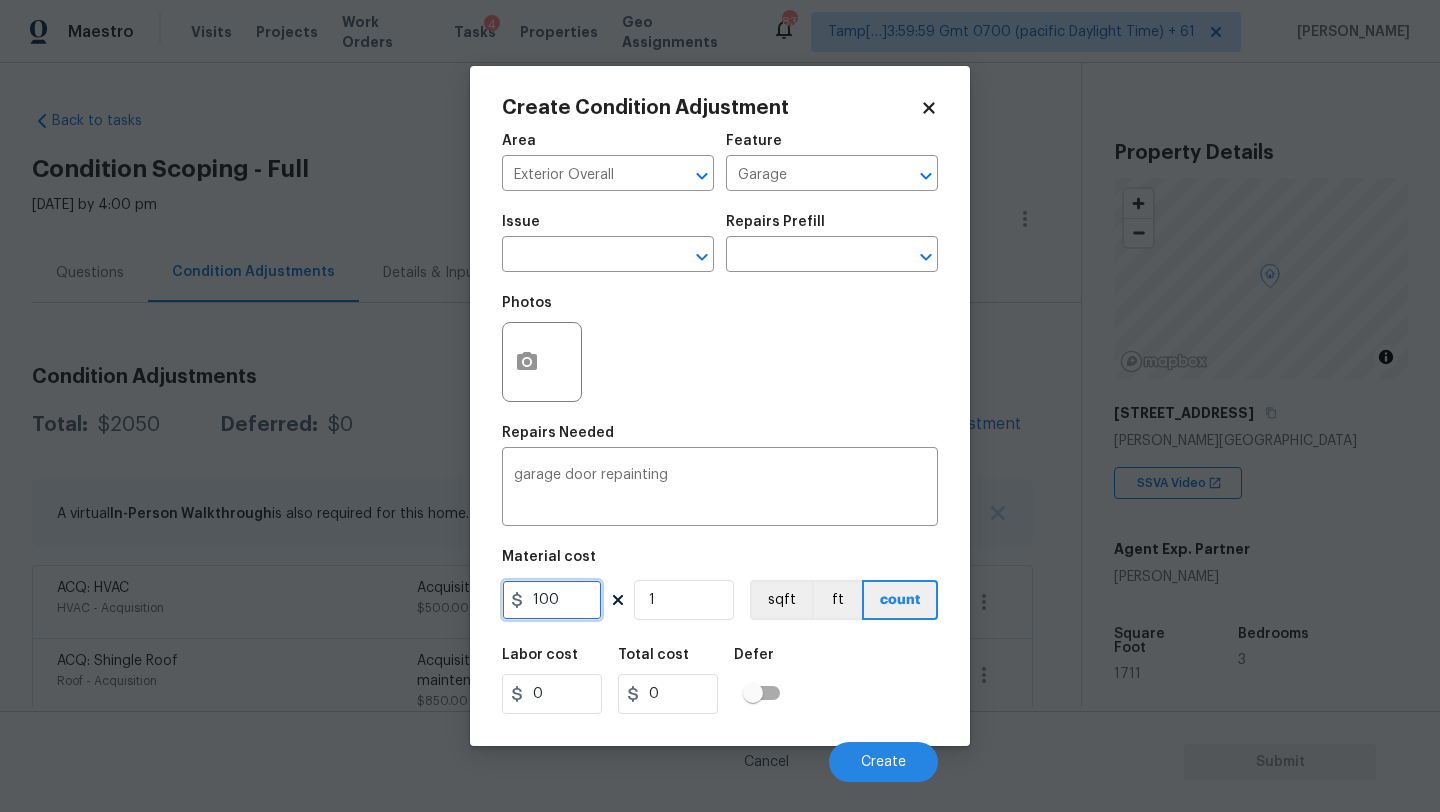 type on "100" 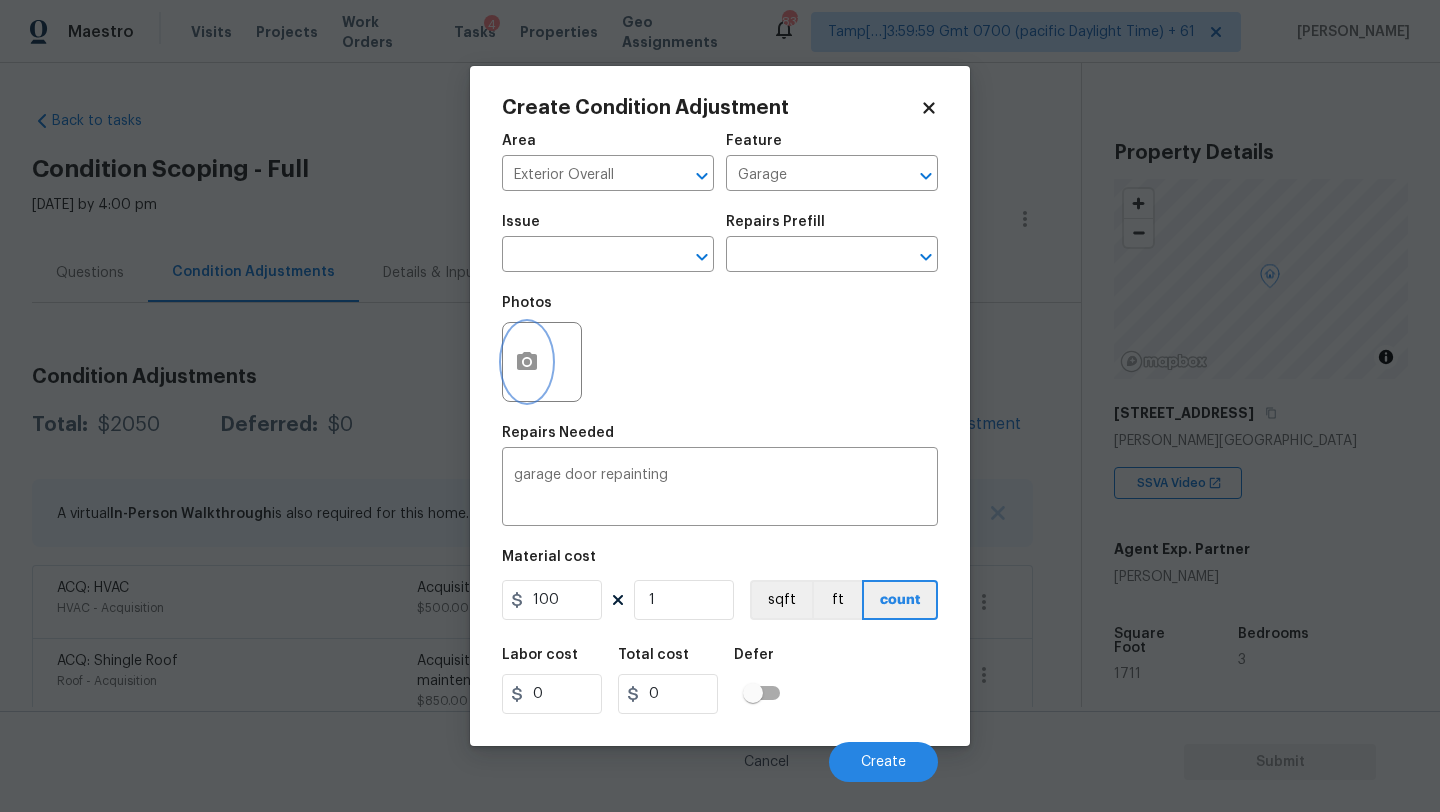 type on "100" 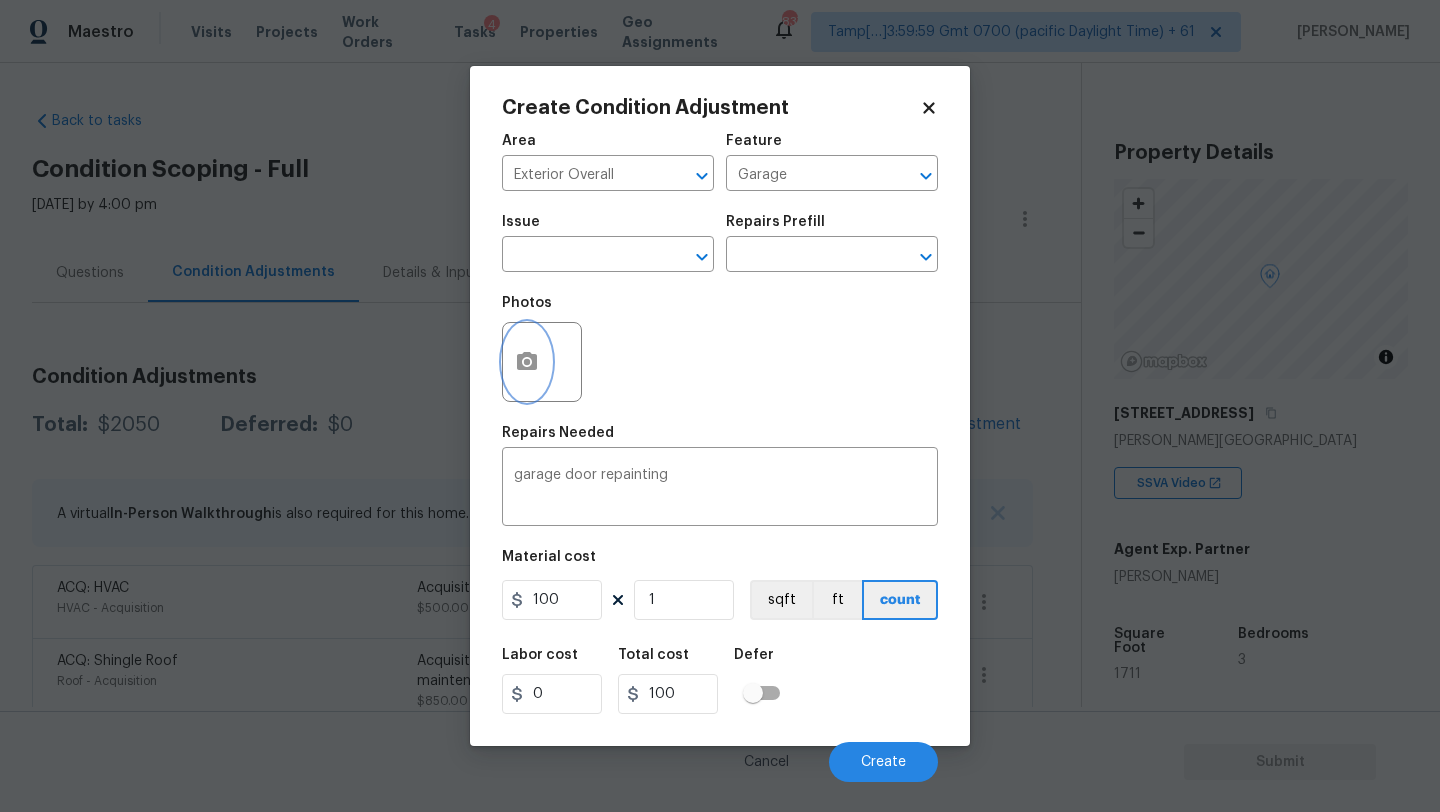 click 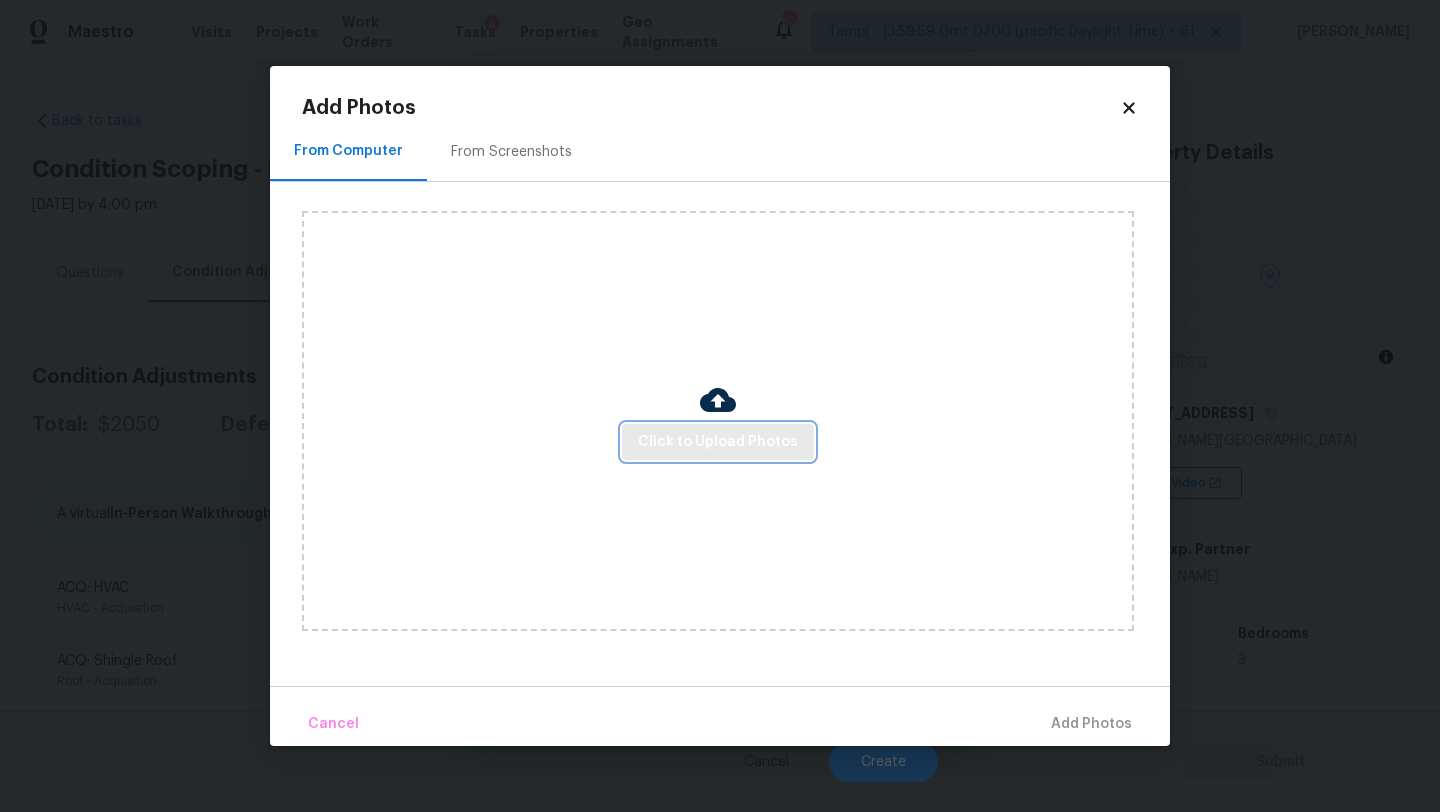 click on "Click to Upload Photos" at bounding box center [718, 442] 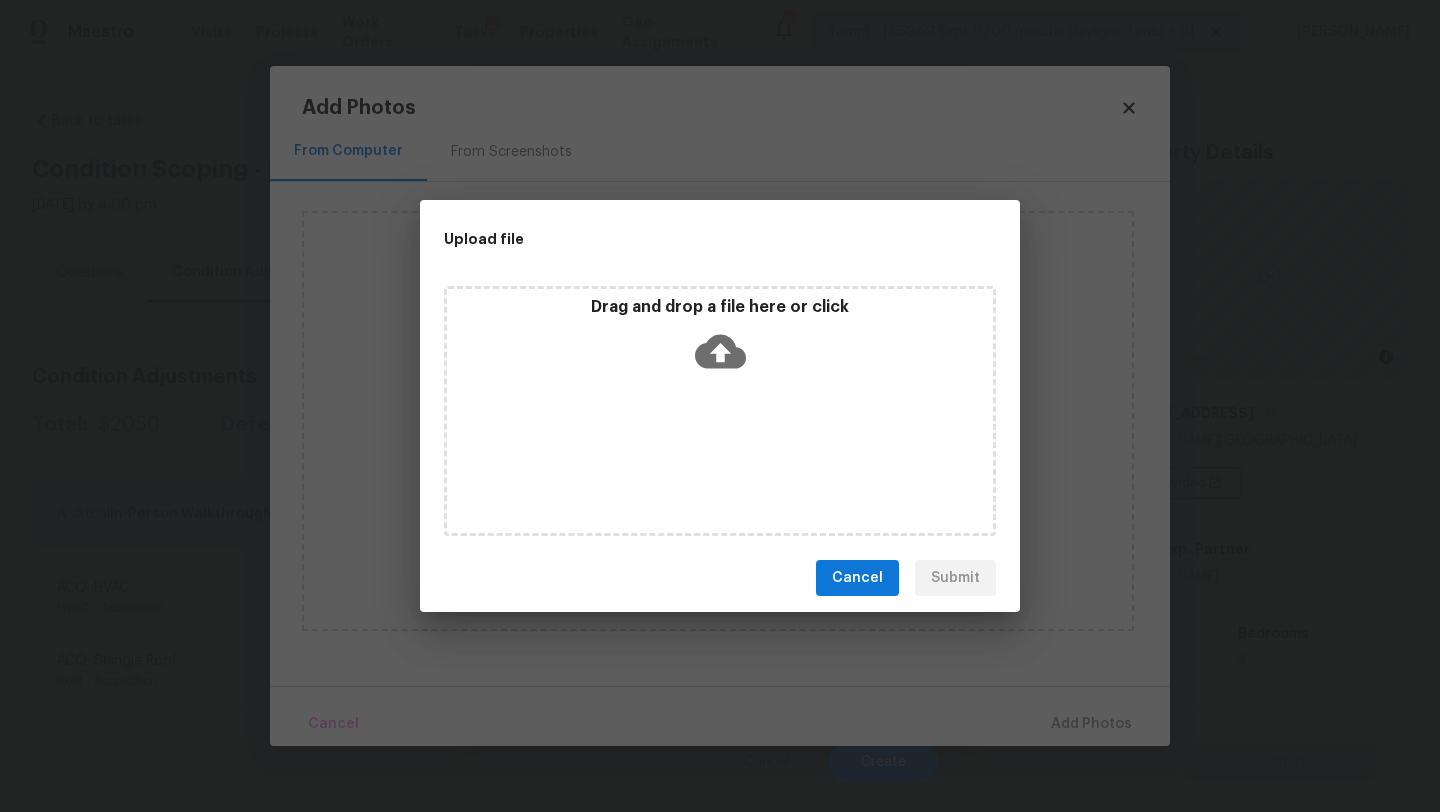 click 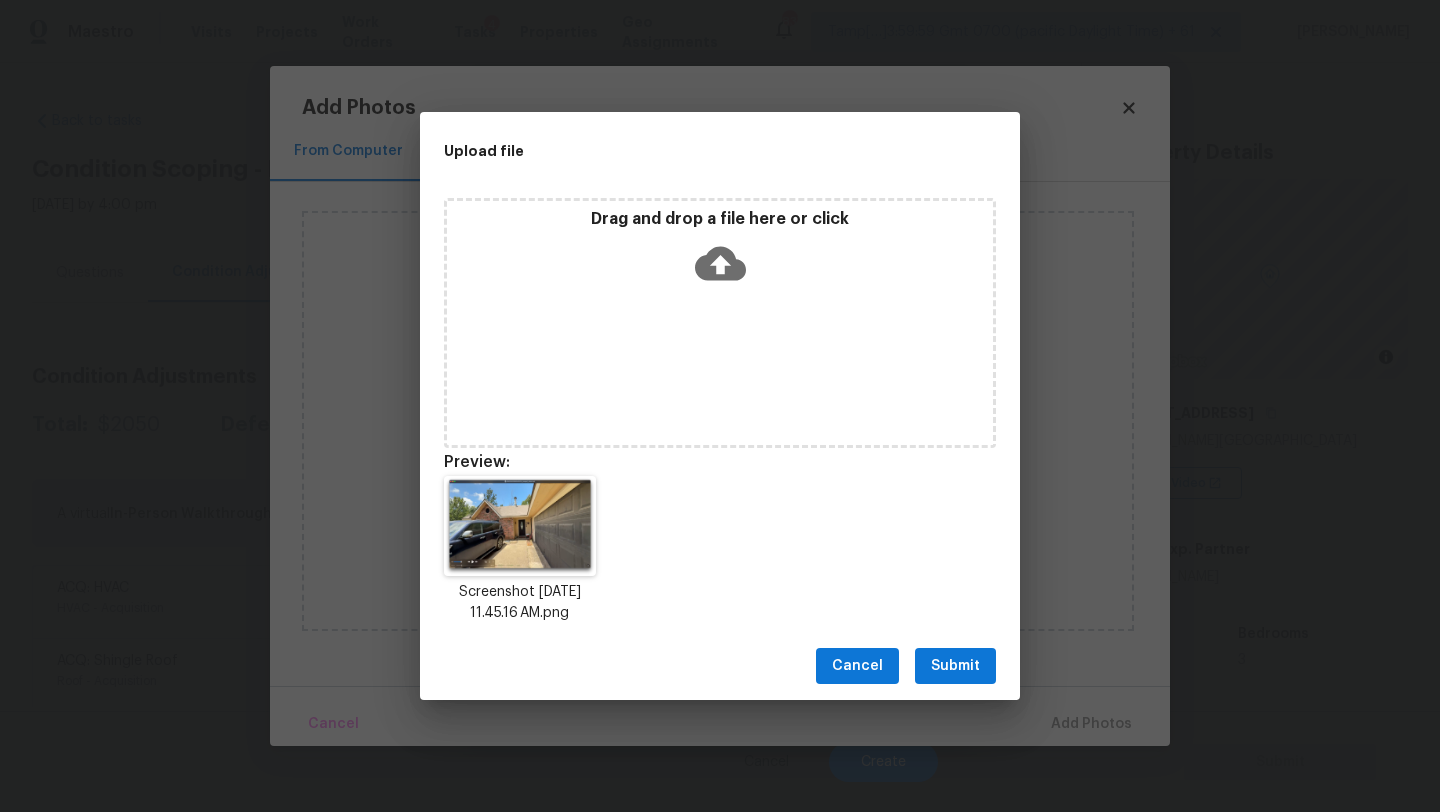 click on "Submit" at bounding box center (955, 666) 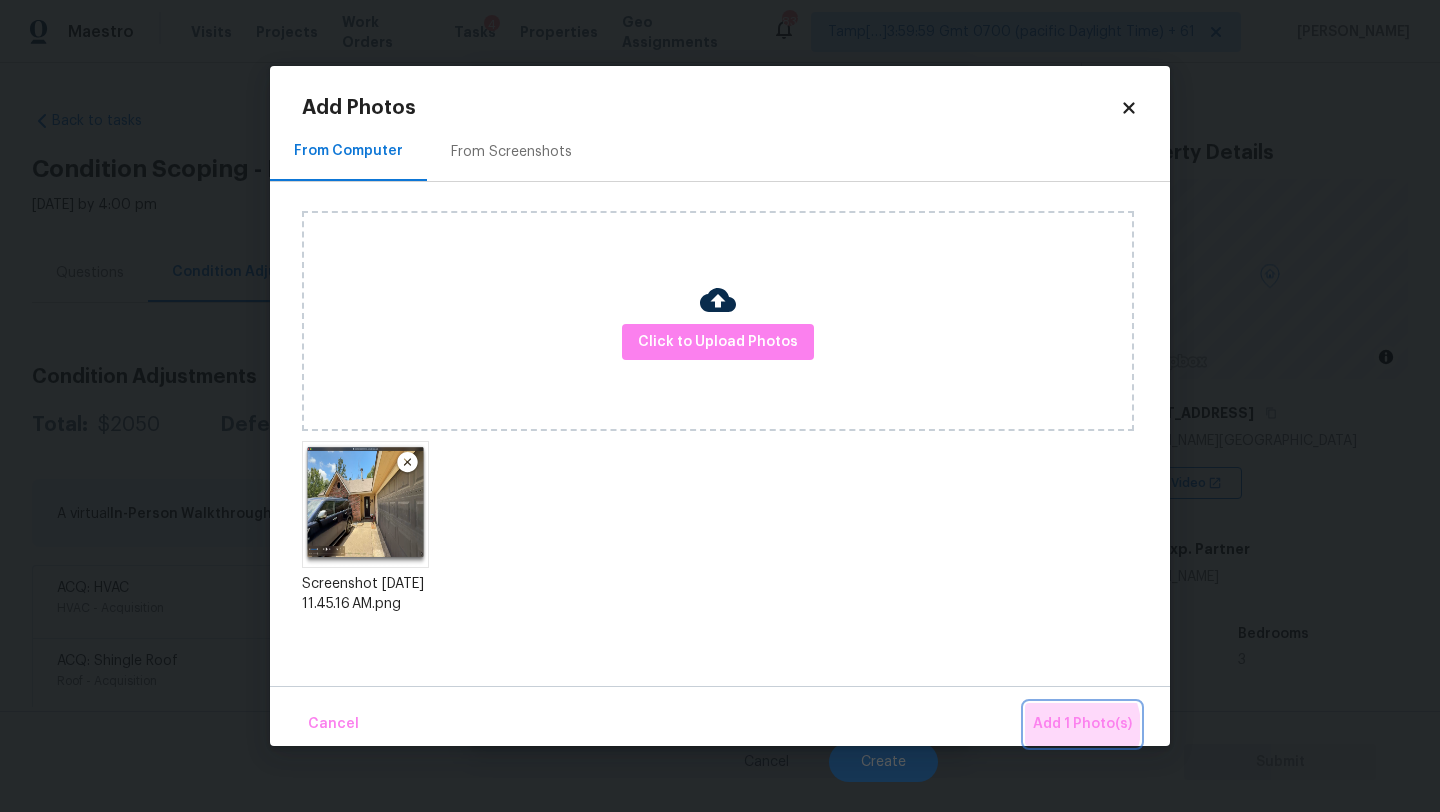 click on "Add 1 Photo(s)" at bounding box center (1082, 724) 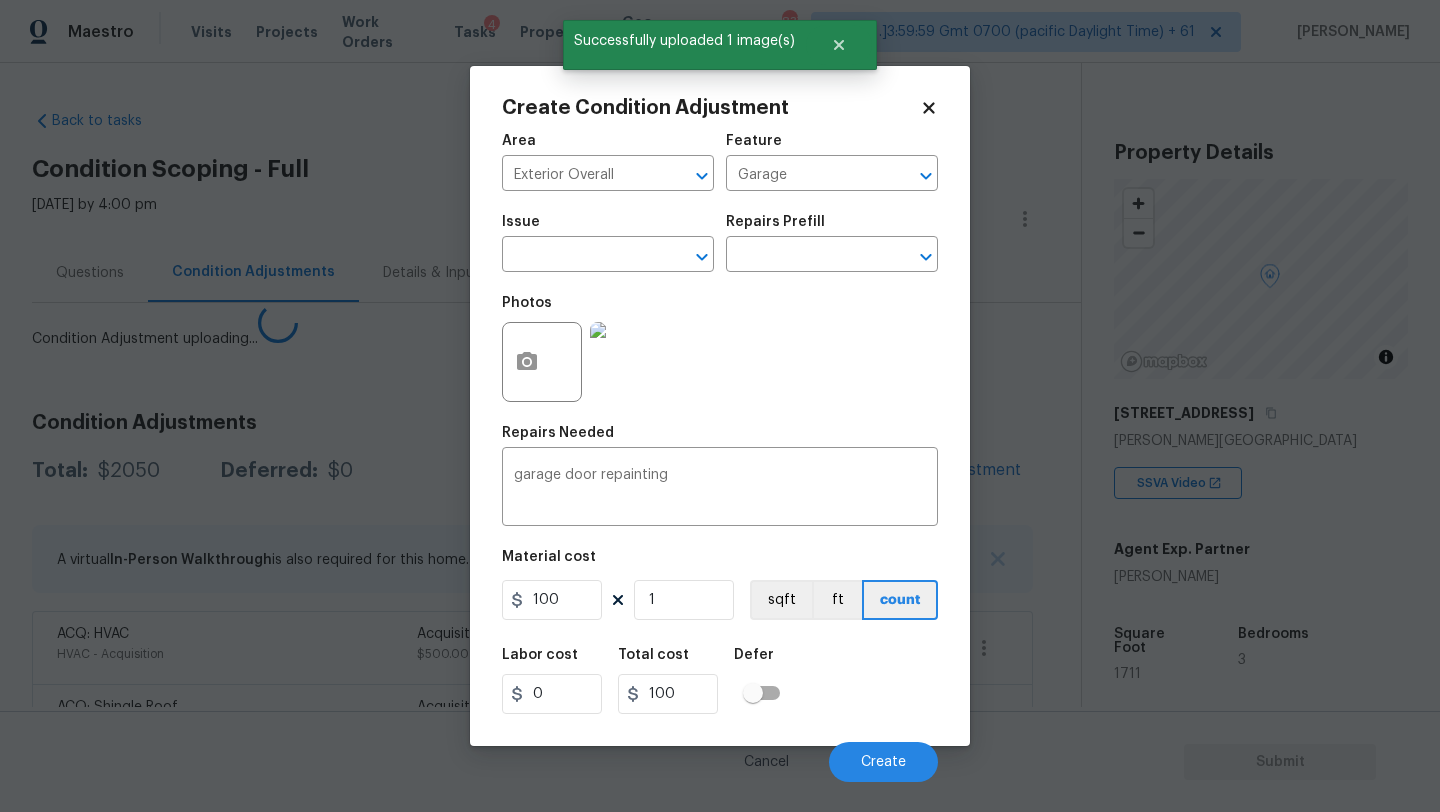 scroll, scrollTop: 0, scrollLeft: 0, axis: both 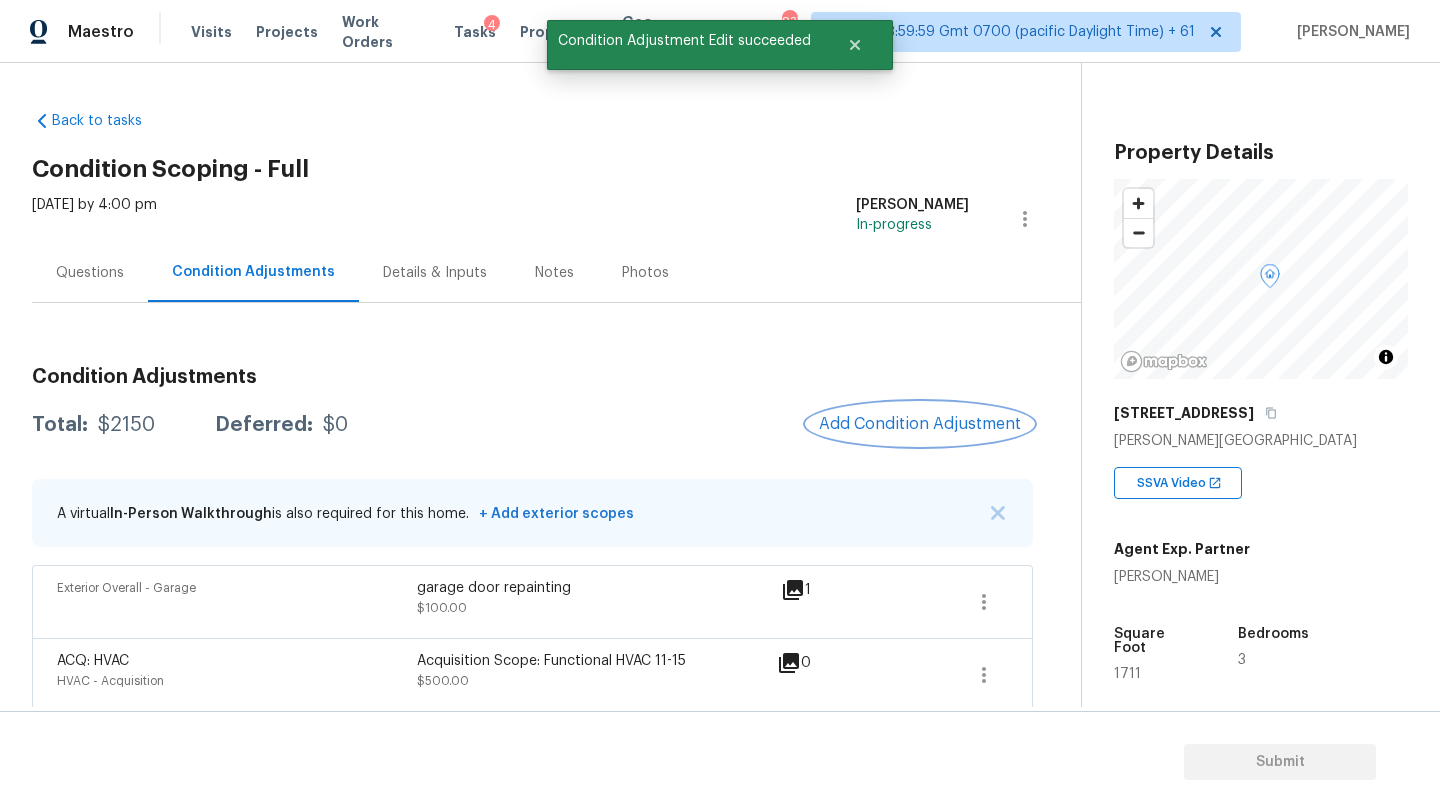 click on "Add Condition Adjustment" at bounding box center [920, 424] 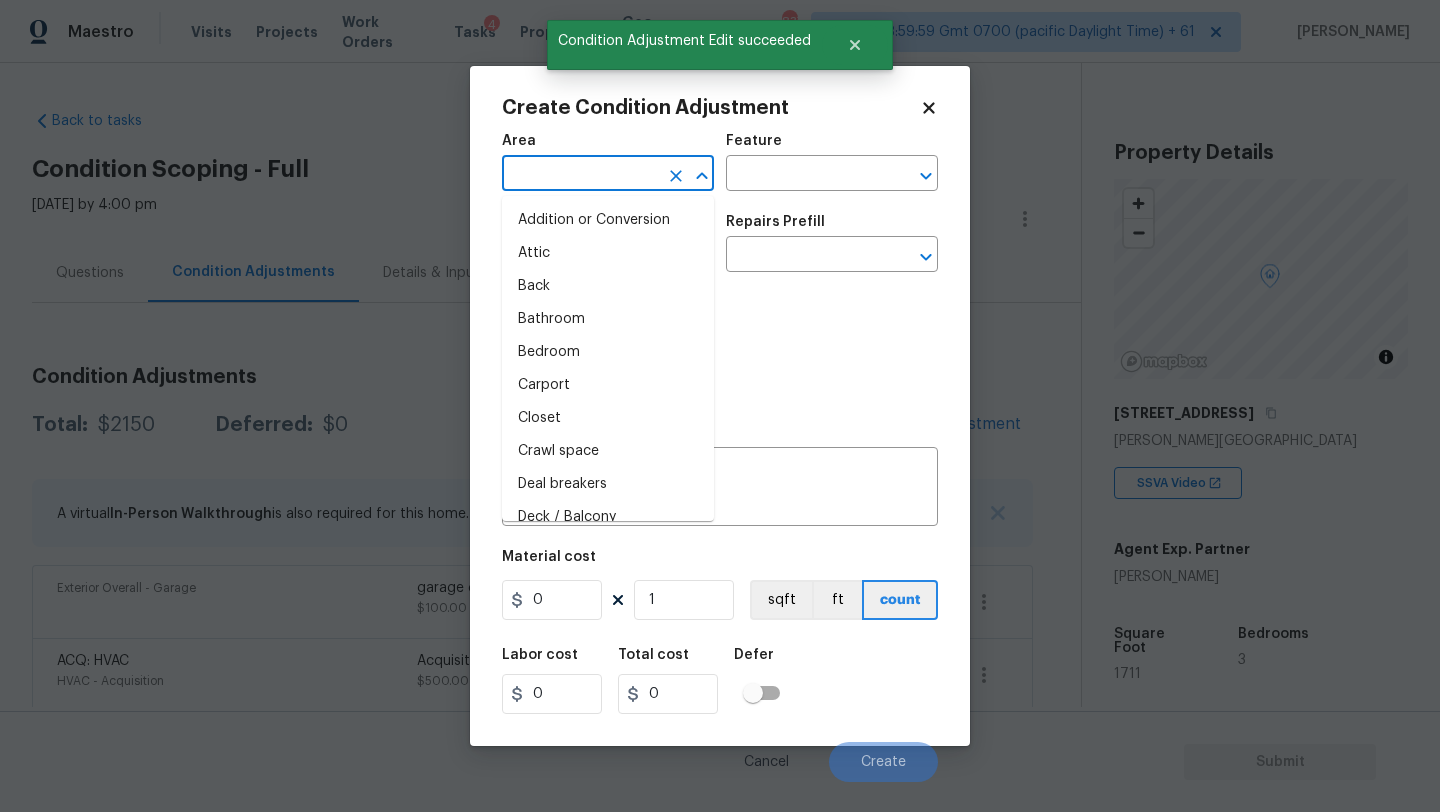 click at bounding box center [580, 175] 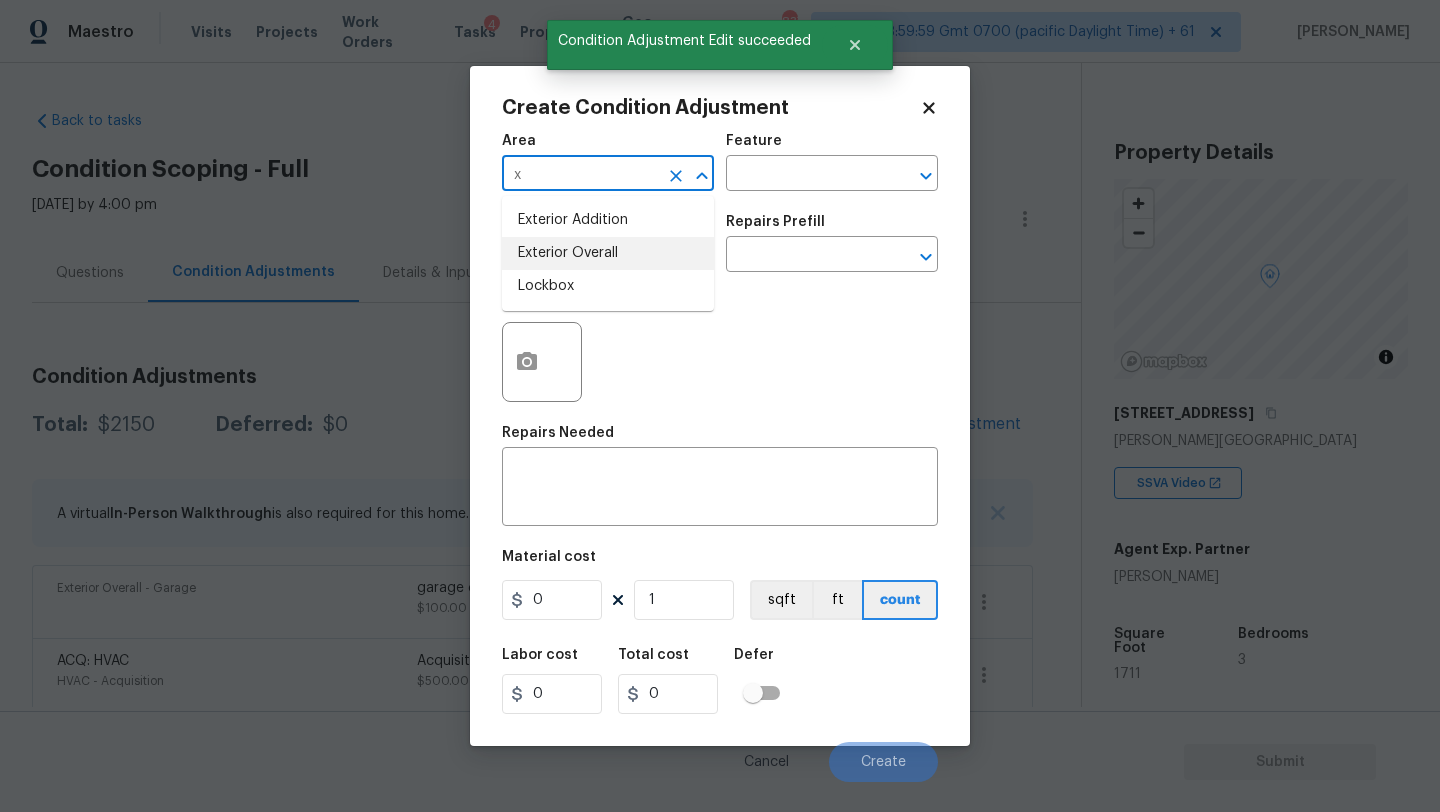 click on "Exterior Overall" at bounding box center (608, 253) 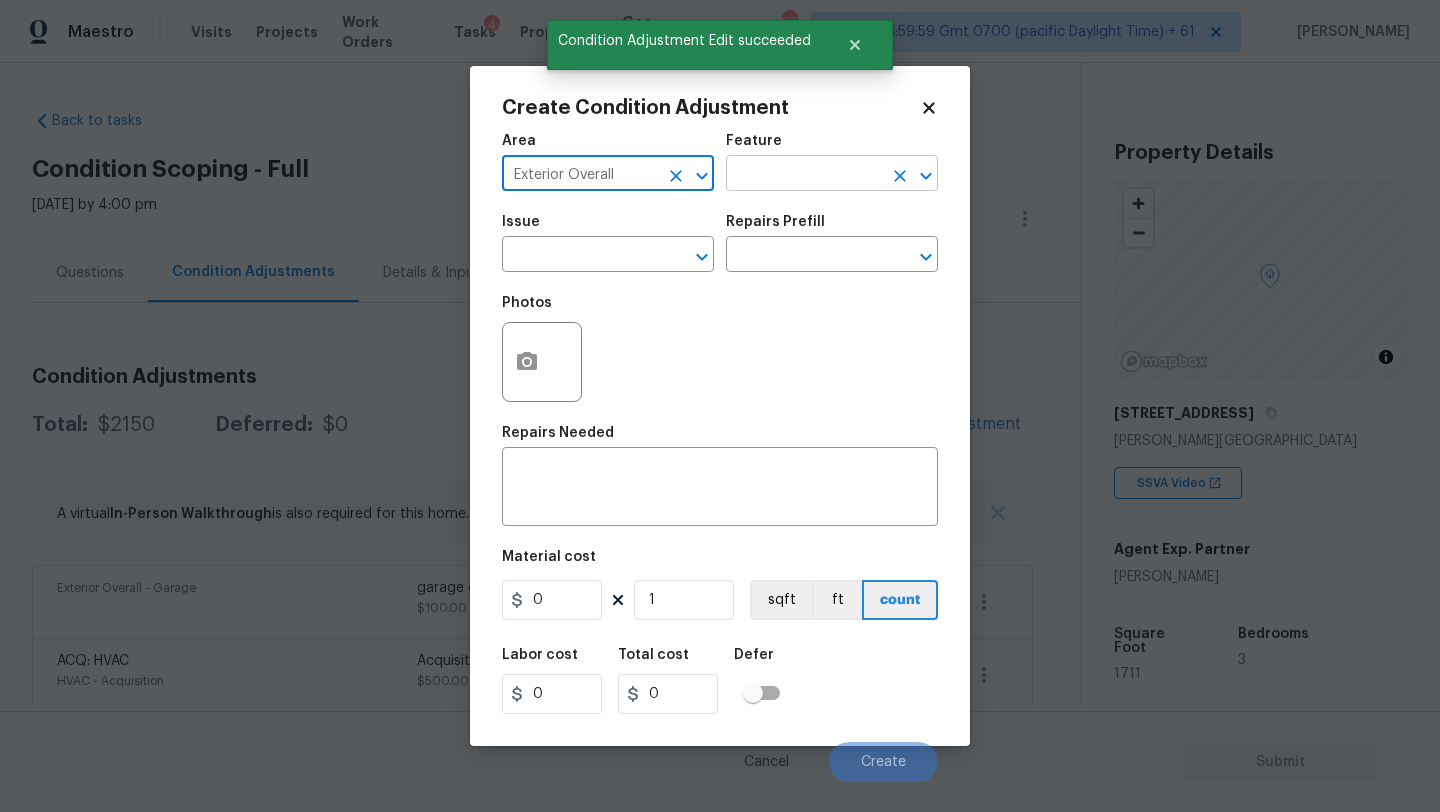 type on "Exterior Overall" 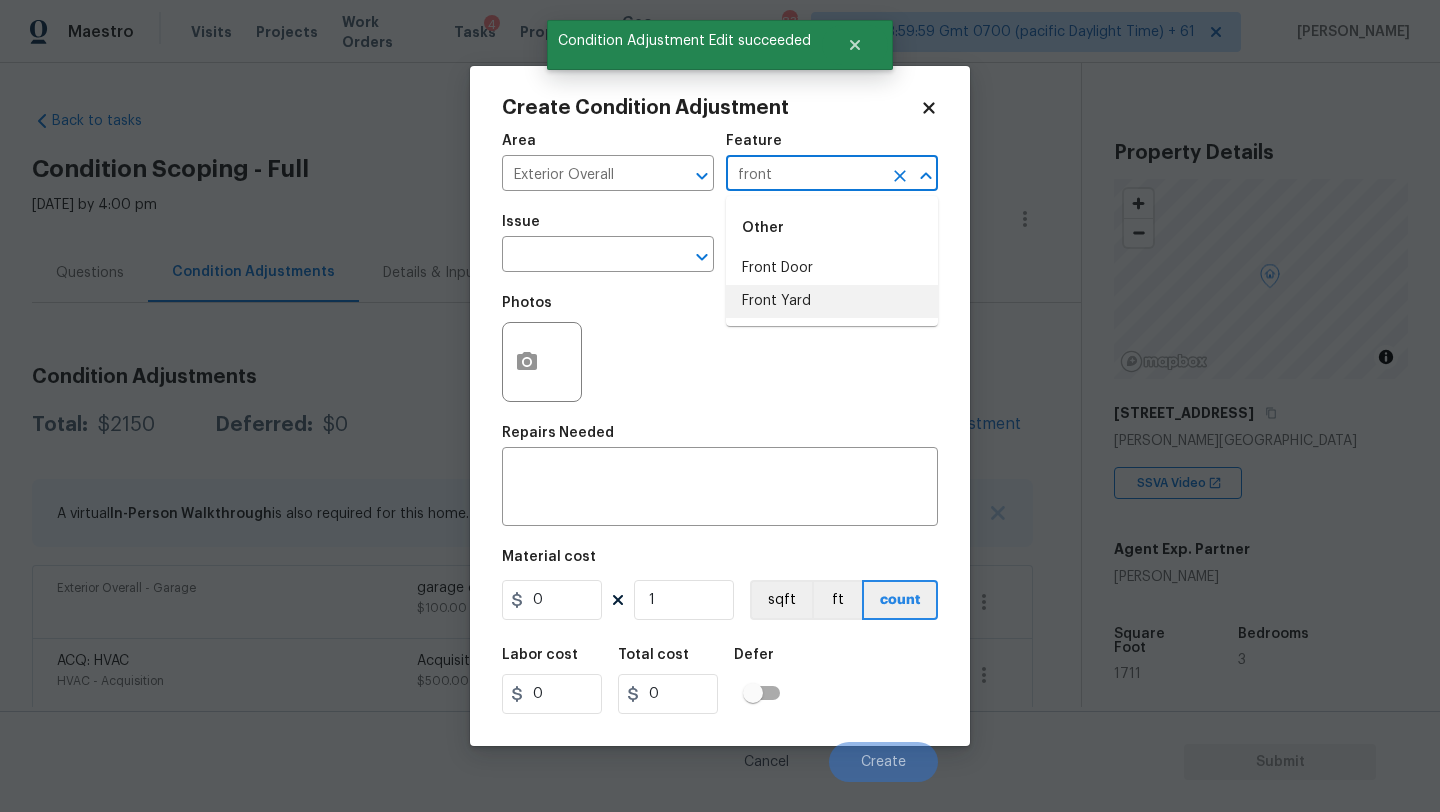 click on "Front Yard" at bounding box center [832, 301] 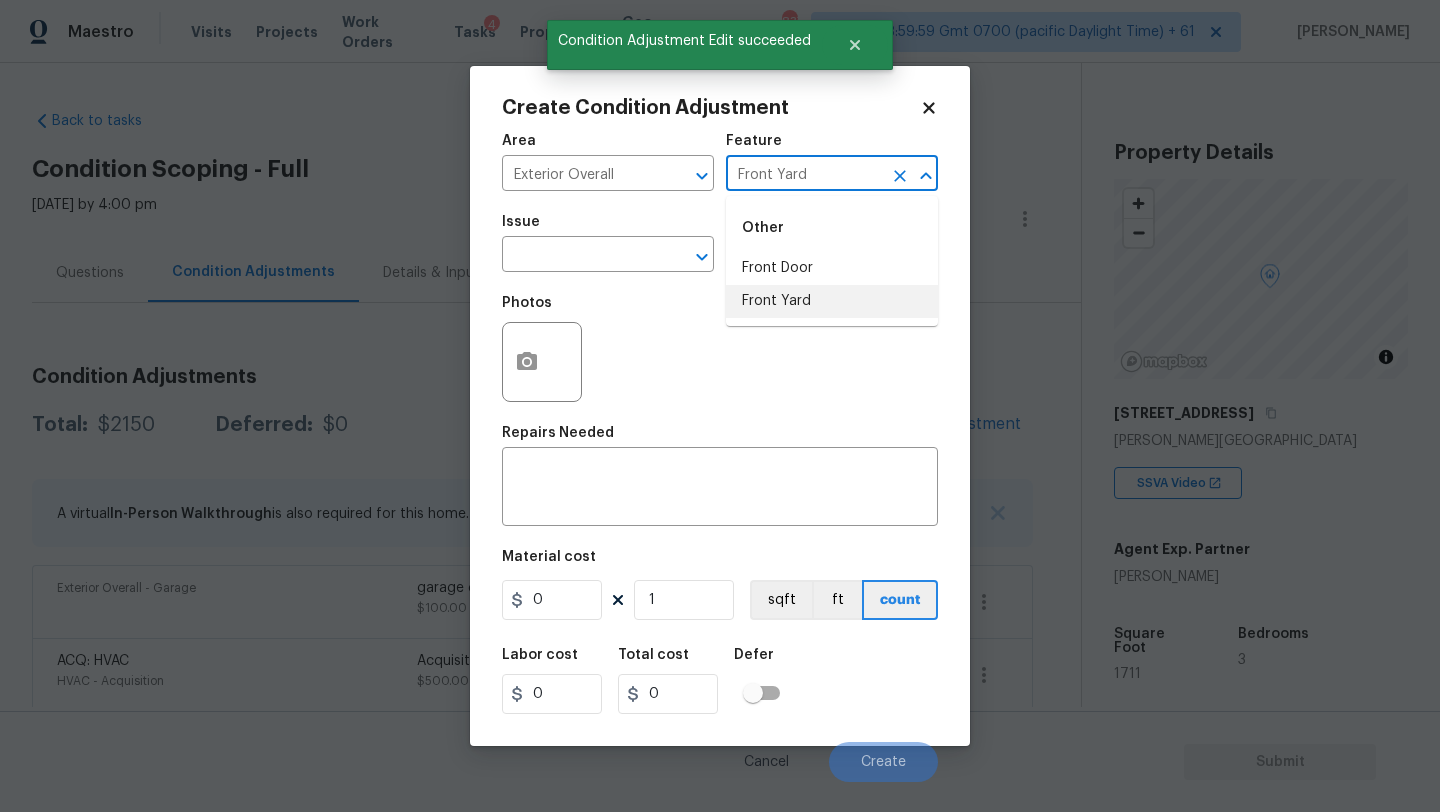 type on "Front Yard" 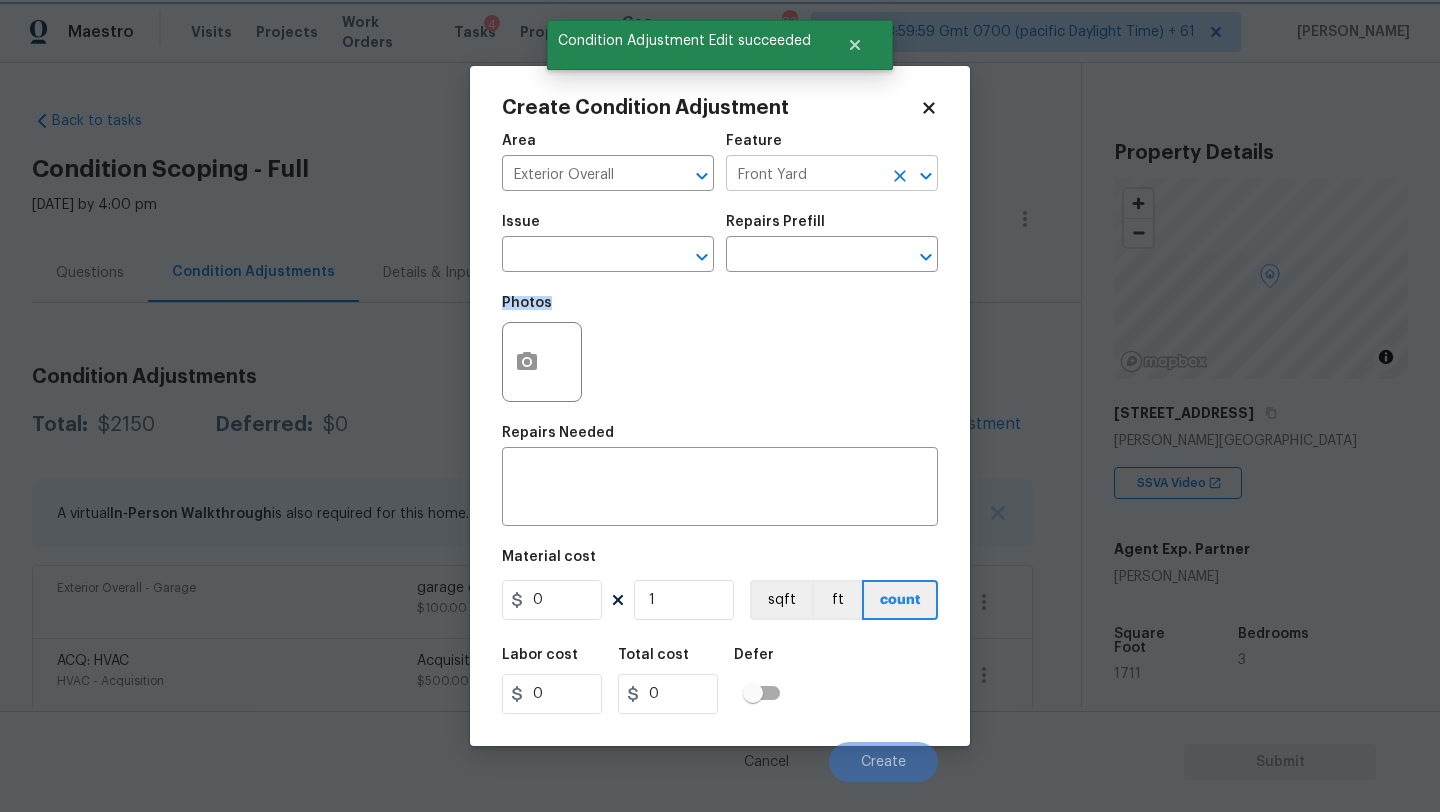 drag, startPoint x: 790, startPoint y: 289, endPoint x: 800, endPoint y: 181, distance: 108.461975 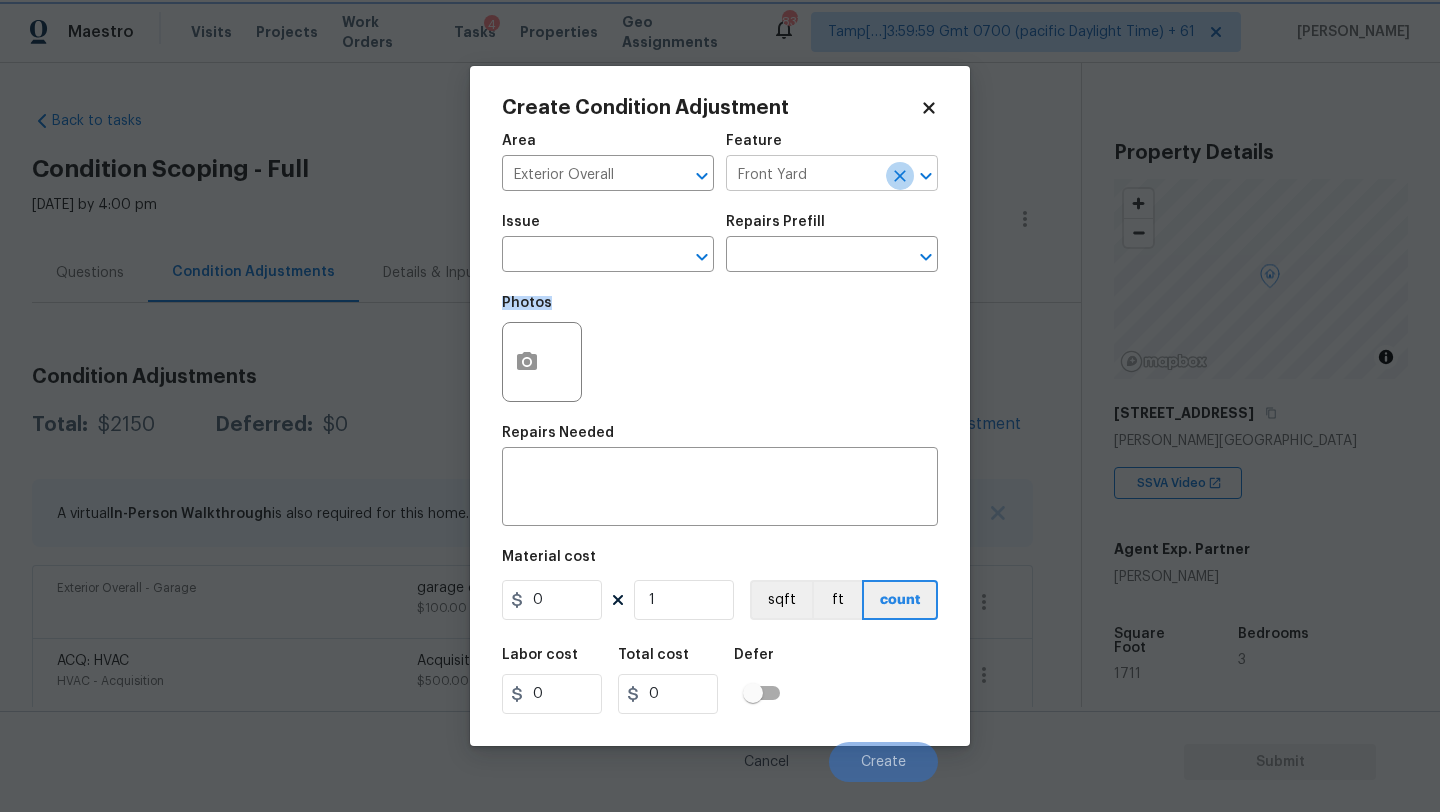 click 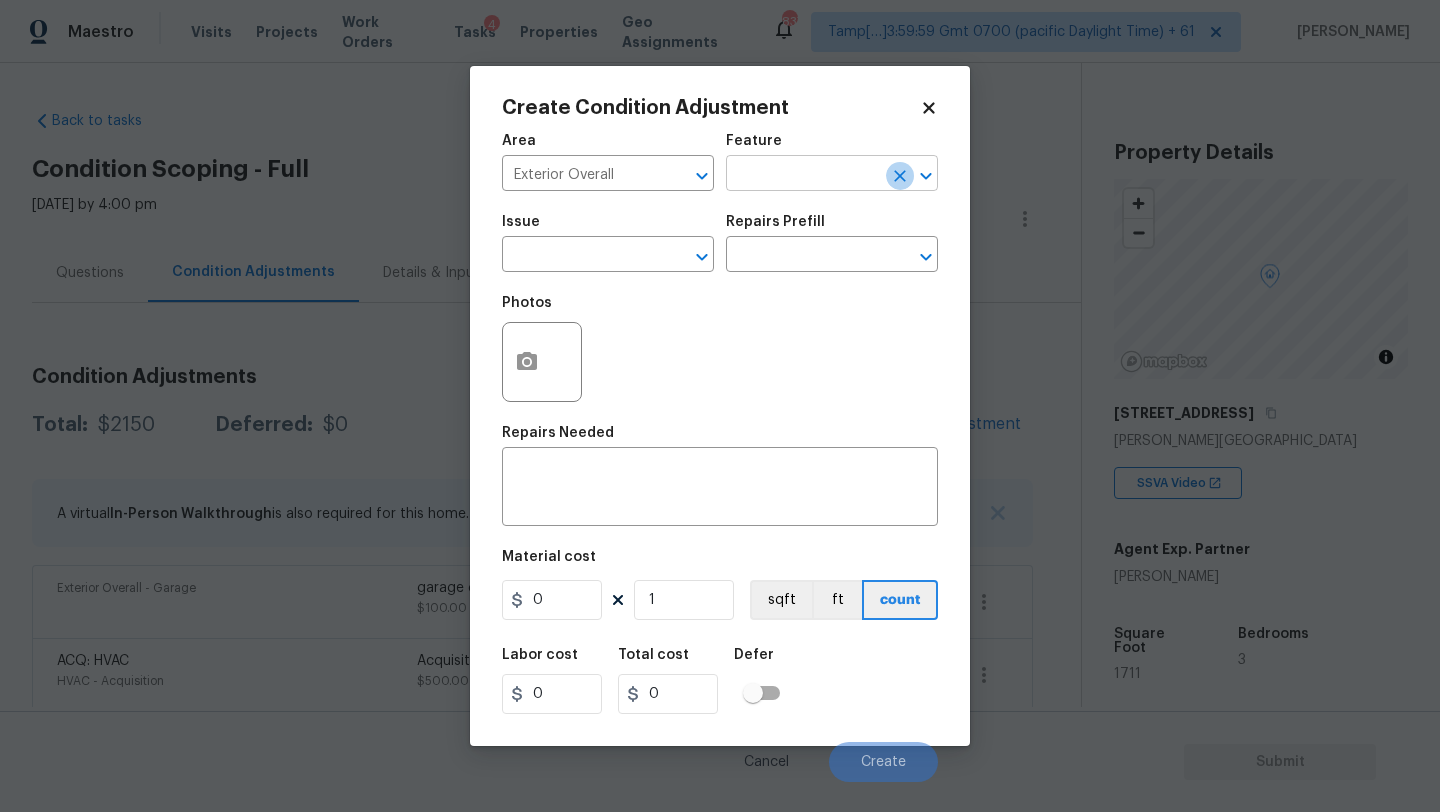 click at bounding box center [804, 175] 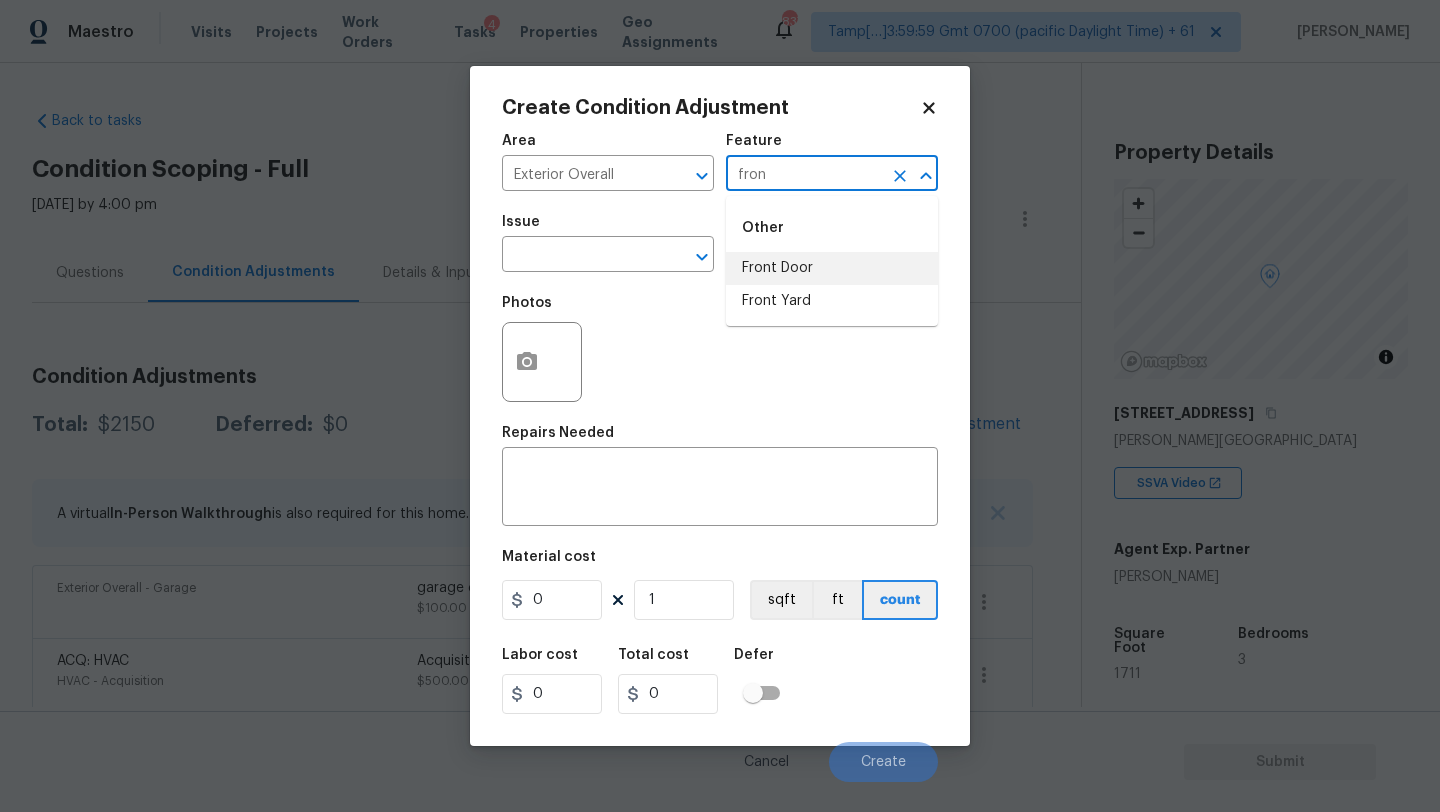 click on "Front Door" at bounding box center [832, 268] 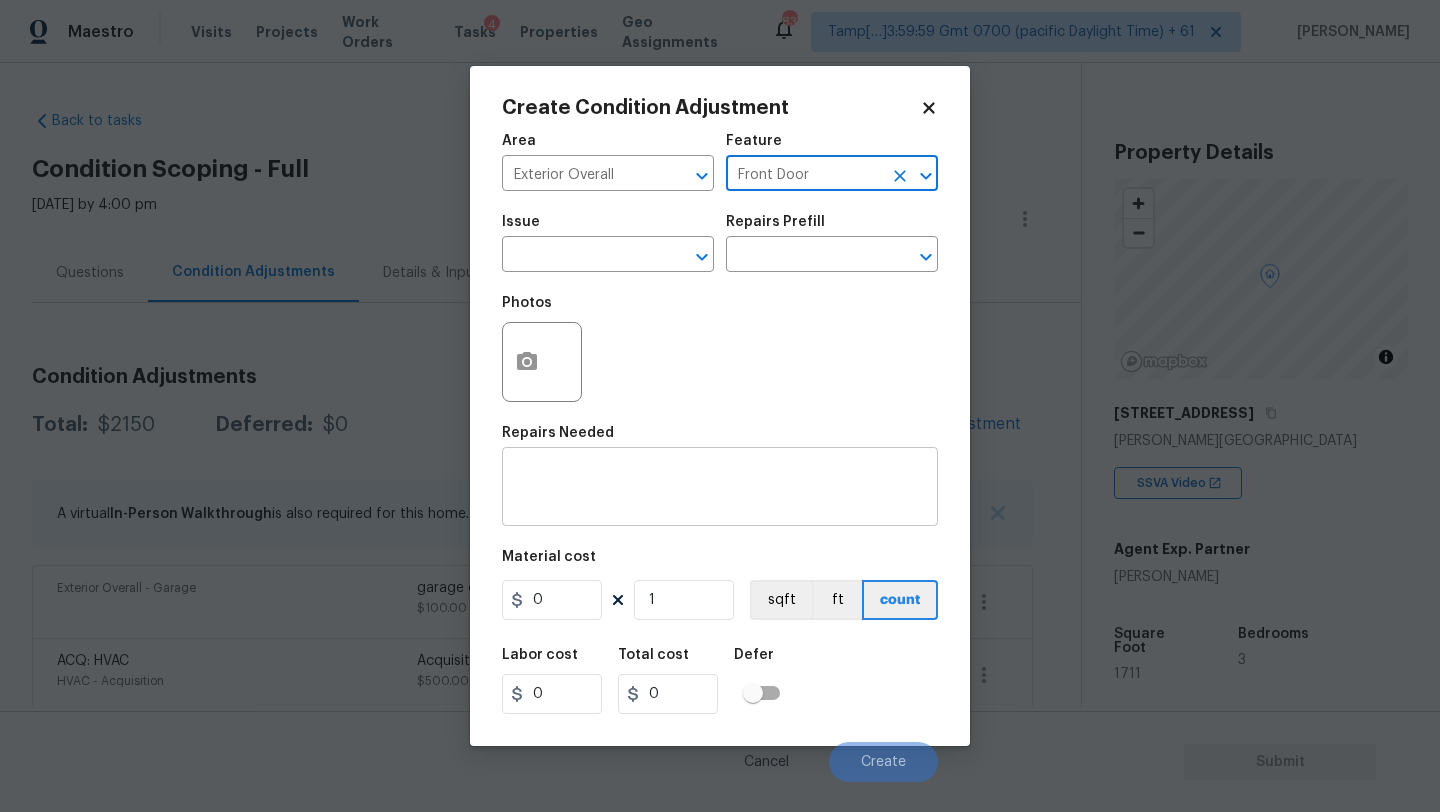 type on "Front Door" 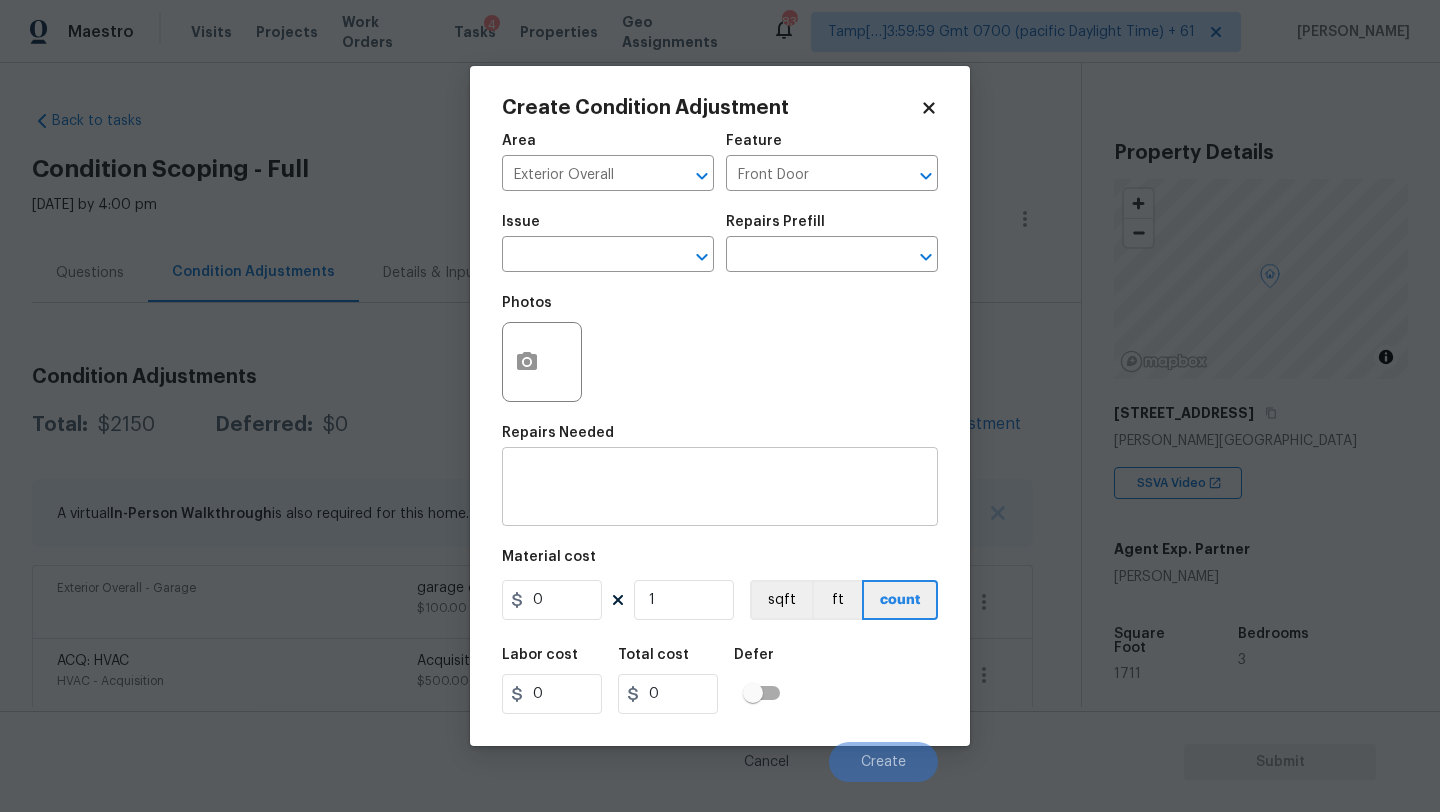 click on "x ​" at bounding box center (720, 489) 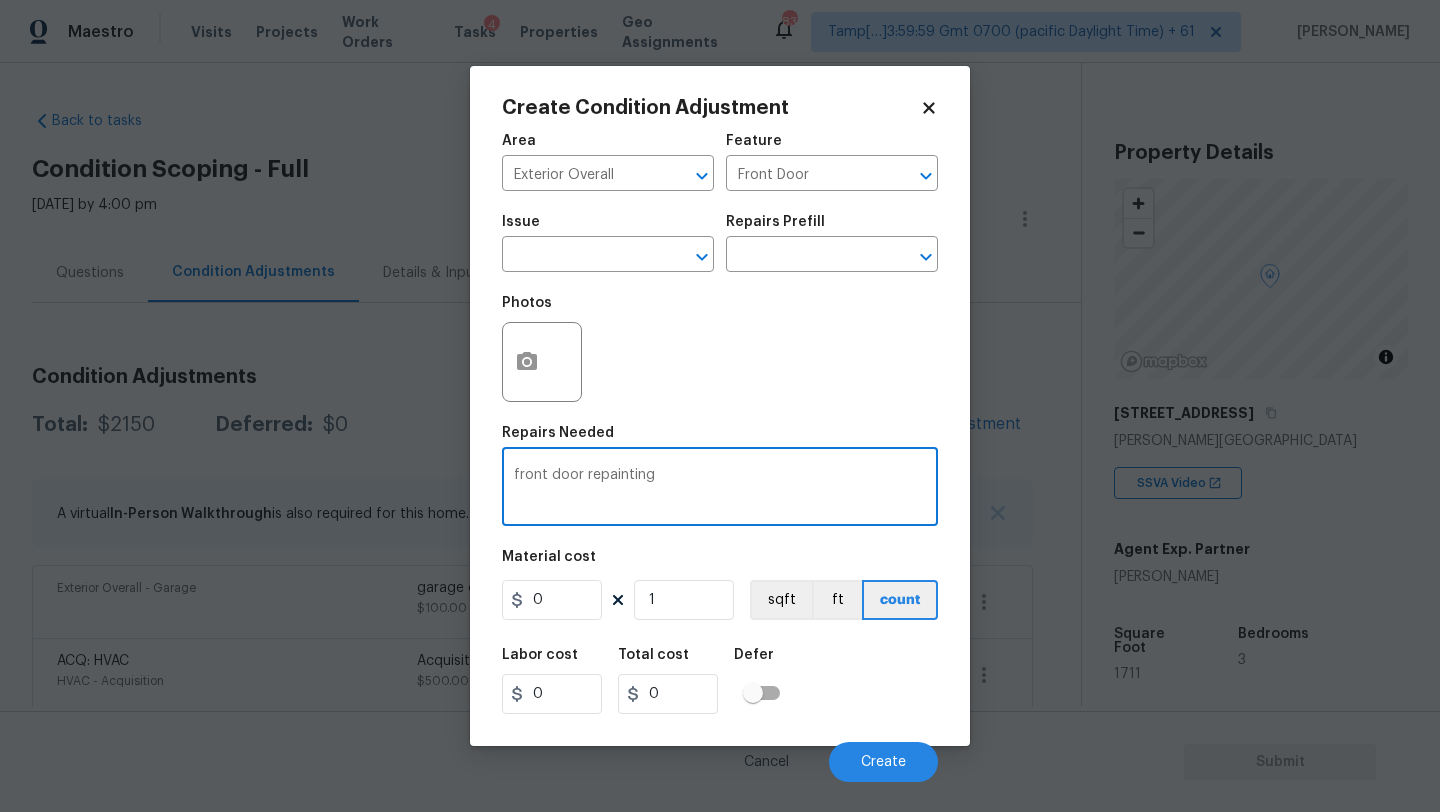 type on "front door repainting" 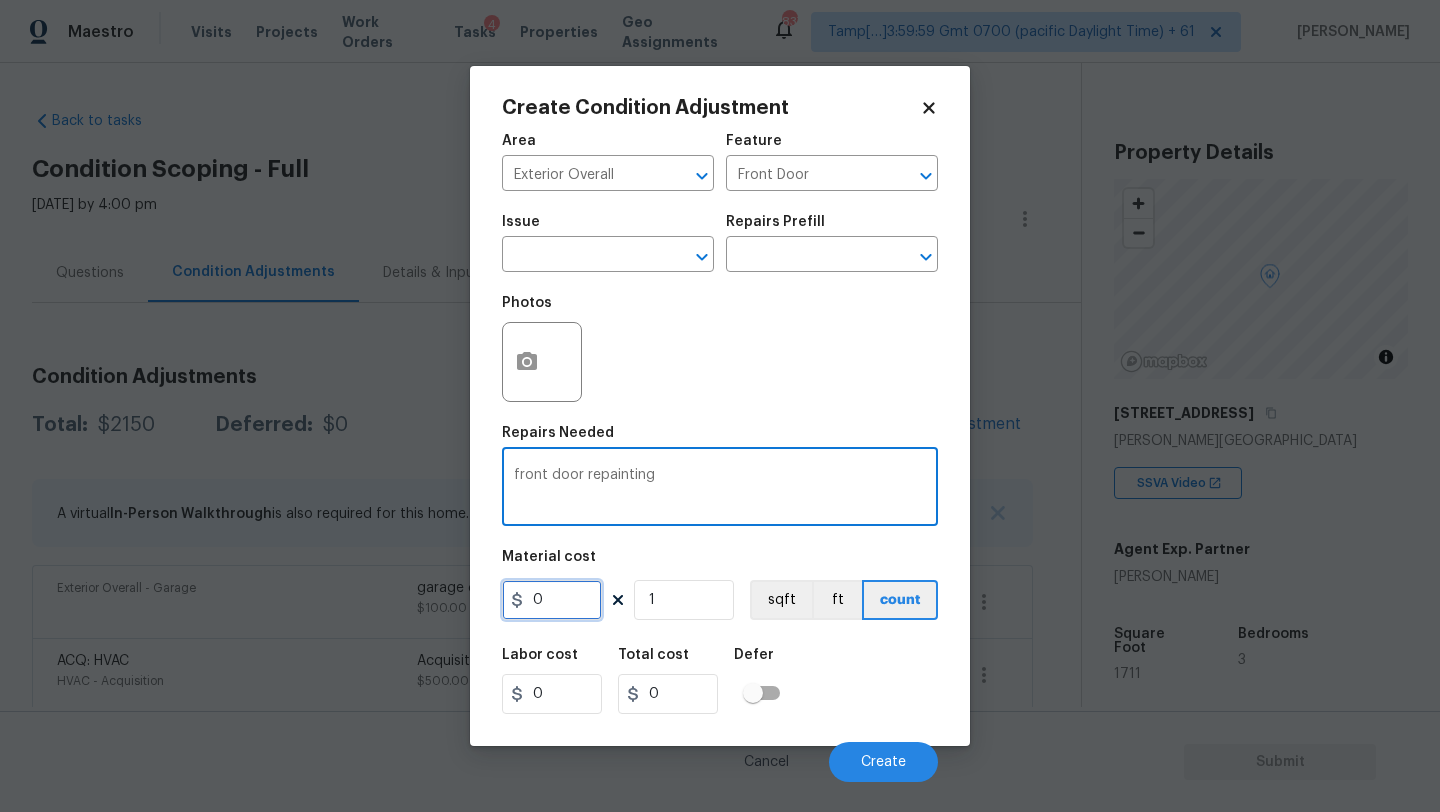 click on "0" at bounding box center [552, 600] 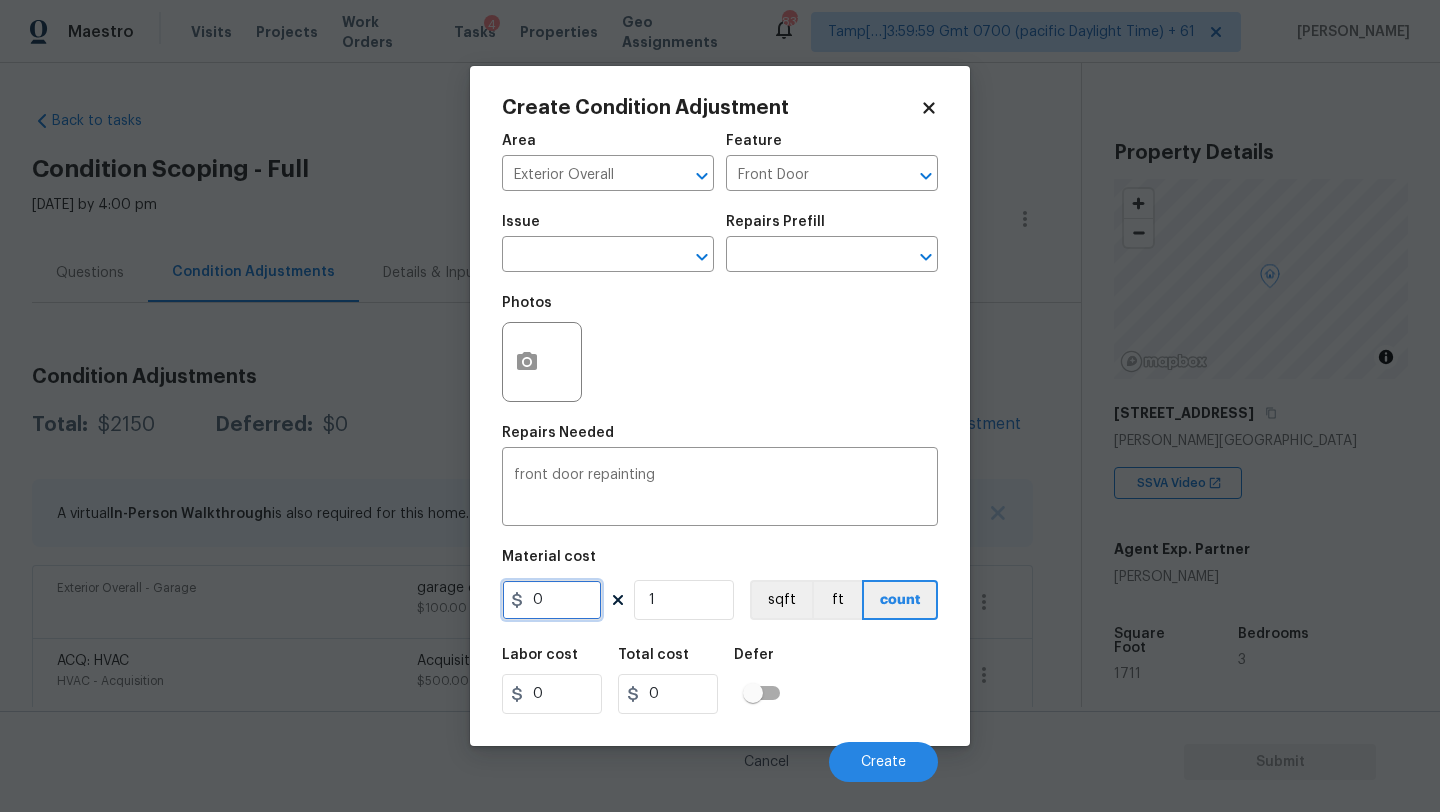 click on "0" at bounding box center [552, 600] 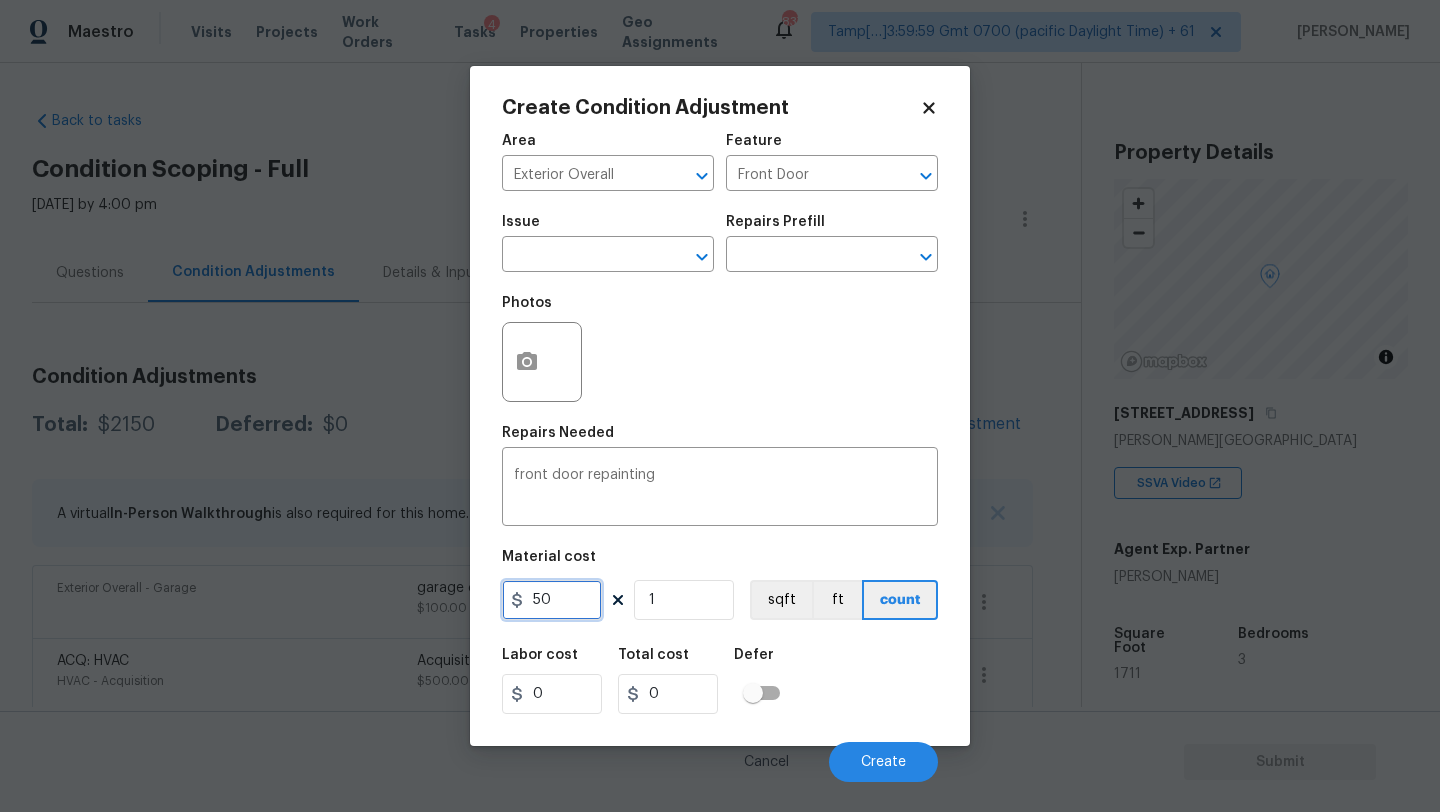 type on "50" 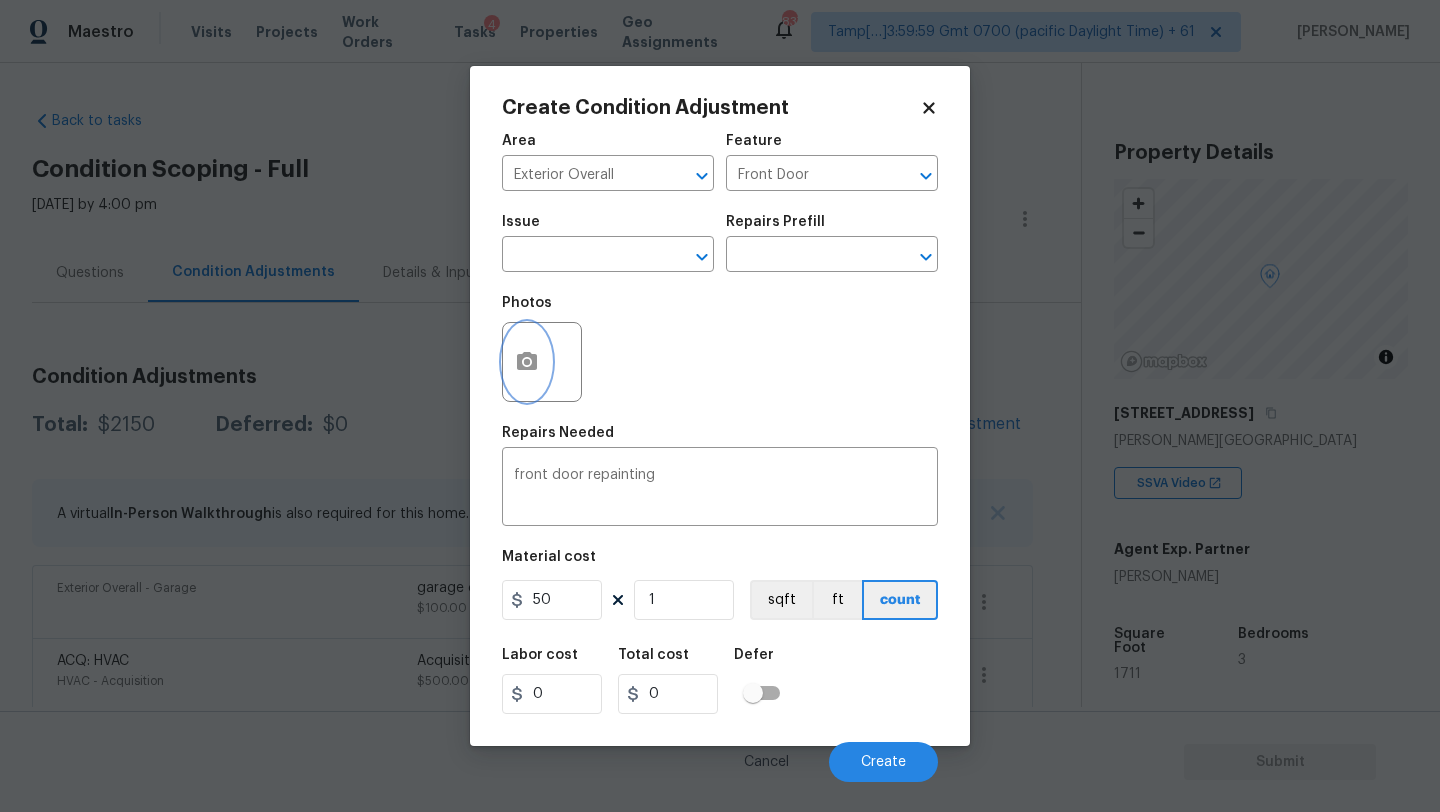 type on "50" 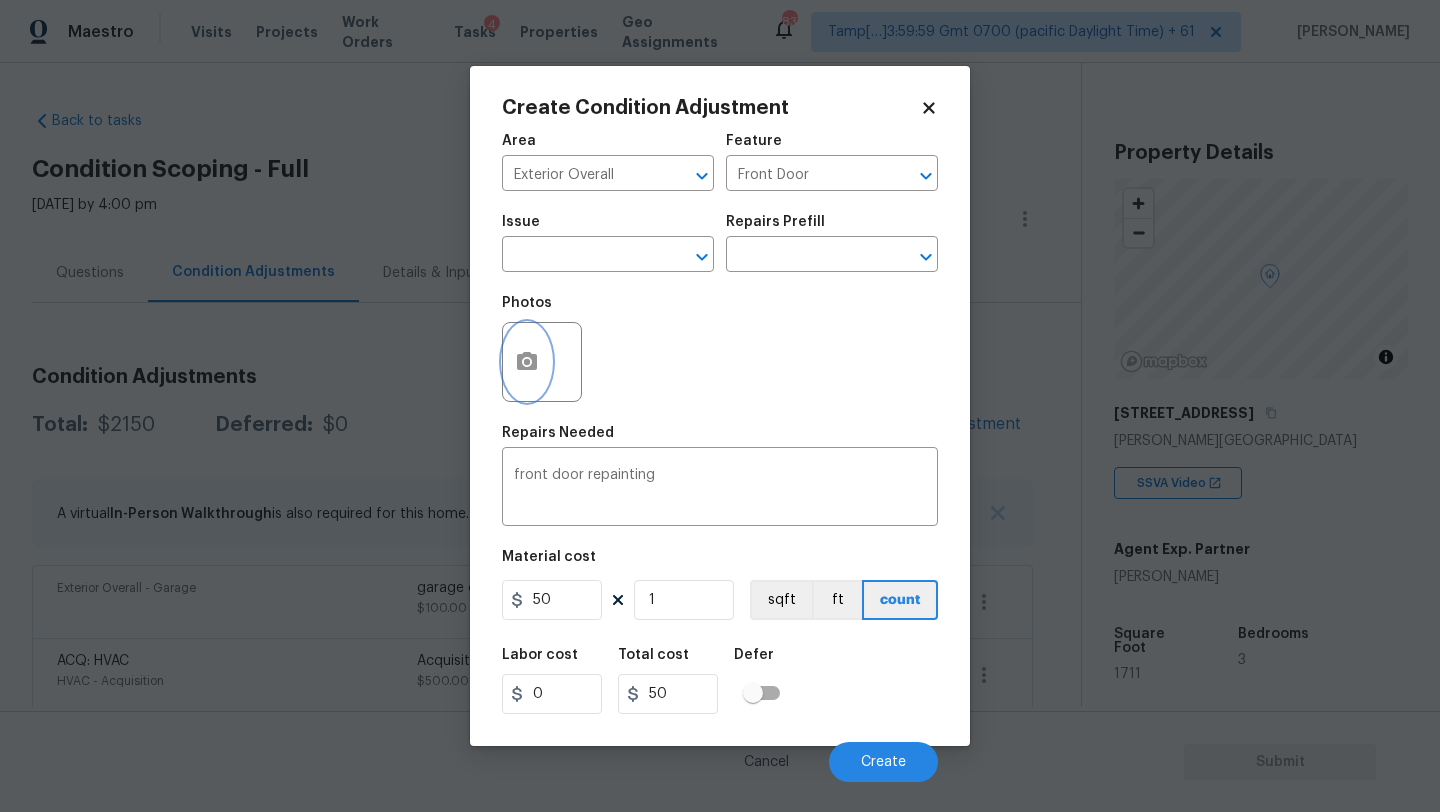 click 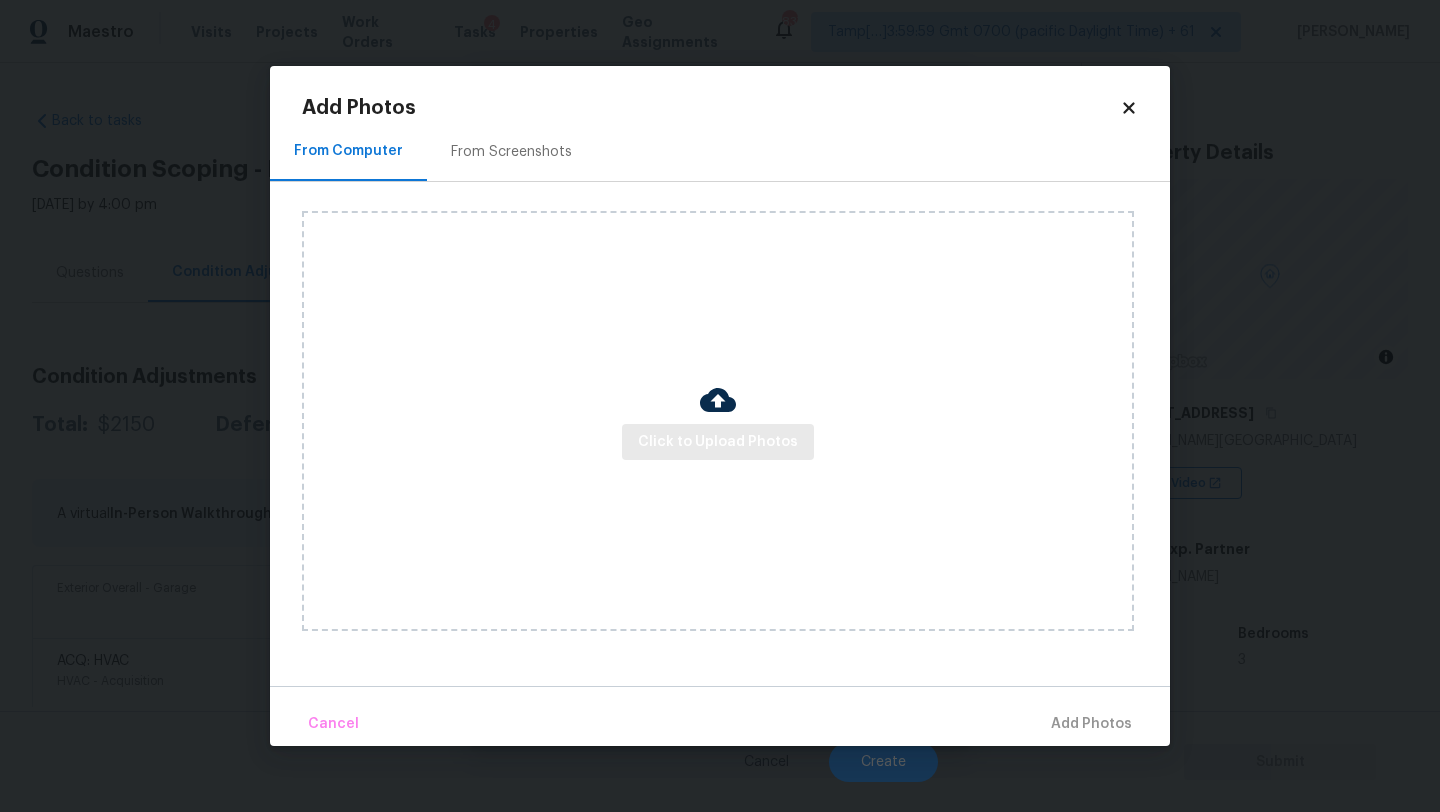 drag, startPoint x: 679, startPoint y: 461, endPoint x: 681, endPoint y: 439, distance: 22.090721 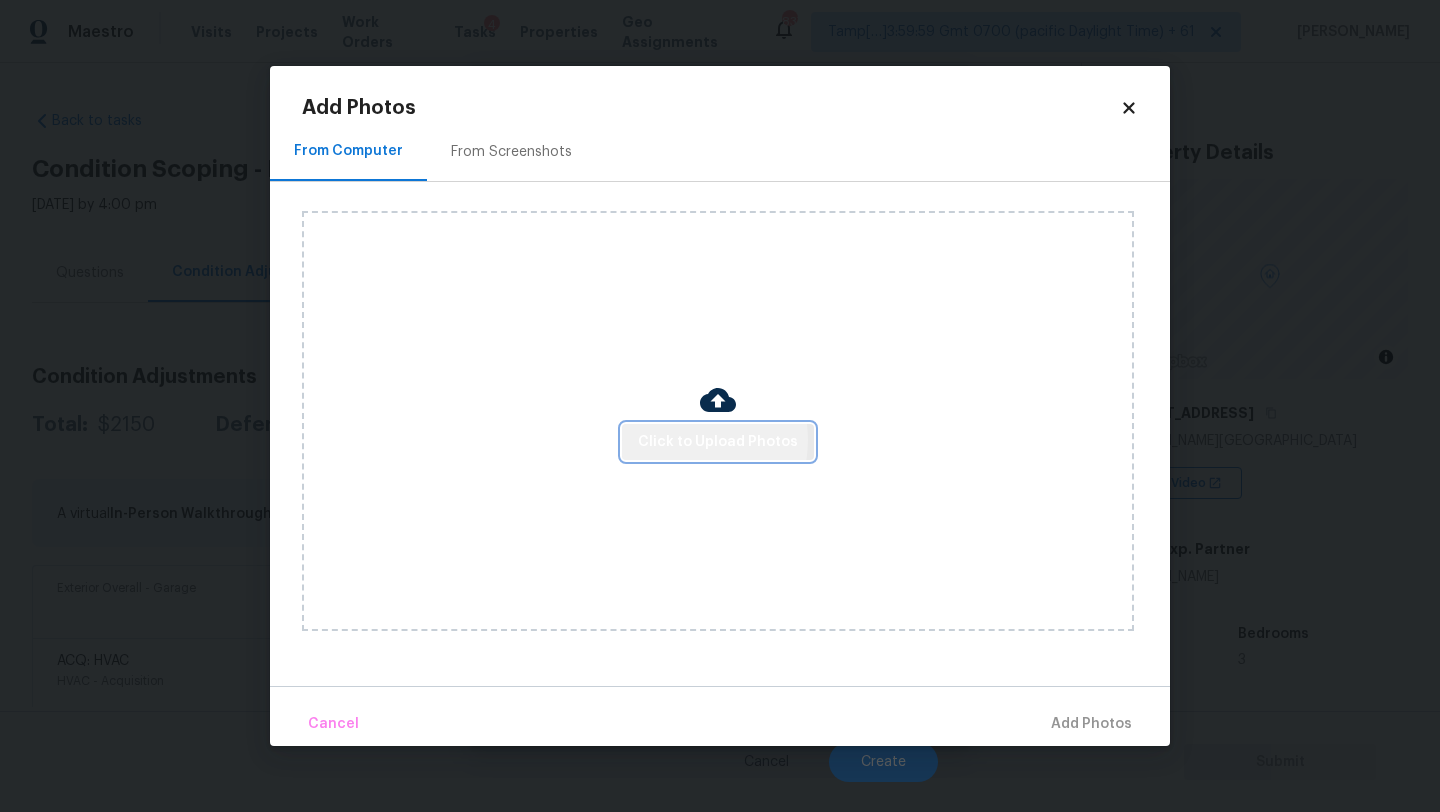 click on "Click to Upload Photos" at bounding box center [718, 442] 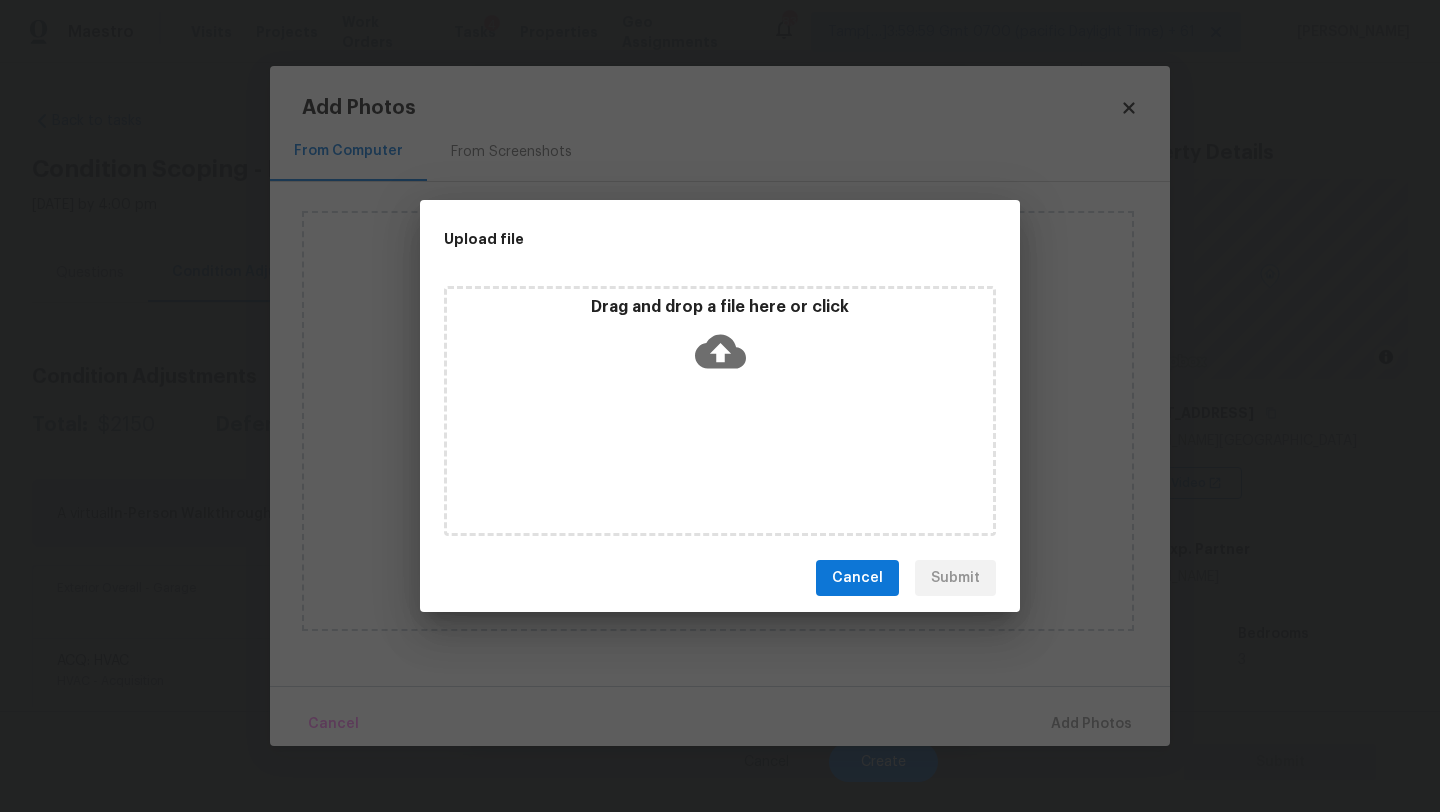 click on "Drag and drop a file here or click" at bounding box center (720, 411) 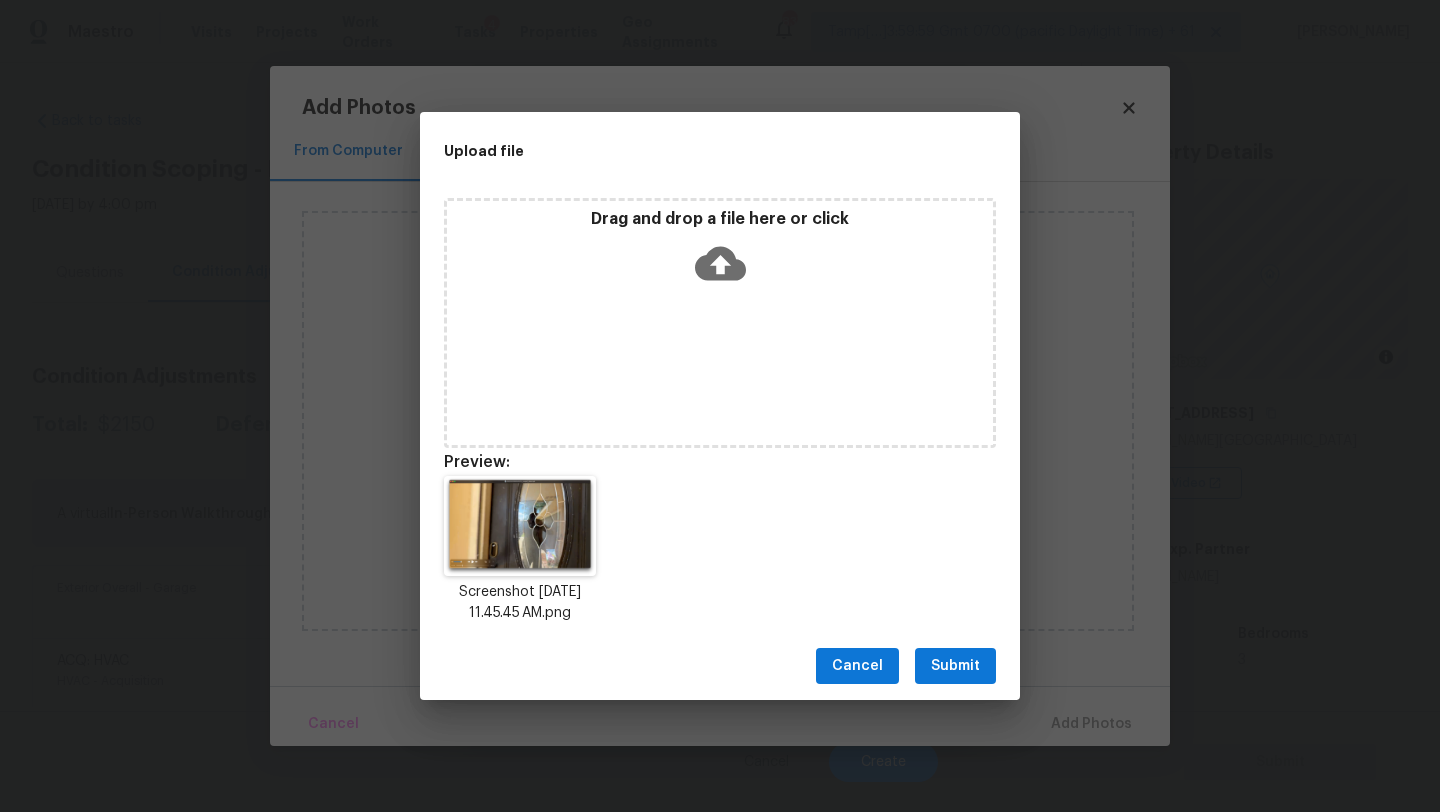 click on "Cancel Submit" at bounding box center [720, 666] 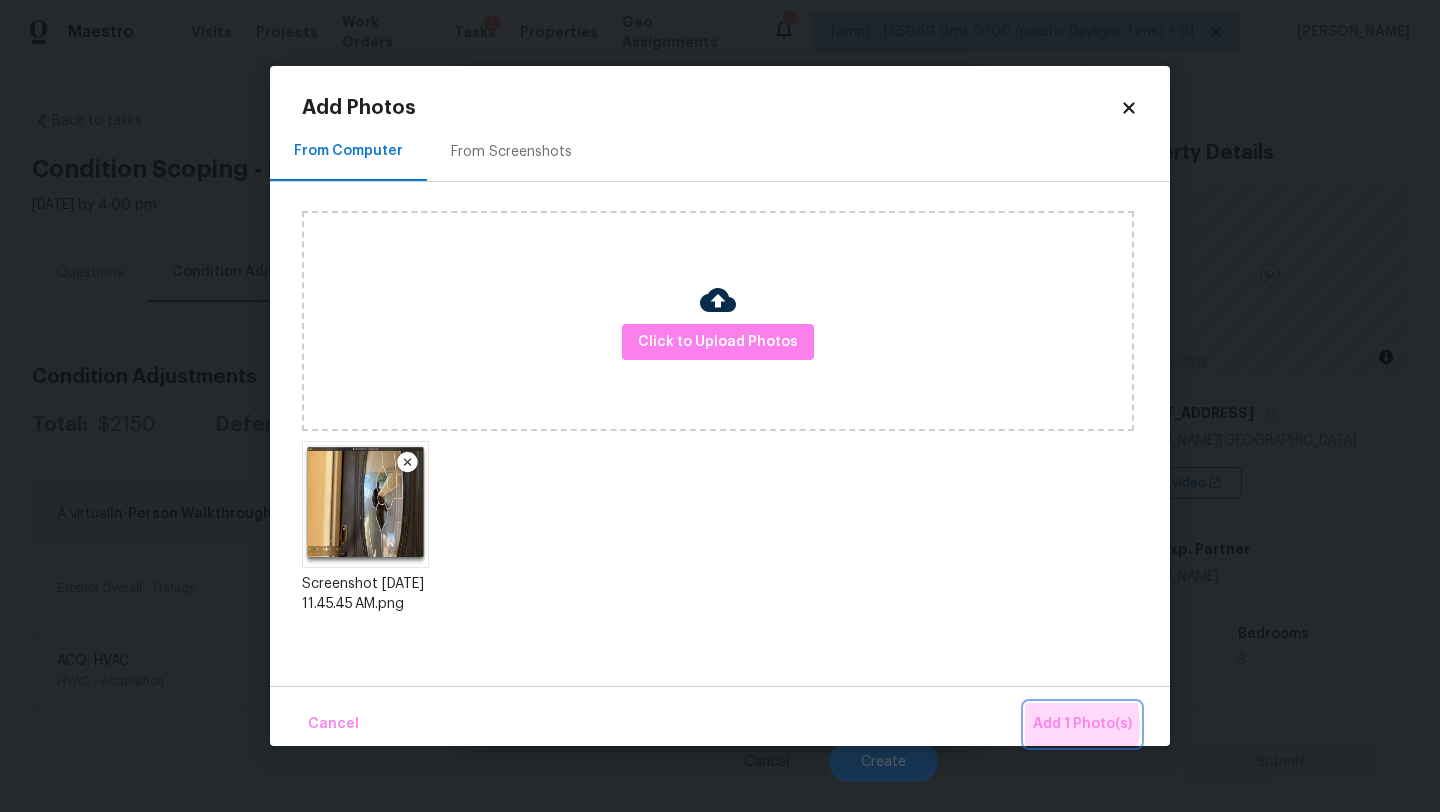 click on "Add 1 Photo(s)" at bounding box center (1082, 724) 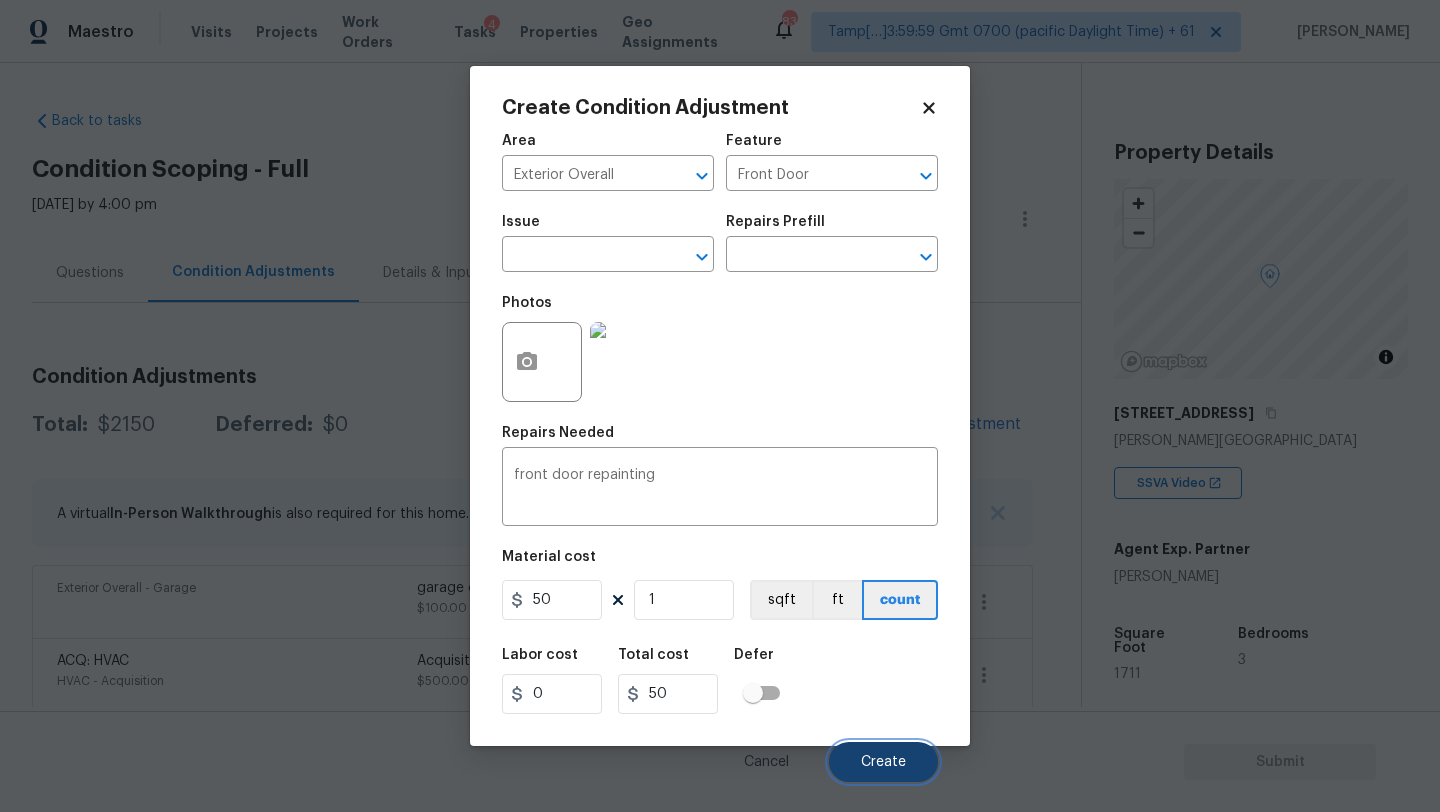 click on "Create" at bounding box center (883, 762) 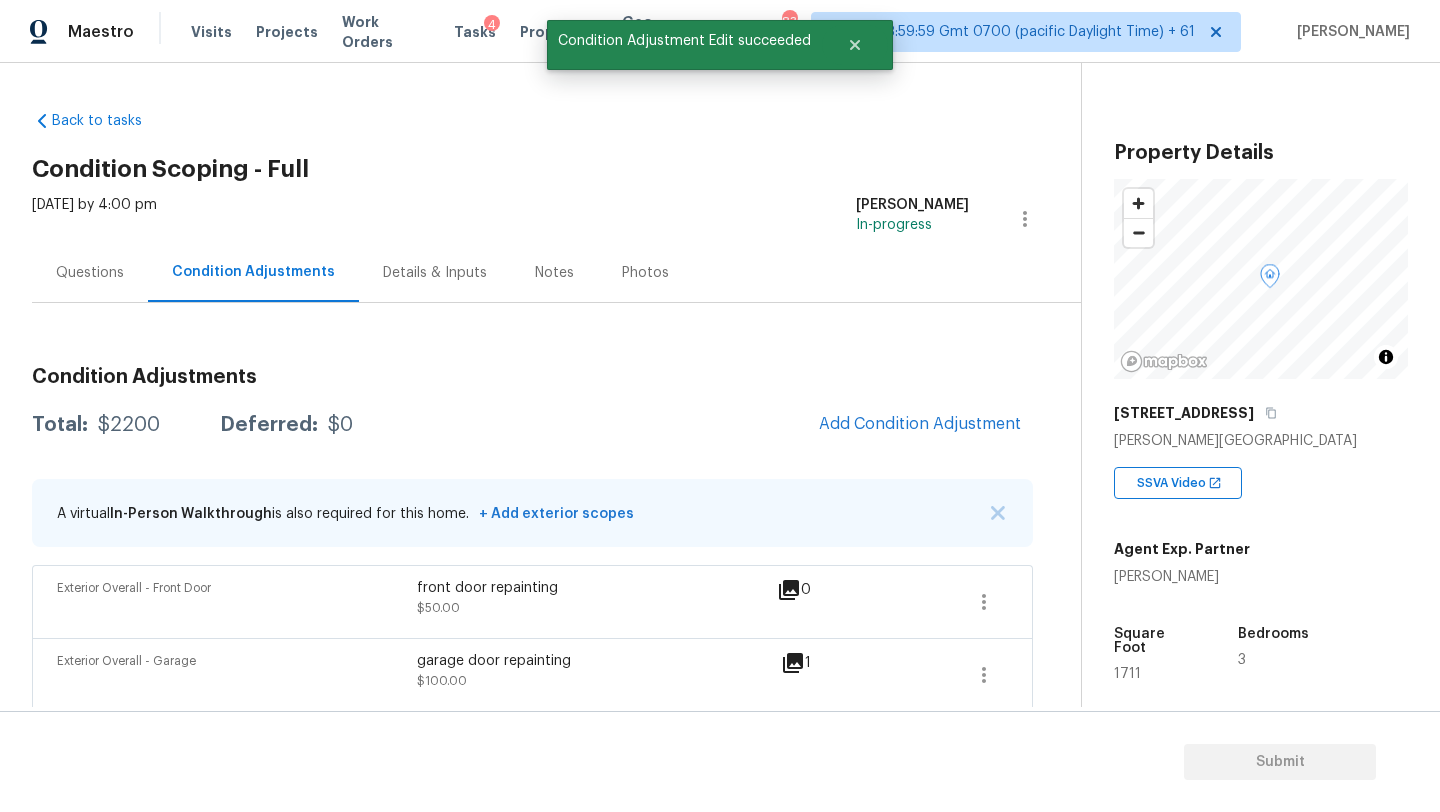 click on "Questions" at bounding box center (90, 272) 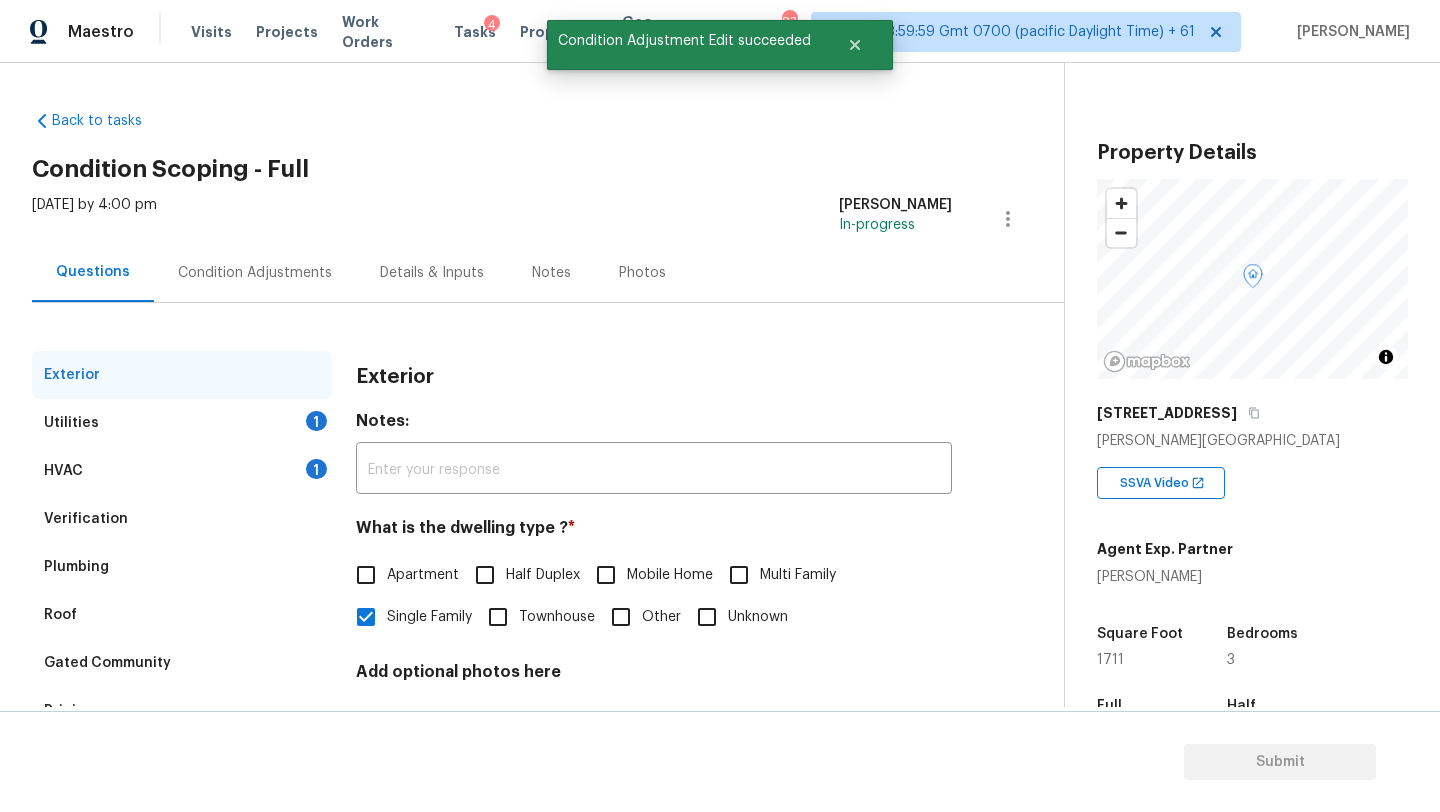 click on "Verification" at bounding box center [182, 519] 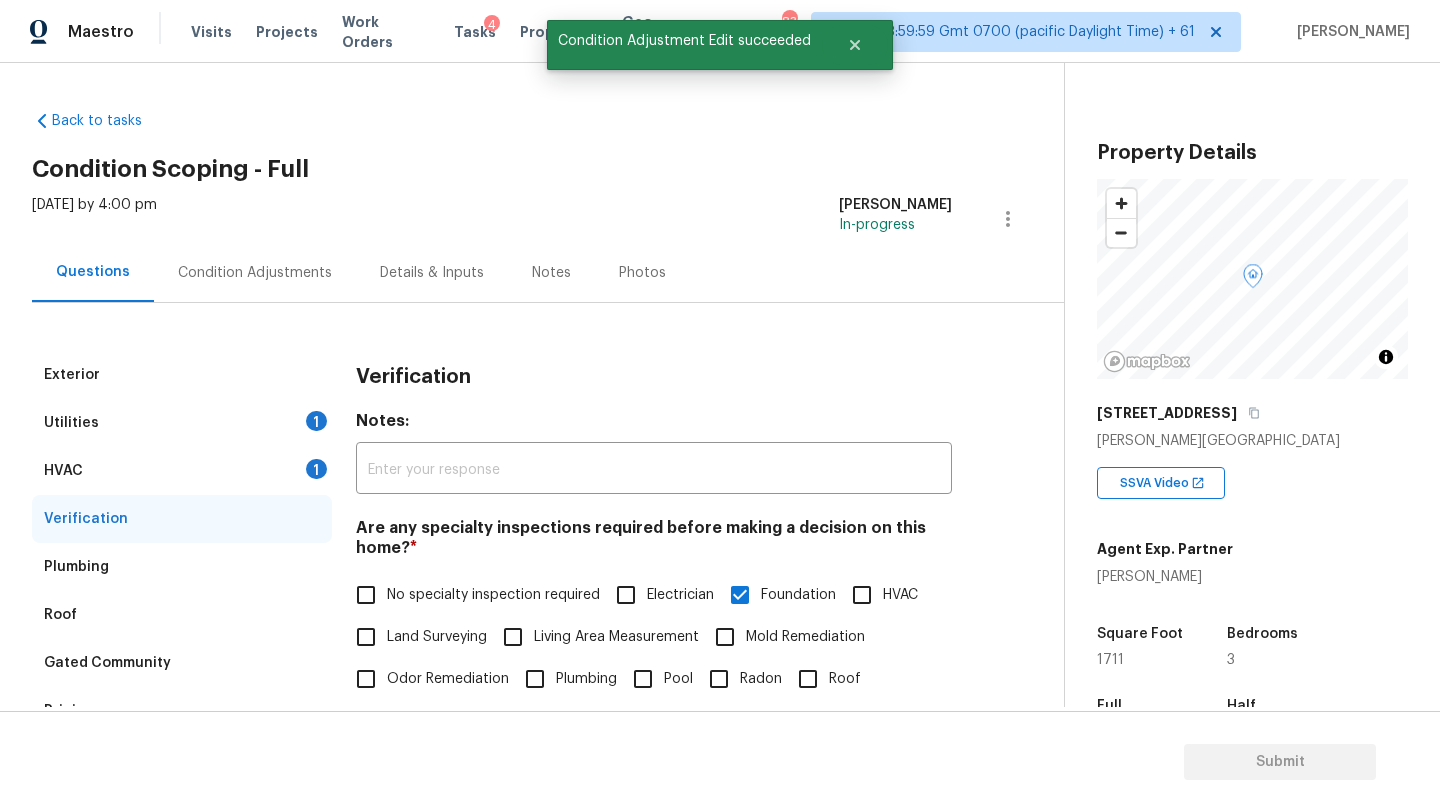 scroll, scrollTop: 362, scrollLeft: 0, axis: vertical 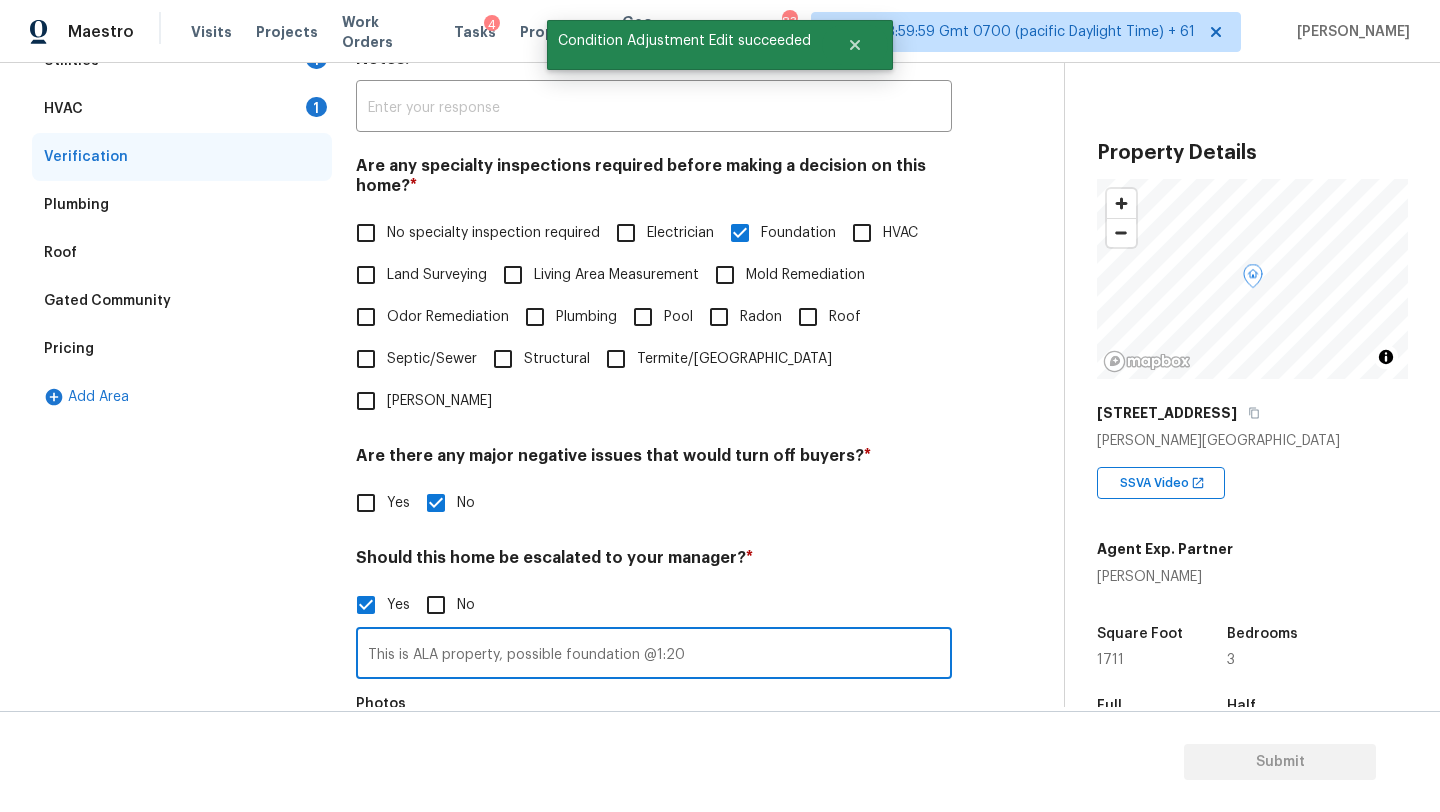 click on "This is ALA property, possible foundation @1:20" at bounding box center (654, 655) 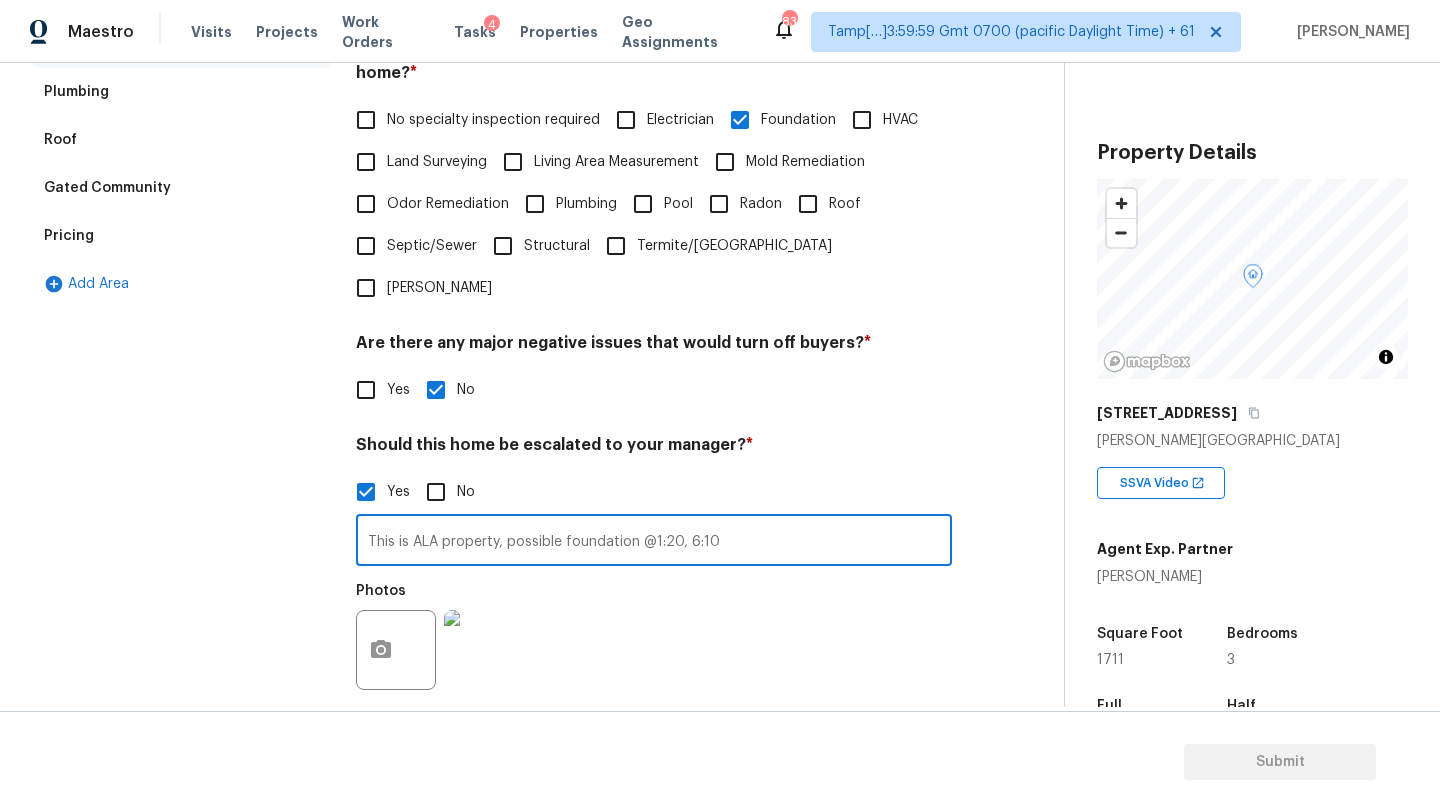 scroll, scrollTop: 581, scrollLeft: 0, axis: vertical 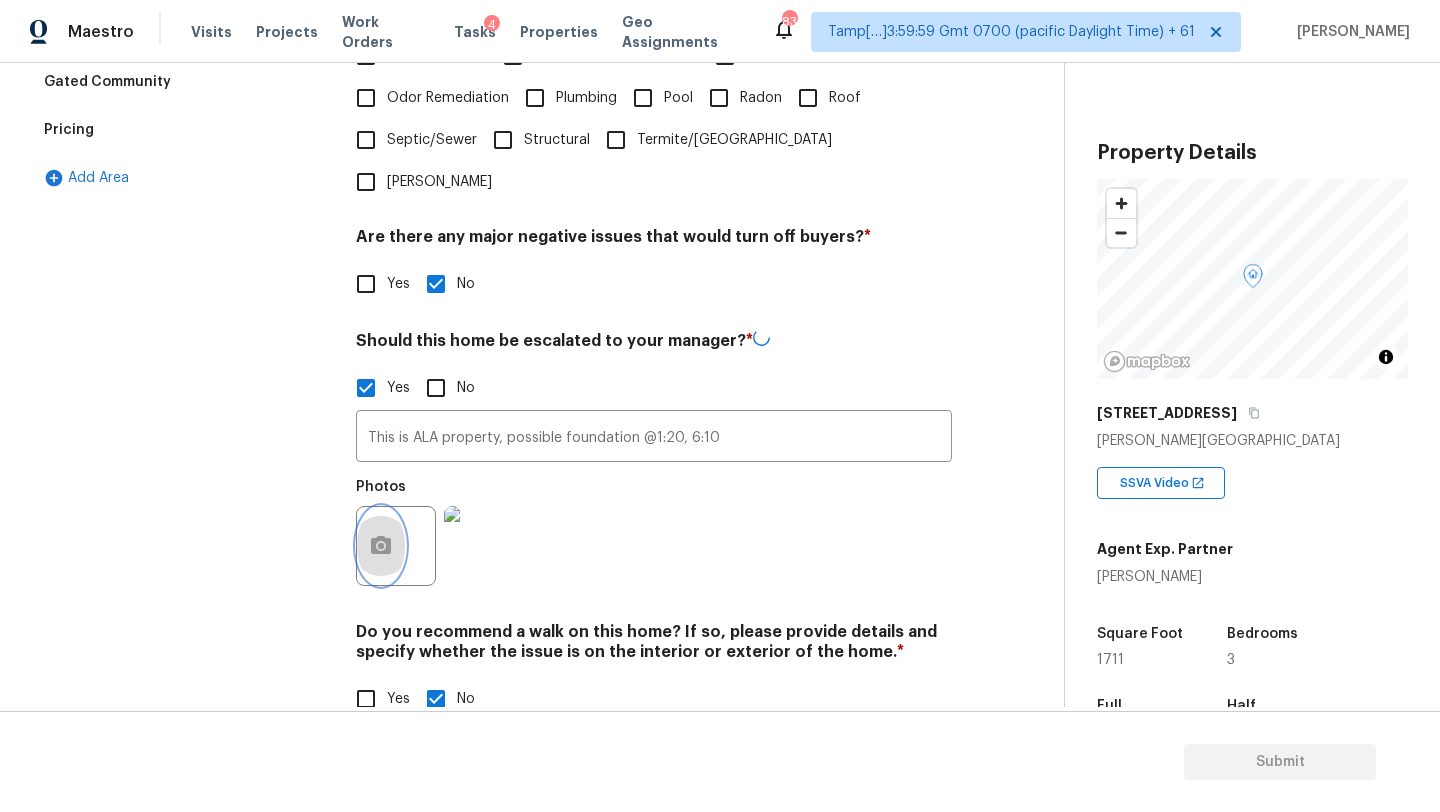 click at bounding box center (381, 546) 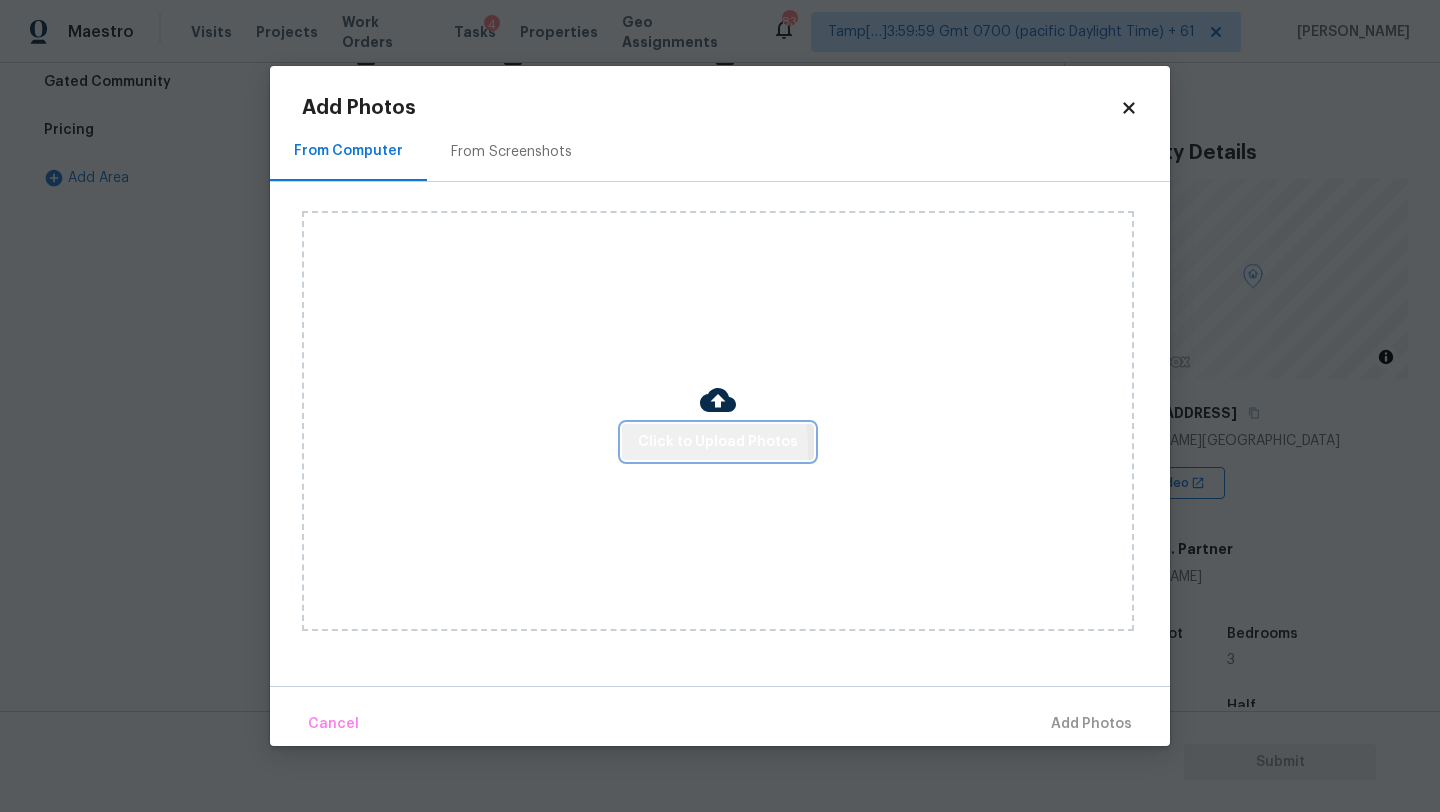 click on "Click to Upload Photos" at bounding box center [718, 442] 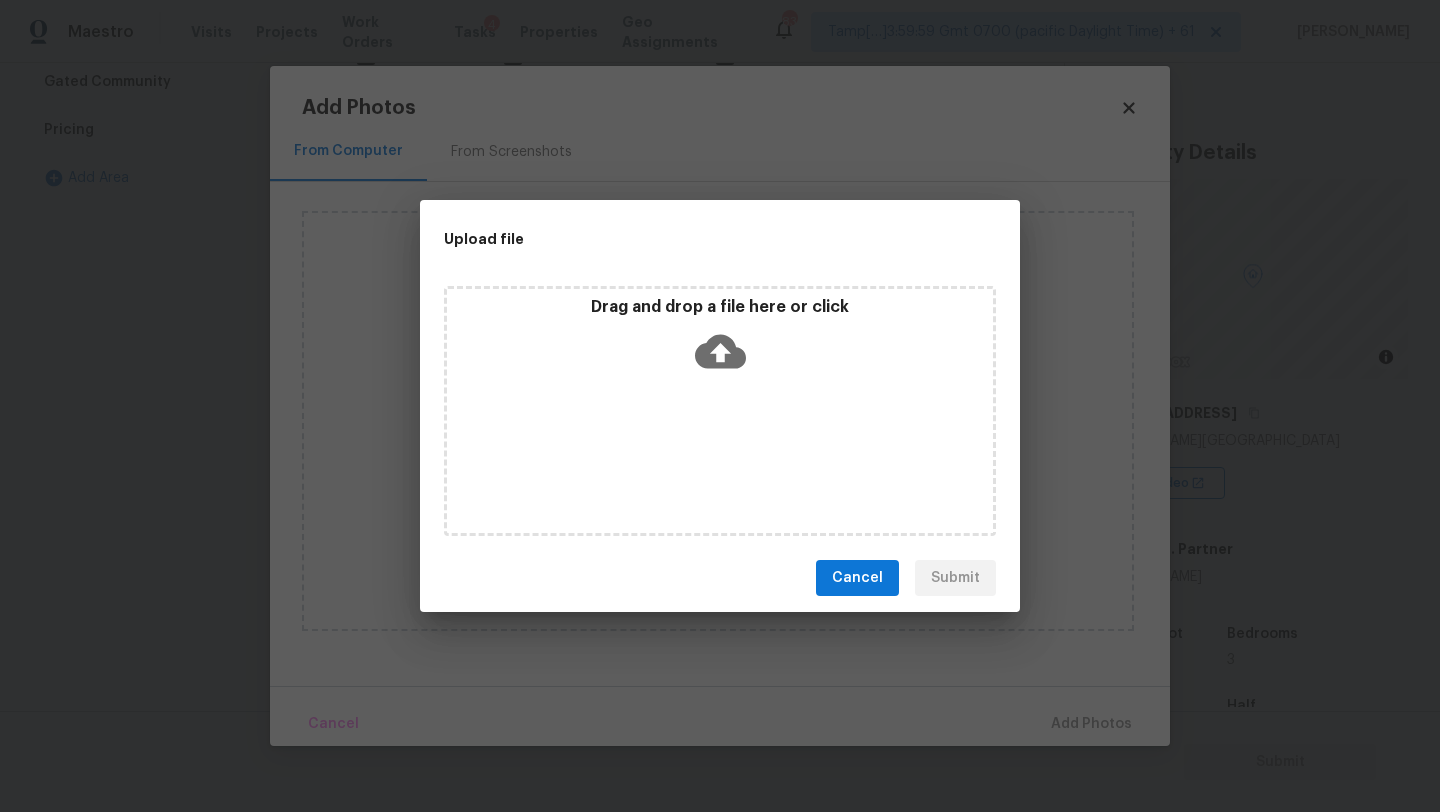 click on "Drag and drop a file here or click" at bounding box center (720, 411) 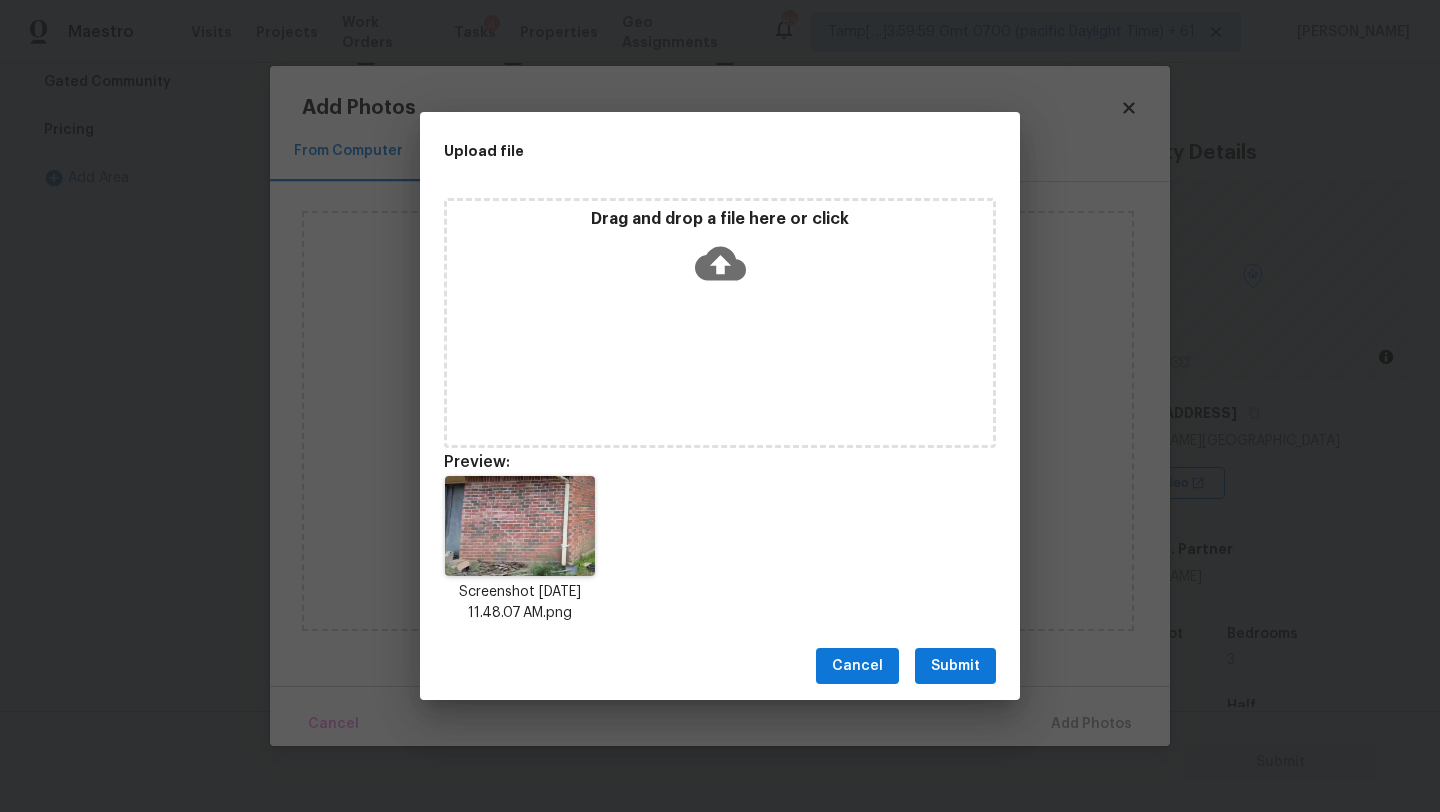 click on "Submit" at bounding box center [955, 666] 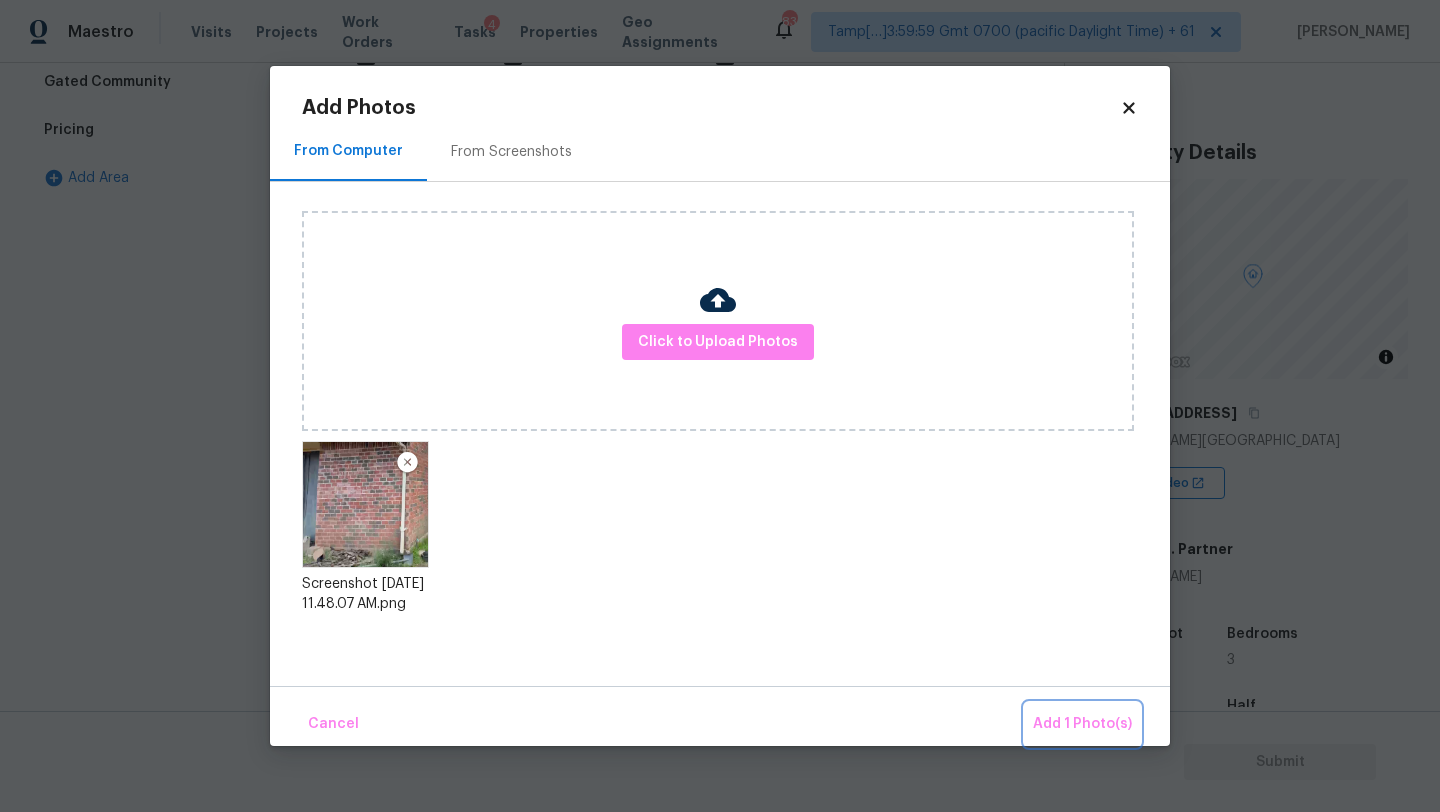 click on "Add 1 Photo(s)" at bounding box center (1082, 724) 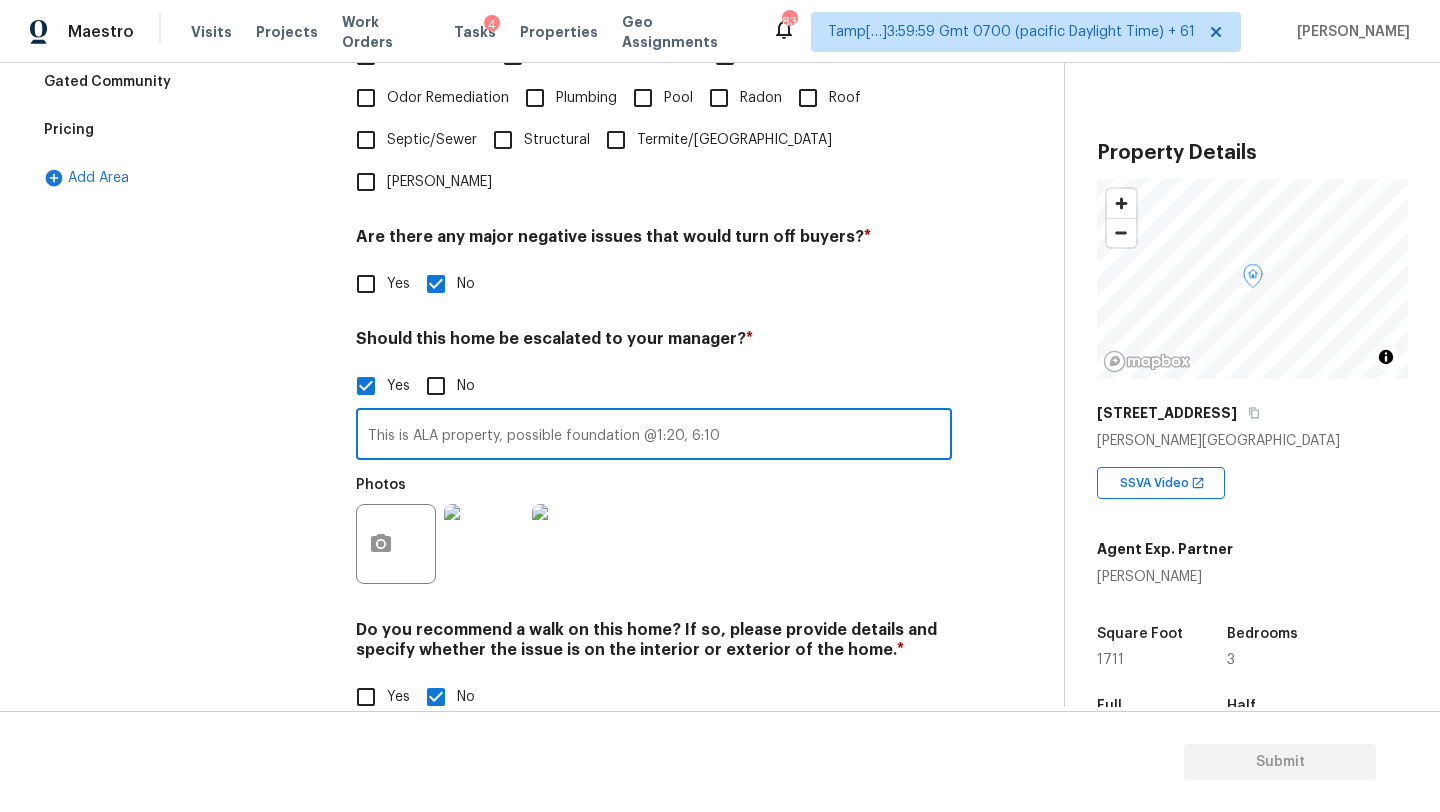 click on "This is ALA property, possible foundation @1:20, 6:10" at bounding box center (654, 436) 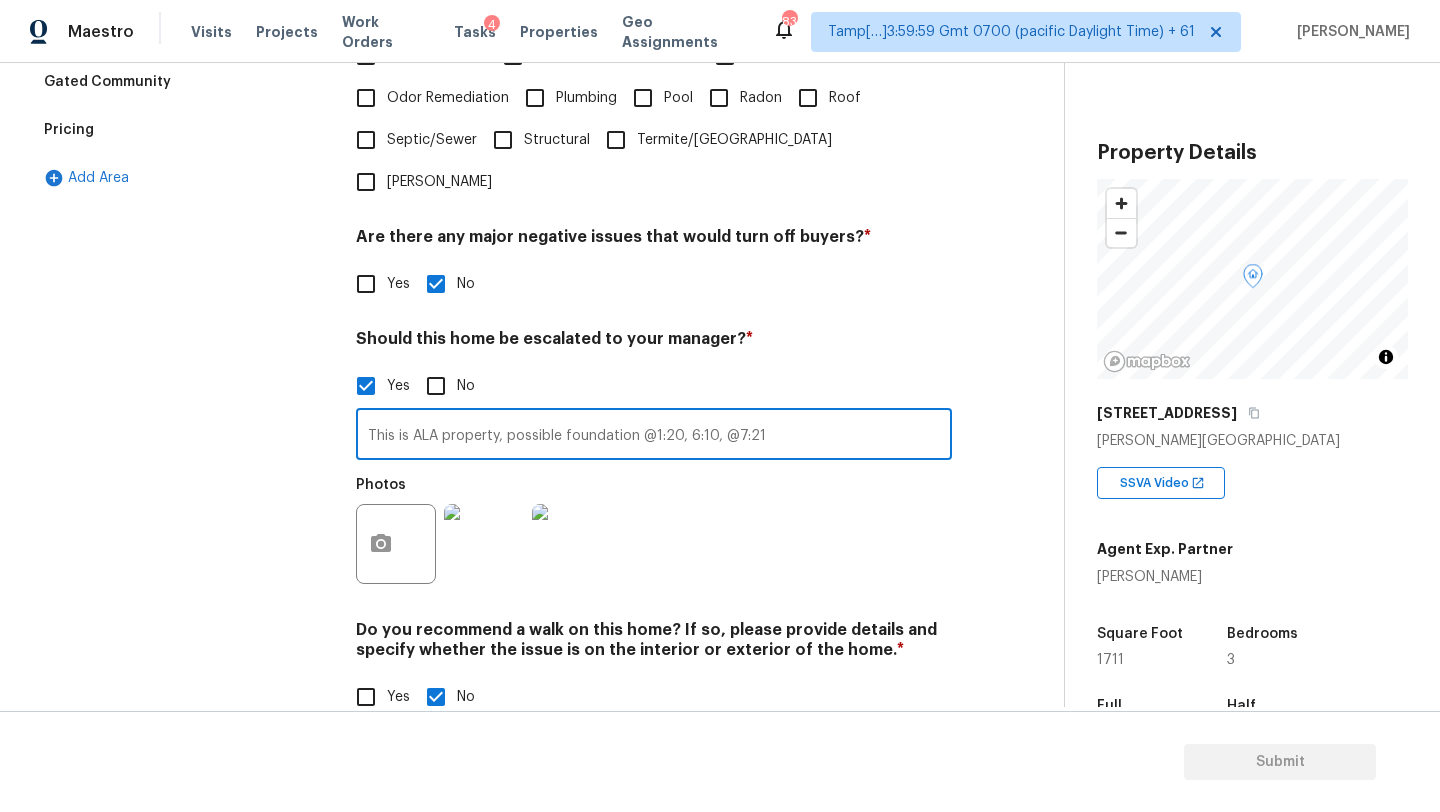 type on "This is ALA property, possible foundation @1:20, 6:10, @7:21" 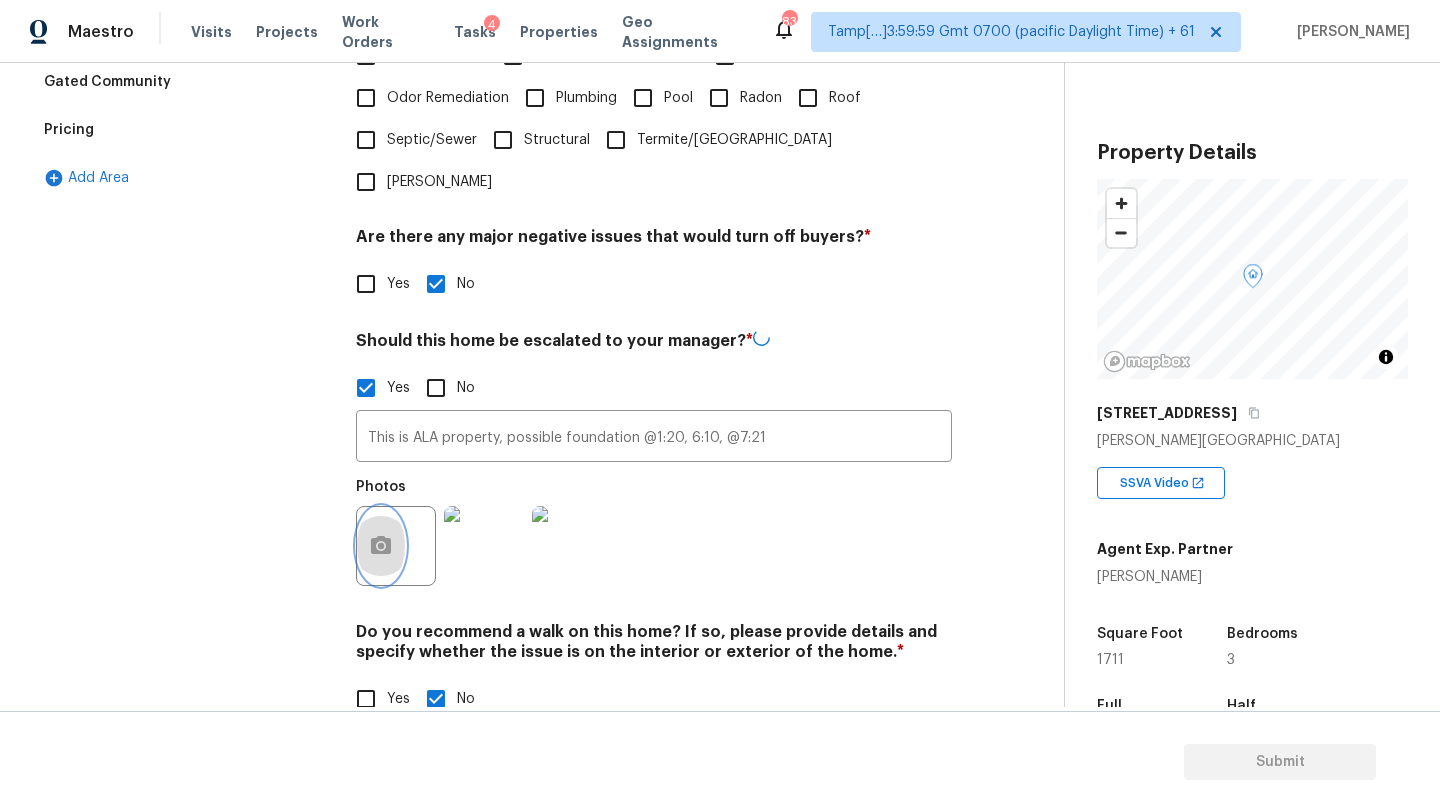 click 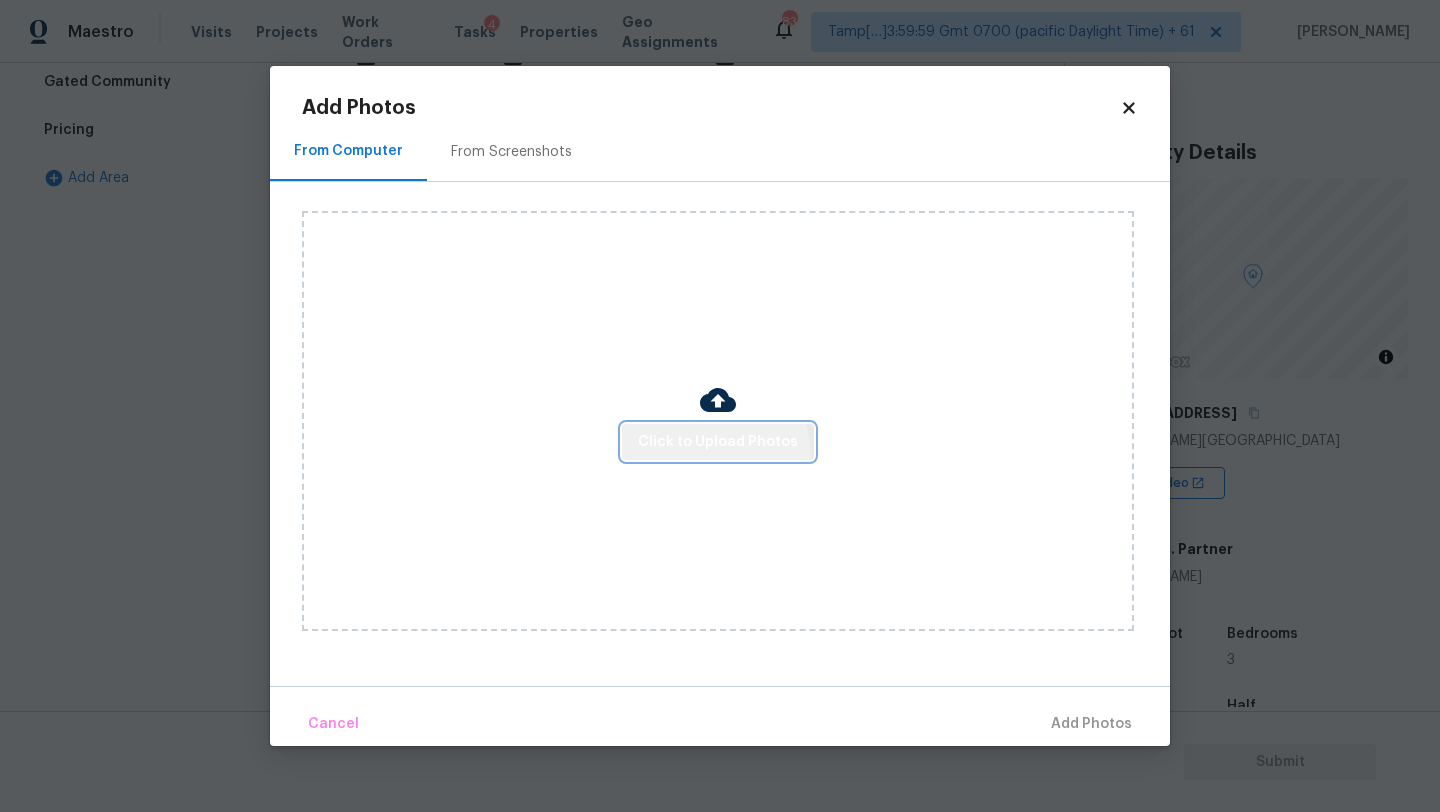 click on "Click to Upload Photos" at bounding box center [718, 442] 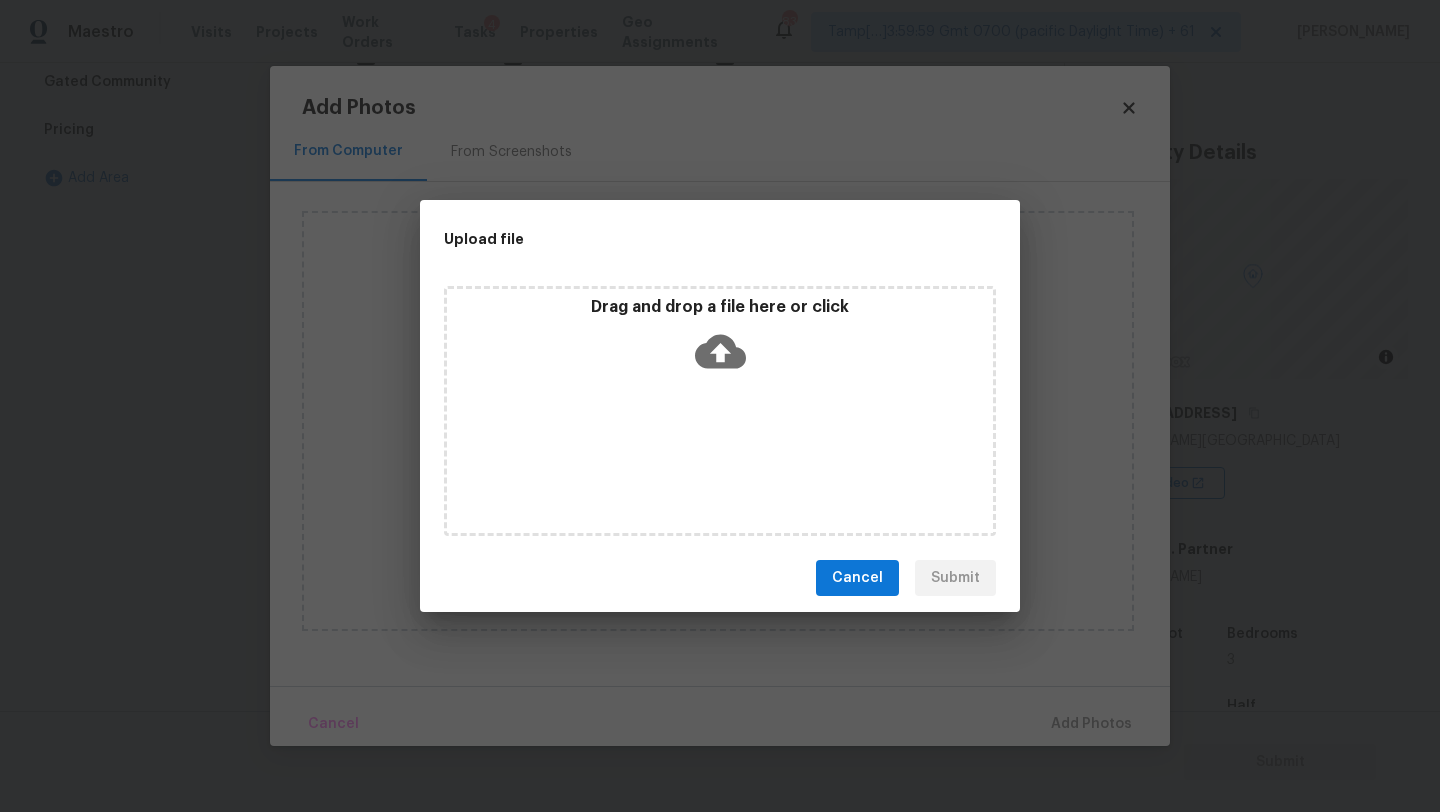 click on "Drag and drop a file here or click" at bounding box center [720, 411] 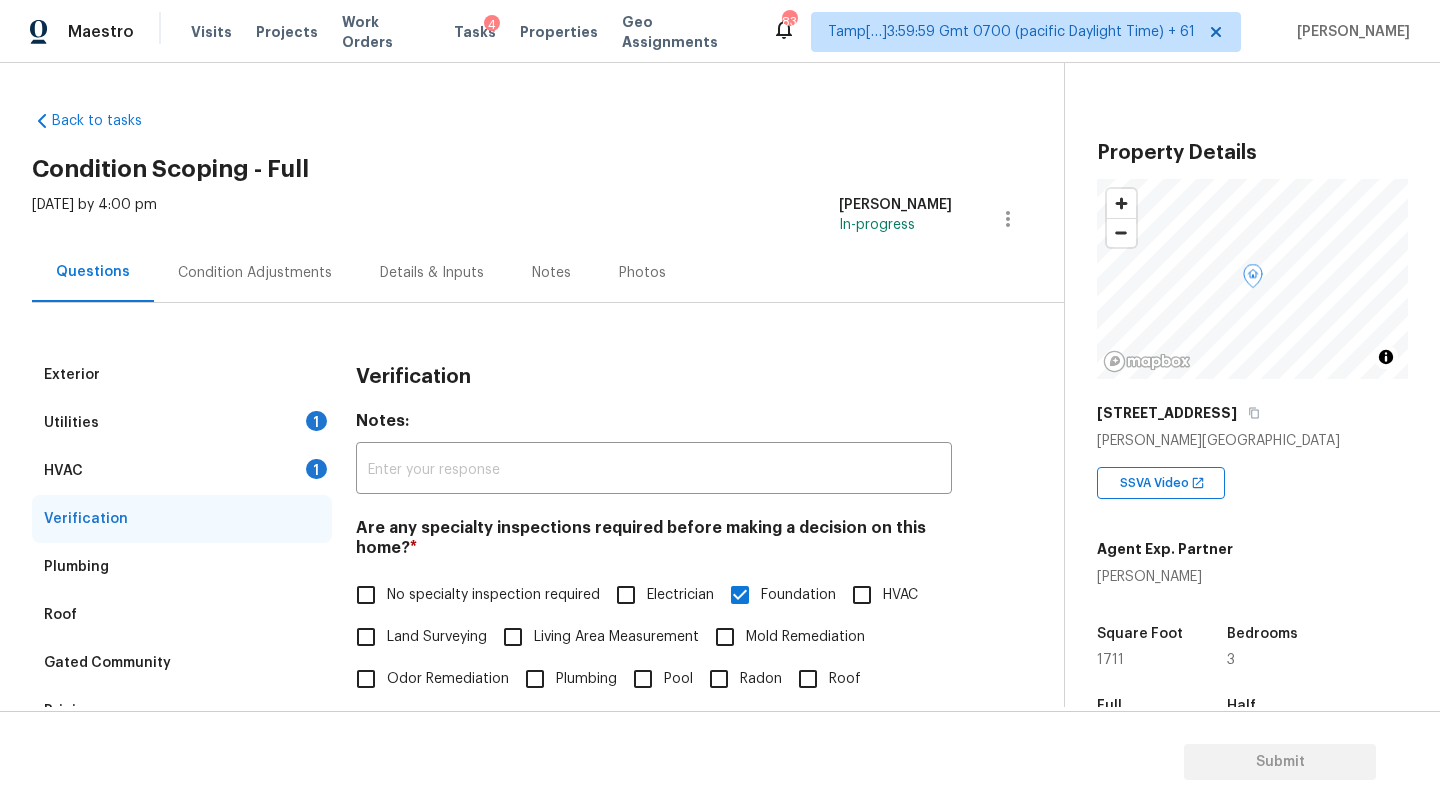 scroll, scrollTop: 0, scrollLeft: 0, axis: both 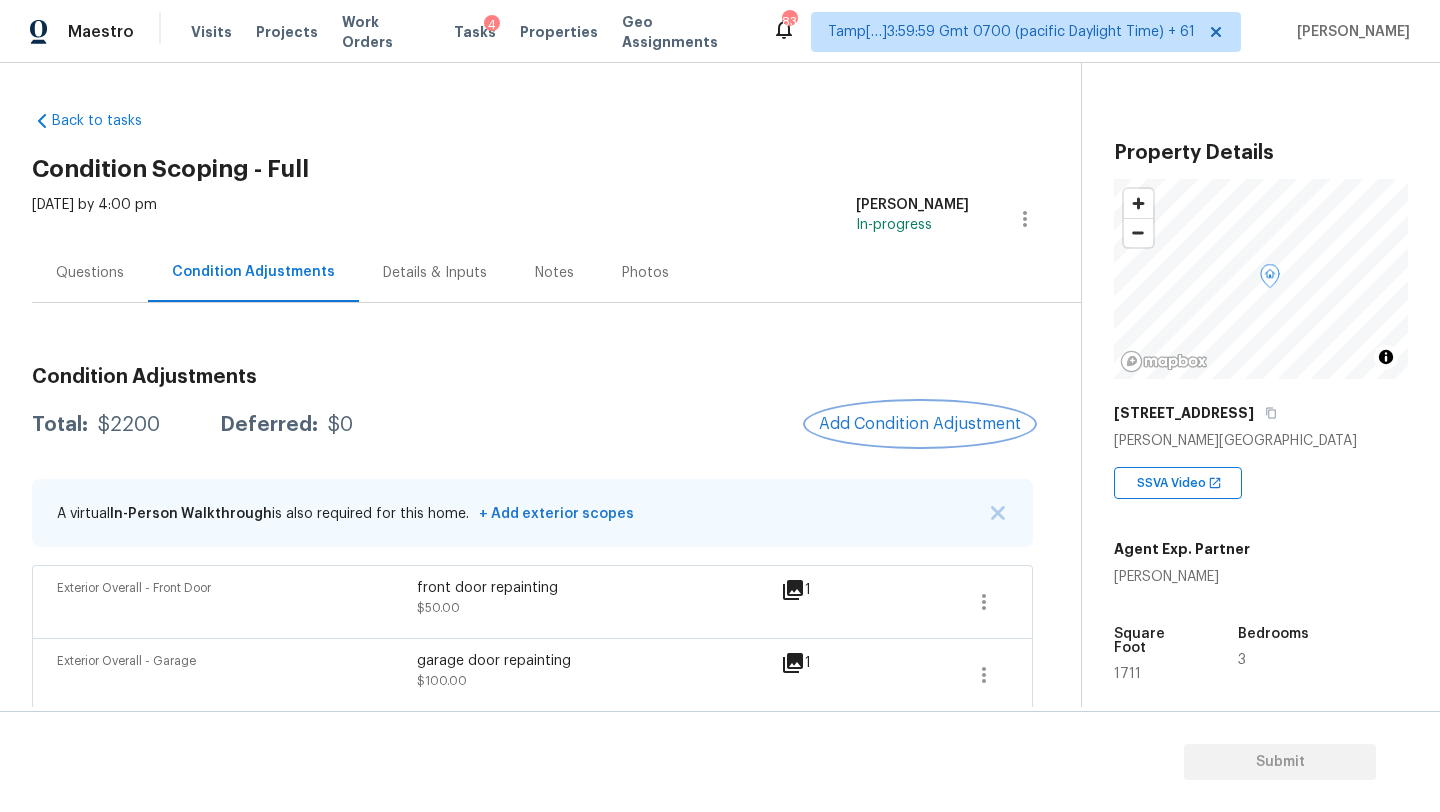 click on "Add Condition Adjustment" at bounding box center [920, 424] 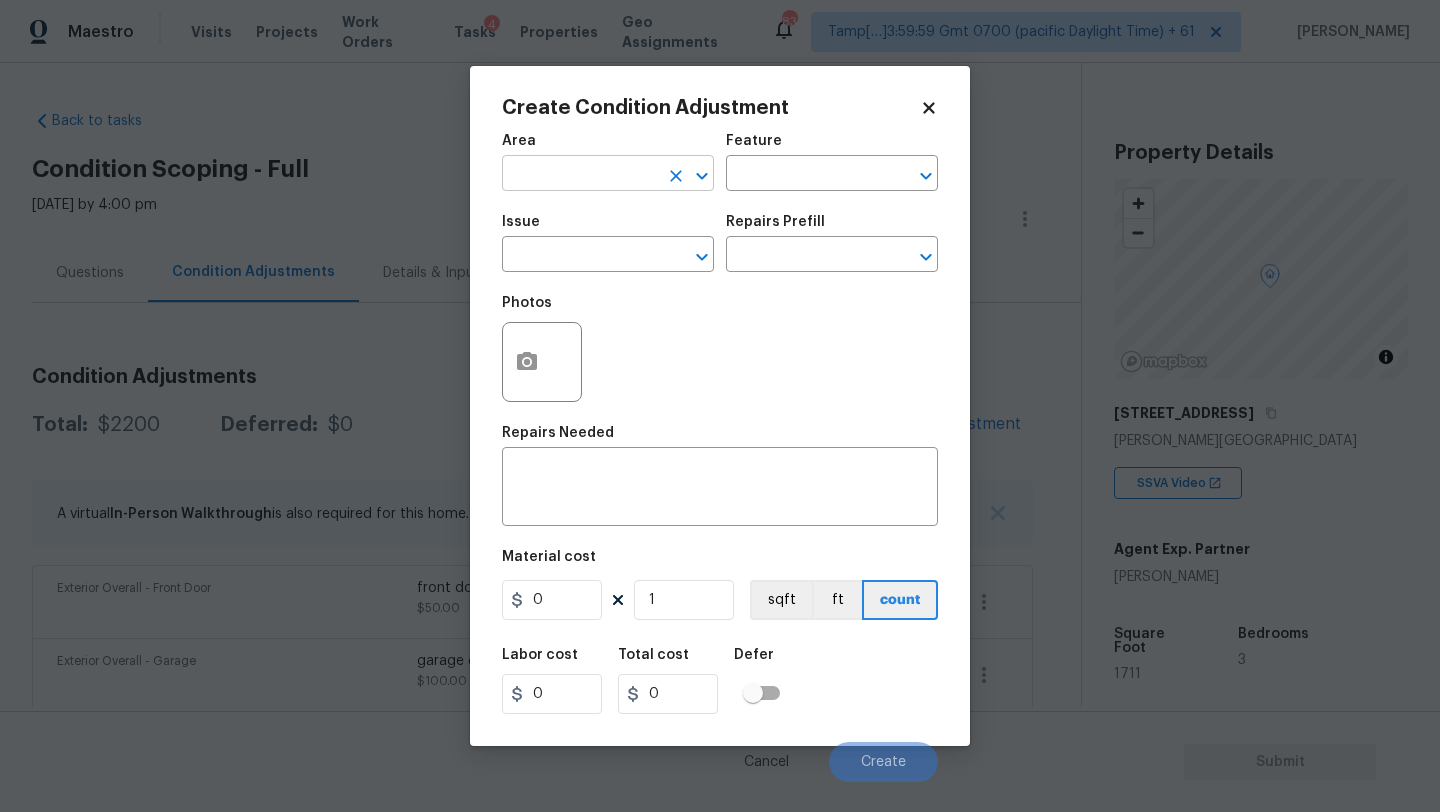 click at bounding box center [580, 175] 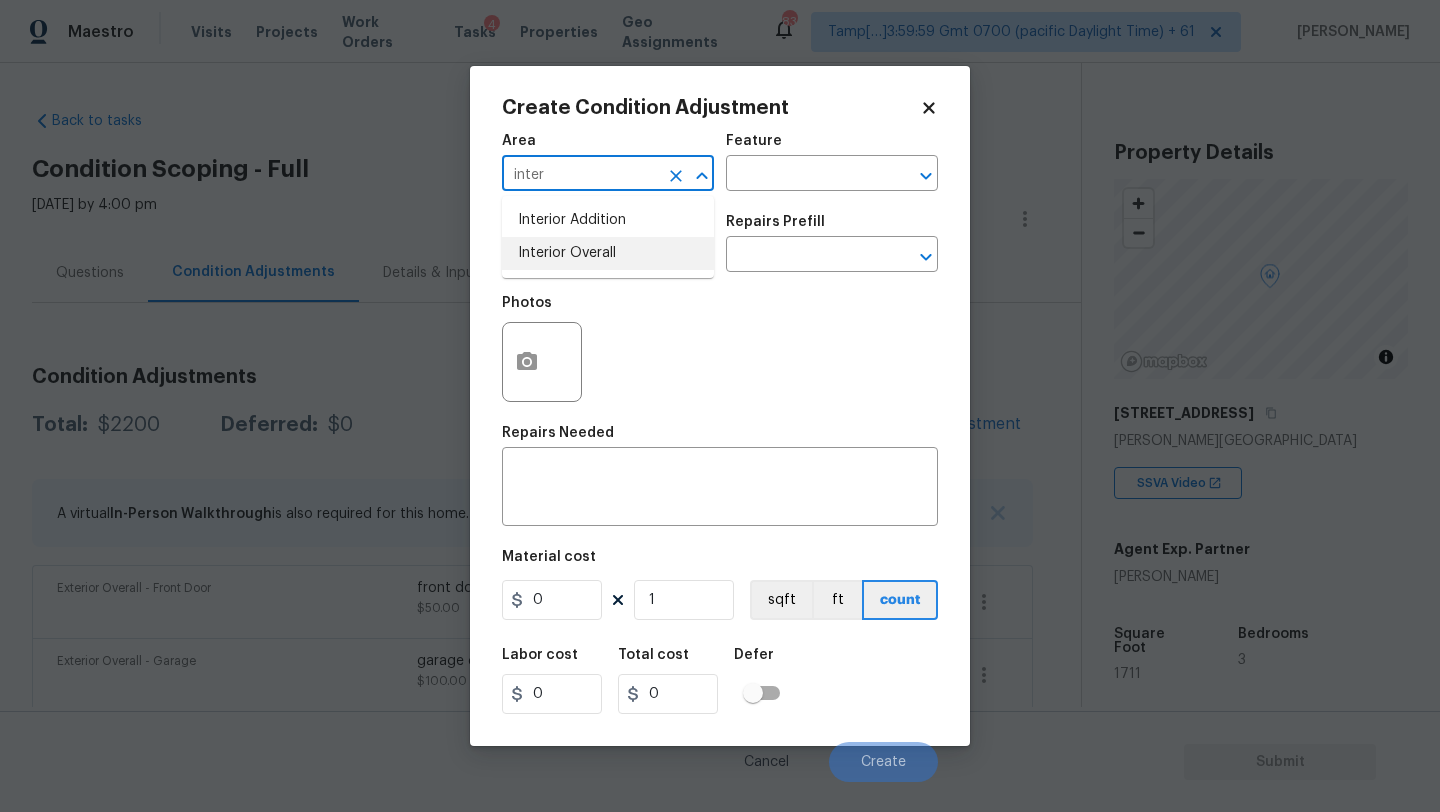 drag, startPoint x: 582, startPoint y: 246, endPoint x: 688, endPoint y: 193, distance: 118.511604 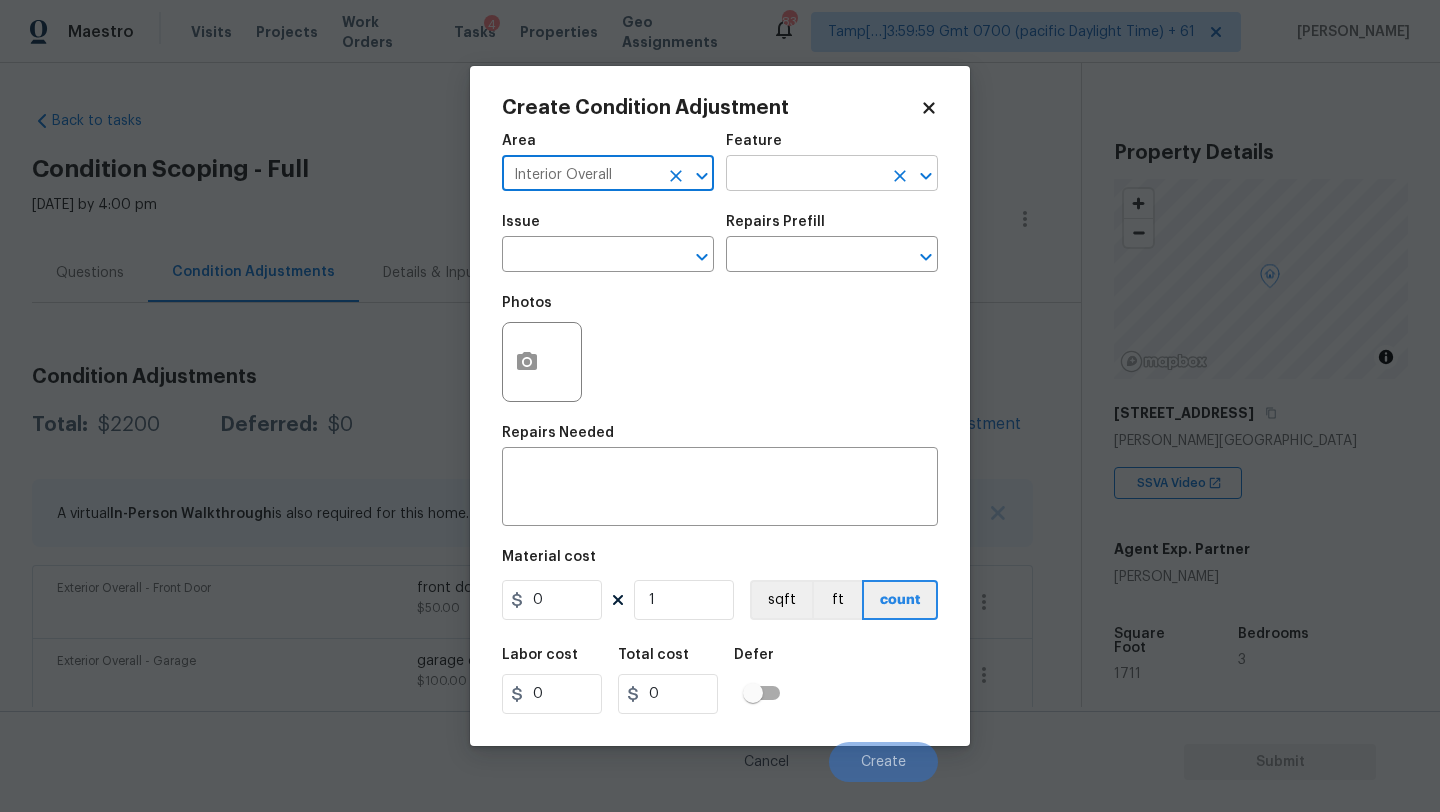 type on "Interior Overall" 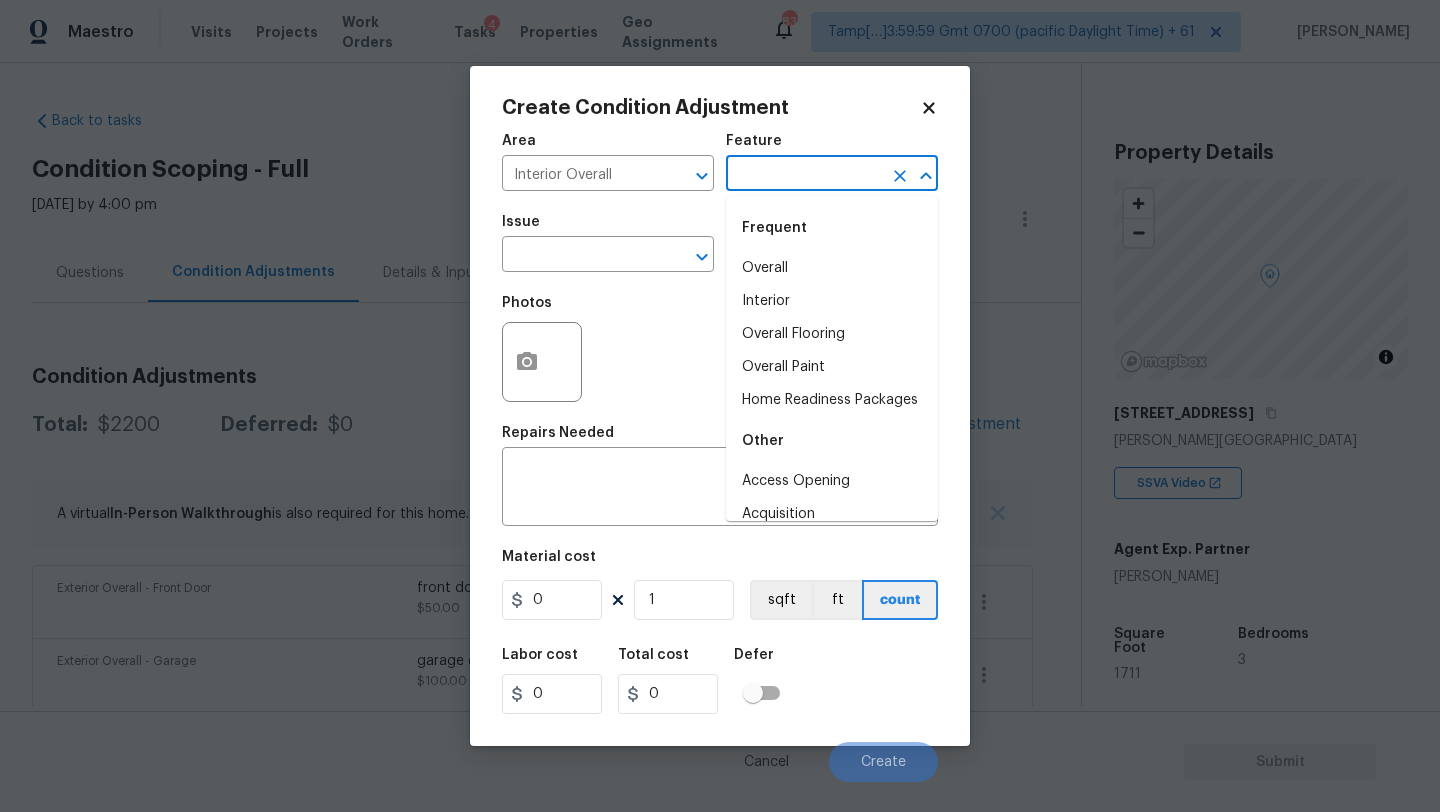 click at bounding box center (804, 175) 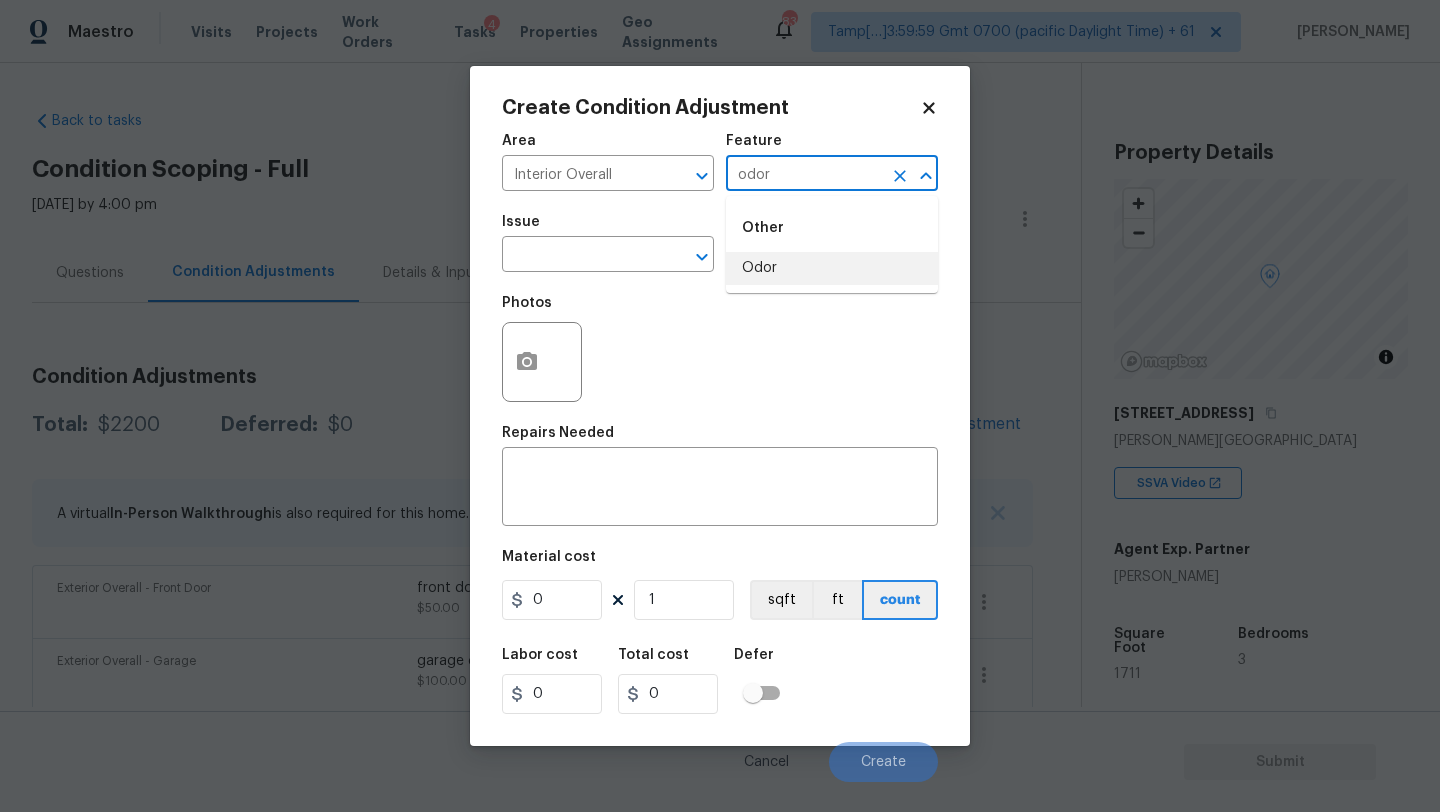 click on "Odor" at bounding box center [832, 268] 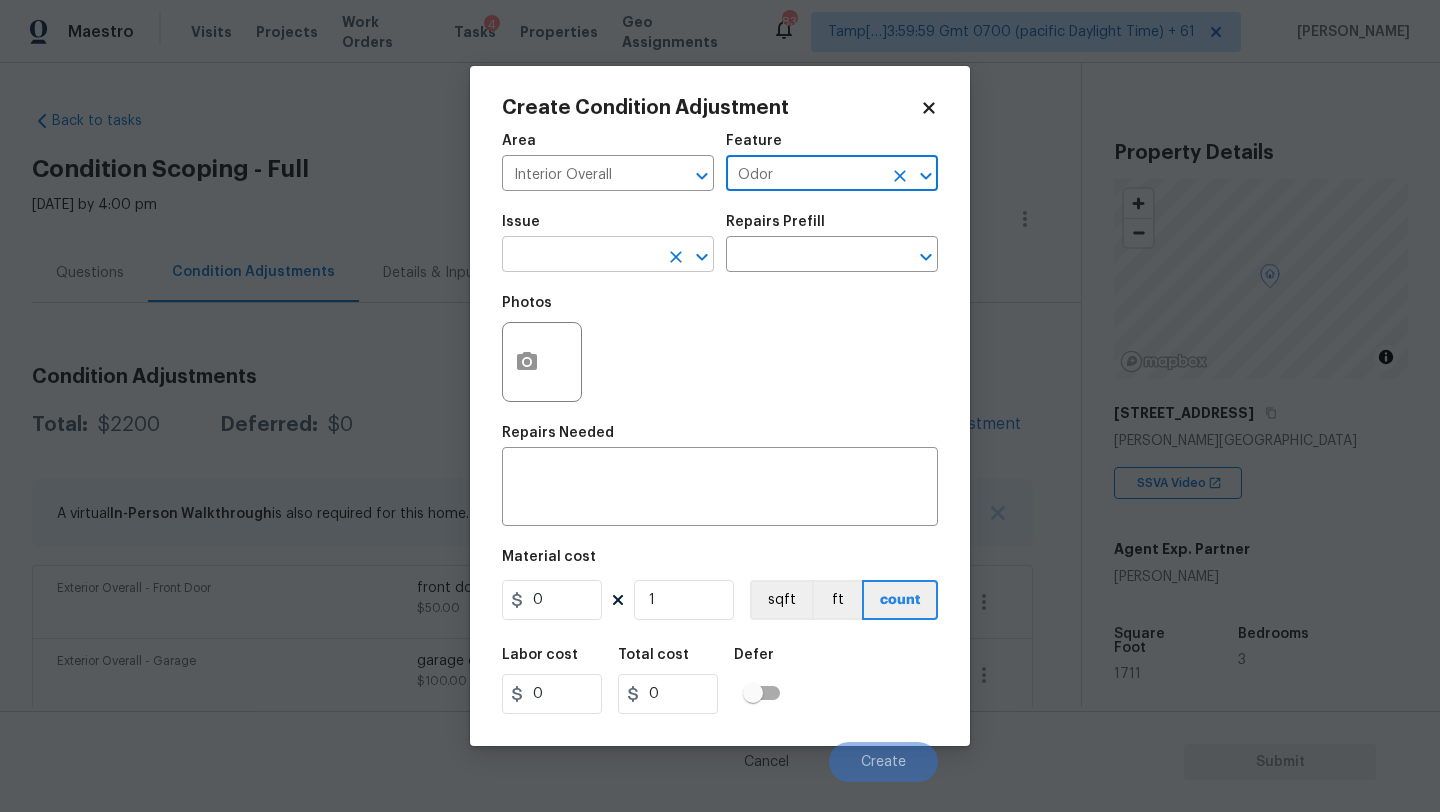 type on "Odor" 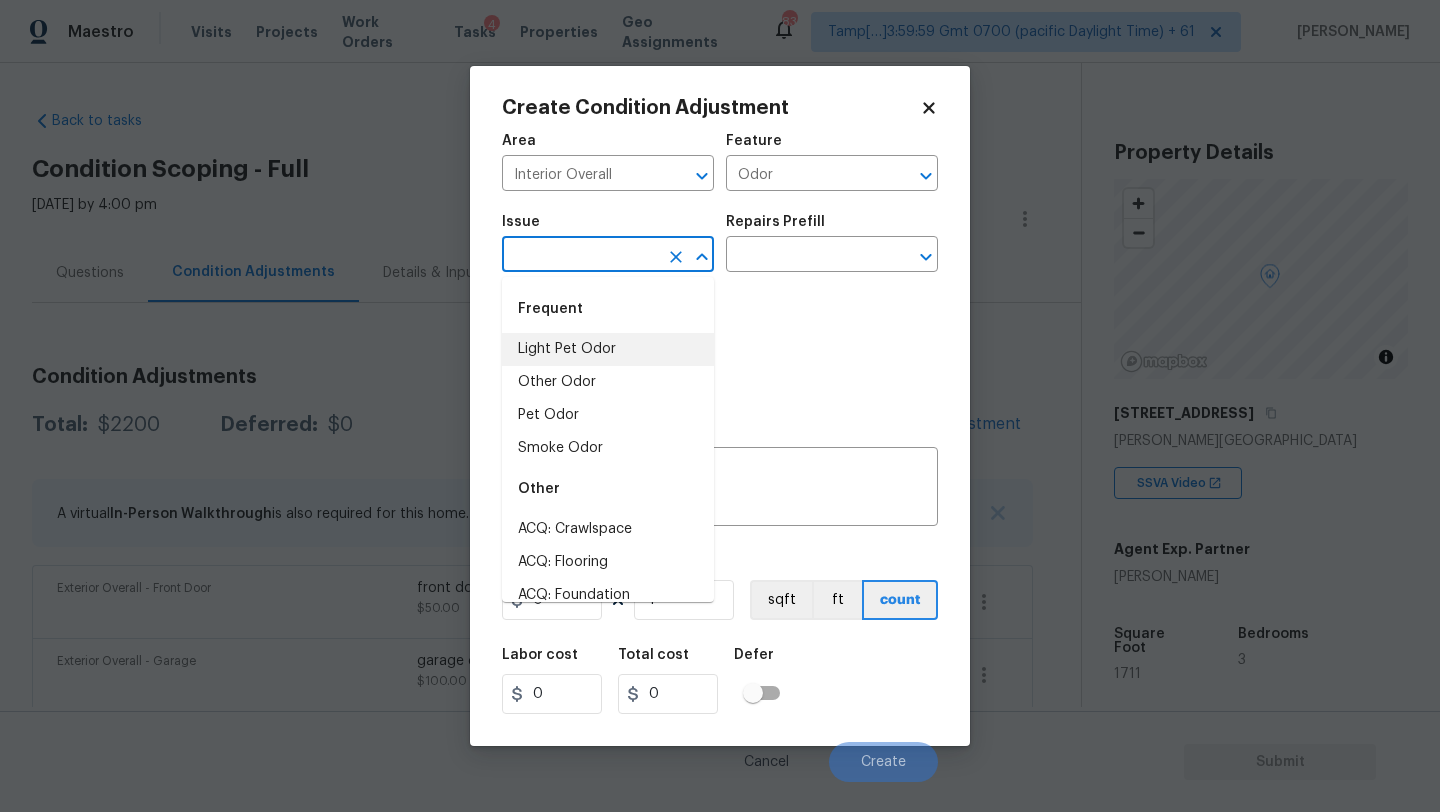 drag, startPoint x: 575, startPoint y: 353, endPoint x: 673, endPoint y: 292, distance: 115.43397 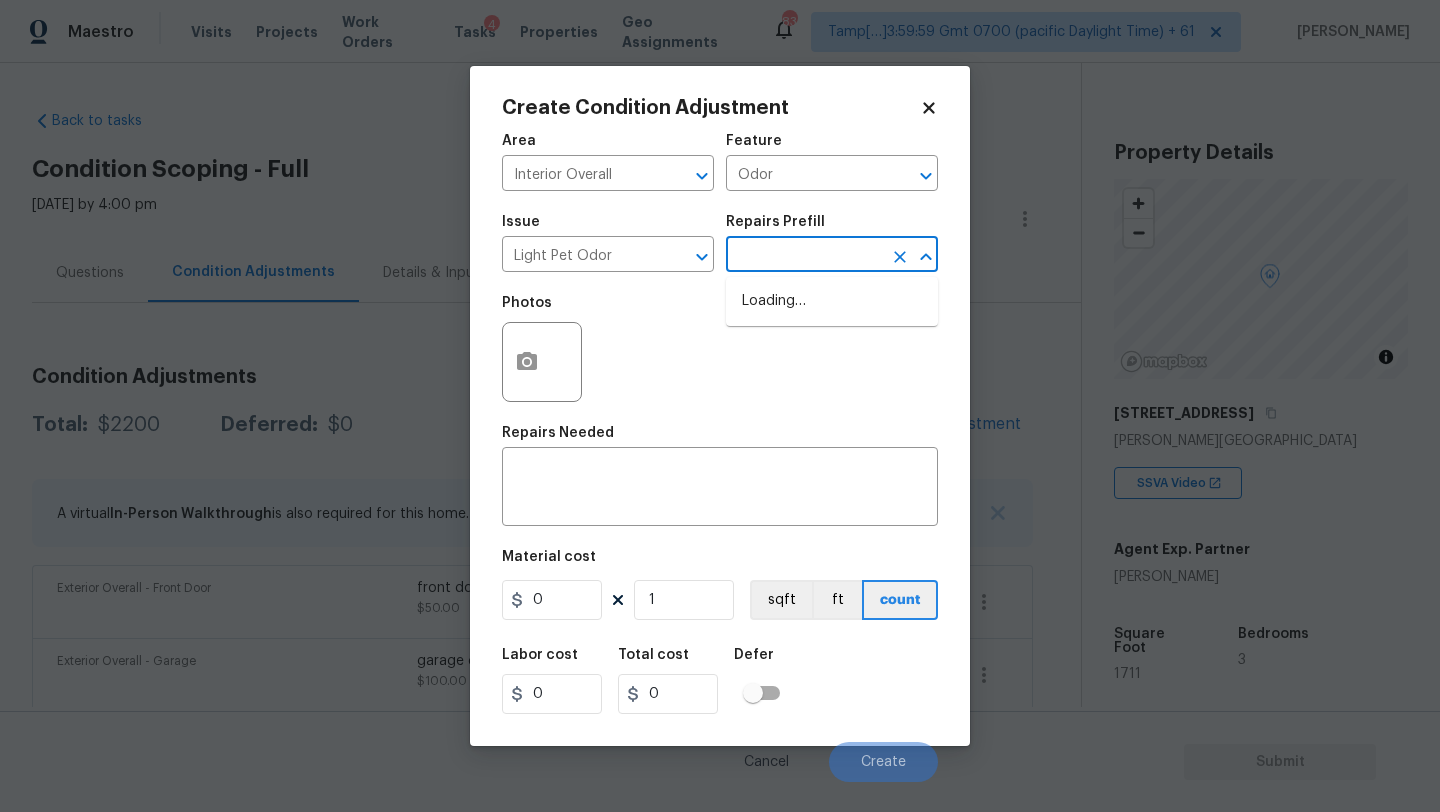 click at bounding box center [804, 256] 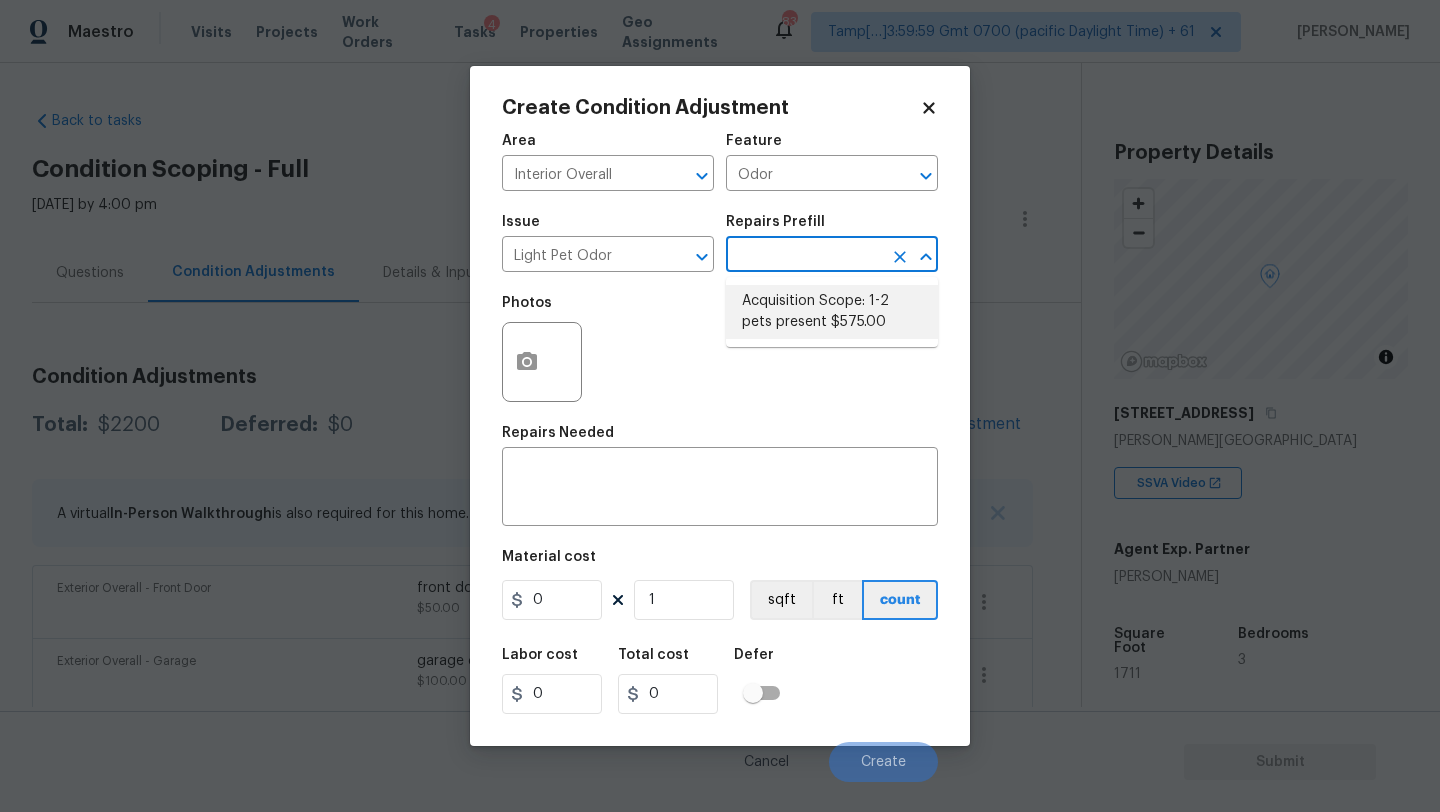click on "Acquisition Scope: 1-2 pets present $575.00" at bounding box center (832, 312) 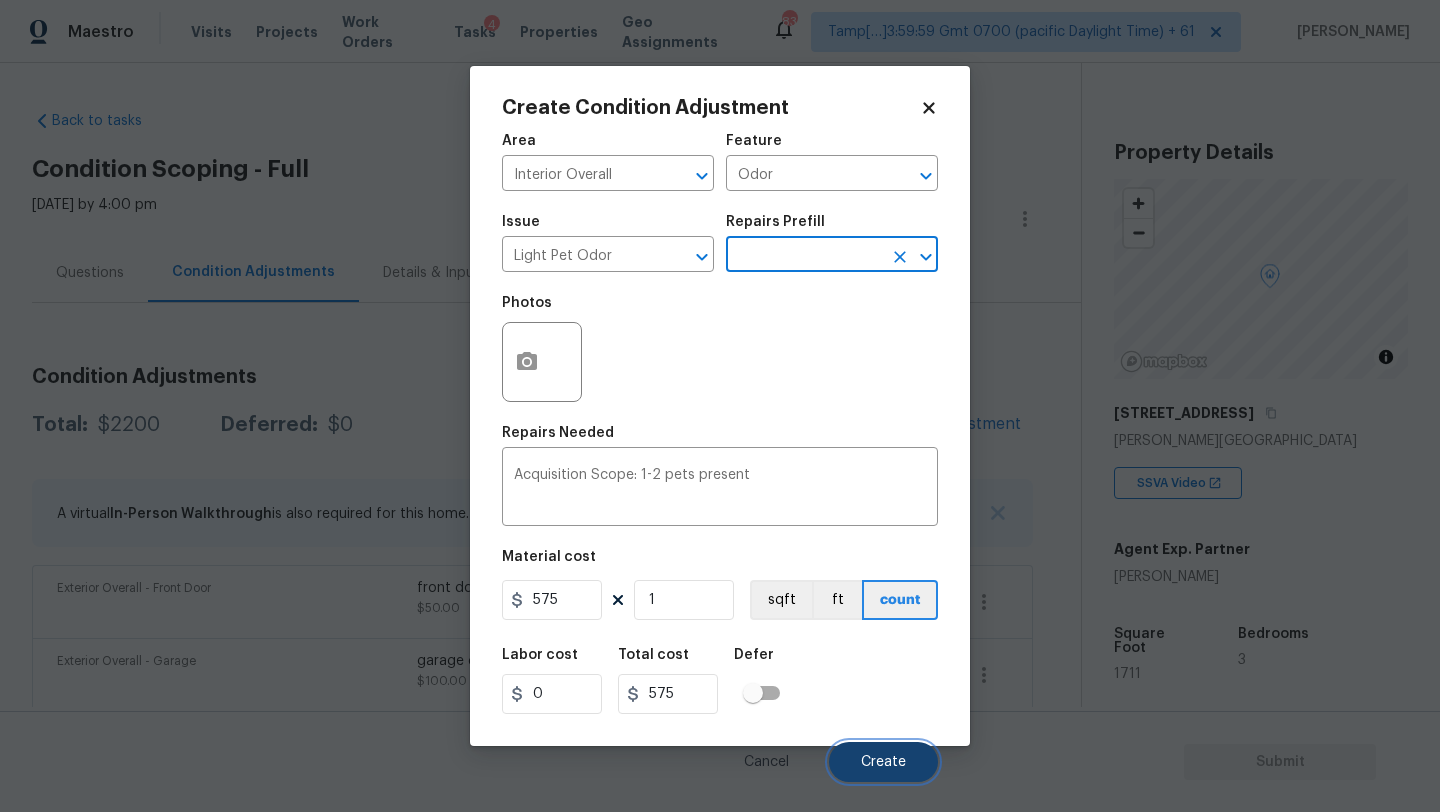 click on "Create" at bounding box center (883, 762) 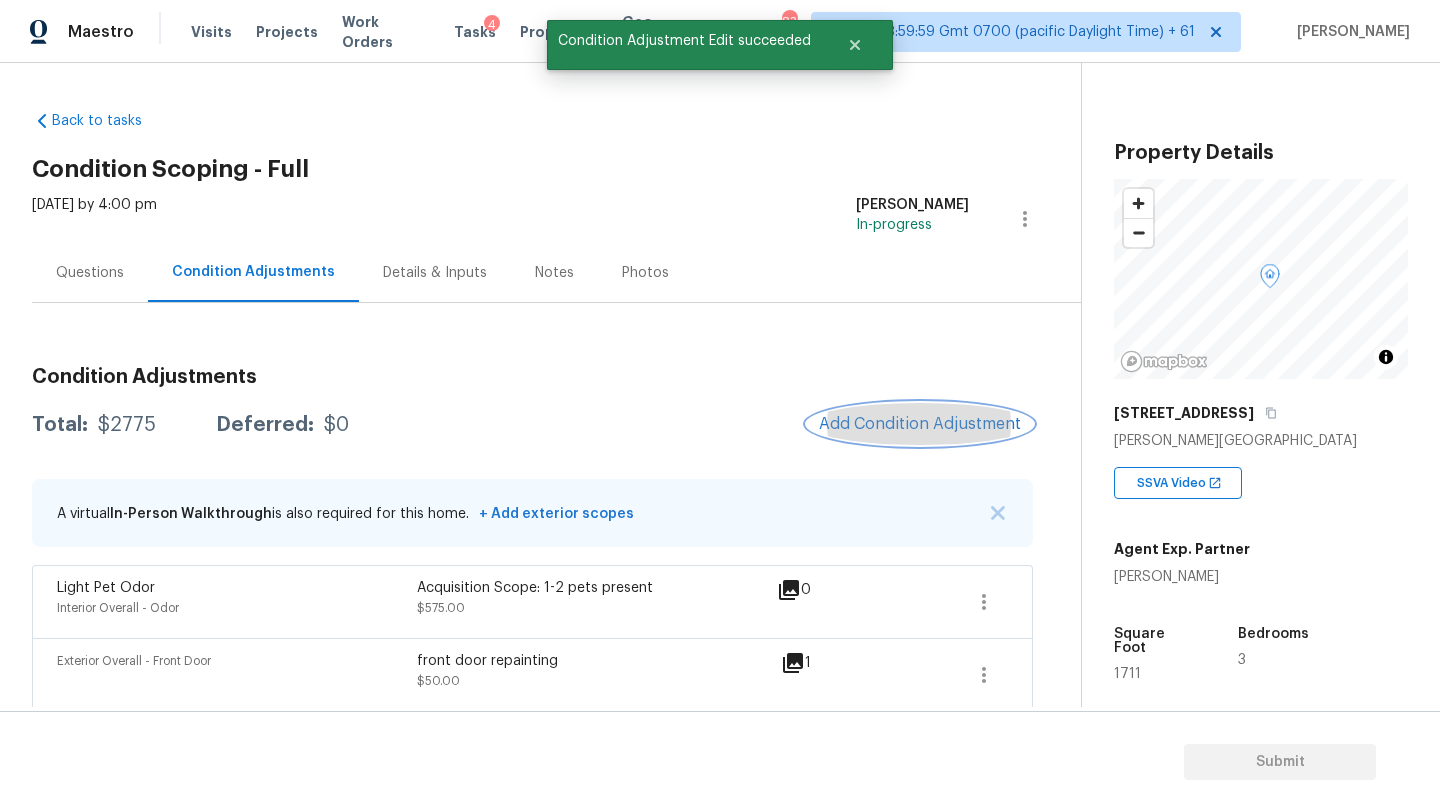 click on "Add Condition Adjustment" at bounding box center (920, 424) 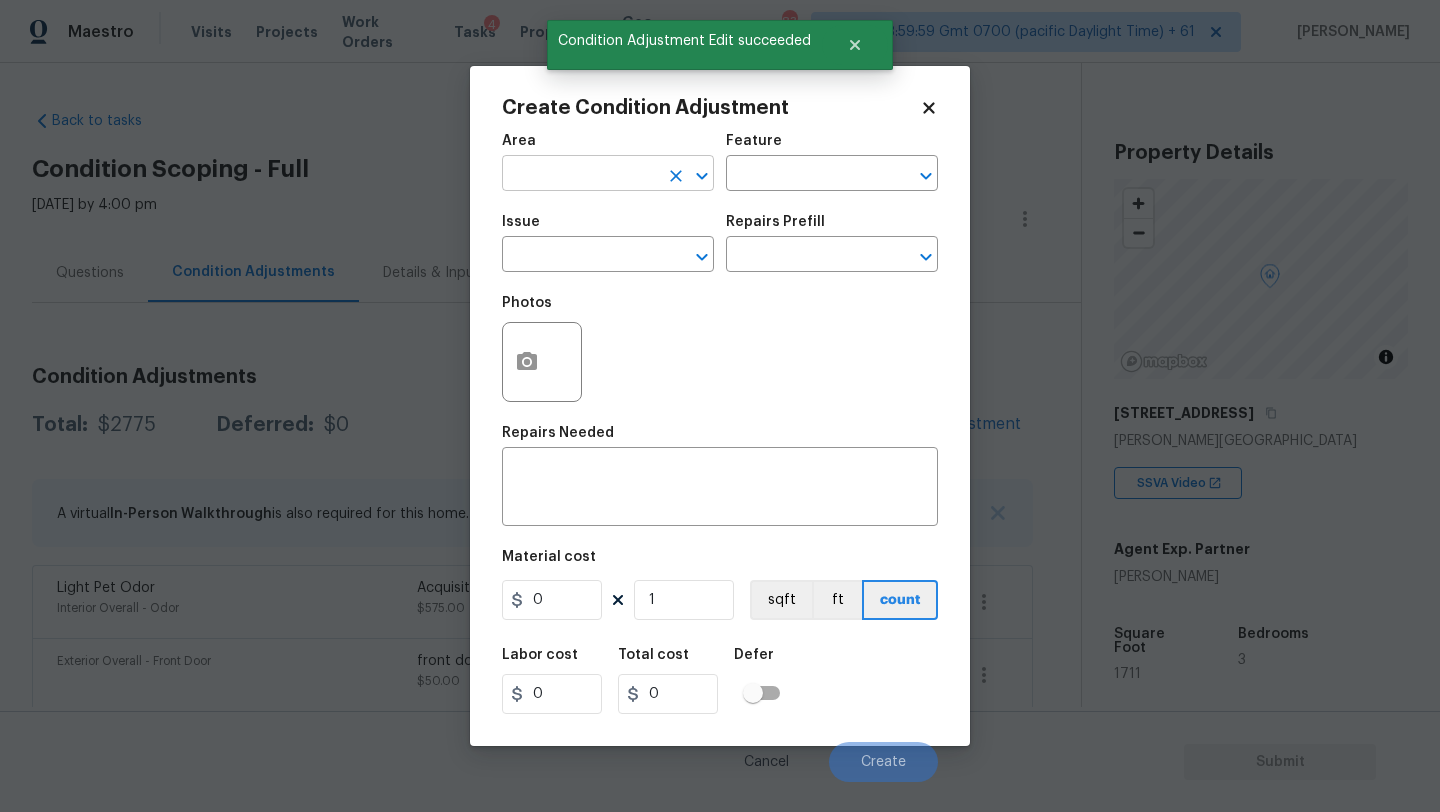 click at bounding box center [580, 175] 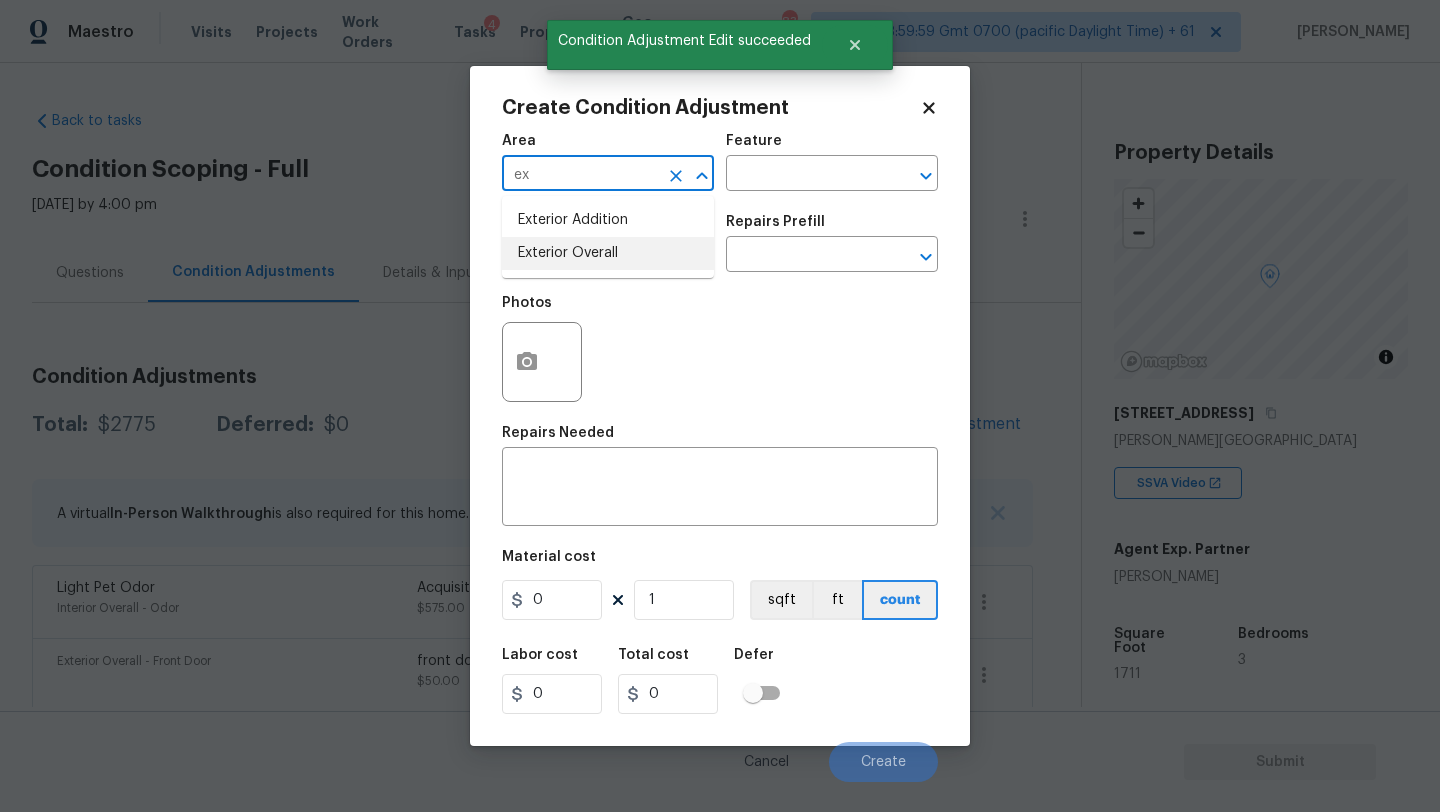 click on "Exterior Overall" at bounding box center [608, 253] 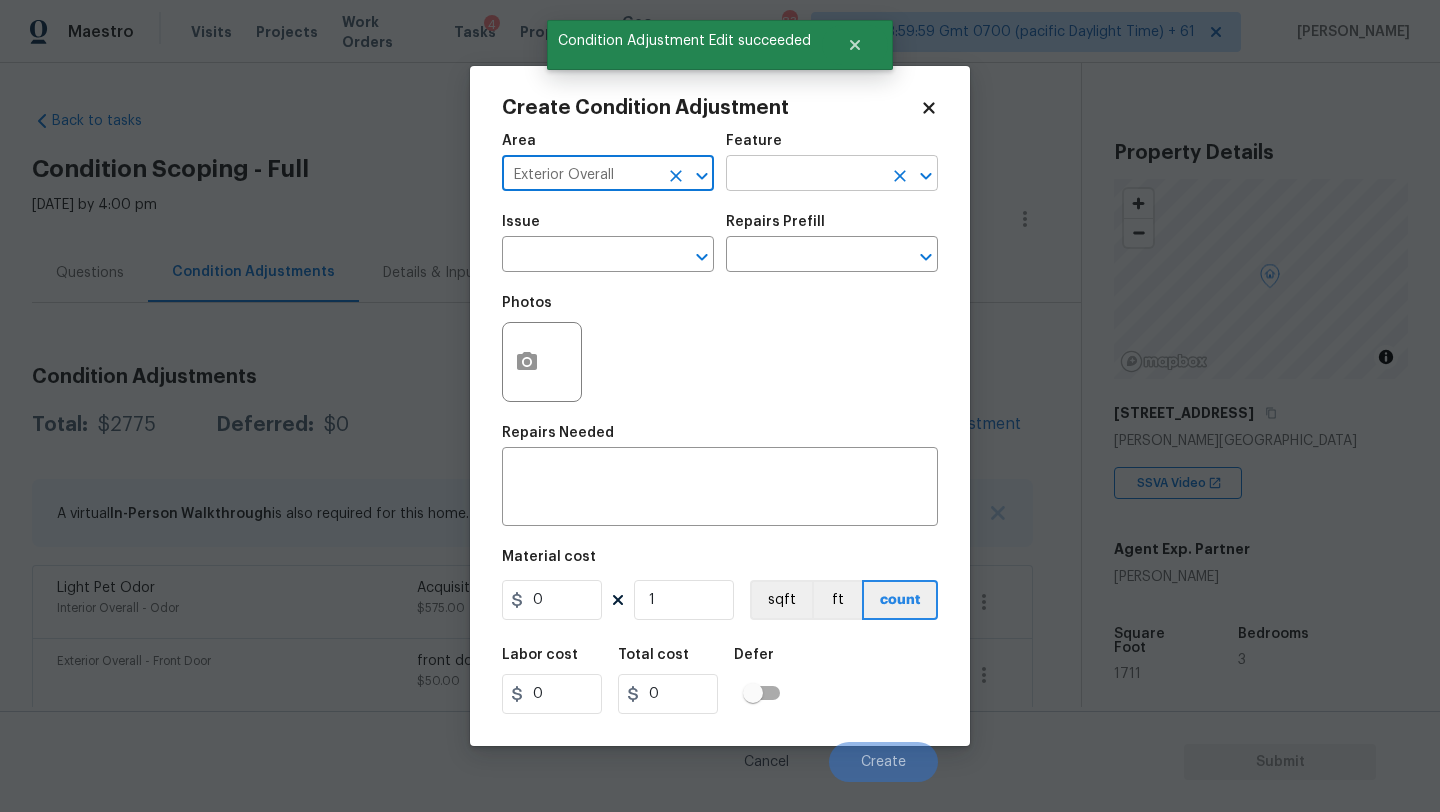 type on "Exterior Overall" 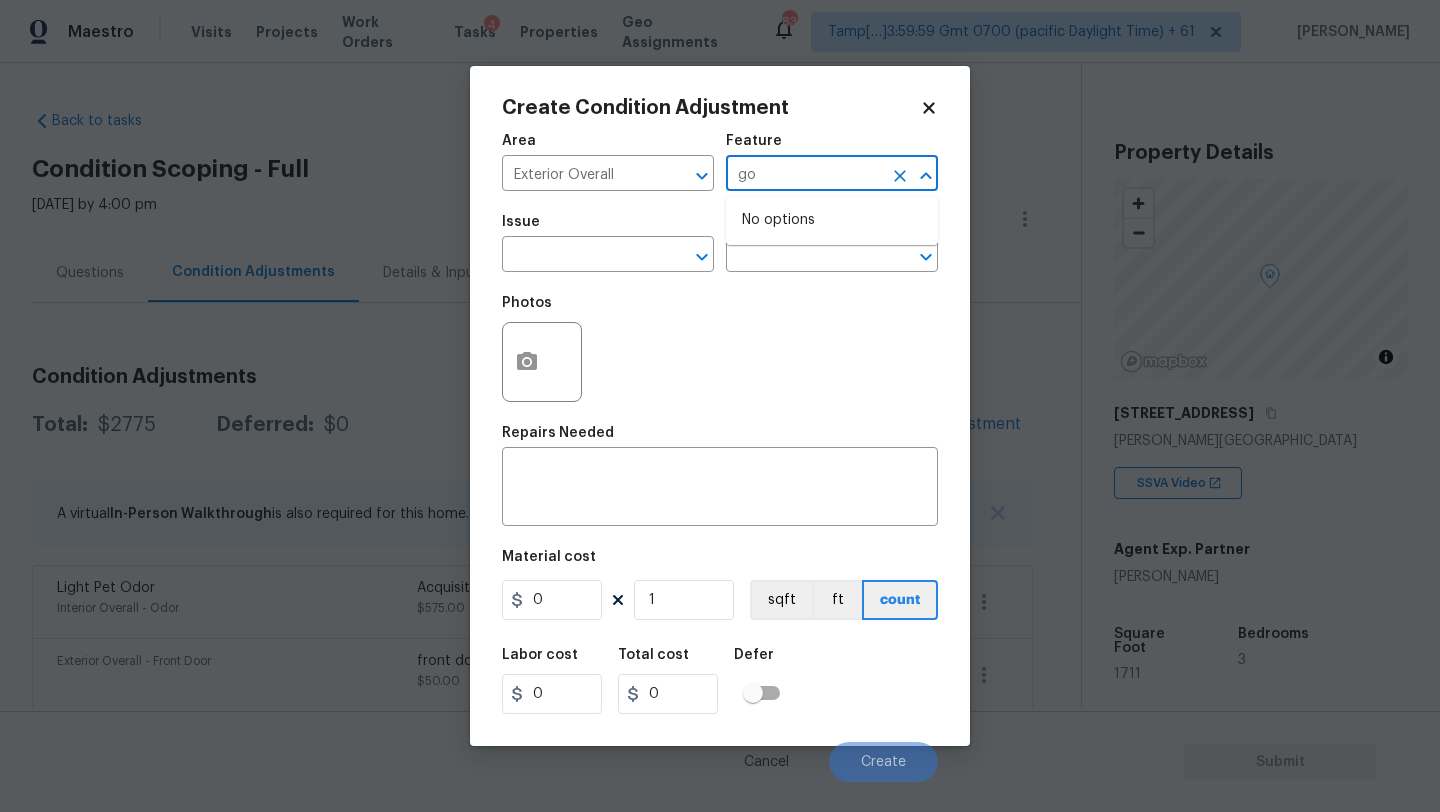 type on "g" 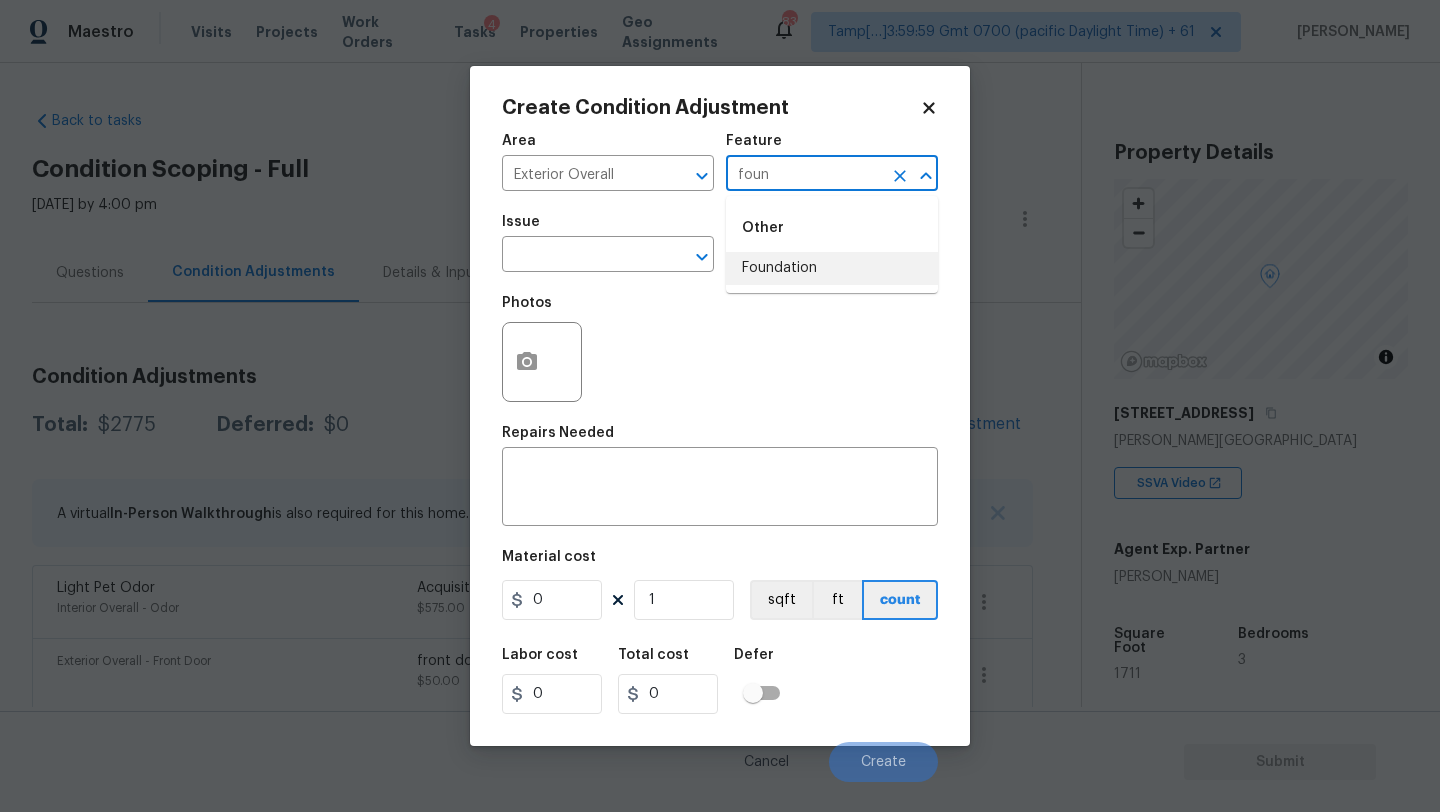 click on "Foundation" at bounding box center (832, 268) 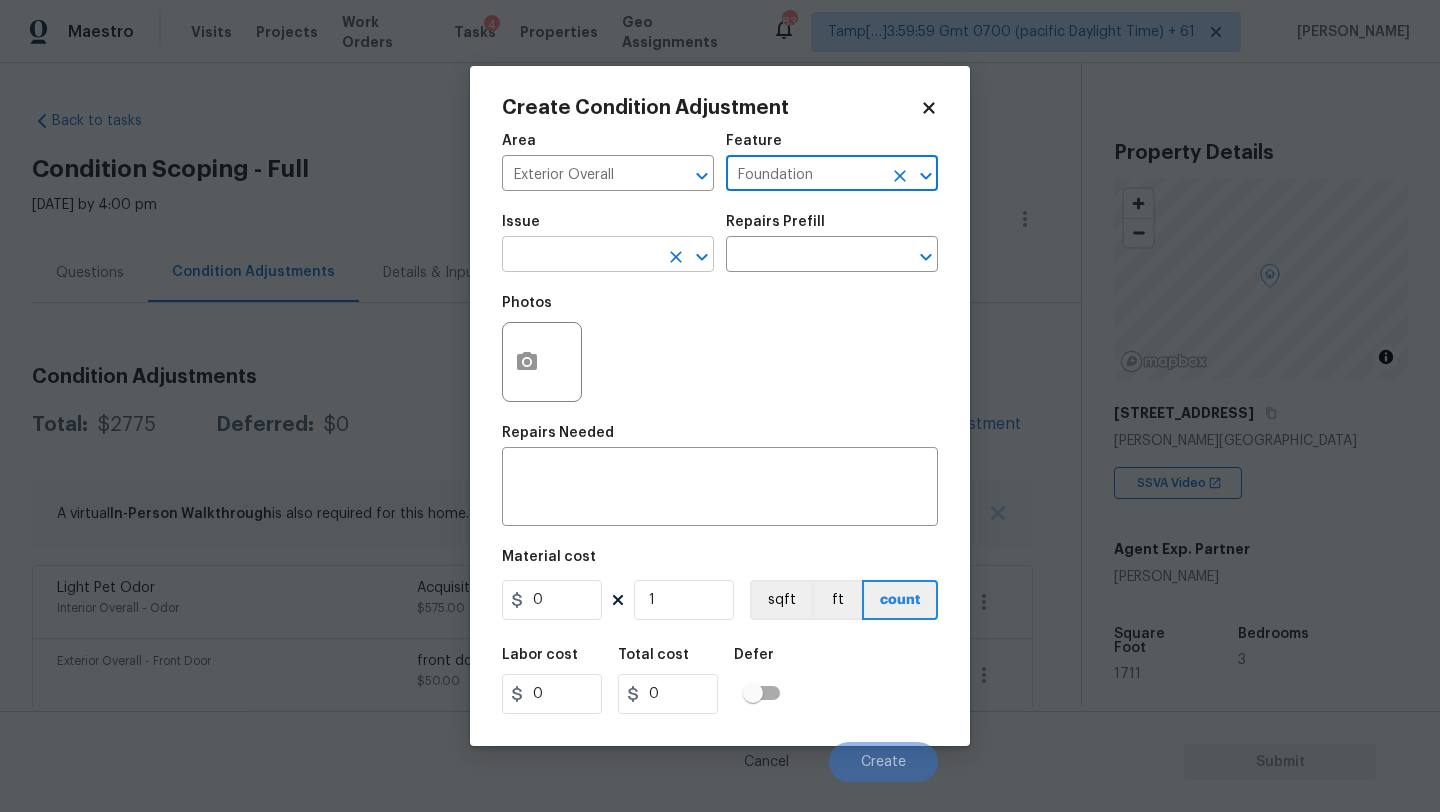 type on "Foundation" 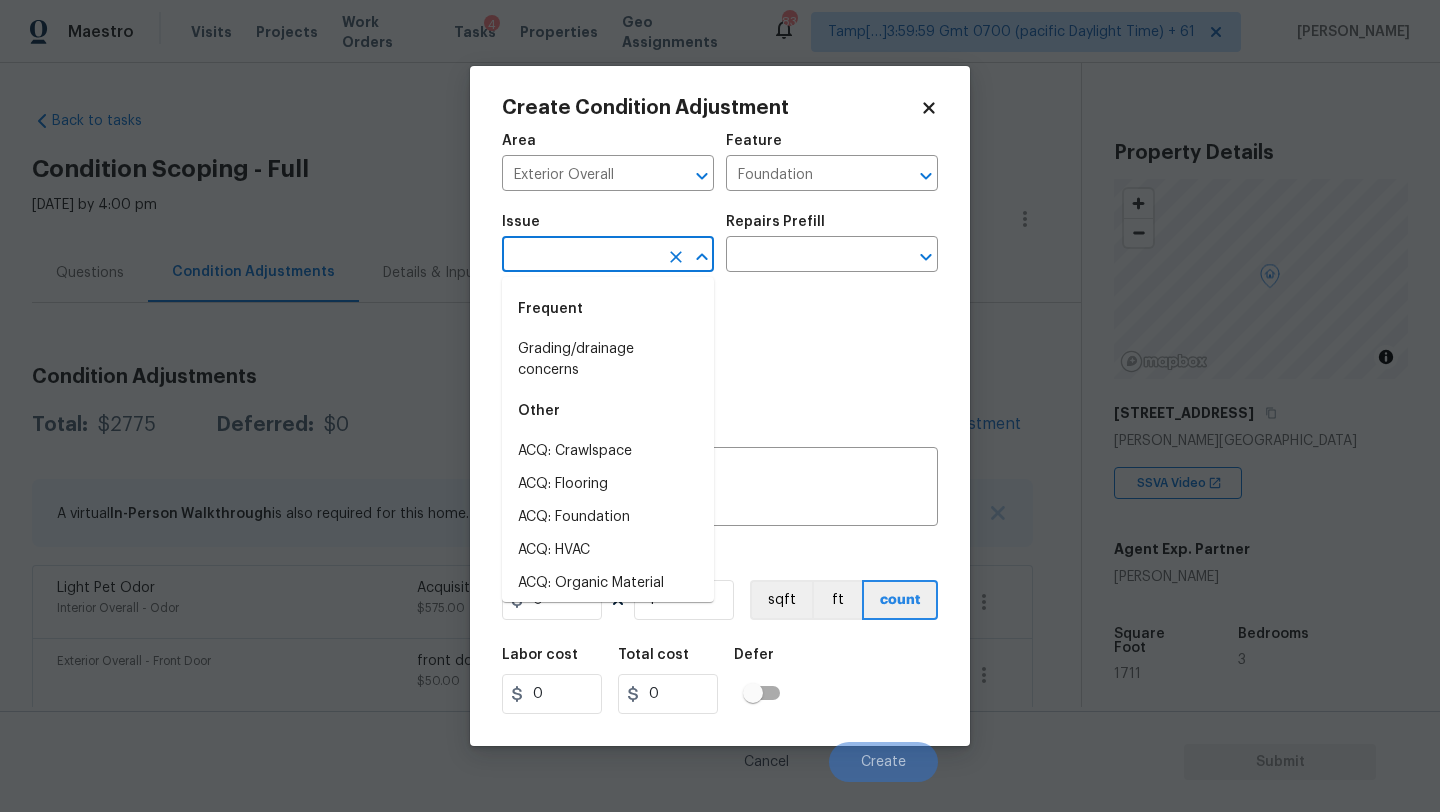 click at bounding box center (580, 256) 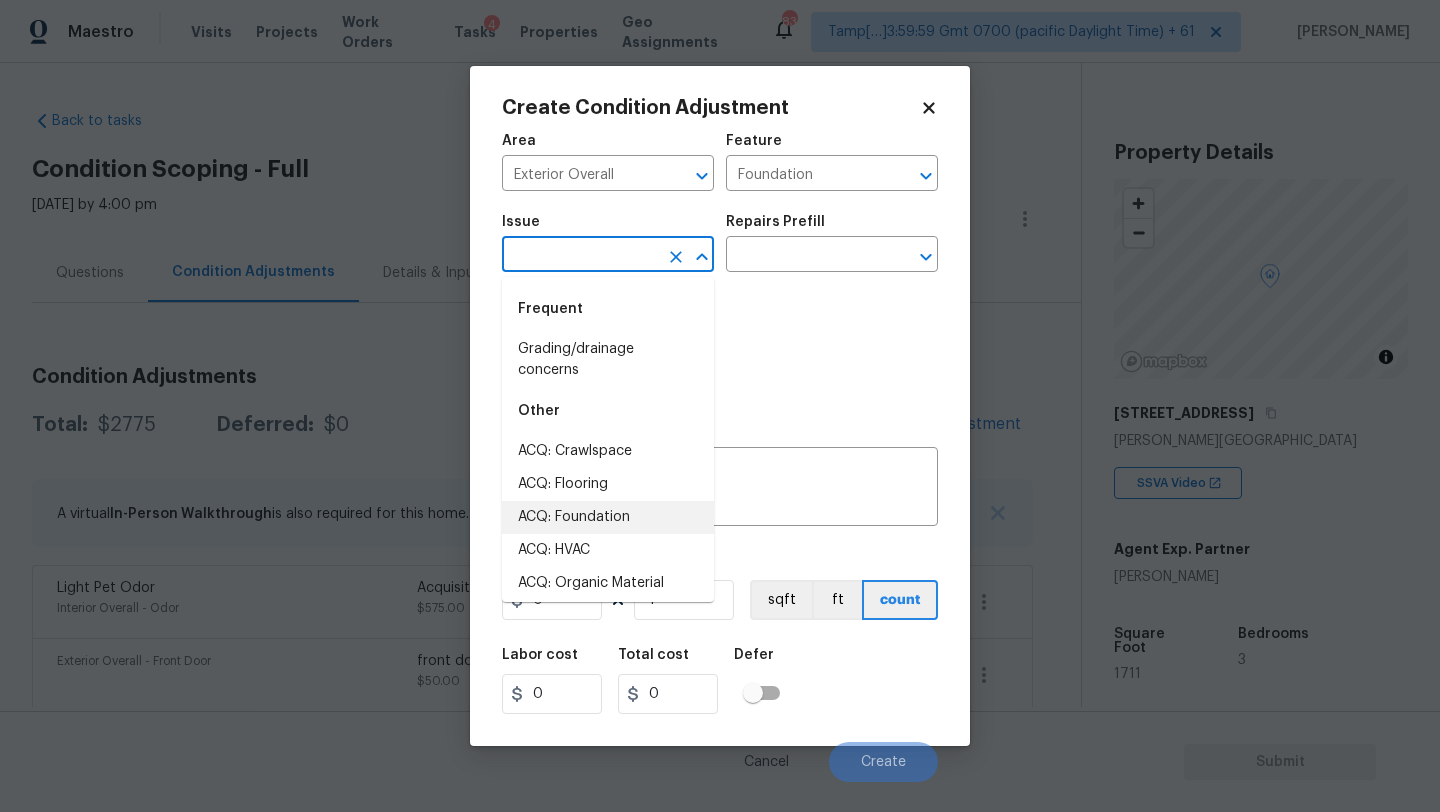 click on "ACQ: Foundation" at bounding box center [608, 517] 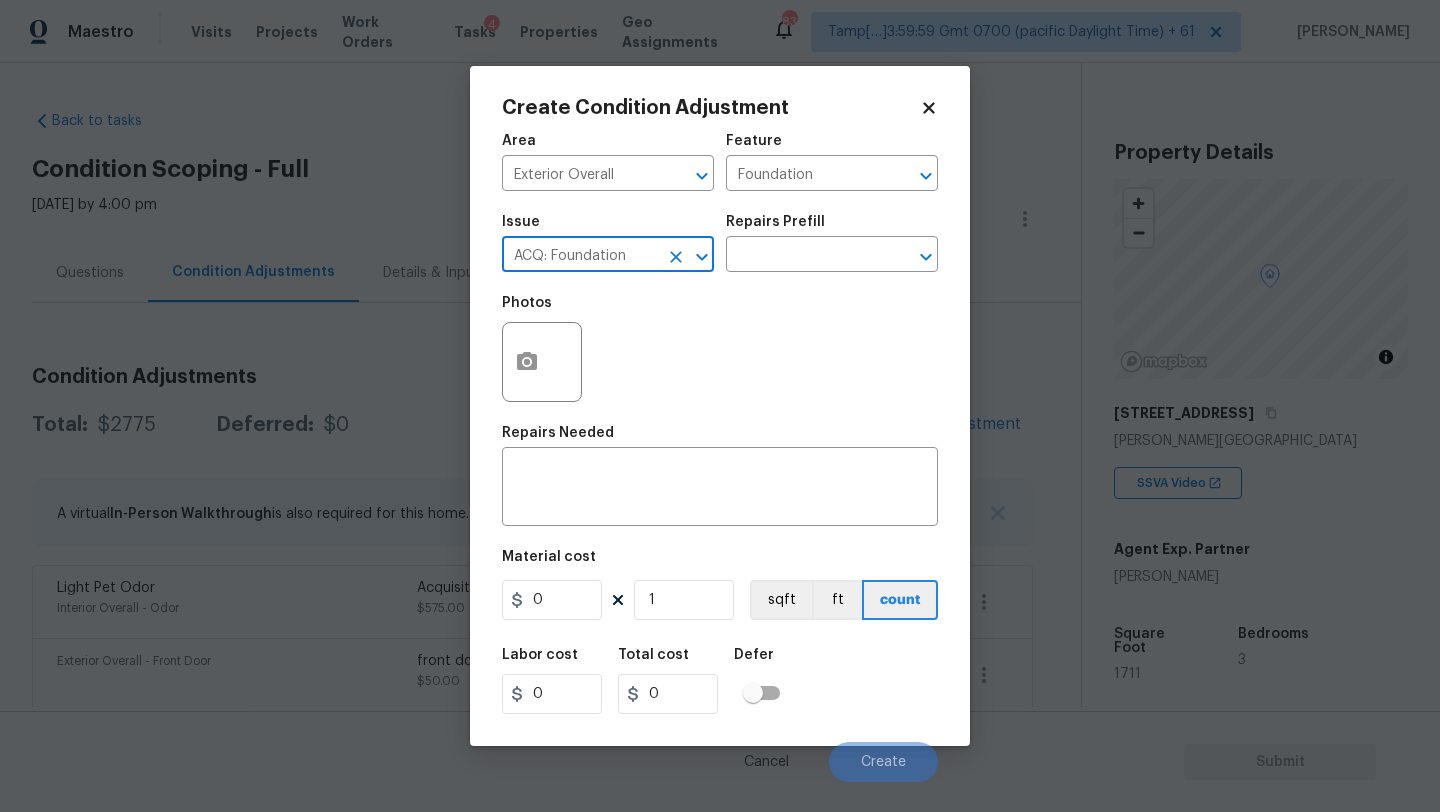 click on "Issue ACQ: Foundation ​ Repairs Prefill ​" at bounding box center [720, 243] 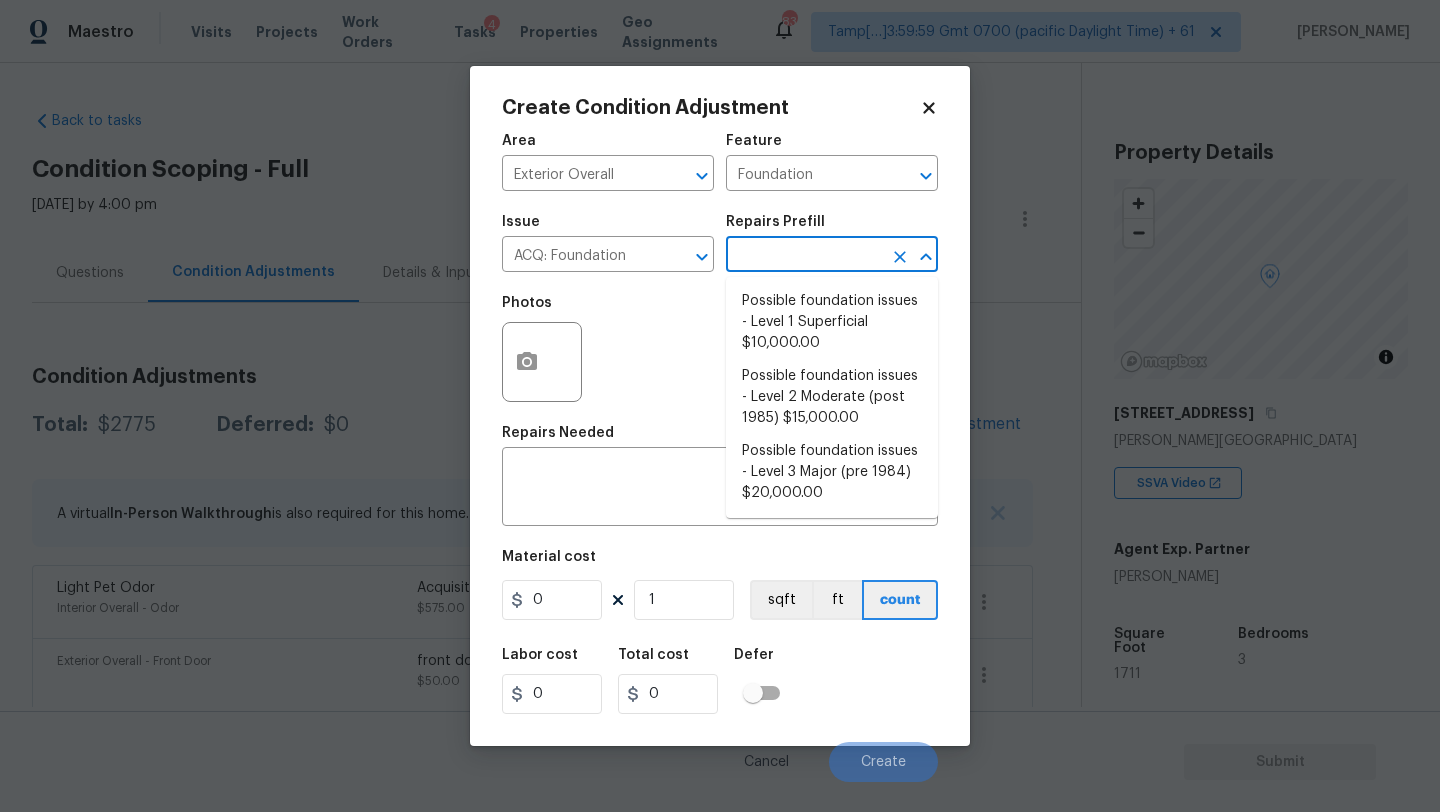 click at bounding box center [804, 256] 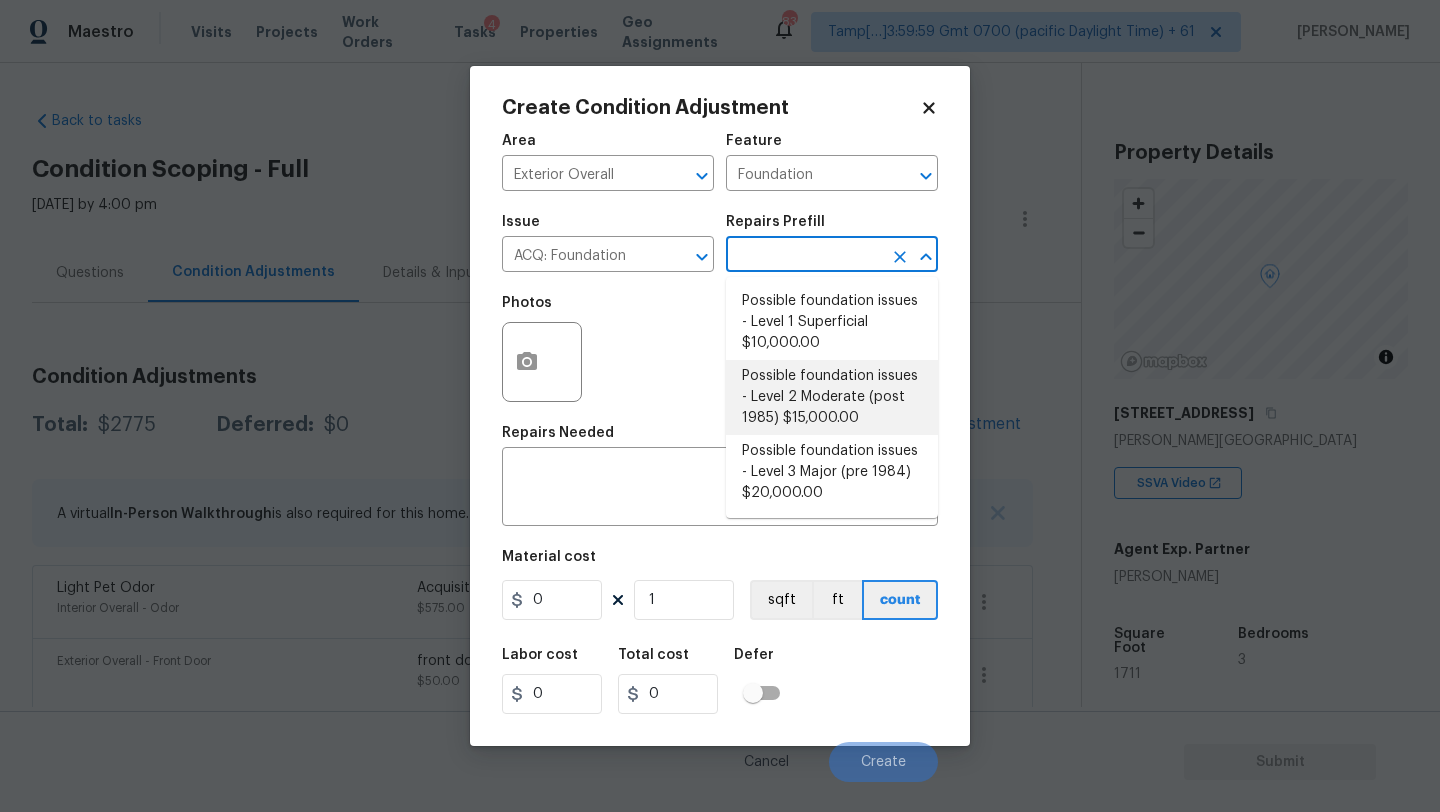 click on "Possible foundation issues - Level 2 Moderate (post 1985) $15,000.00" at bounding box center (832, 397) 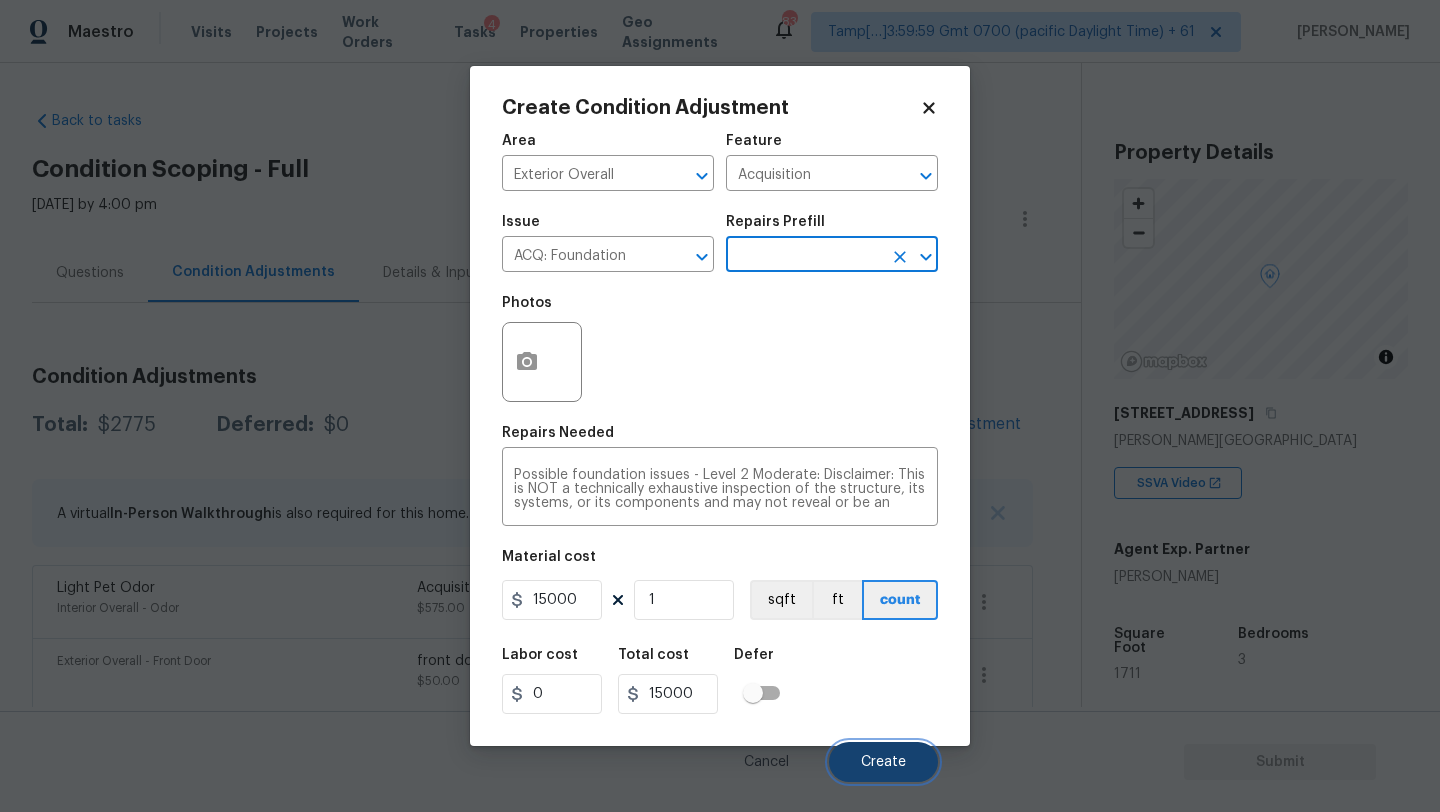 click on "Create" at bounding box center [883, 762] 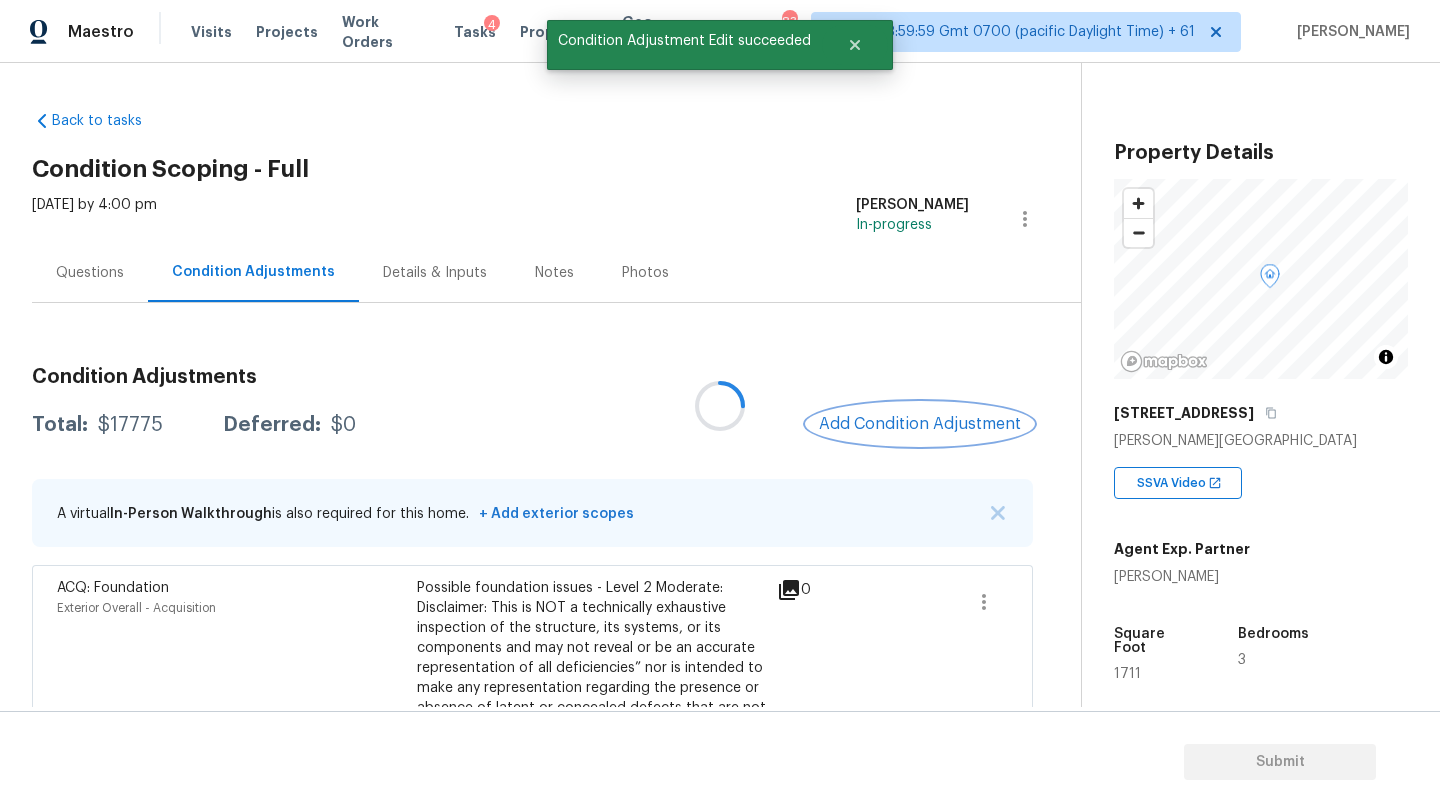 click on "Add Condition Adjustment" at bounding box center [920, 424] 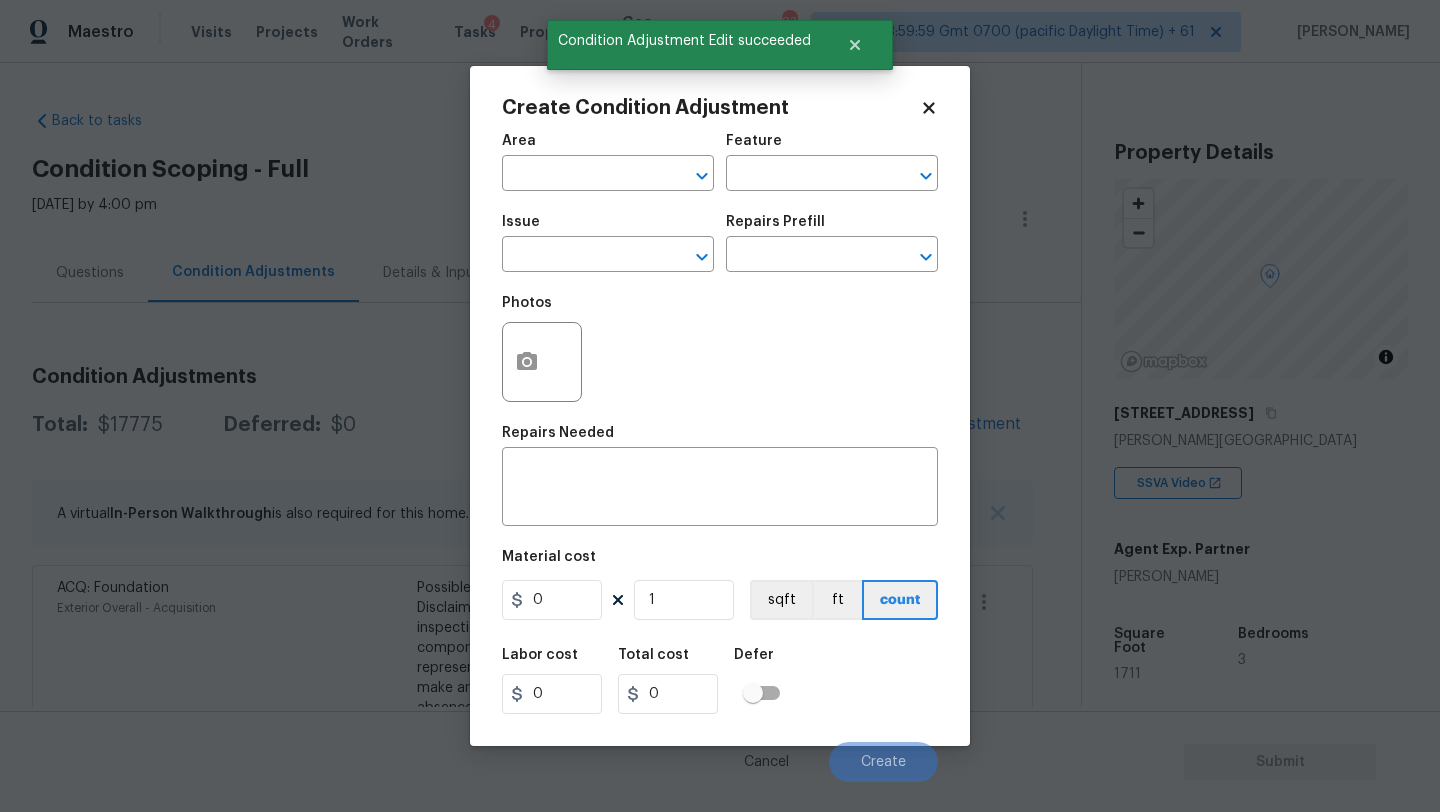click on "Area" at bounding box center [608, 147] 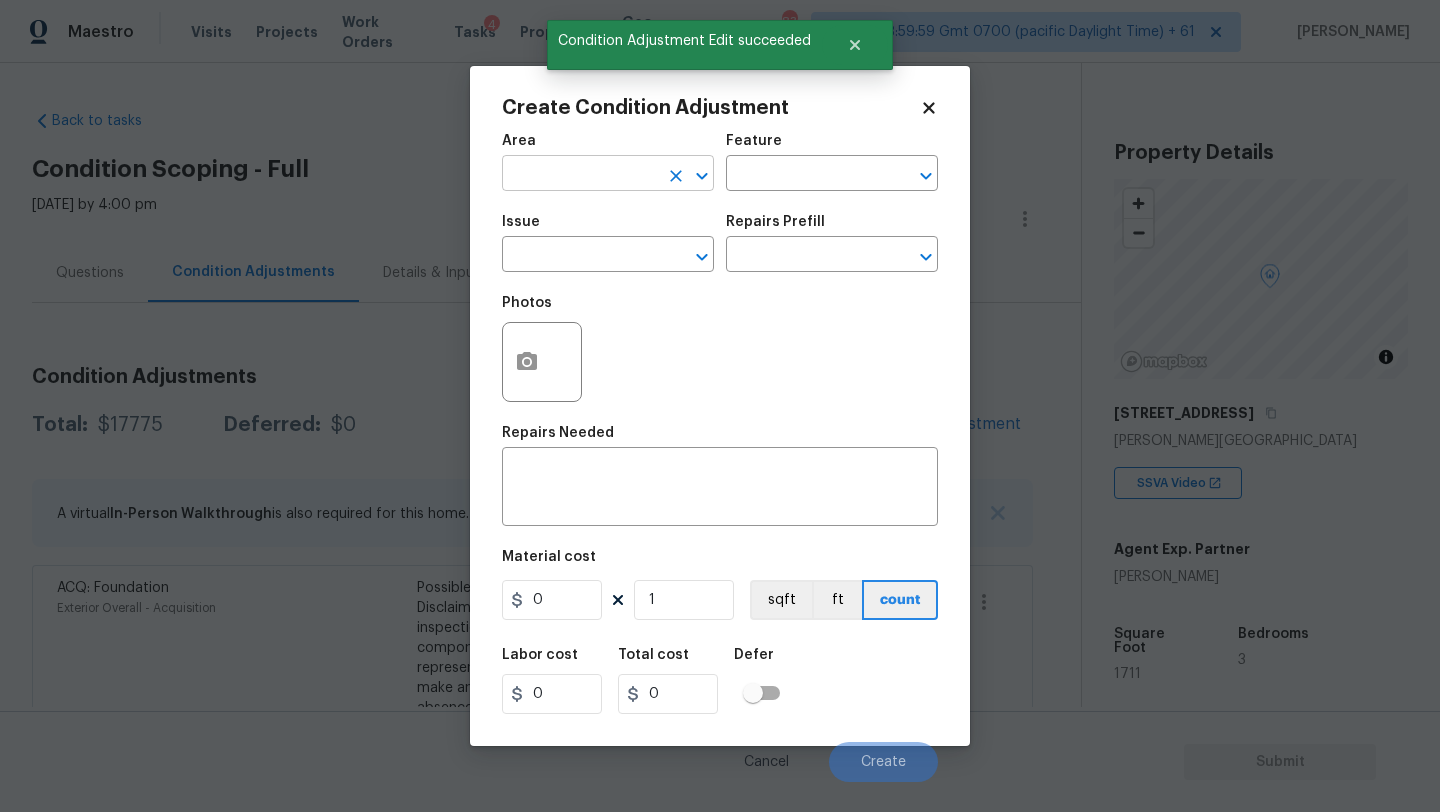 click at bounding box center [580, 175] 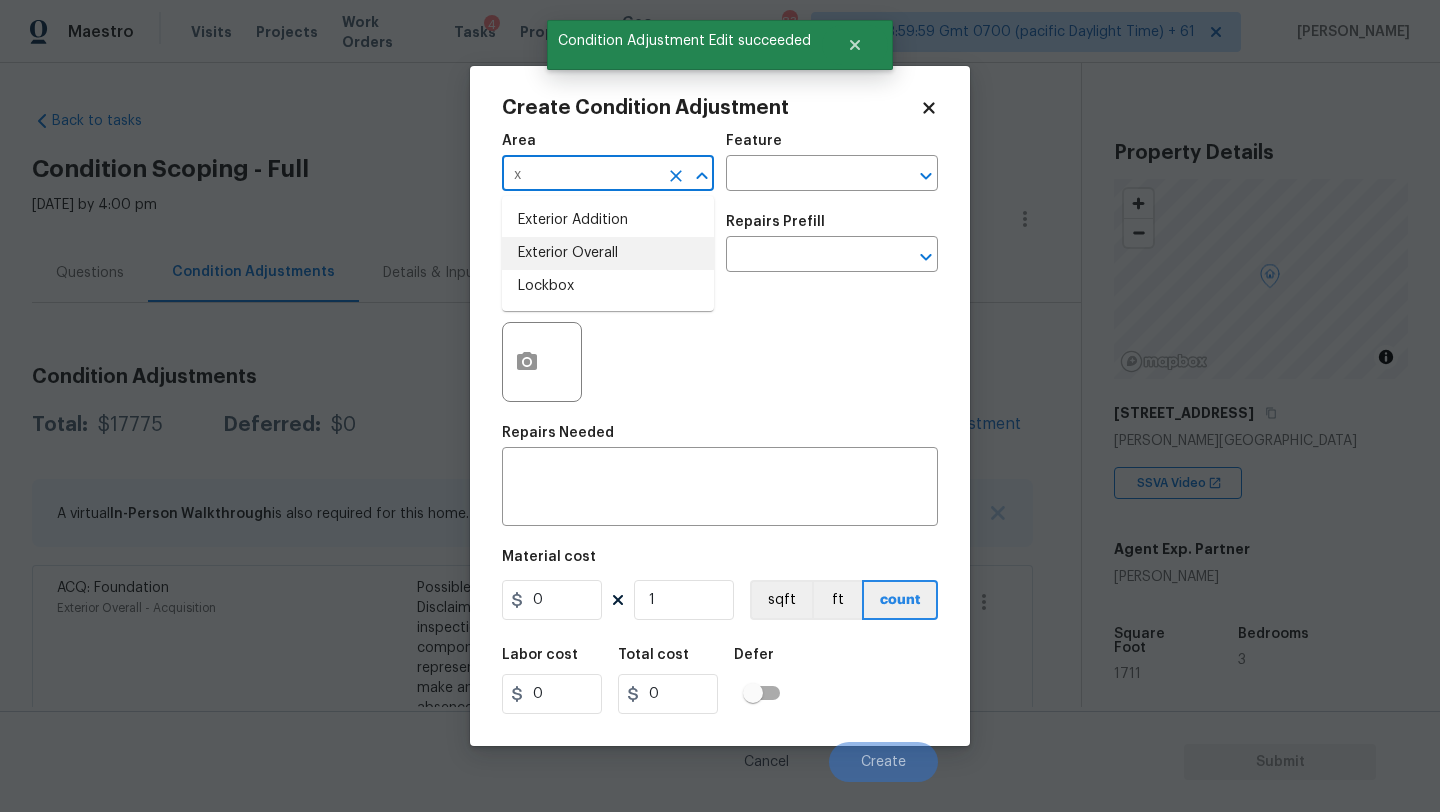 click on "Exterior Overall" at bounding box center [608, 253] 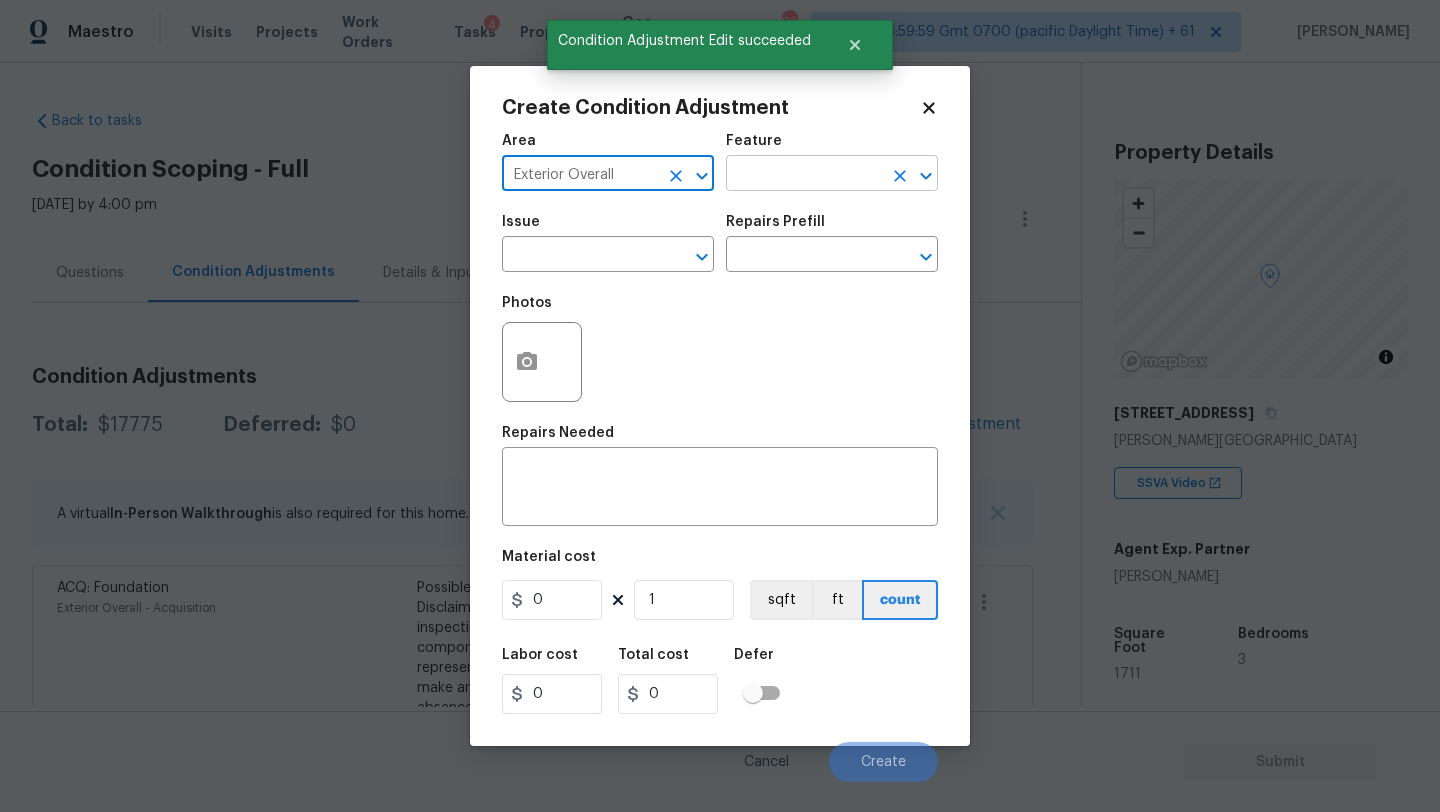 type on "Exterior Overall" 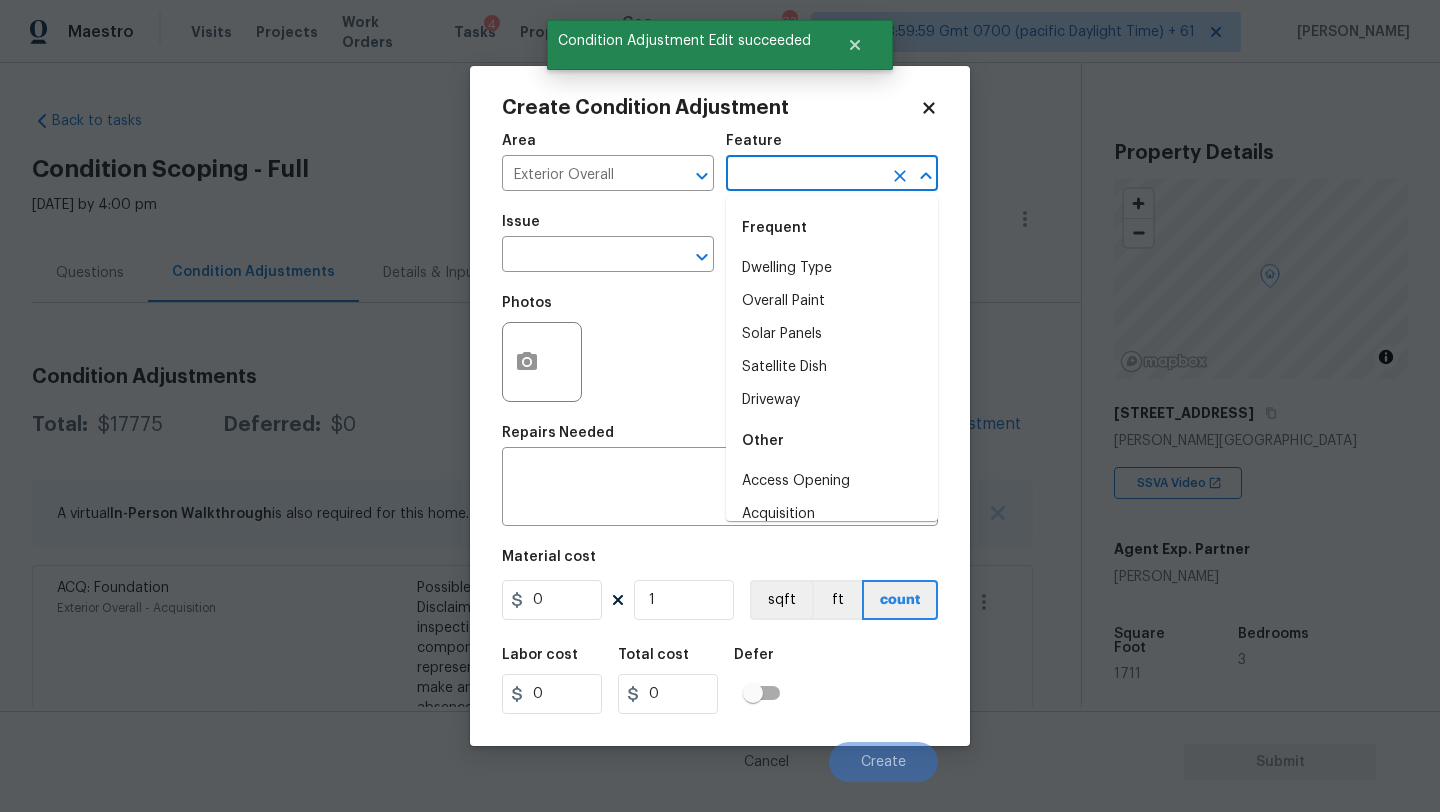 click at bounding box center (804, 175) 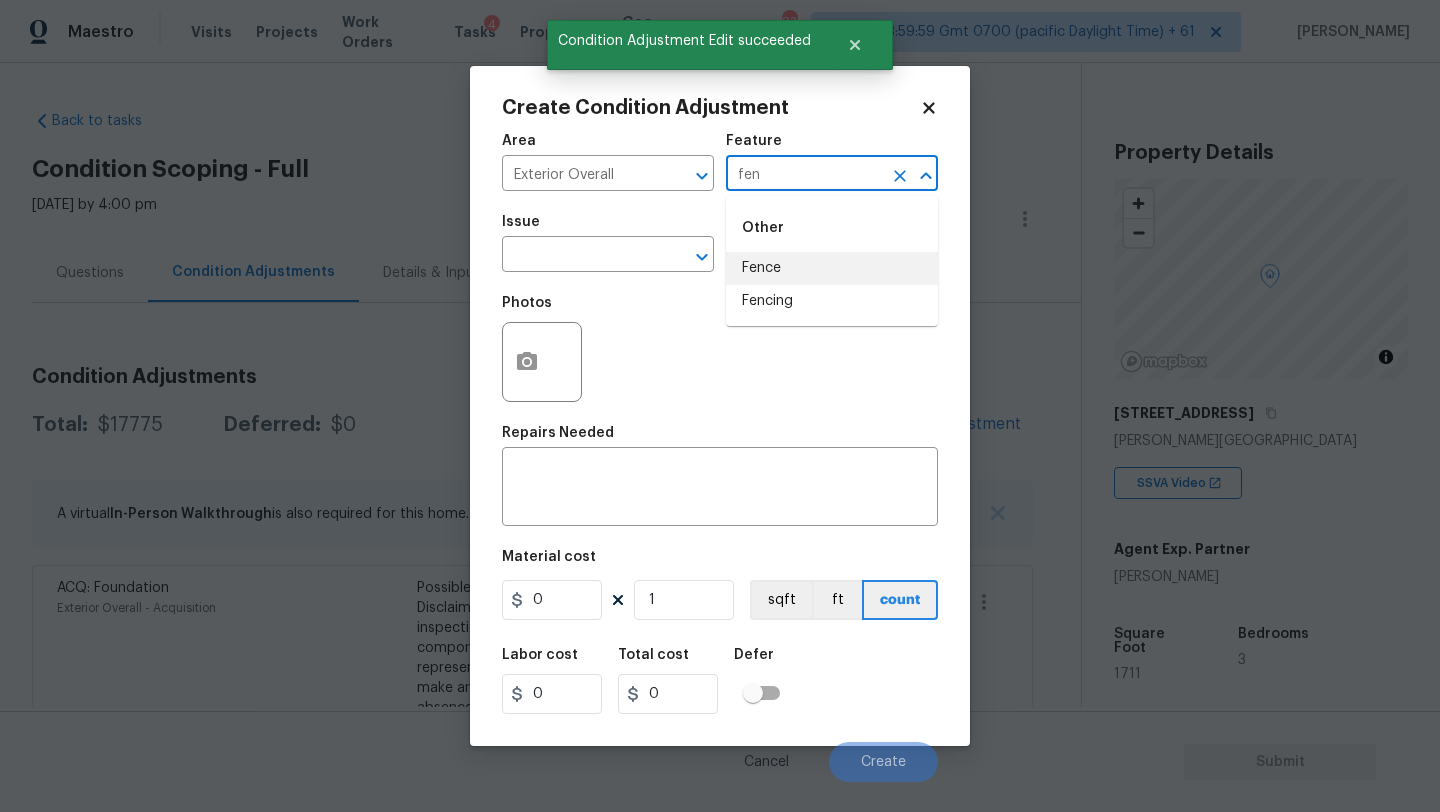 click on "Fence" at bounding box center (832, 268) 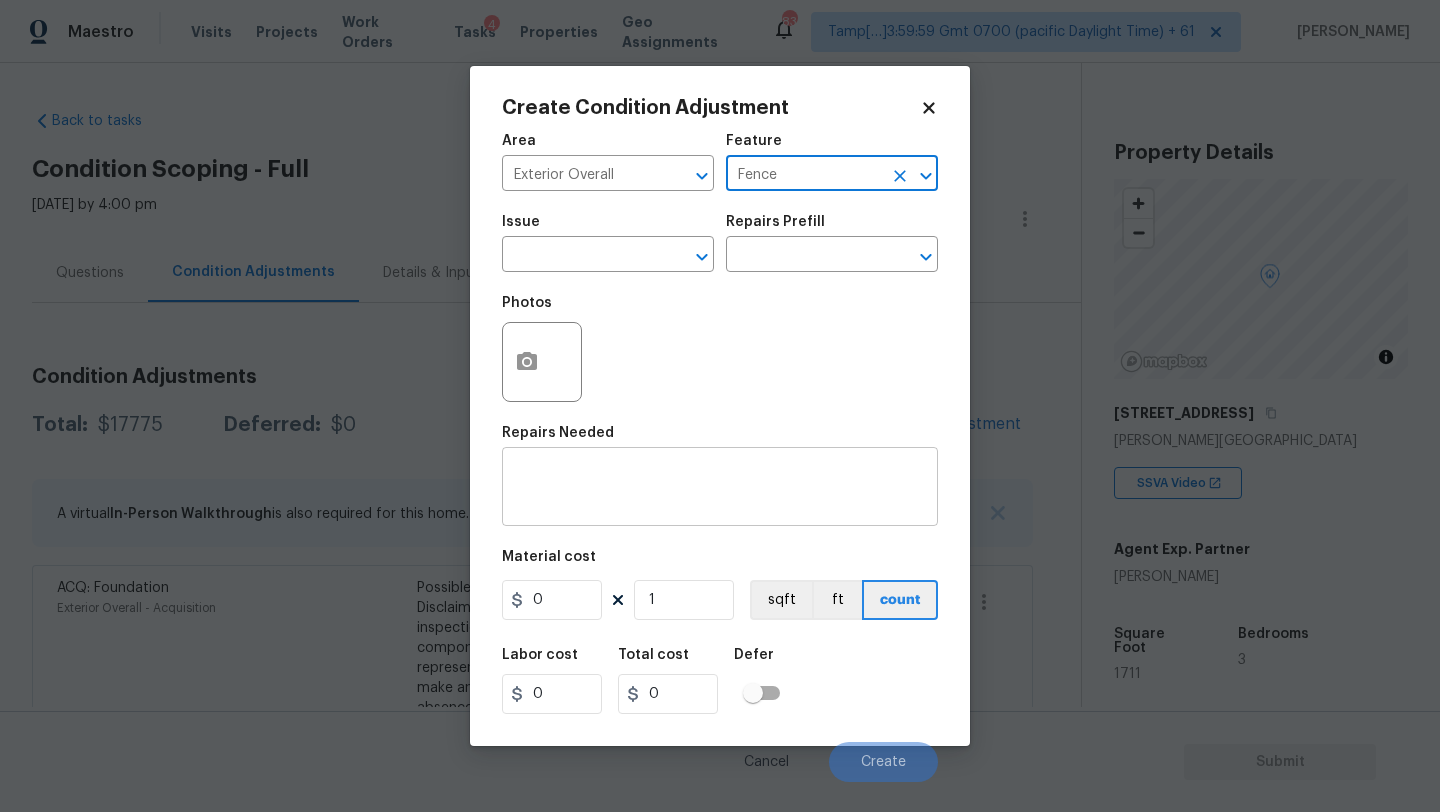 type on "Fence" 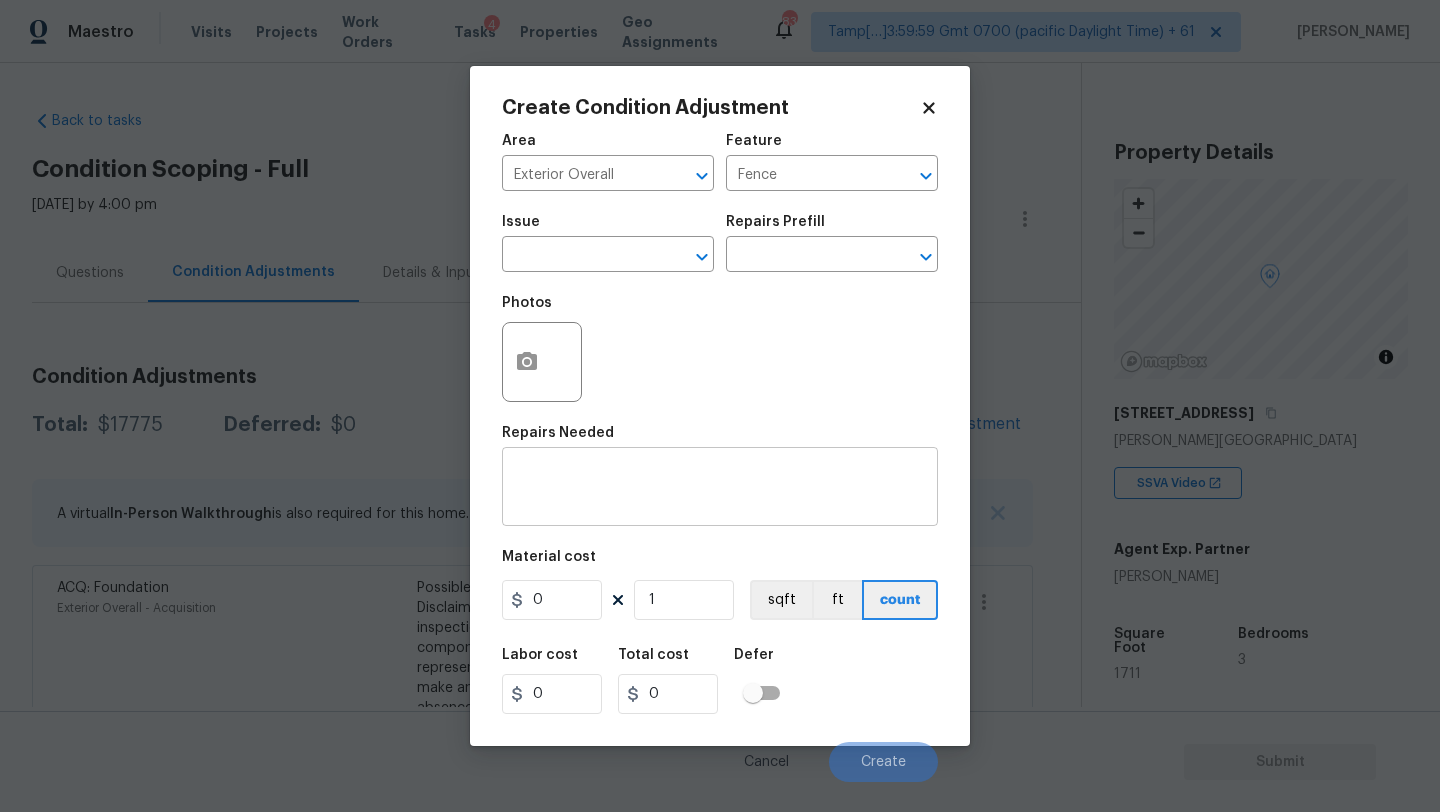 click on "x ​" at bounding box center [720, 489] 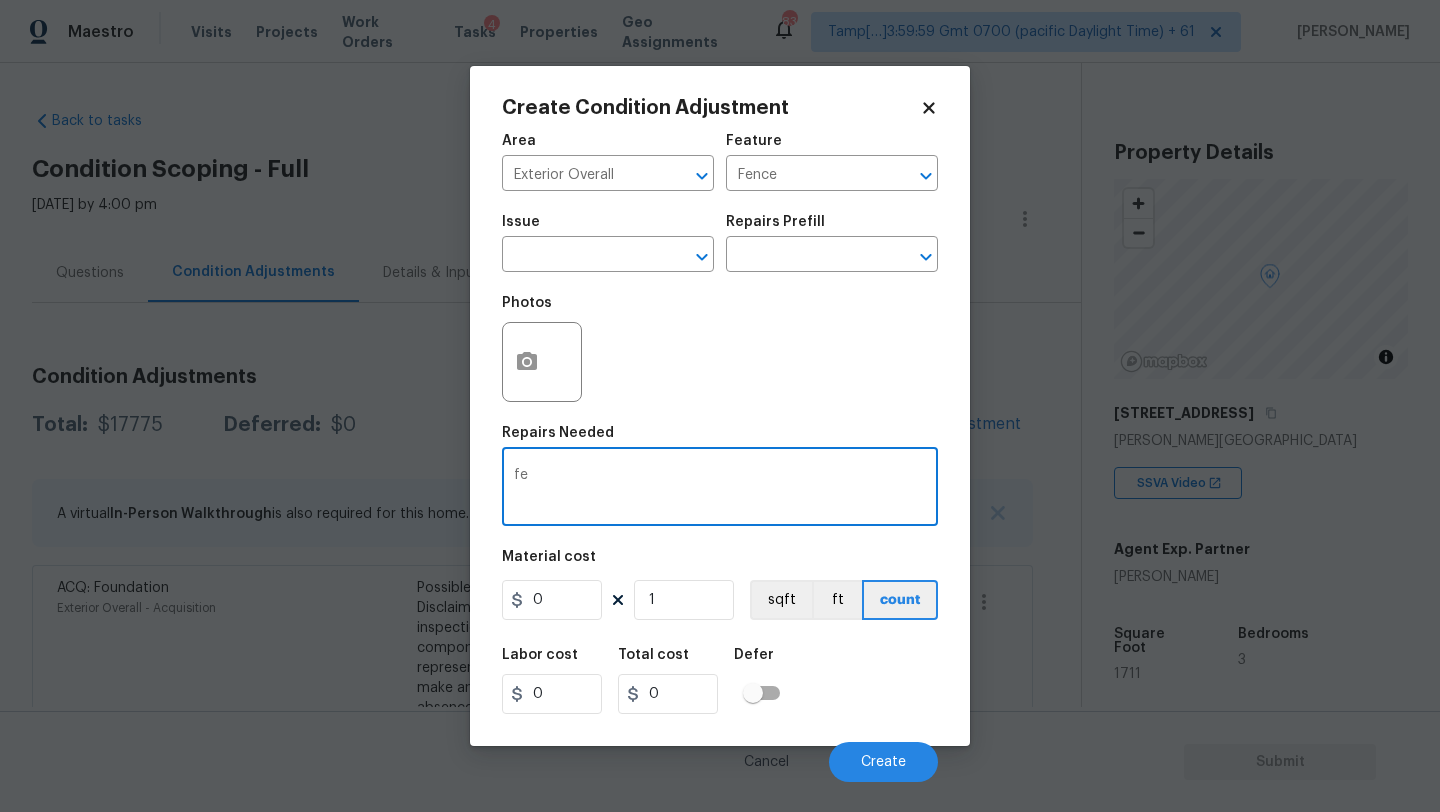 type on "fe" 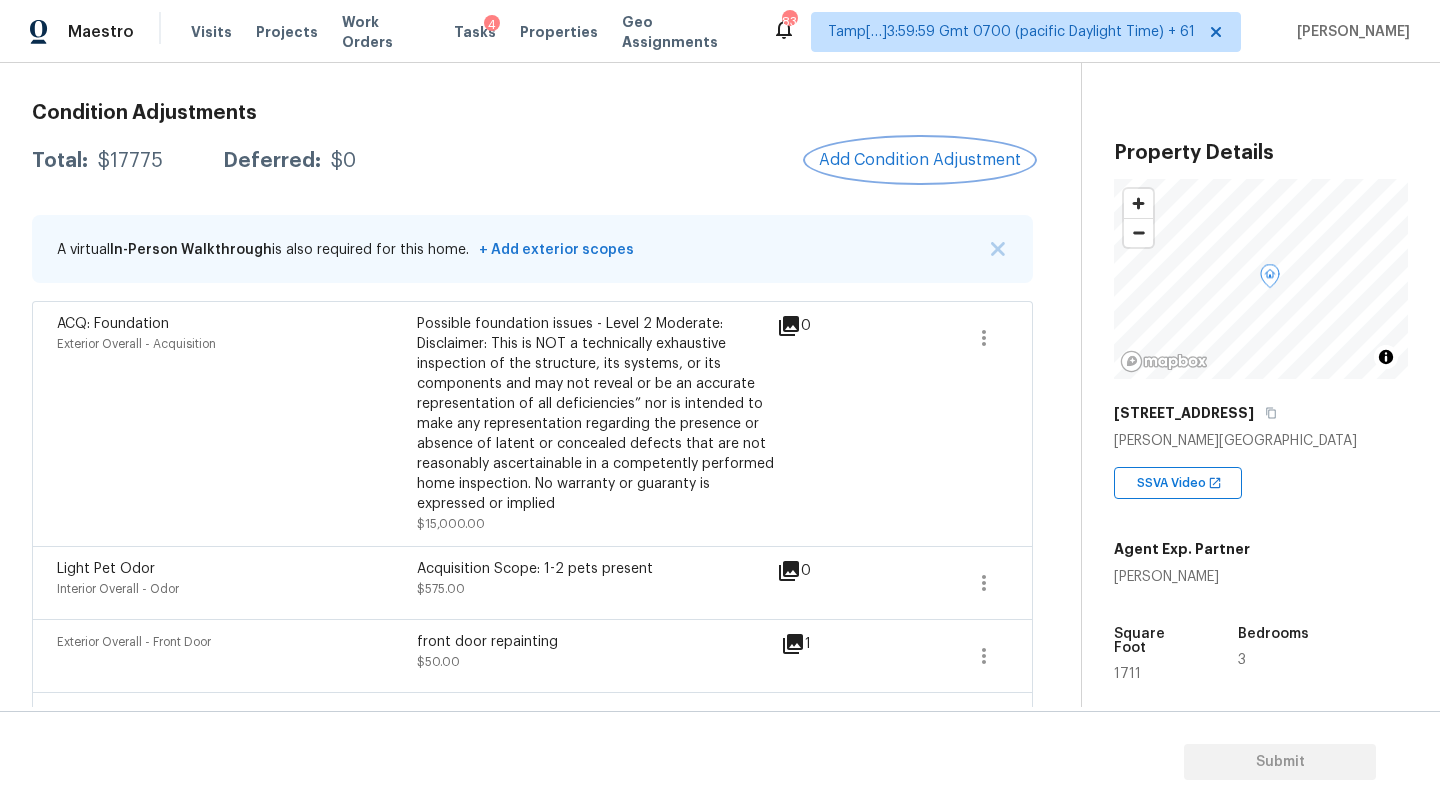 scroll, scrollTop: 0, scrollLeft: 0, axis: both 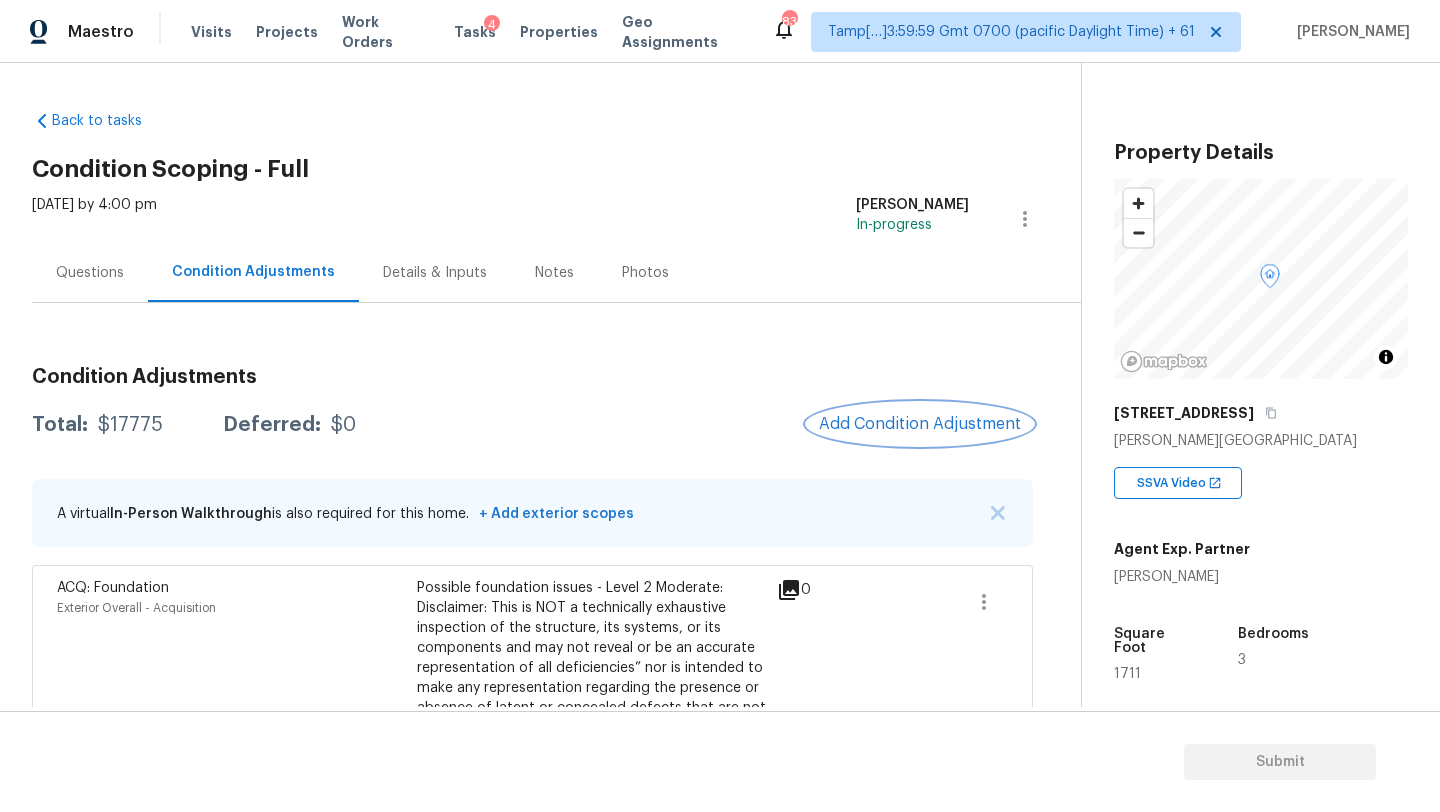 click on "Add Condition Adjustment" at bounding box center [920, 424] 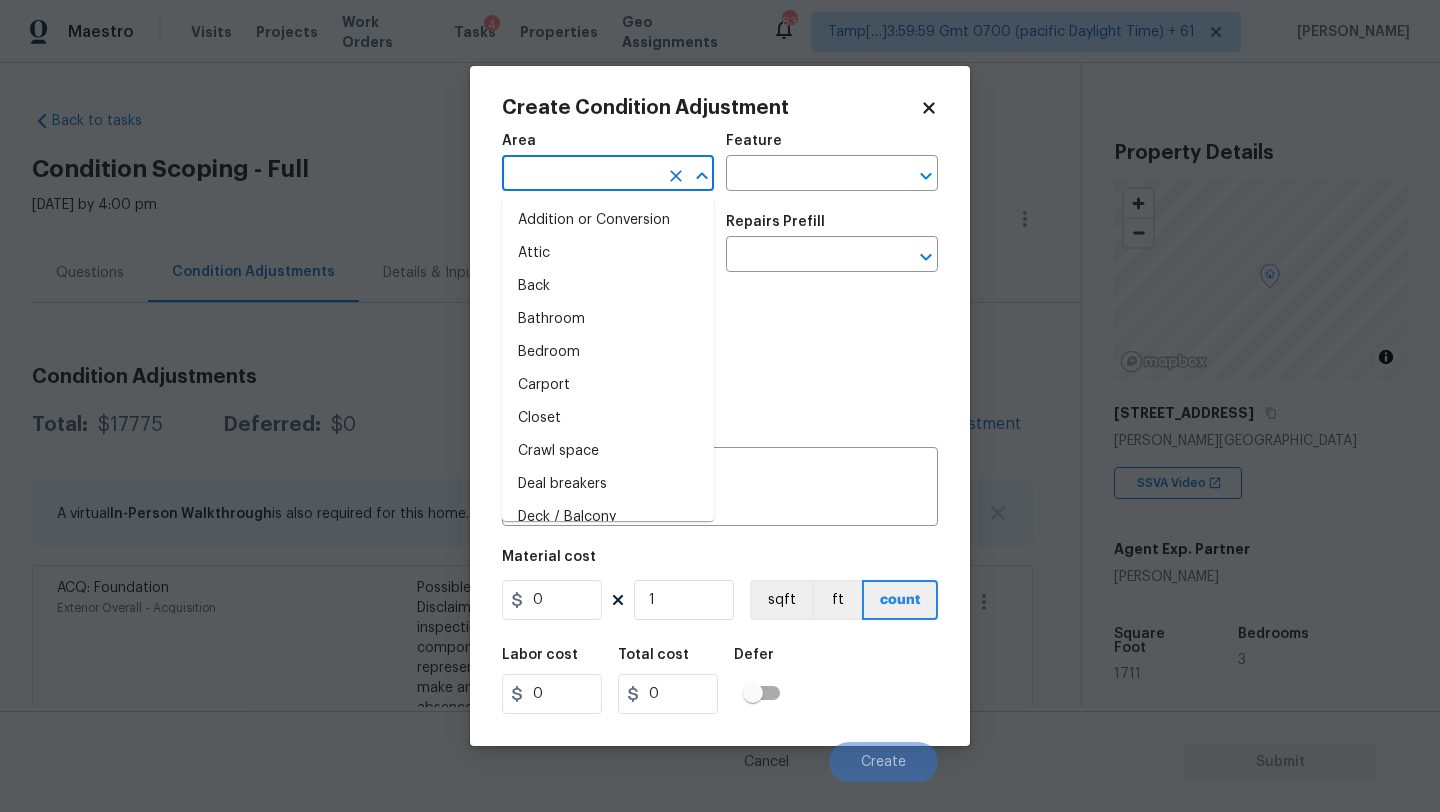 click at bounding box center (580, 175) 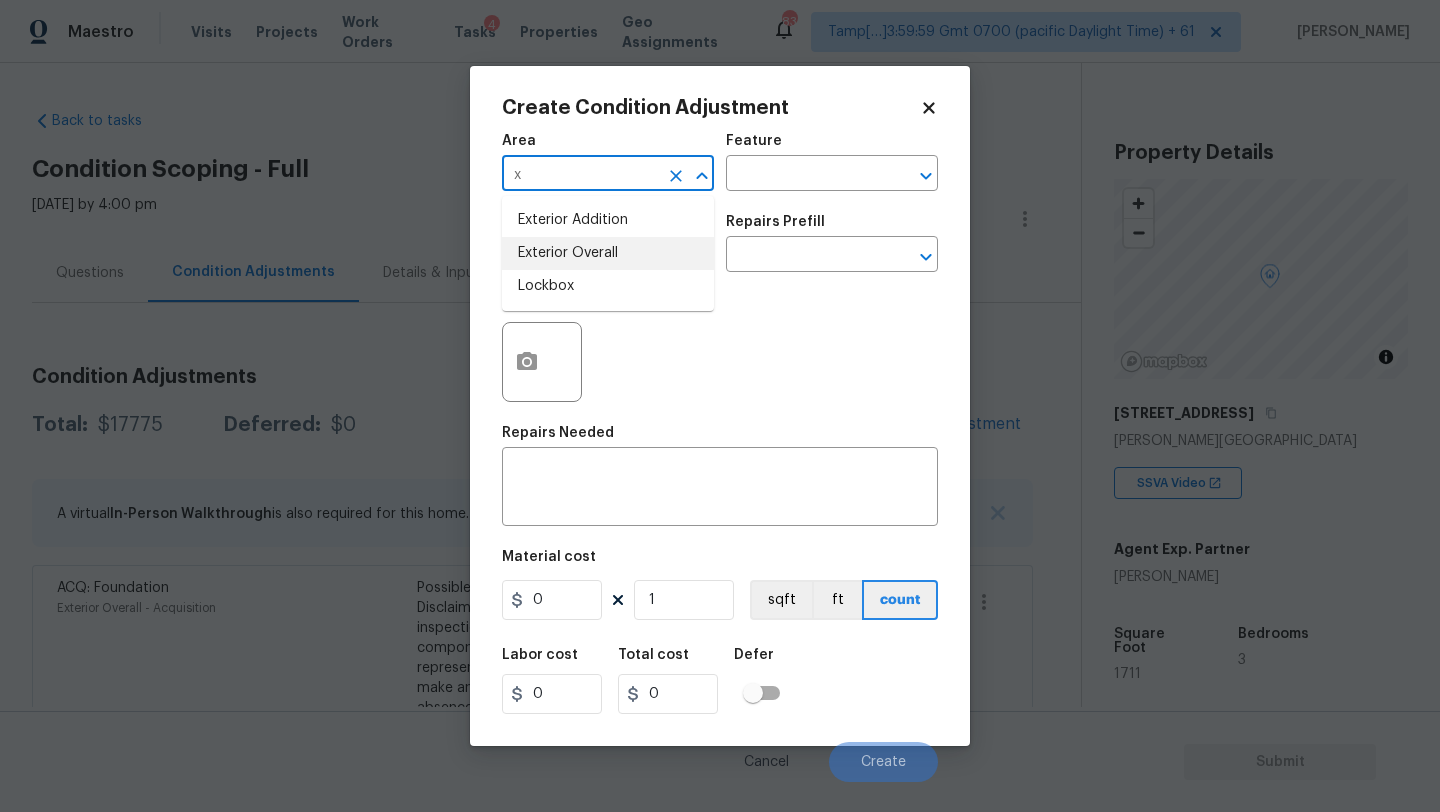 click on "Exterior Overall" at bounding box center [608, 253] 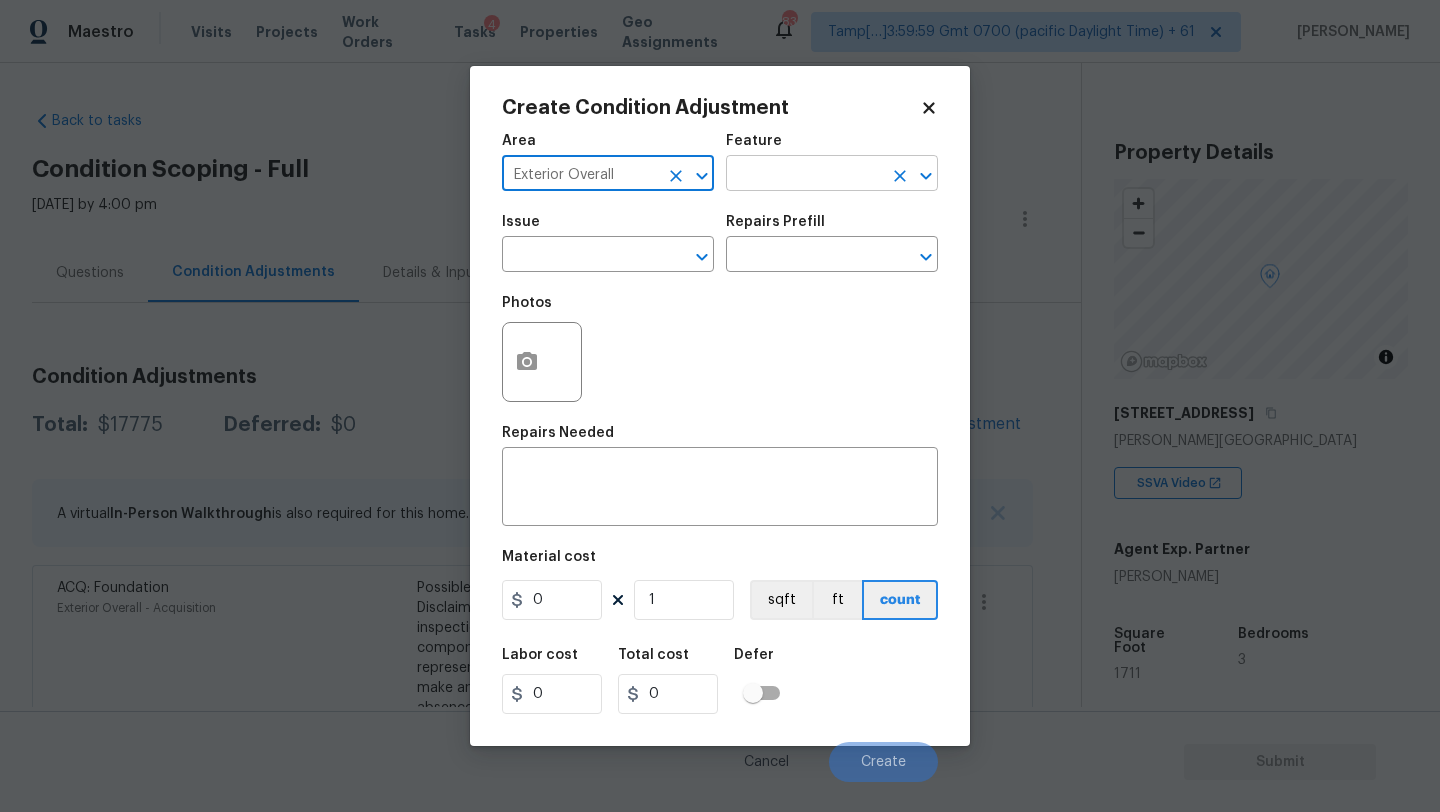 type on "Exterior Overall" 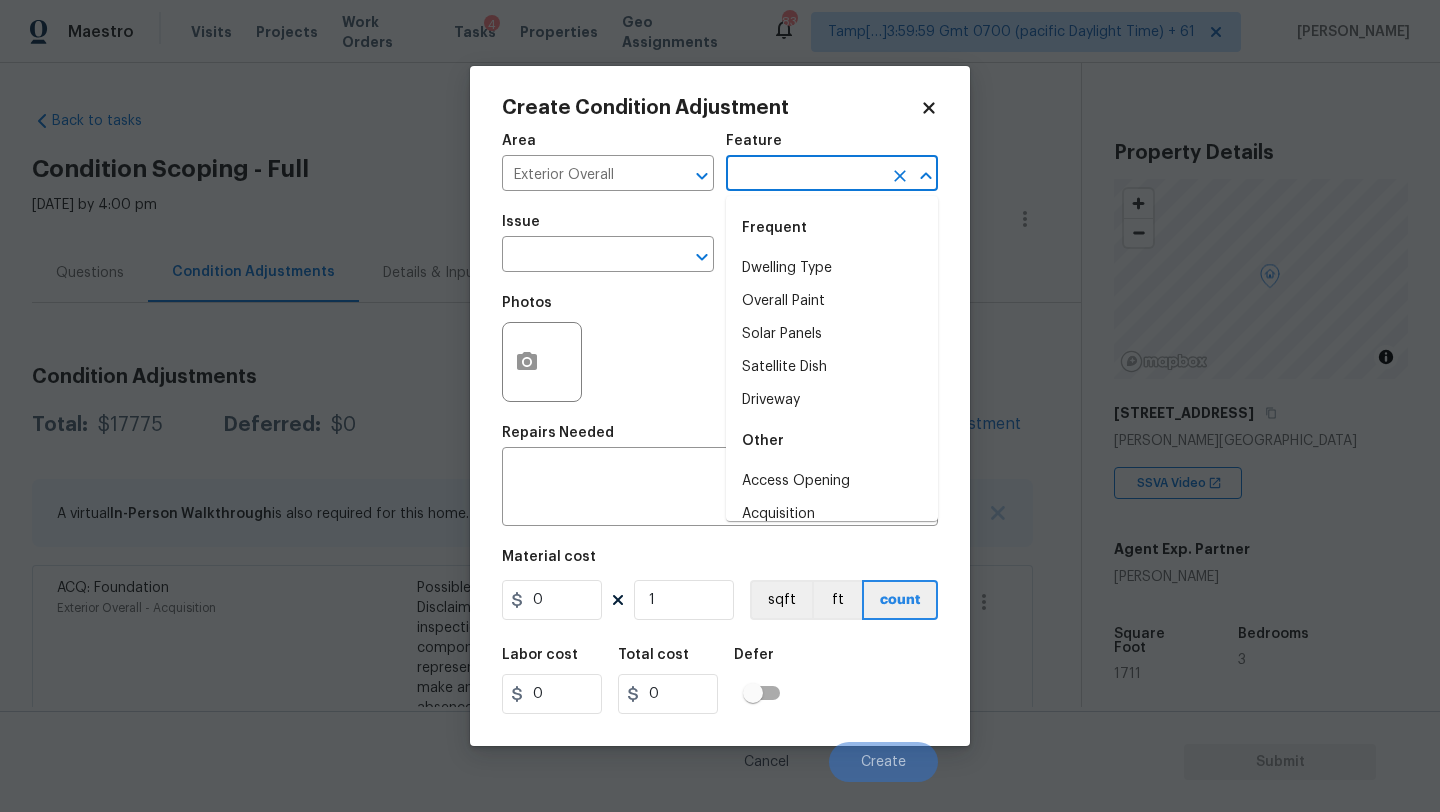 click at bounding box center [804, 175] 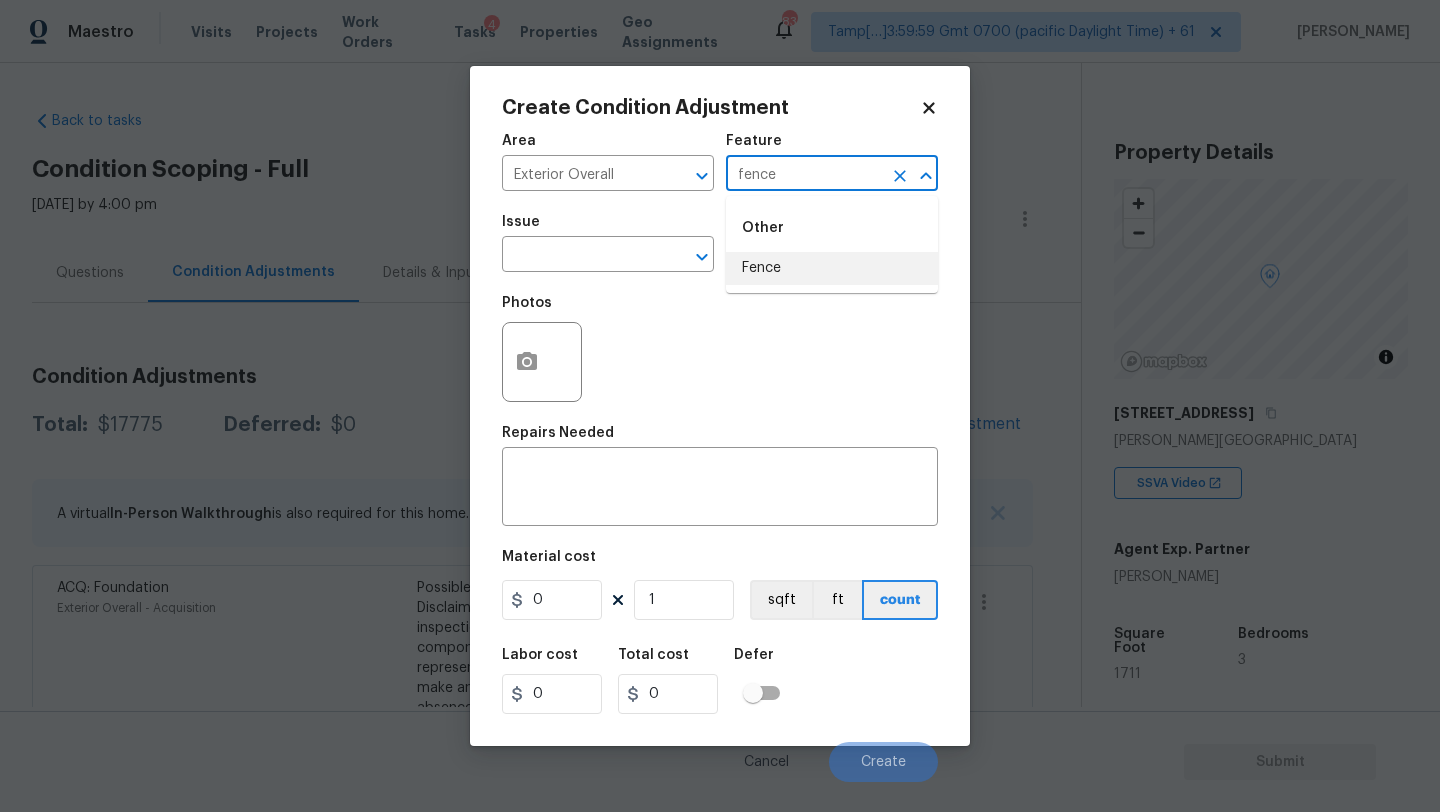 click on "Fence" at bounding box center (832, 268) 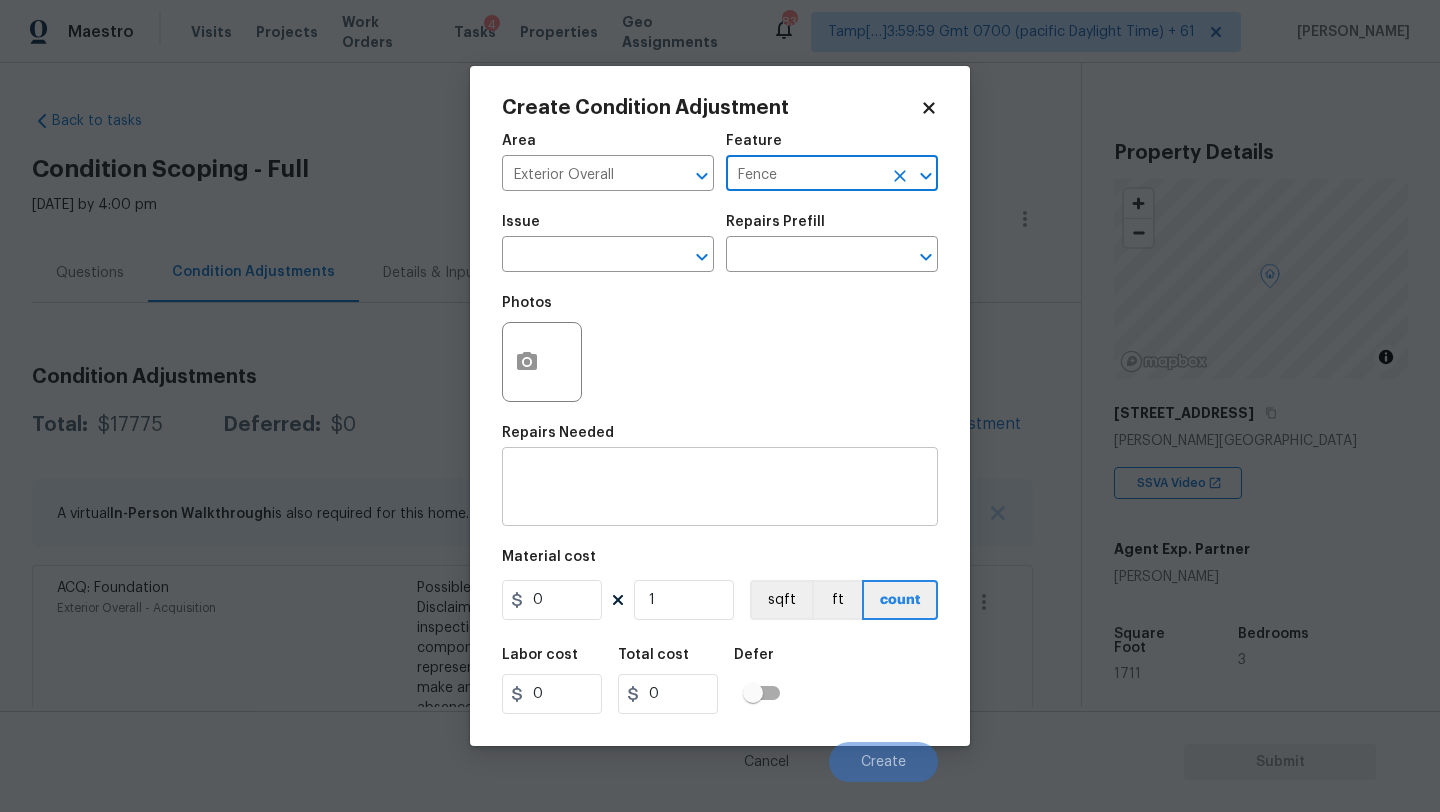 type on "Fence" 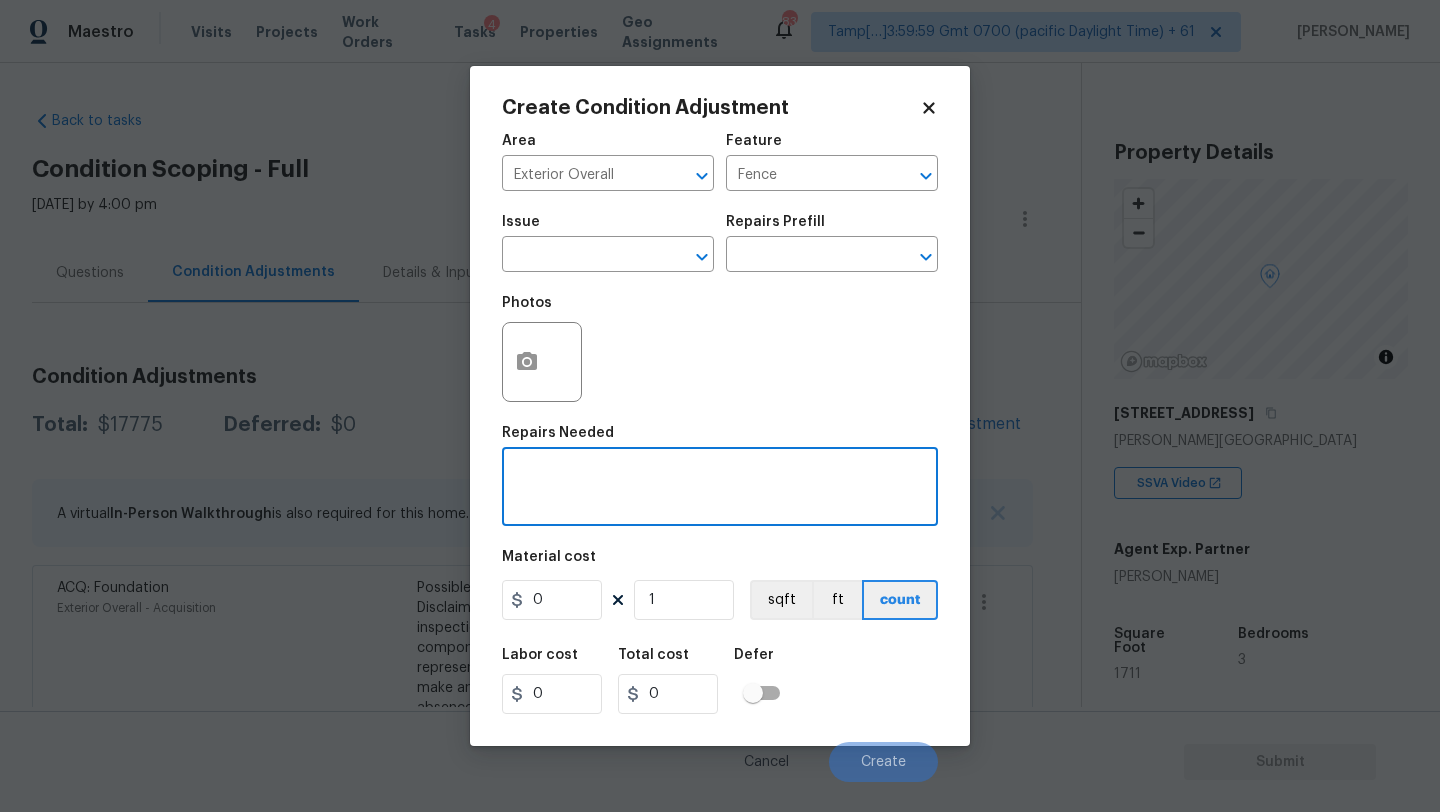 click at bounding box center (720, 489) 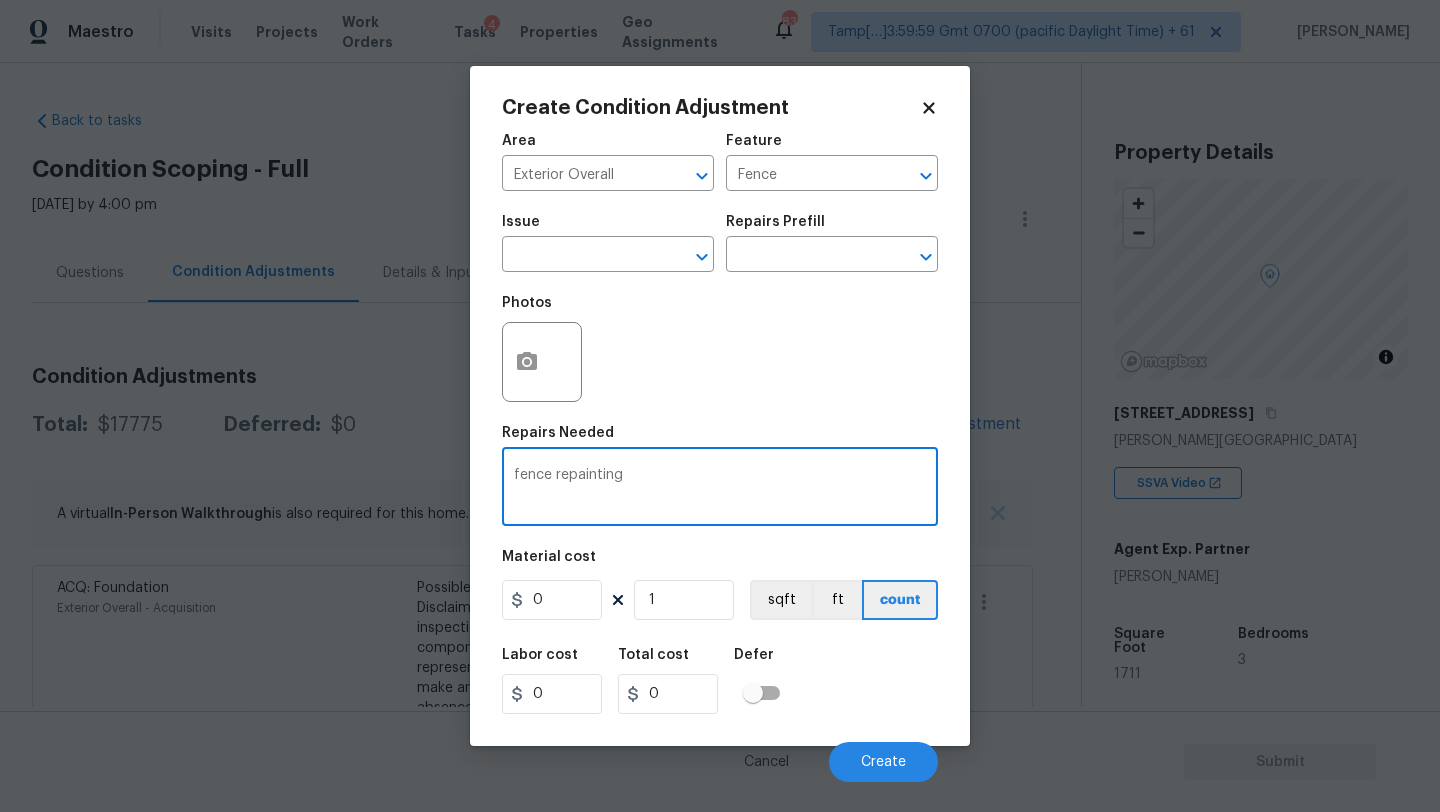 type on "fence repainting" 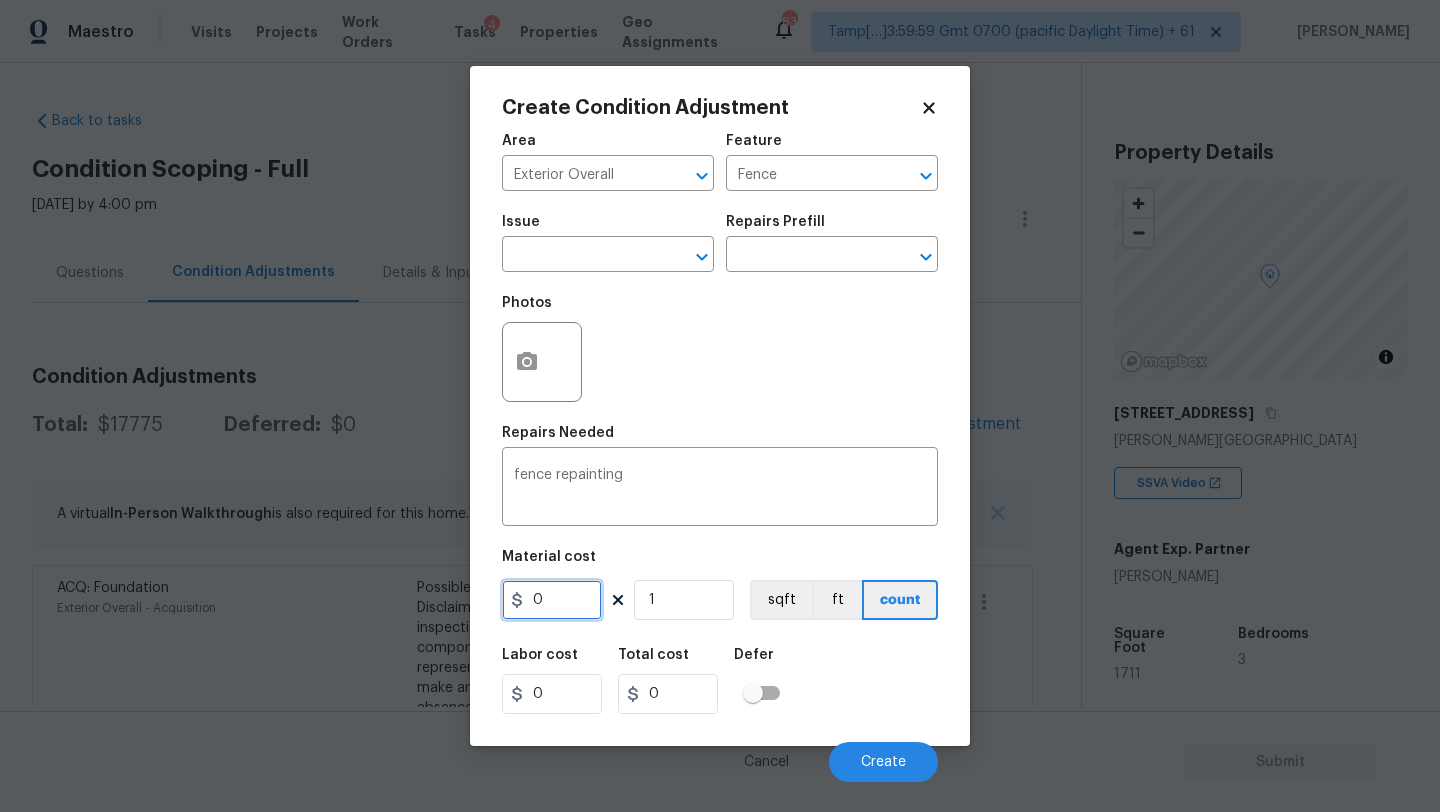 click on "0" at bounding box center [552, 600] 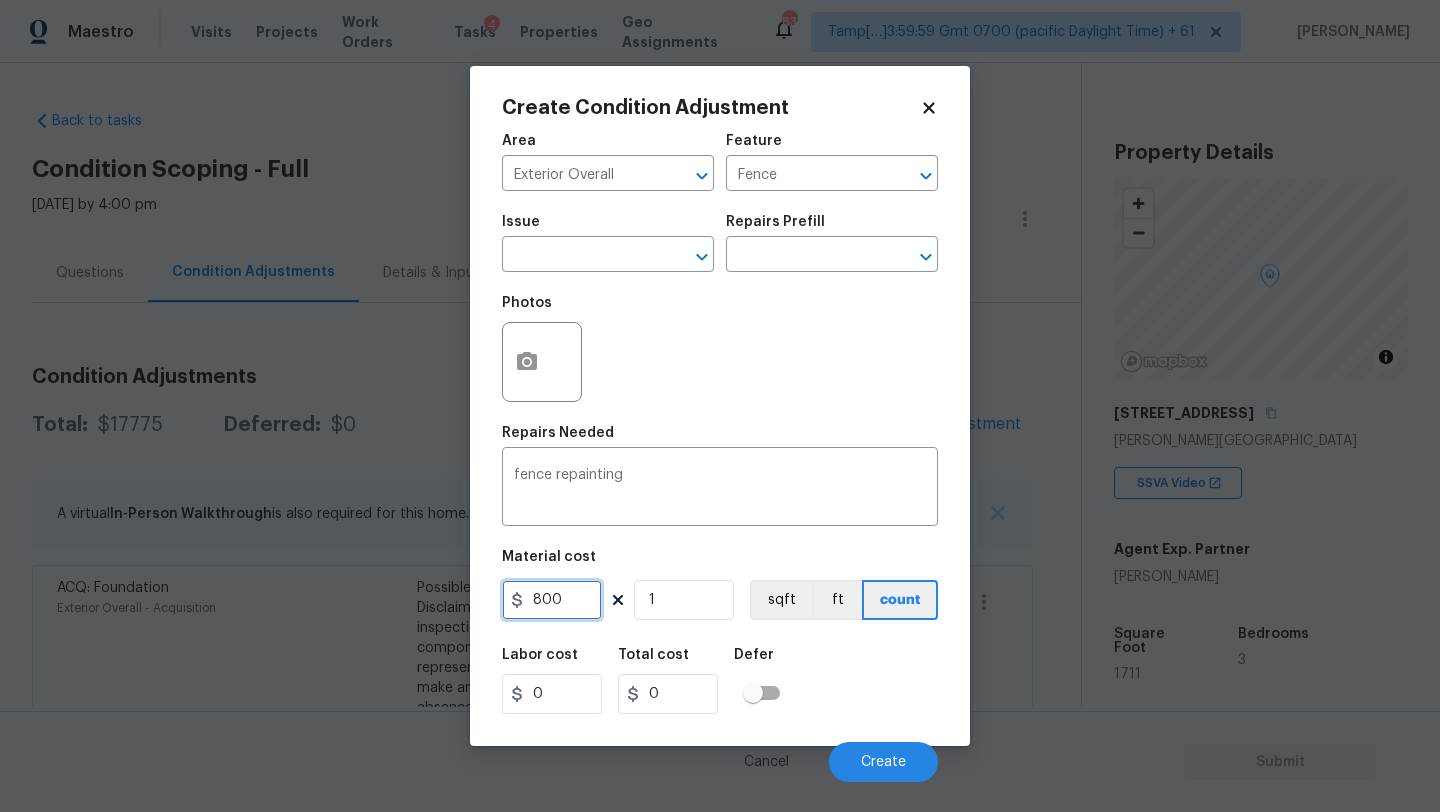 type on "800" 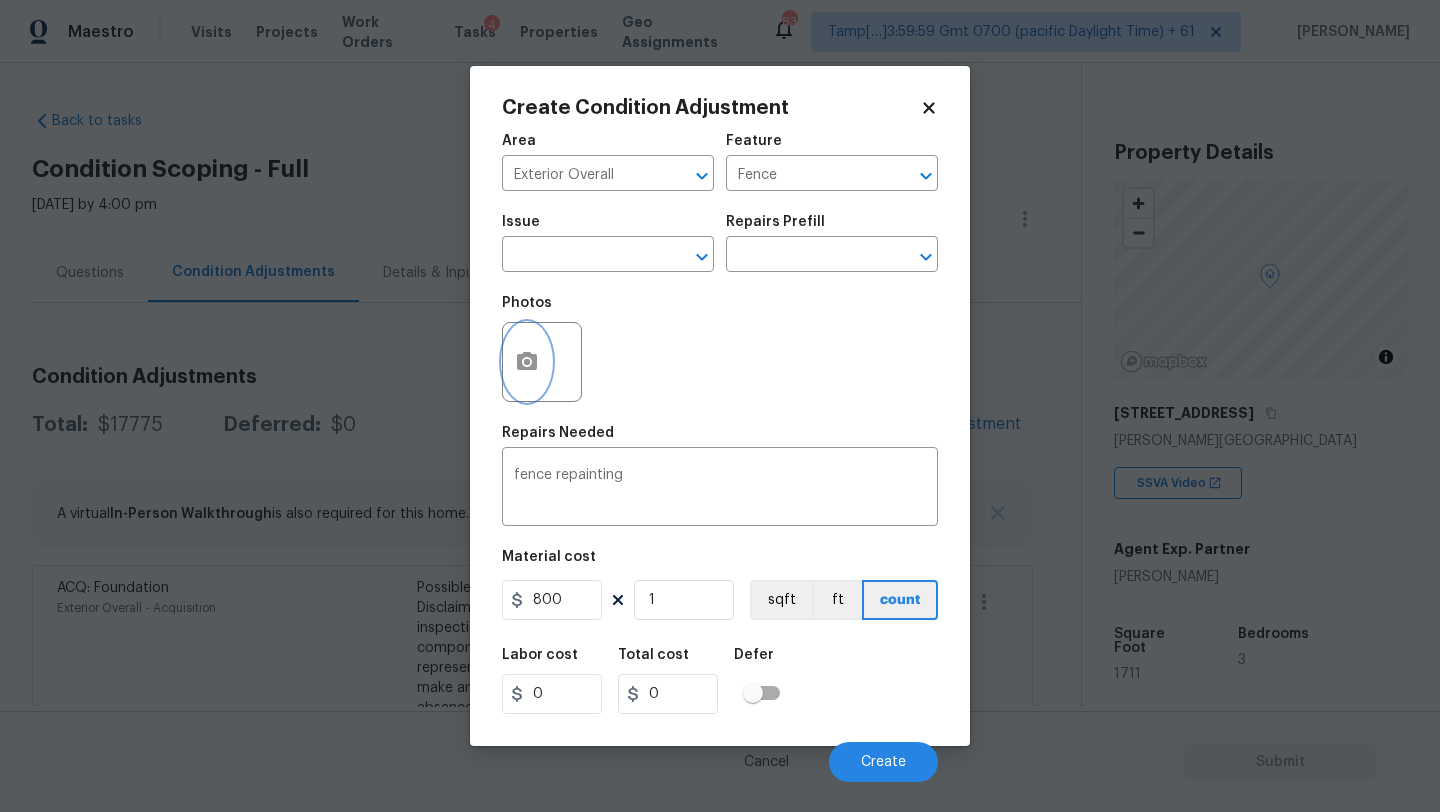 type on "800" 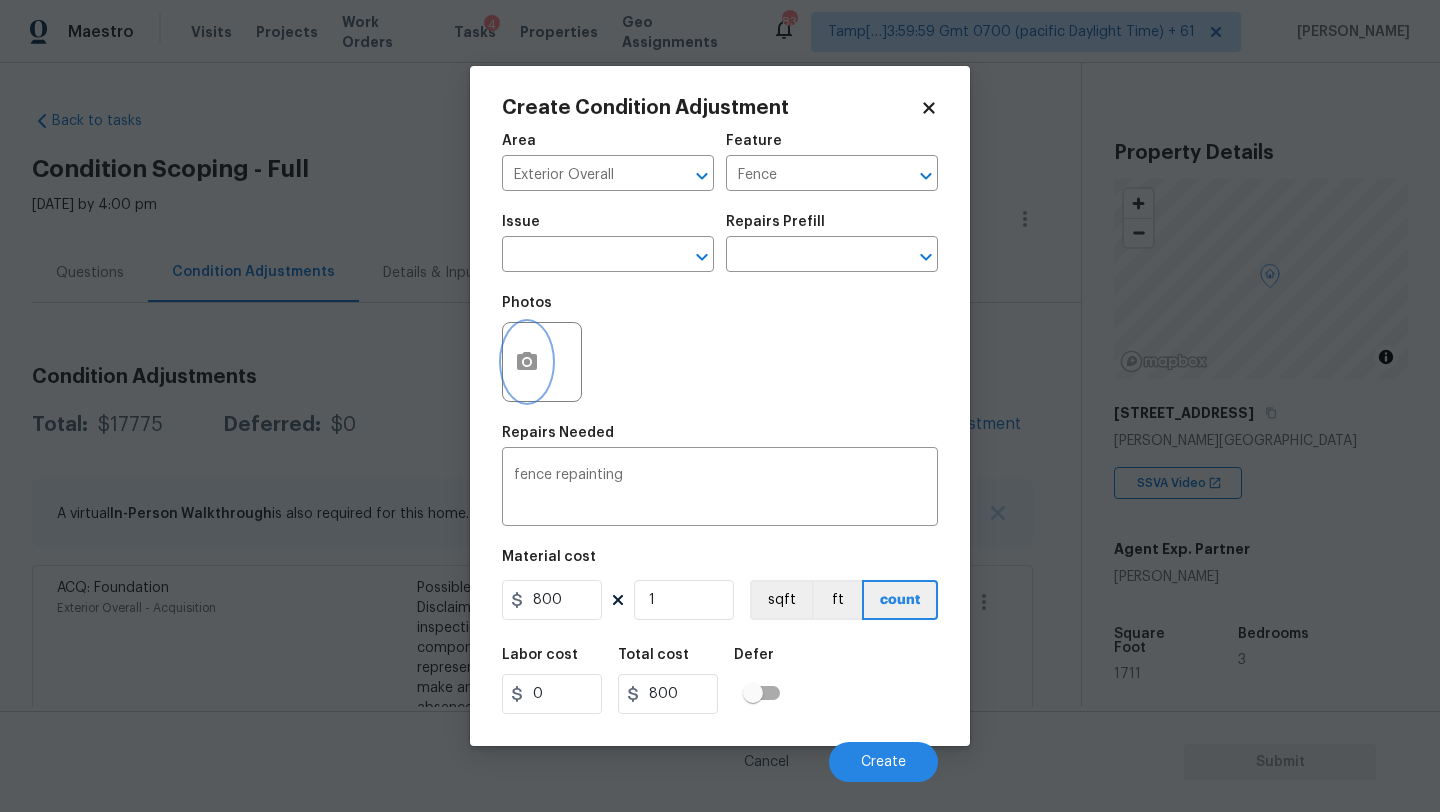 click 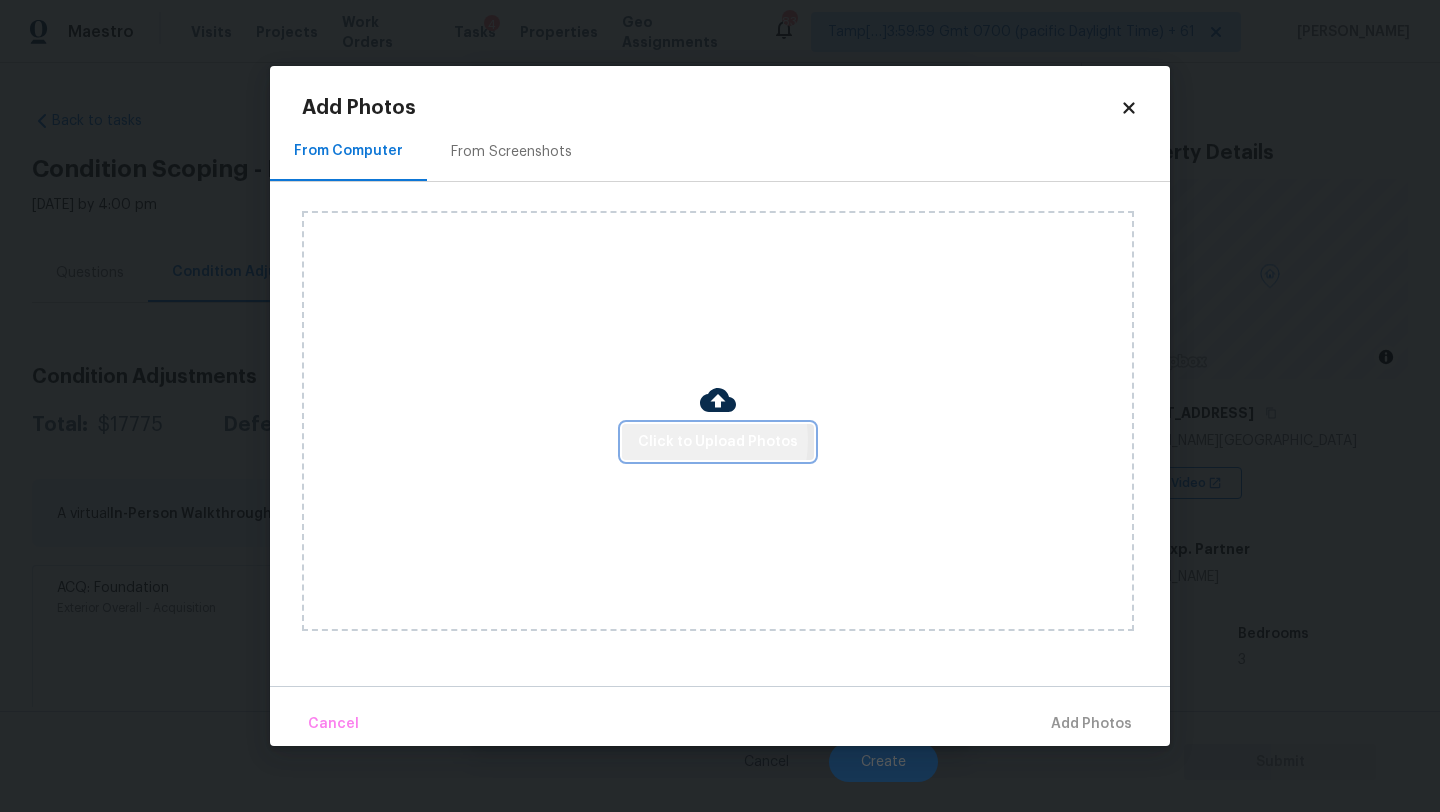 click on "Click to Upload Photos" at bounding box center [718, 442] 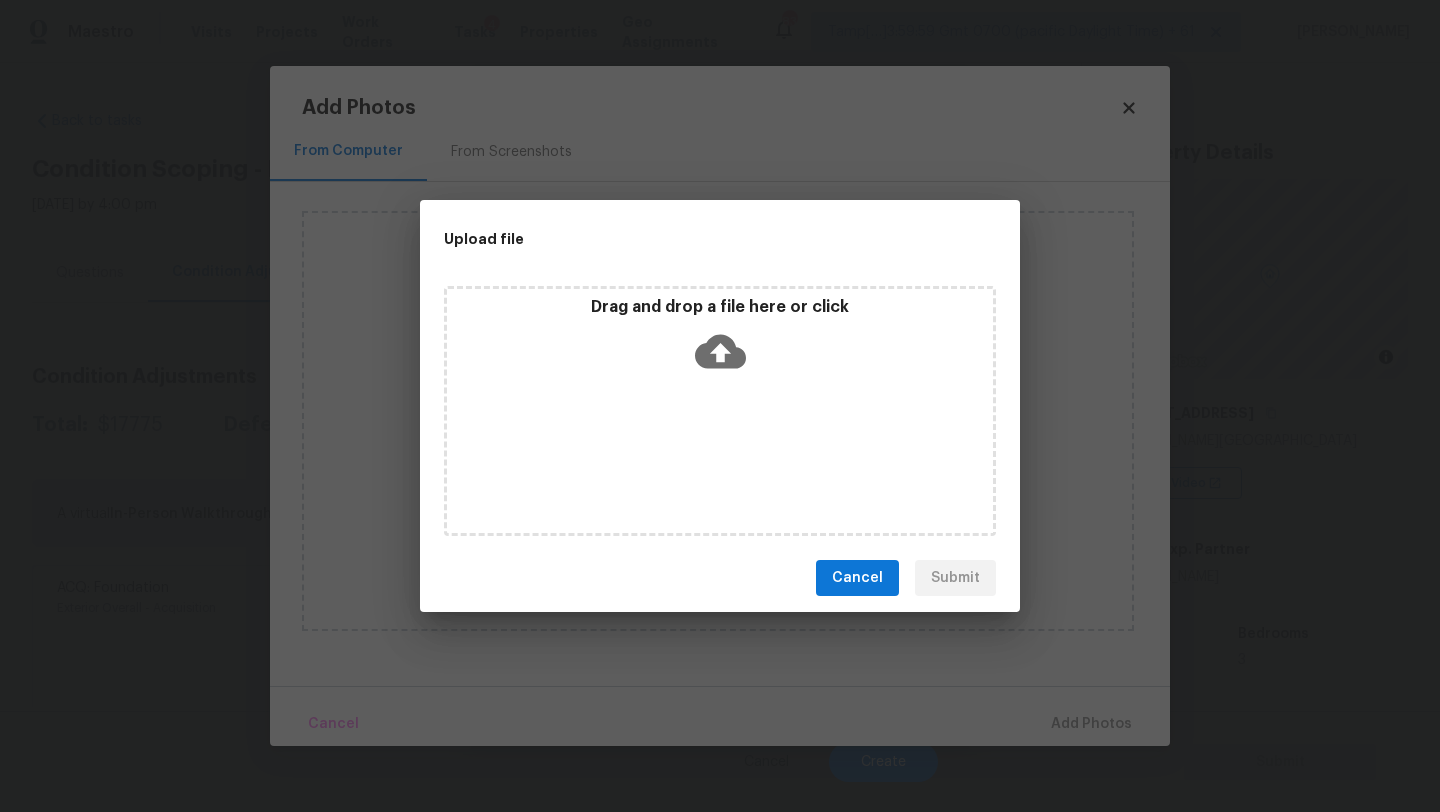 click 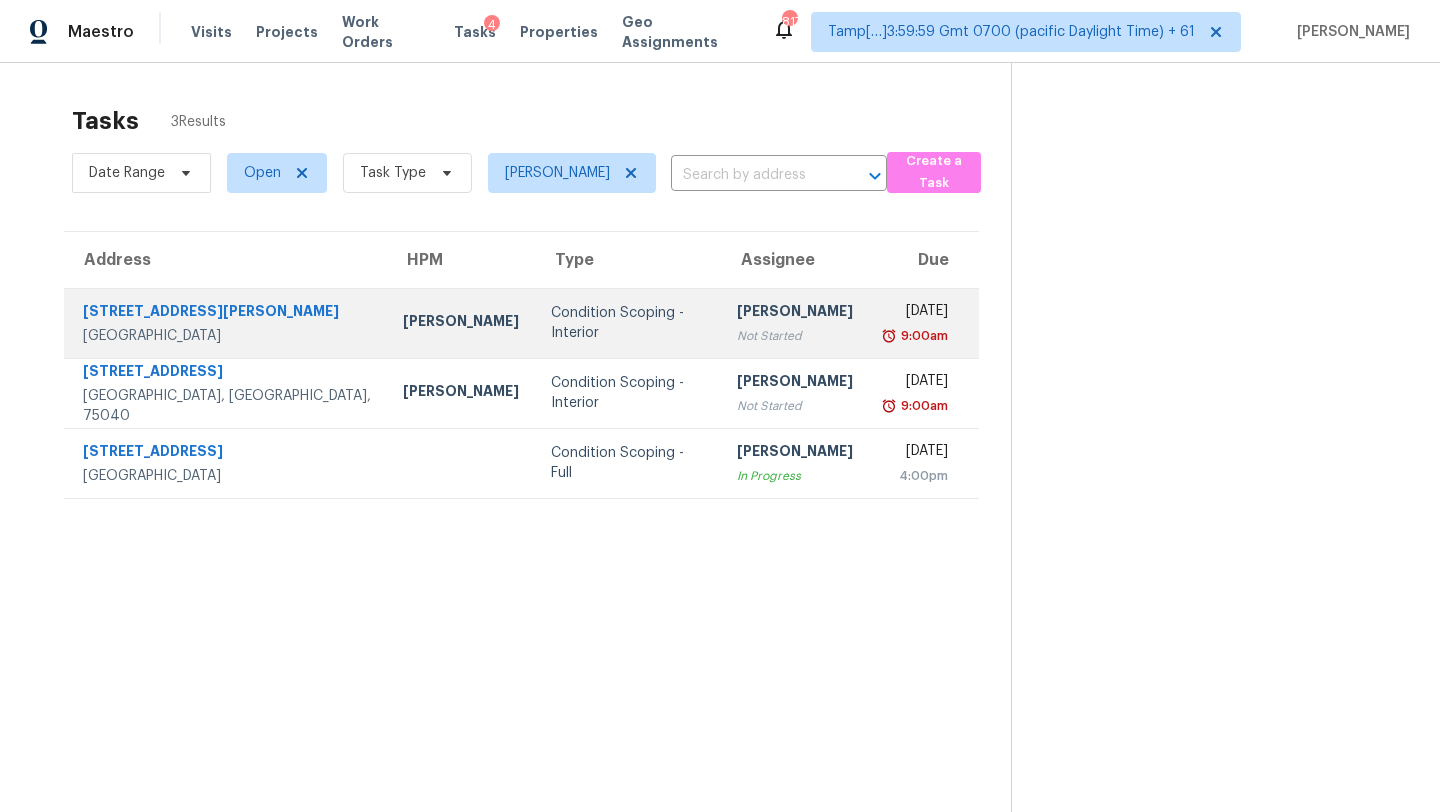 scroll, scrollTop: 0, scrollLeft: 0, axis: both 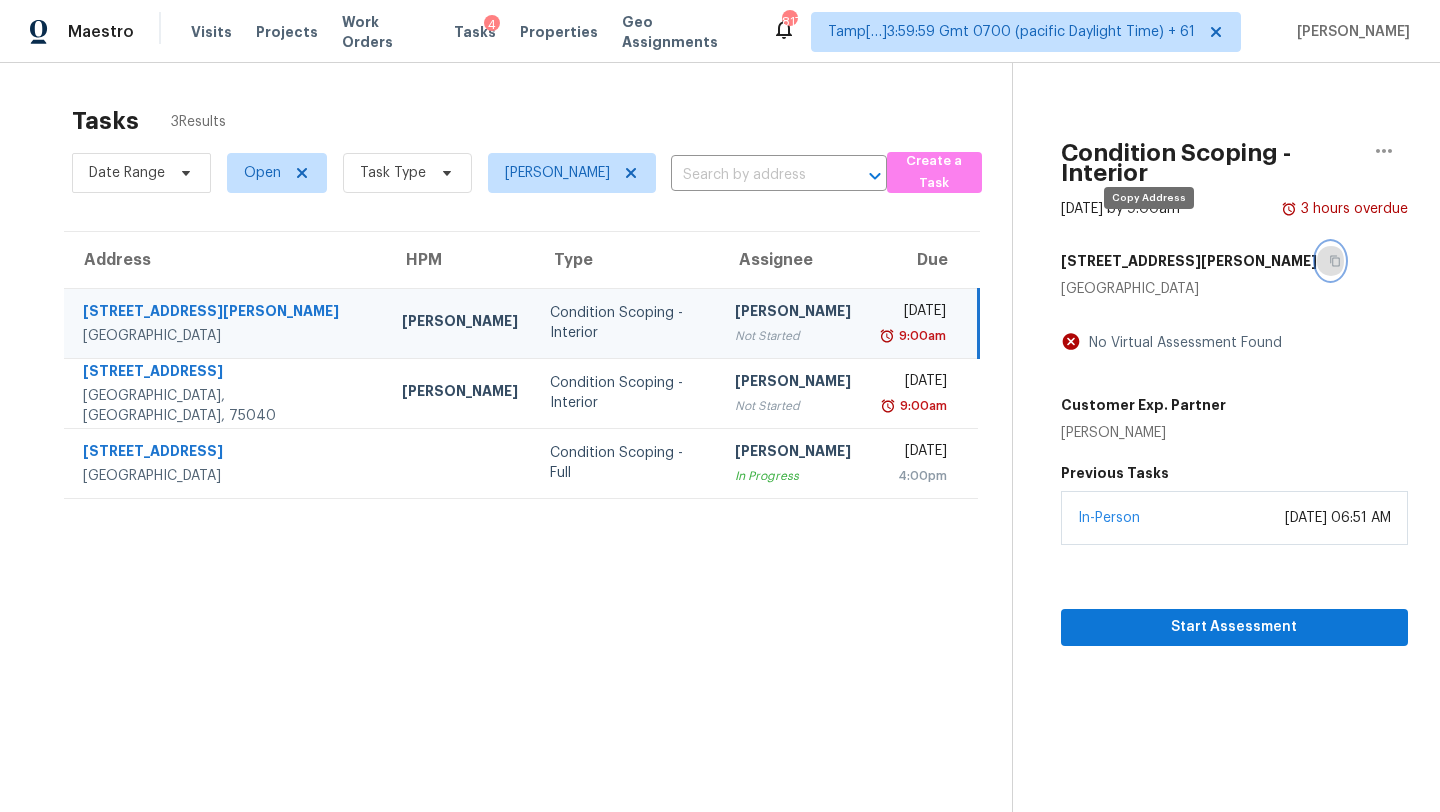 click at bounding box center (1330, 261) 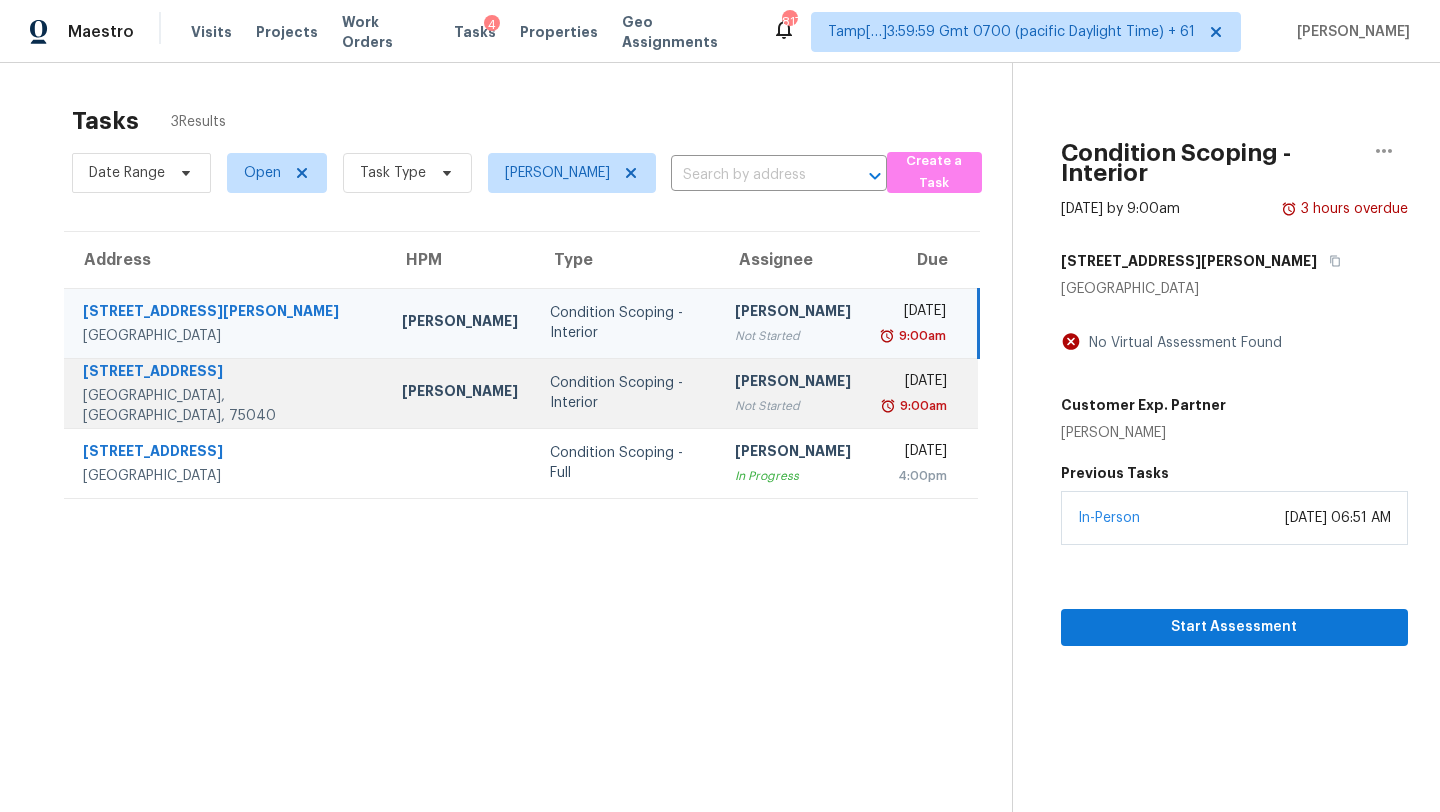 click on "Not Started" at bounding box center [793, 406] 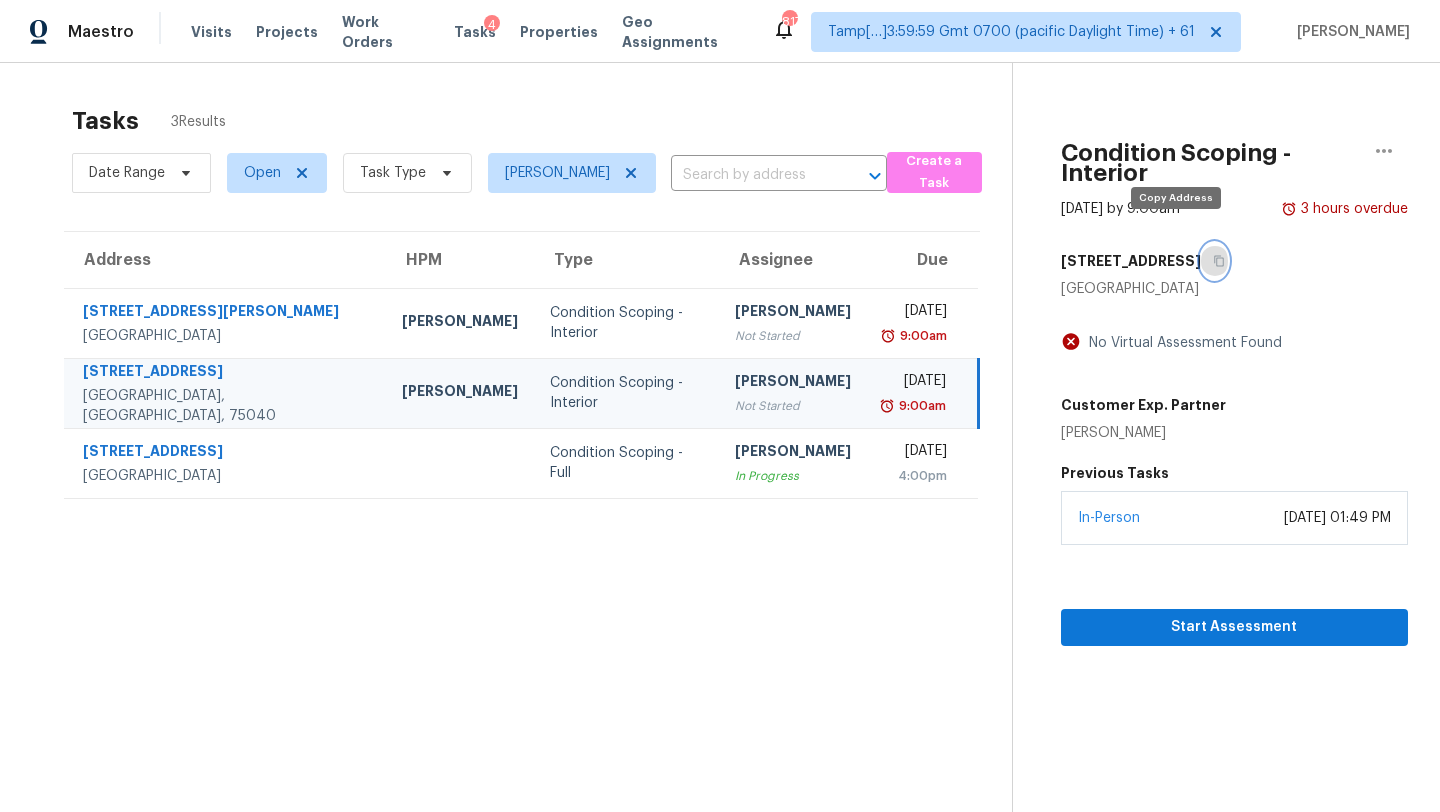 click at bounding box center [1214, 261] 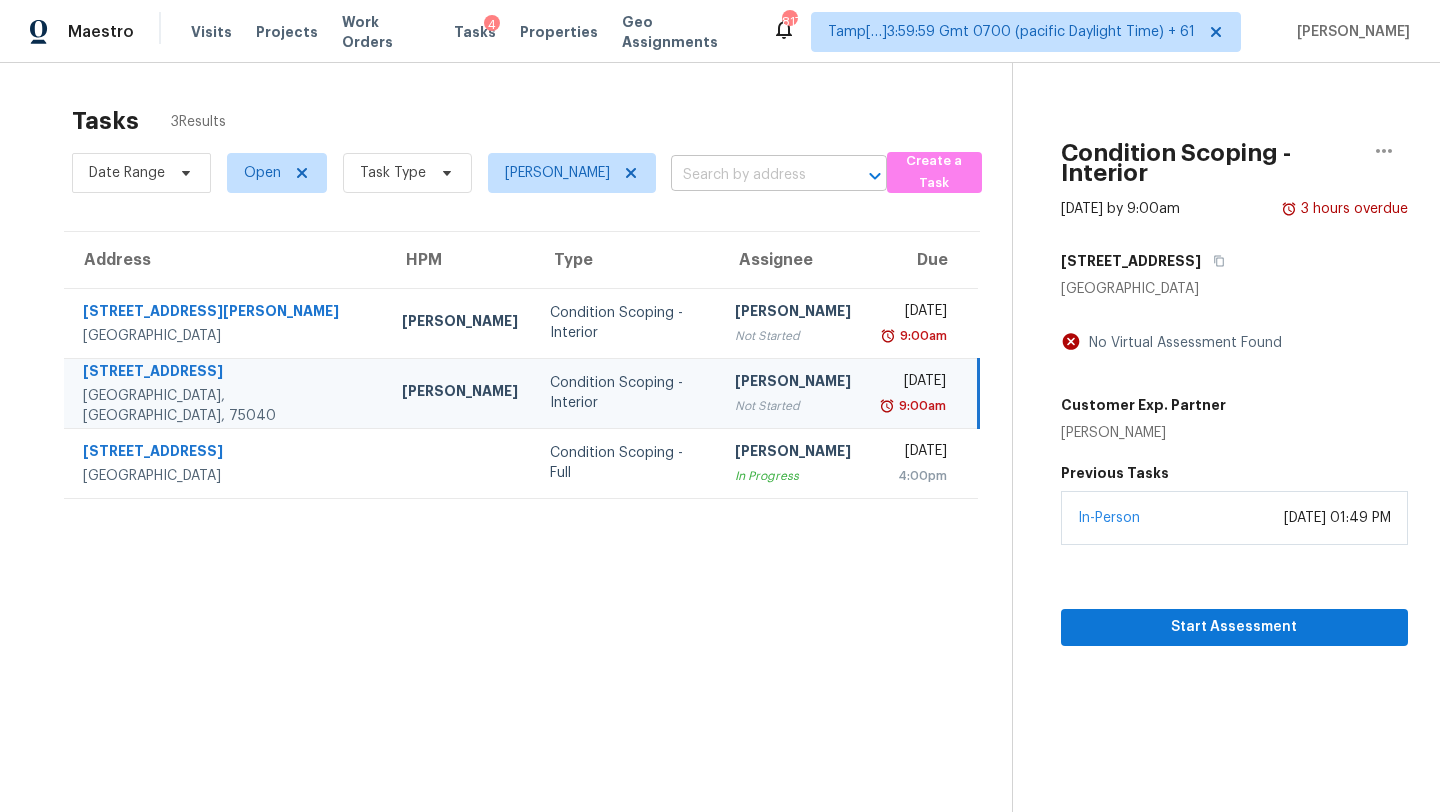 click on "Maestro Visits Projects Work Orders Tasks 4 Properties Geo Assignments 817 Tamp[…]3:59:59 Gmt 0700 (pacific Daylight Time) + 61 [PERSON_NAME] Tasks 3  Results Date Range Open Task Type Rajesh M ​ Create a Task Address HPM Type Assignee Due [STREET_ADDRESS][PERSON_NAME] [PERSON_NAME] Condition Scoping - Interior [PERSON_NAME] Not Started [DATE] 9:00am [STREET_ADDRESS] [PERSON_NAME] Condition Scoping - Interior [PERSON_NAME] M Not Started [DATE] 9:00am [STREET_ADDRESS] Condition Scoping - Full Rajesh M In Progress [DATE] 4:00pm Condition Scoping - Interior [DATE] by 9:00am 3 hours overdue [STREET_ADDRESS] No Virtual Assessment Found Customer Exp. Partner [PERSON_NAME] Previous Tasks In-Person  [DATE] 01:49 PM Start Assessment" at bounding box center [720, 406] 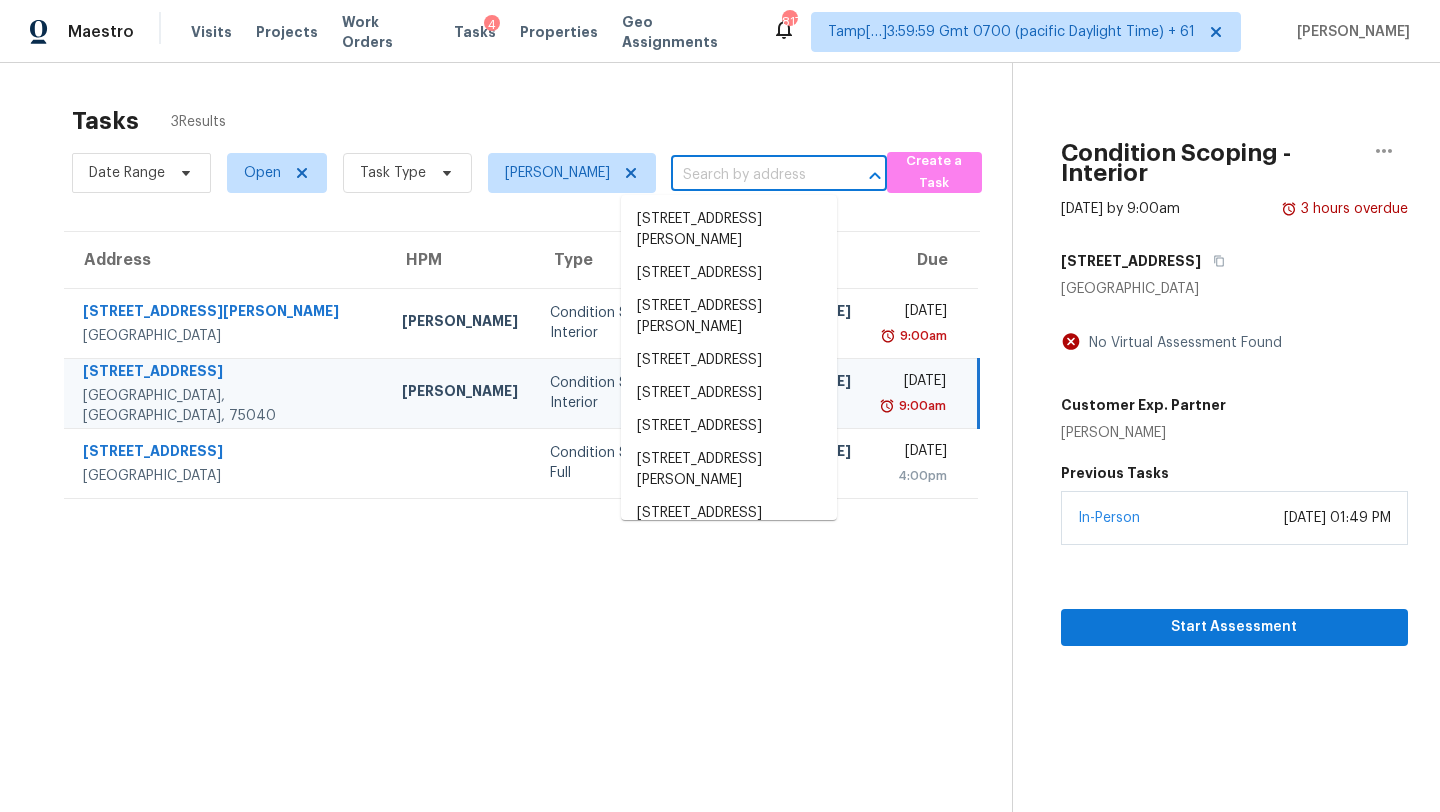 click on "Tasks 3  Results Date Range Open Task Type Rajesh M ​ Create a Task Address HPM Type Assignee Due [STREET_ADDRESS][PERSON_NAME] [PERSON_NAME] Condition Scoping - Interior [PERSON_NAME] Not Started [DATE] 9:00am [STREET_ADDRESS] [PERSON_NAME] Condition Scoping - Interior Rajesh M Not Started [DATE] 9:00am [STREET_ADDRESS] Condition Scoping - Full Rajesh M In Progress [DATE] 4:00pm Condition Scoping - Interior [DATE] by 9:00am 3 hours overdue [STREET_ADDRESS] No Virtual Assessment Found Customer Exp. Partner [PERSON_NAME] Previous Tasks In-Person  [DATE] 01:49 PM Start Assessment" at bounding box center [720, 469] 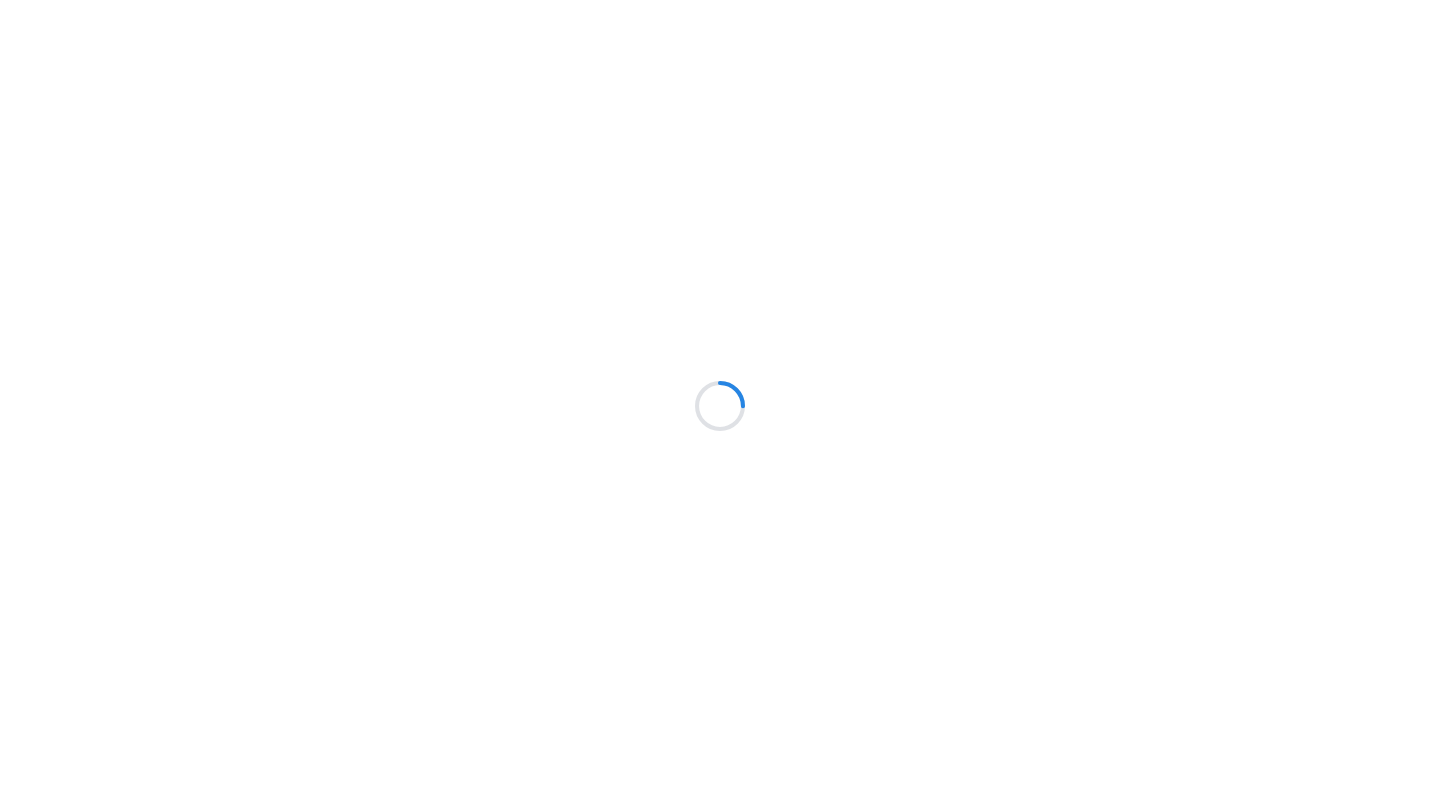scroll, scrollTop: 0, scrollLeft: 0, axis: both 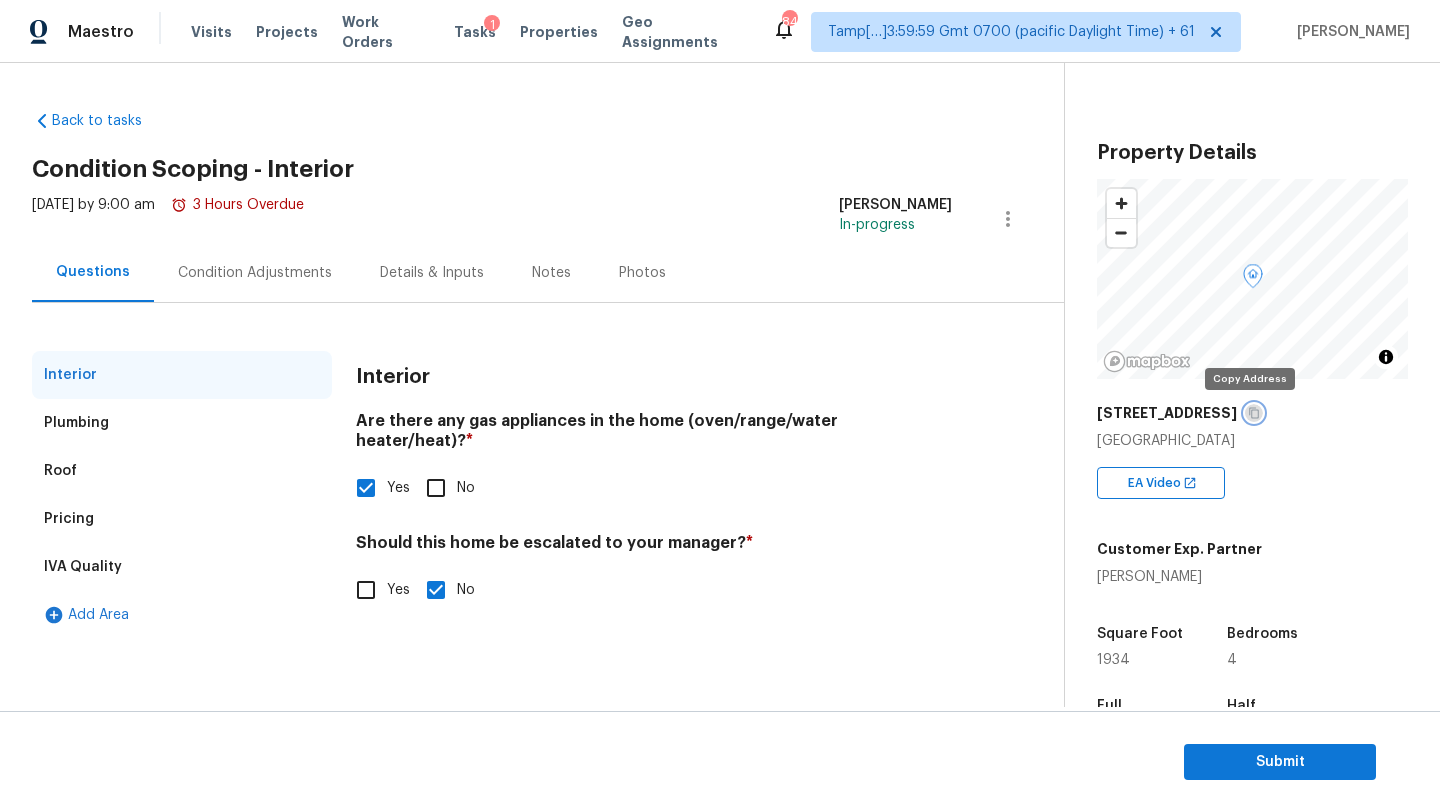 click 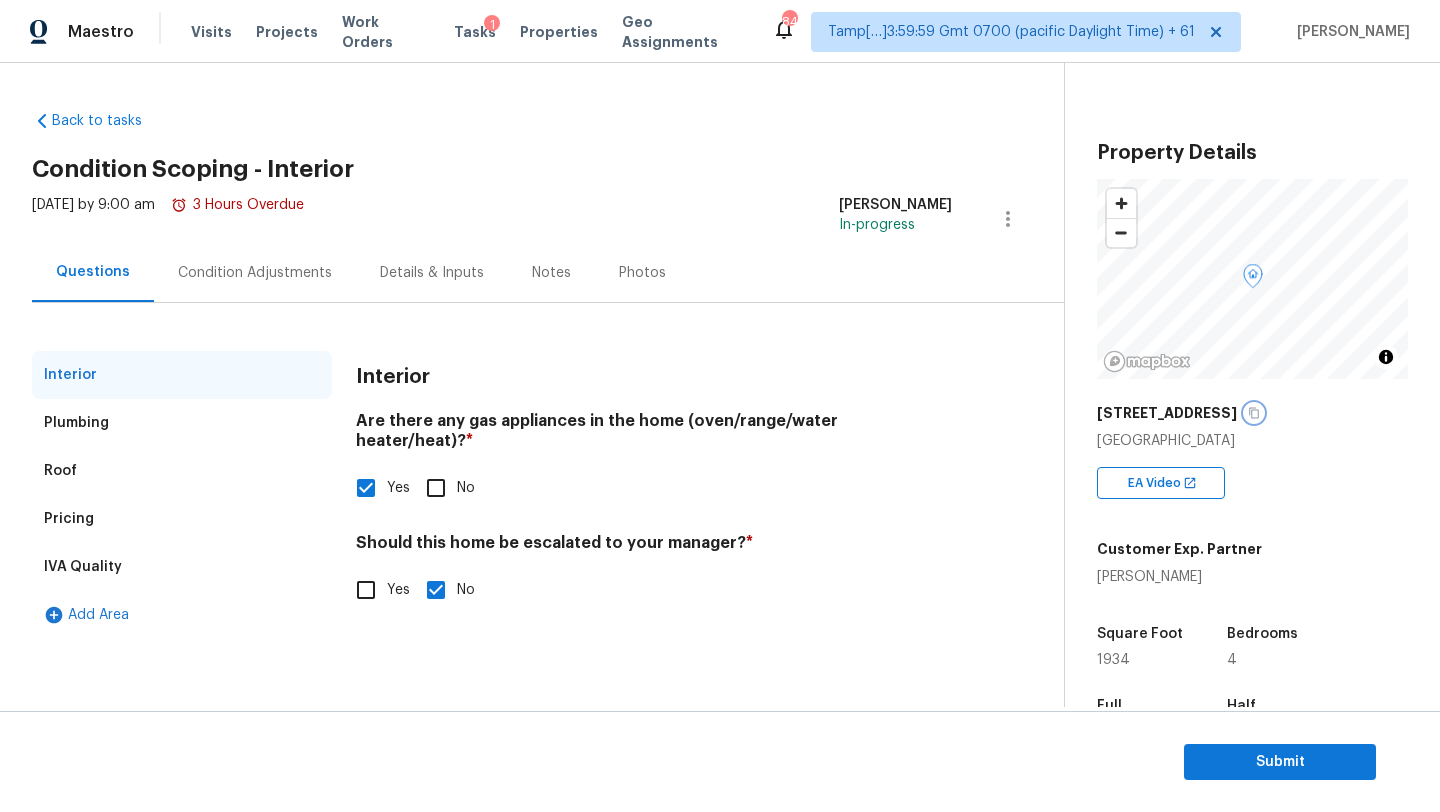 type 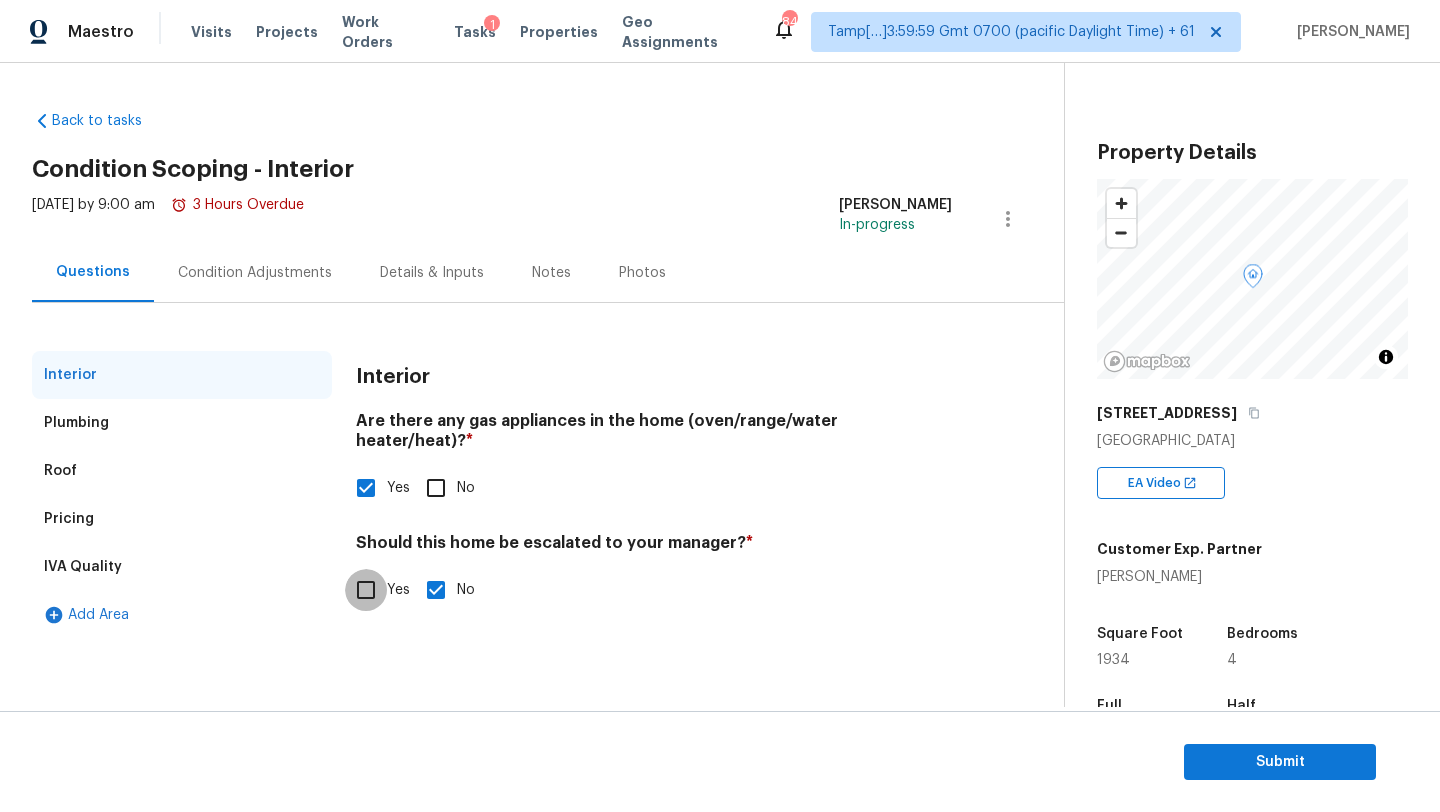 click on "Yes" at bounding box center (366, 590) 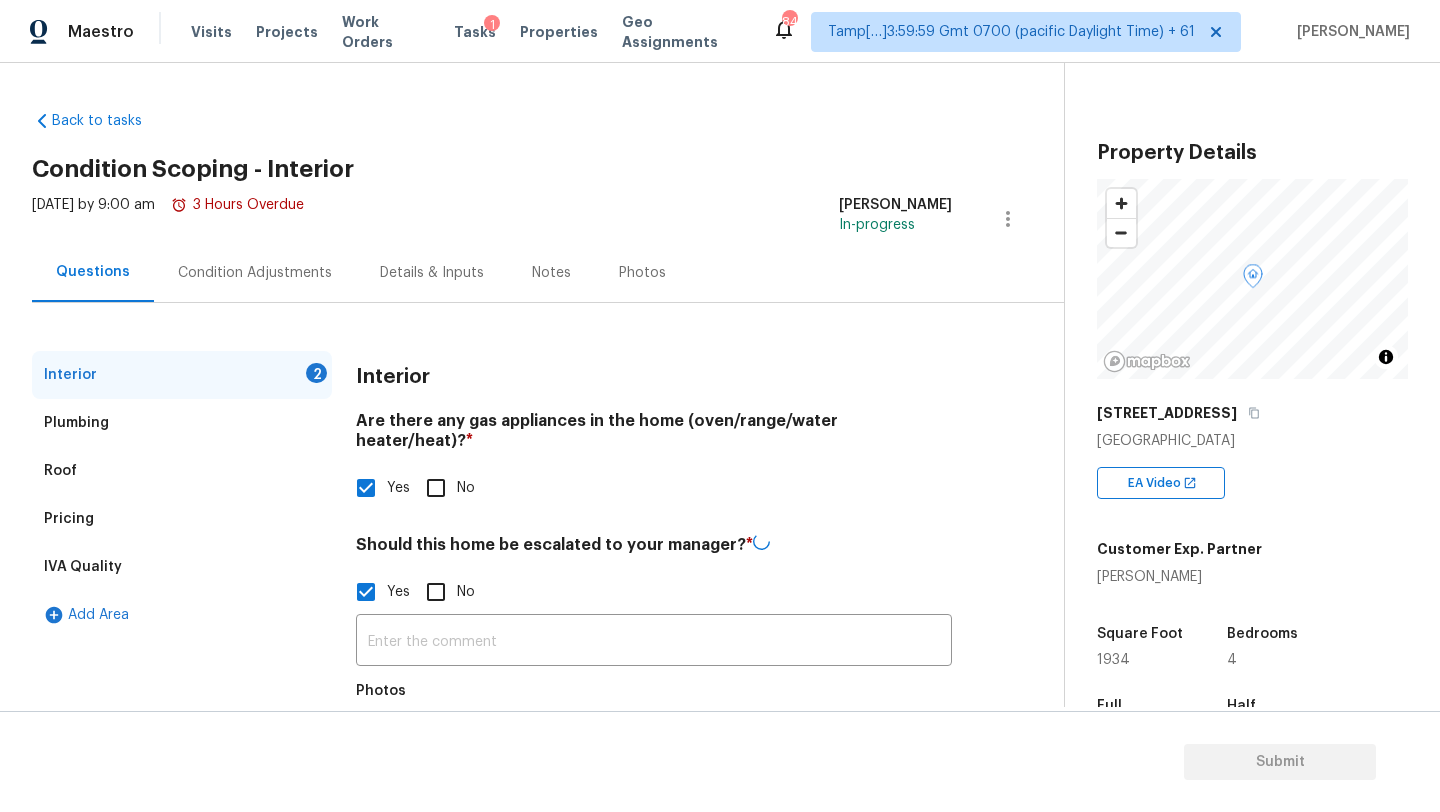 click on "Photos" at bounding box center (398, 737) 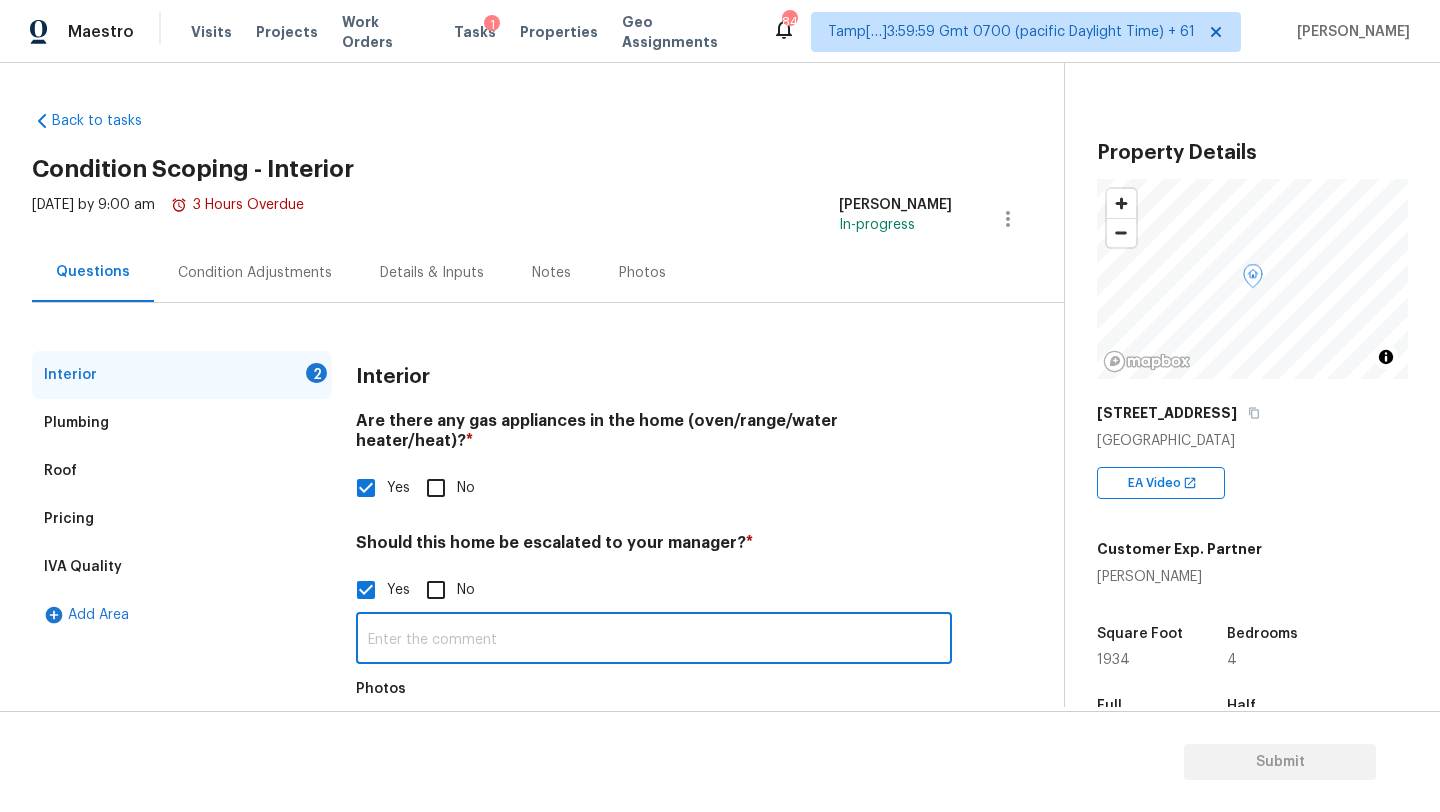 click at bounding box center (654, 640) 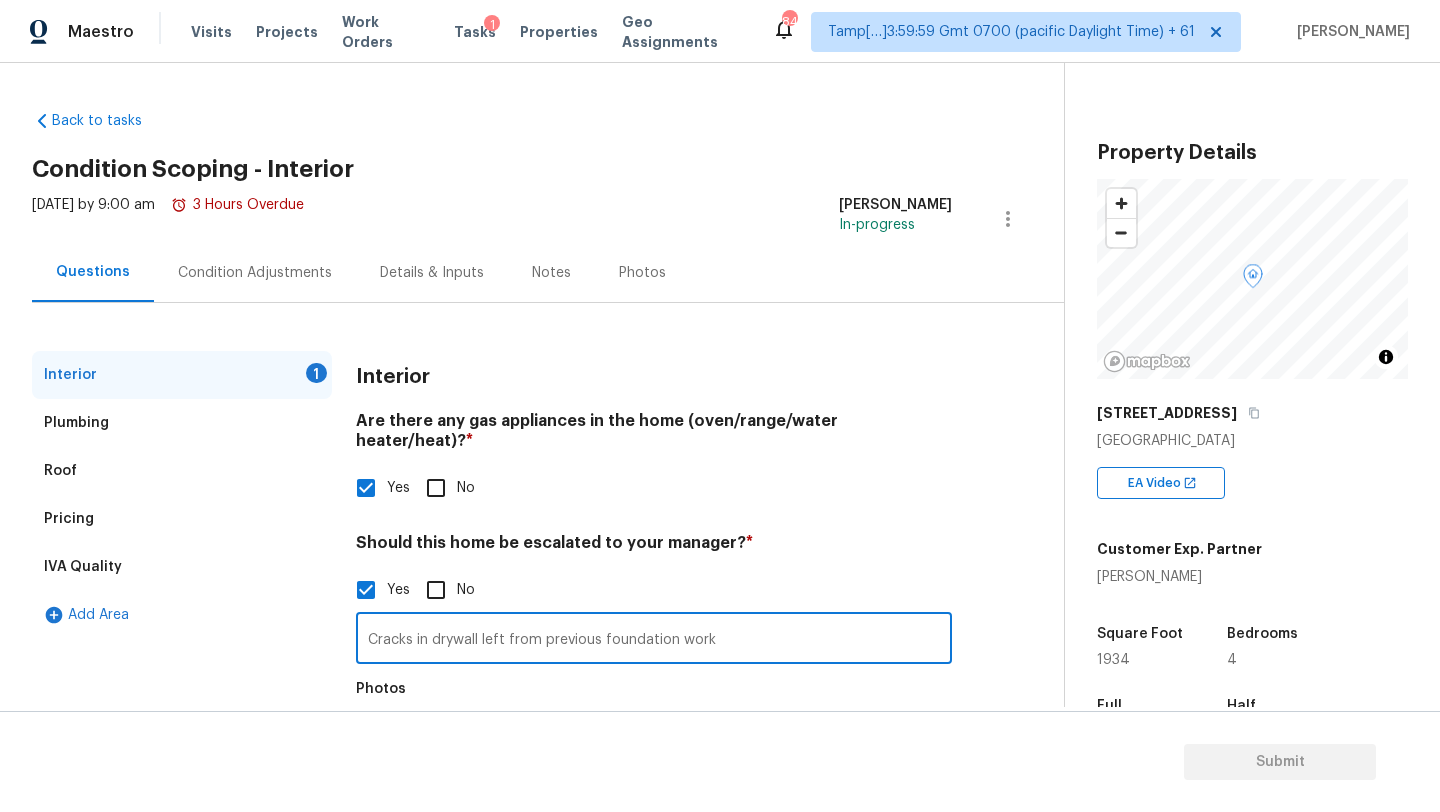 click on "Cracks in drywall left from previous foundation work" at bounding box center [654, 640] 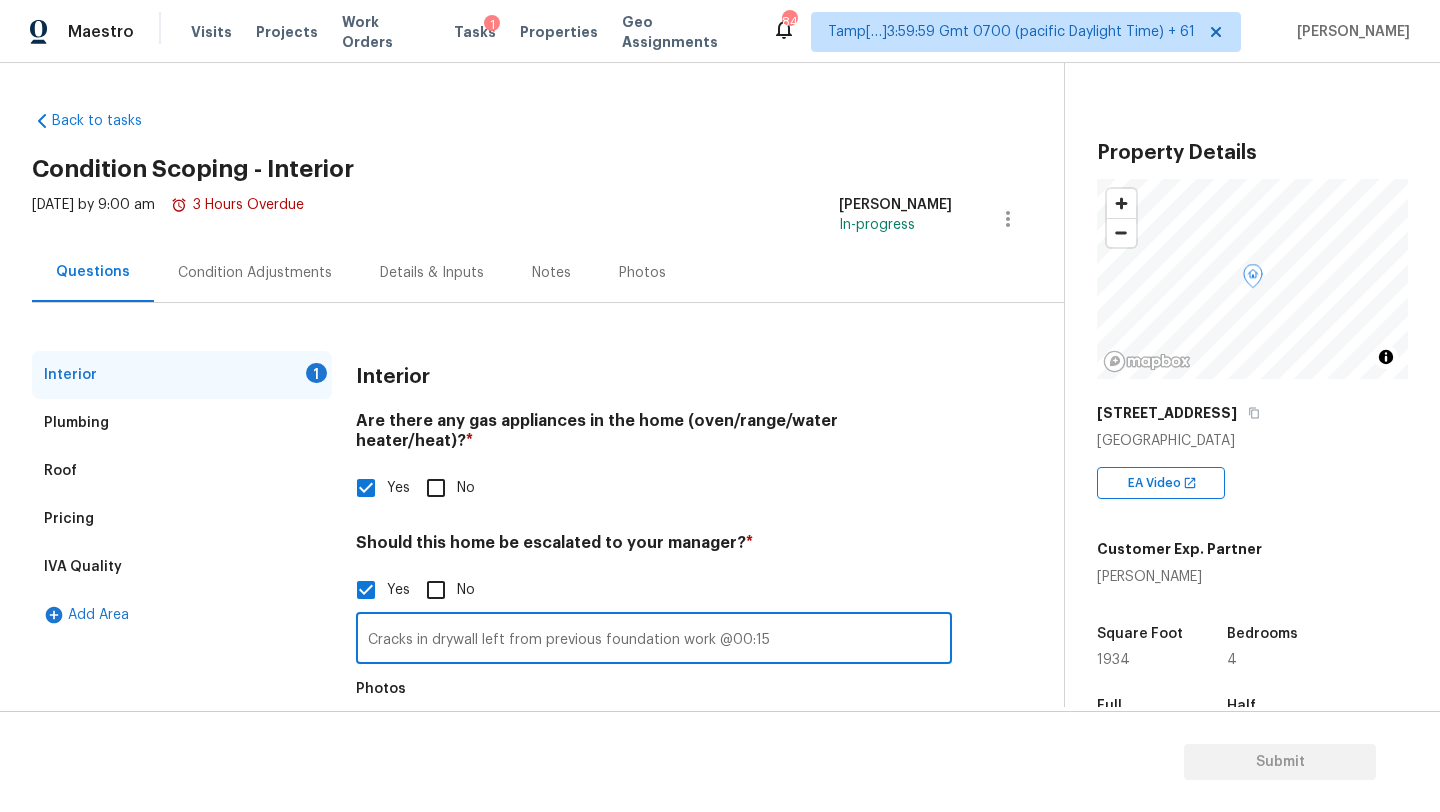 scroll, scrollTop: 103, scrollLeft: 0, axis: vertical 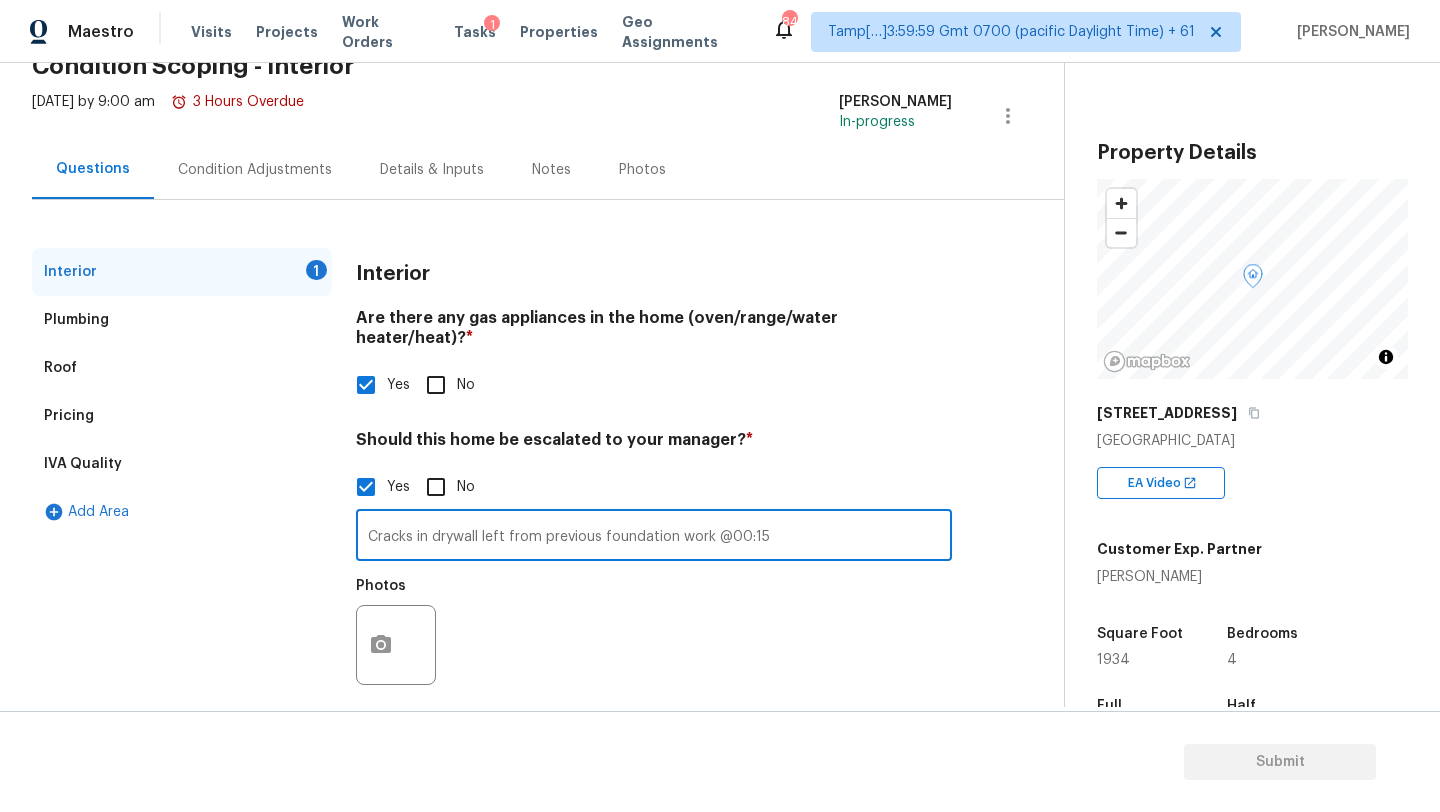 type on "Cracks in drywall left from previous foundation work @00:15" 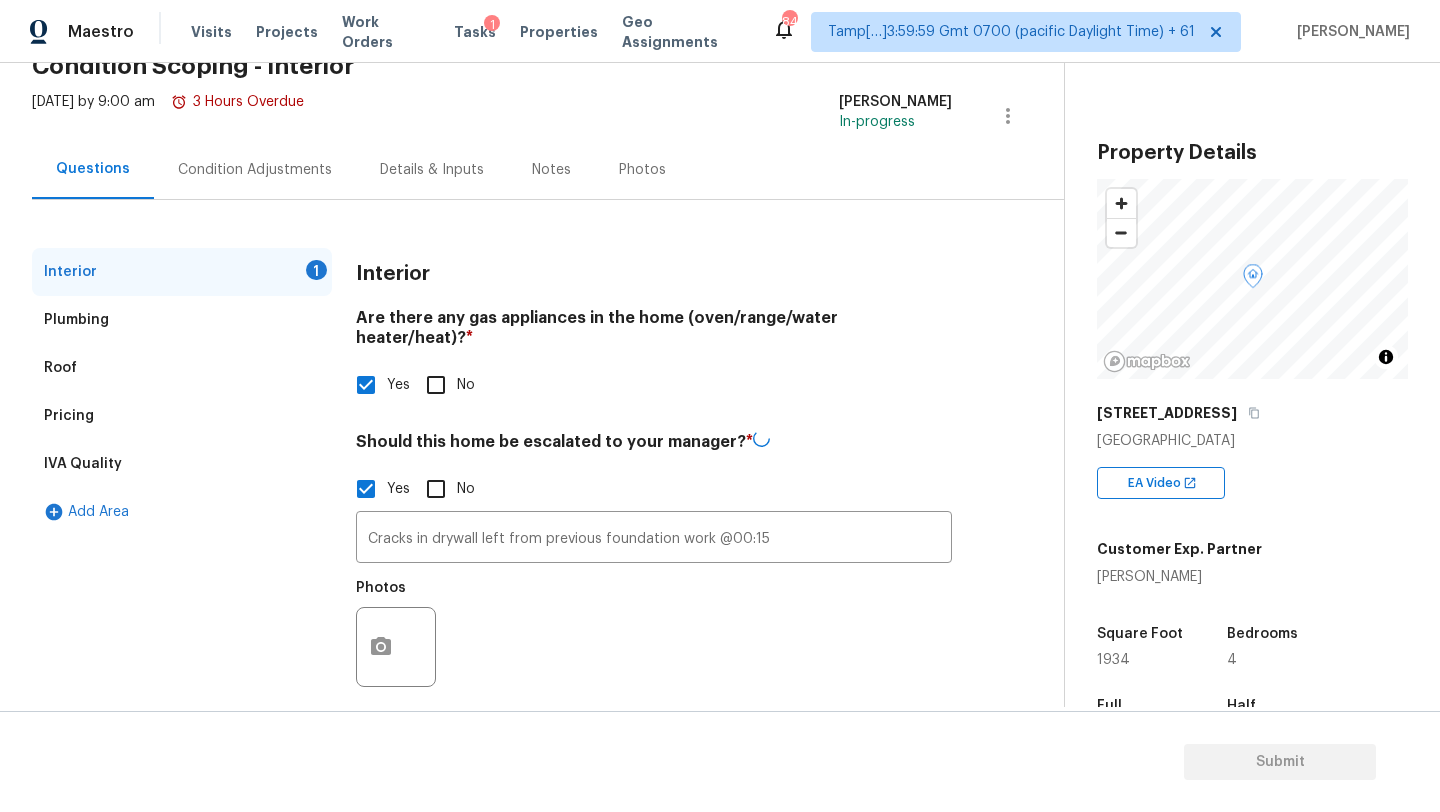 click at bounding box center (396, 647) 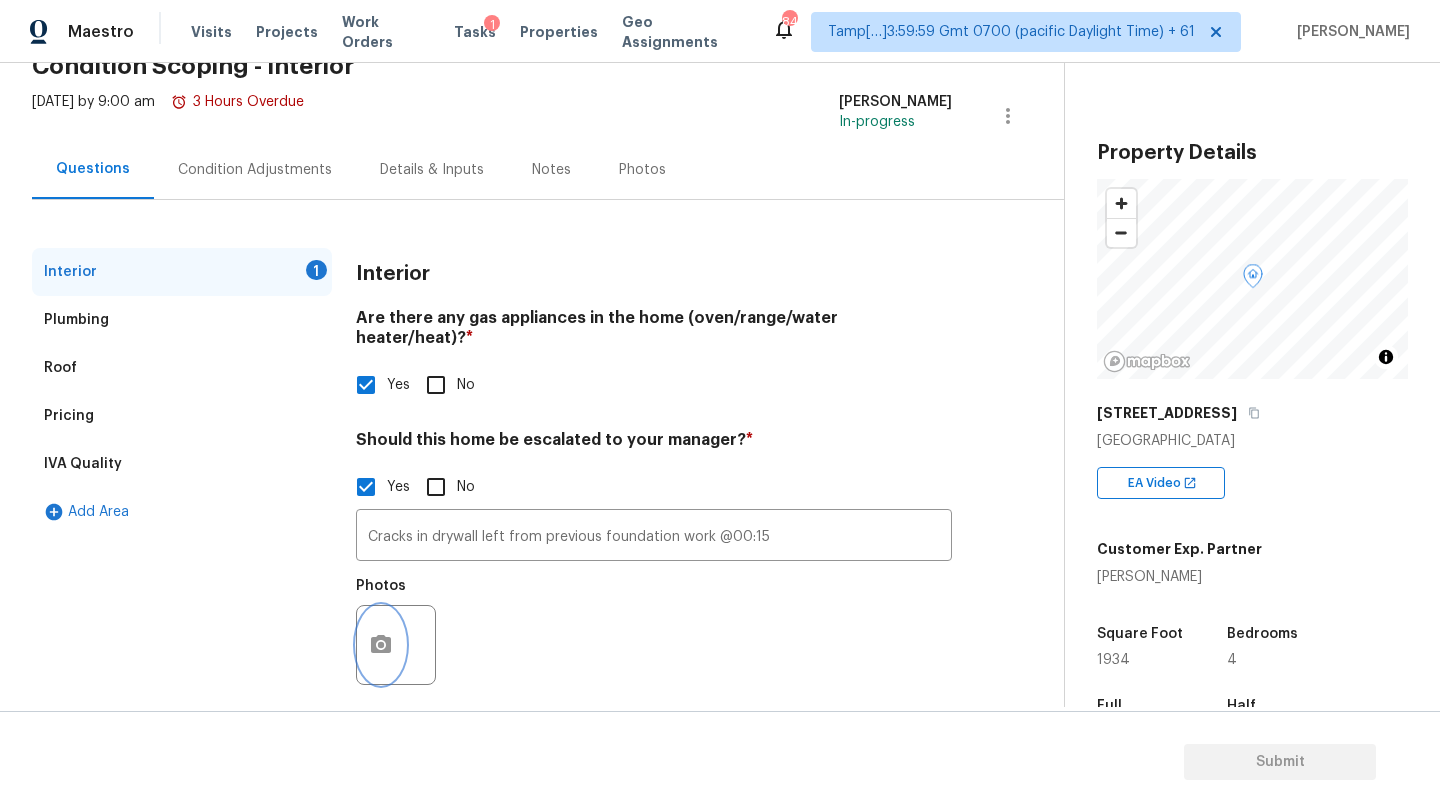 click 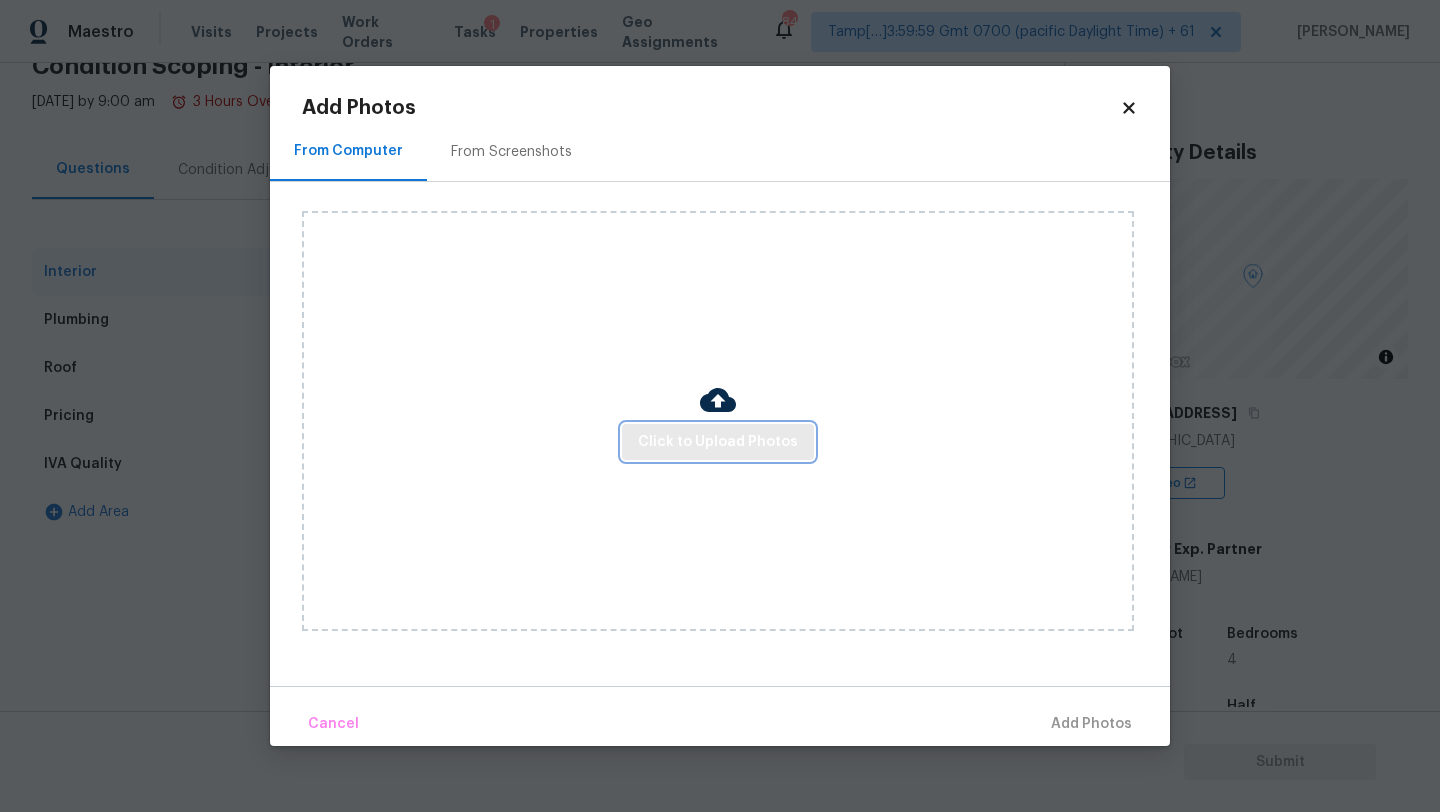 click on "Click to Upload Photos" at bounding box center (718, 442) 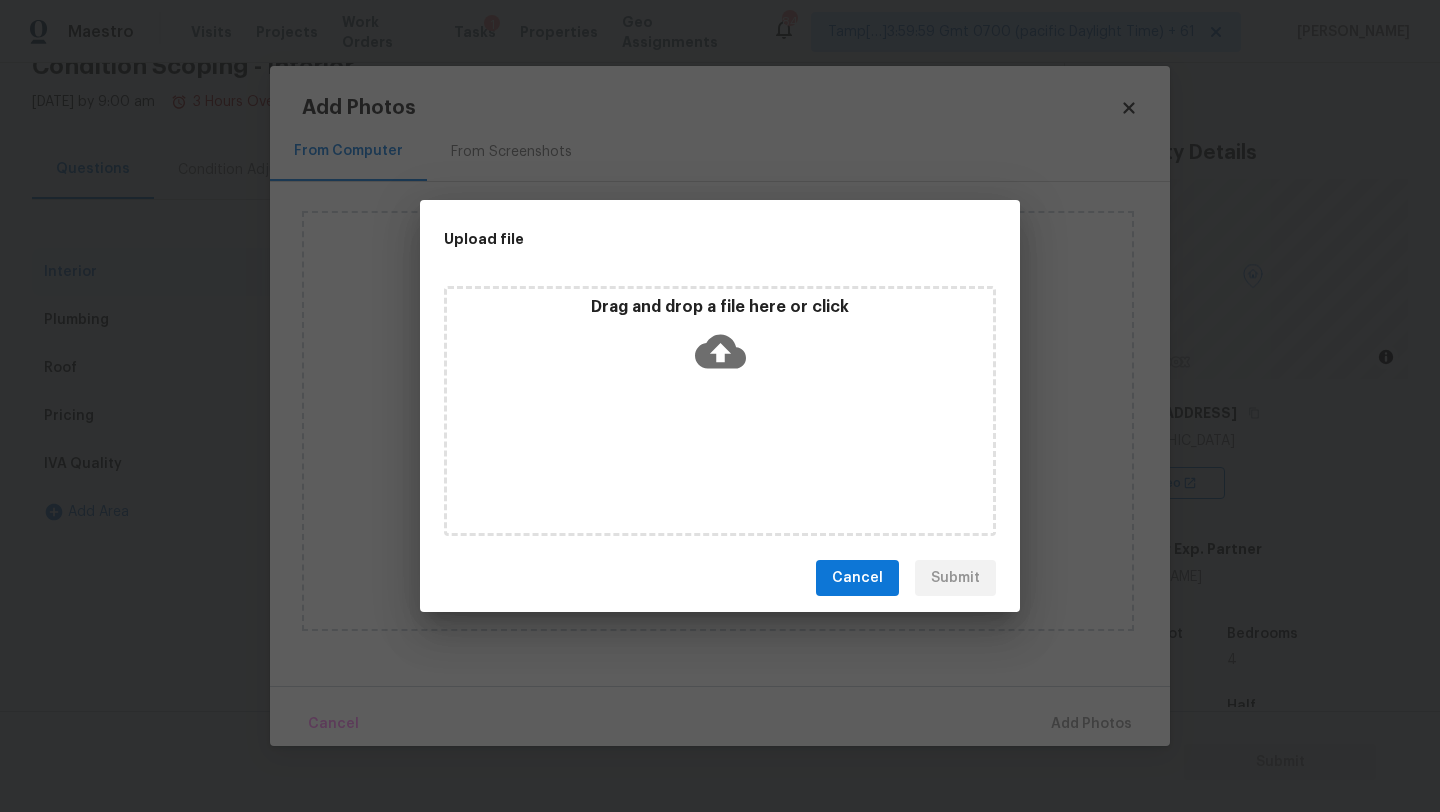 click on "Drag and drop a file here or click" at bounding box center [720, 411] 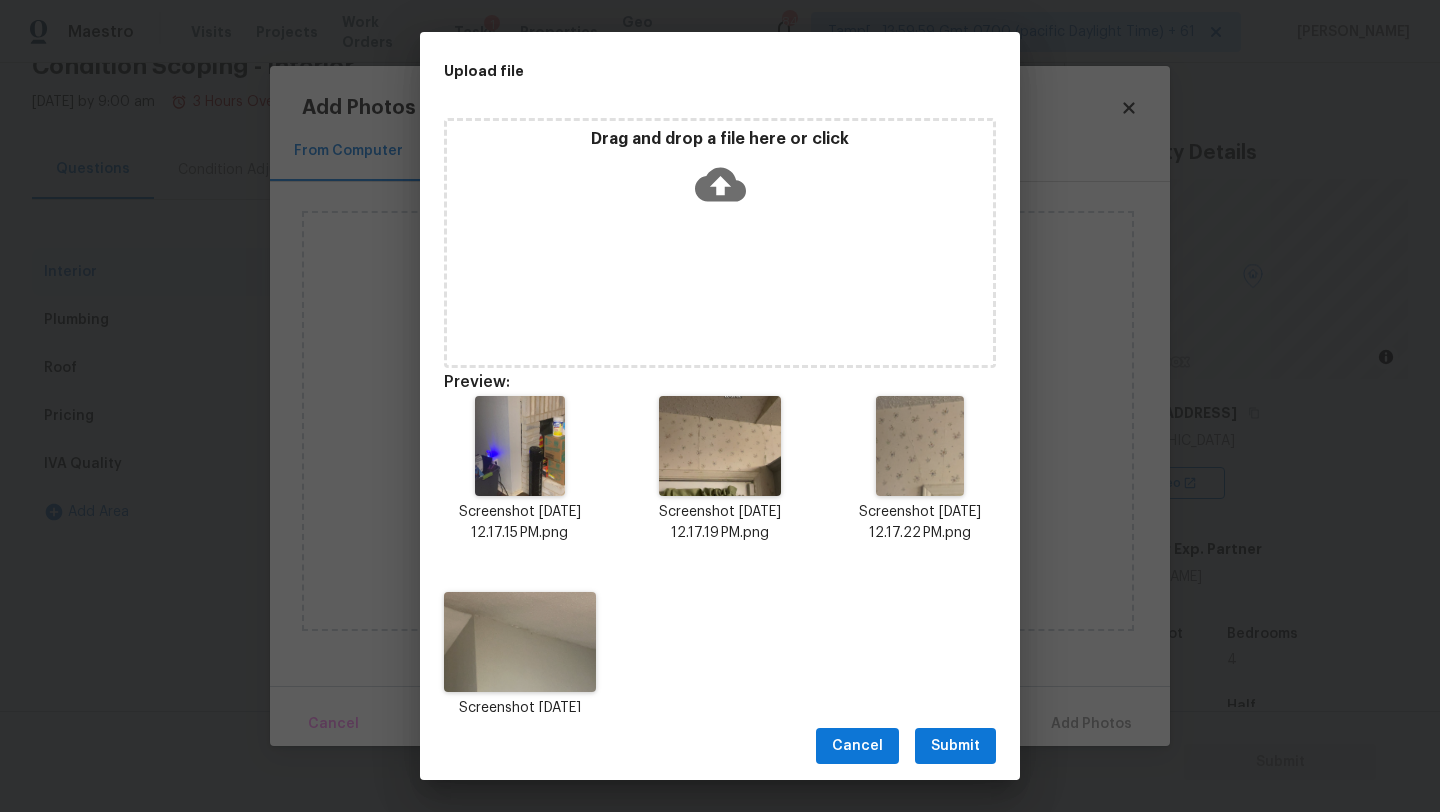 click on "Submit" at bounding box center [955, 746] 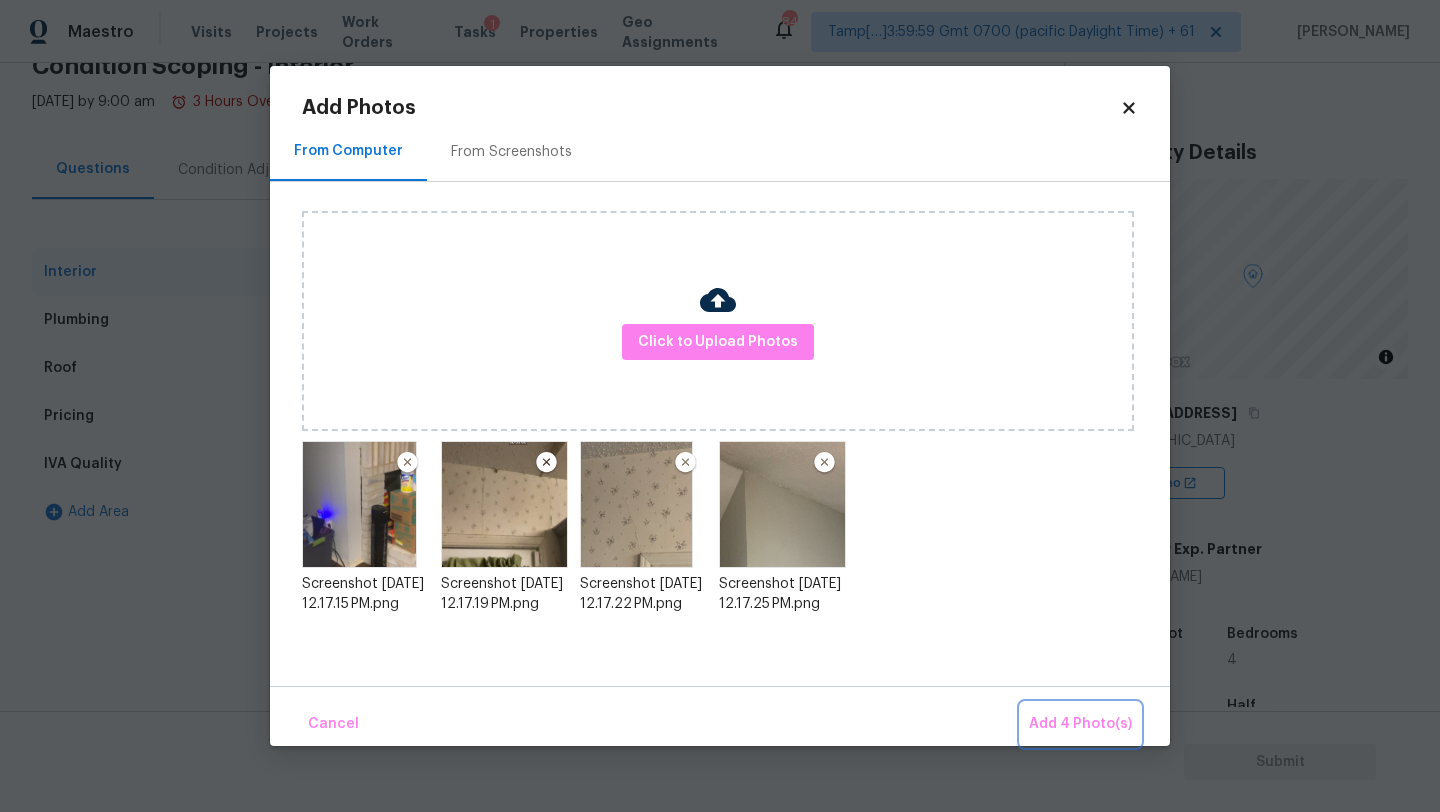 click on "Add 4 Photo(s)" at bounding box center [1080, 724] 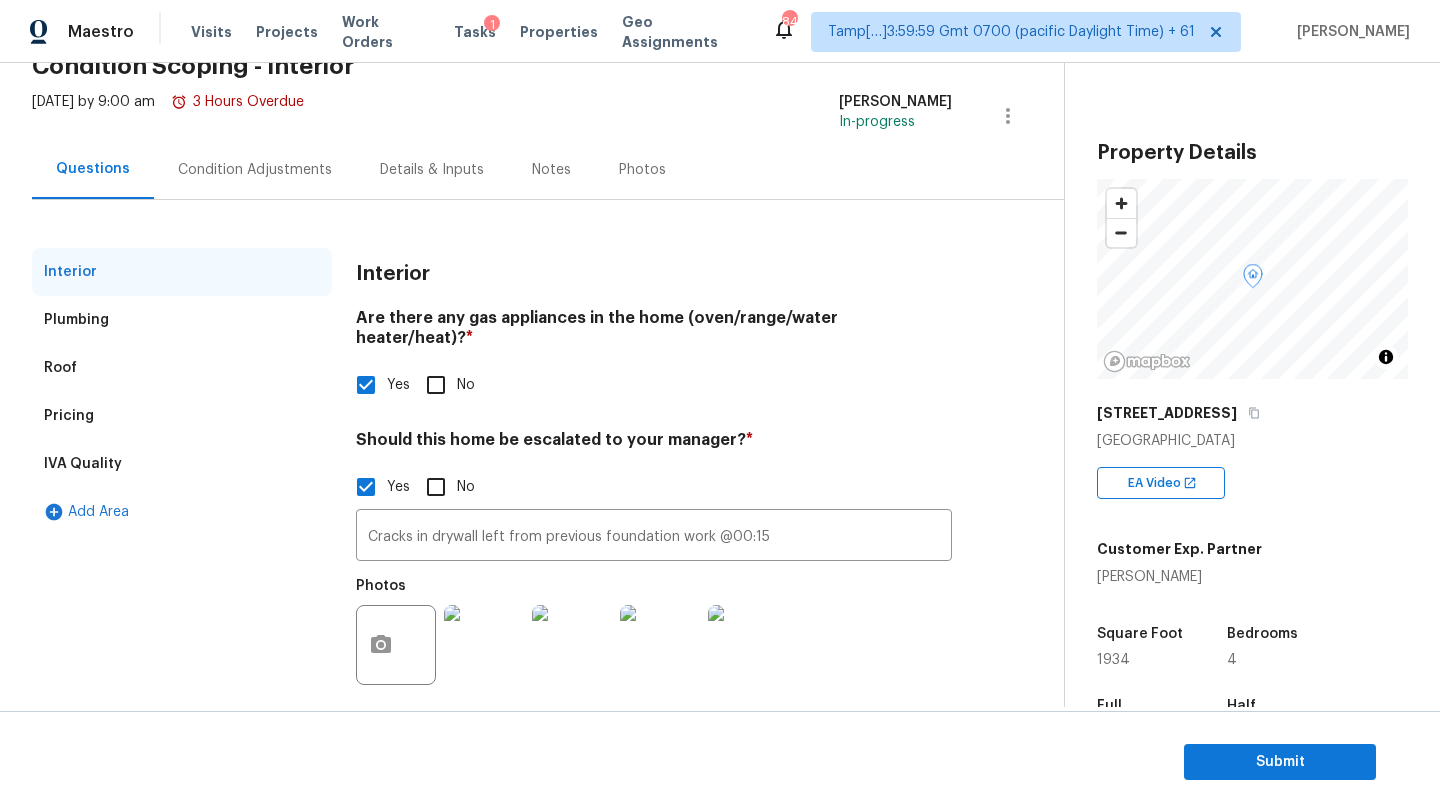 click on "Condition Adjustments" at bounding box center (255, 169) 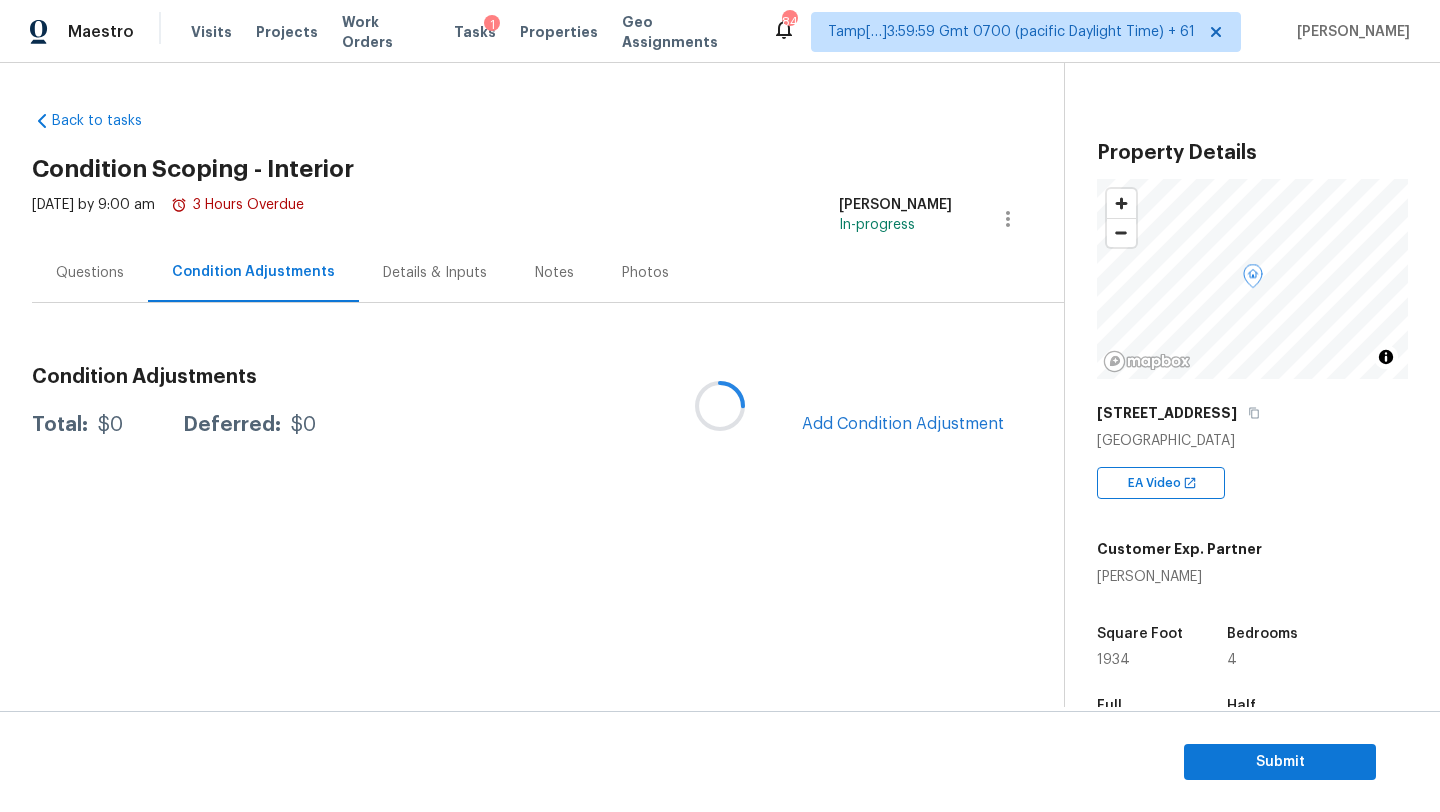 scroll, scrollTop: 0, scrollLeft: 0, axis: both 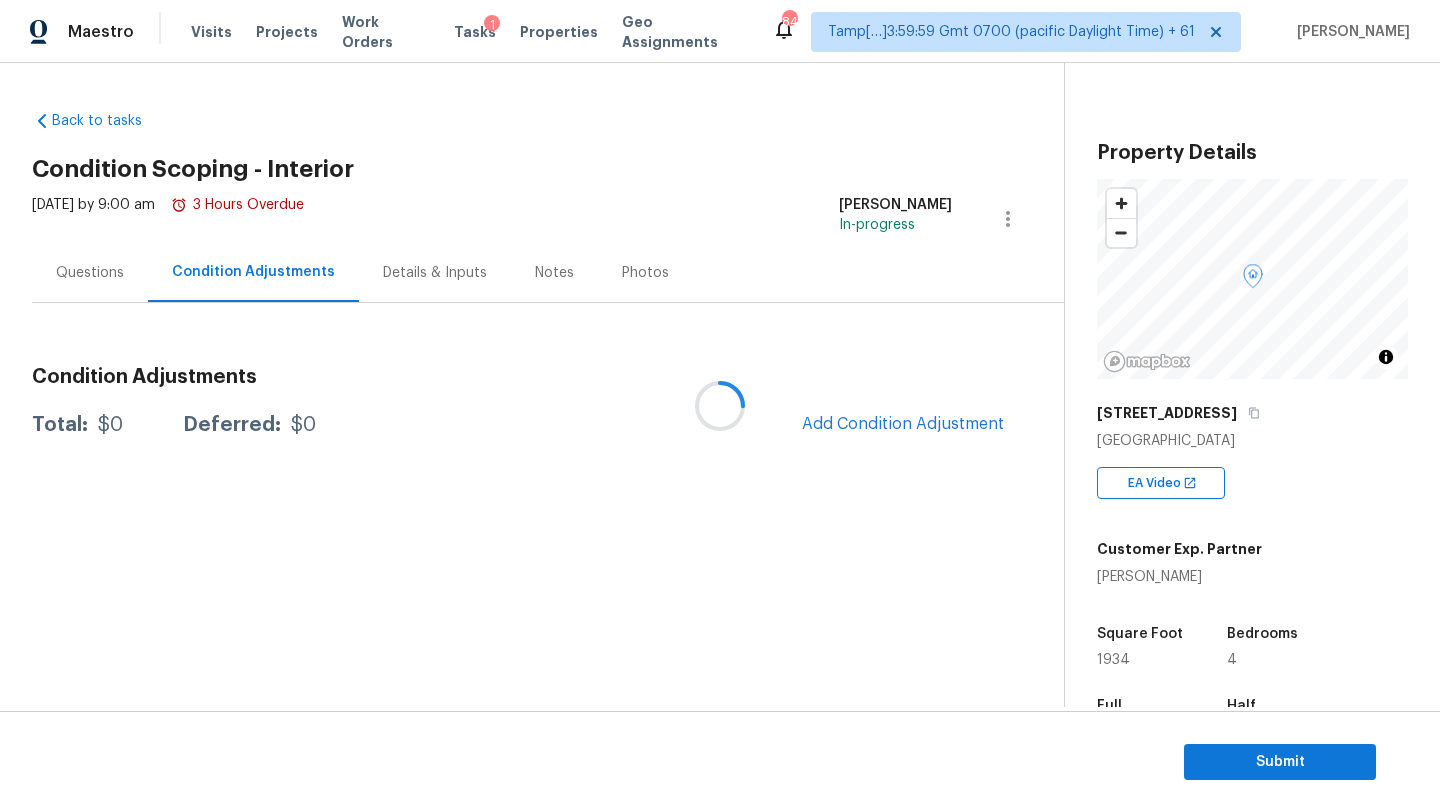 click at bounding box center (720, 406) 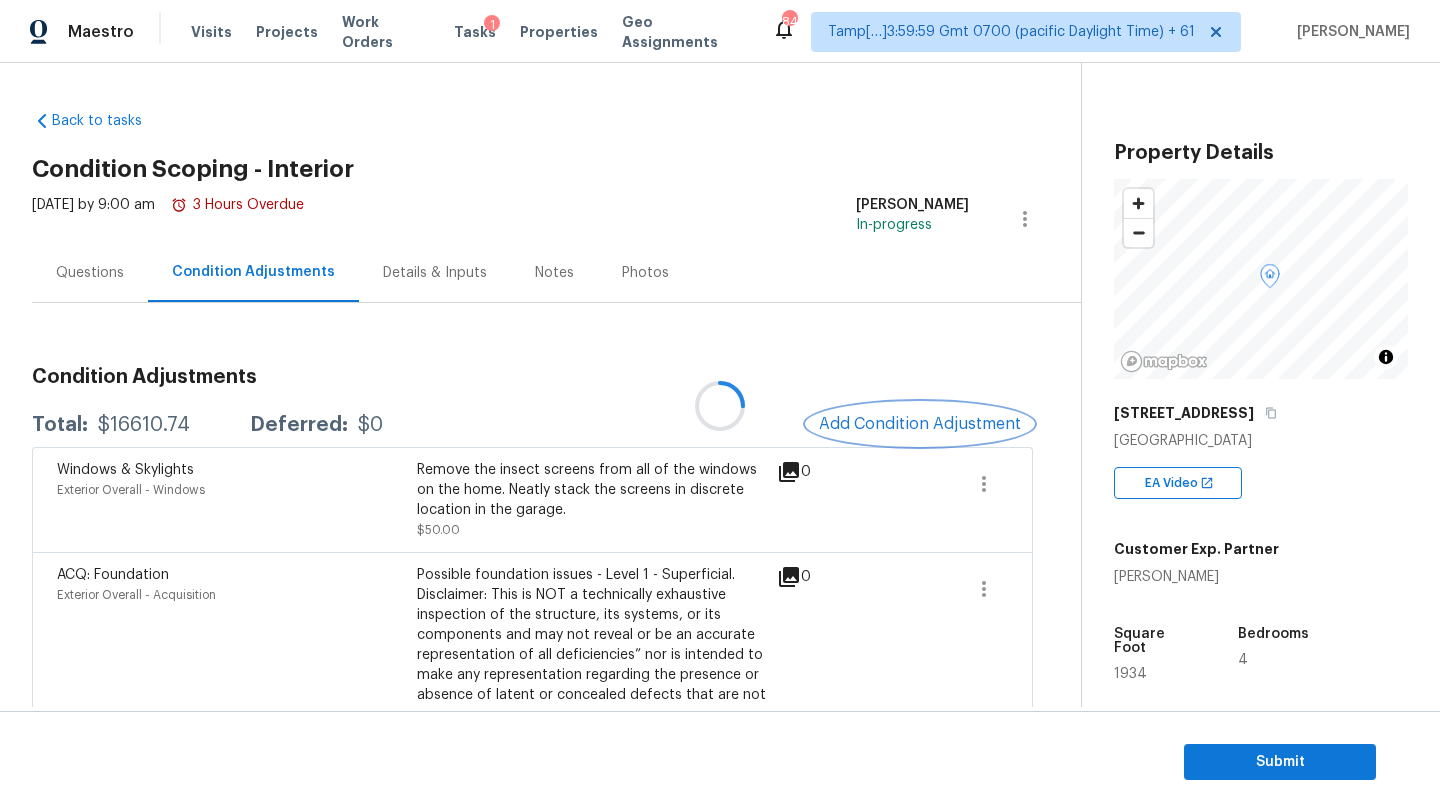 click on "Add Condition Adjustment" at bounding box center [920, 424] 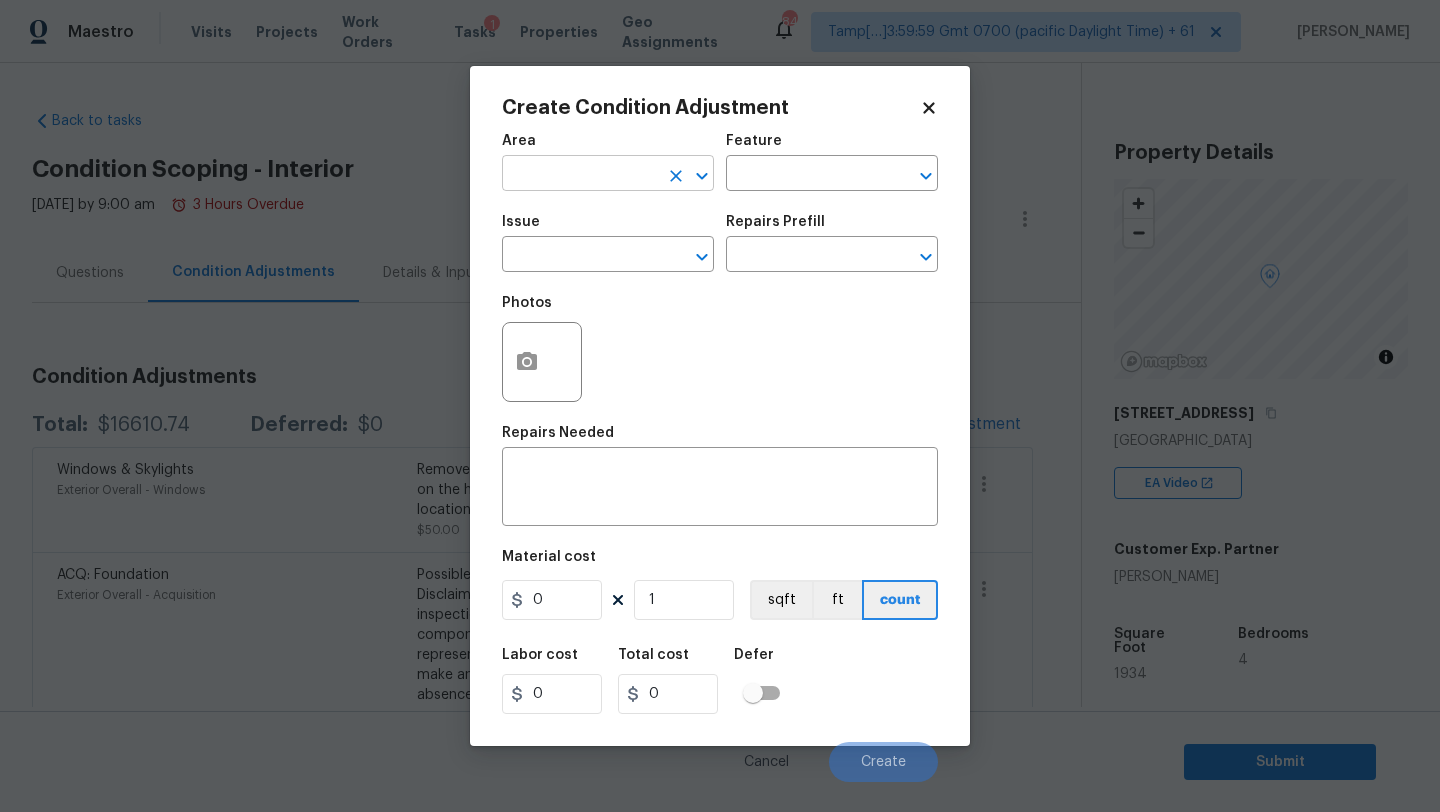 click at bounding box center [580, 175] 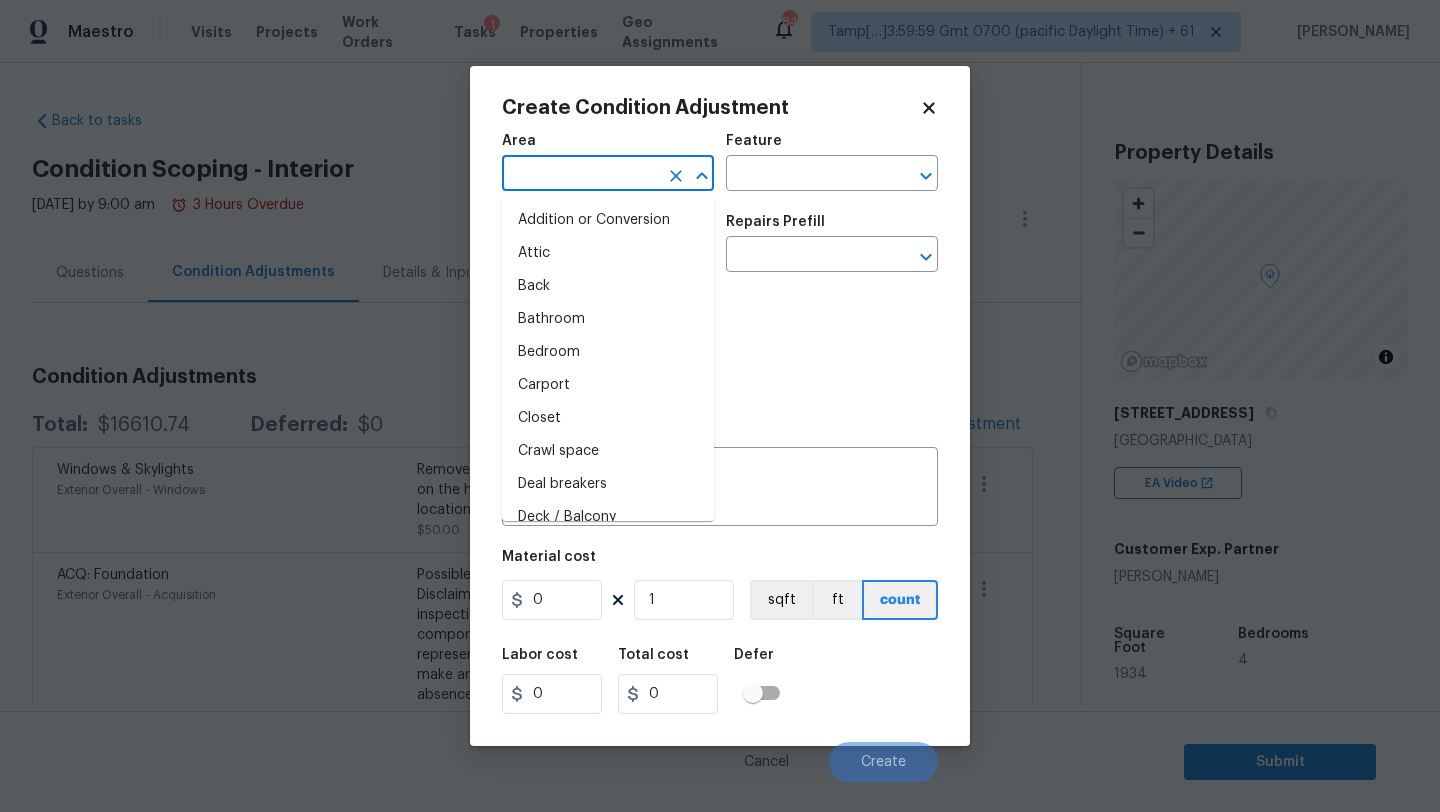 type on "i" 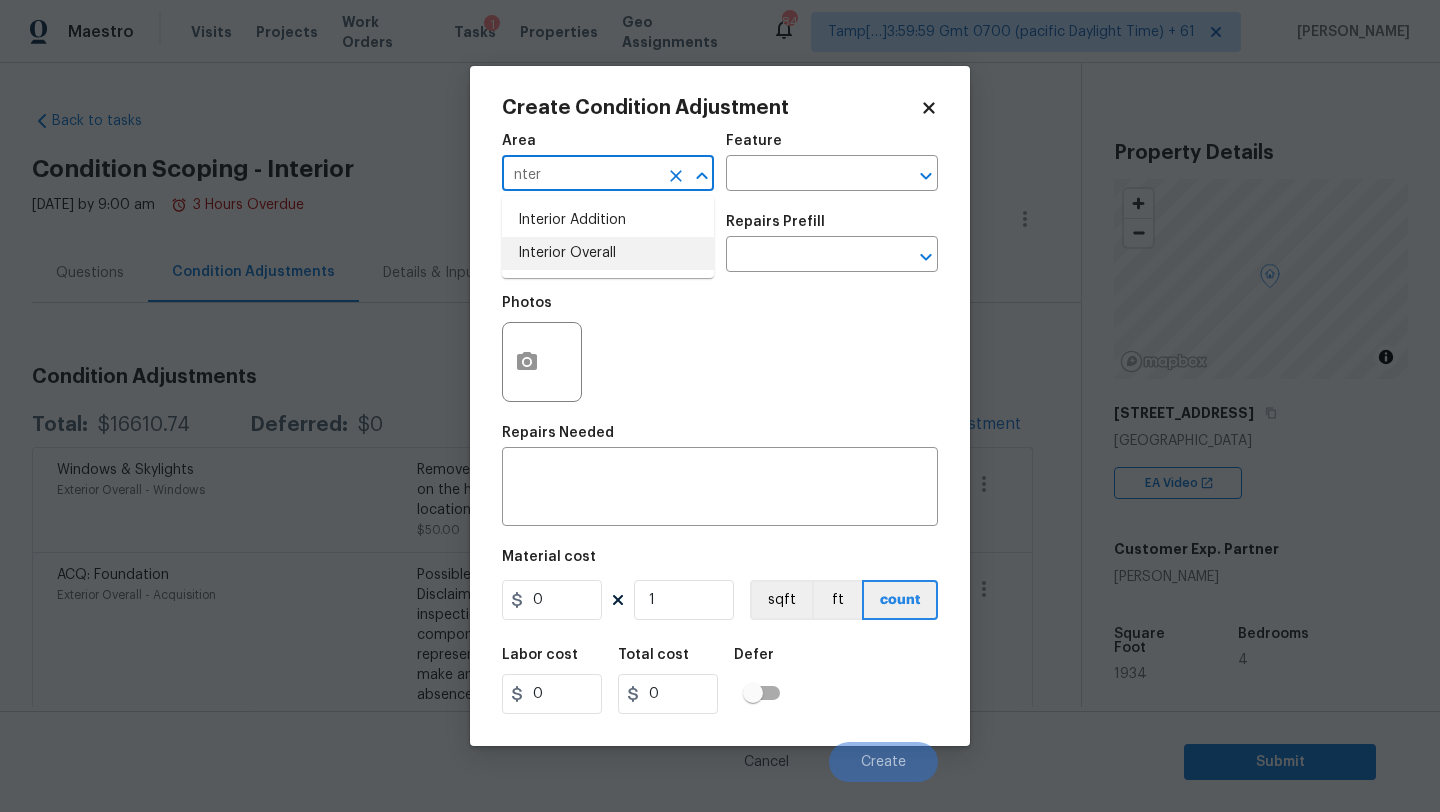 click on "Interior Overall" at bounding box center [608, 253] 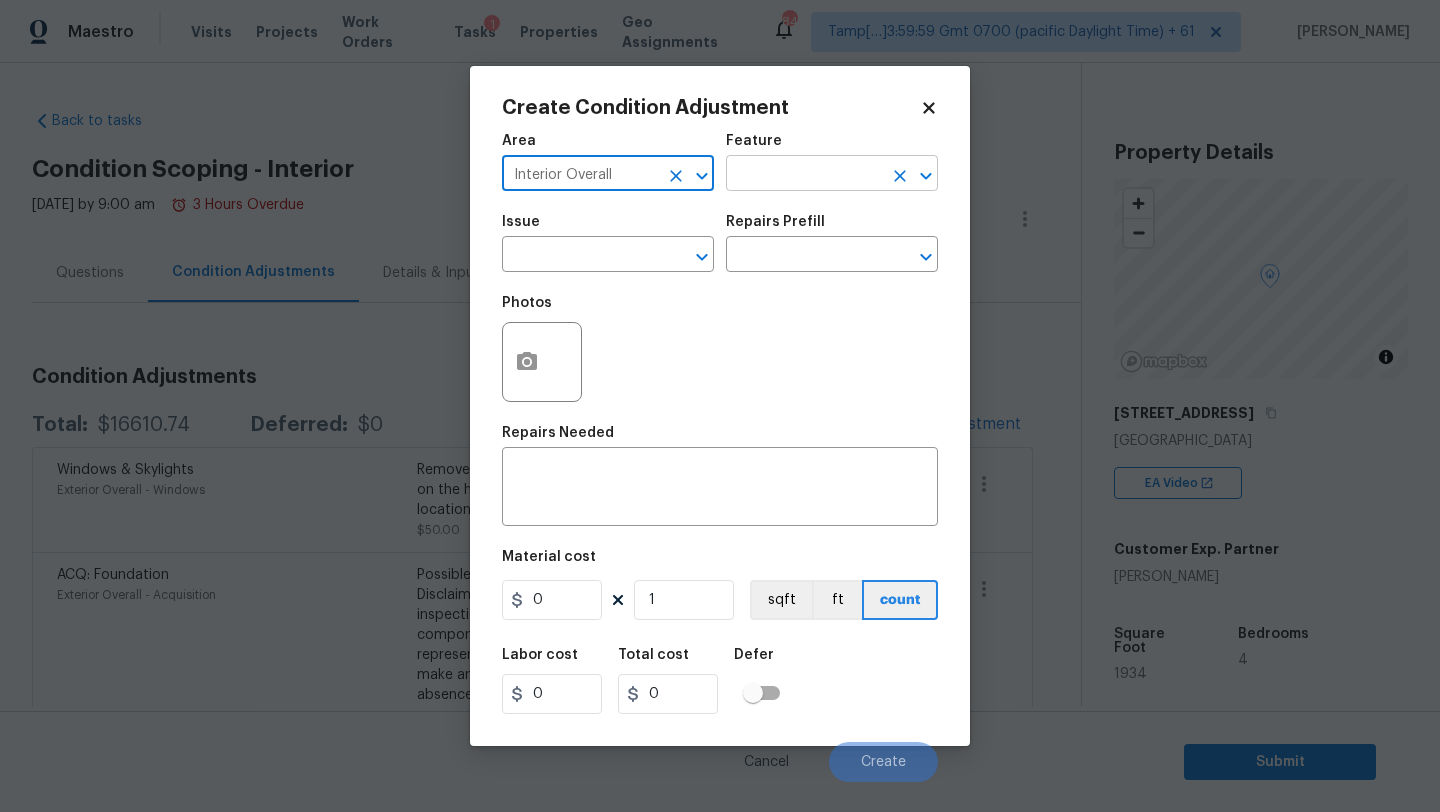 type on "Interior Overall" 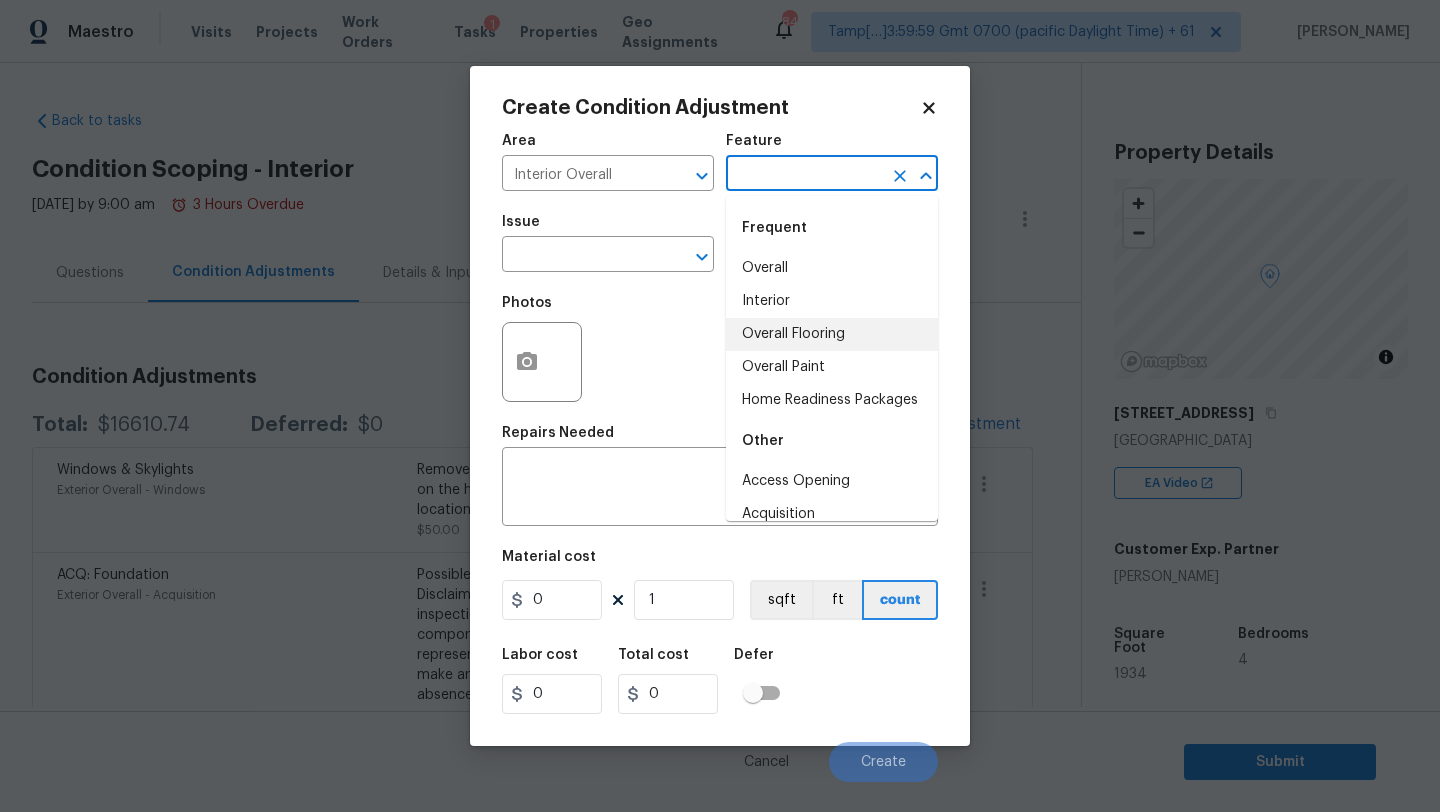 drag, startPoint x: 800, startPoint y: 343, endPoint x: 800, endPoint y: 357, distance: 14 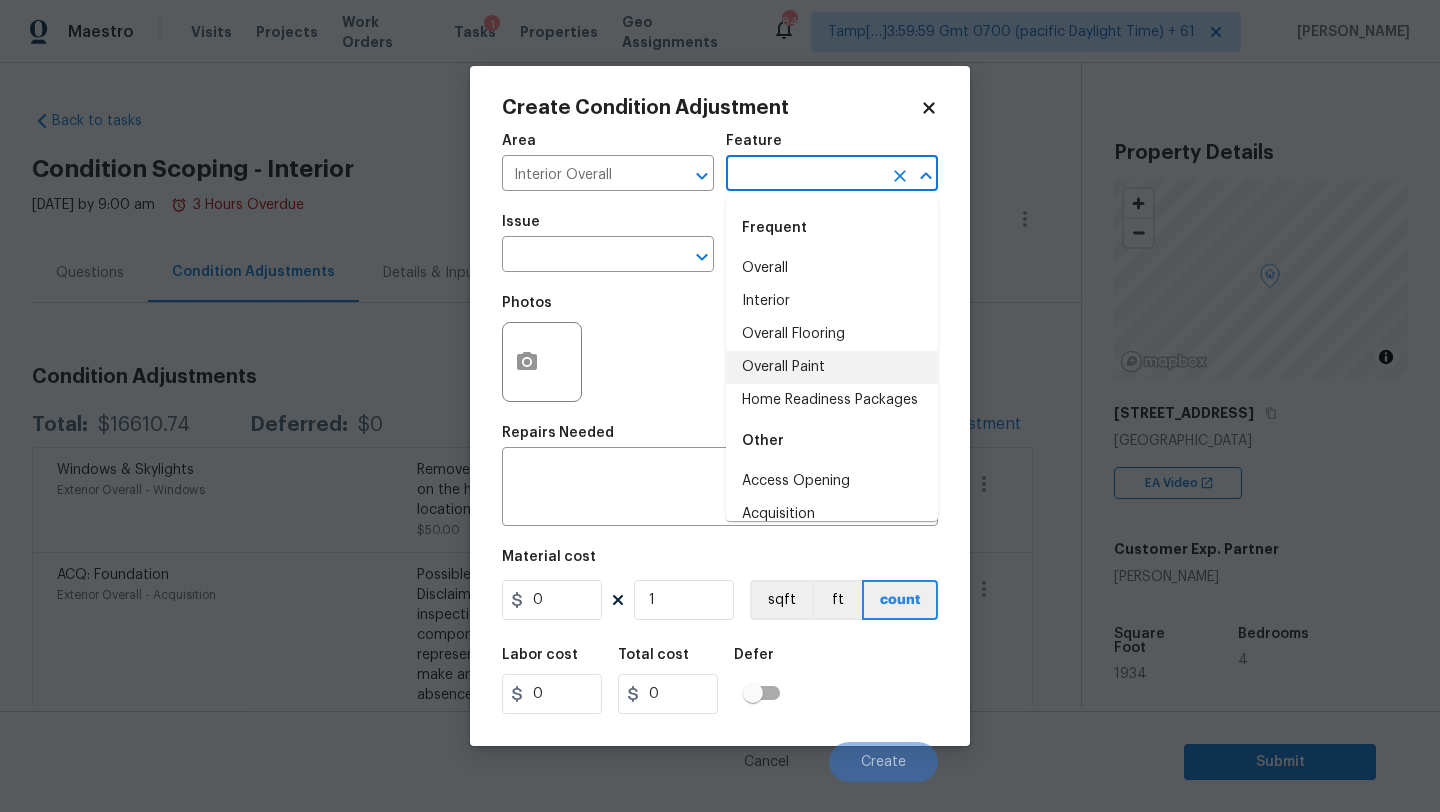click on "Overall Paint" at bounding box center [832, 367] 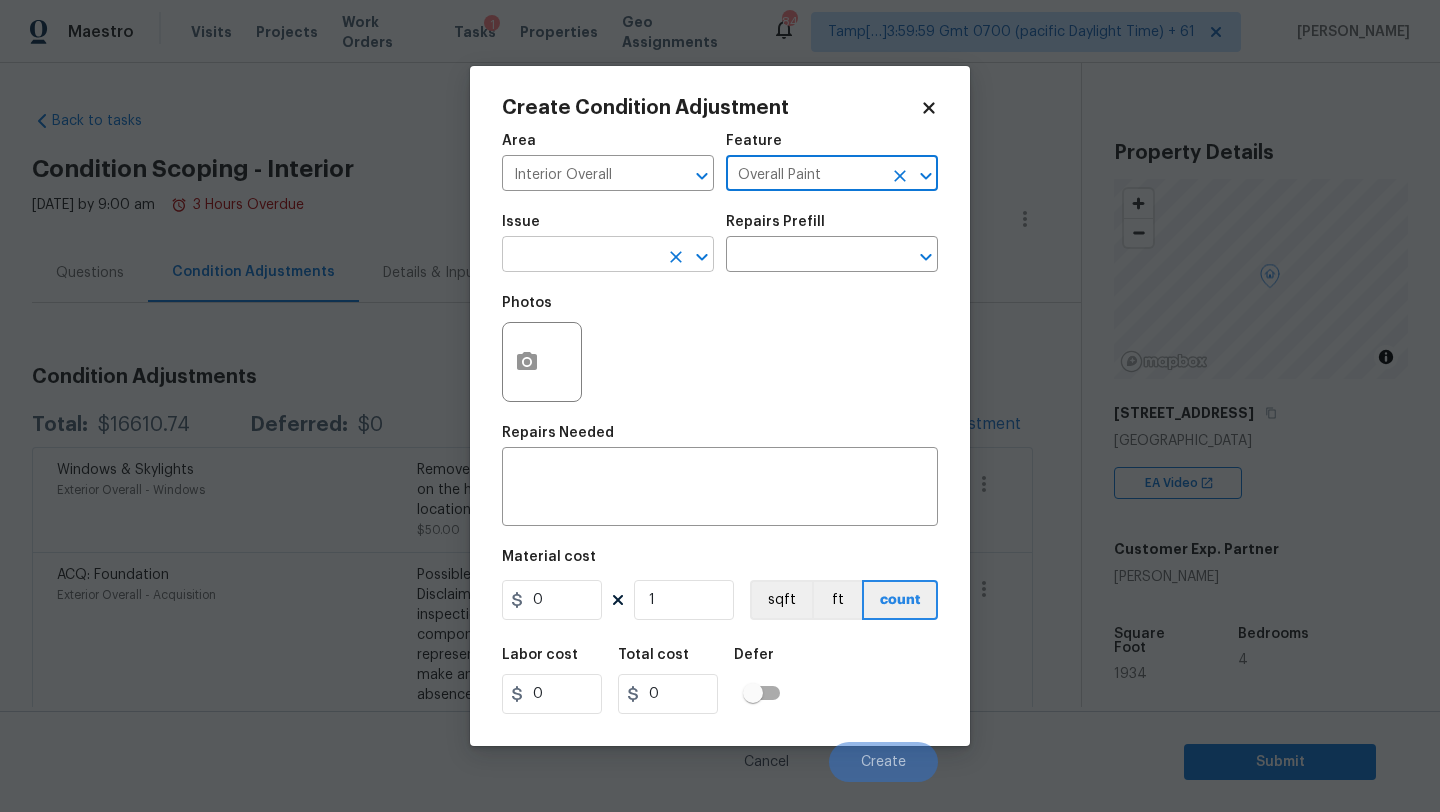 click at bounding box center (580, 256) 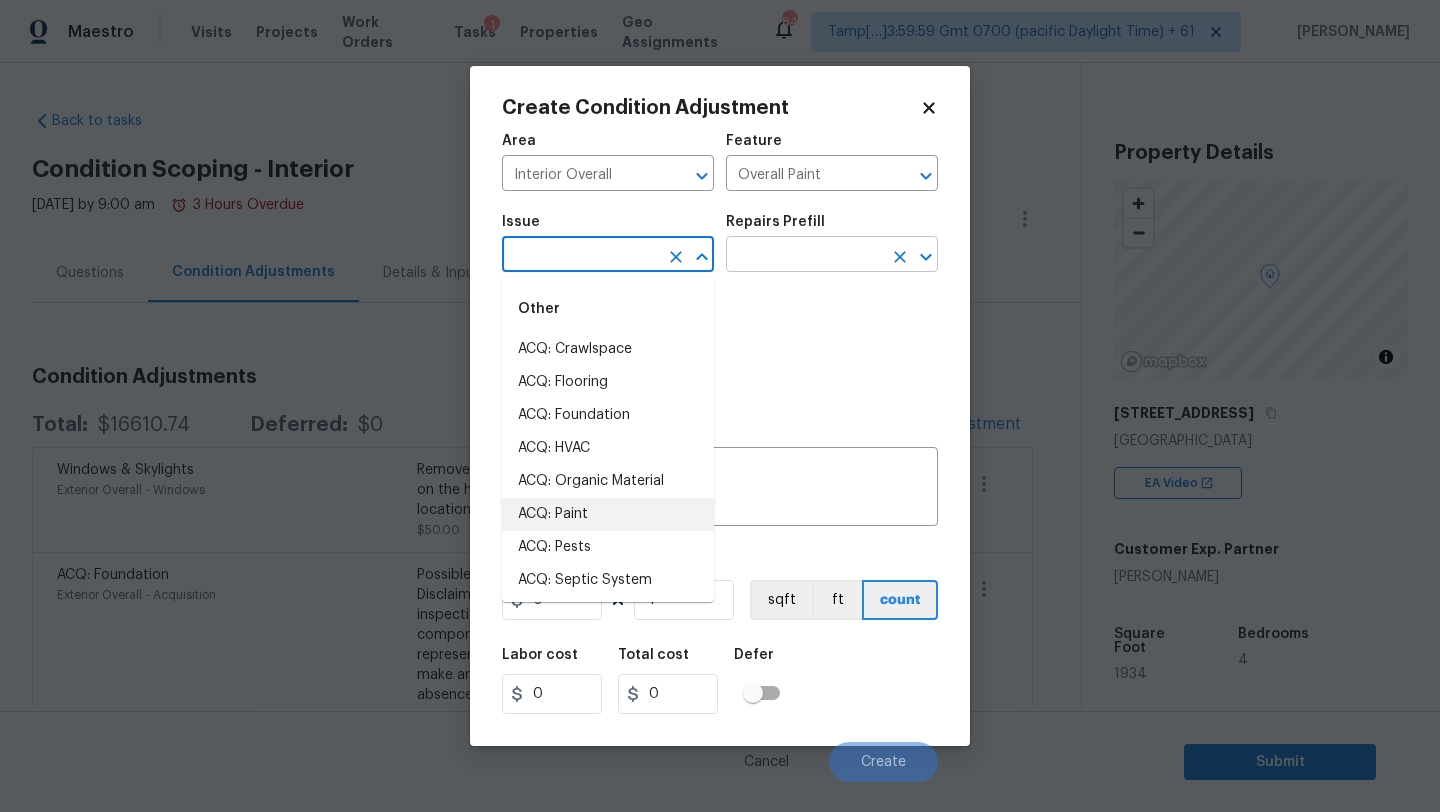 drag, startPoint x: 617, startPoint y: 511, endPoint x: 806, endPoint y: 250, distance: 322.24524 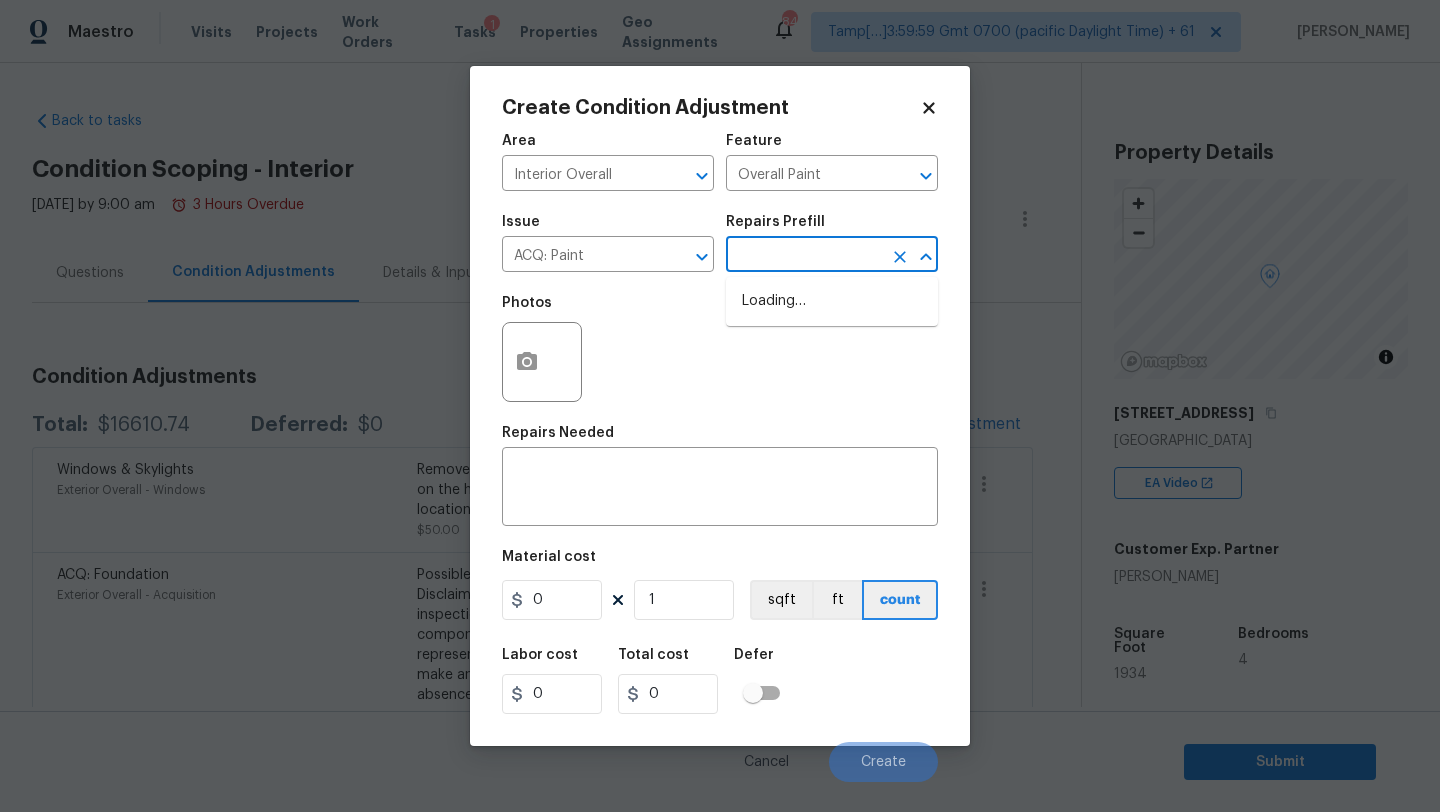 click at bounding box center [804, 256] 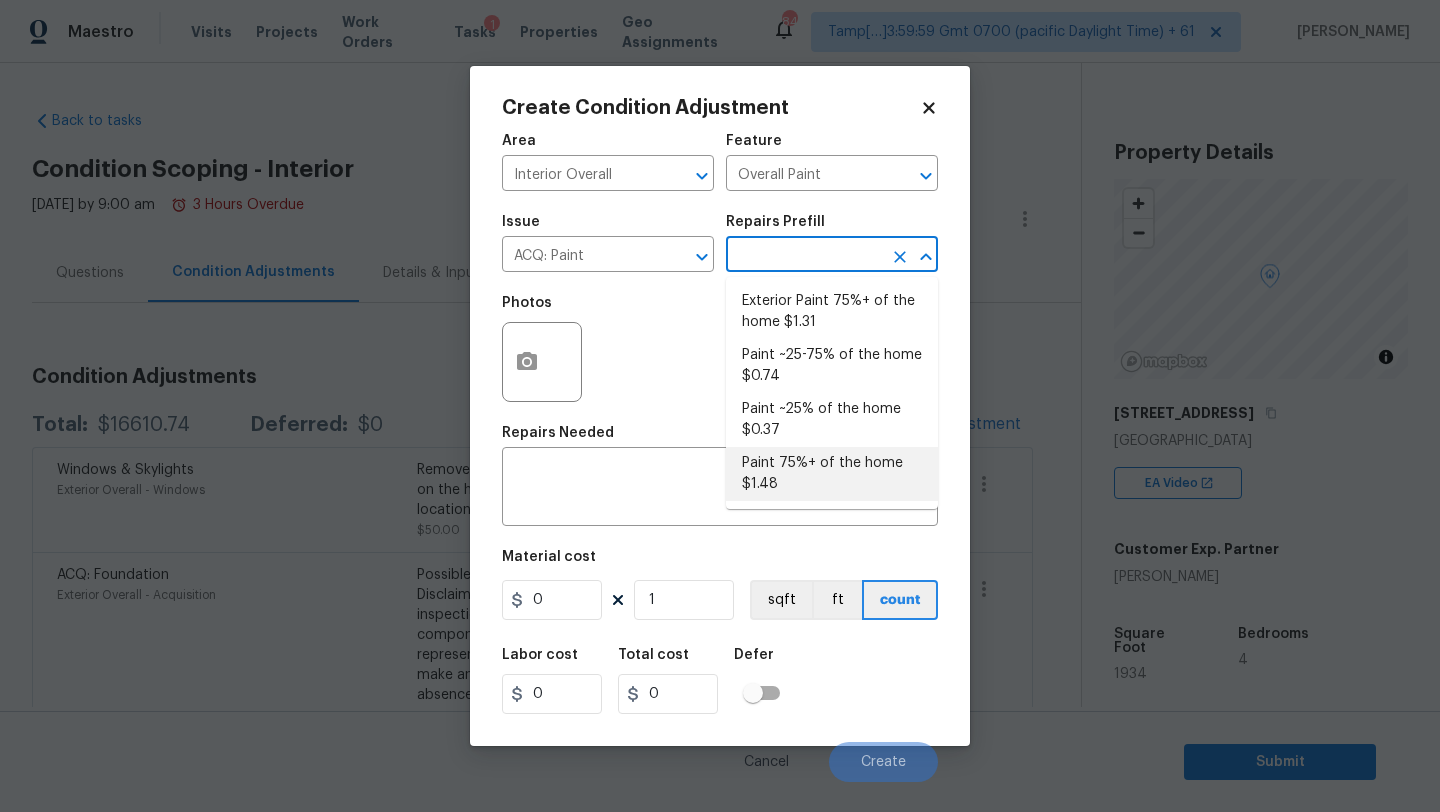 click on "Paint 75%+ of the home $1.48" at bounding box center [832, 474] 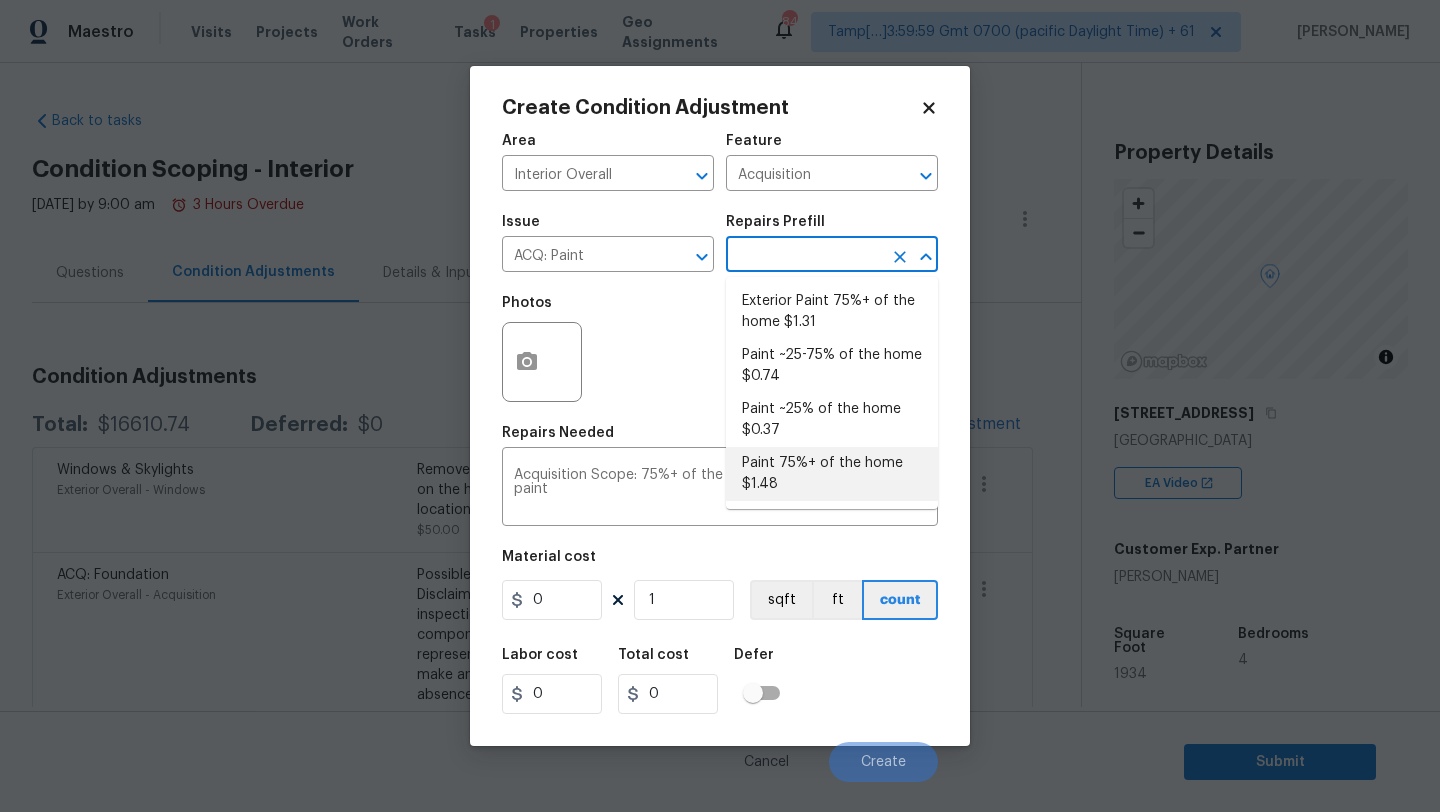 type on "1.48" 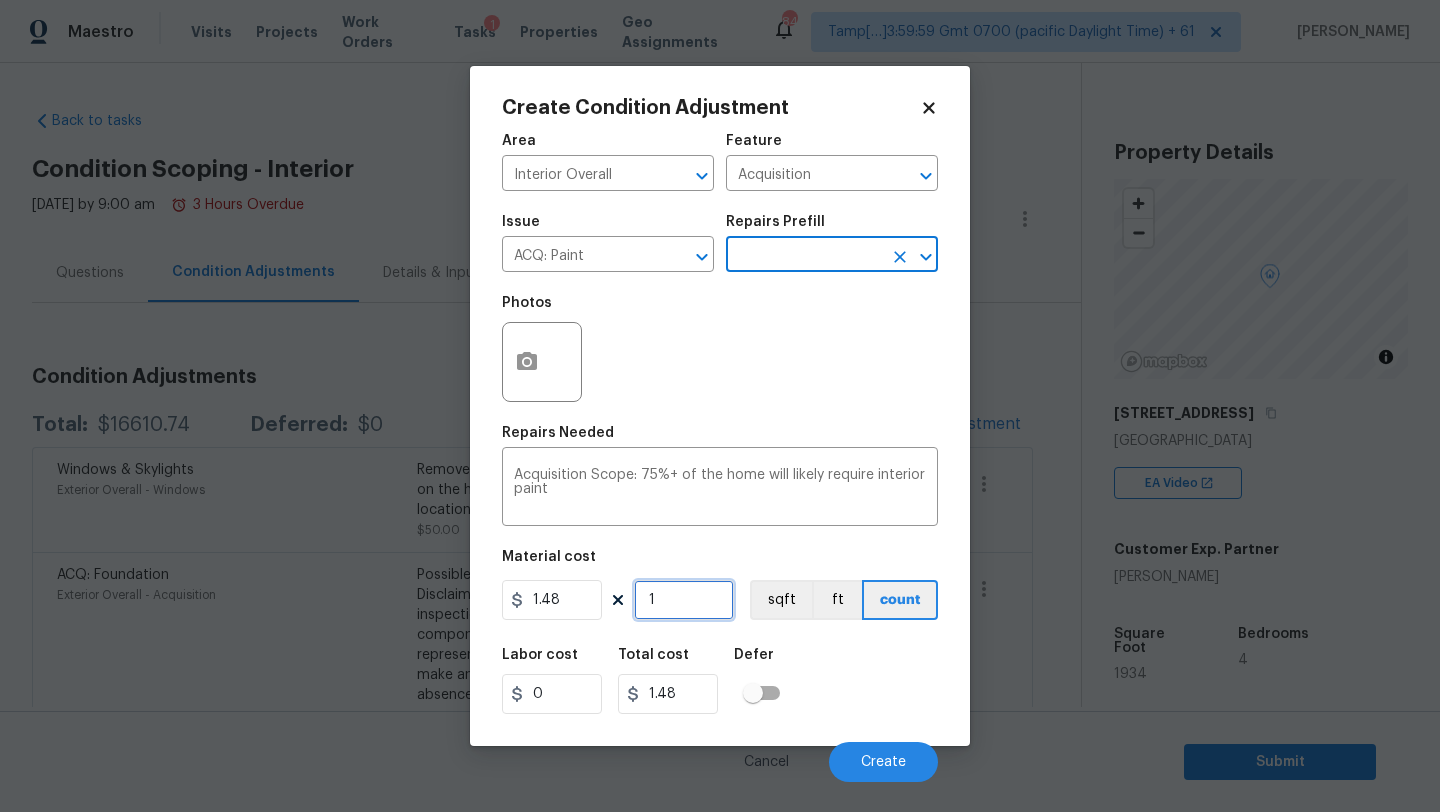 click on "1" at bounding box center (684, 600) 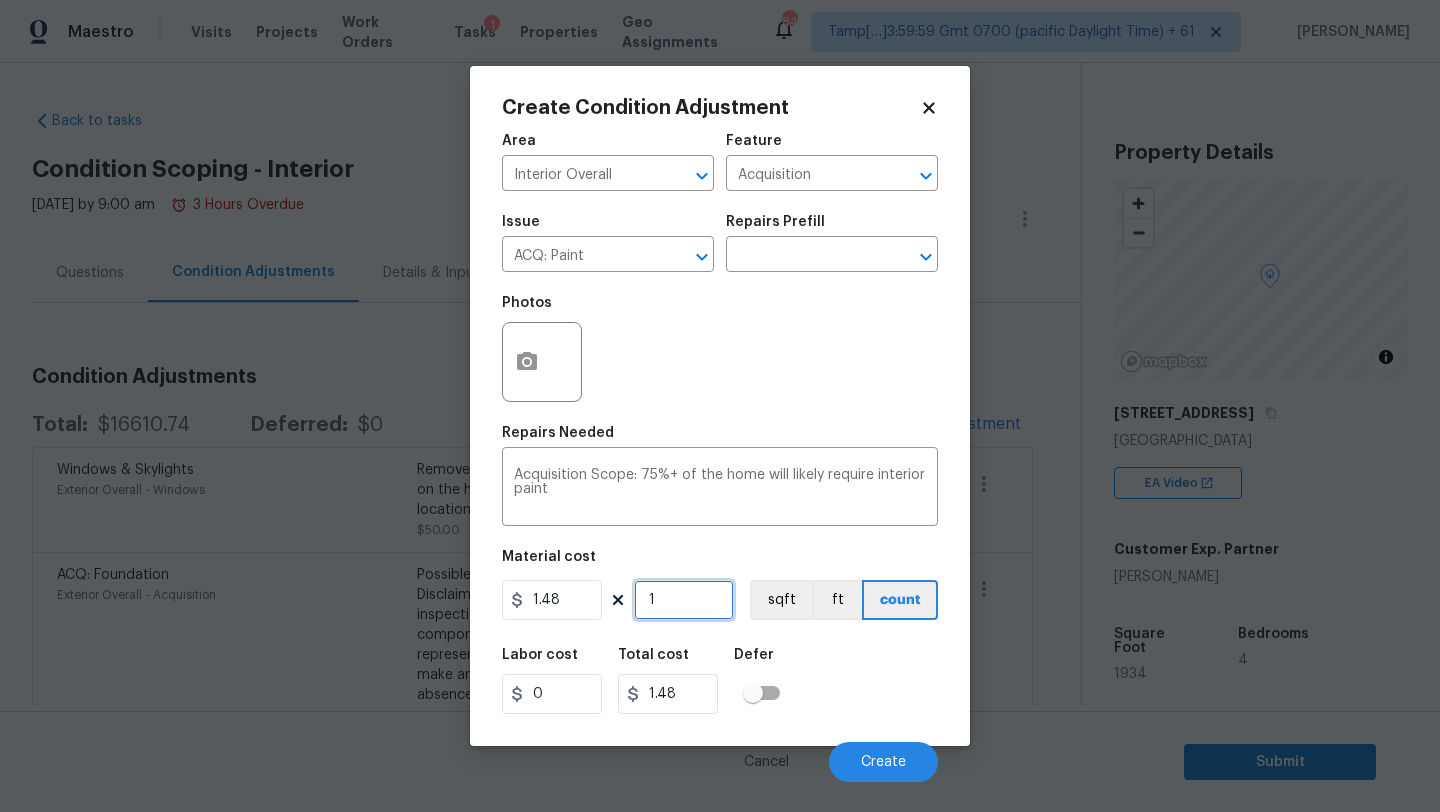 type on "19" 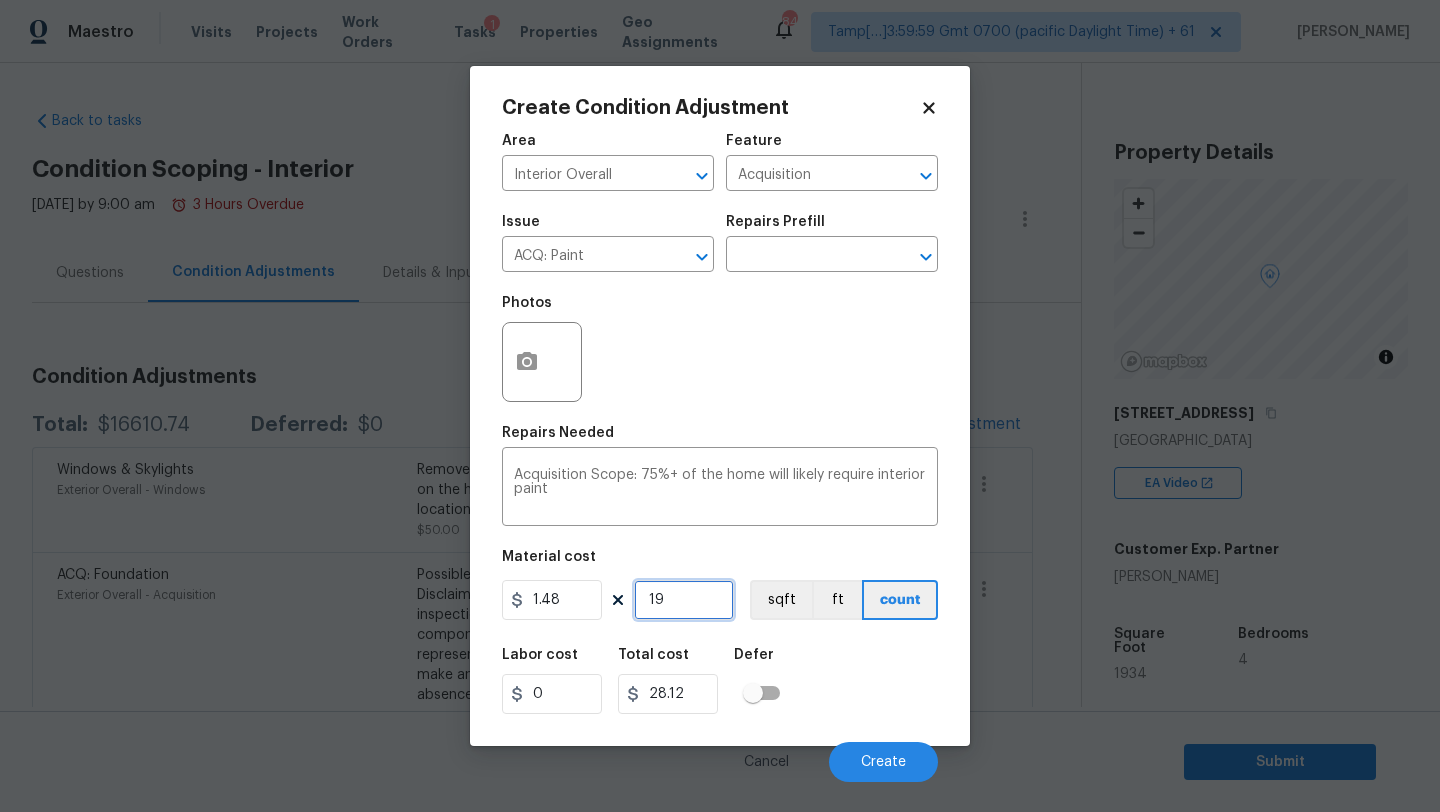 type on "193" 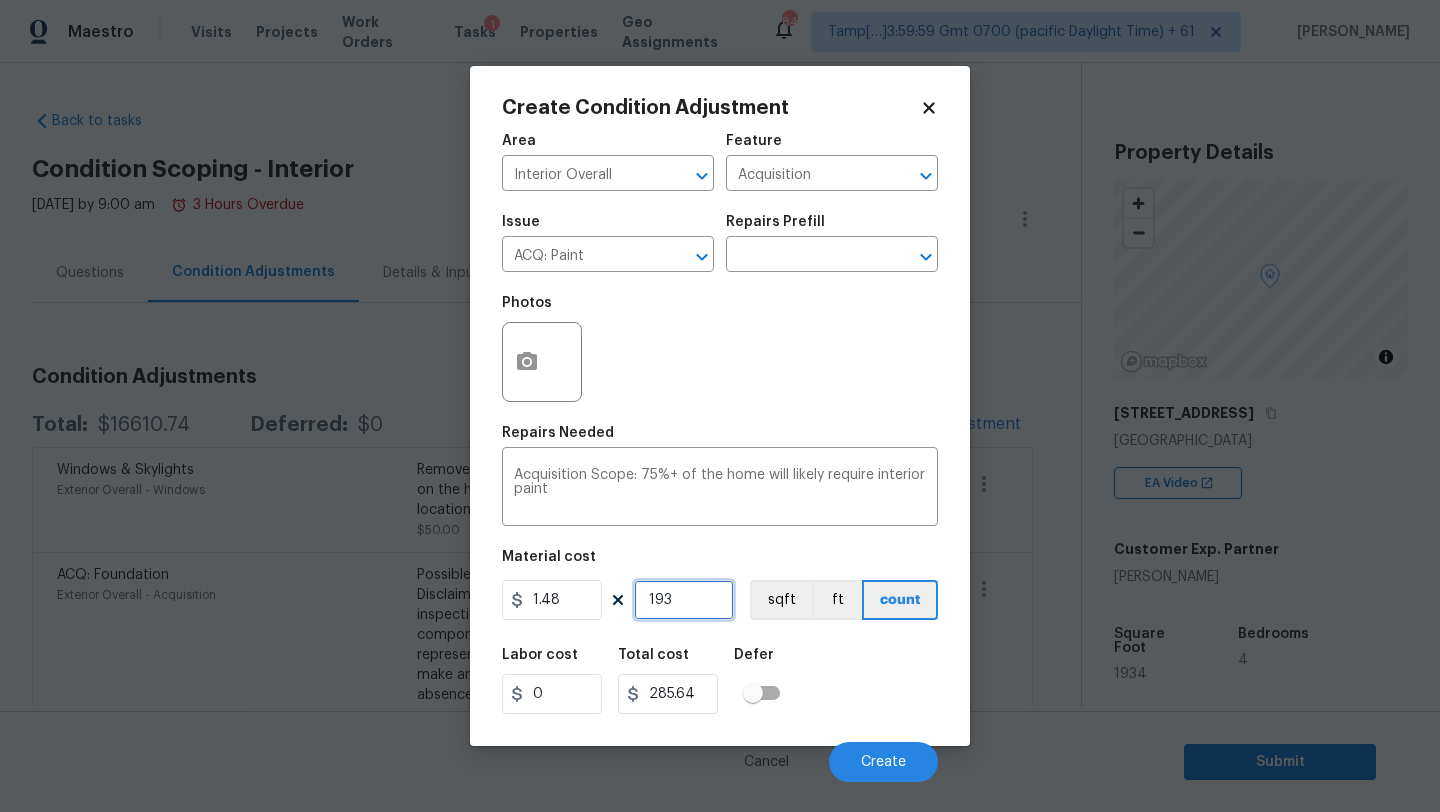 type on "1934" 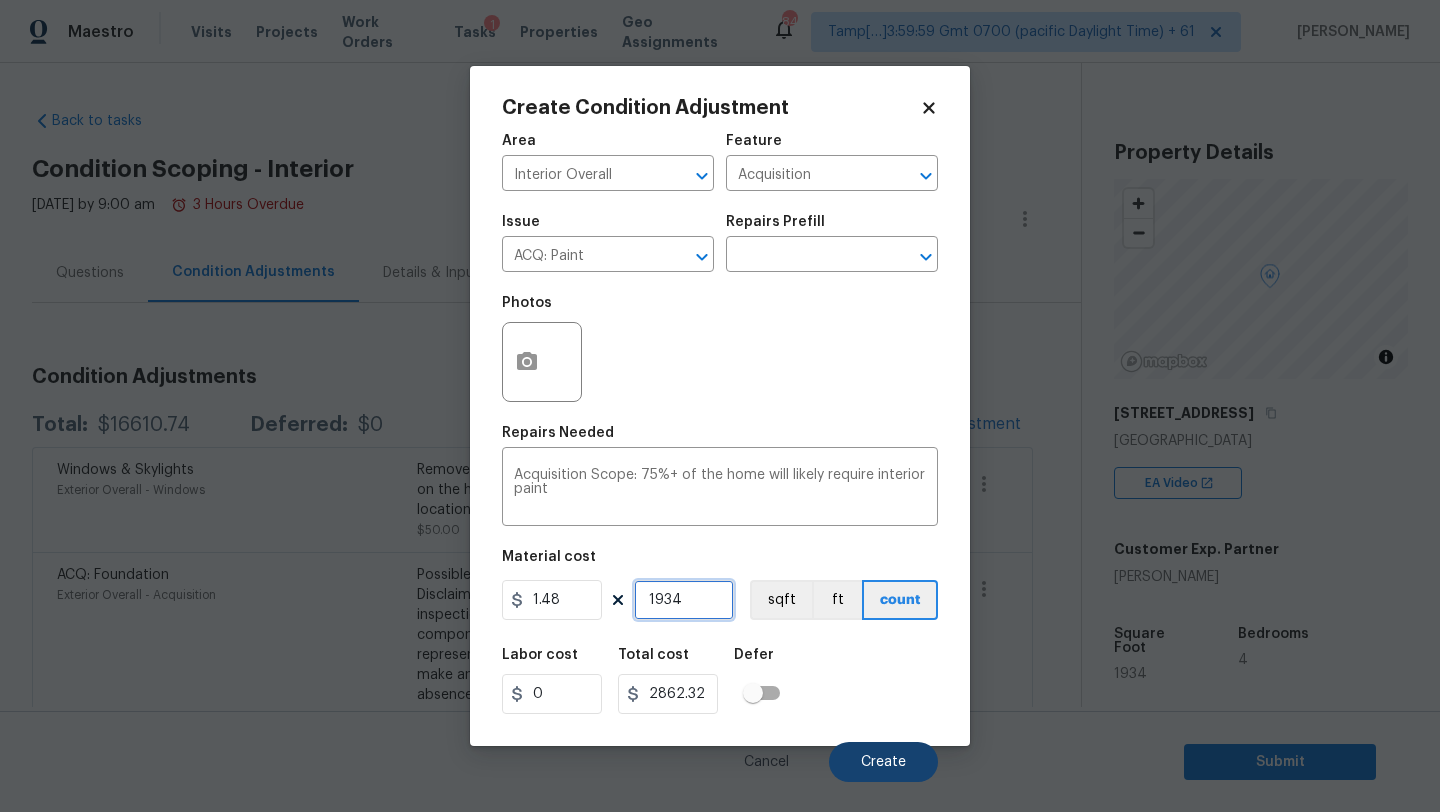 type on "1934" 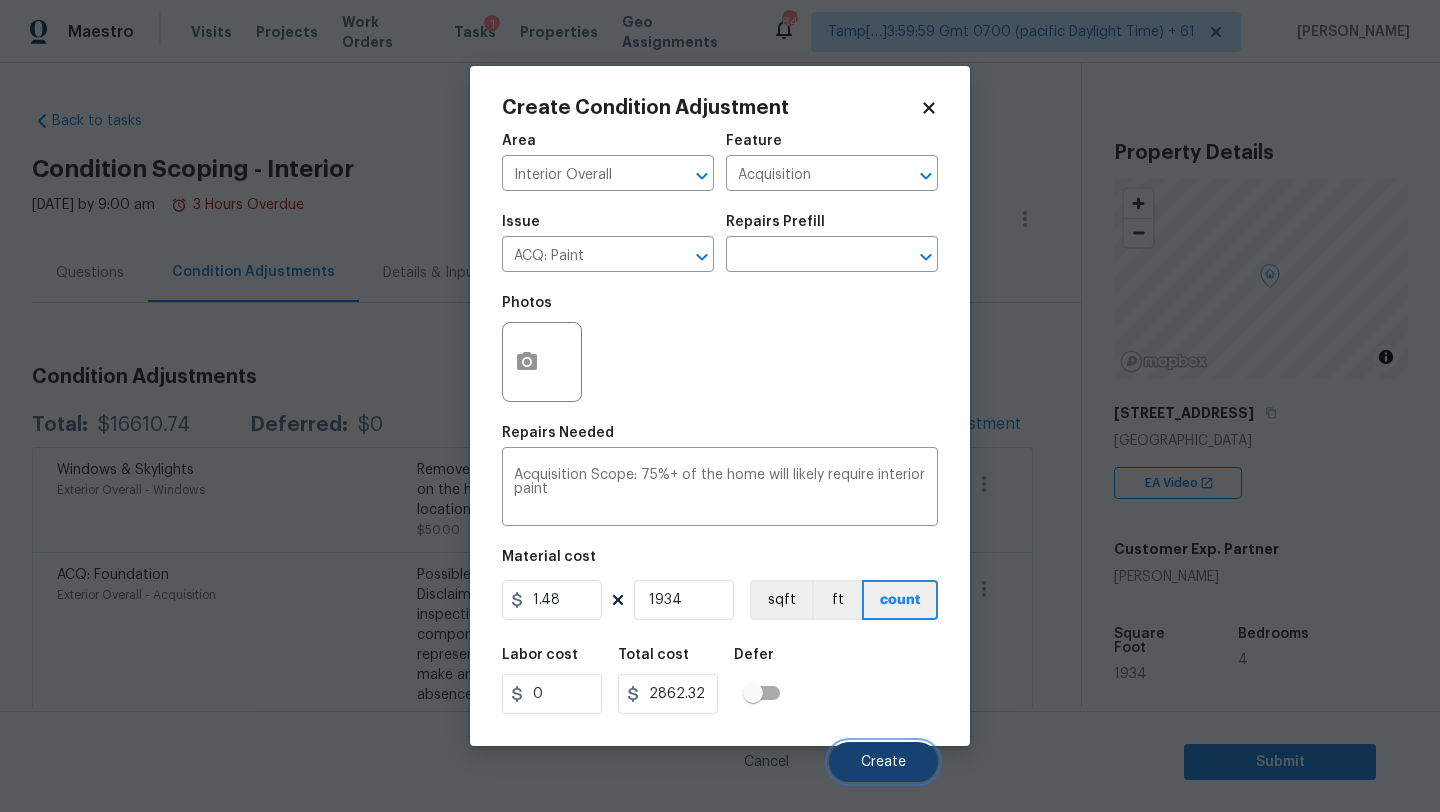 click on "Create" at bounding box center [883, 762] 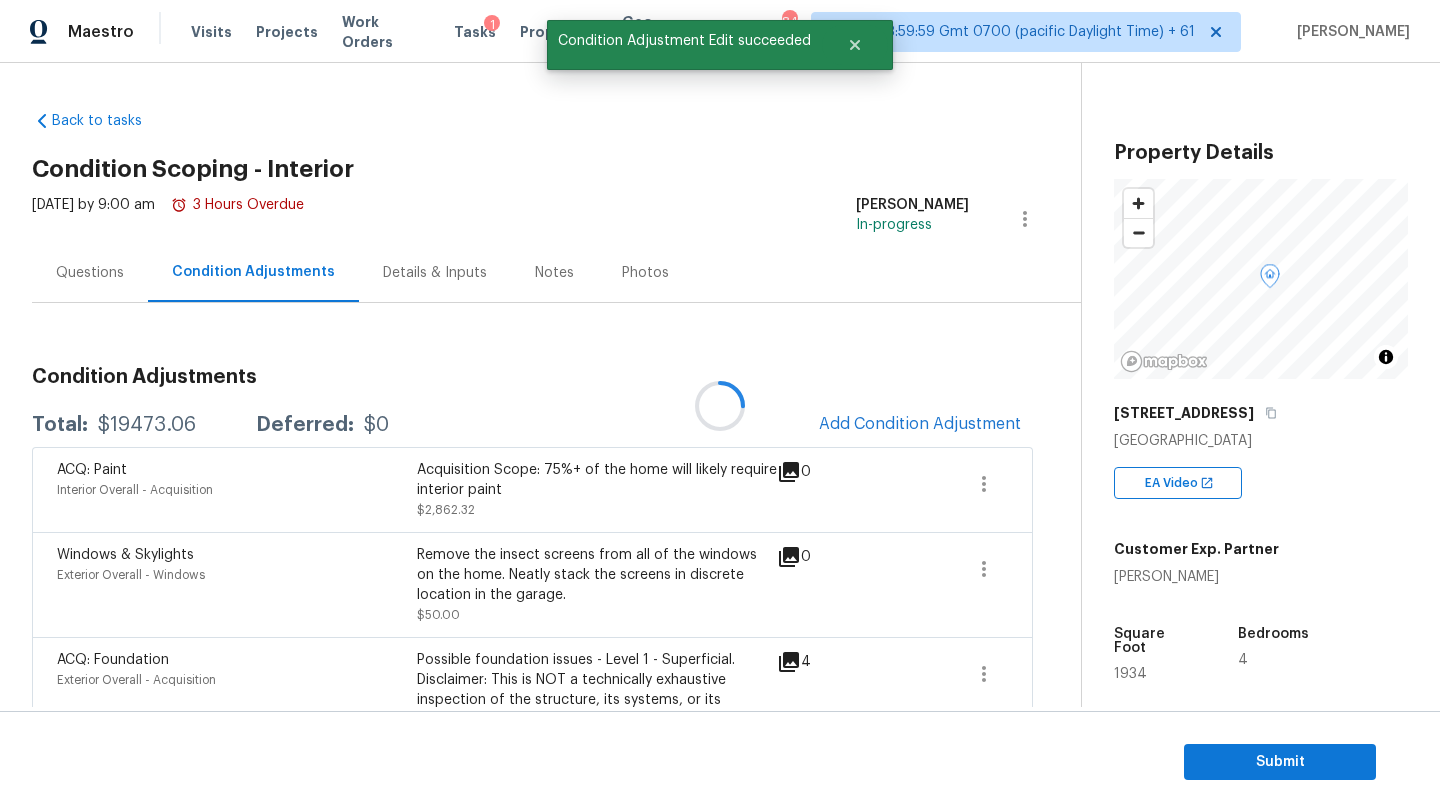 click at bounding box center (720, 406) 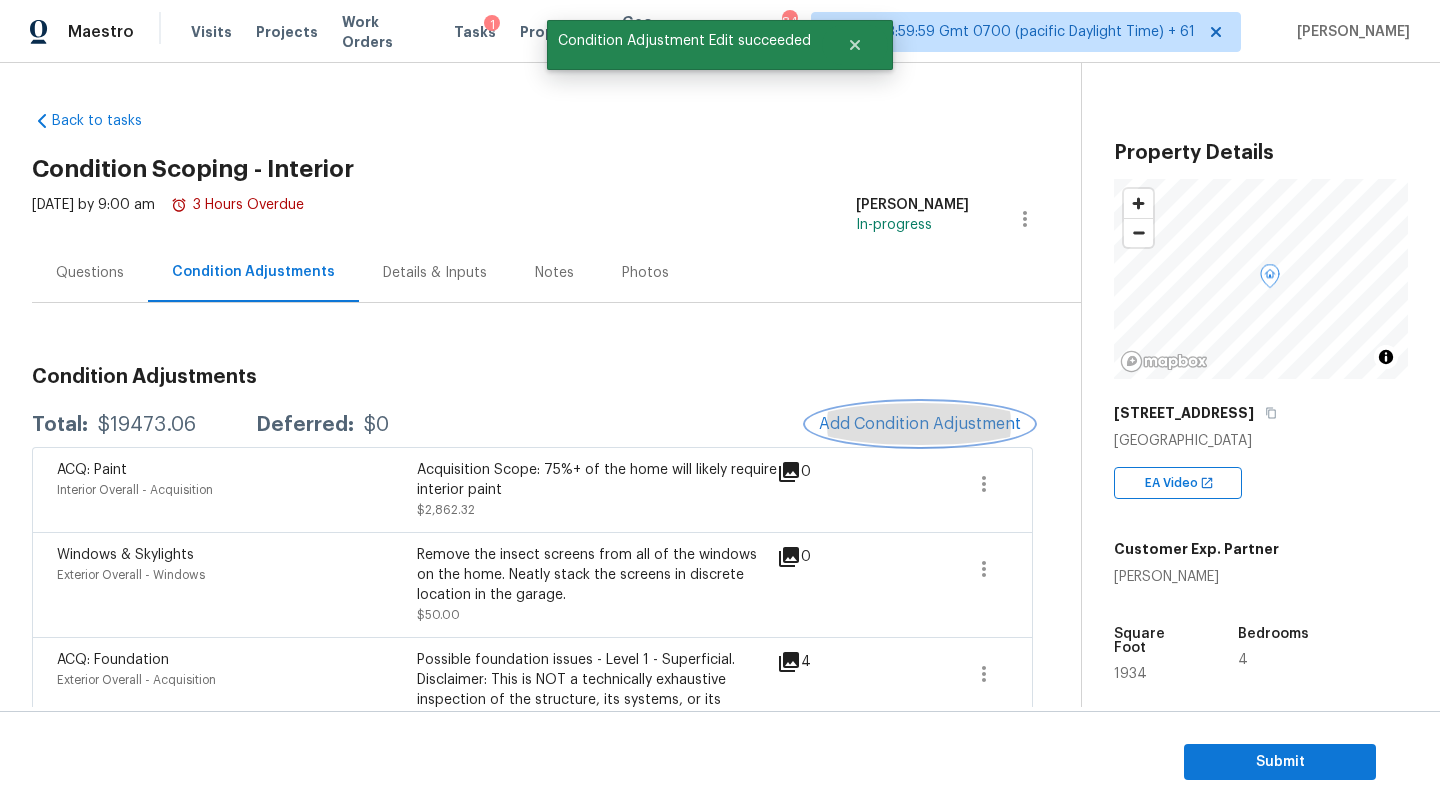 click on "Add Condition Adjustment" at bounding box center (920, 424) 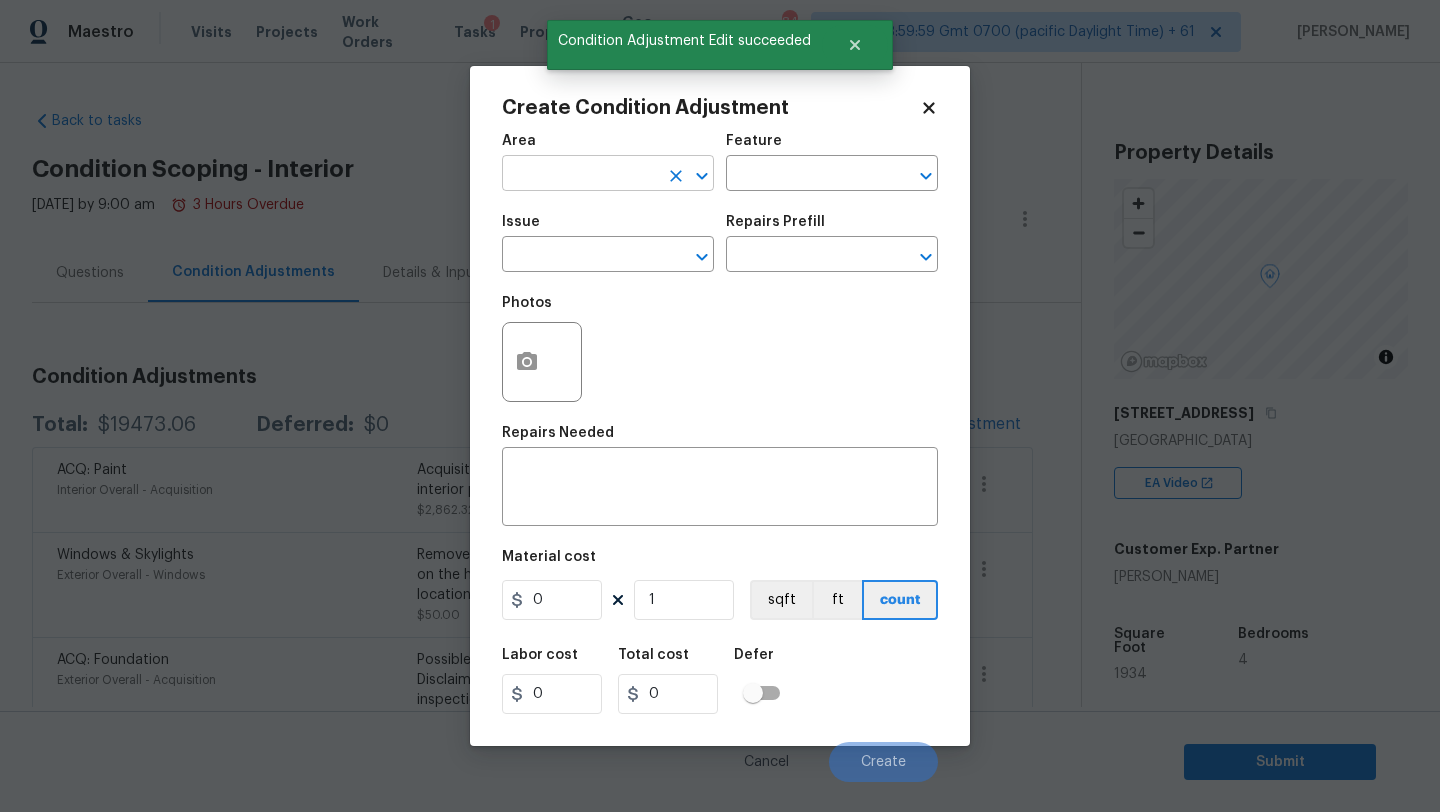click at bounding box center [580, 175] 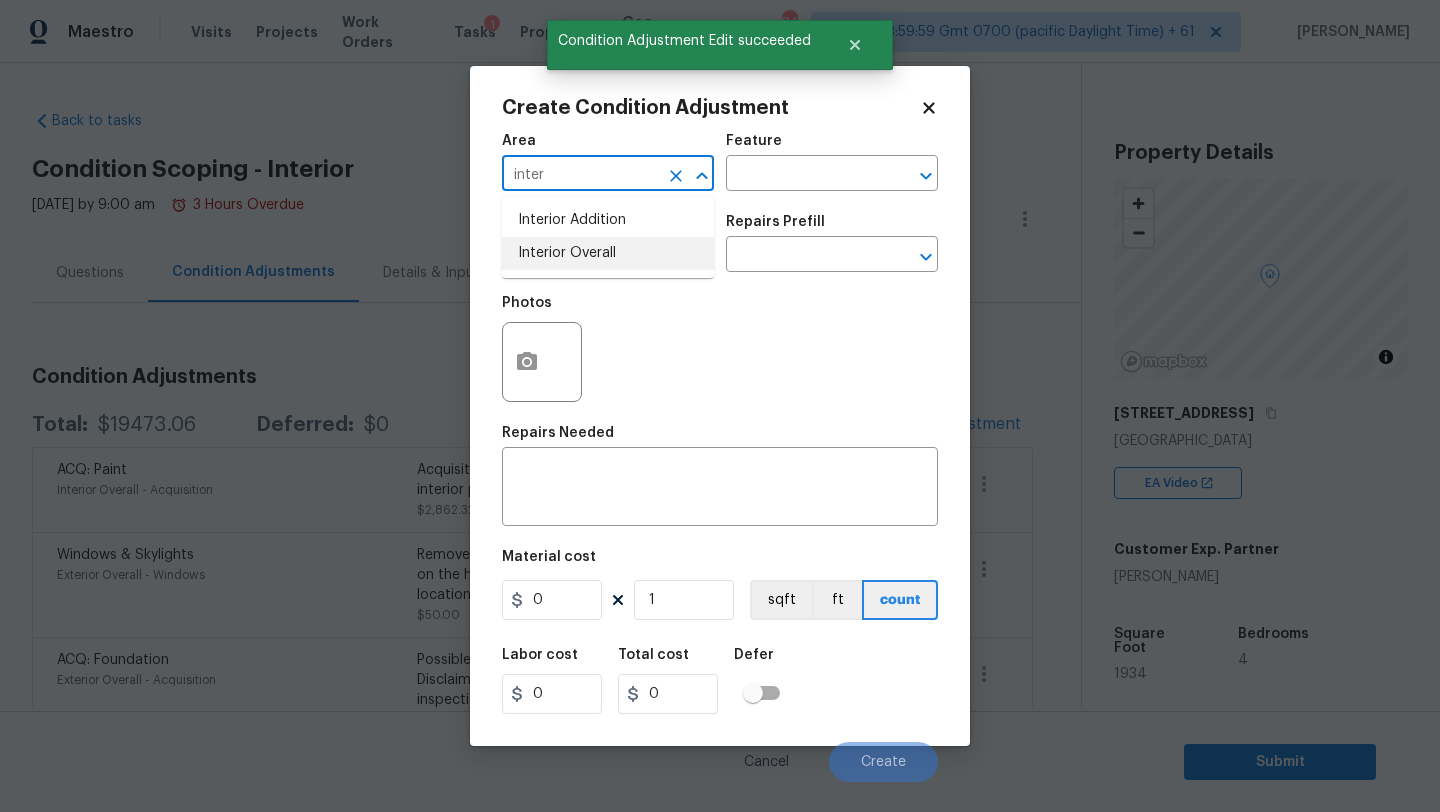 click on "Interior Overall" at bounding box center [608, 253] 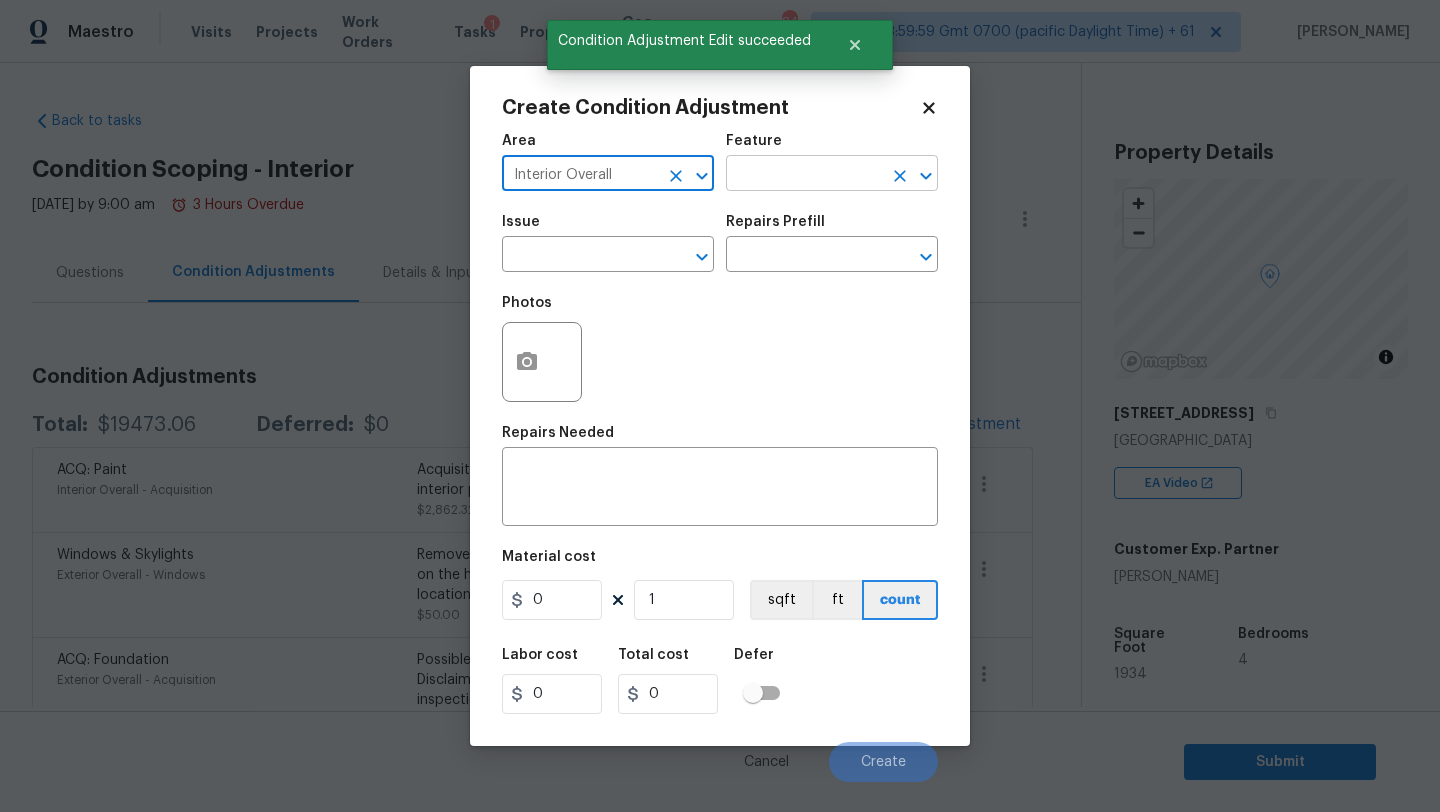 type on "Interior Overall" 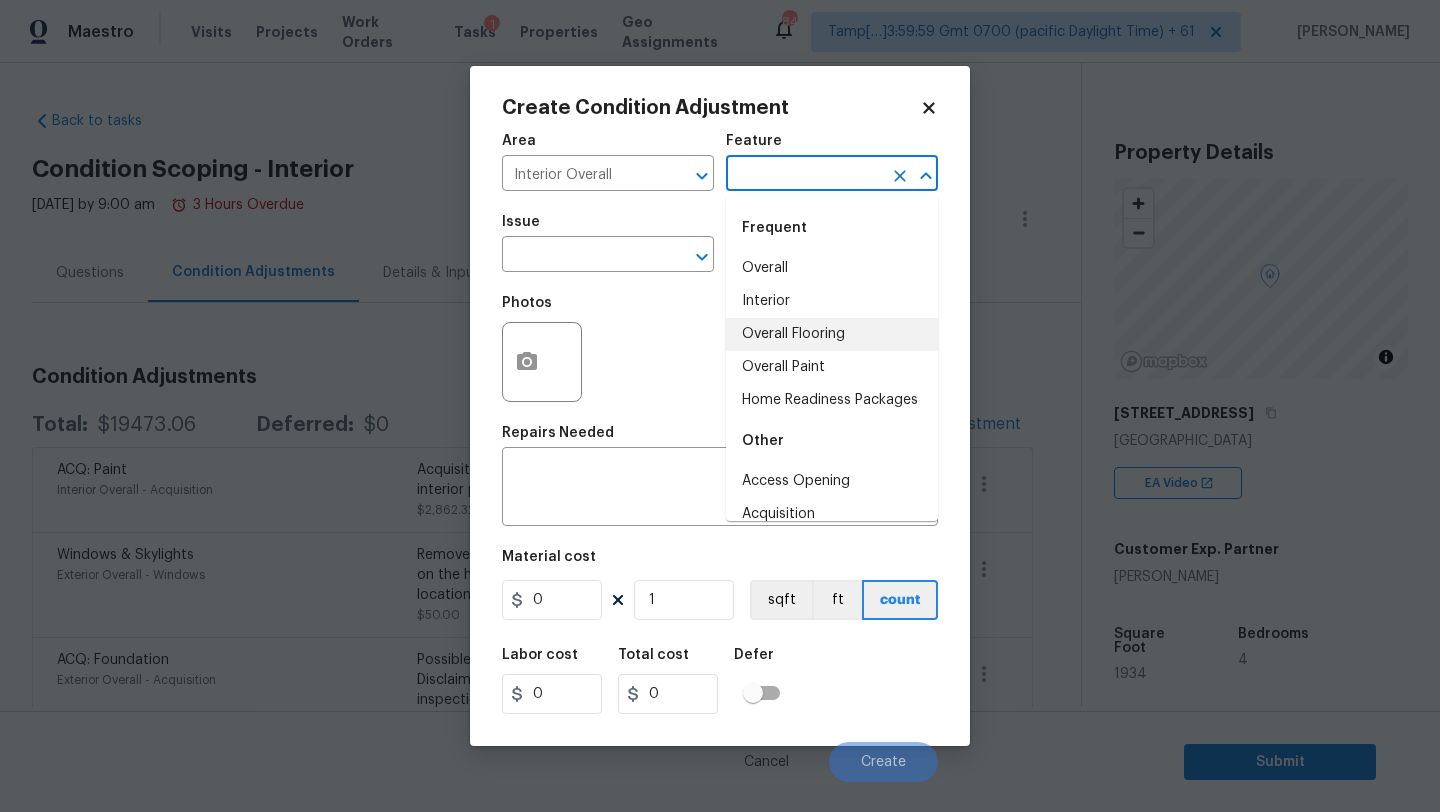 click on "Overall Flooring" at bounding box center [832, 334] 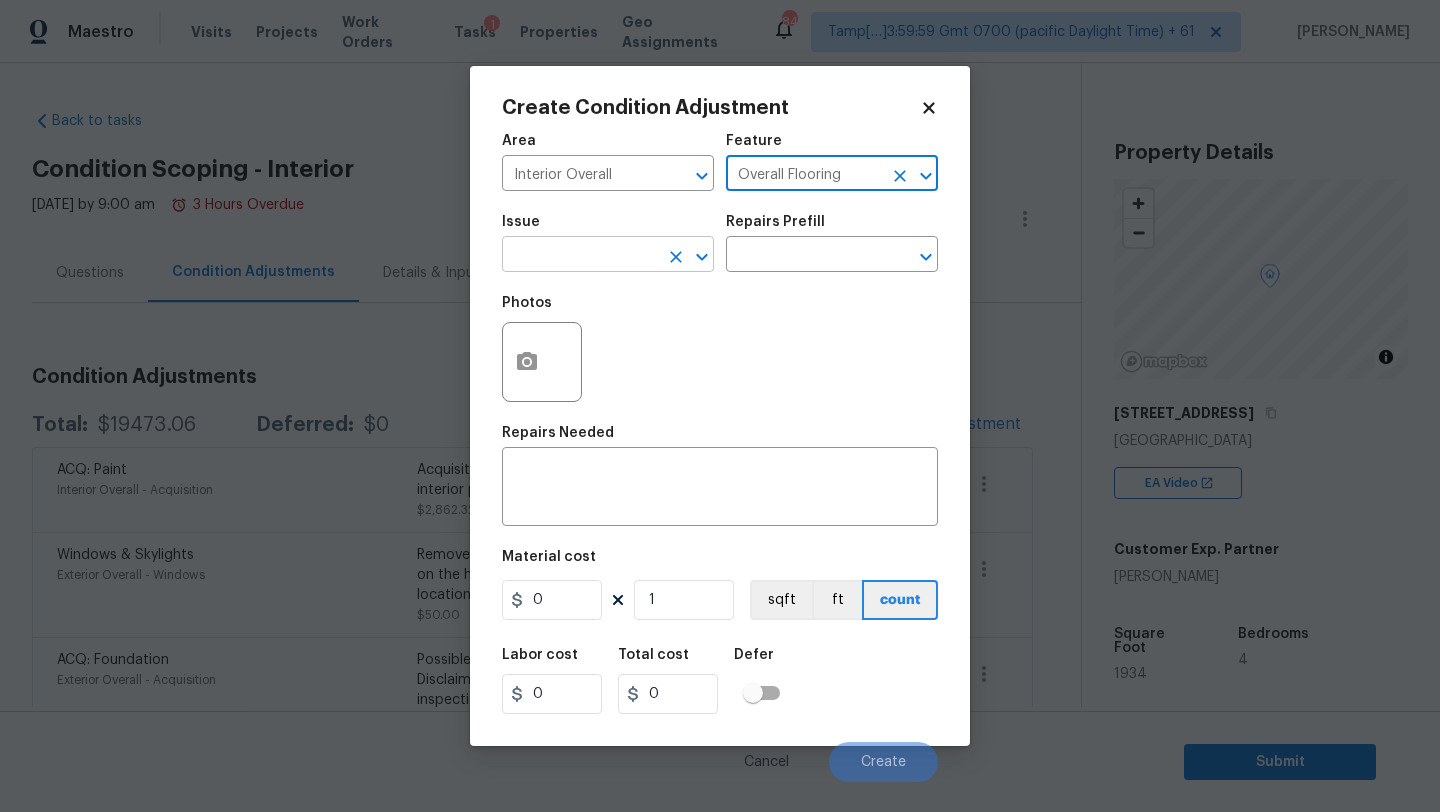 click at bounding box center (580, 256) 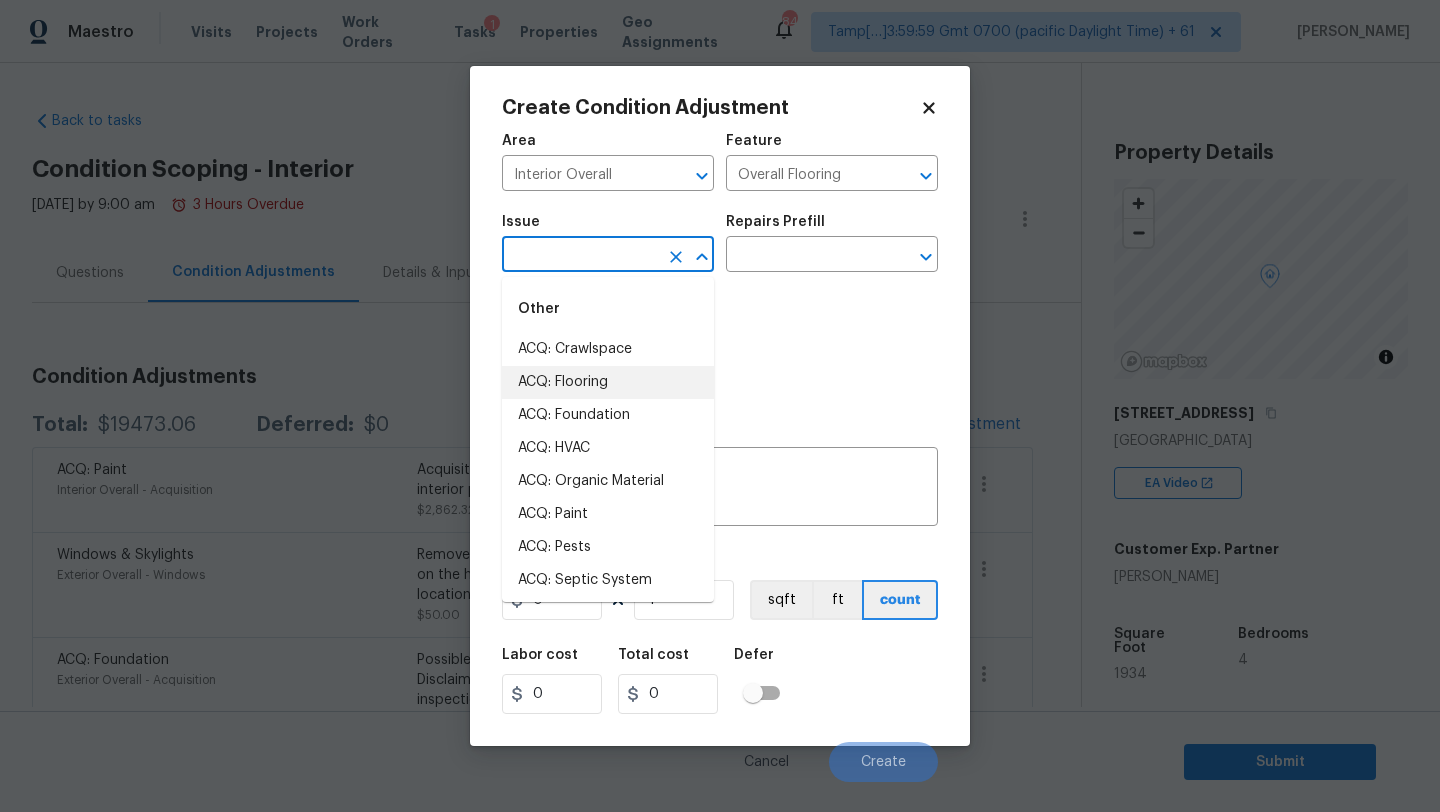 drag, startPoint x: 577, startPoint y: 510, endPoint x: 628, endPoint y: 386, distance: 134.07834 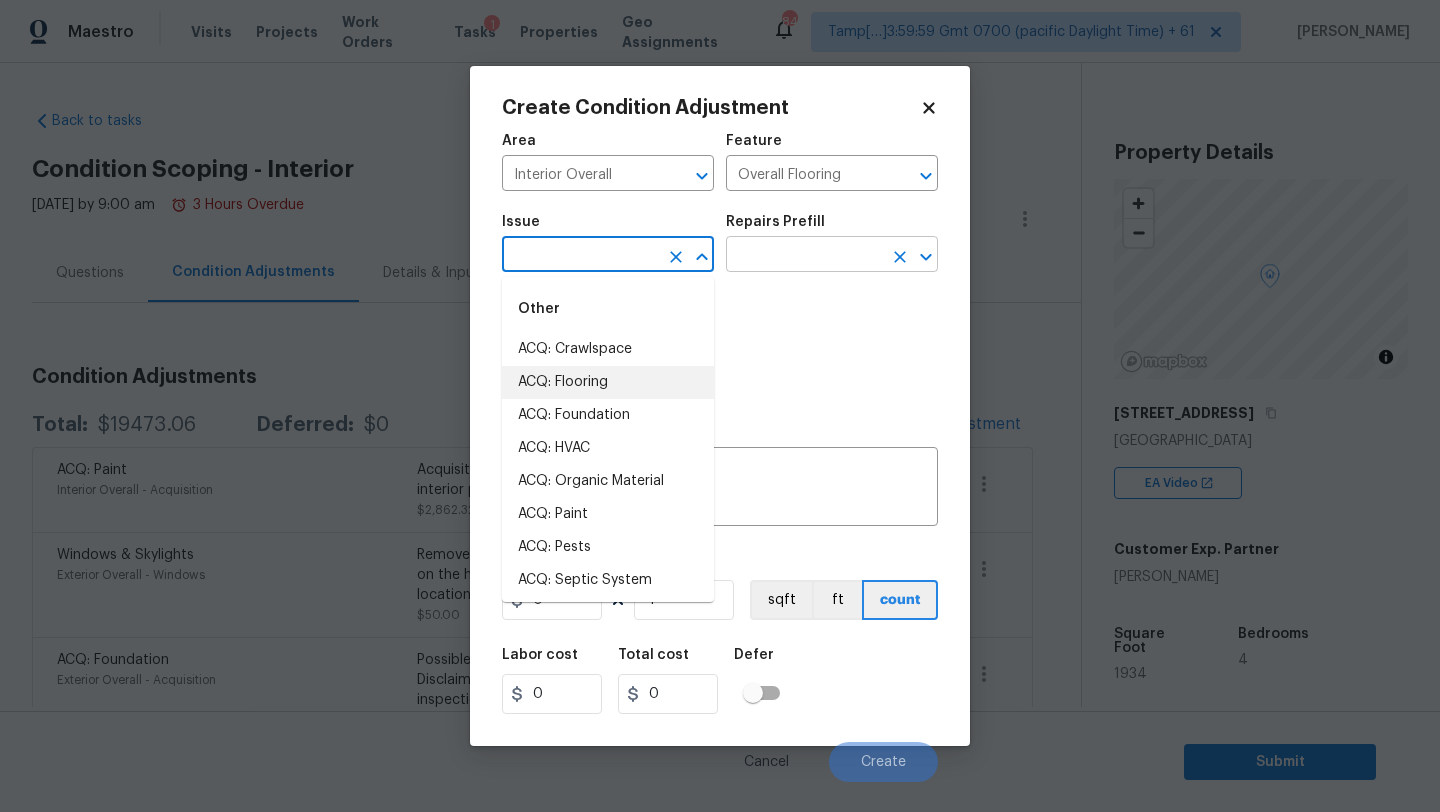 type on "ACQ: Flooring" 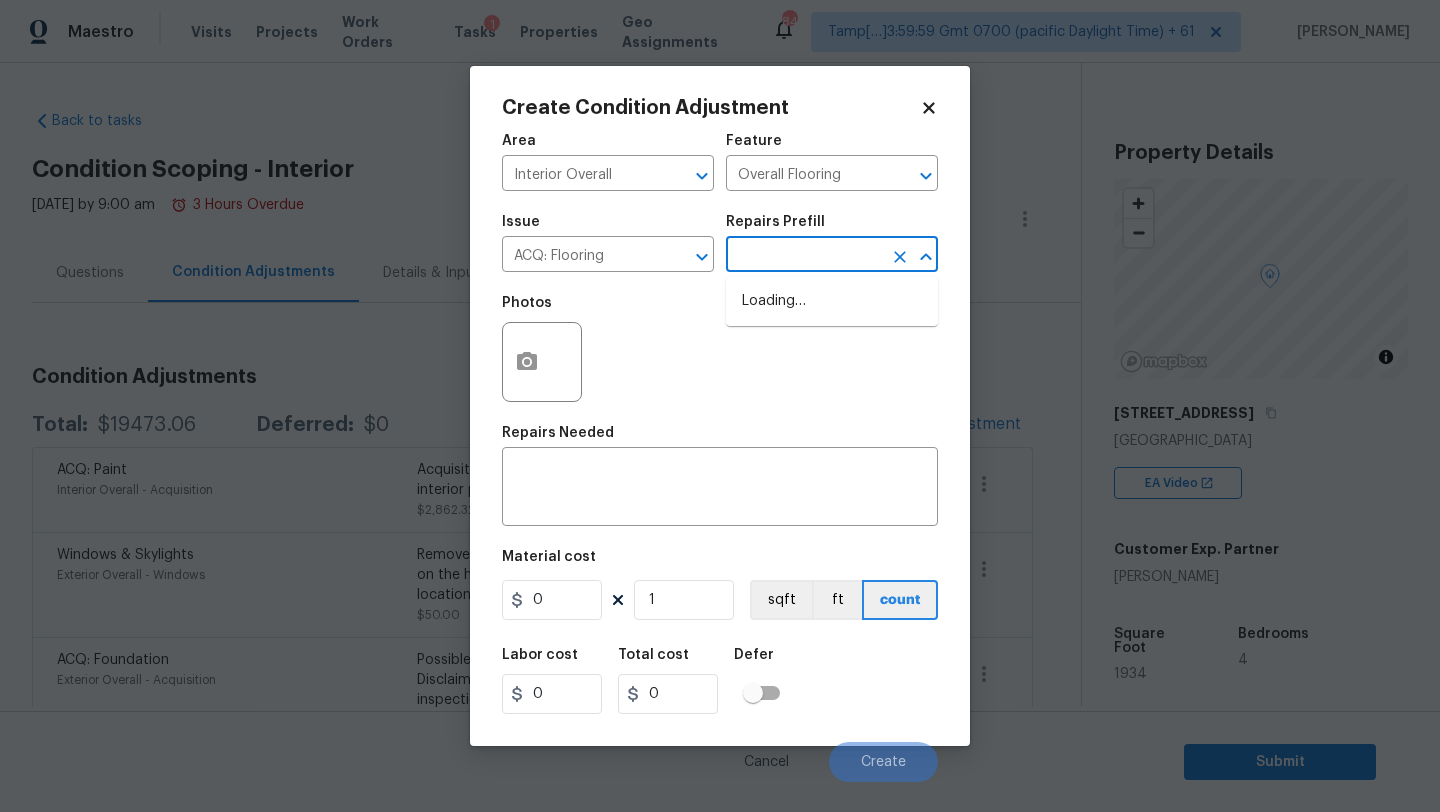 click at bounding box center [804, 256] 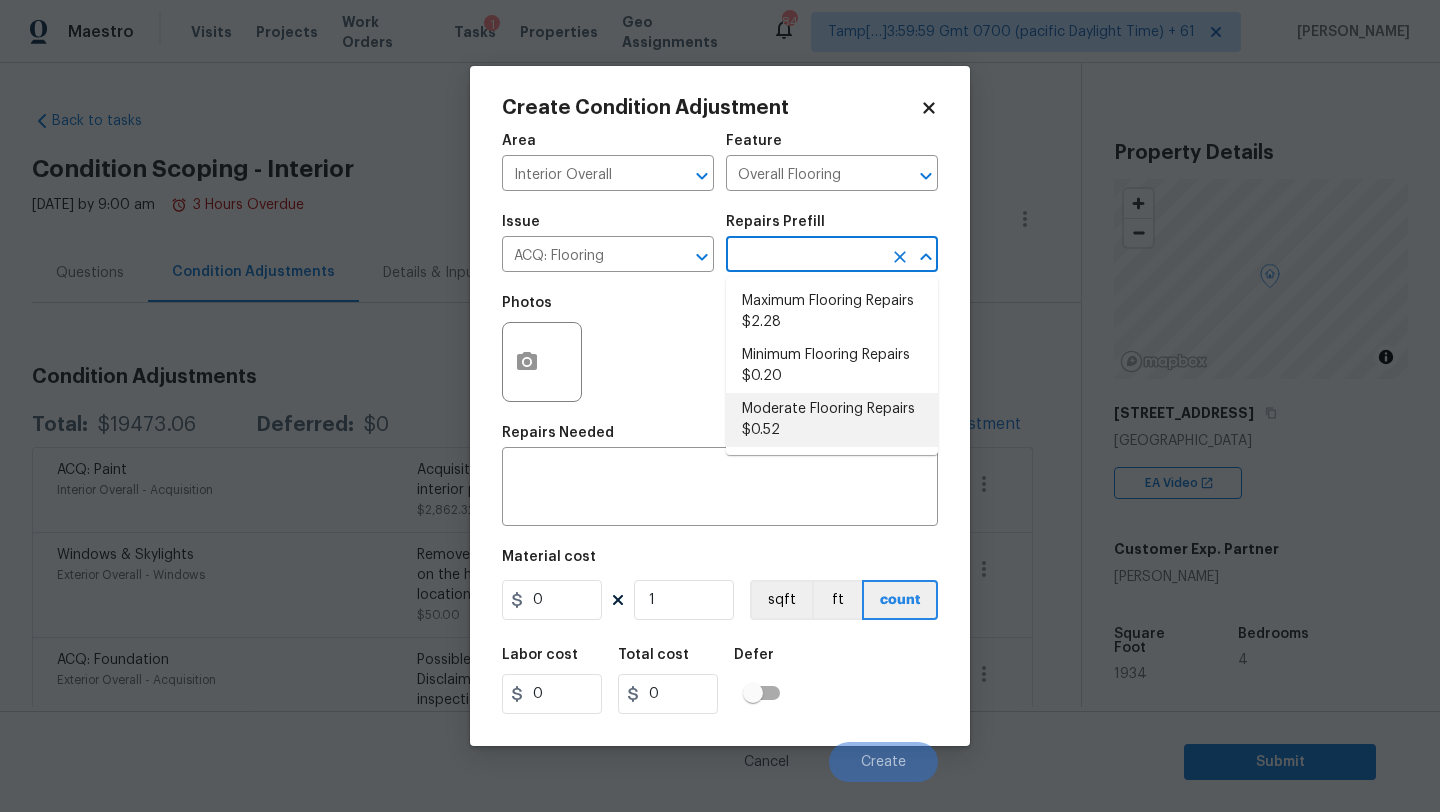 click on "Moderate Flooring Repairs $0.52" at bounding box center [832, 420] 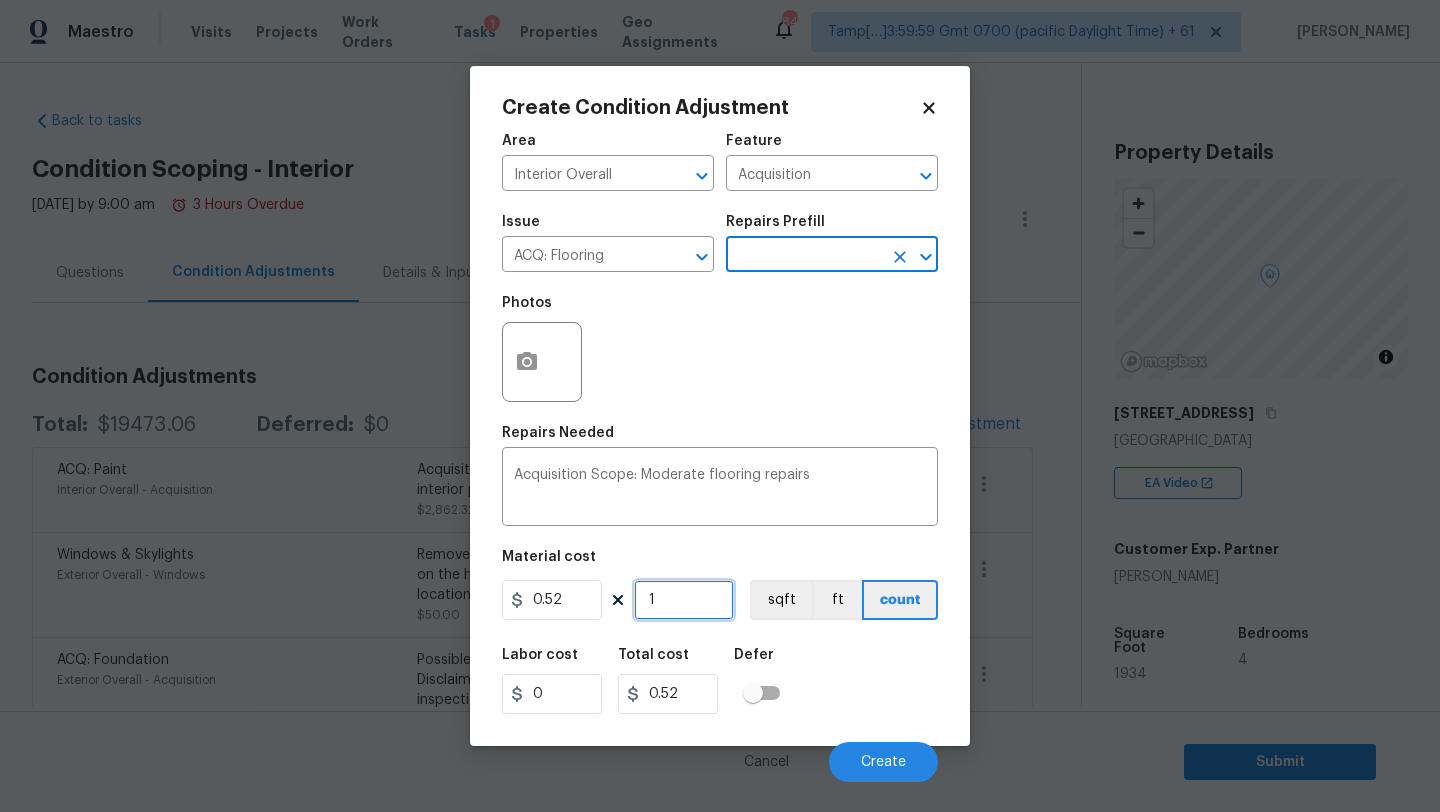 click on "1" at bounding box center [684, 600] 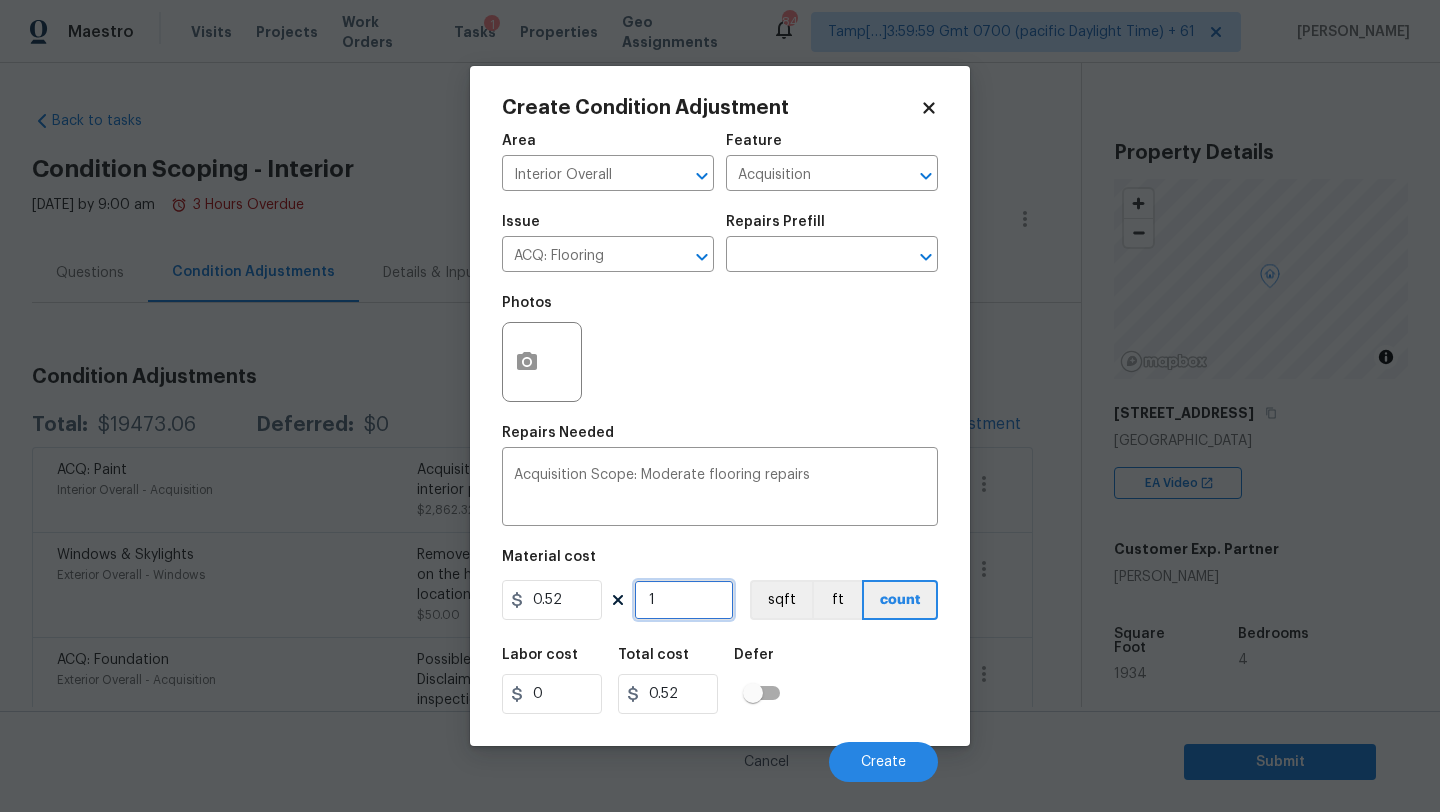 type on "19" 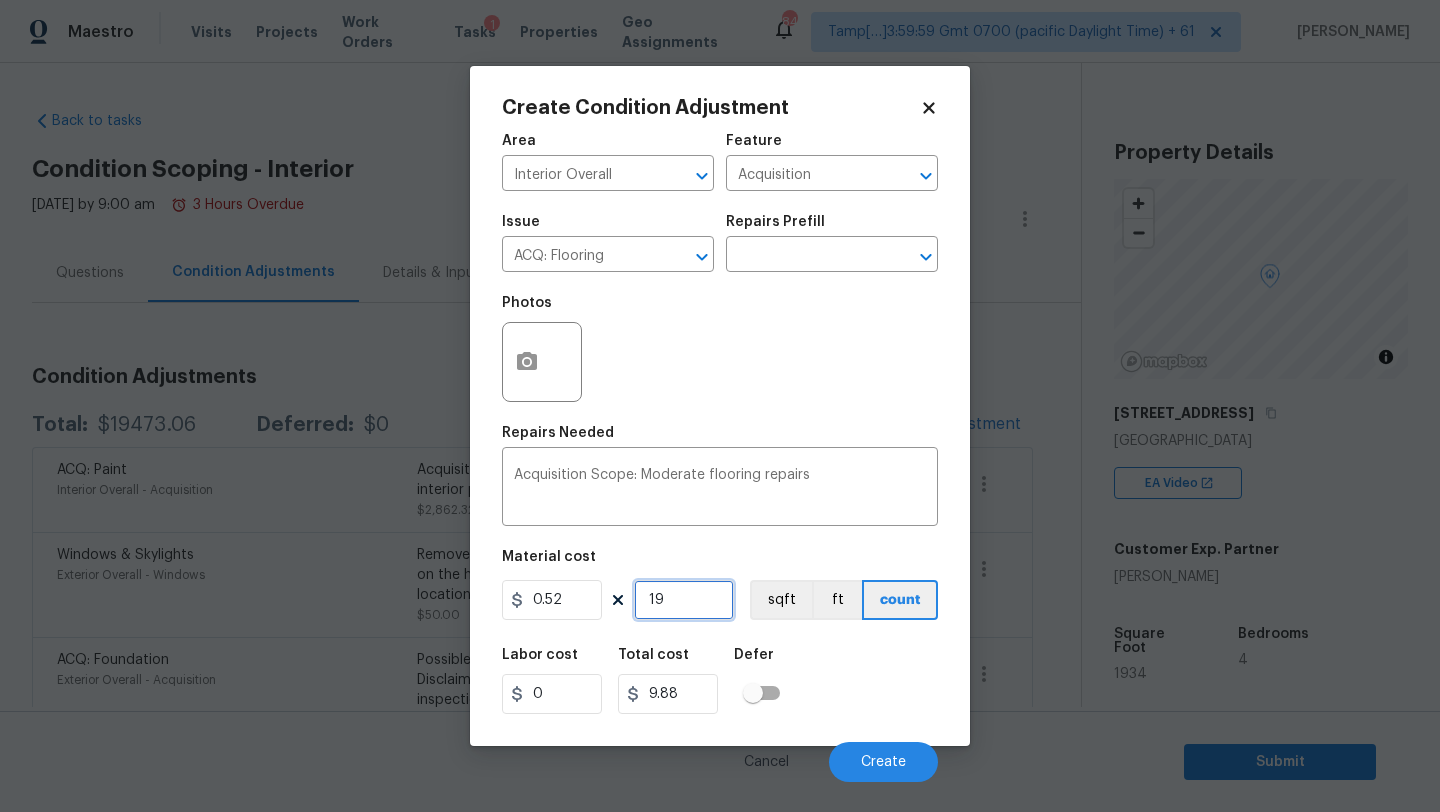 type on "193" 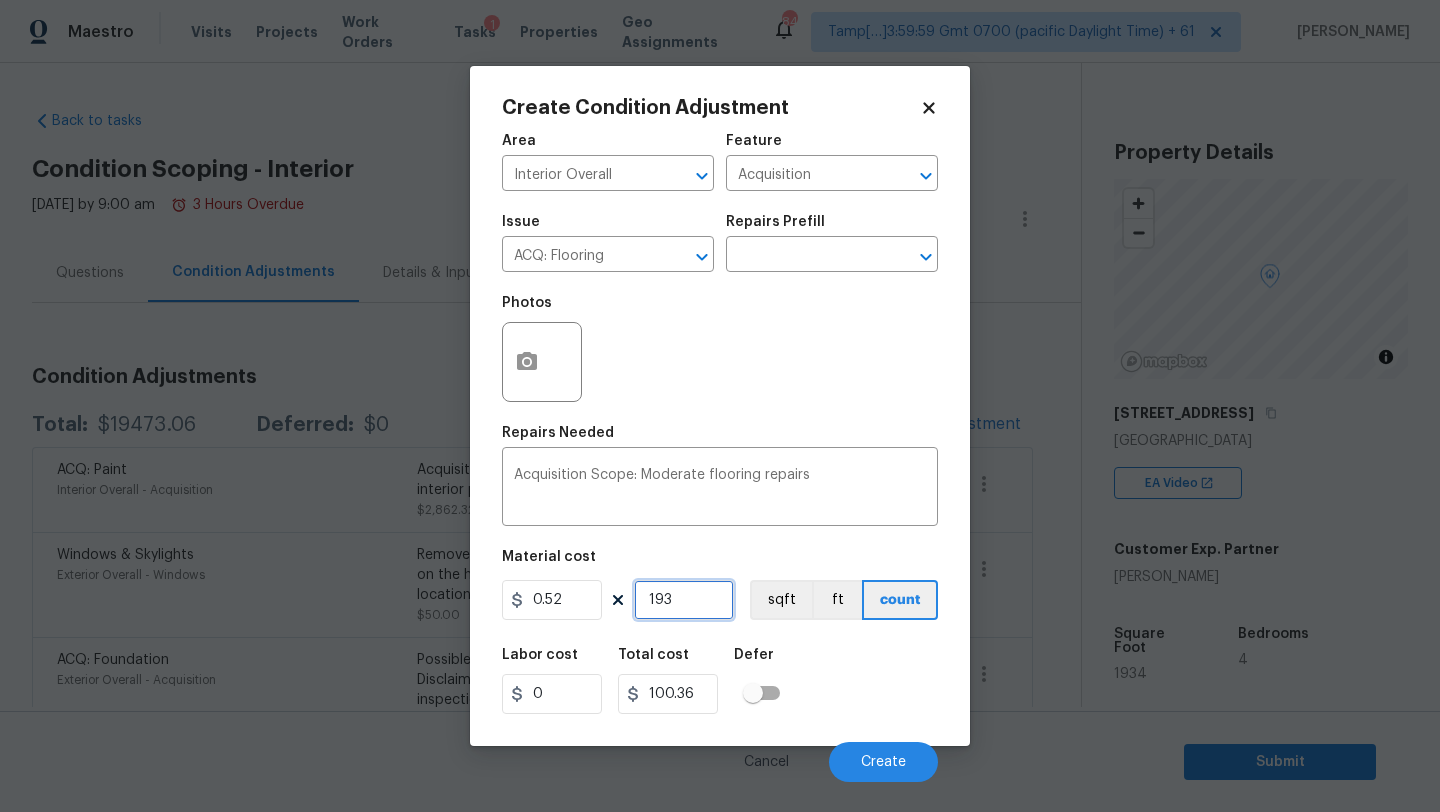 type on "1934" 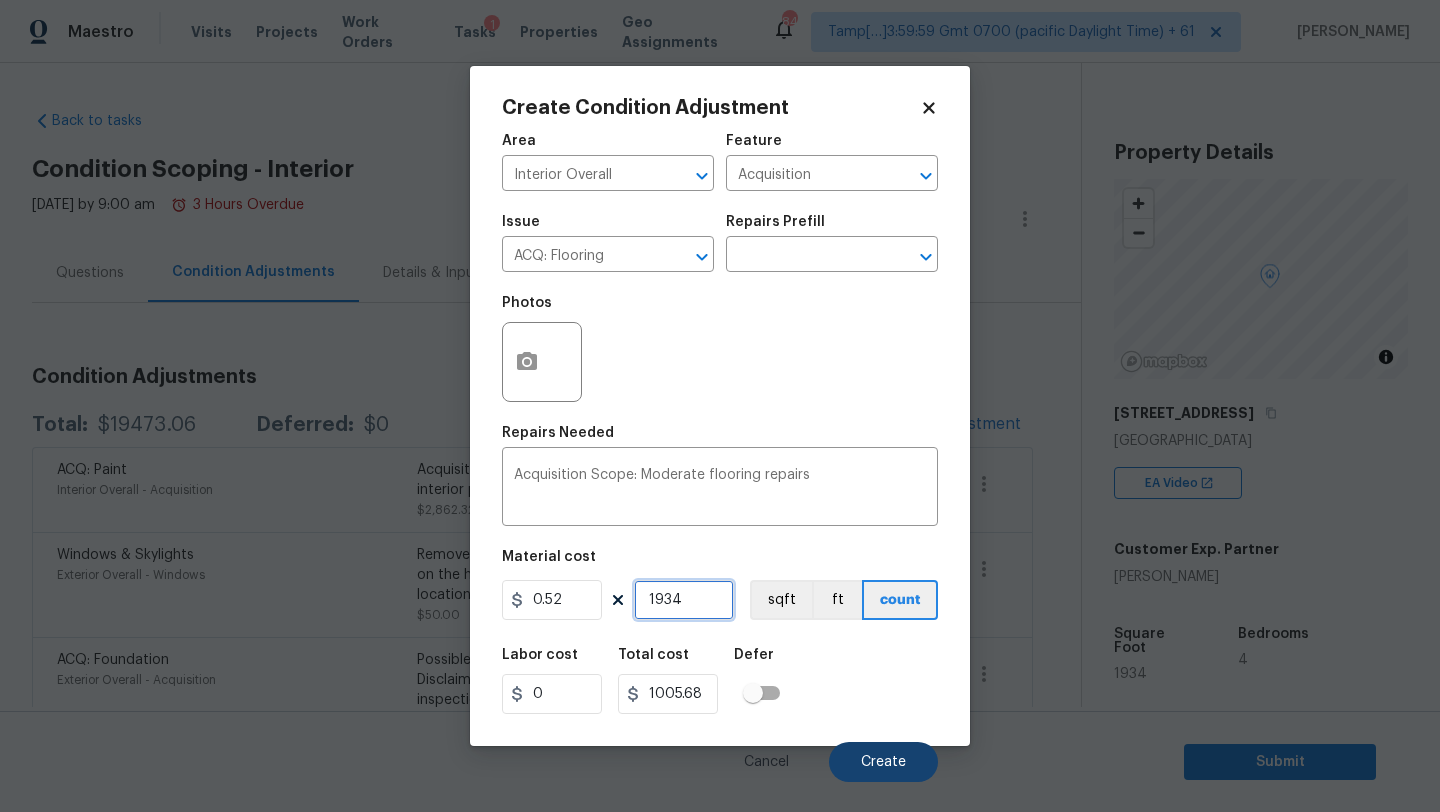 type on "1934" 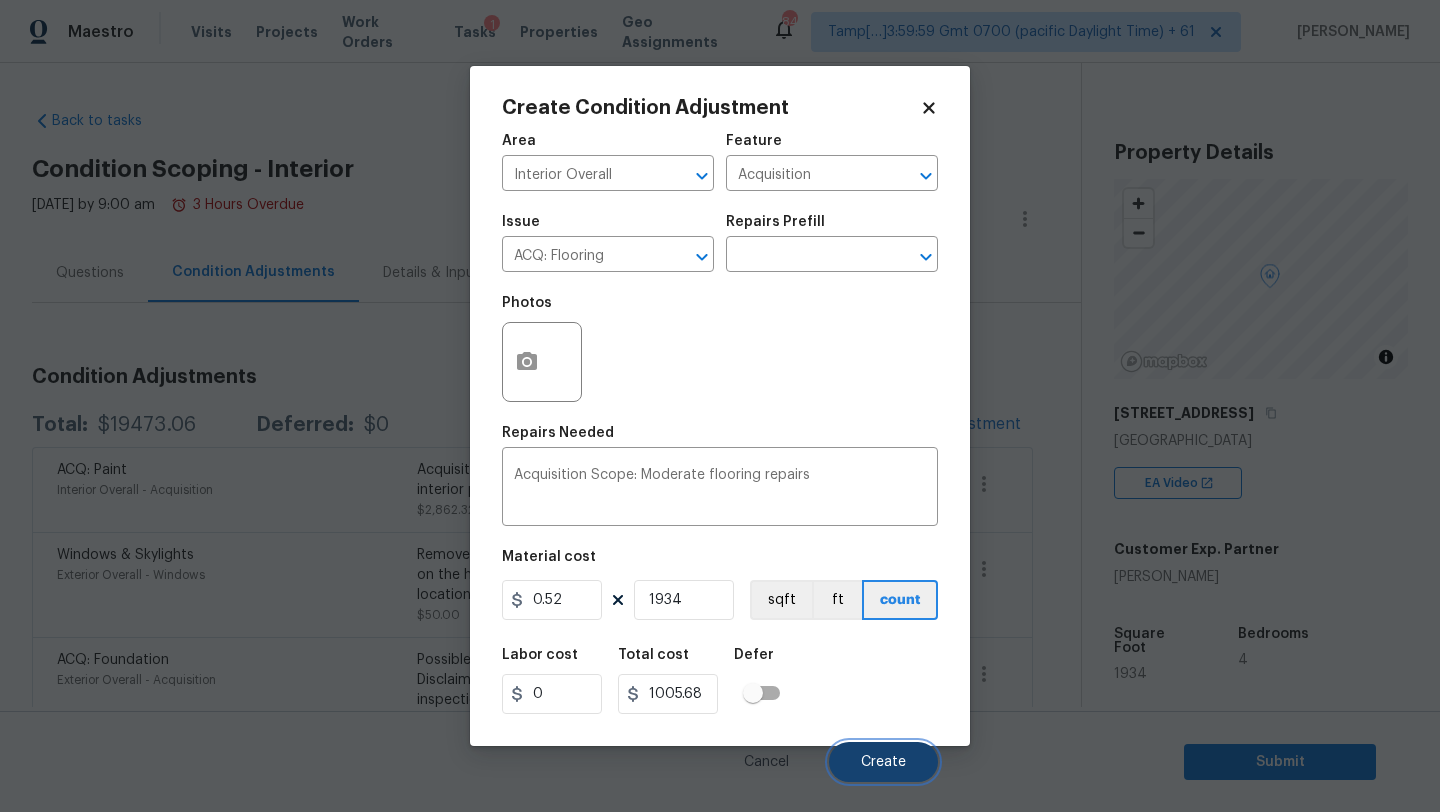 click on "Create" at bounding box center (883, 762) 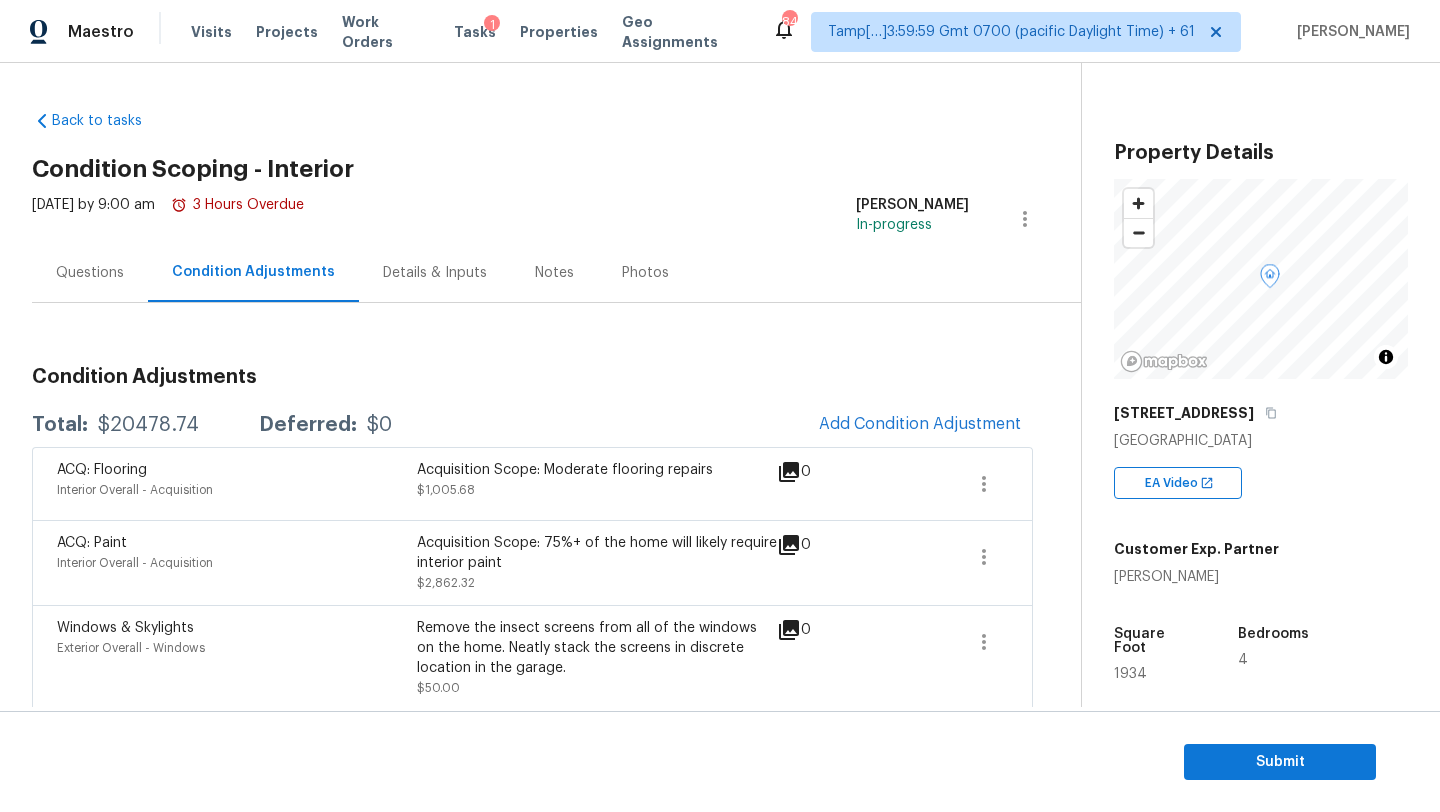 click on "Questions" at bounding box center [90, 272] 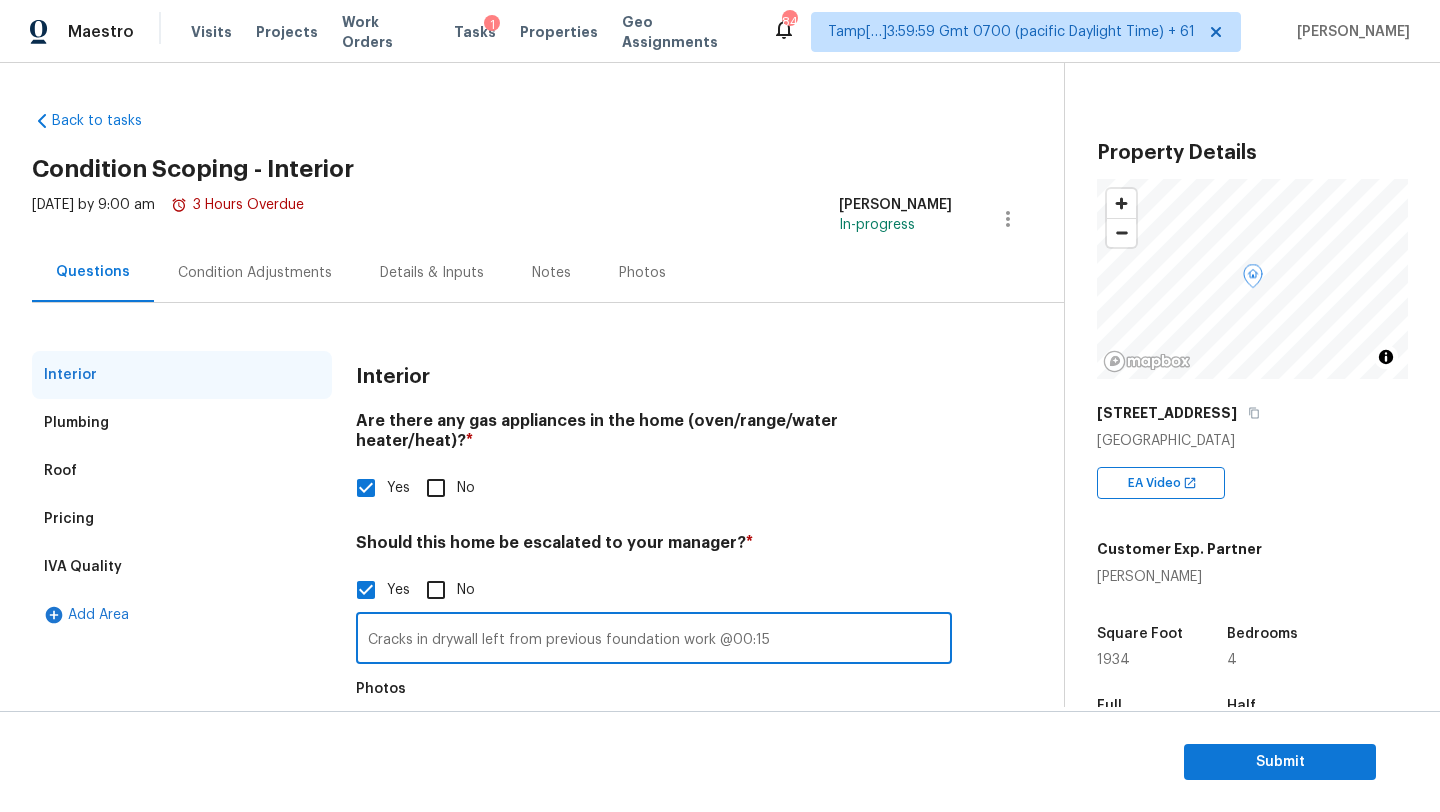 click on "Cracks in drywall left from previous foundation work @00:15" at bounding box center (654, 640) 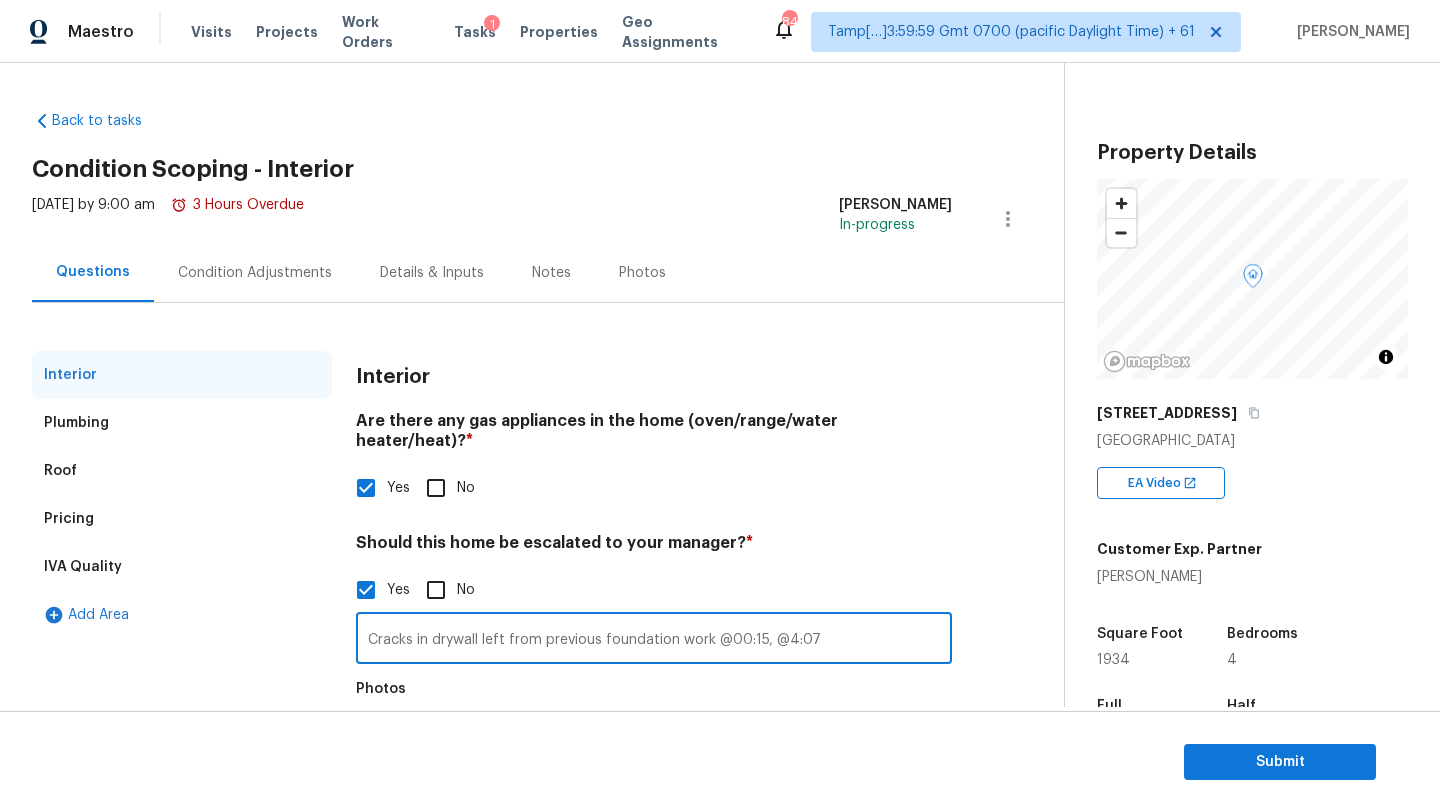 scroll, scrollTop: 103, scrollLeft: 0, axis: vertical 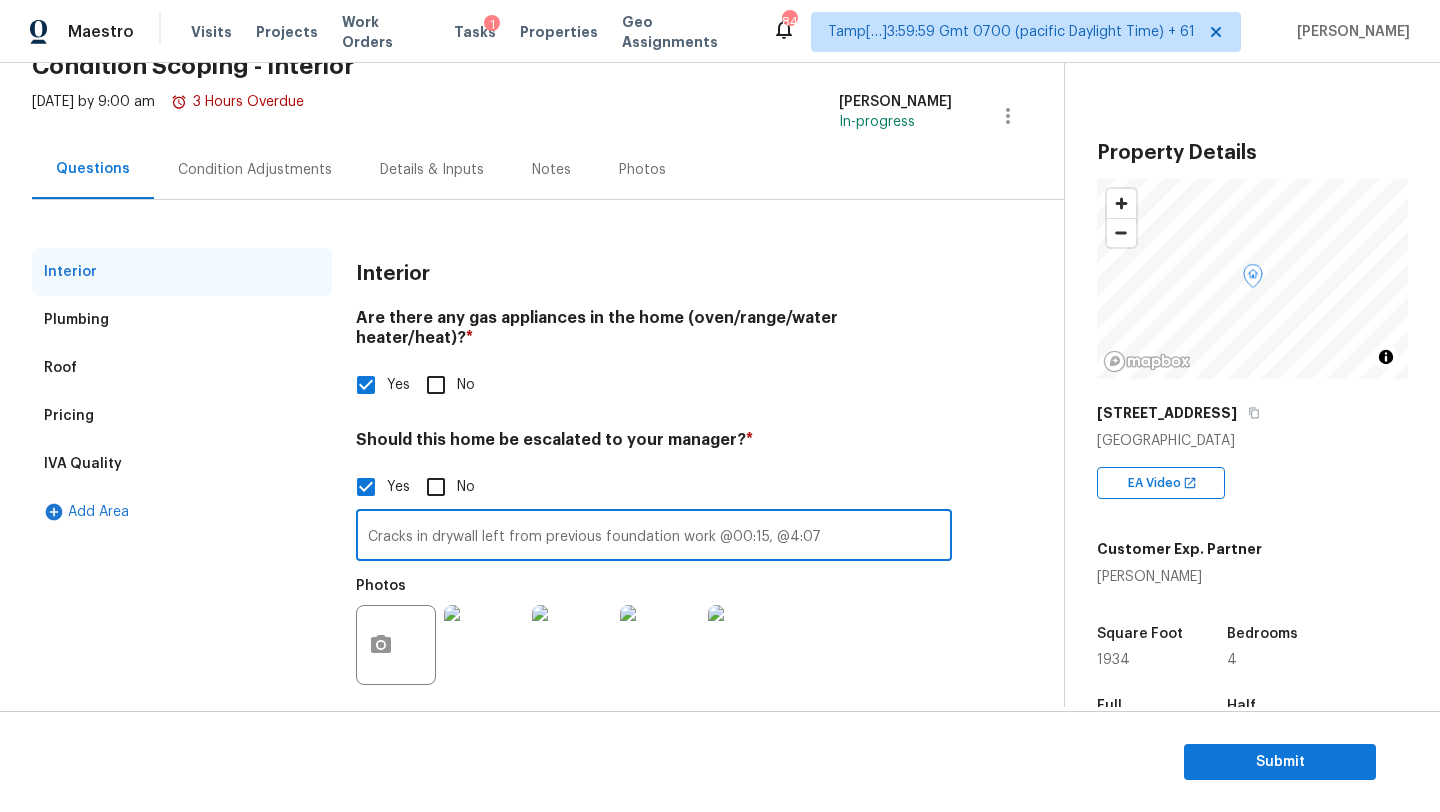 type on "Cracks in drywall left from previous foundation work @00:15, @4:07" 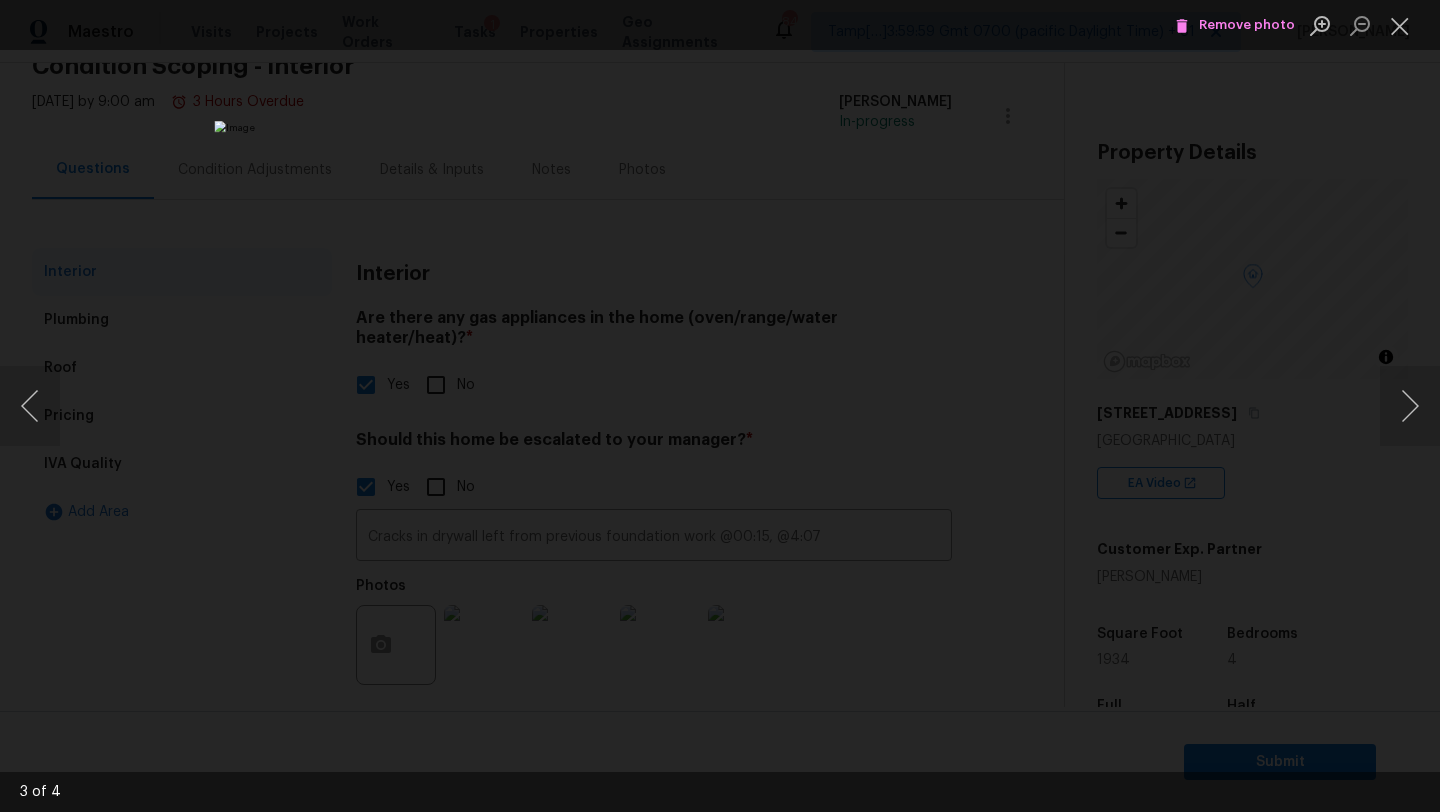 click at bounding box center [720, 406] 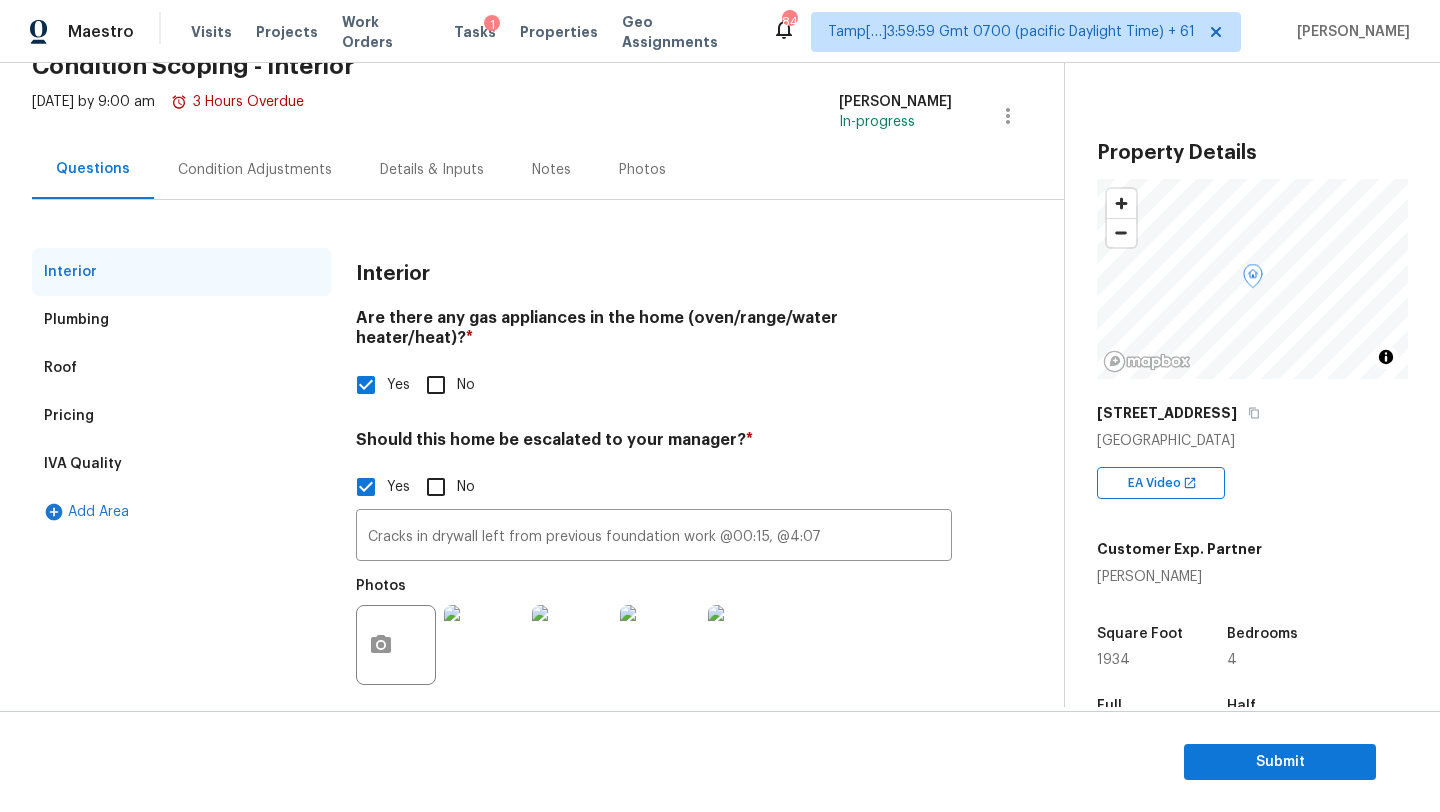 click on "Condition Adjustments" at bounding box center (255, 170) 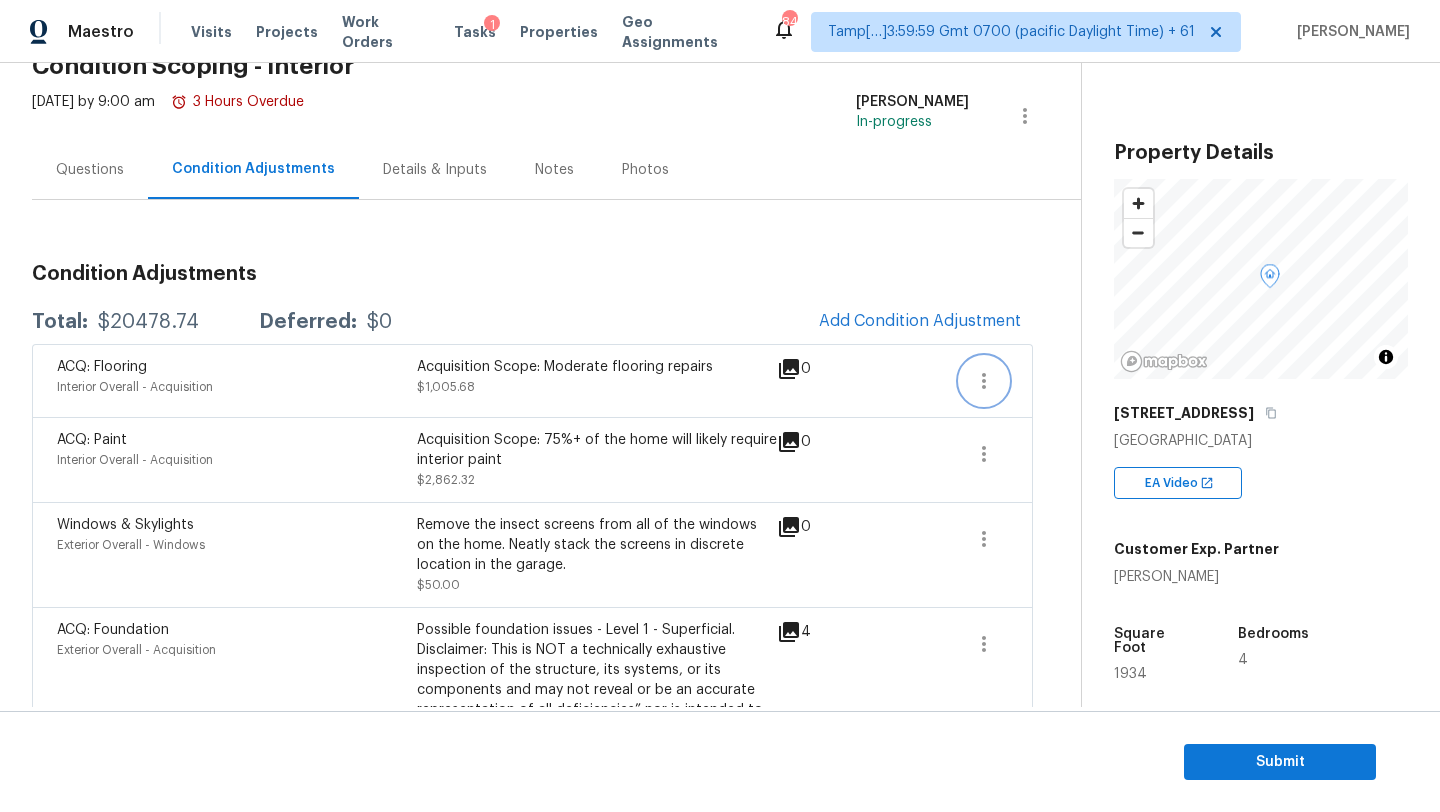 click at bounding box center (984, 381) 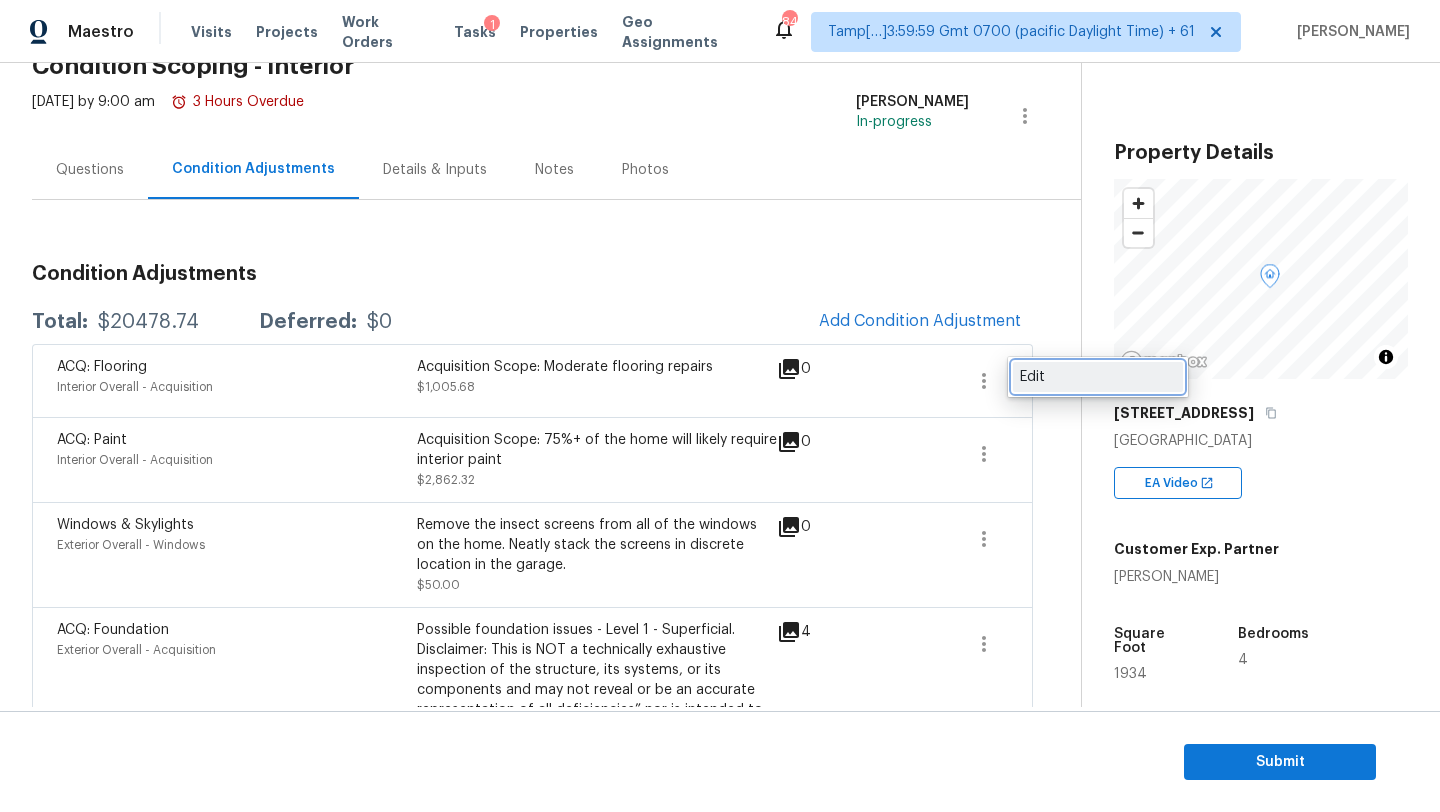 click on "Edit" at bounding box center (1098, 377) 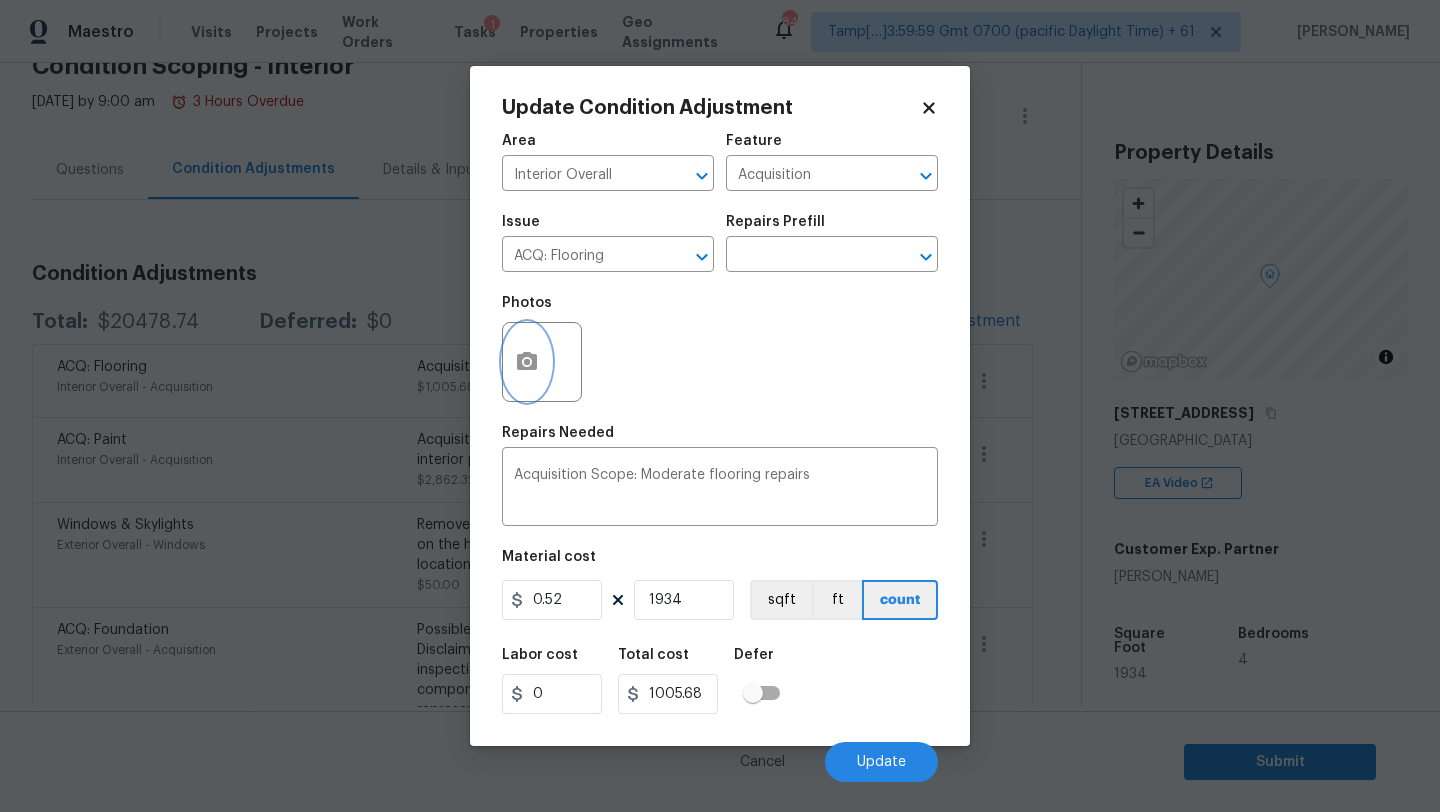 click 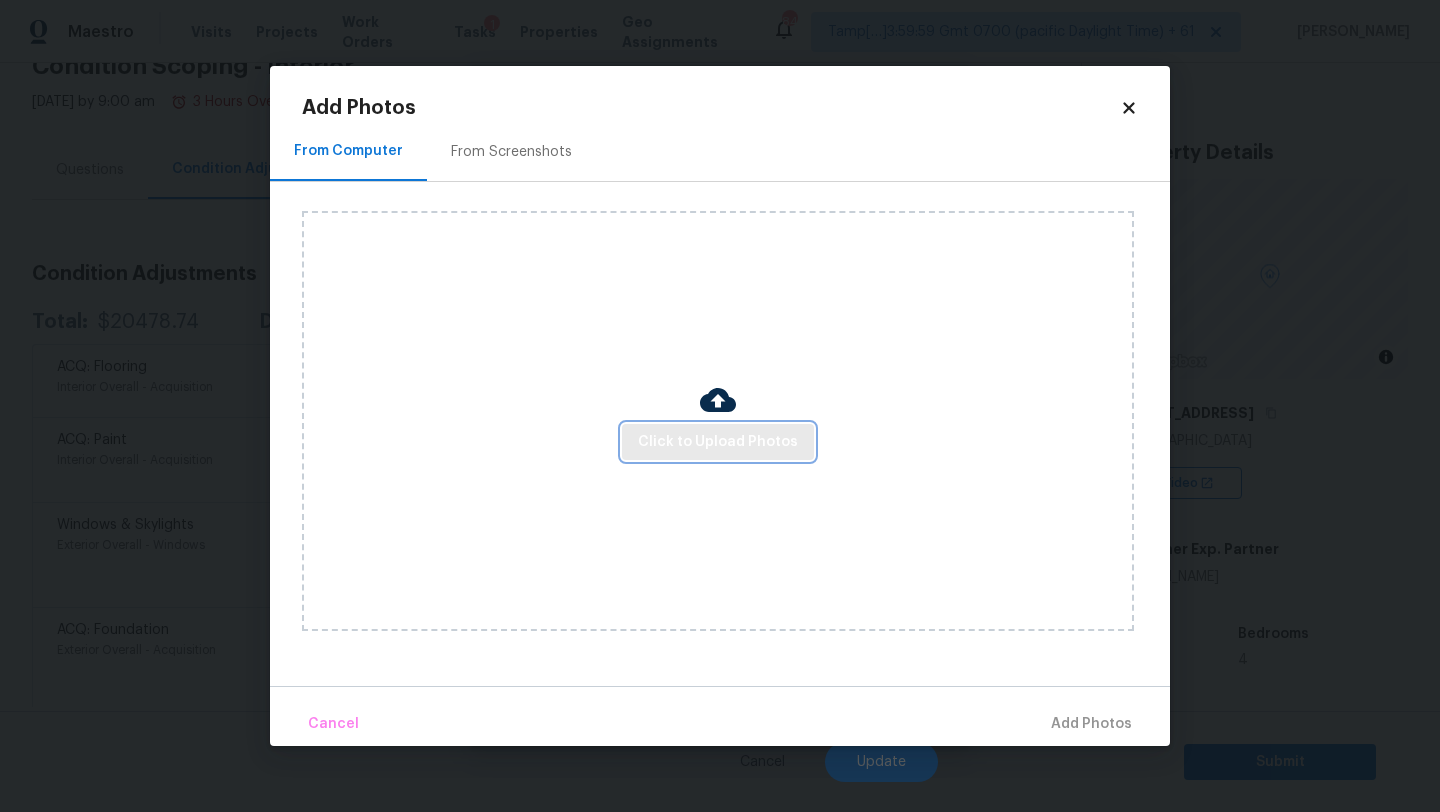 click on "Click to Upload Photos" at bounding box center [718, 442] 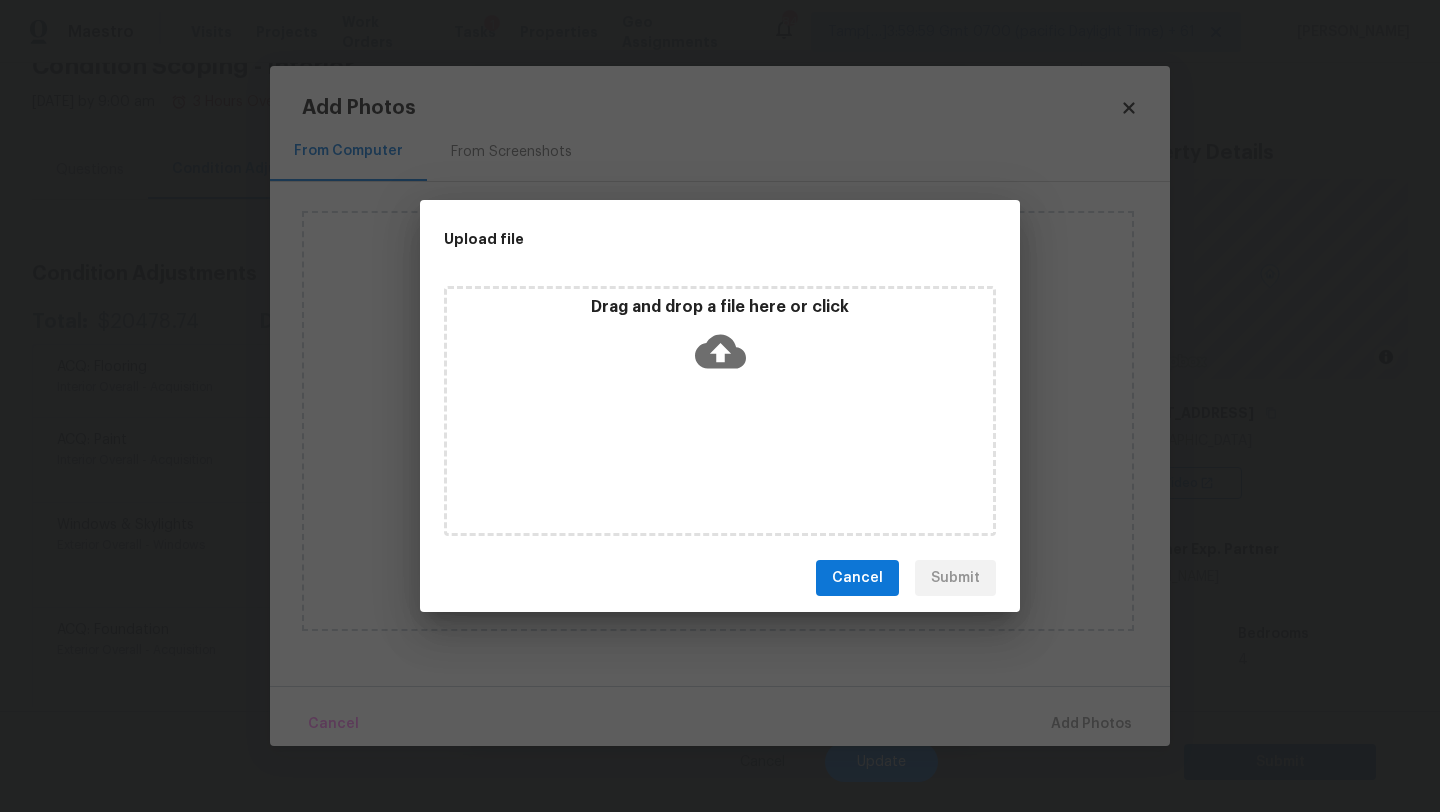 click 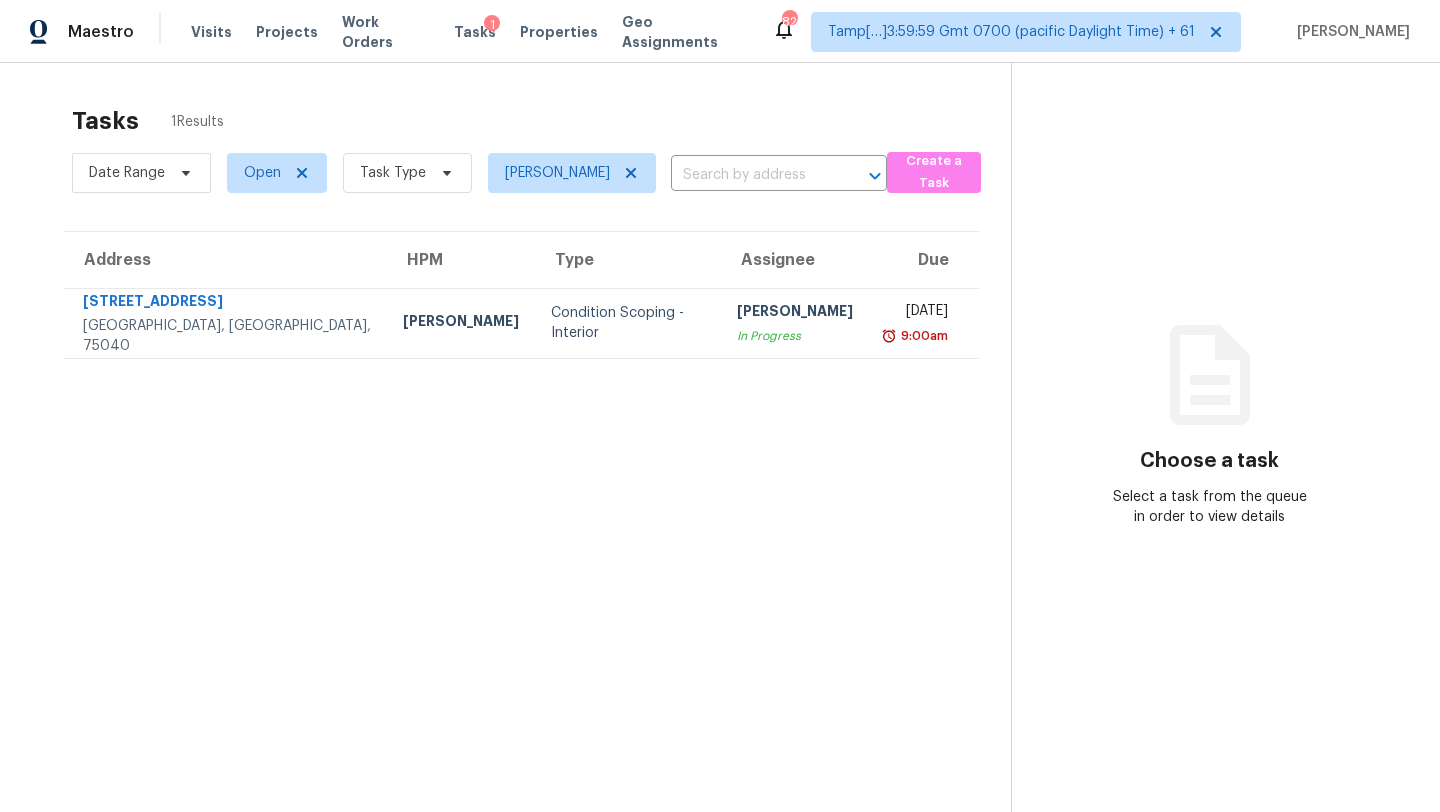 scroll, scrollTop: 0, scrollLeft: 0, axis: both 